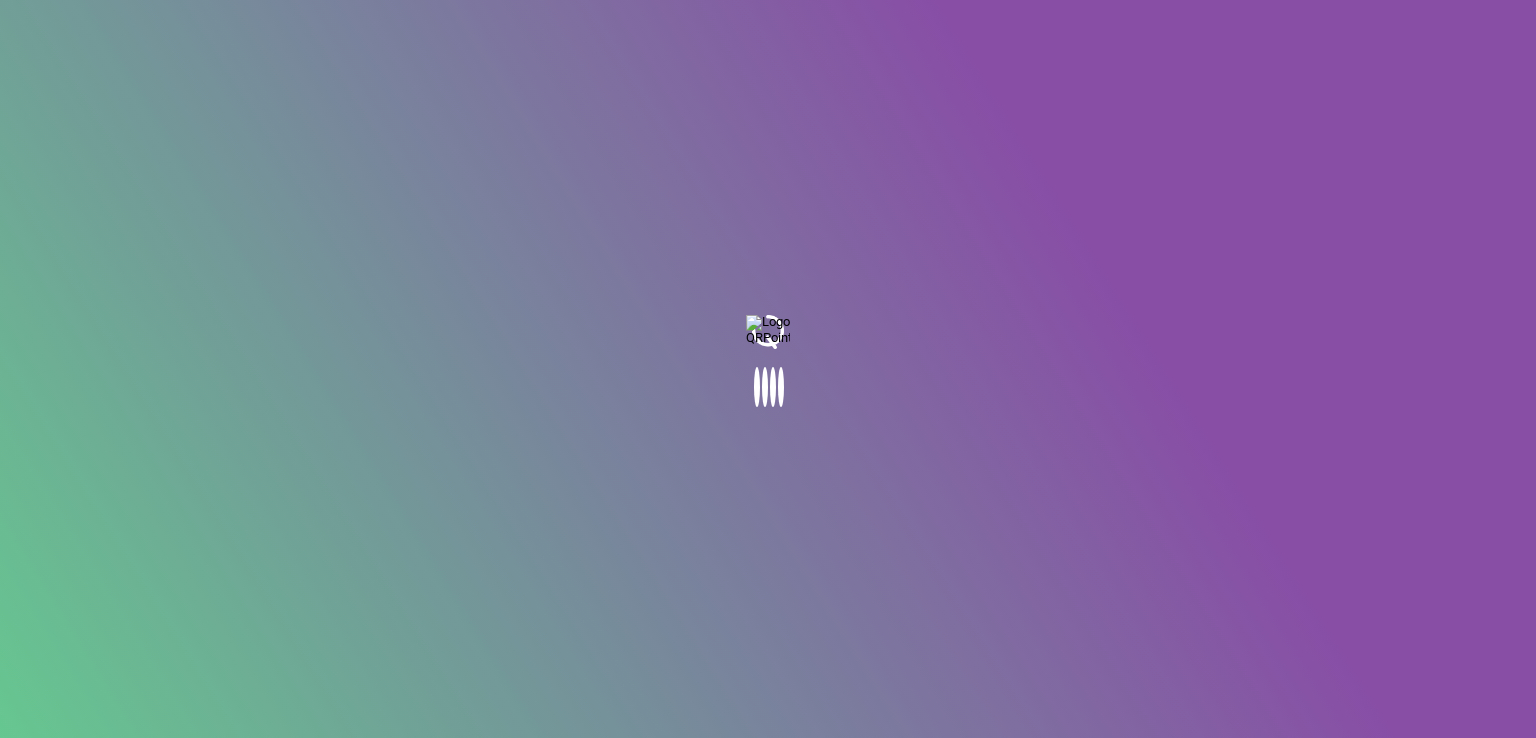 scroll, scrollTop: 0, scrollLeft: 0, axis: both 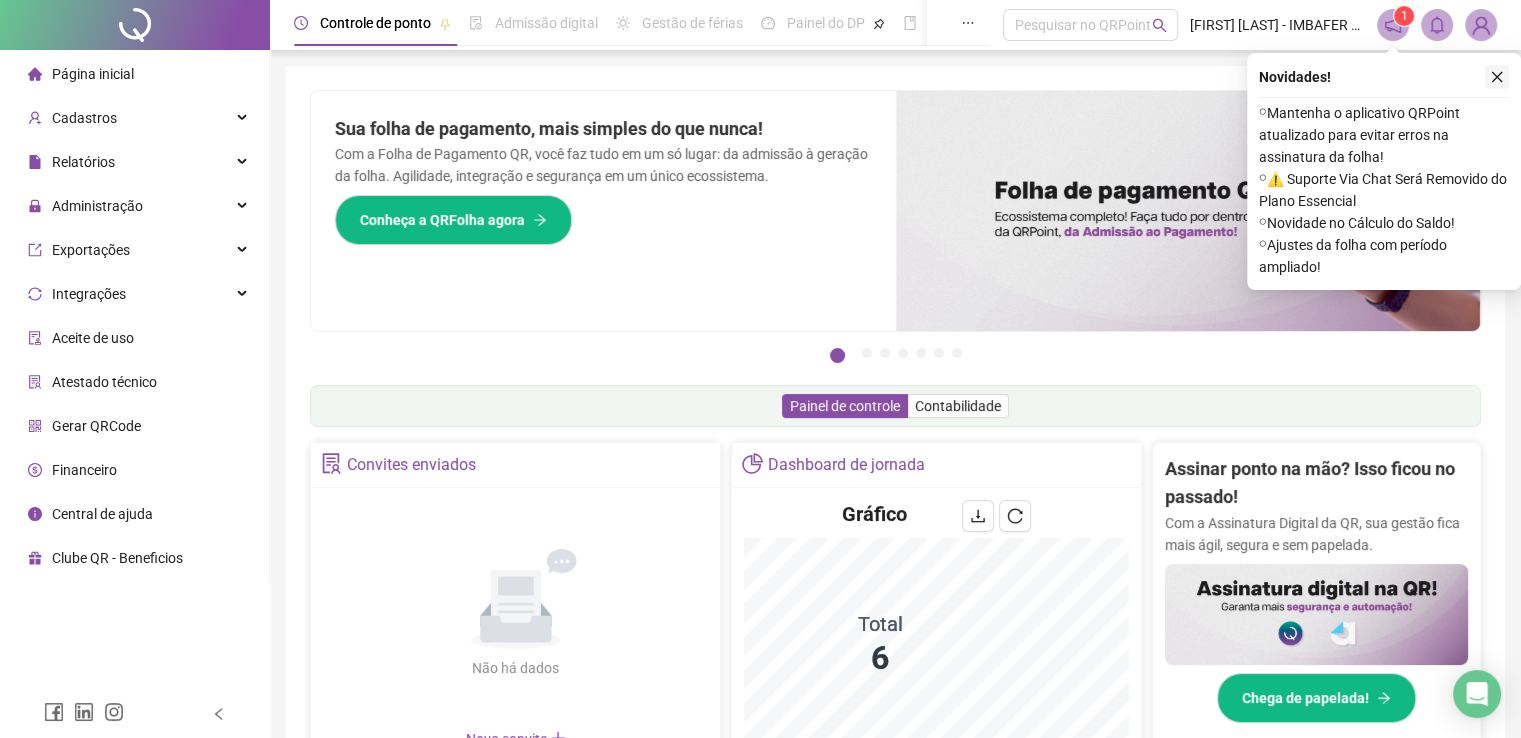 click 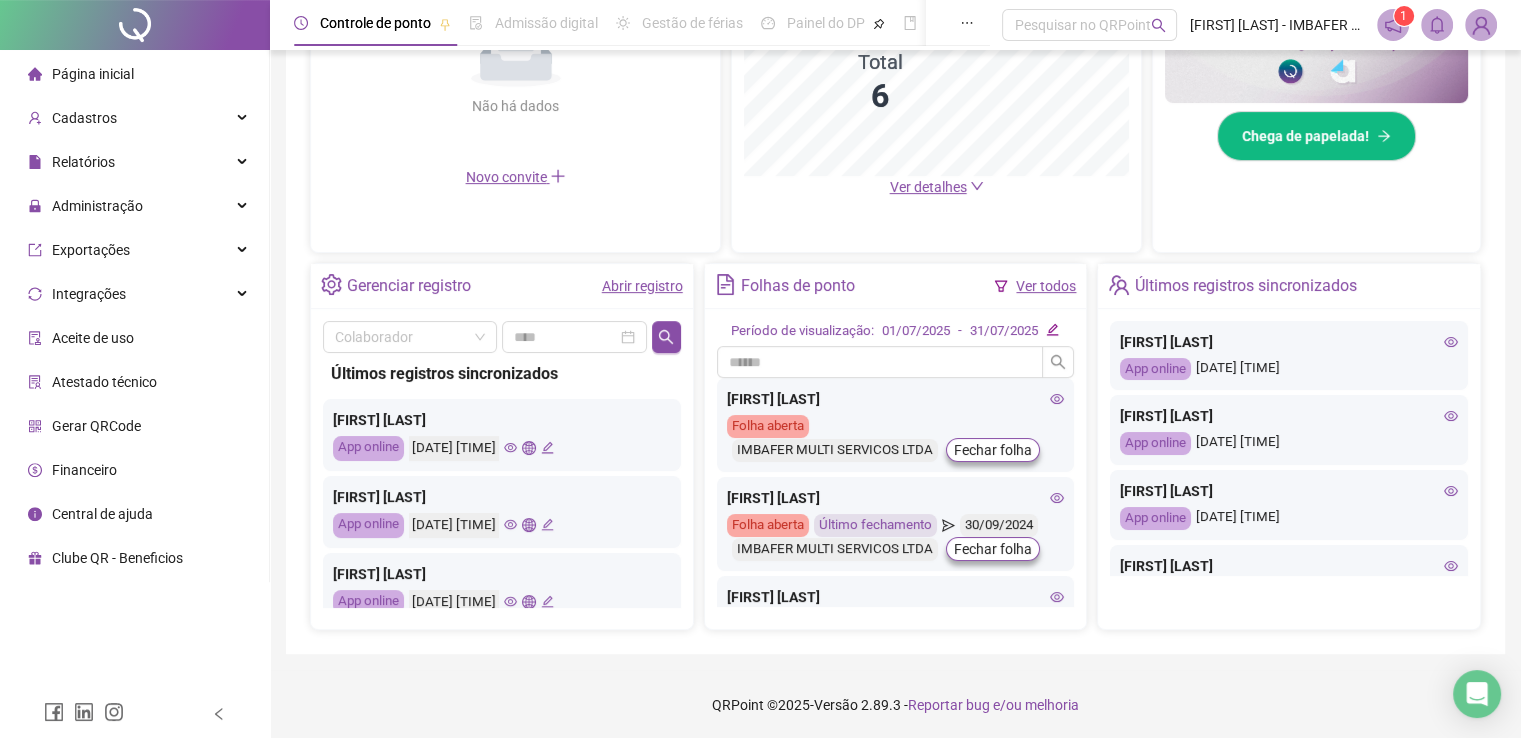 scroll, scrollTop: 0, scrollLeft: 0, axis: both 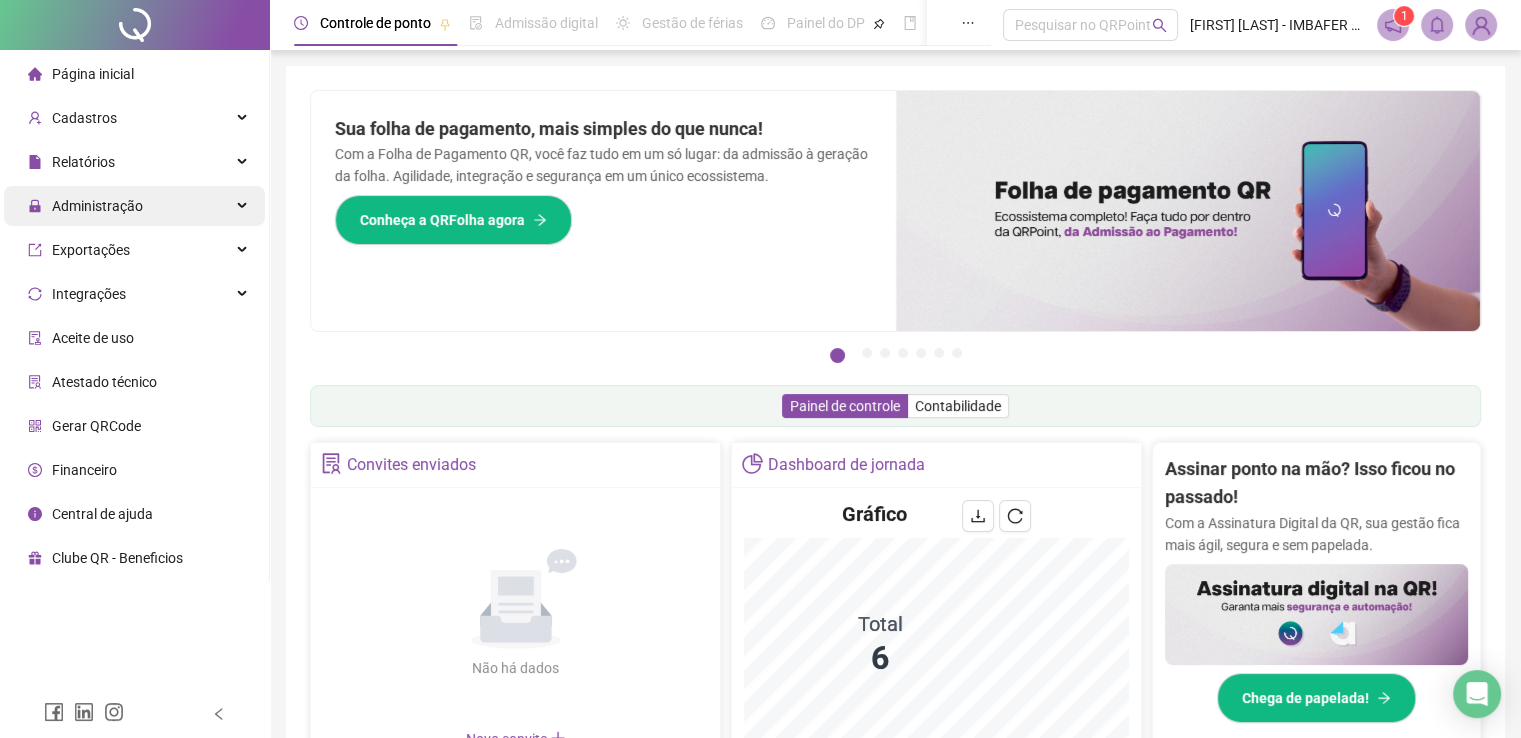 click on "Administração" at bounding box center [134, 206] 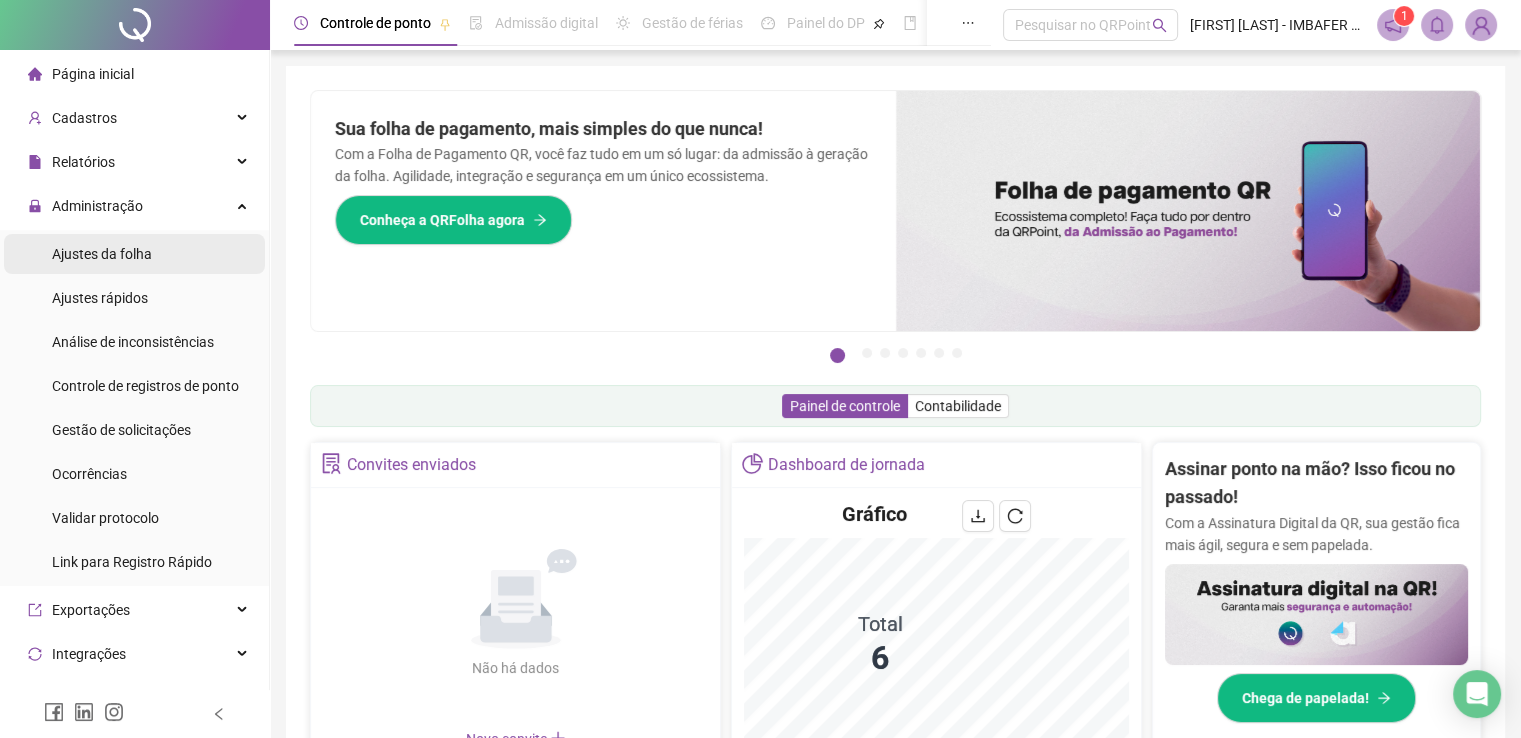 click on "Ajustes da folha" at bounding box center [134, 254] 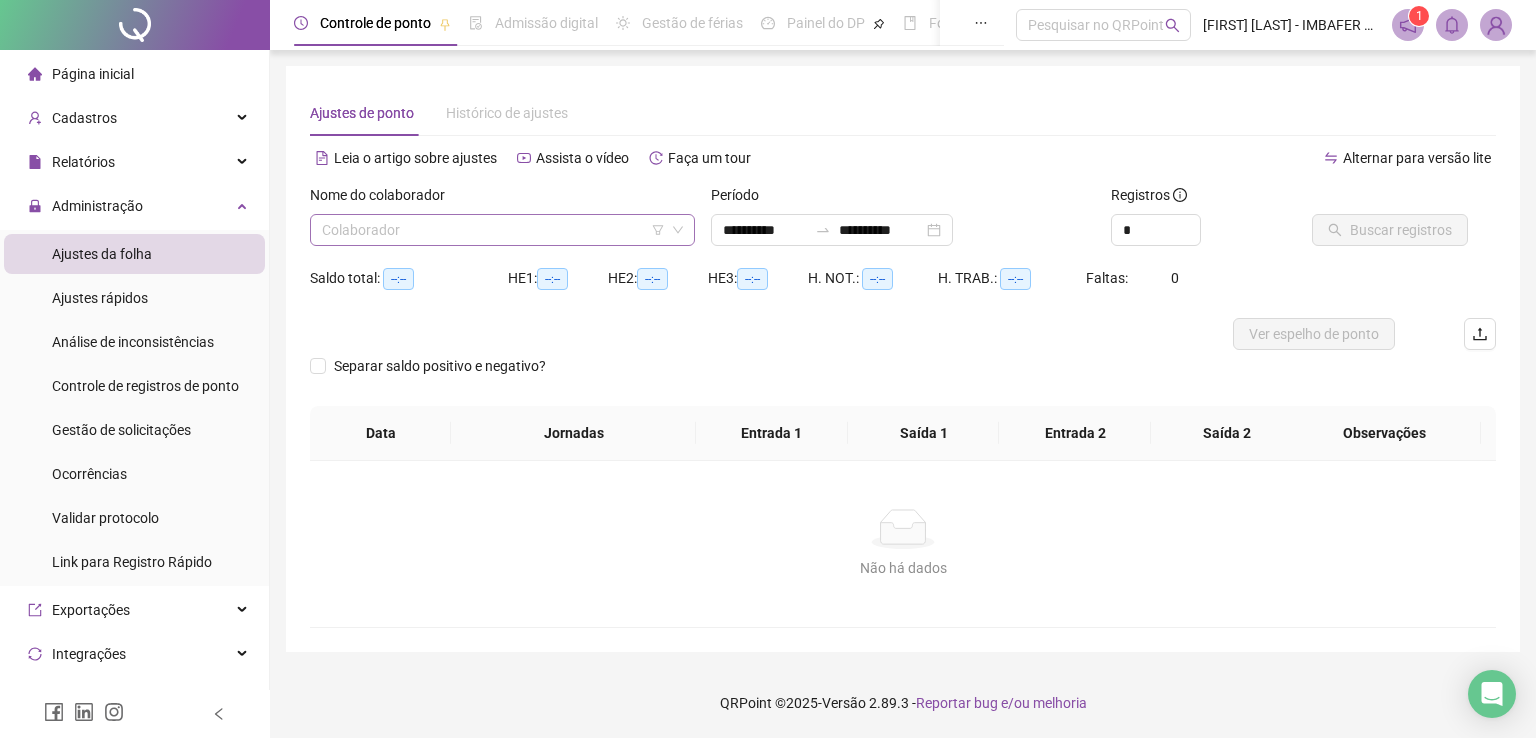 click 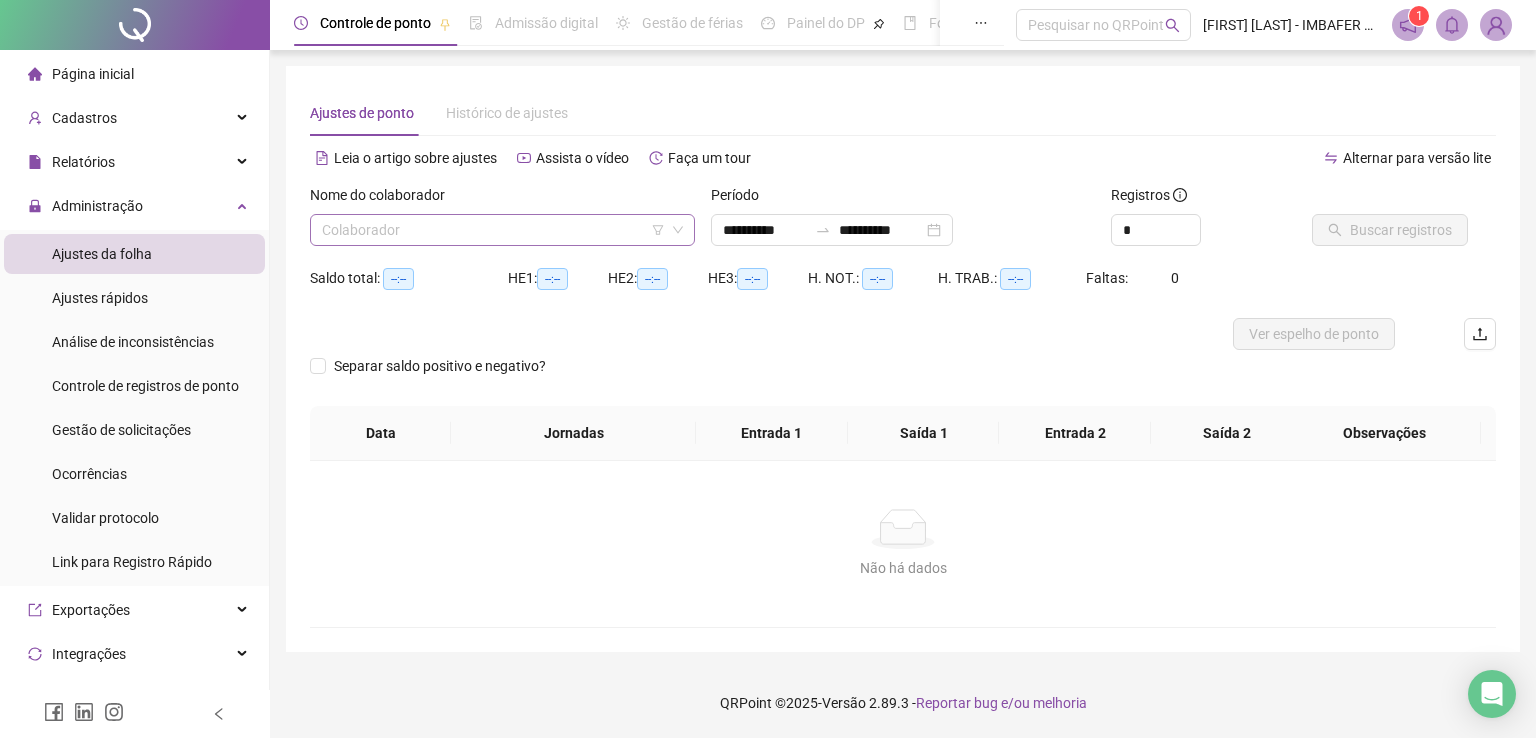 click 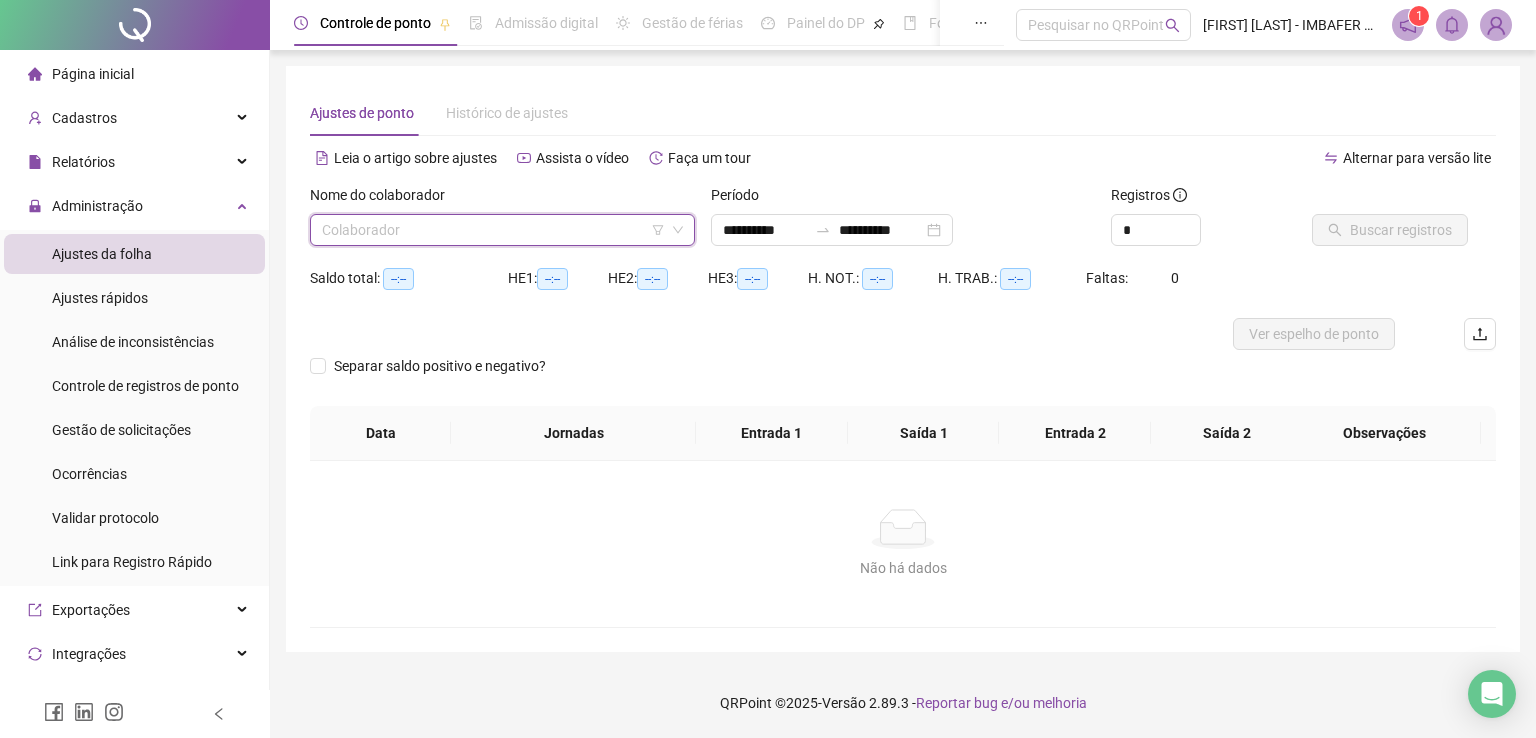 click at bounding box center (493, 230) 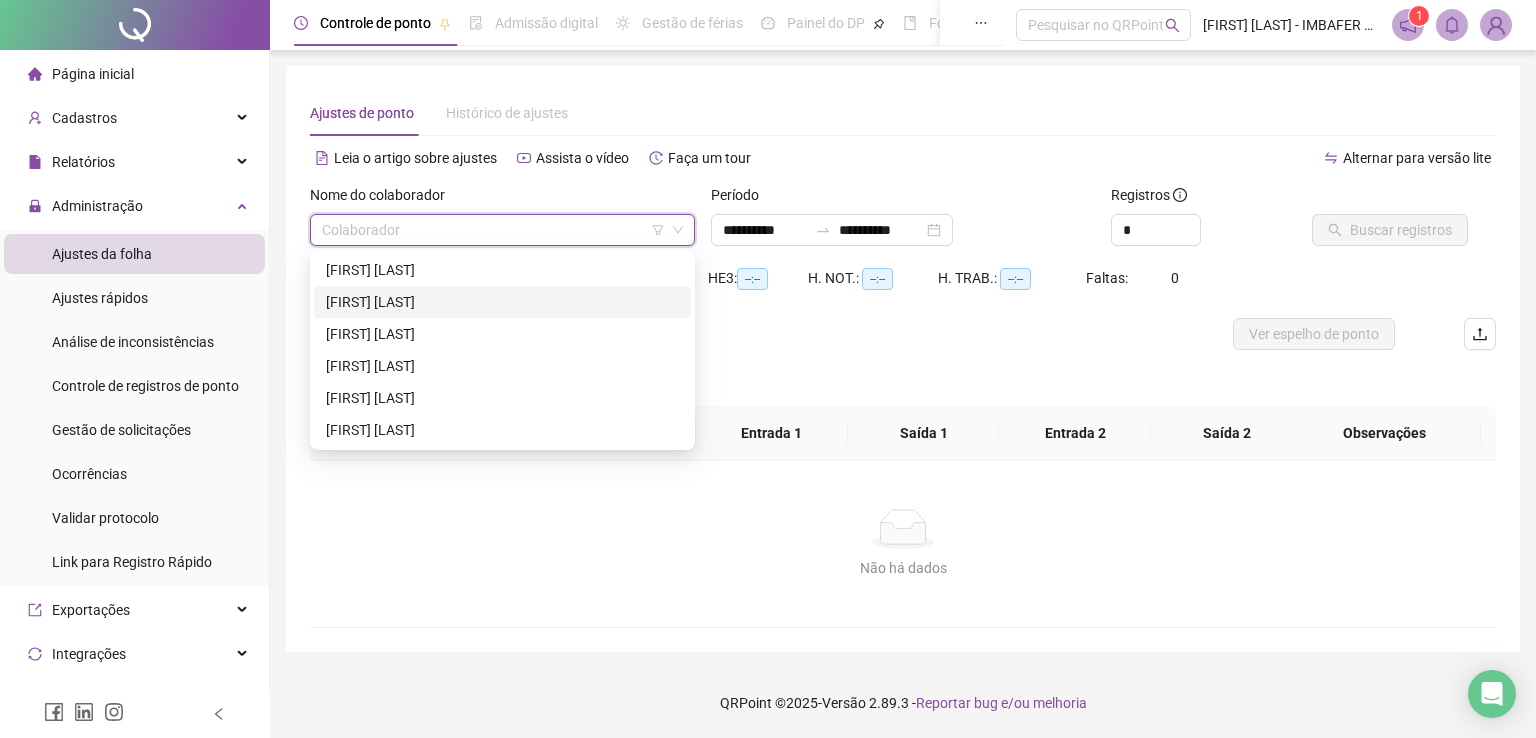 click on "[FIRST] [LAST]" at bounding box center (502, 302) 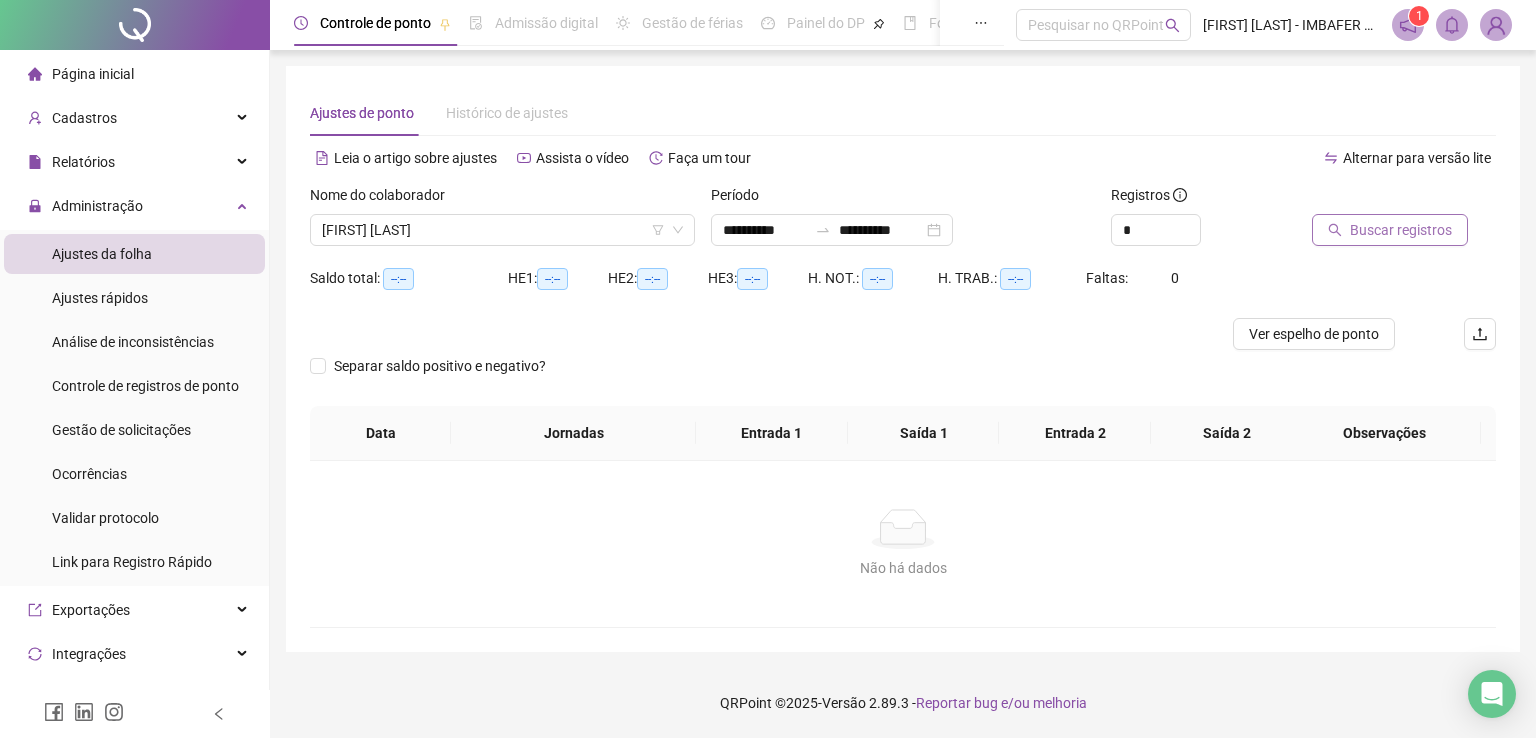click on "Buscar registros" at bounding box center [1401, 230] 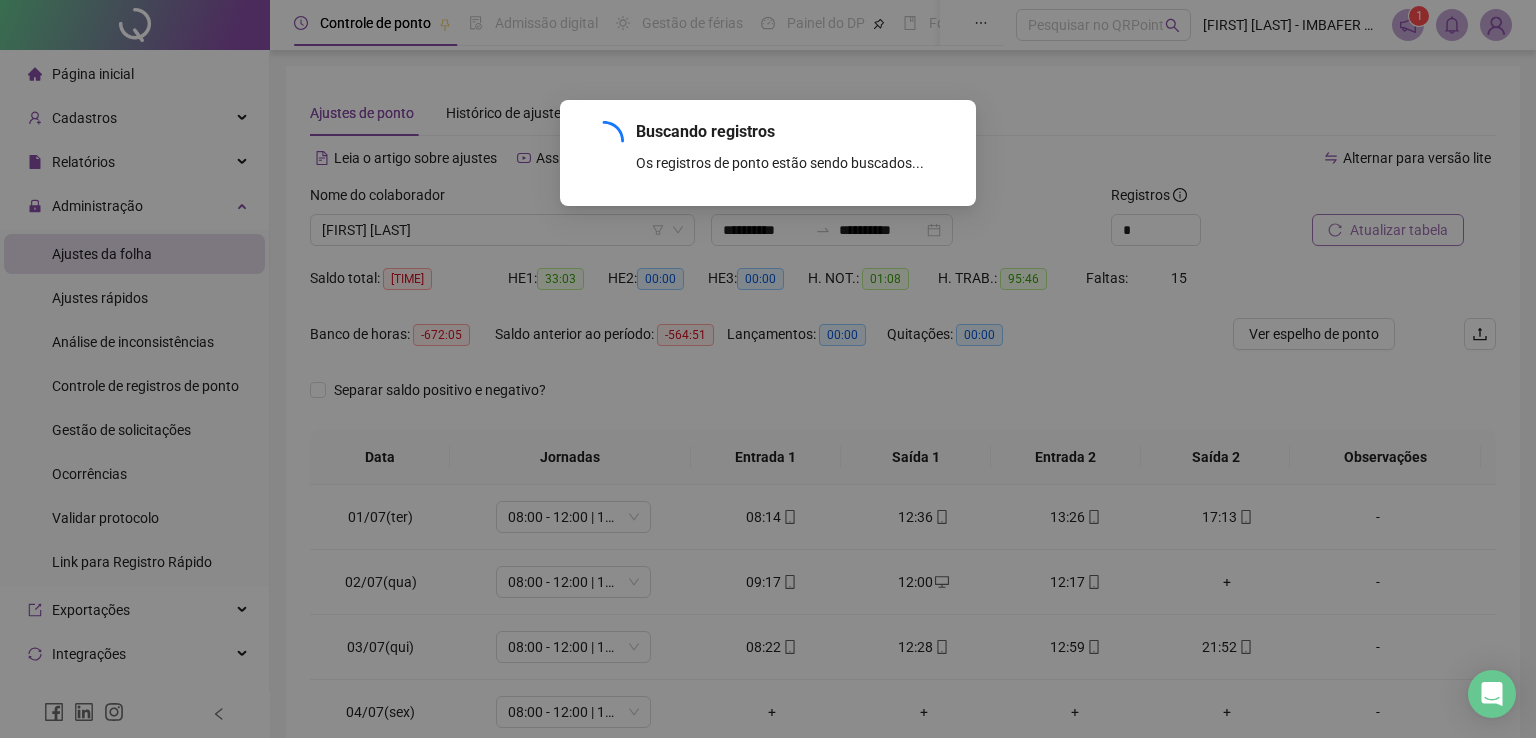 click on "Buscando registros Os registros de ponto estão sendo buscados... OK" at bounding box center (768, 369) 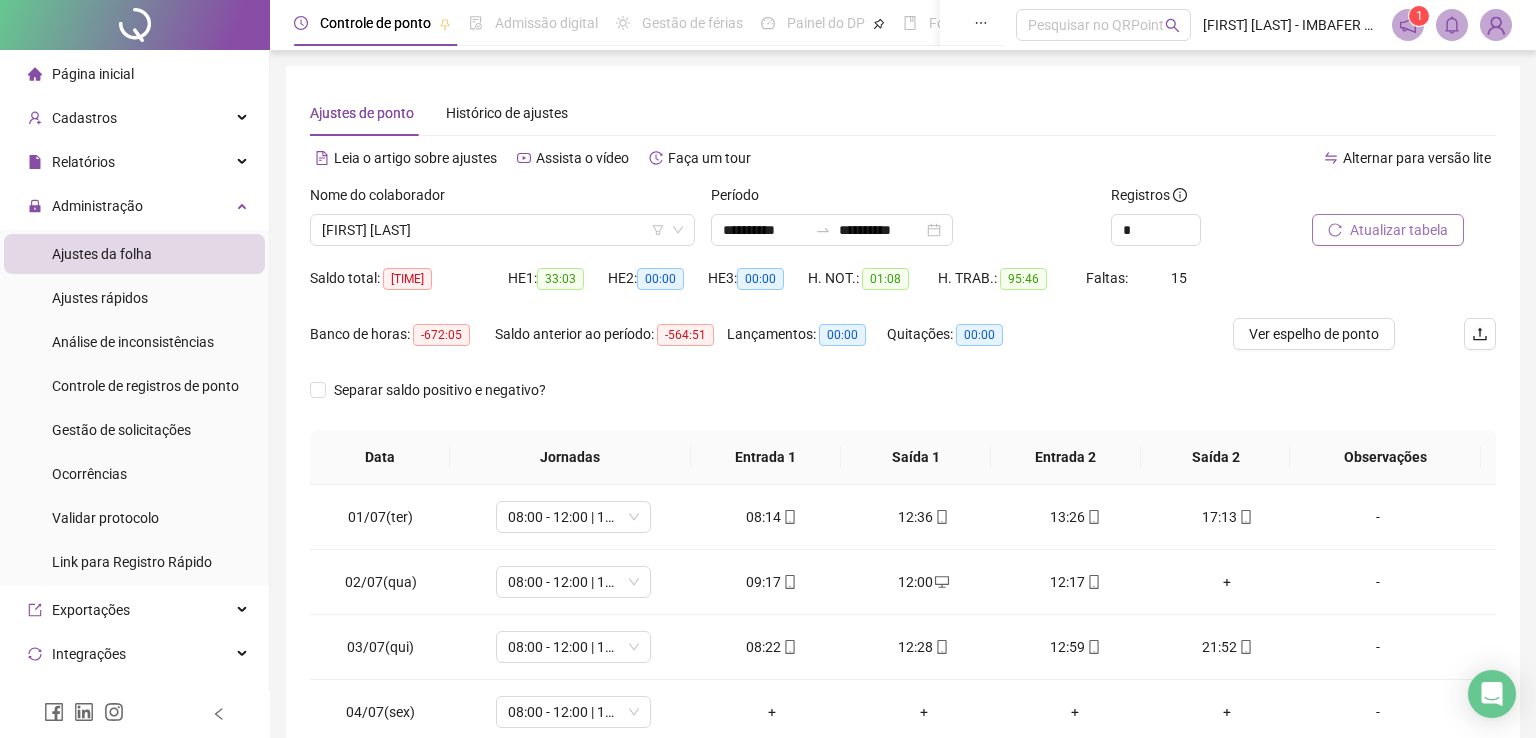 click on "Buscando registros Os registros de ponto estão sendo buscados... OK" at bounding box center (768, 369) 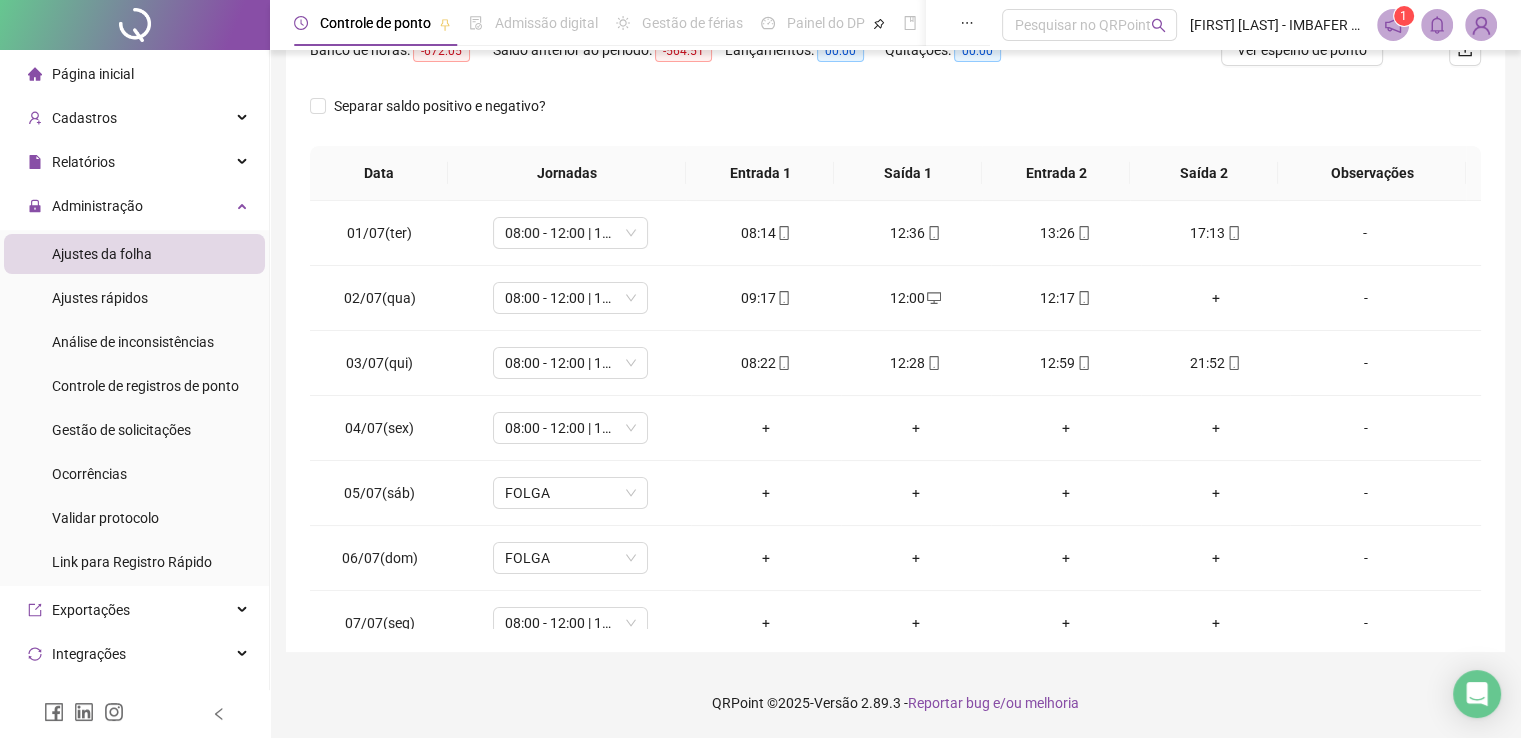 scroll, scrollTop: 297, scrollLeft: 0, axis: vertical 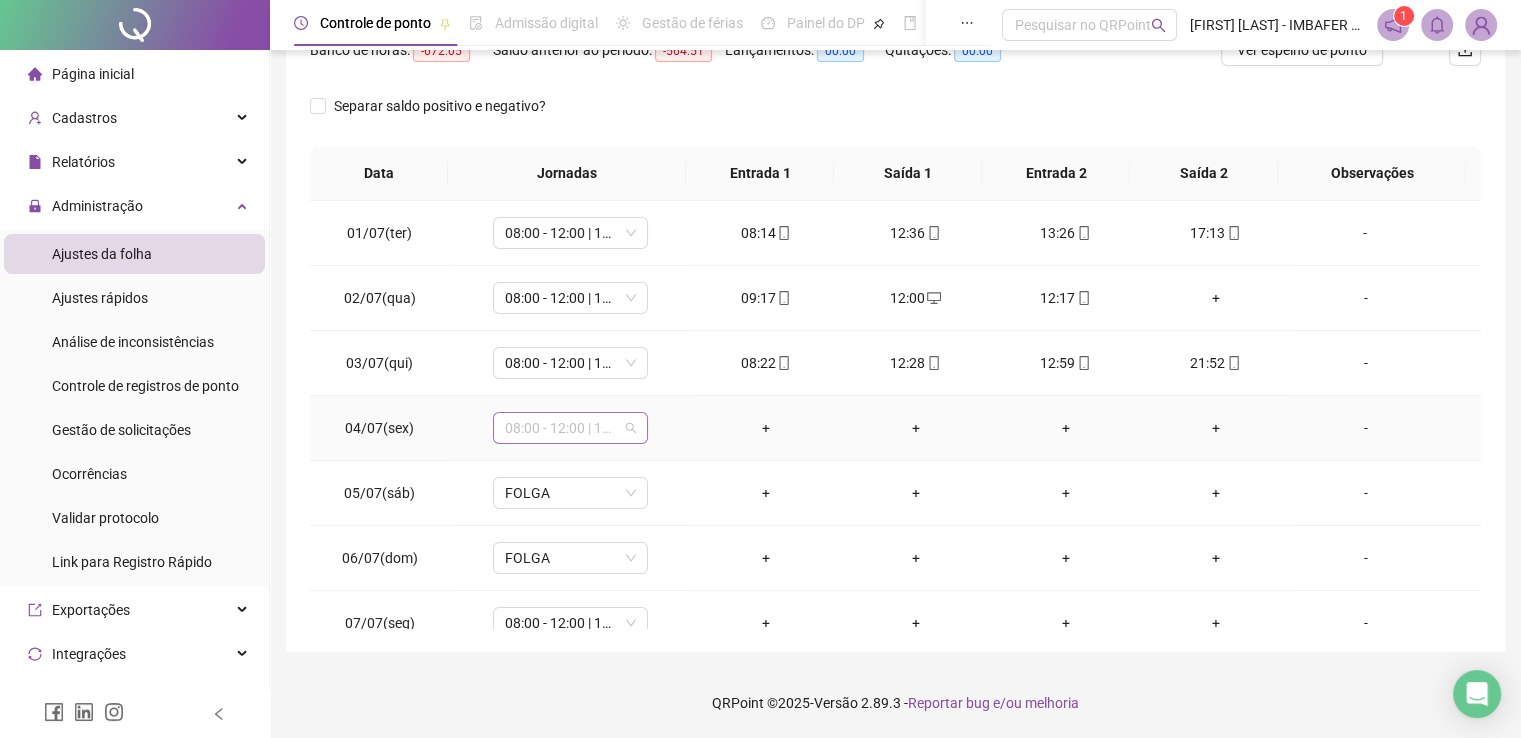 click on "08:00 - 12:00 | 13:00 - 17:00" at bounding box center [570, 428] 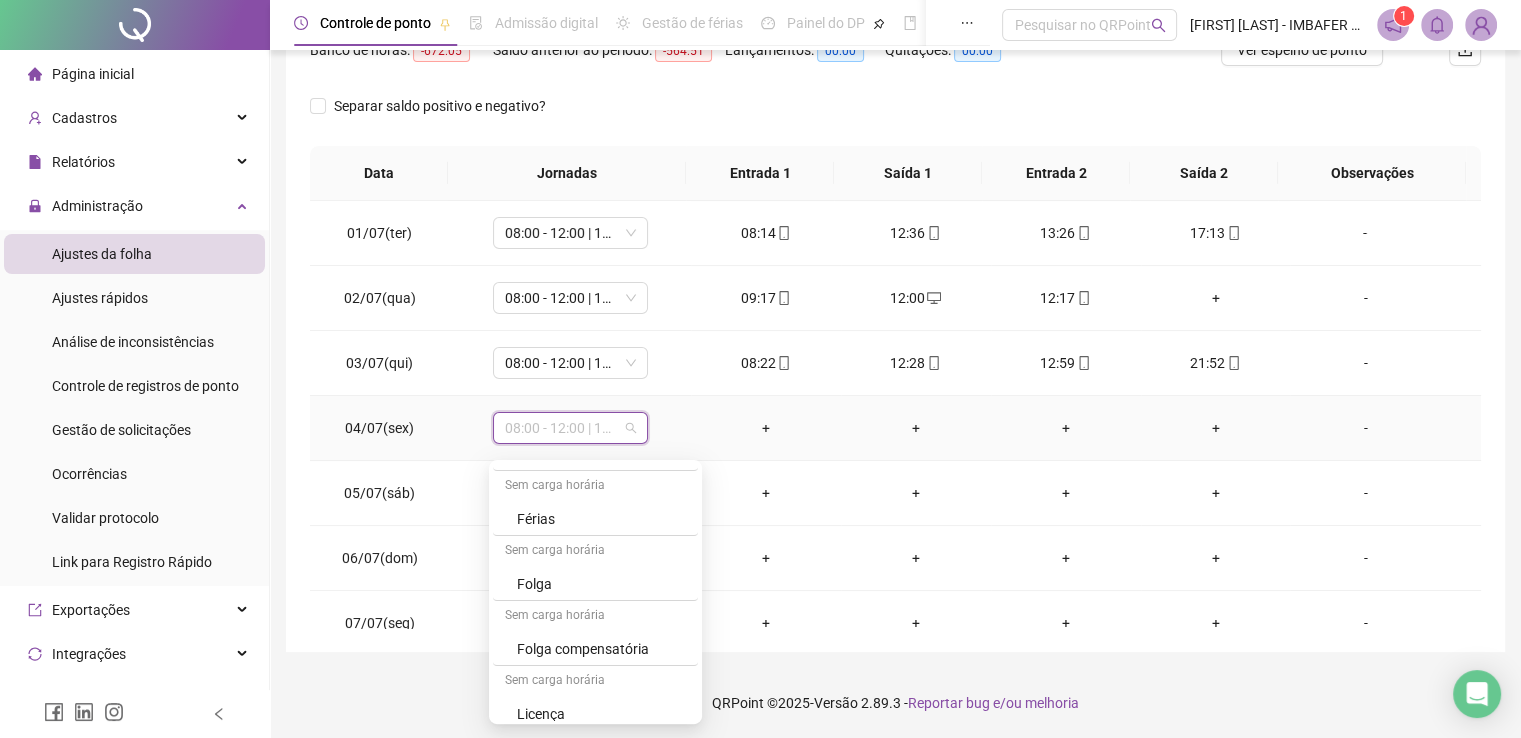 scroll, scrollTop: 327, scrollLeft: 0, axis: vertical 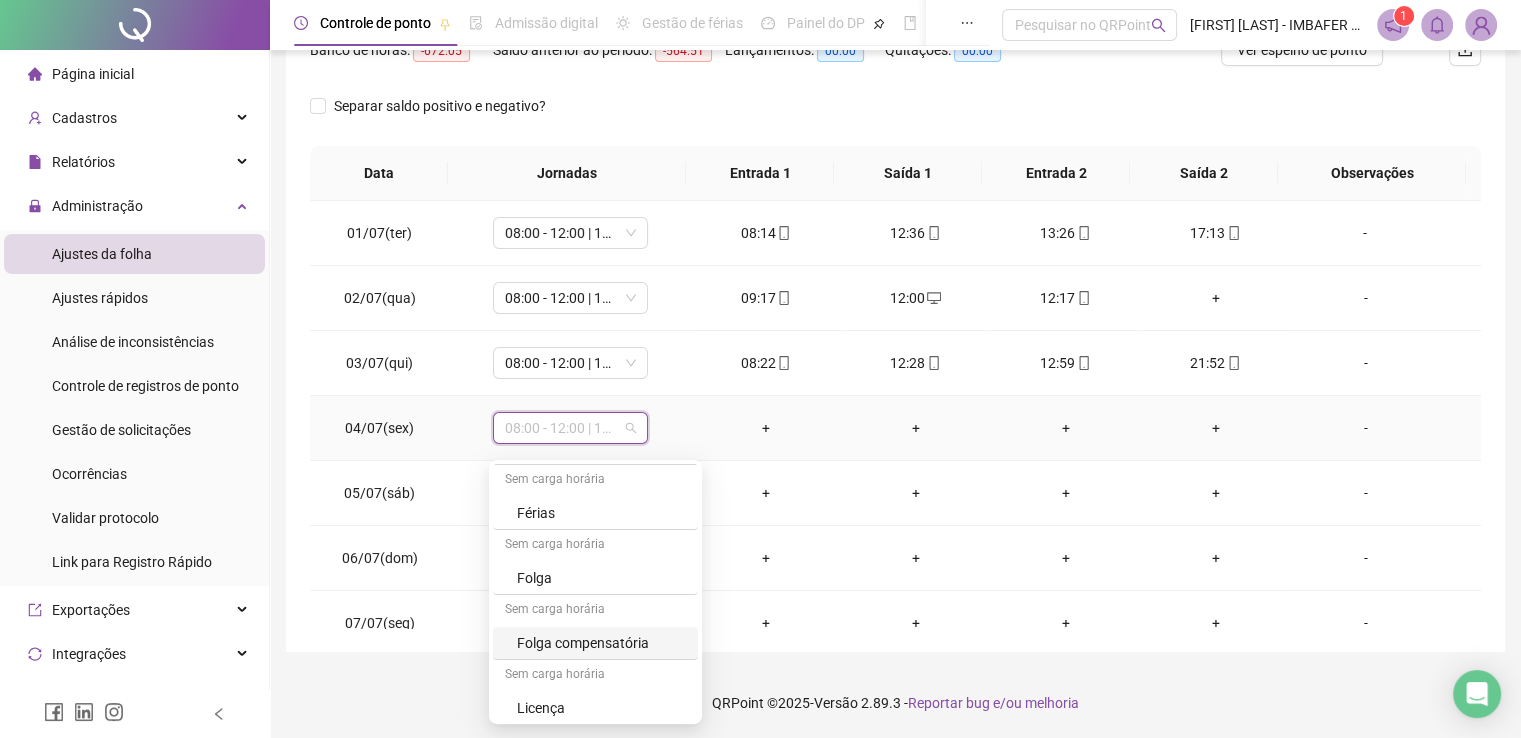 click on "Folga compensatória" at bounding box center (601, 643) 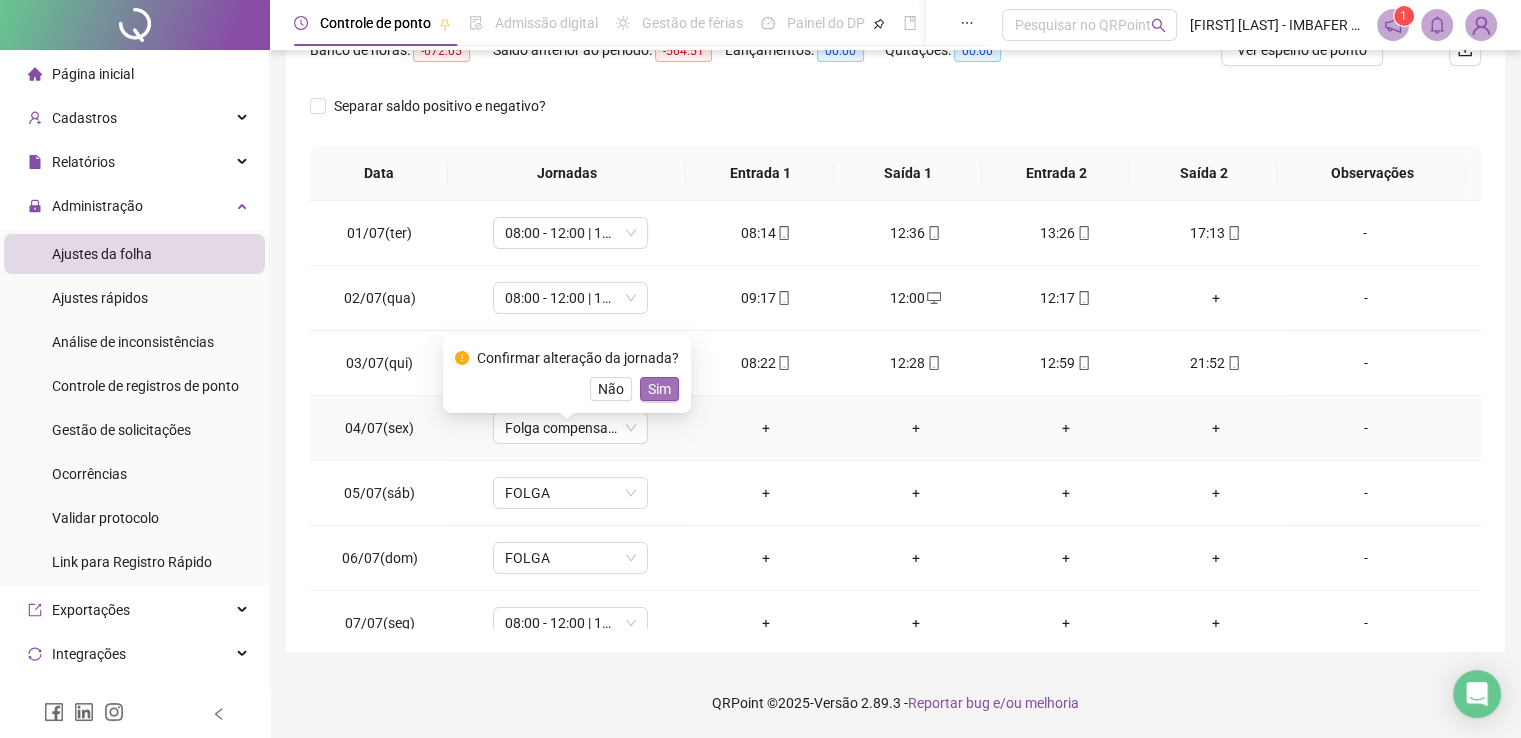 click on "Sim" at bounding box center (659, 389) 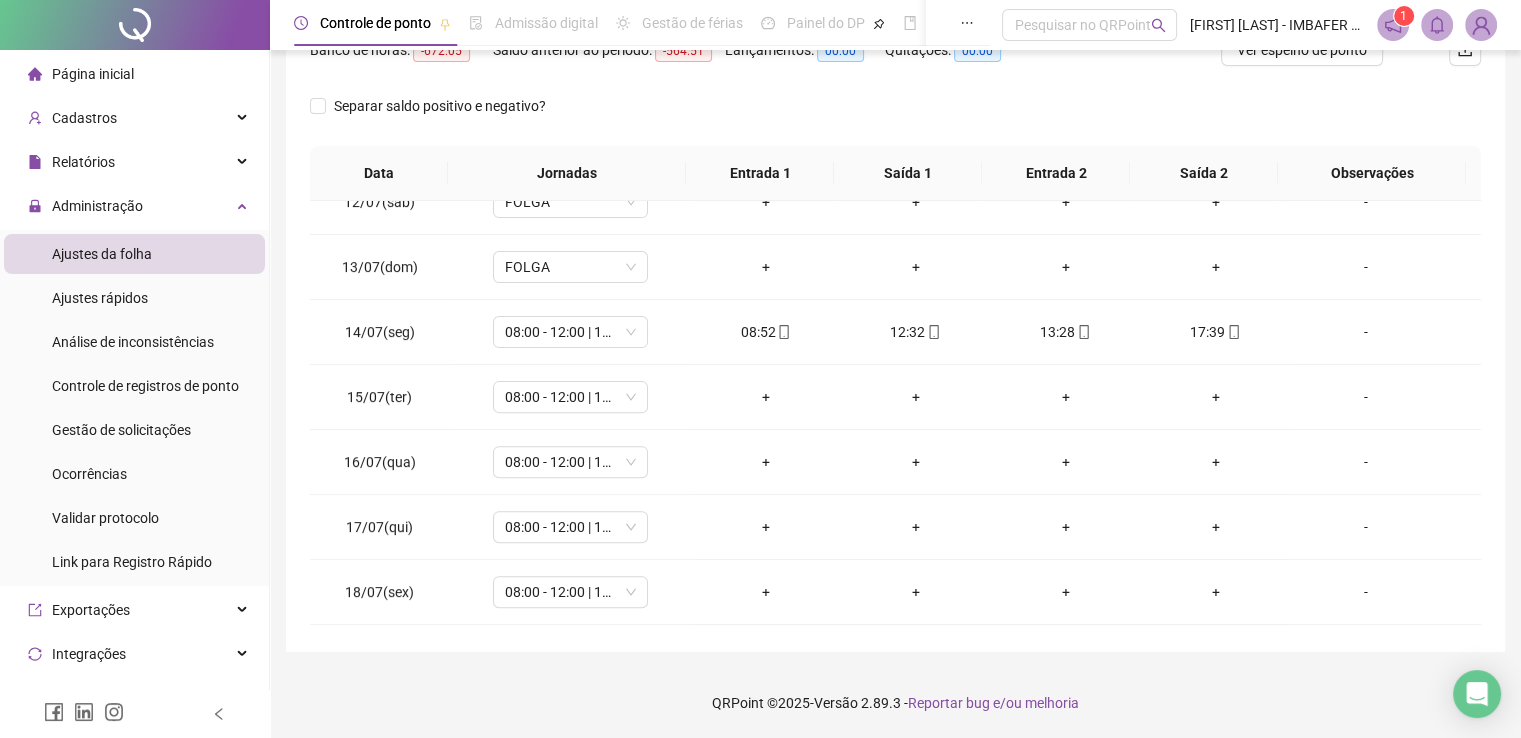 scroll, scrollTop: 751, scrollLeft: 0, axis: vertical 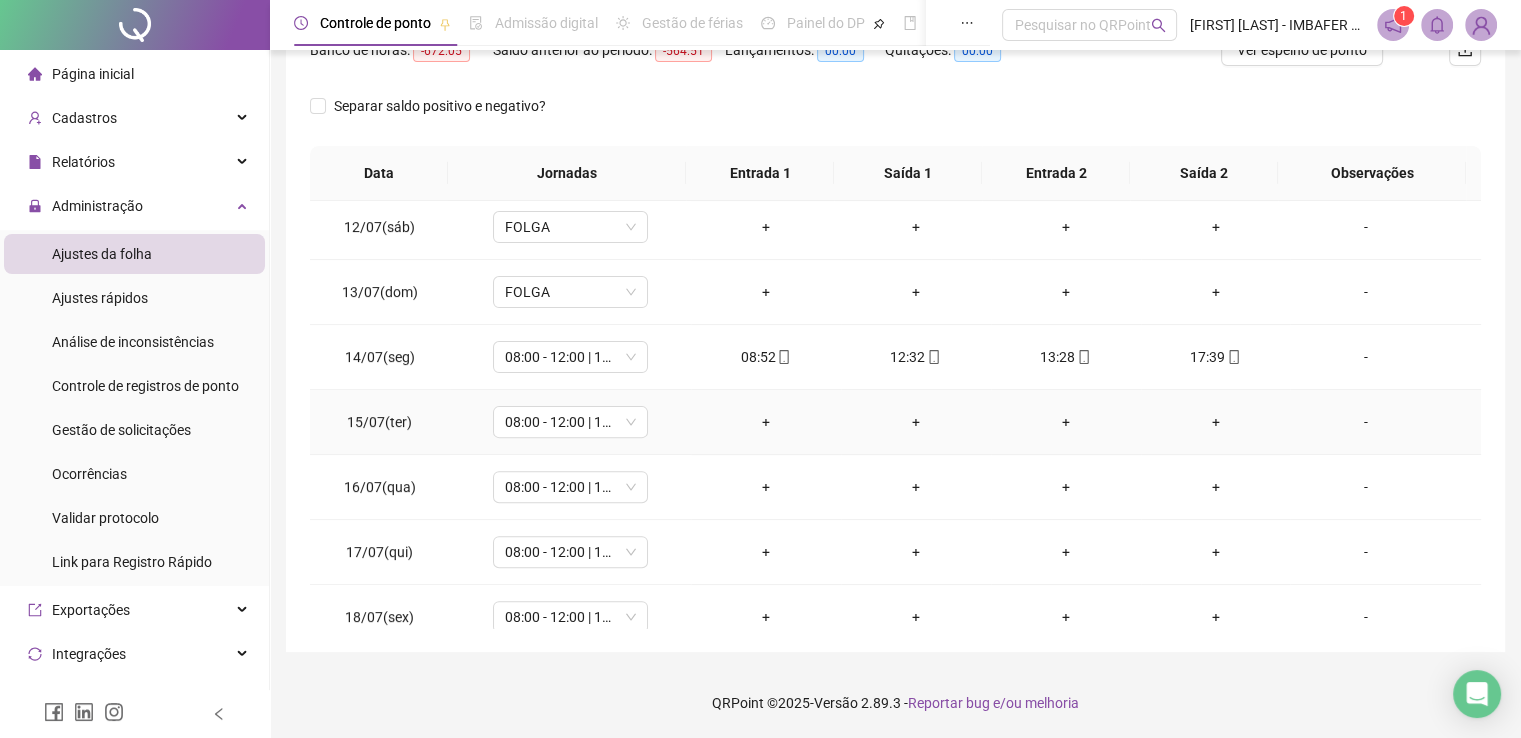 click on "+" at bounding box center (766, 422) 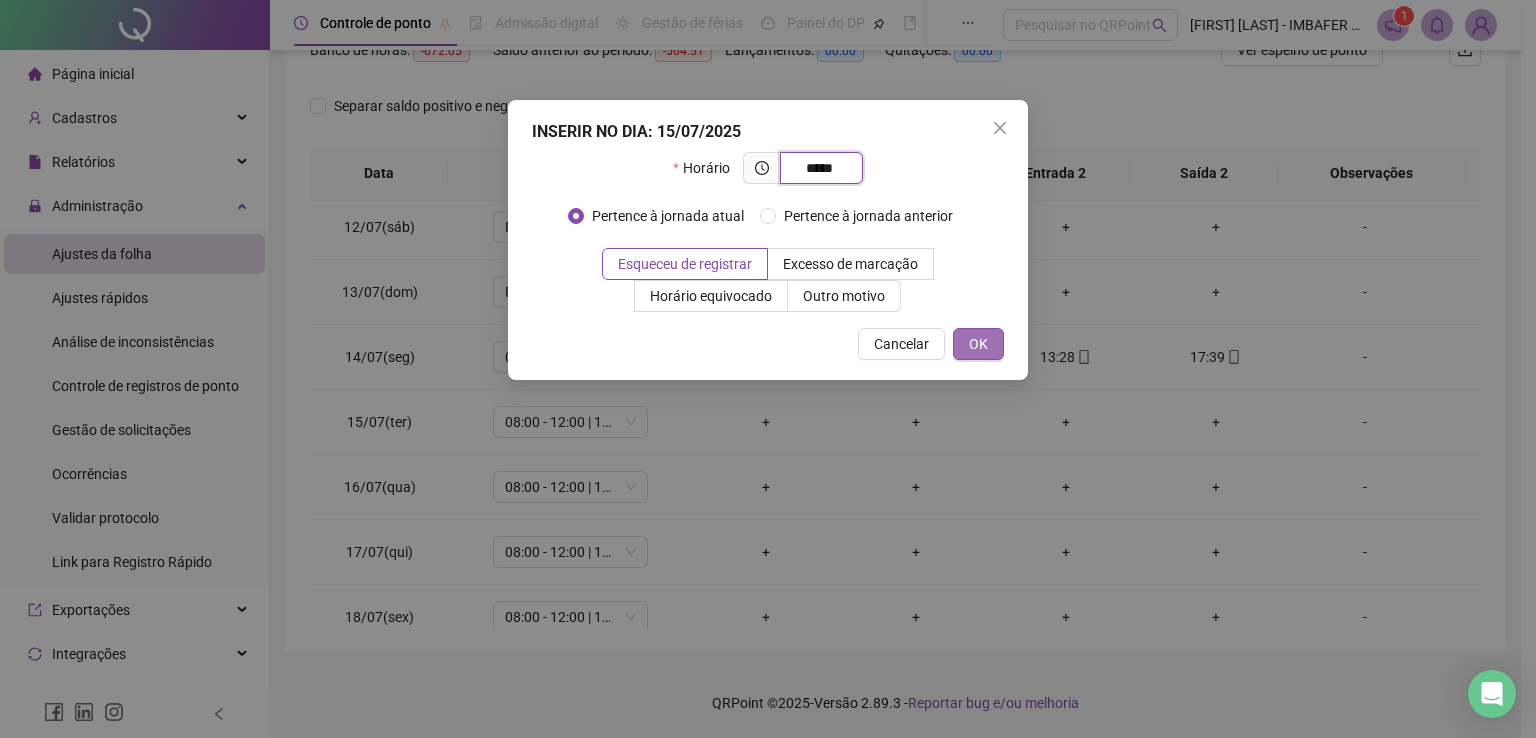 type on "*****" 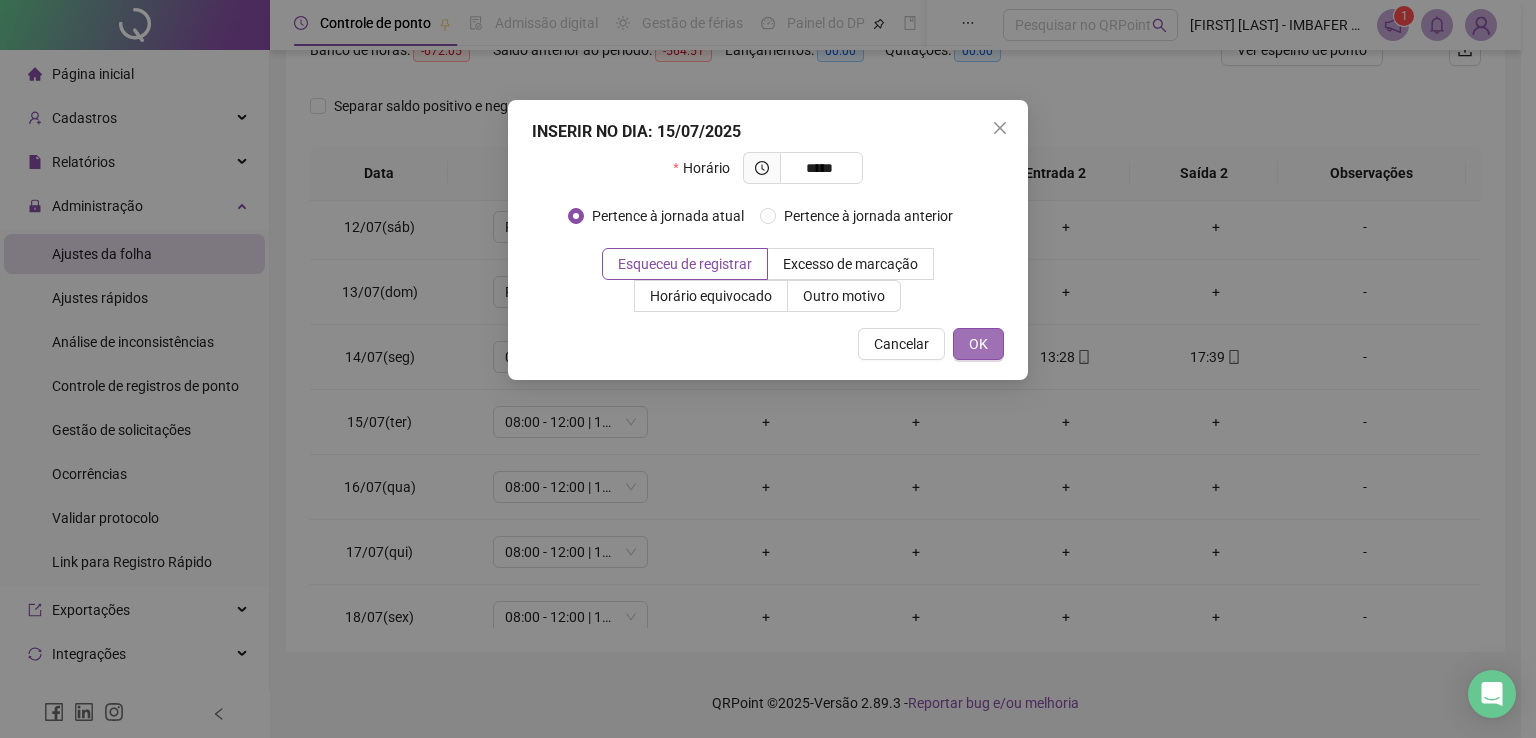 click on "OK" at bounding box center [978, 344] 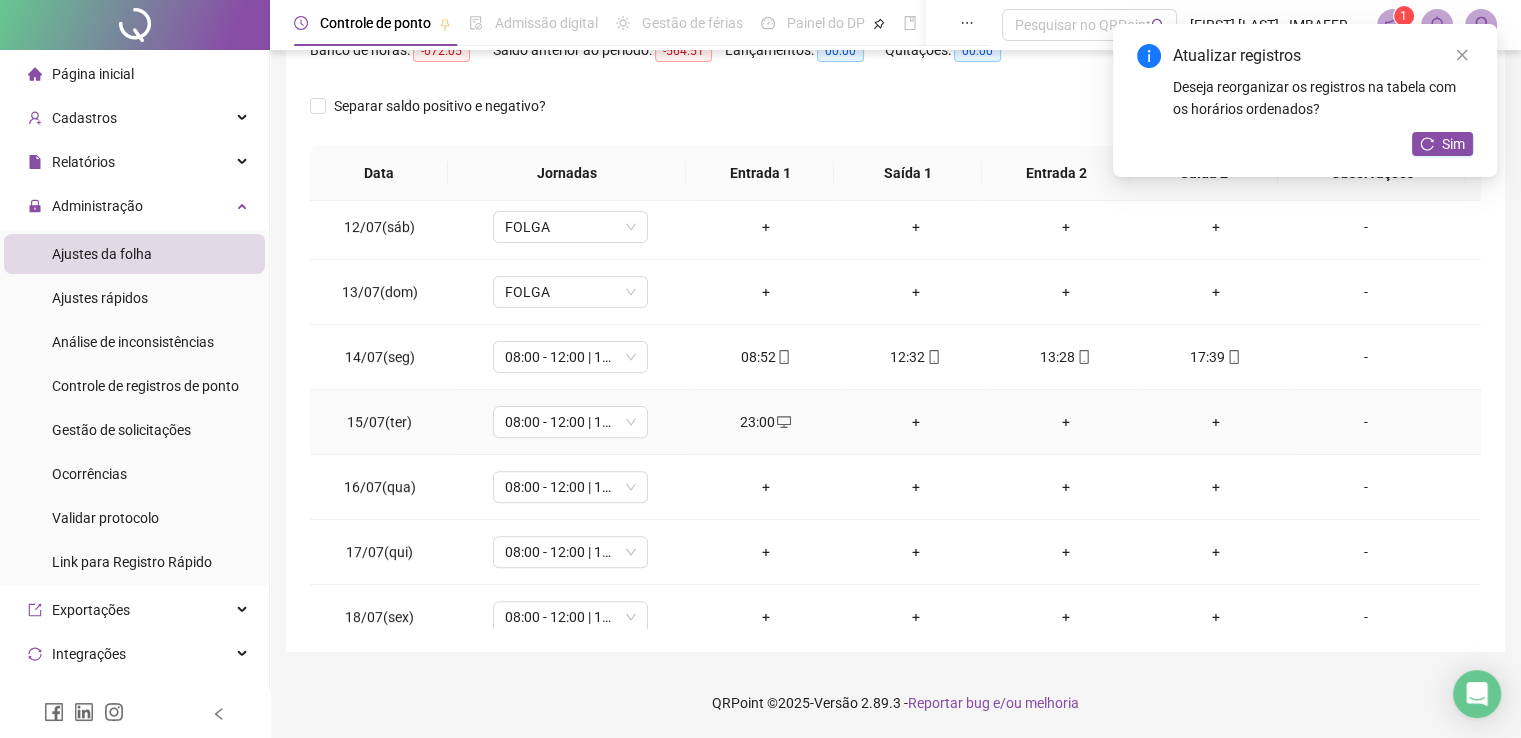 click on "+" at bounding box center [916, 422] 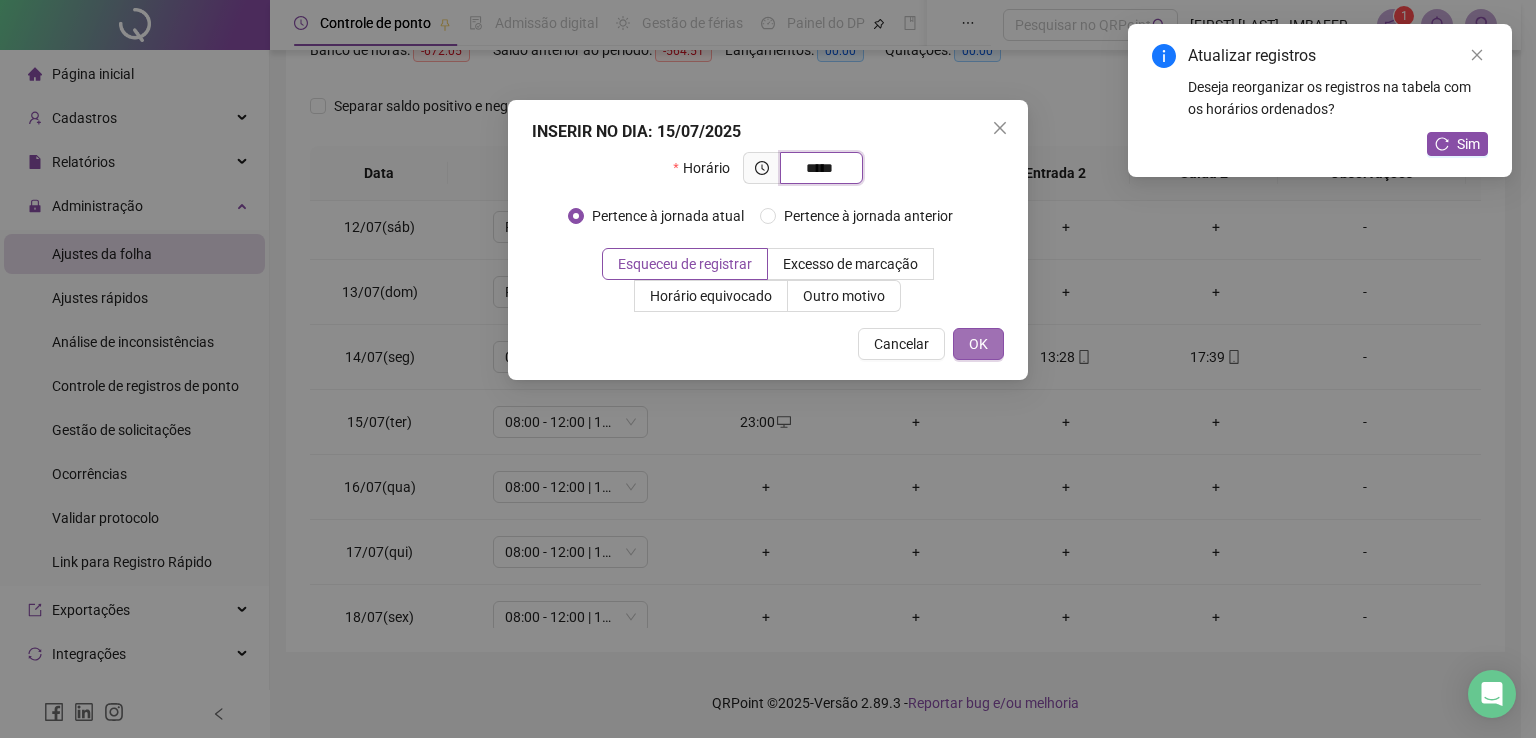 type on "*****" 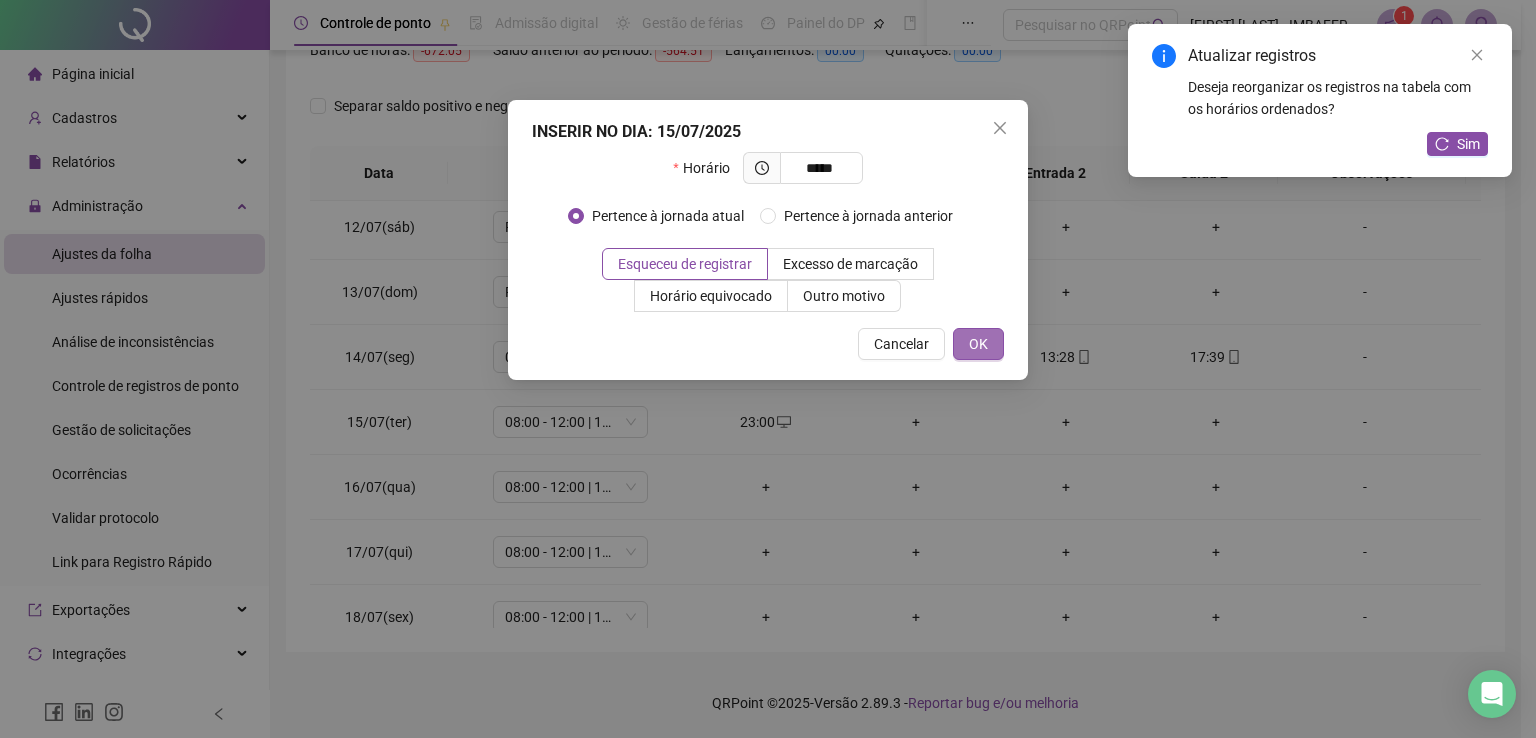 click on "OK" at bounding box center [978, 344] 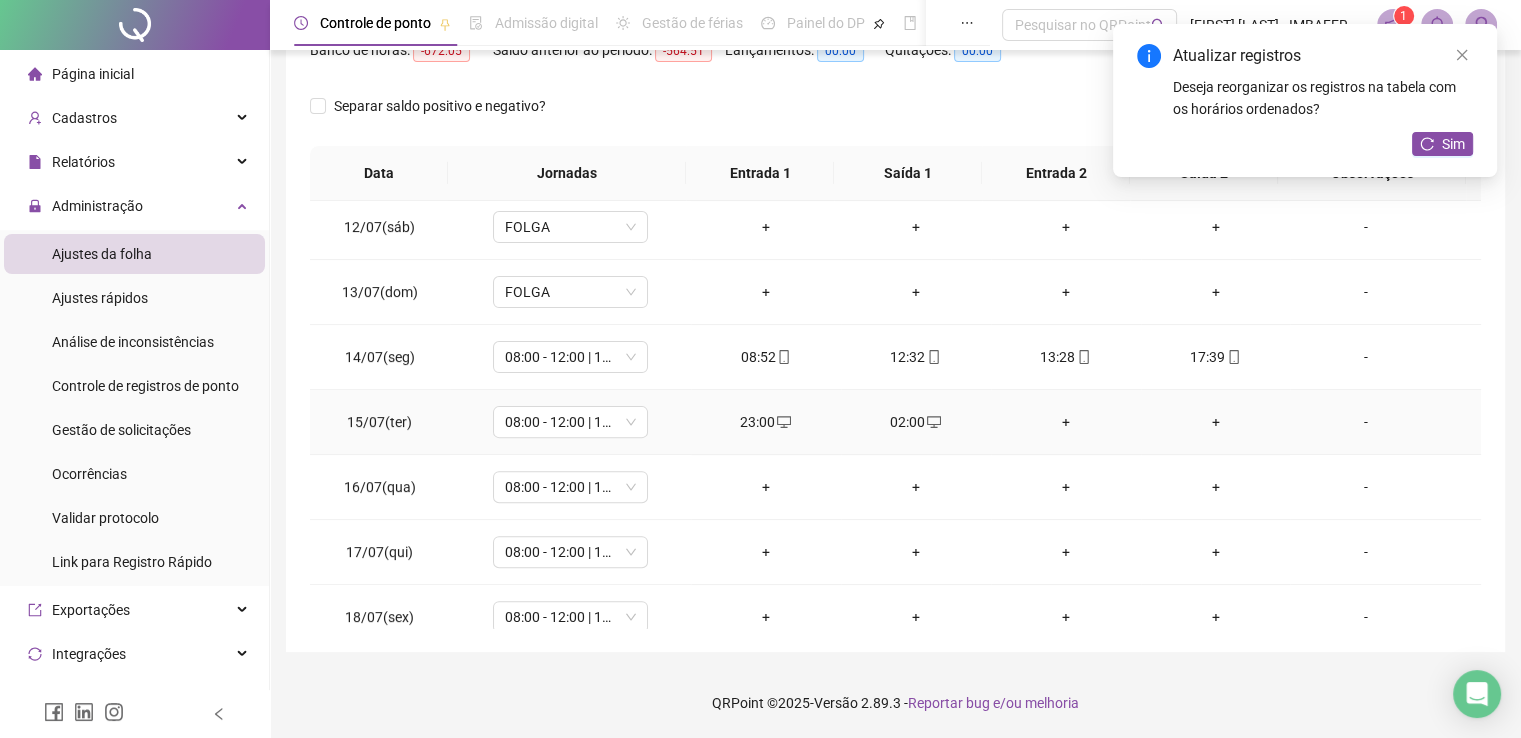 click on "+" at bounding box center (1066, 422) 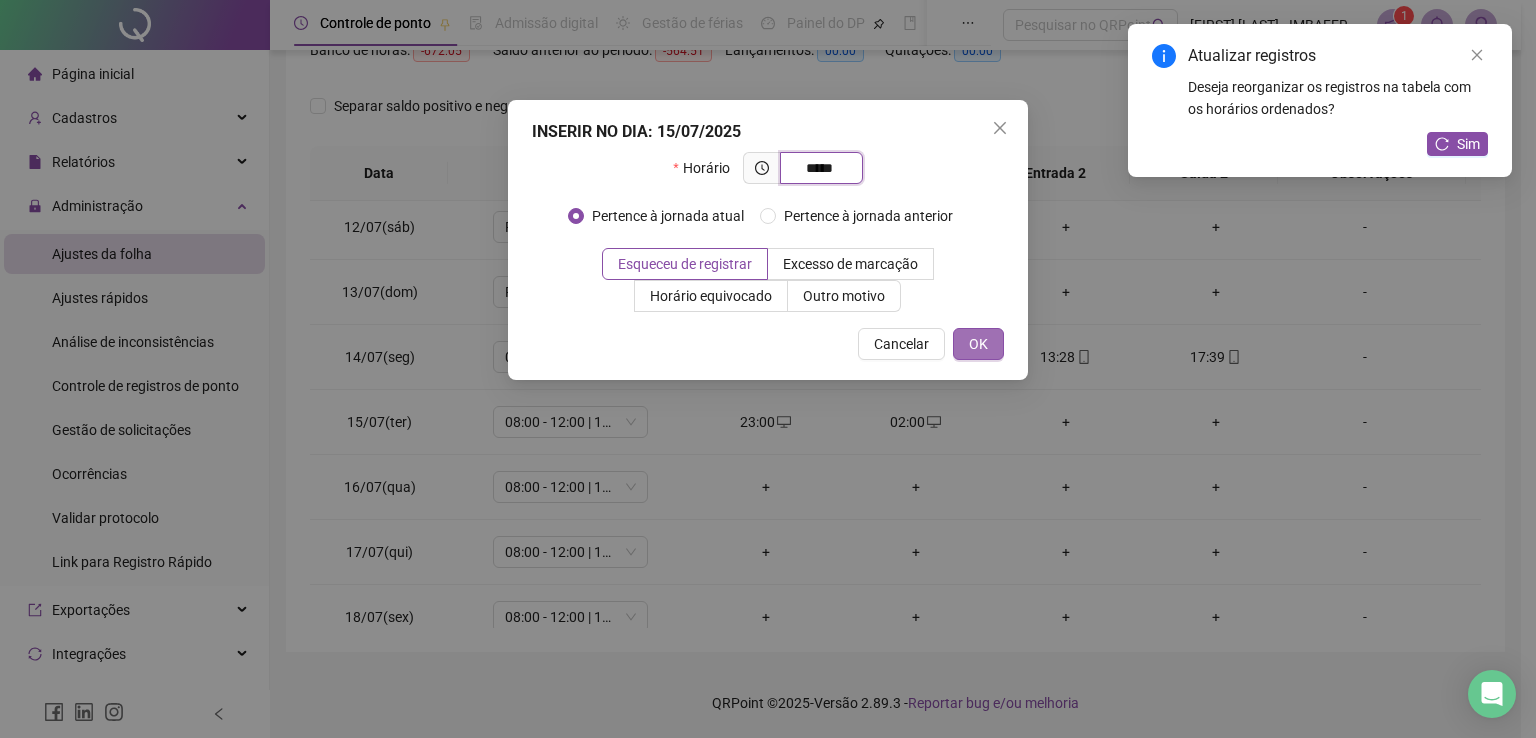 type on "*****" 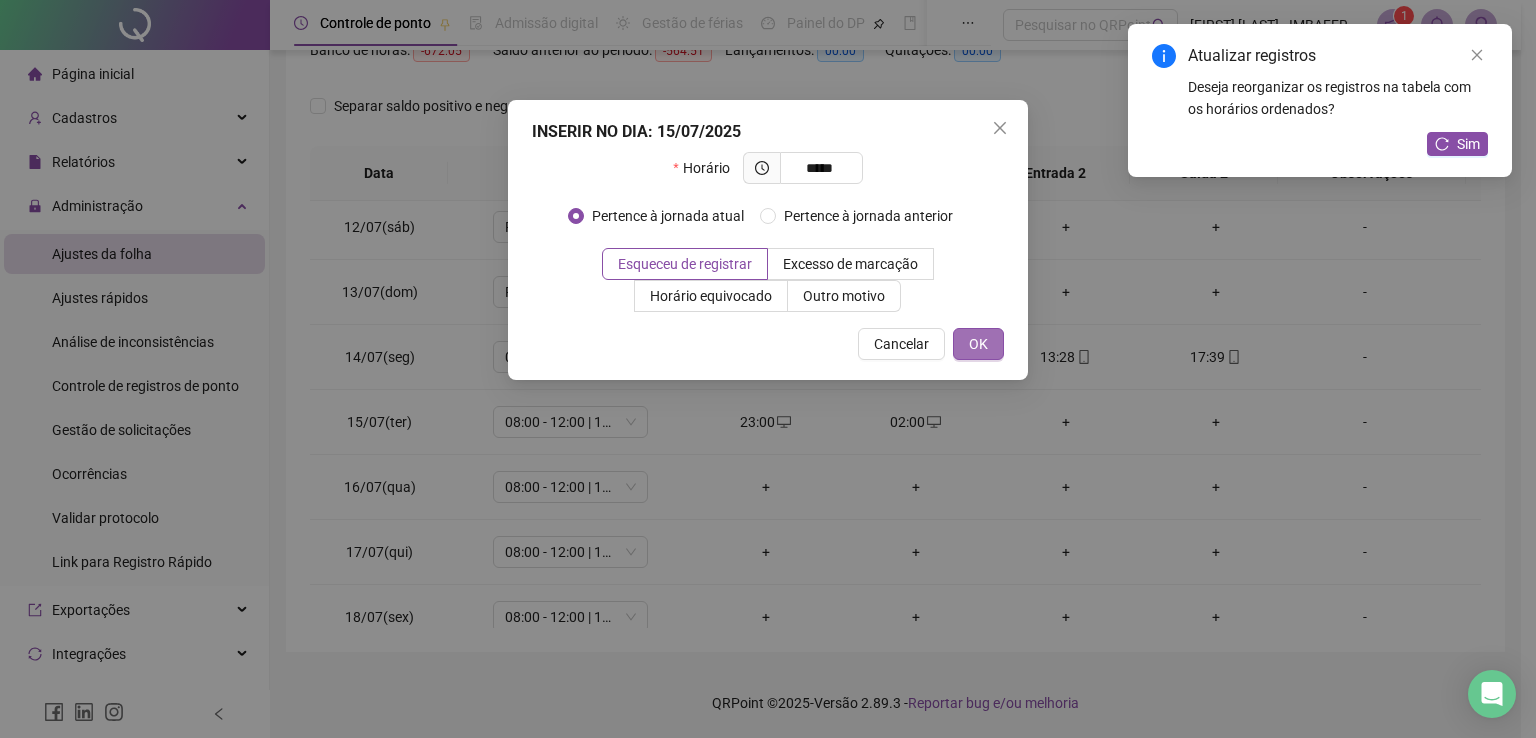 click on "OK" at bounding box center (978, 344) 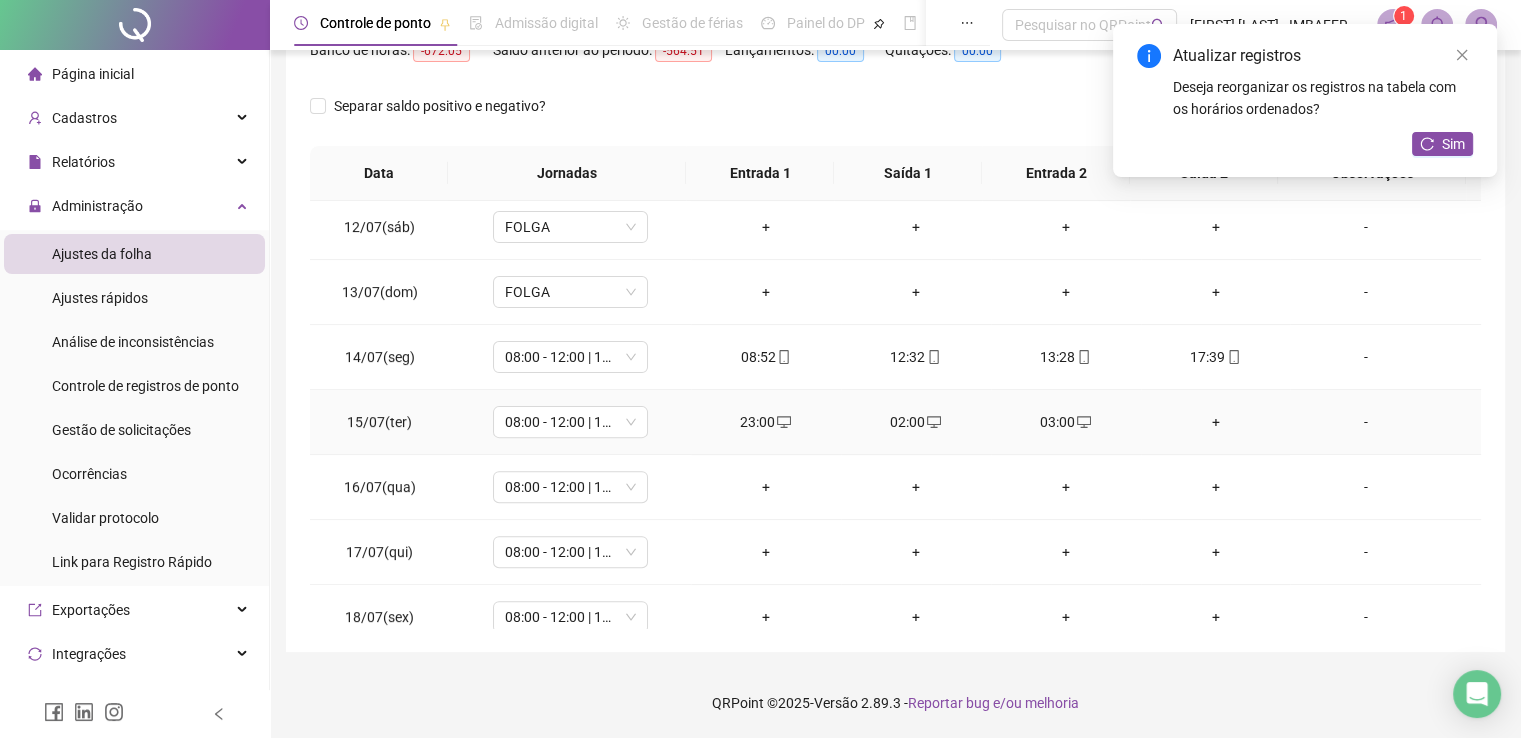 click on "+" at bounding box center [1216, 422] 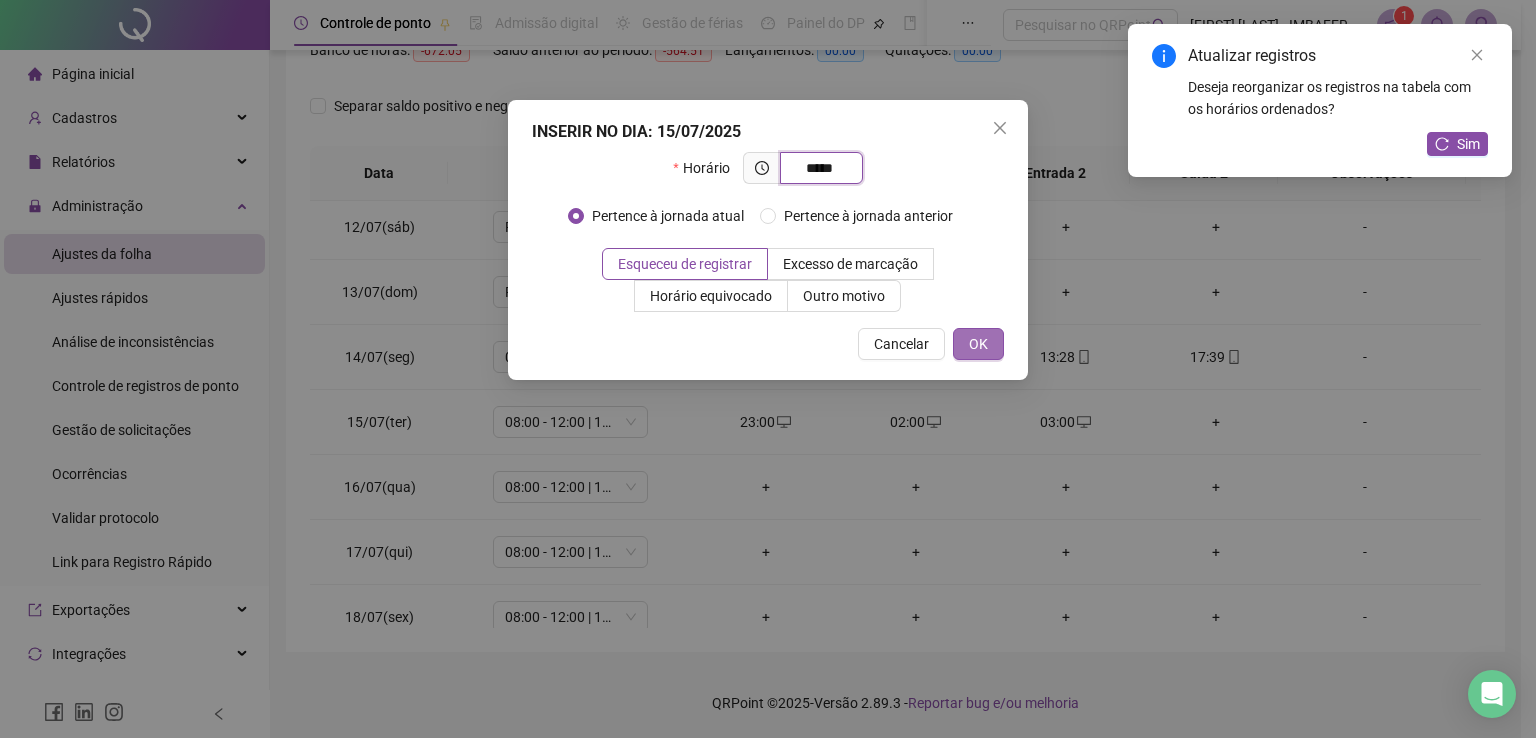 type on "*****" 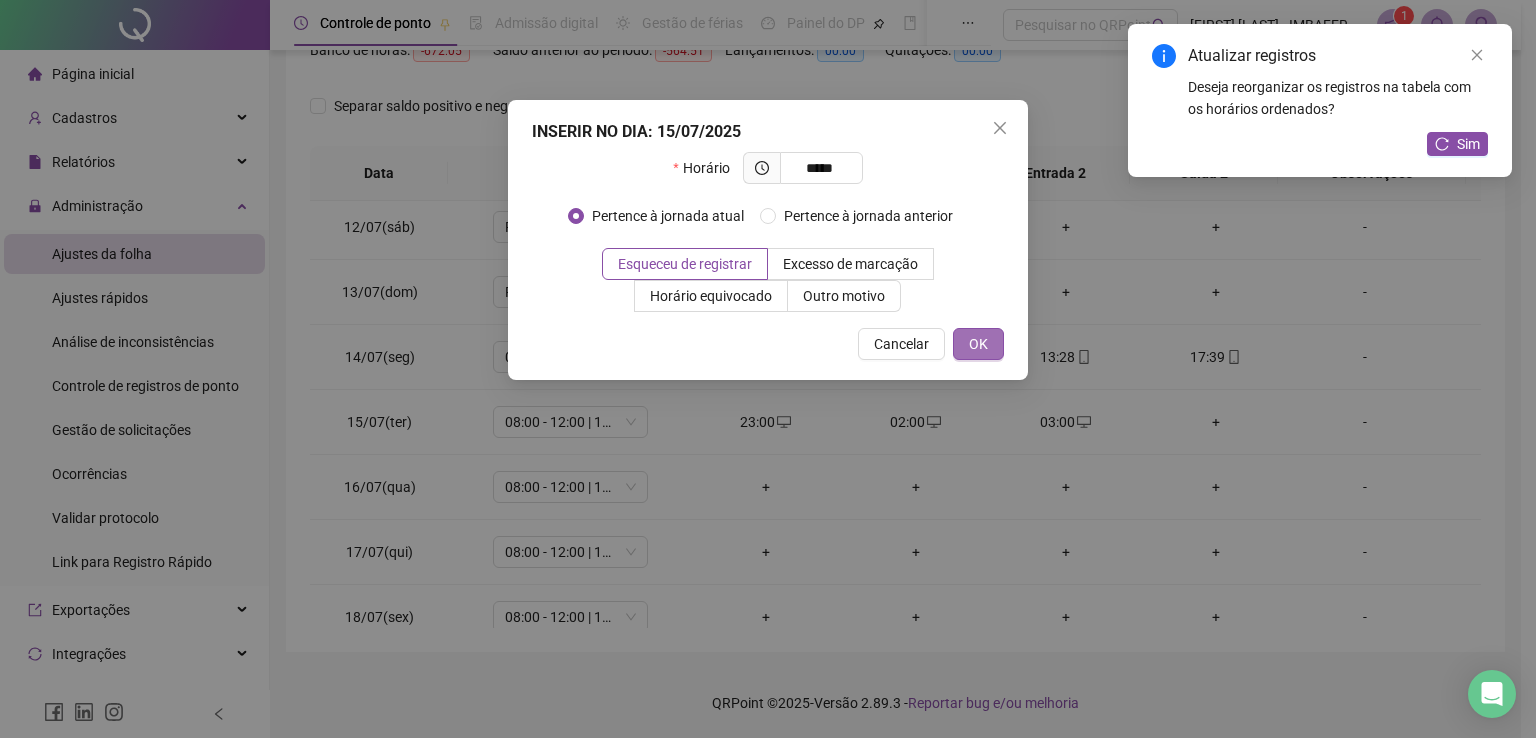 click on "OK" at bounding box center [978, 344] 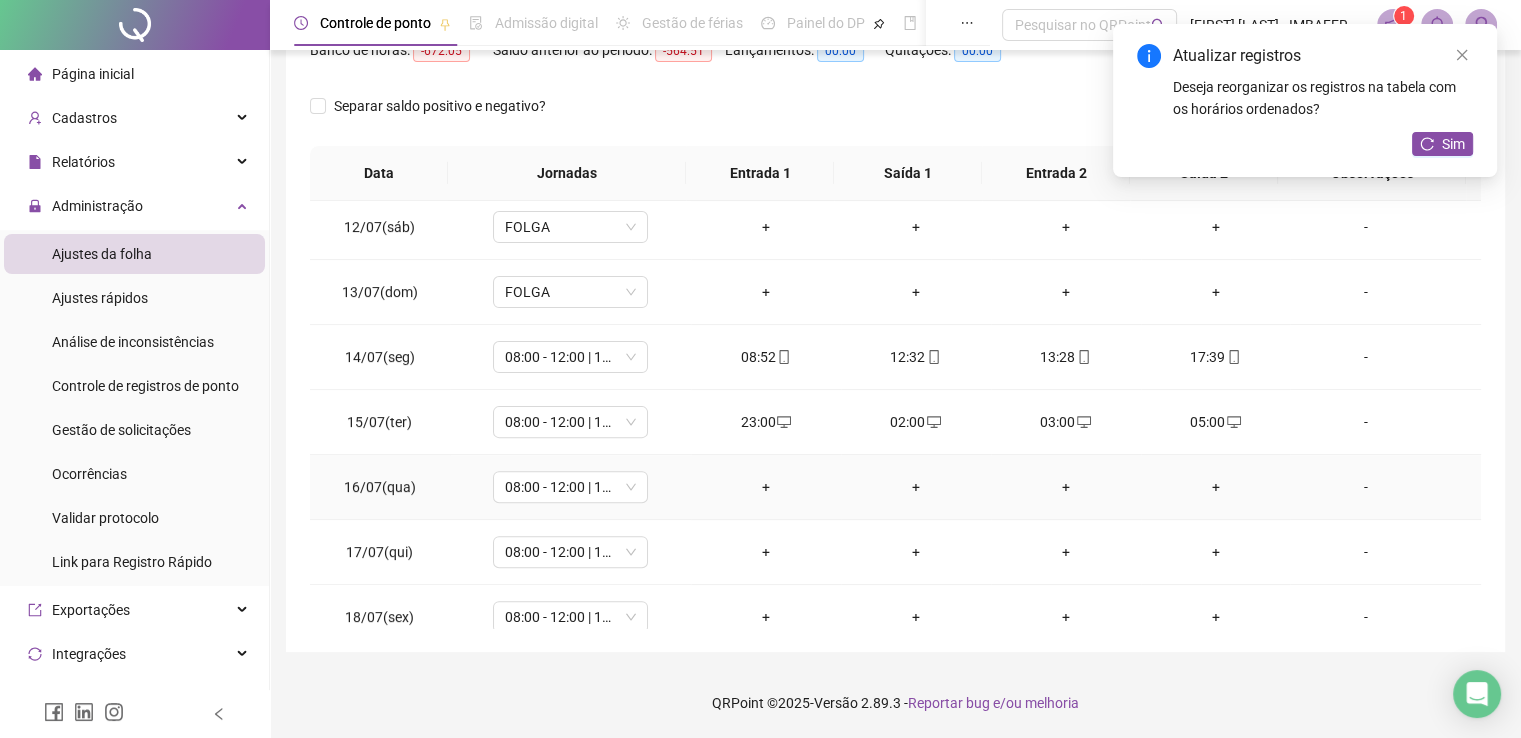click on "+" at bounding box center (766, 487) 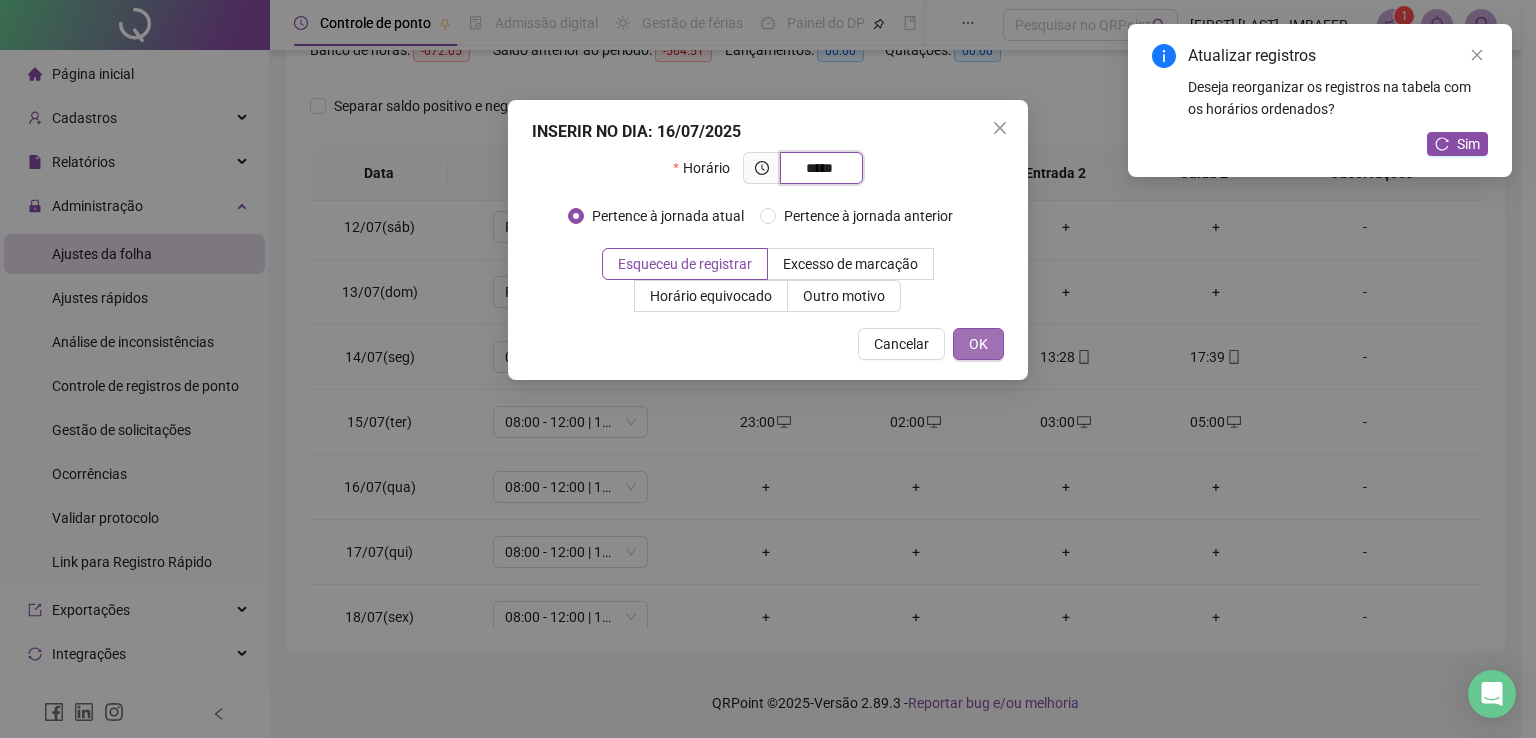 type on "*****" 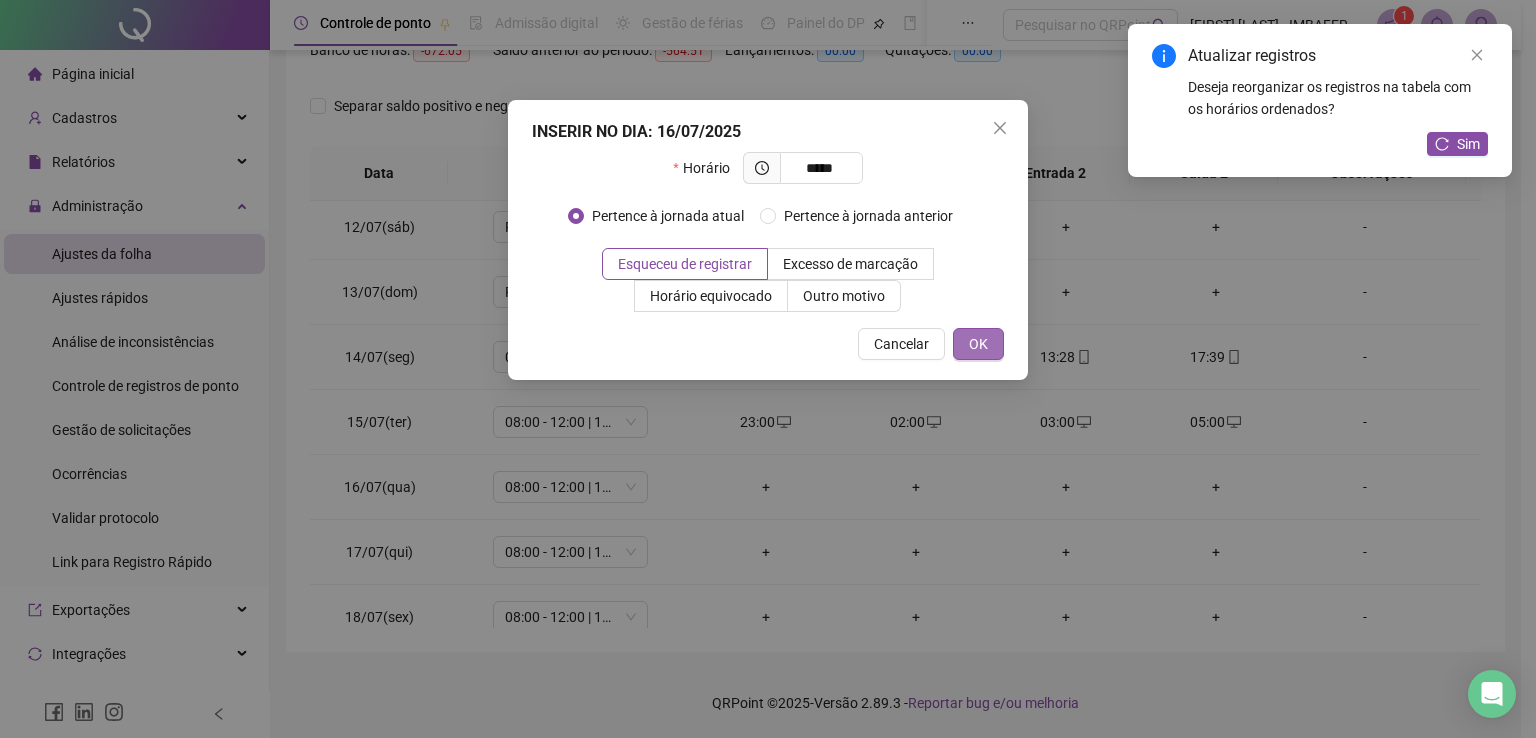 click on "OK" at bounding box center (978, 344) 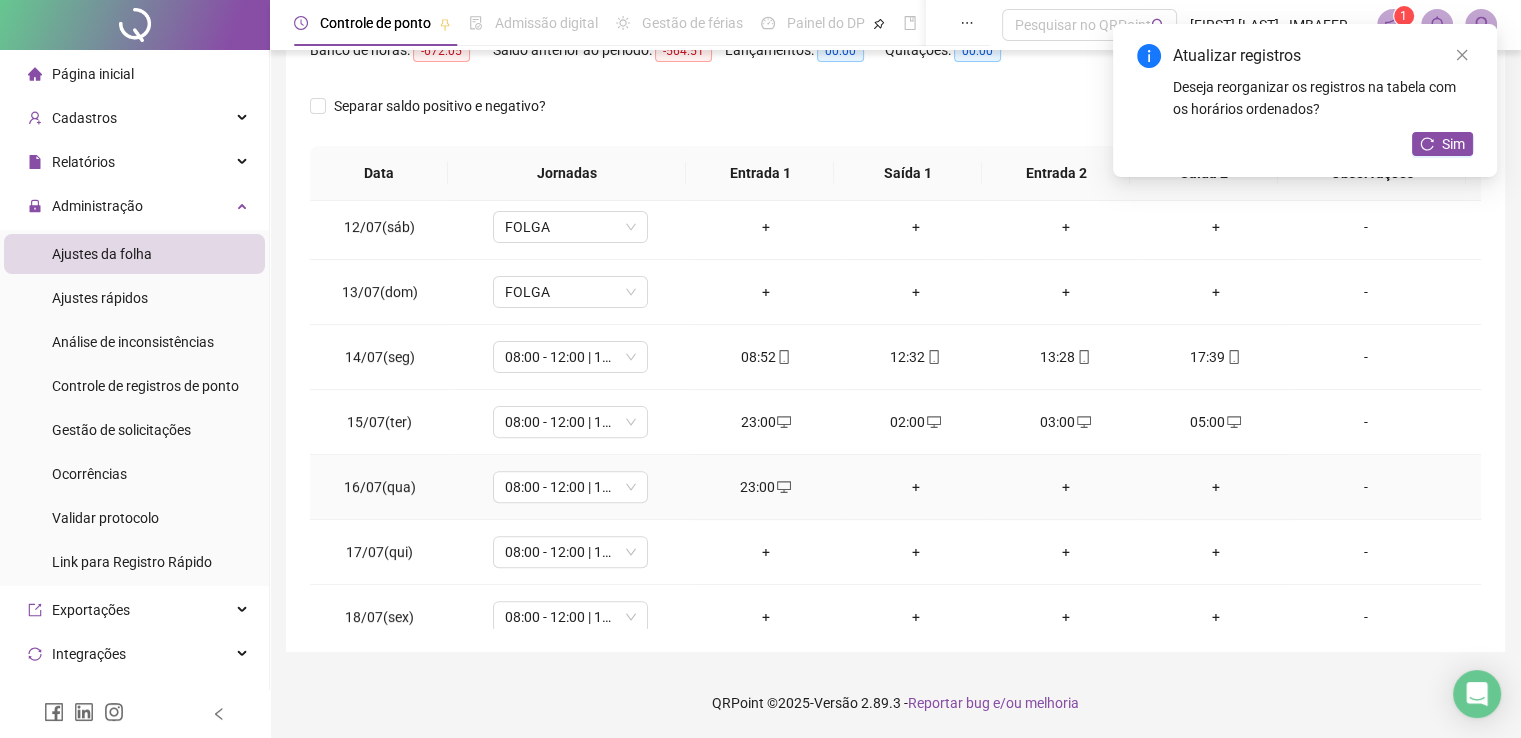 click on "+" at bounding box center (916, 487) 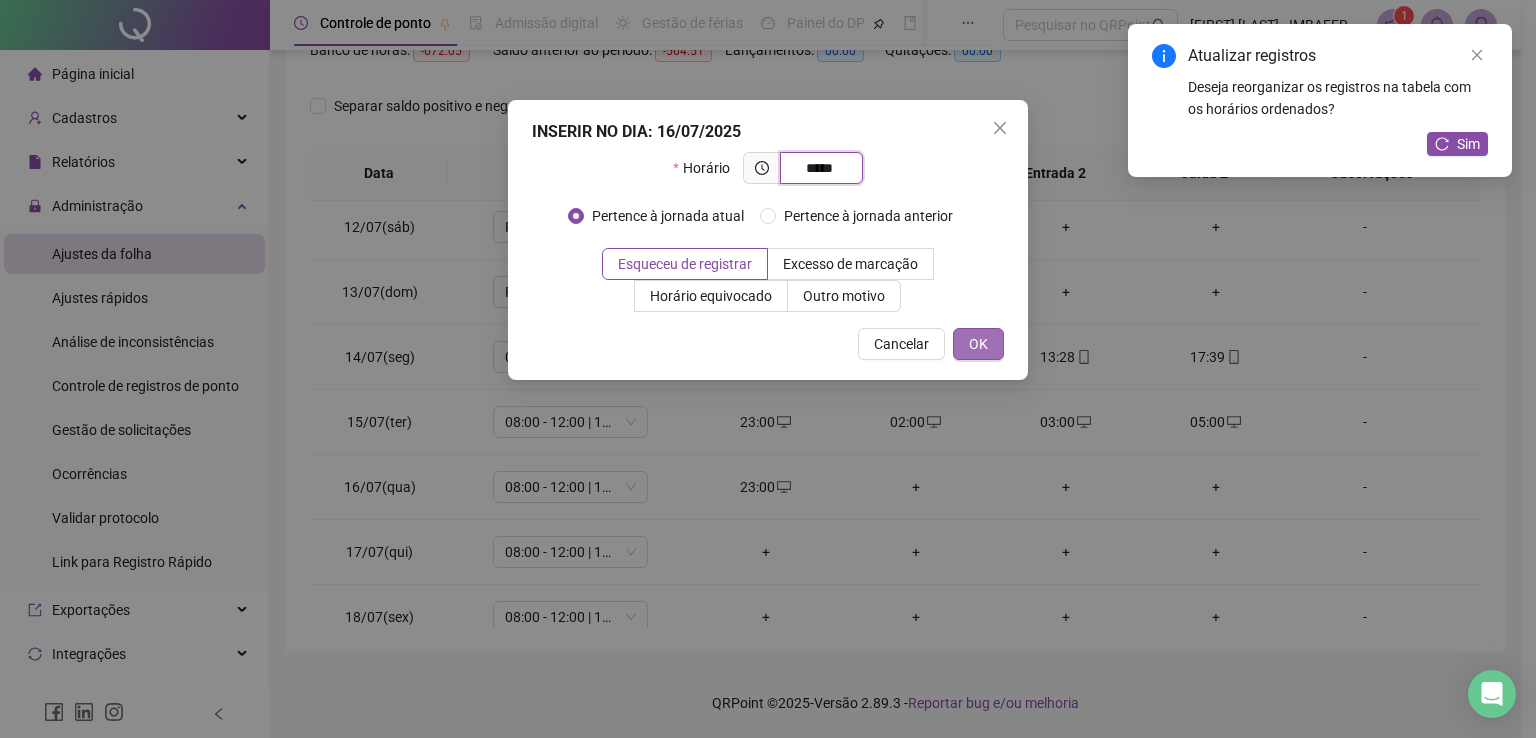 type on "*****" 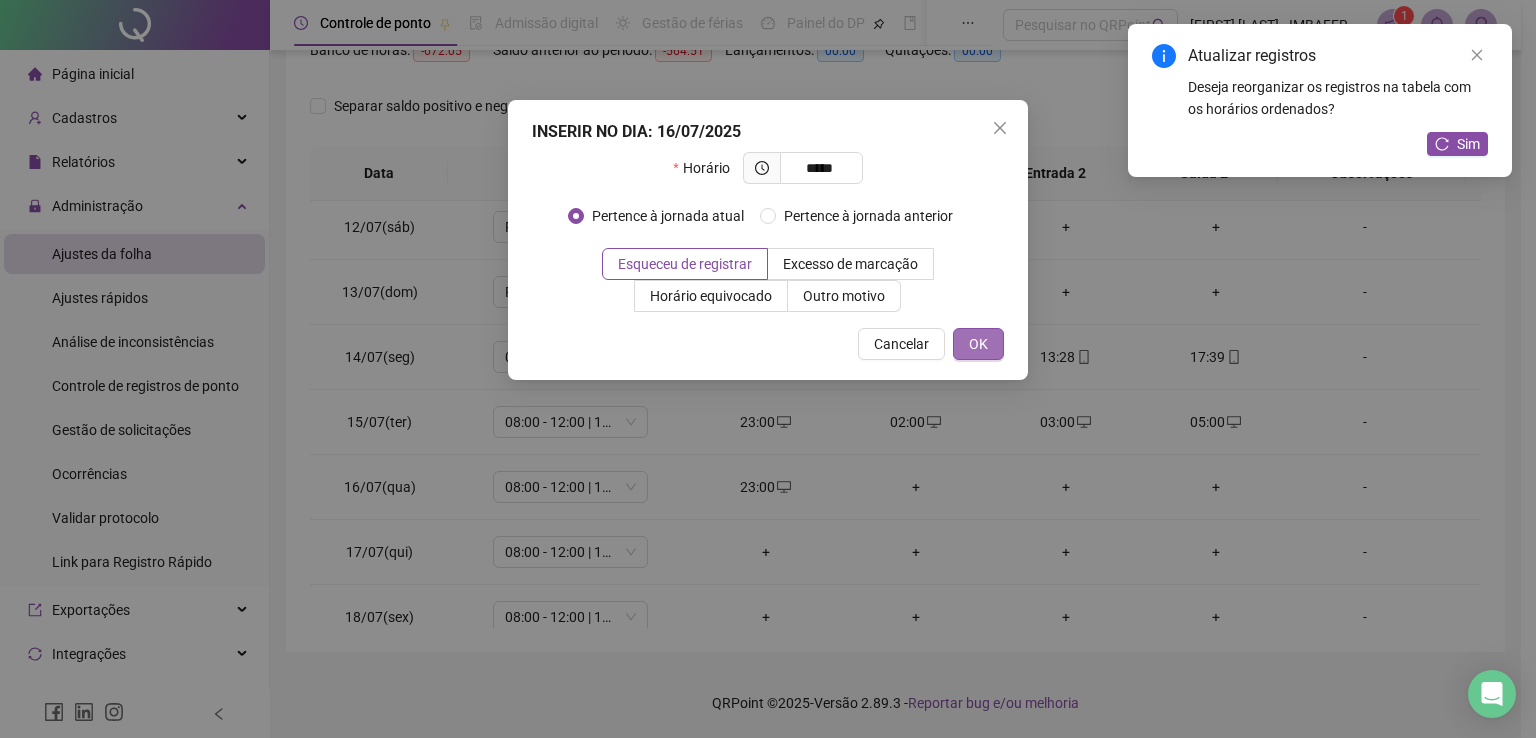 click on "OK" at bounding box center [978, 344] 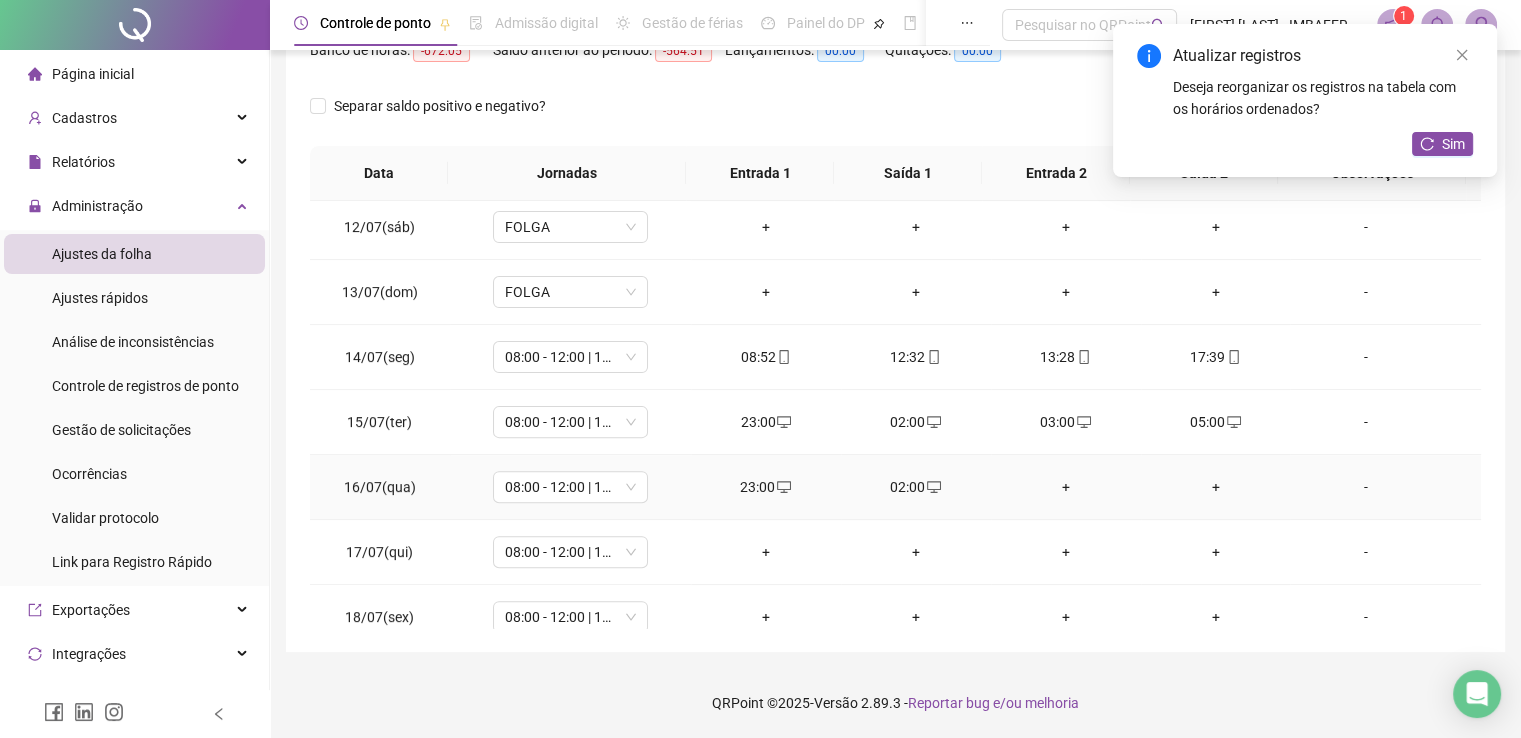 click on "+" at bounding box center (1066, 487) 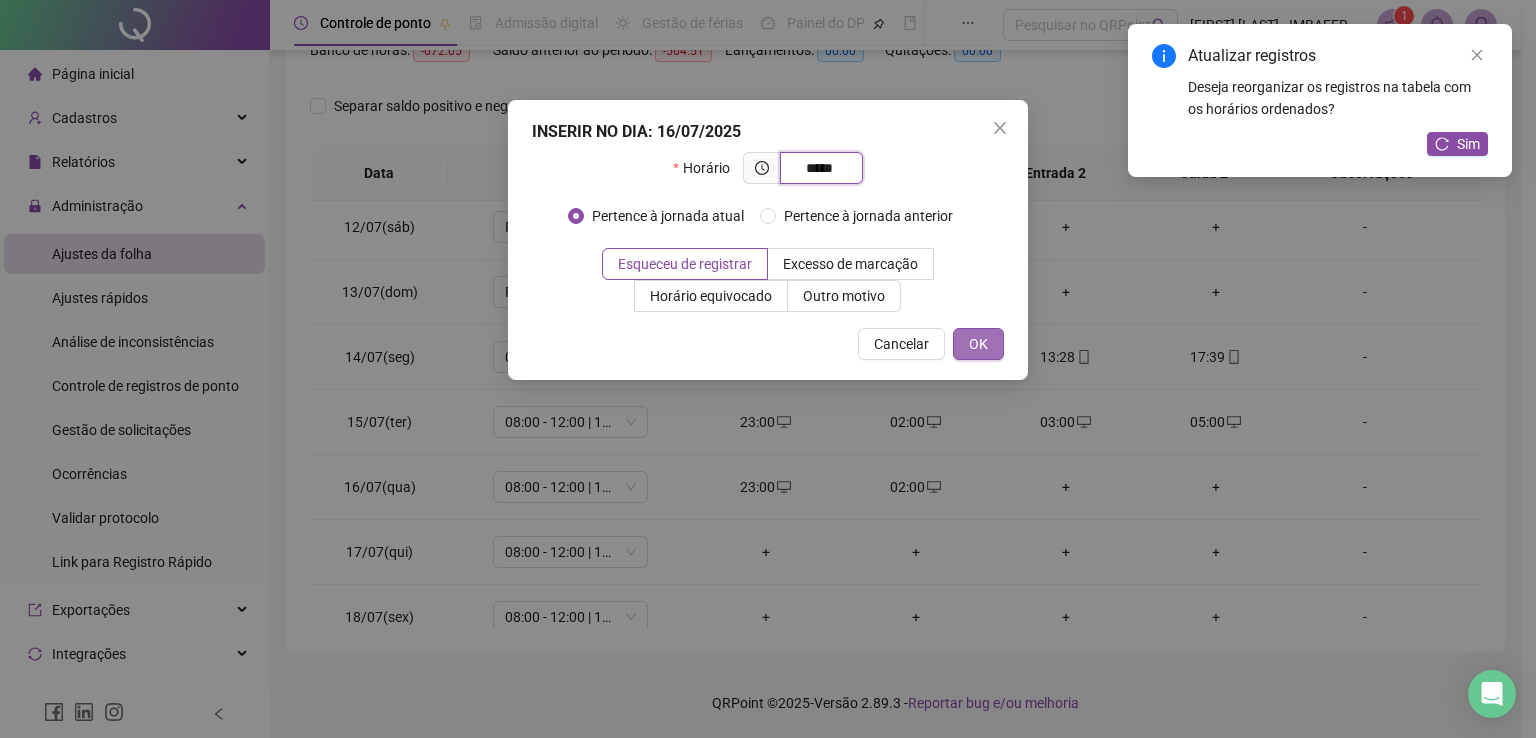 type on "*****" 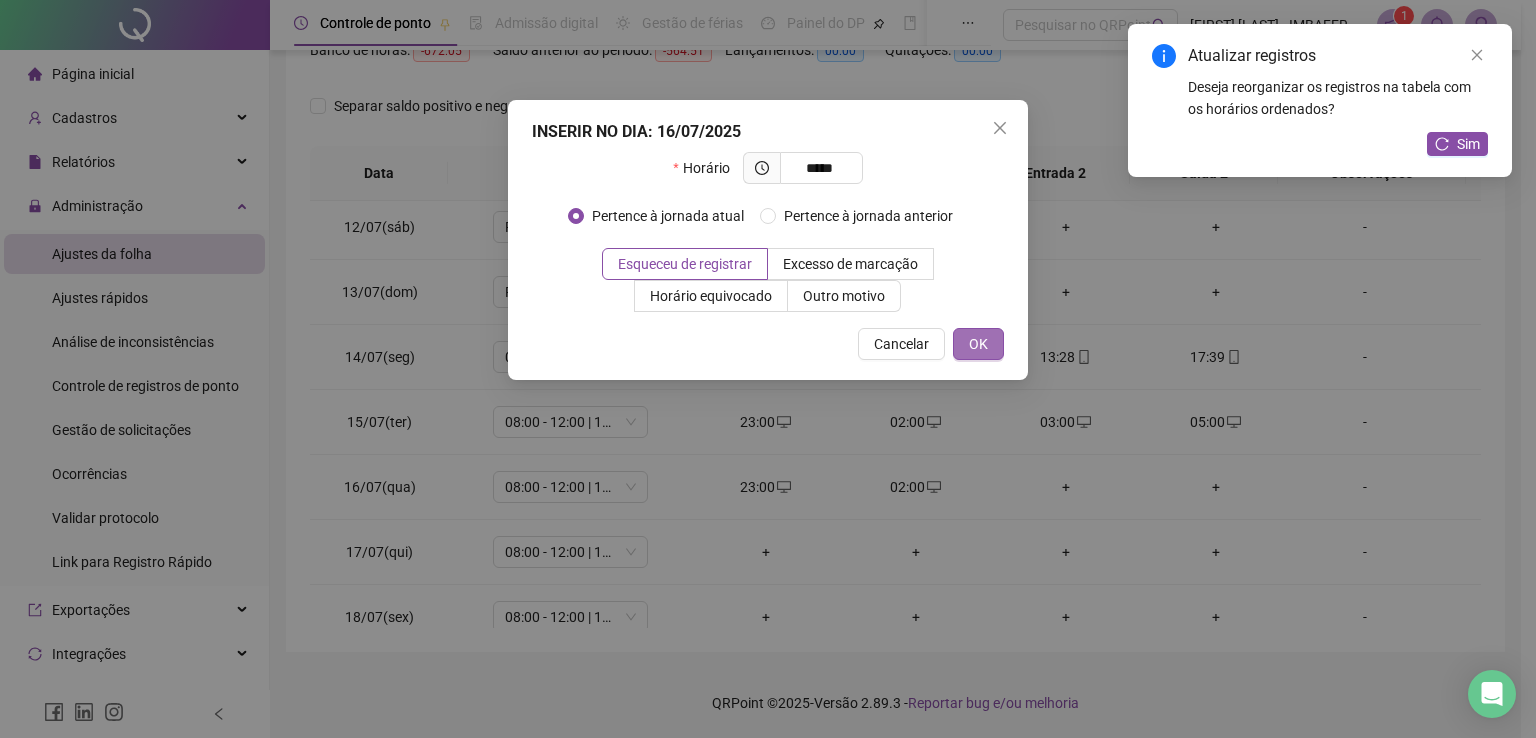 click on "OK" at bounding box center (978, 344) 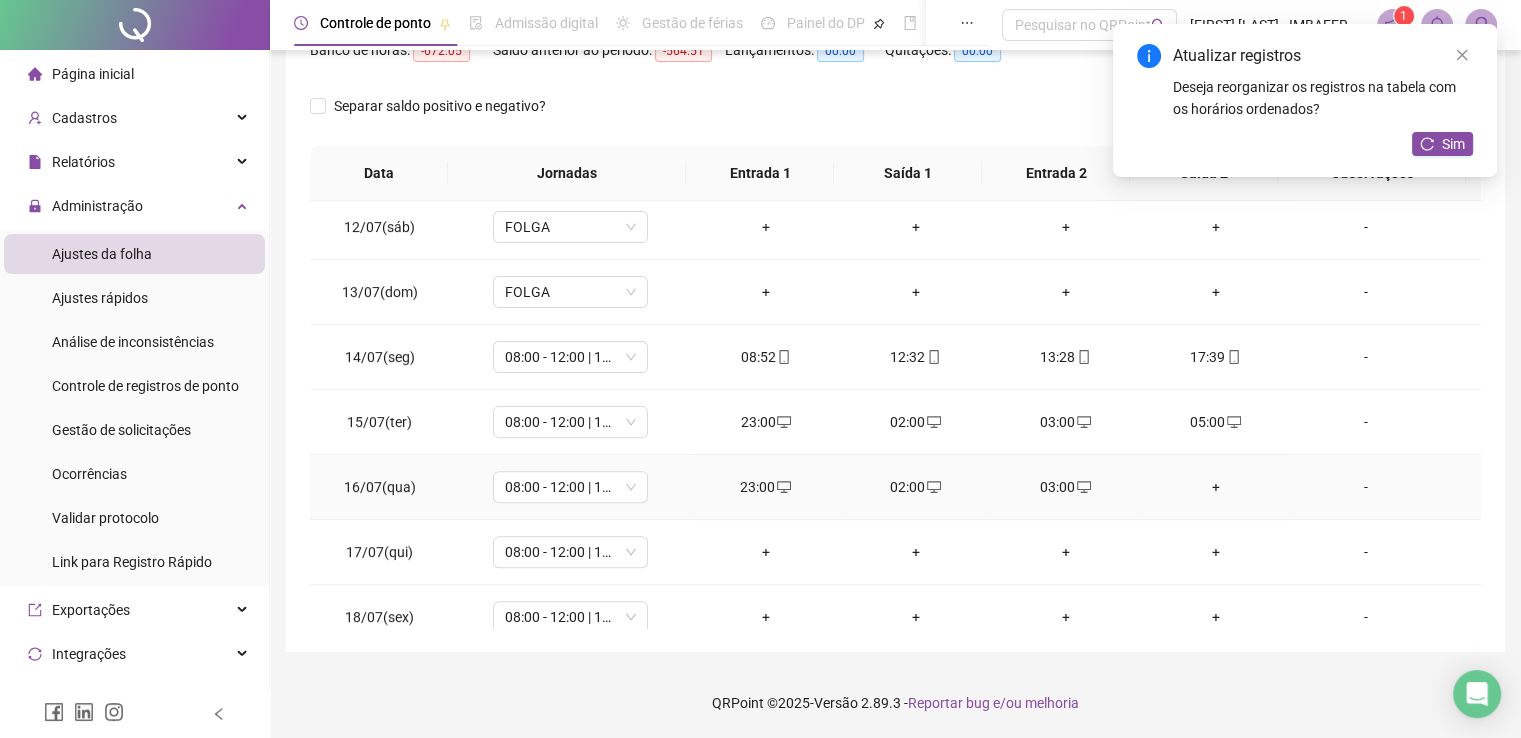click on "+" at bounding box center [1216, 487] 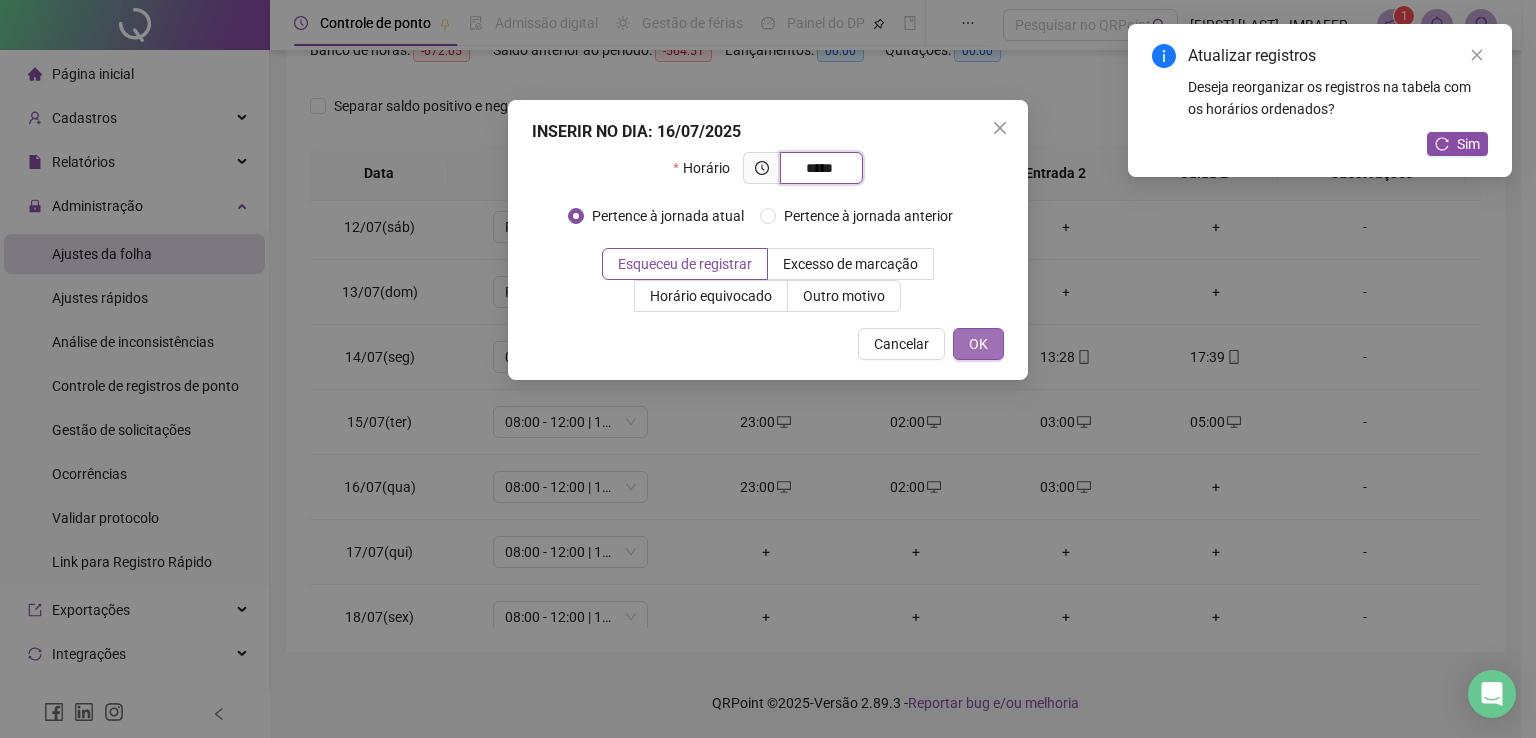type on "*****" 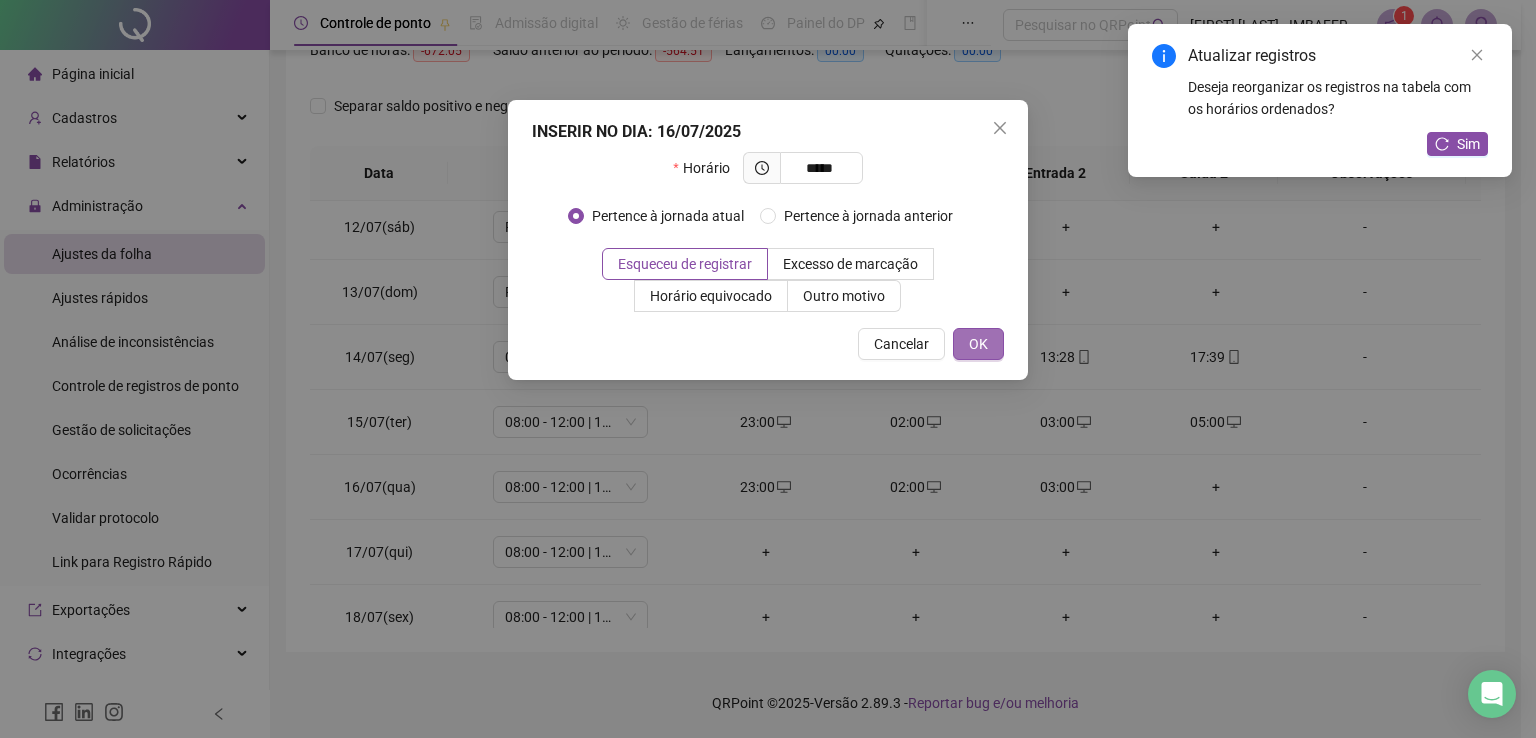 click on "OK" at bounding box center [978, 344] 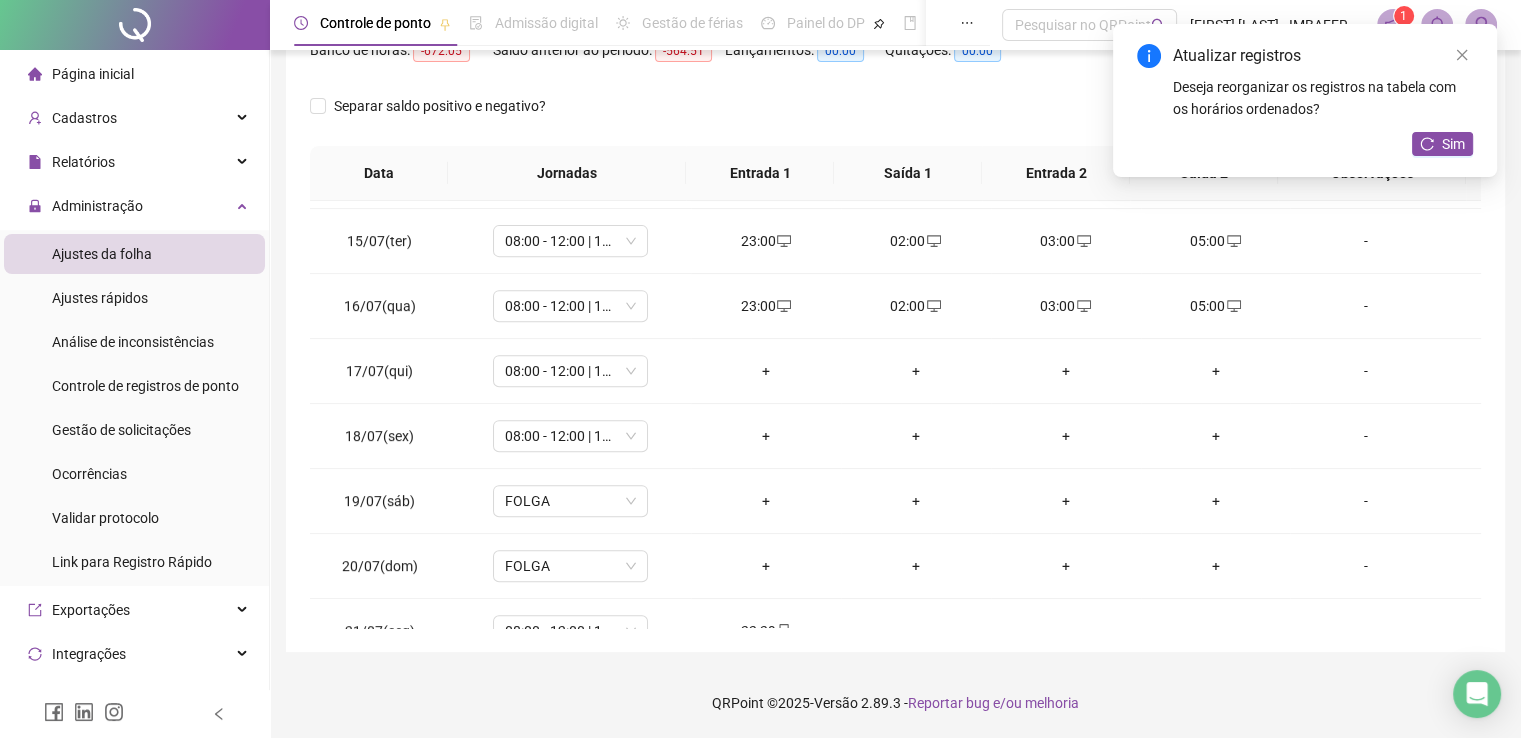 scroll, scrollTop: 976, scrollLeft: 0, axis: vertical 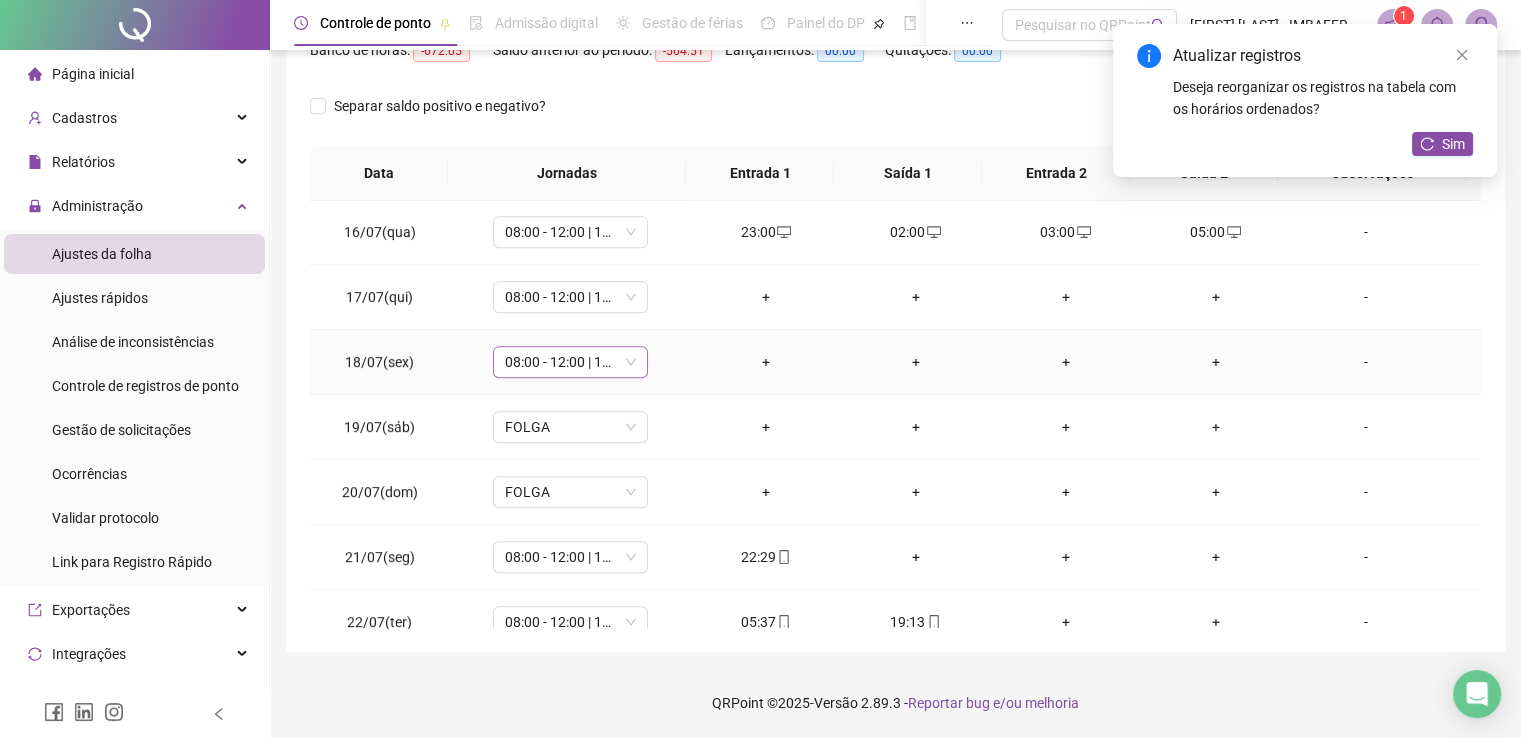 click on "08:00 - 12:00 | 13:00 - 17:00" at bounding box center [570, 362] 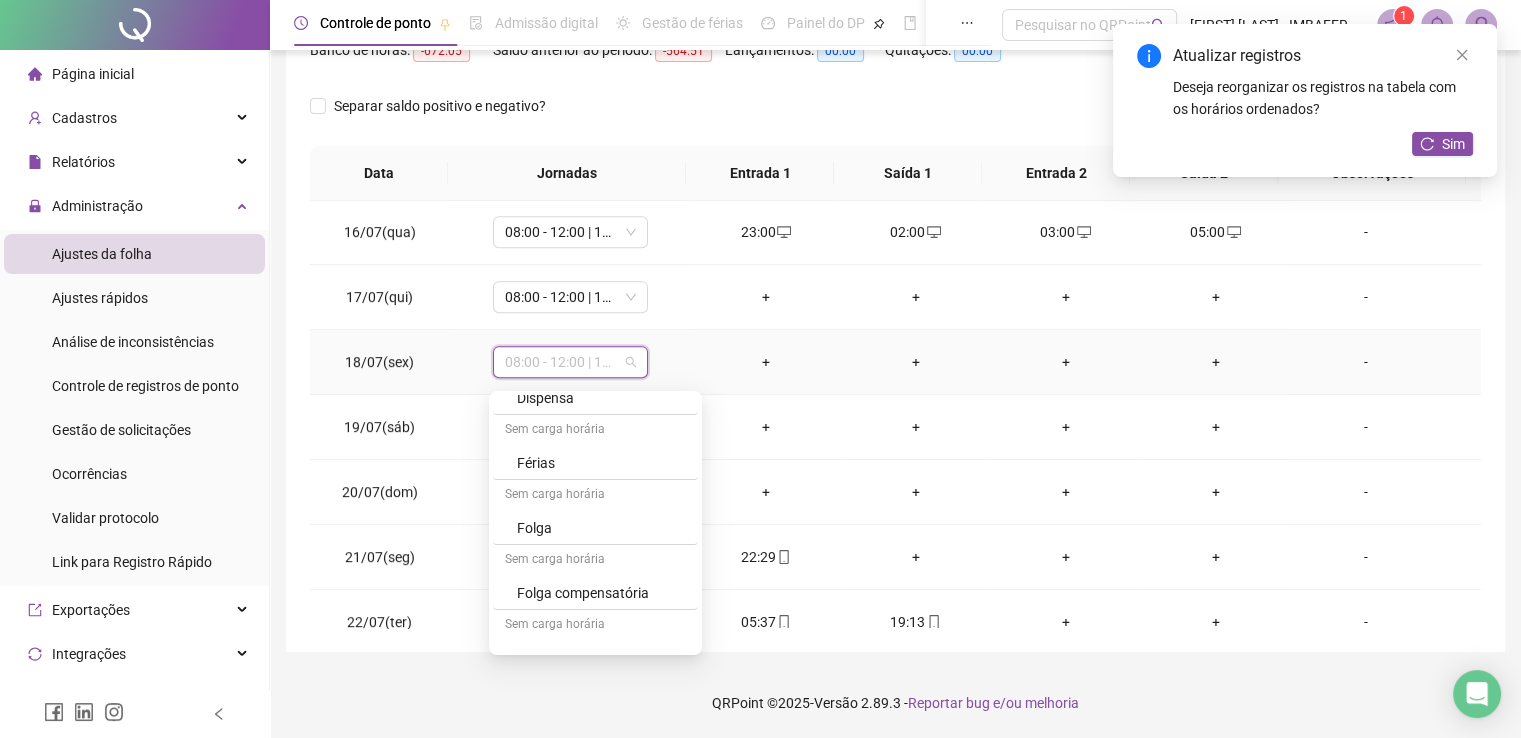 scroll, scrollTop: 327, scrollLeft: 0, axis: vertical 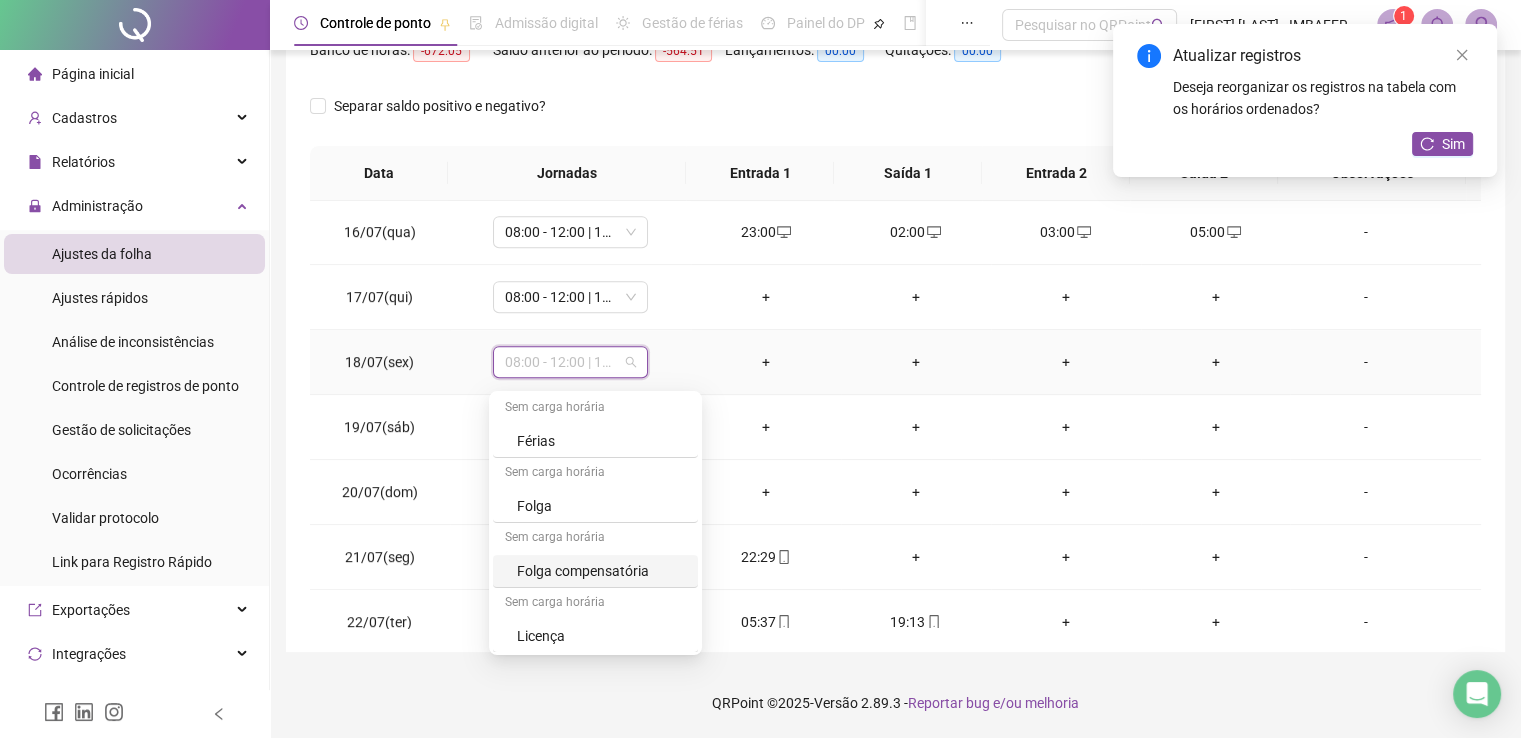click on "Folga compensatória" at bounding box center [601, 571] 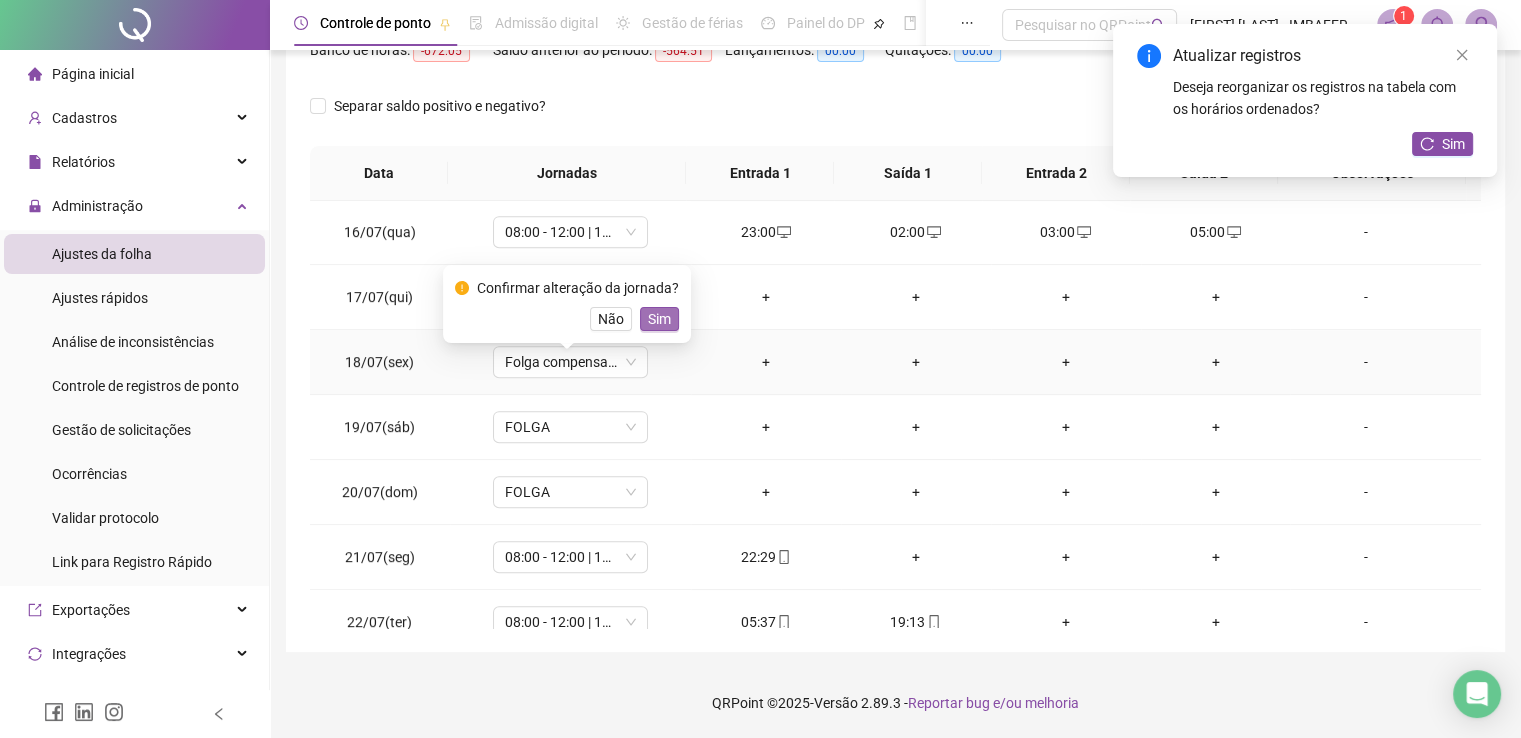 click on "Sim" at bounding box center (659, 319) 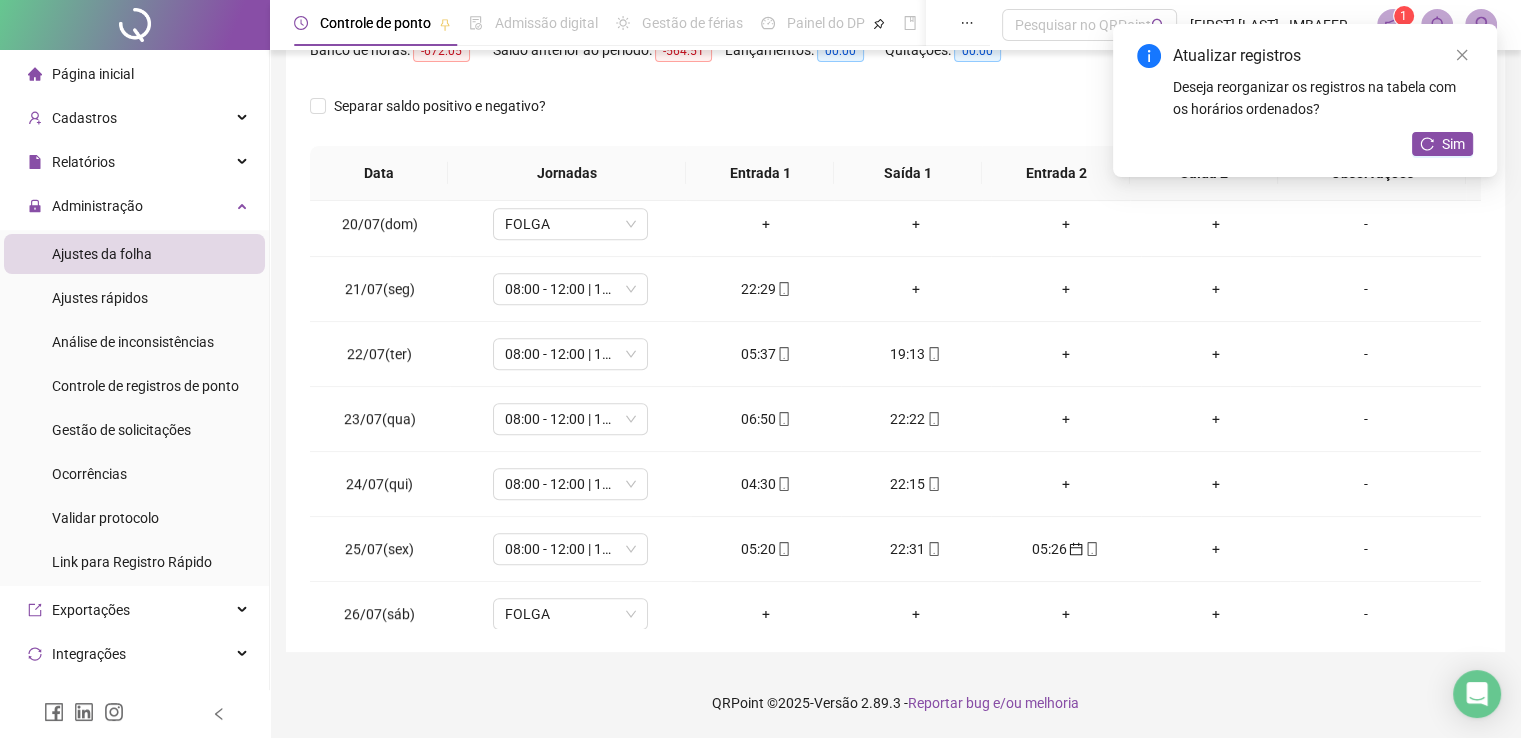scroll, scrollTop: 1153, scrollLeft: 0, axis: vertical 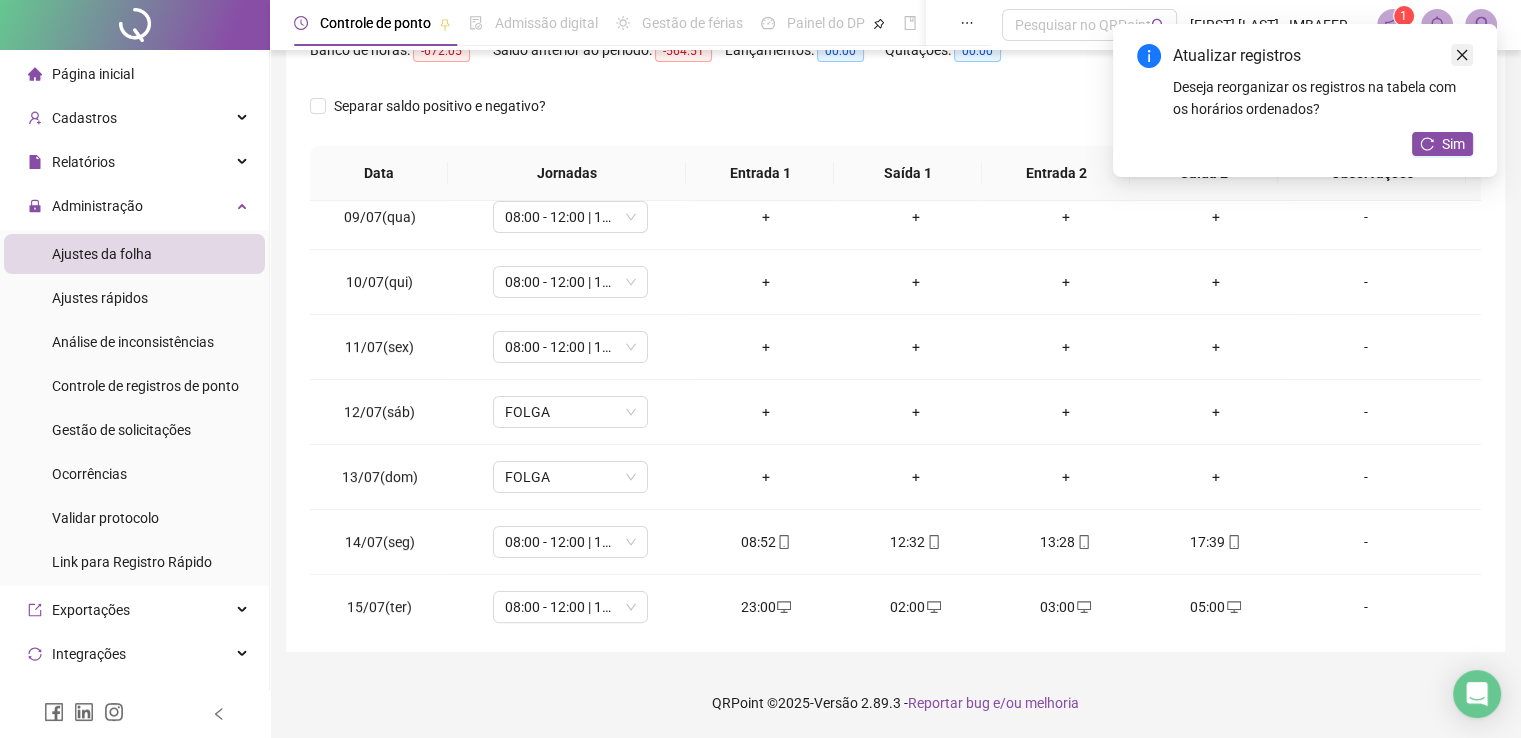 click at bounding box center (1462, 55) 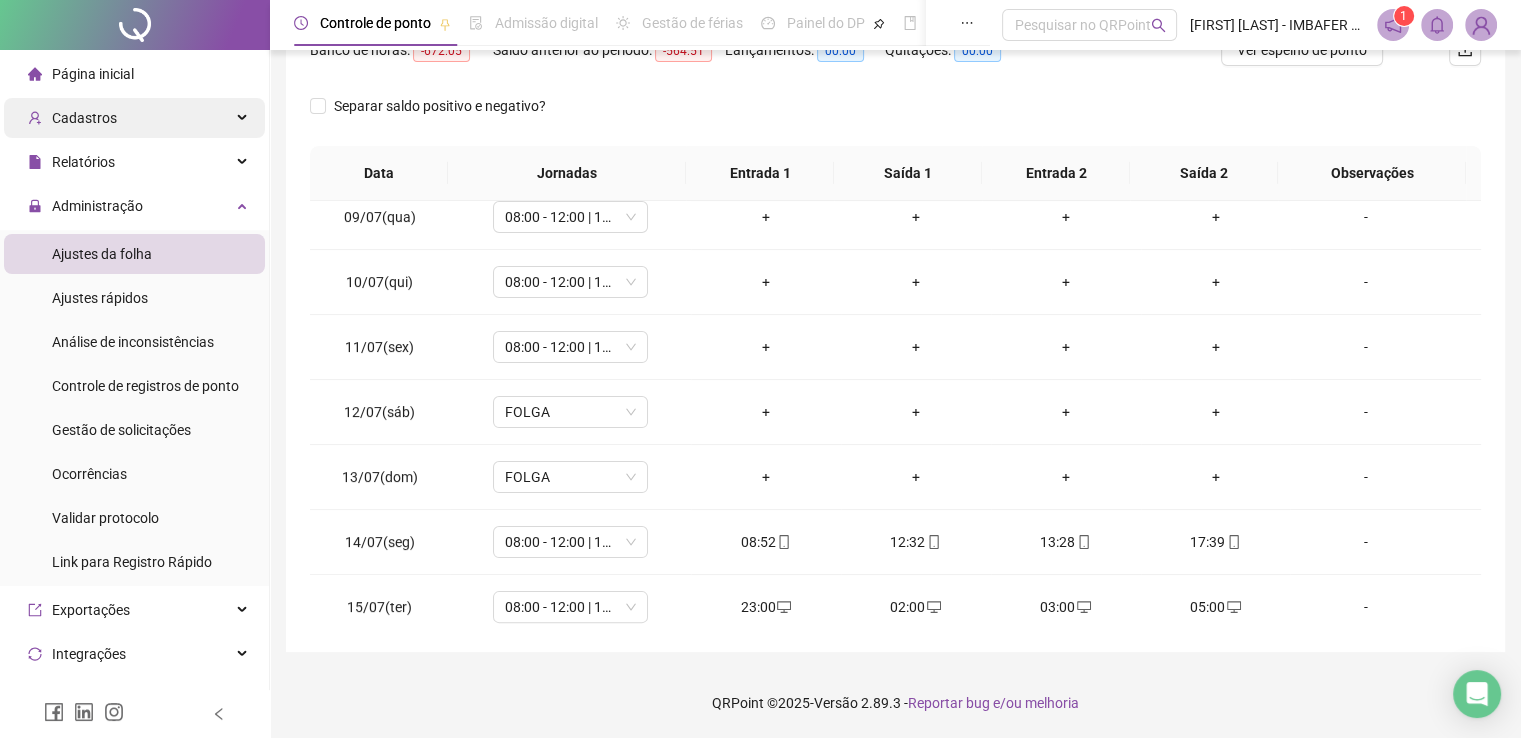 click at bounding box center [244, 118] 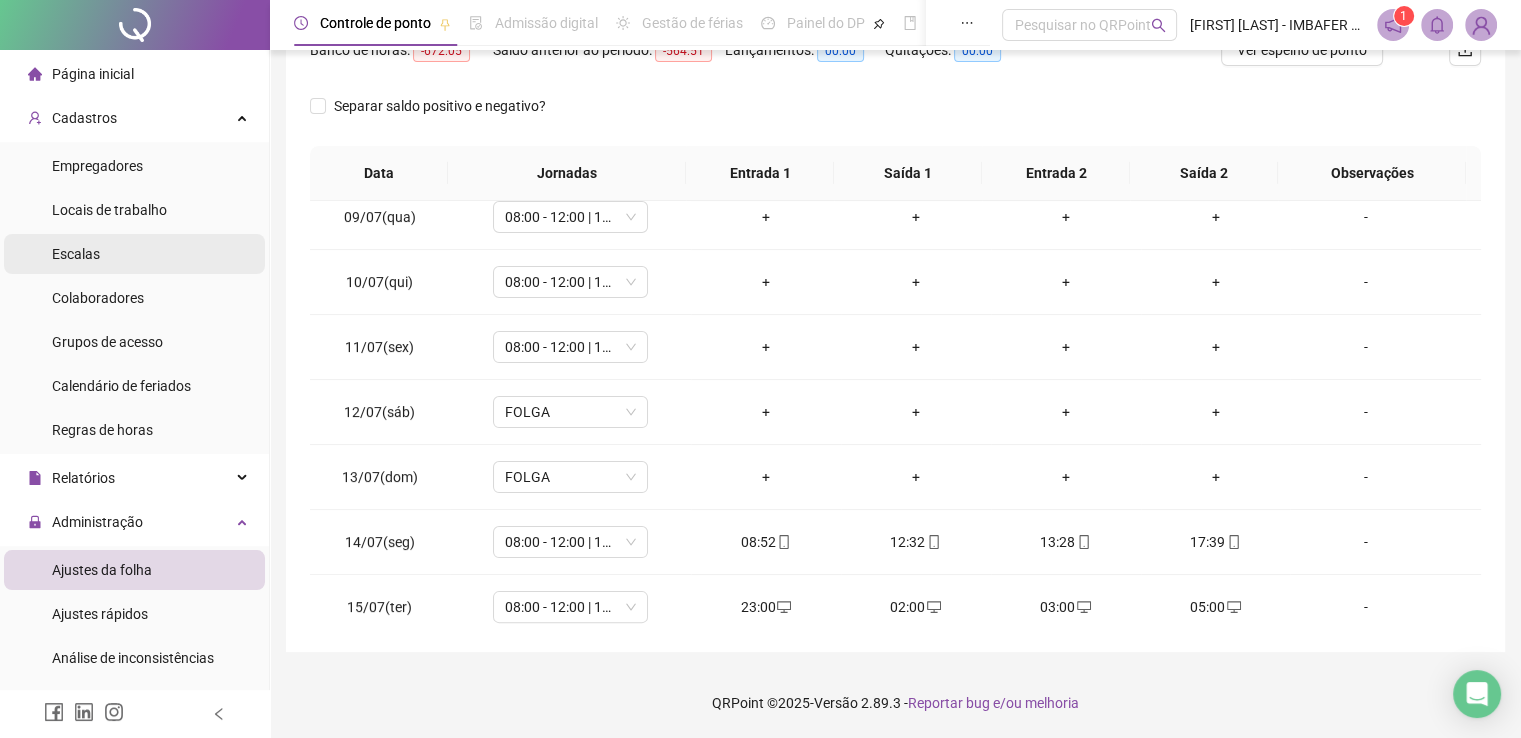click on "Escalas" at bounding box center (76, 254) 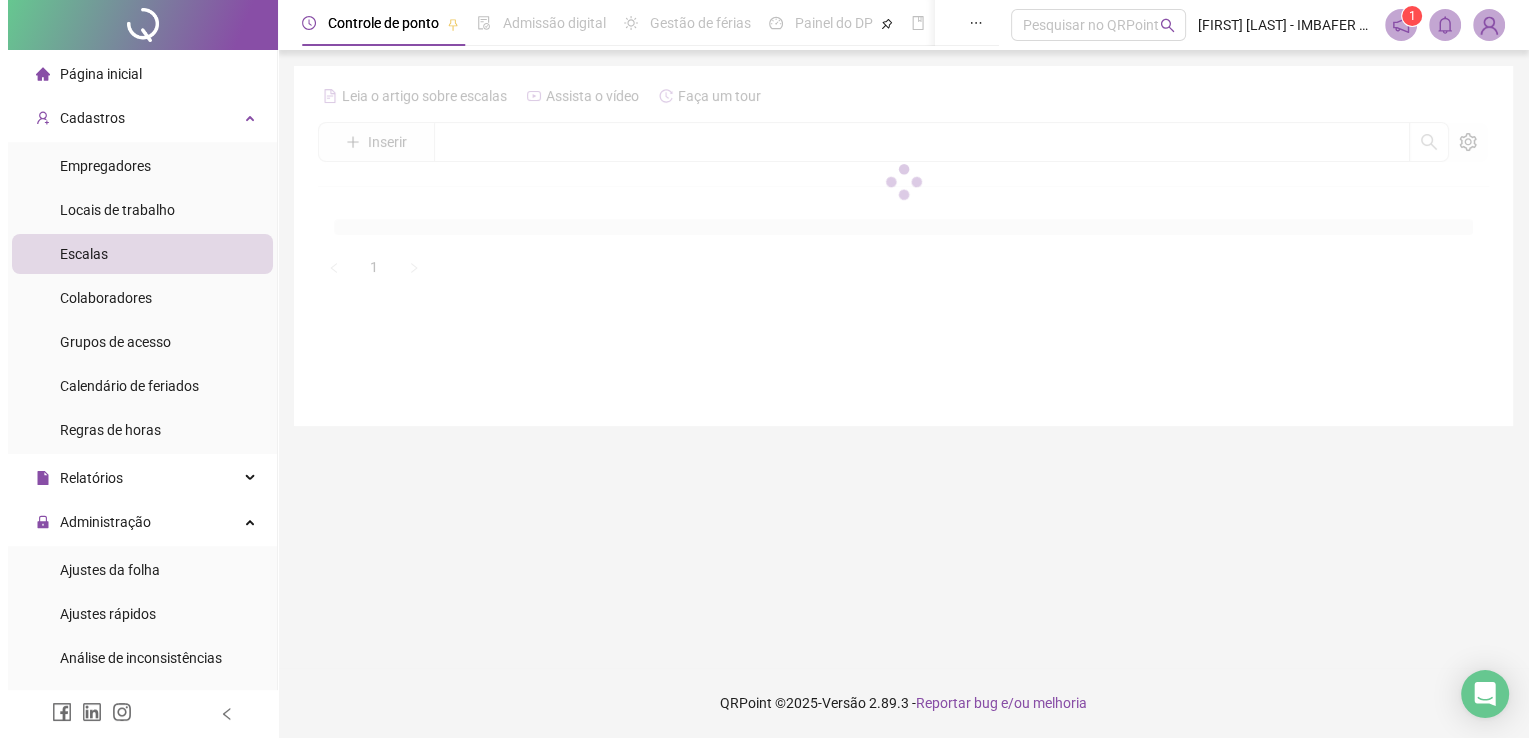 scroll, scrollTop: 0, scrollLeft: 0, axis: both 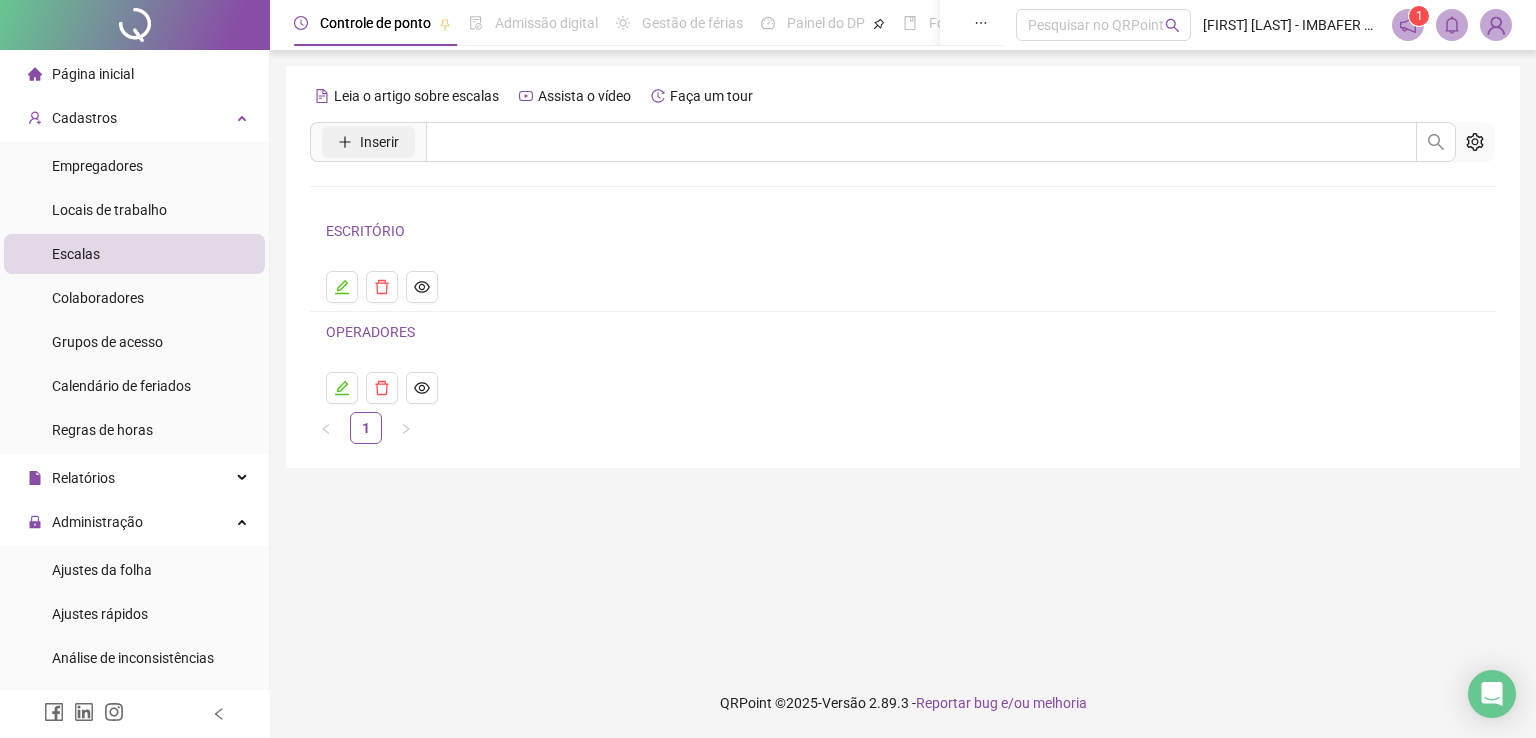 click on "Inserir" at bounding box center [379, 142] 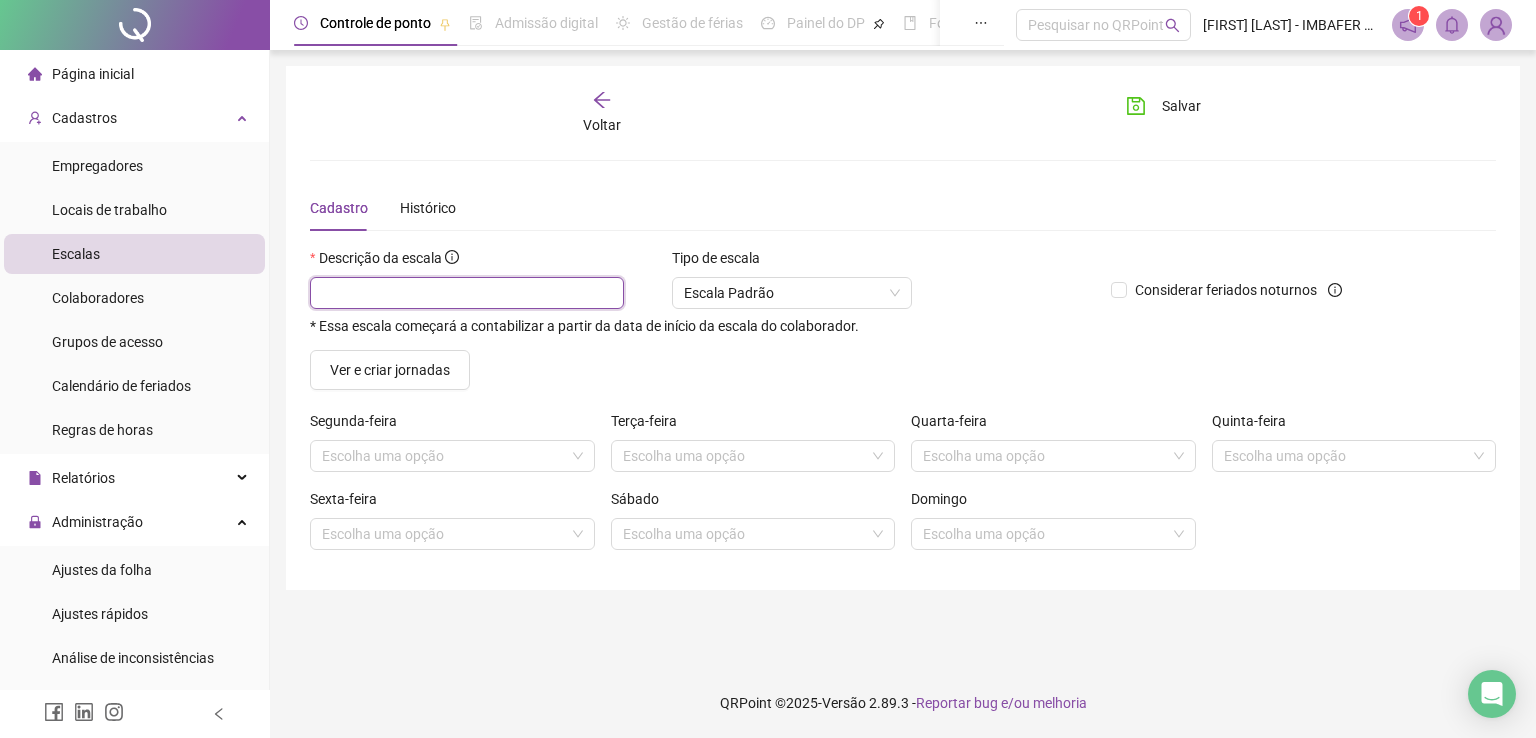 click at bounding box center [467, 293] 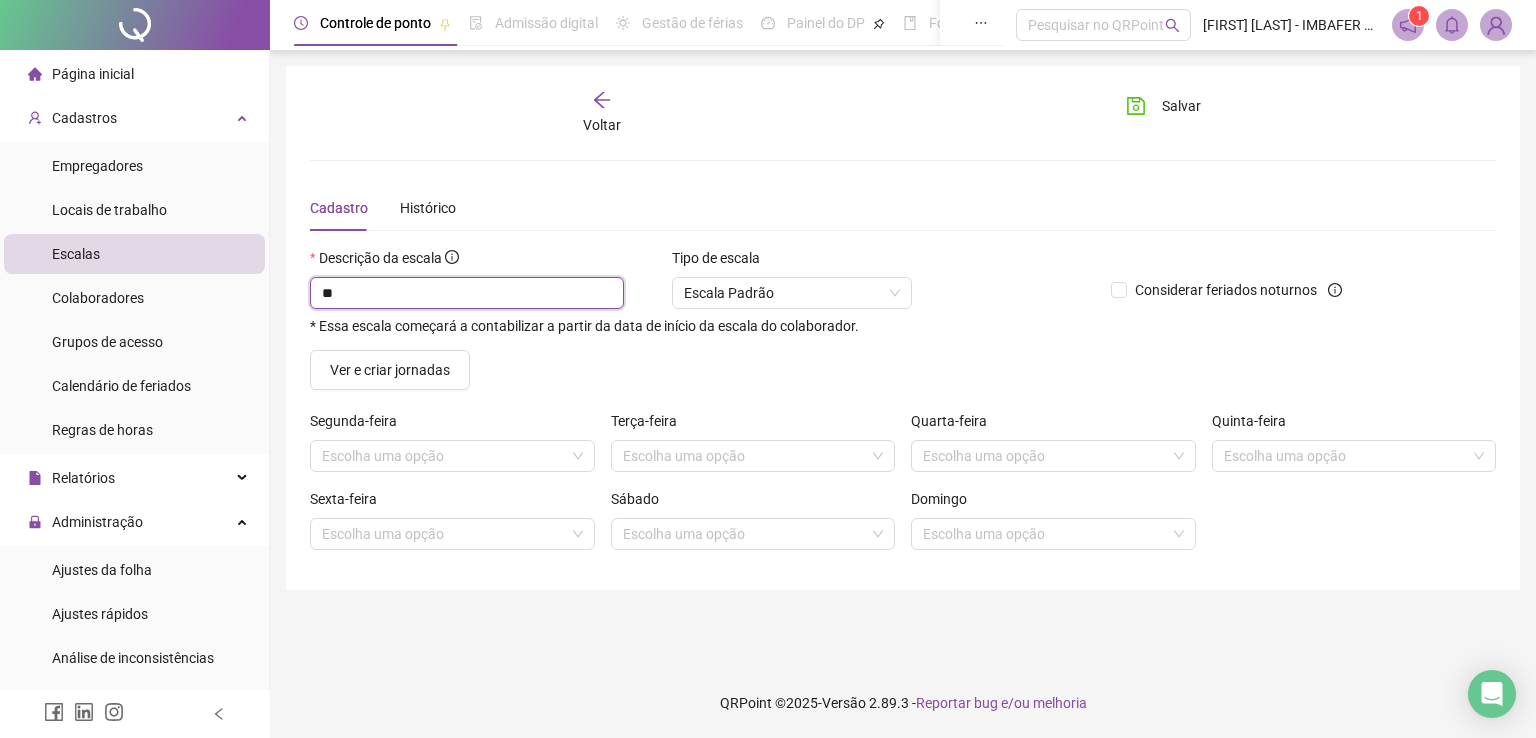 type on "*" 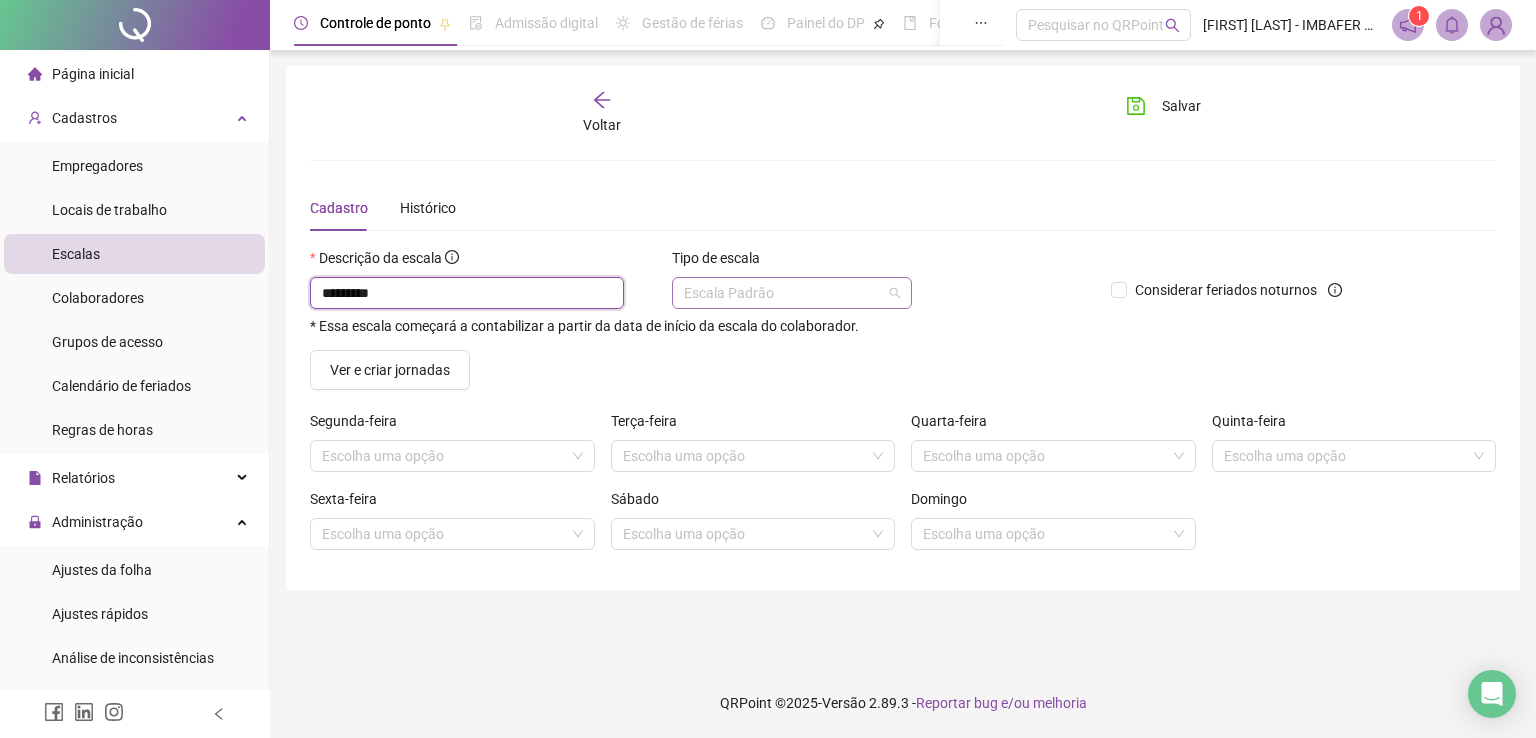 click on "Escala Padrão" at bounding box center (792, 293) 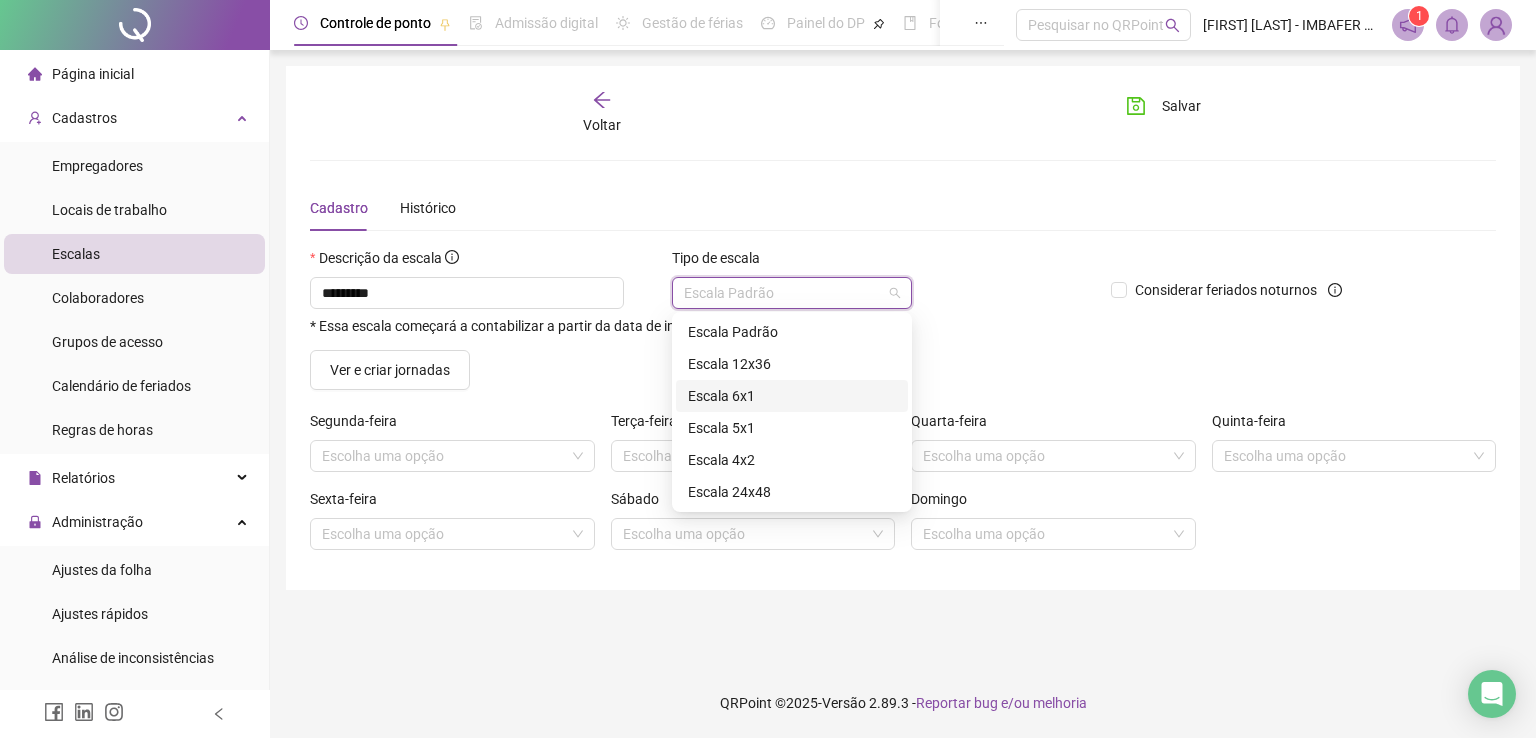 click on "Escala 6x1" at bounding box center (792, 396) 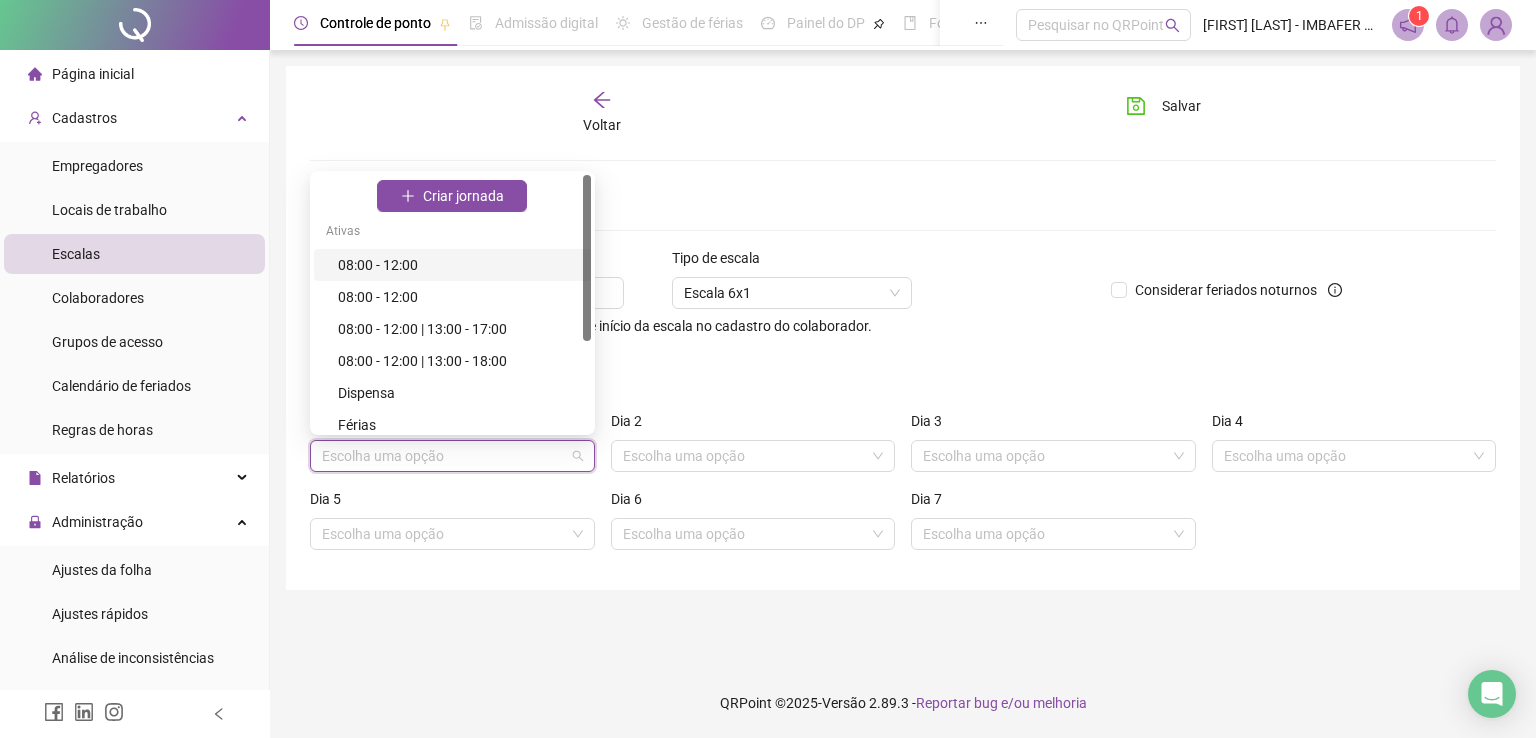 click at bounding box center [443, 456] 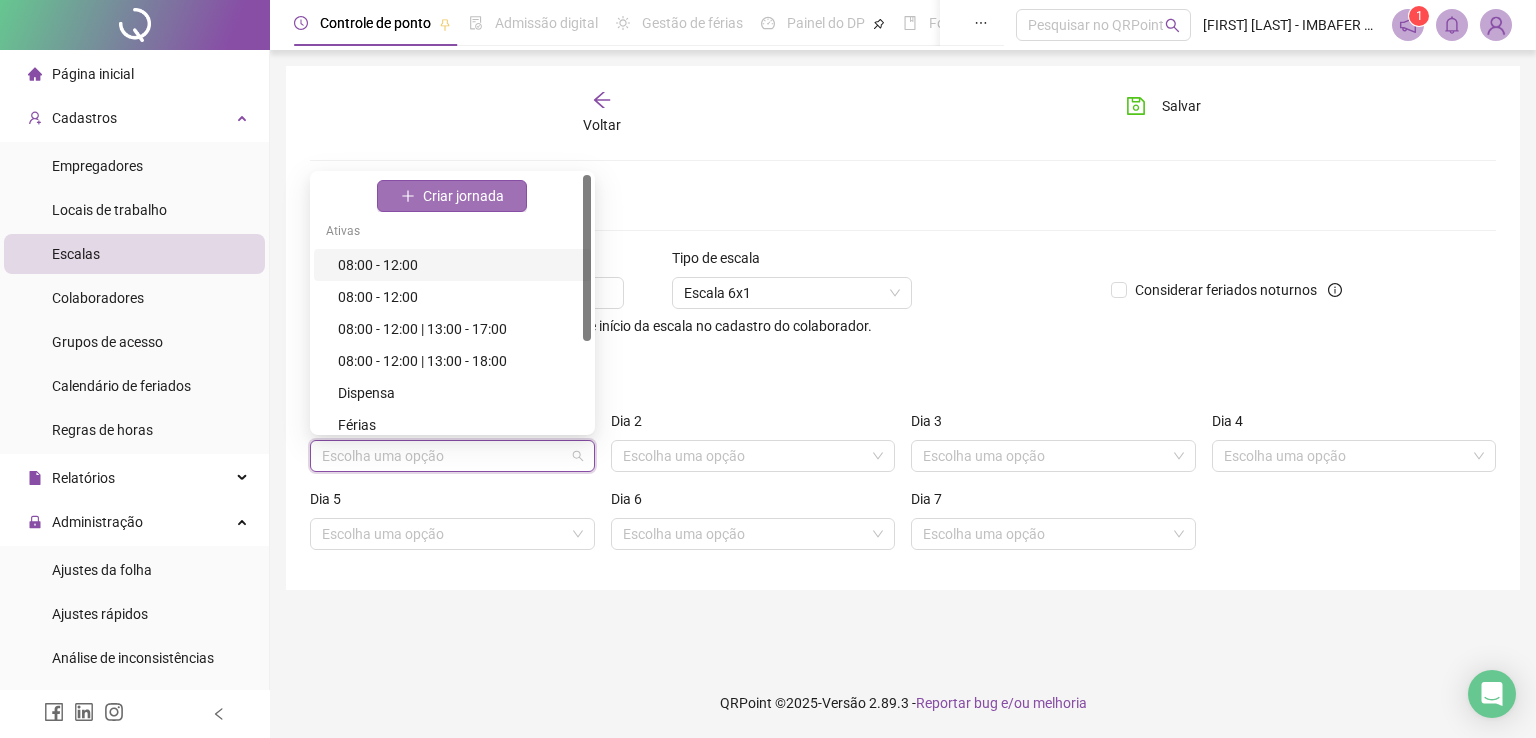 click on "Criar jornada" at bounding box center [463, 196] 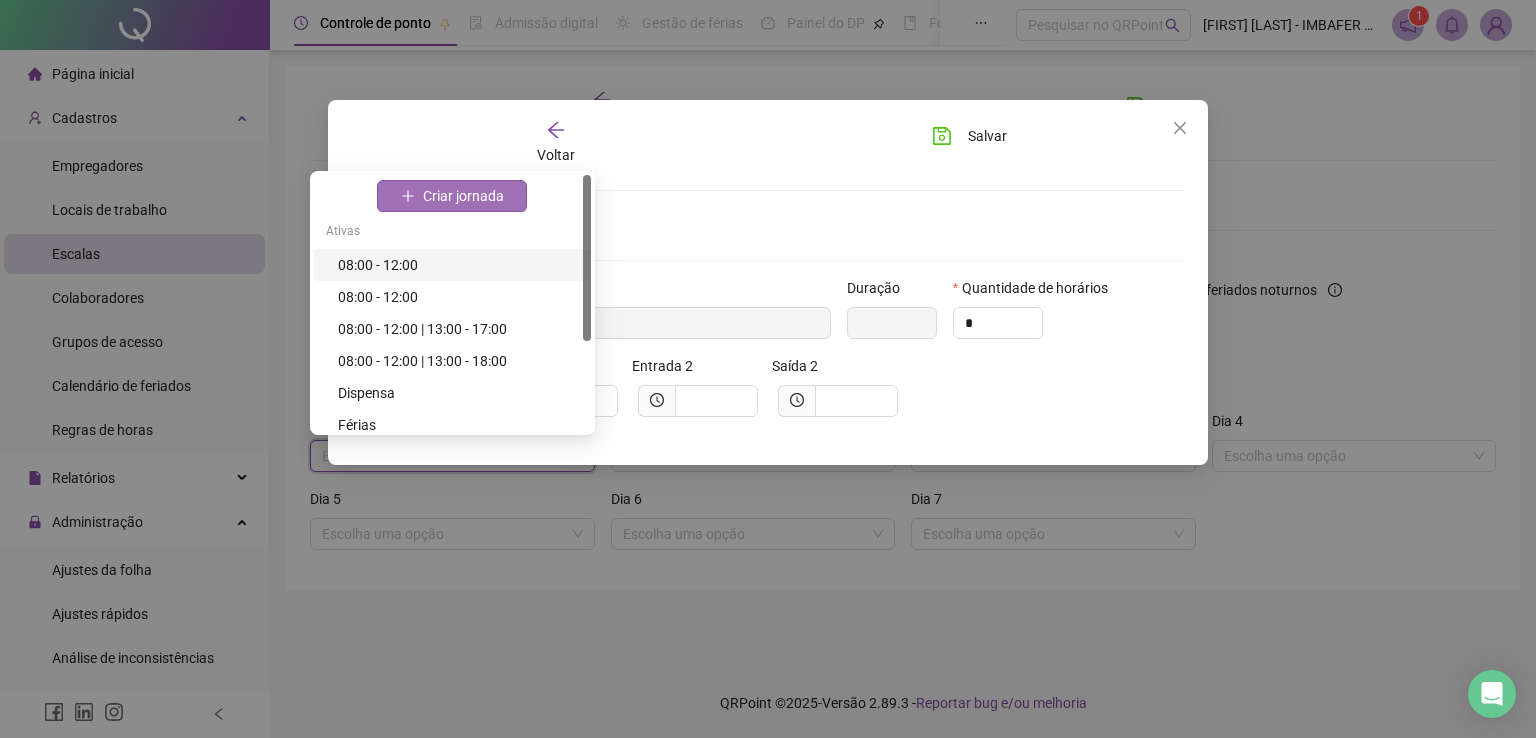 type 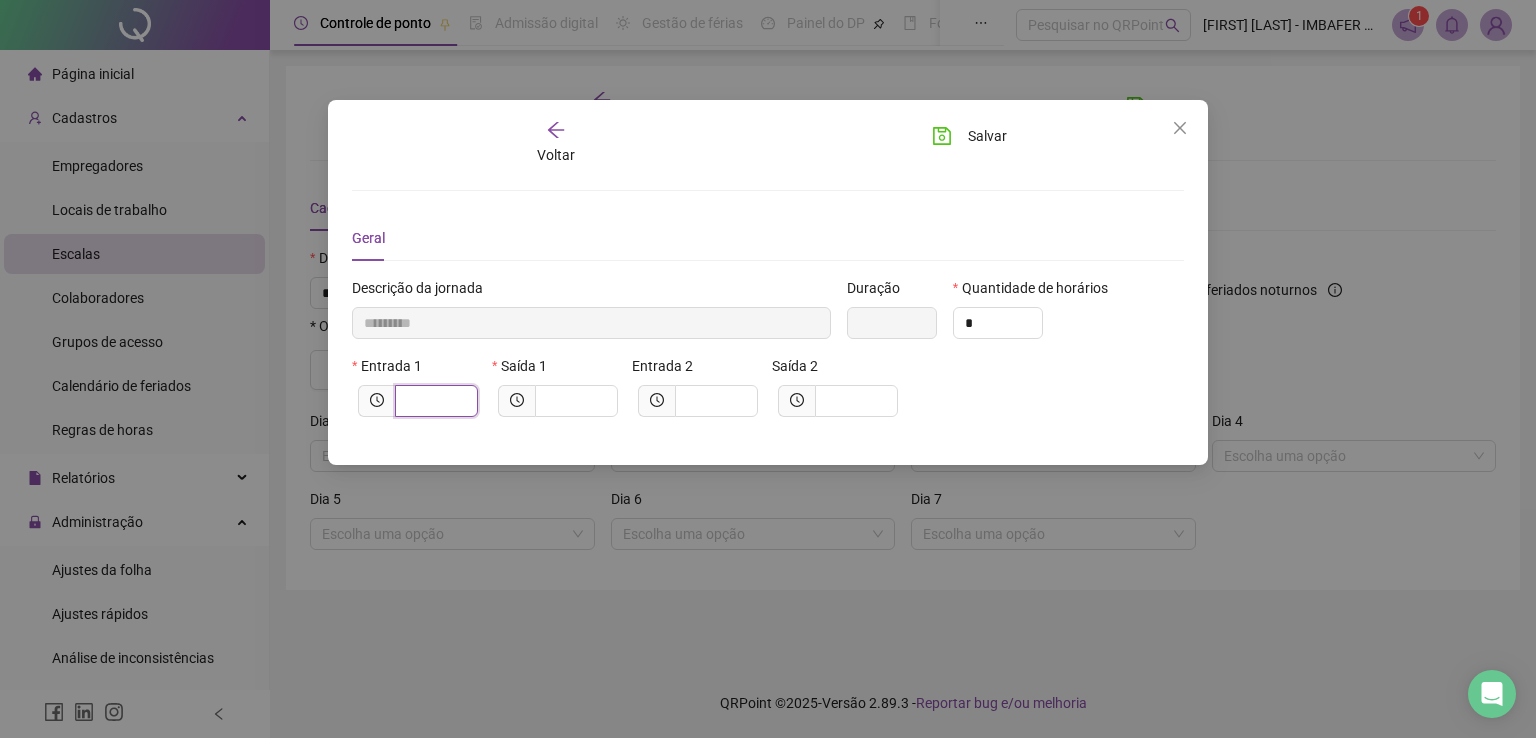 click at bounding box center [434, 401] 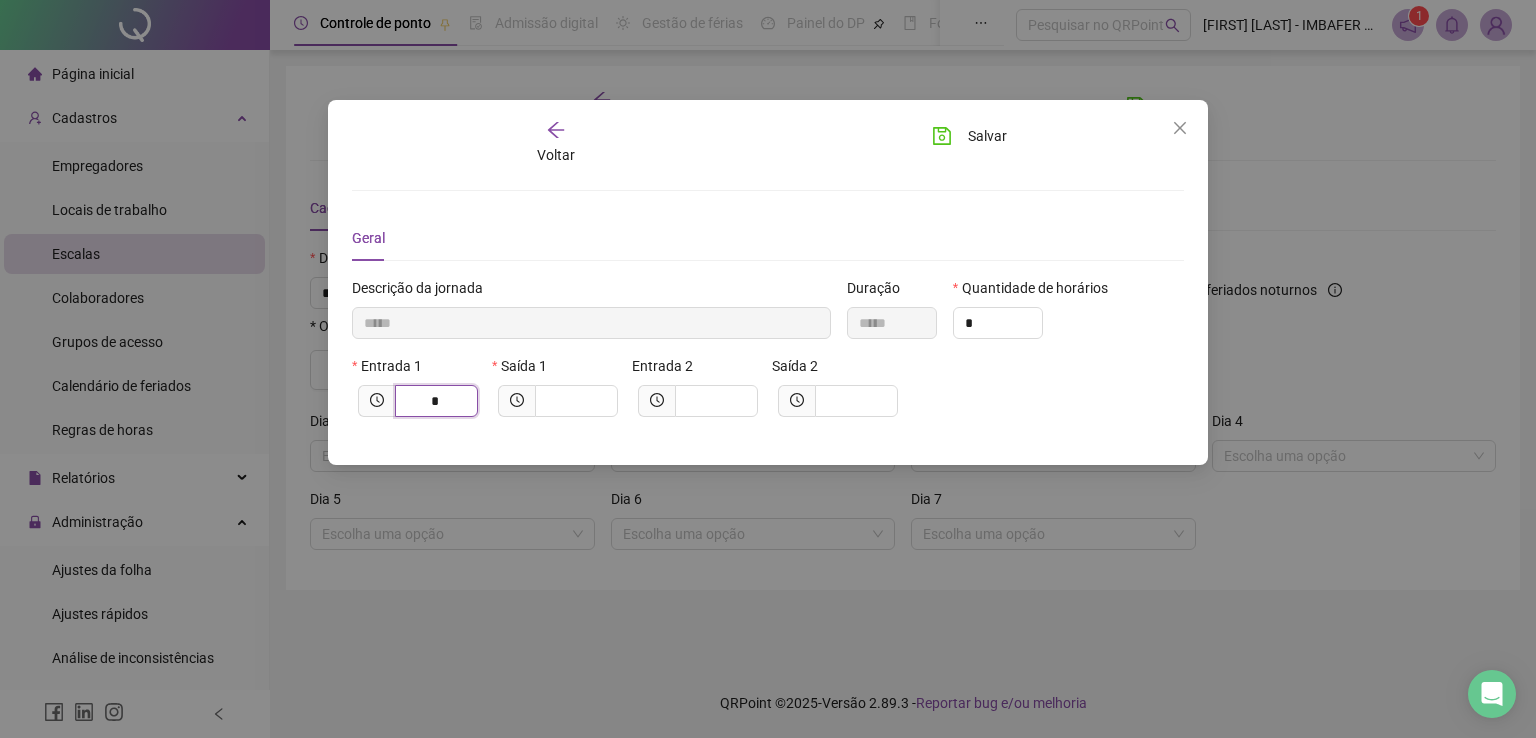 type on "******" 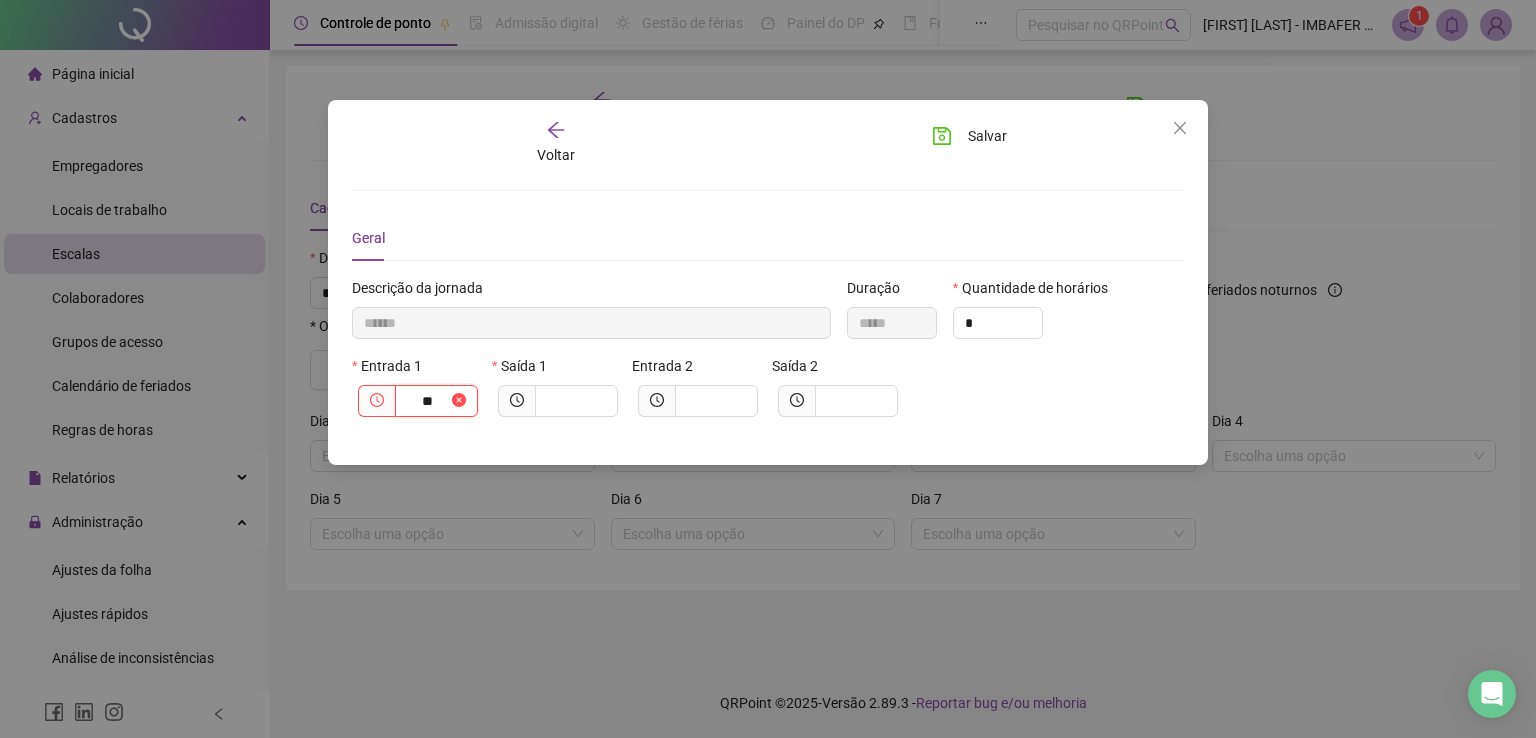 type on "********" 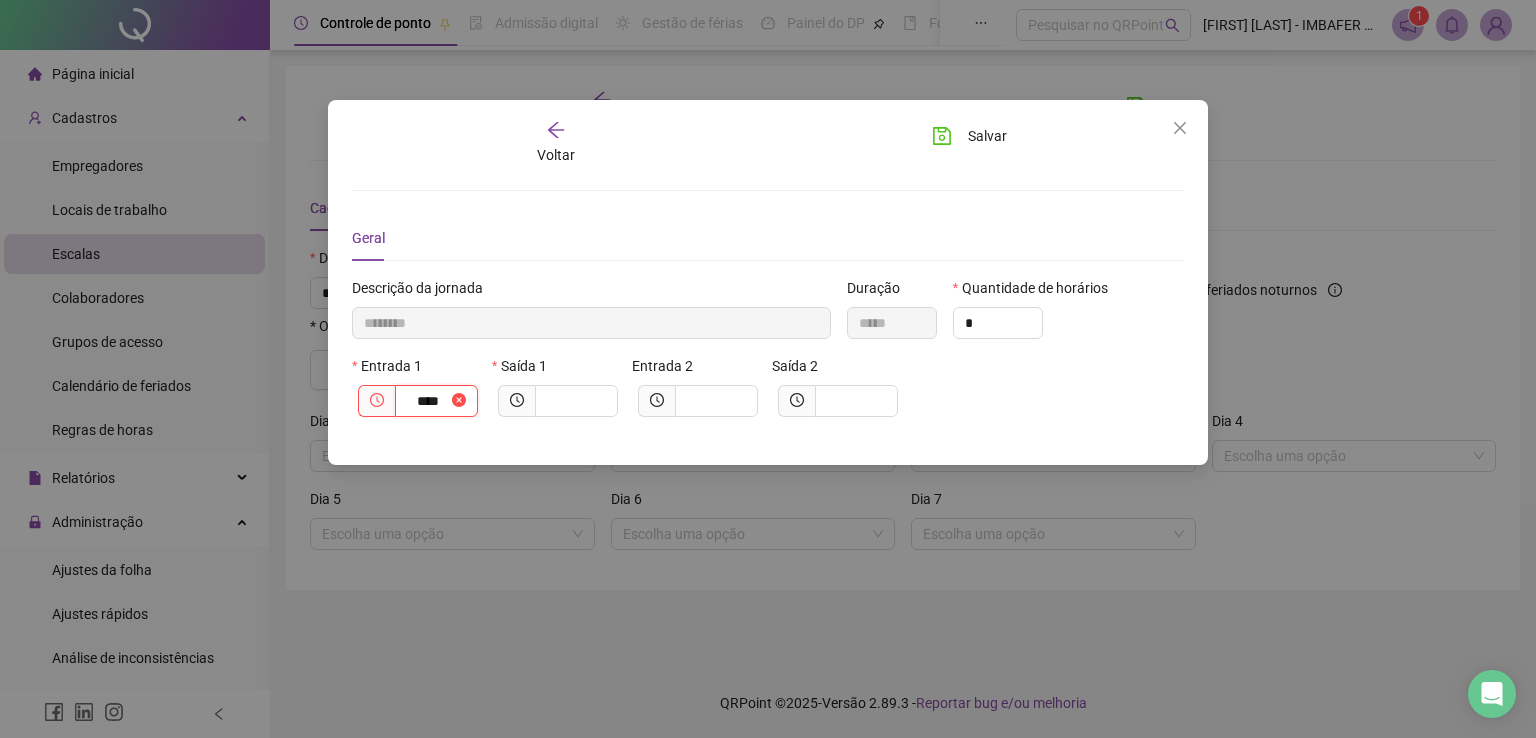 type on "*********" 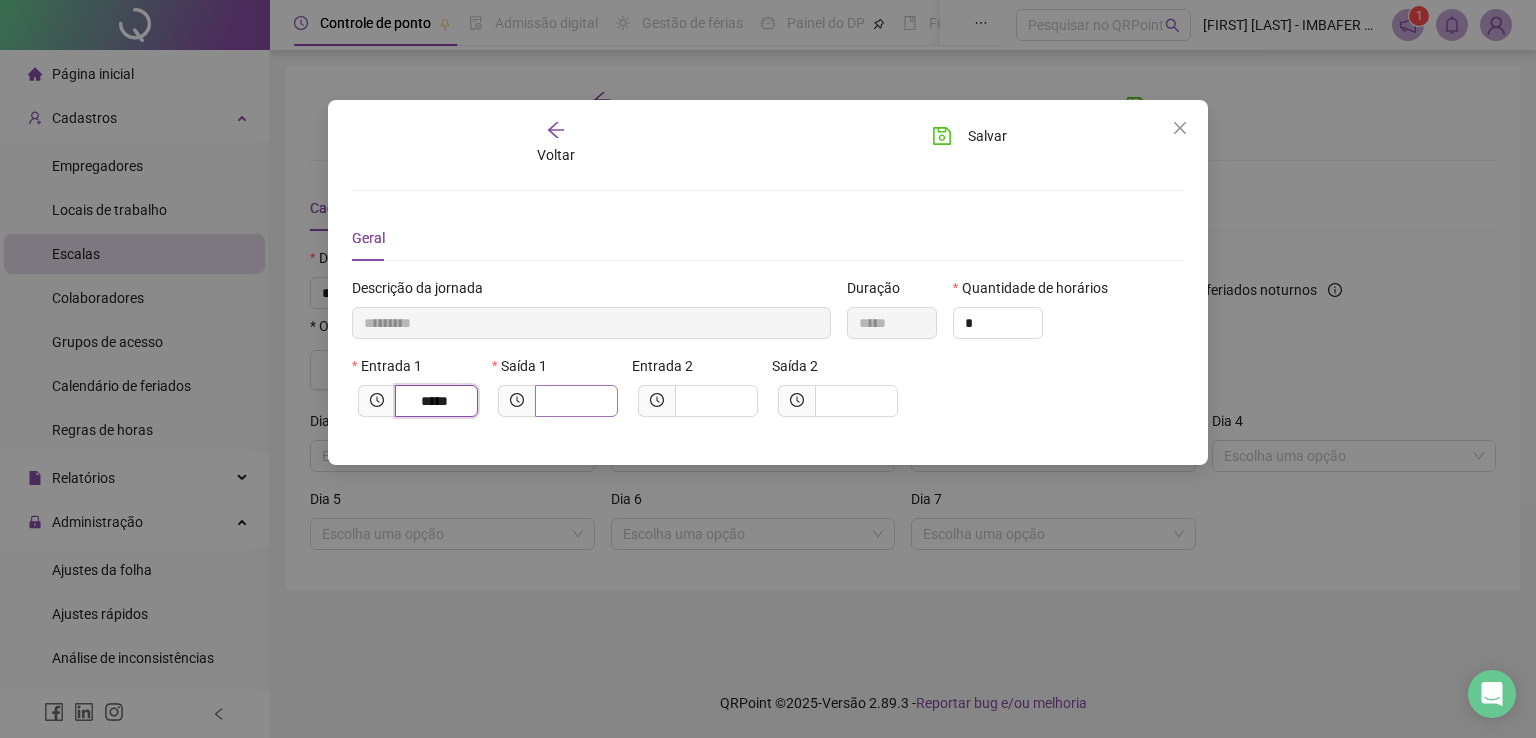 type on "*****" 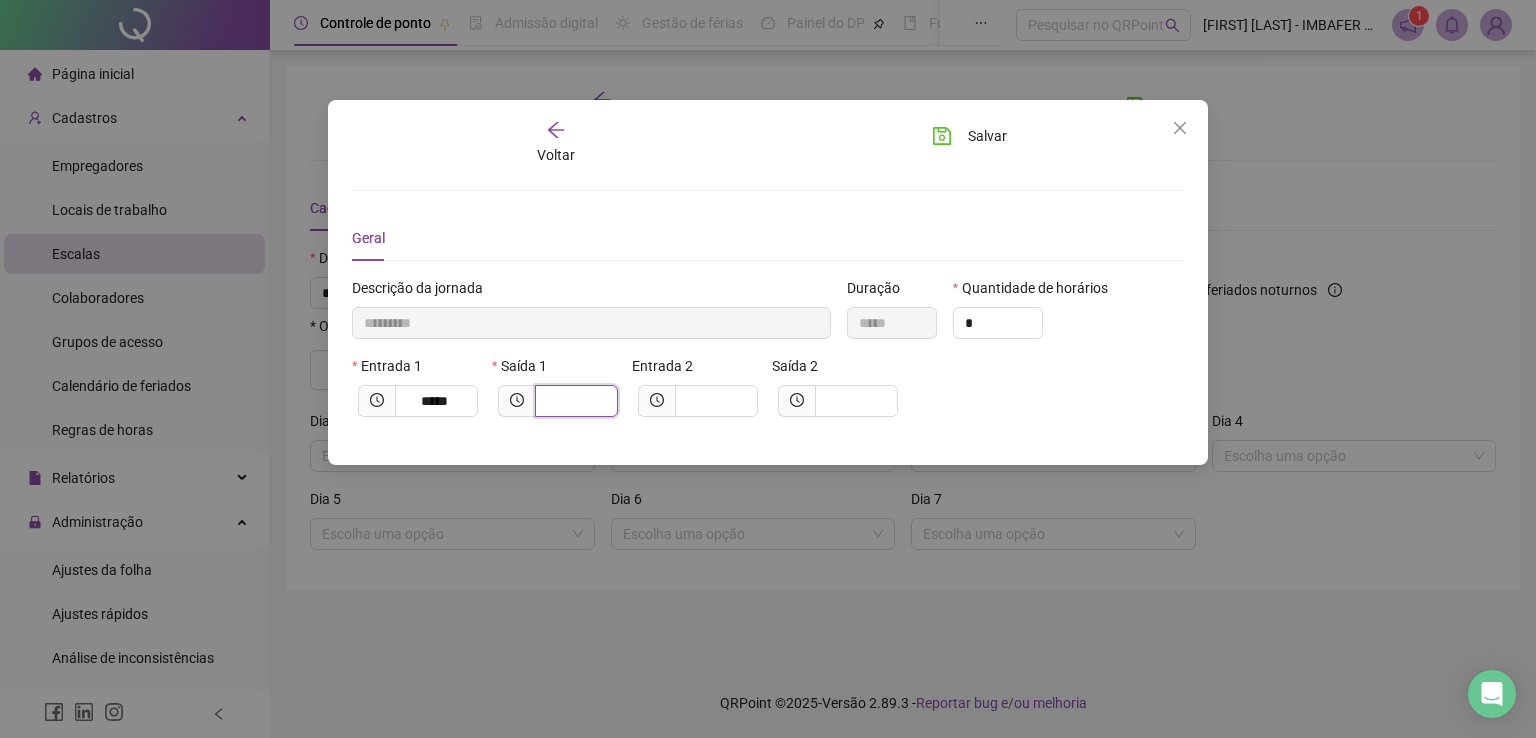 click at bounding box center [574, 401] 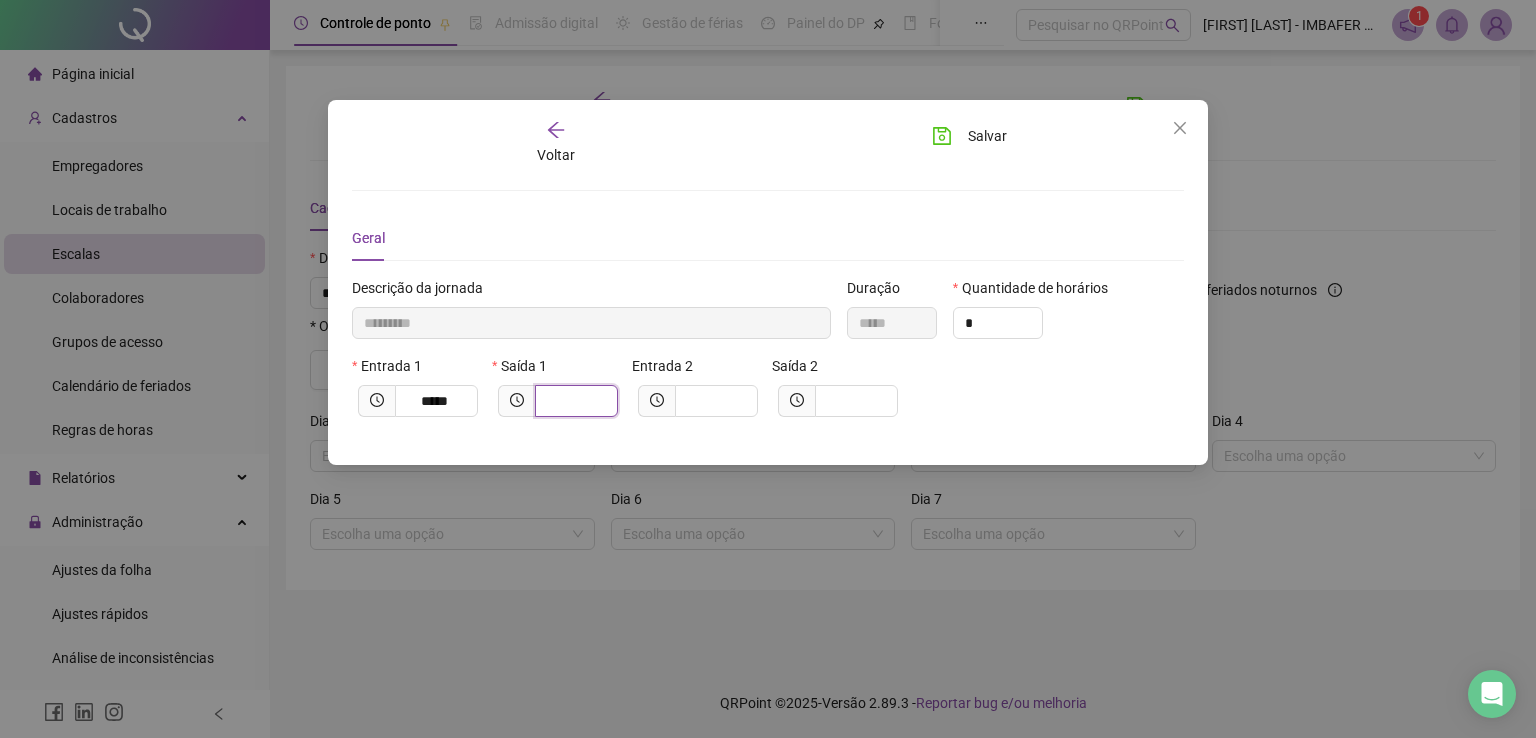 type on "*********" 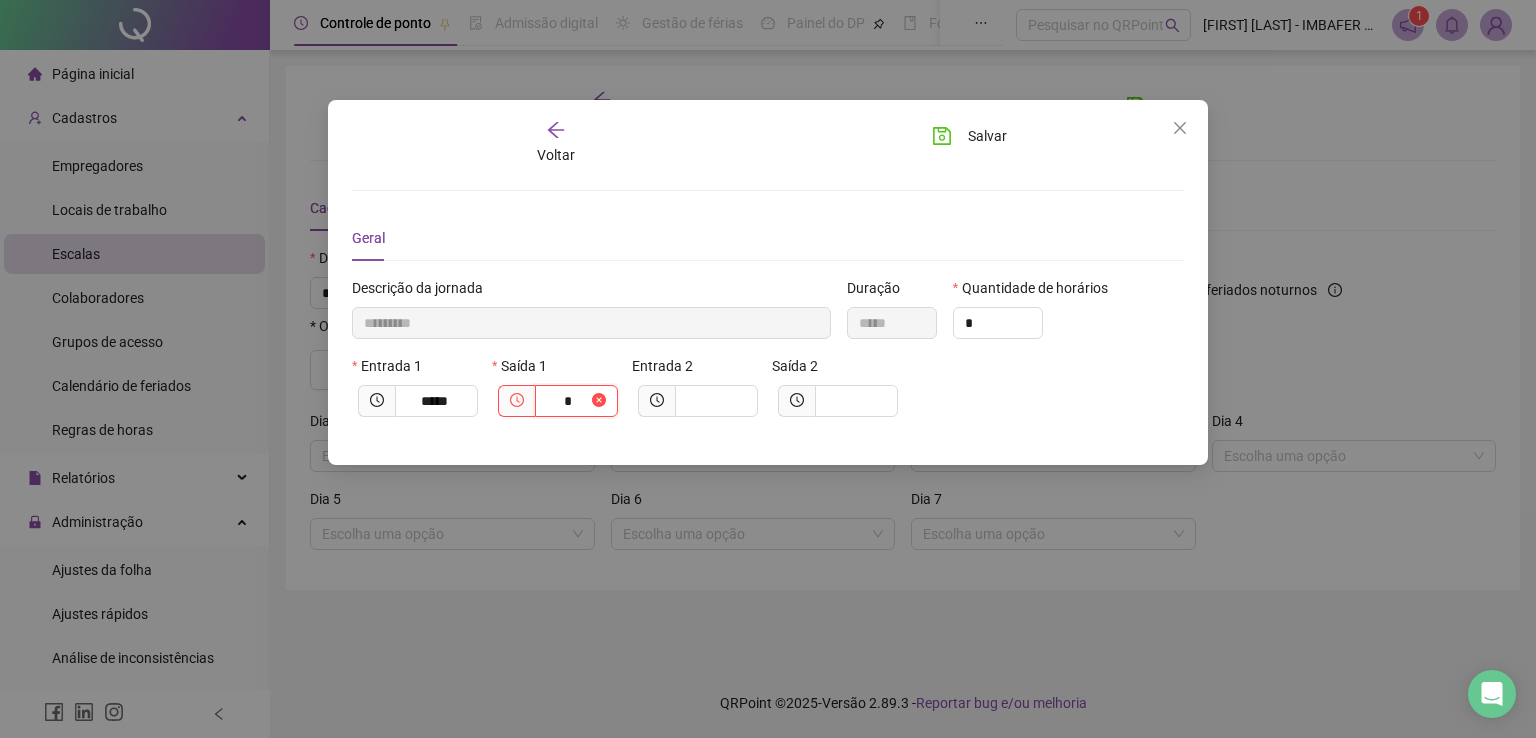 type on "**********" 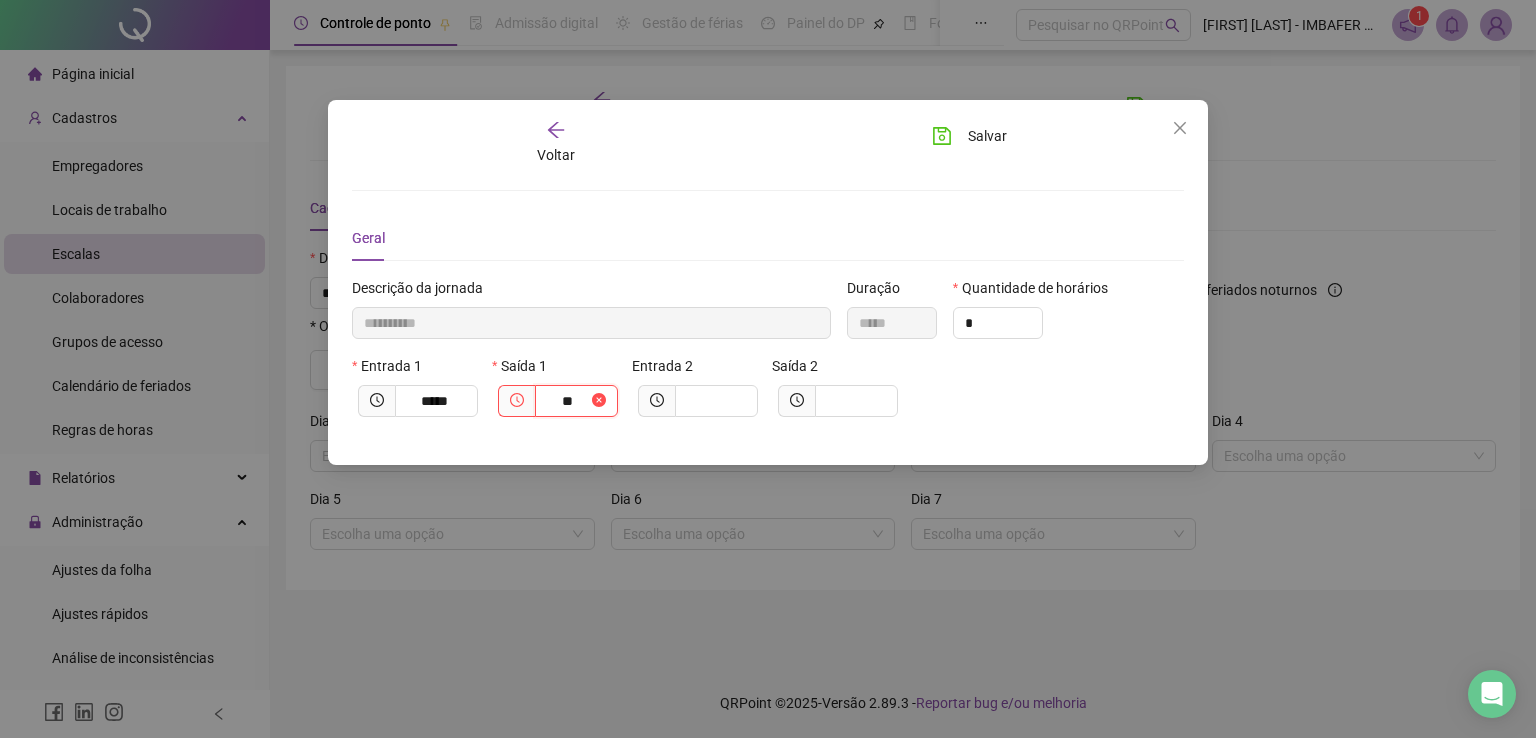 type on "**********" 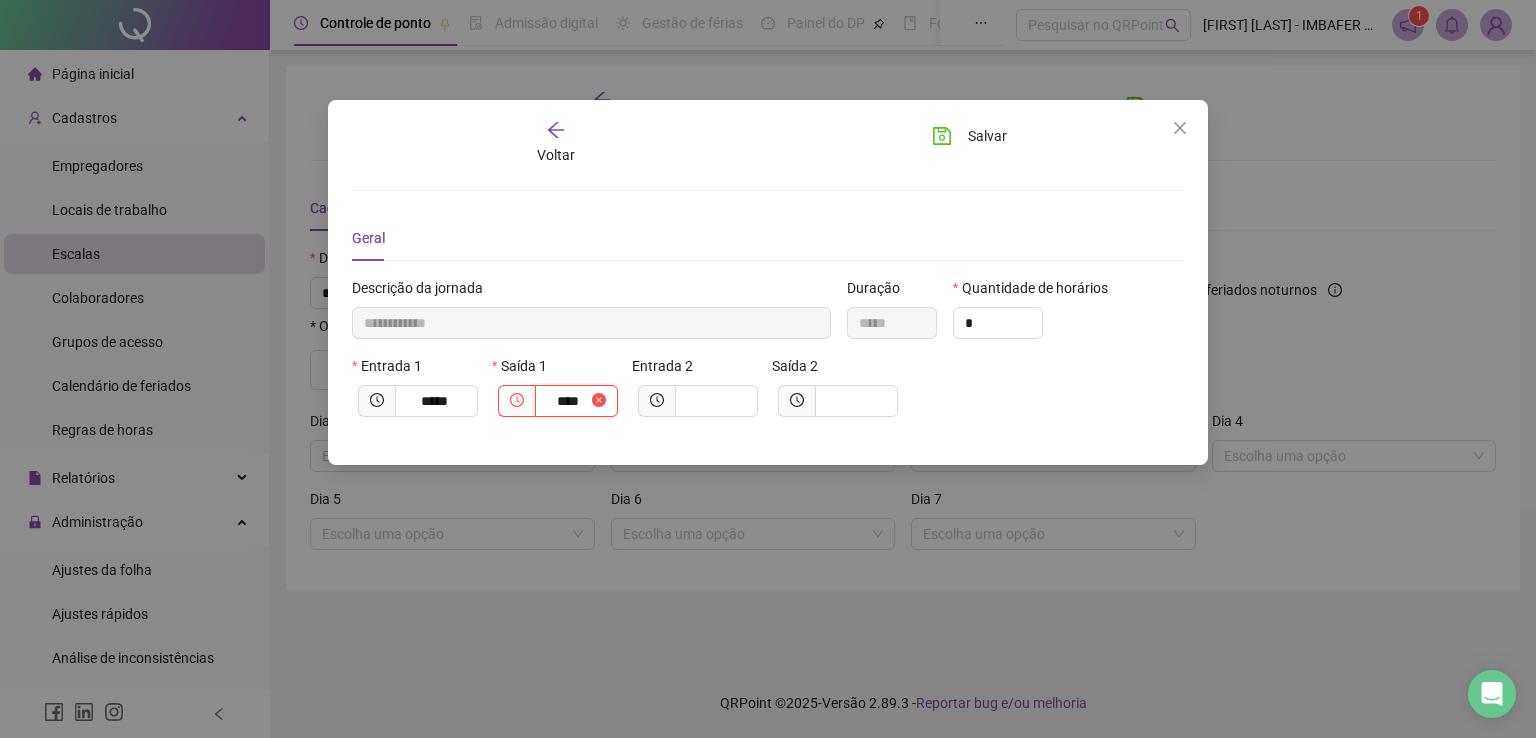 type on "**********" 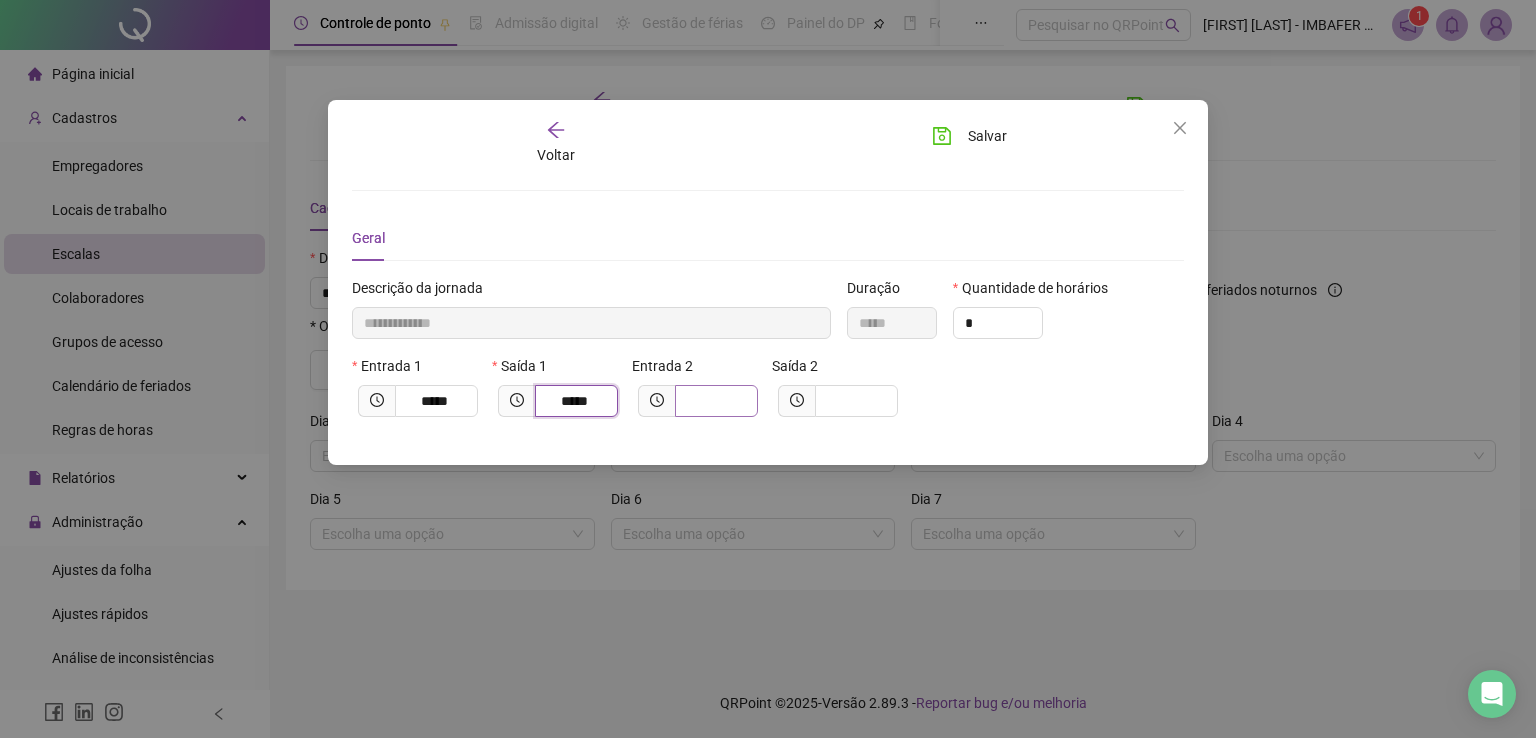 type on "*****" 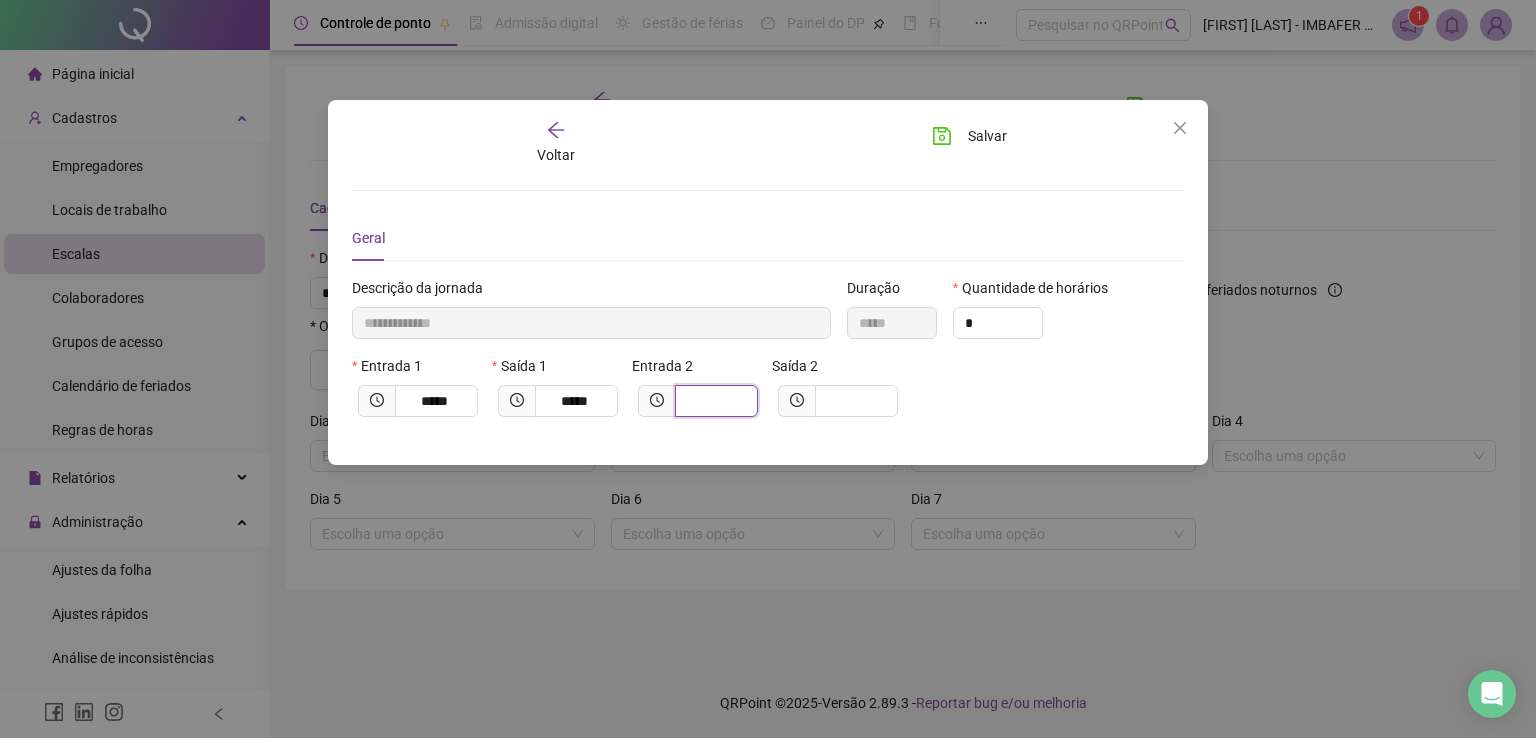 click at bounding box center [714, 401] 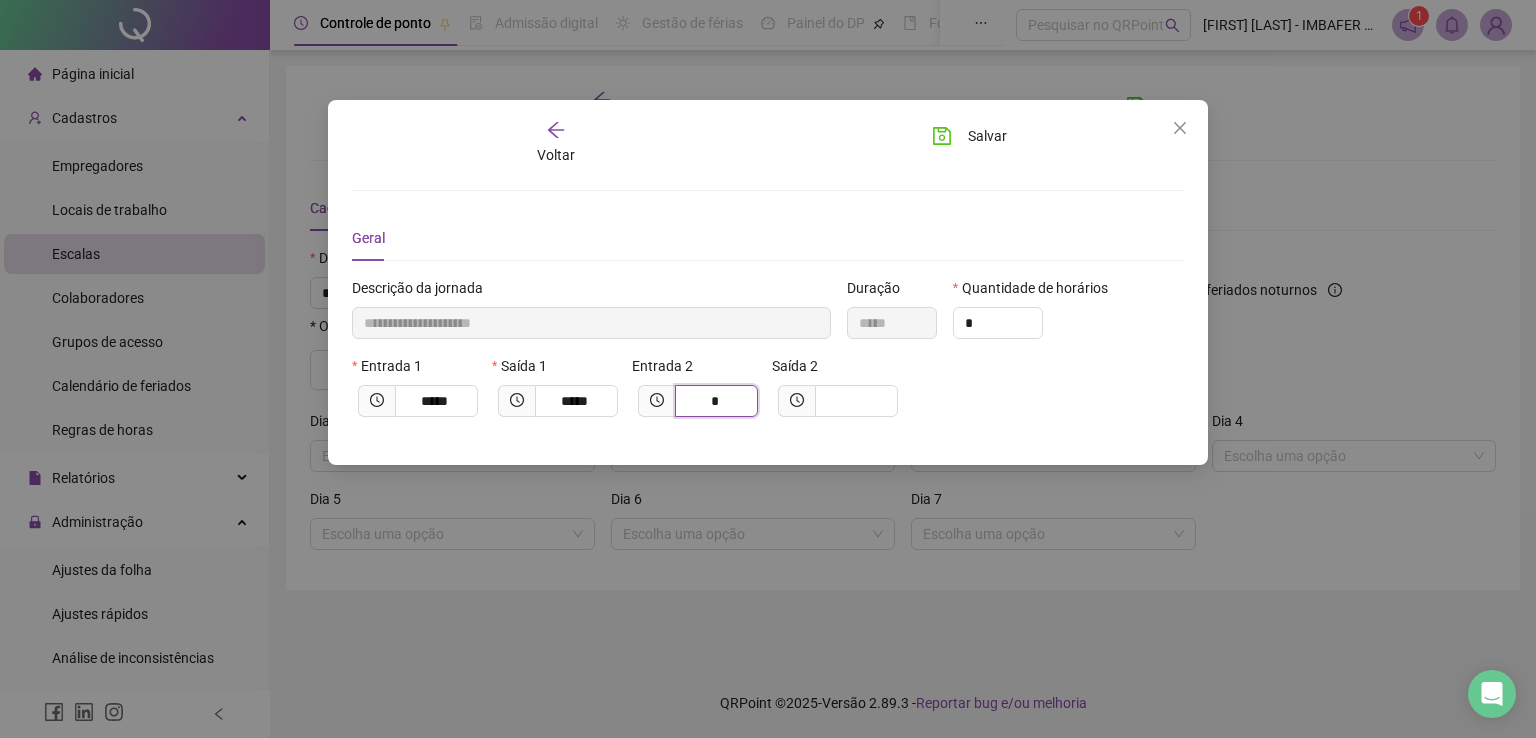 type on "**********" 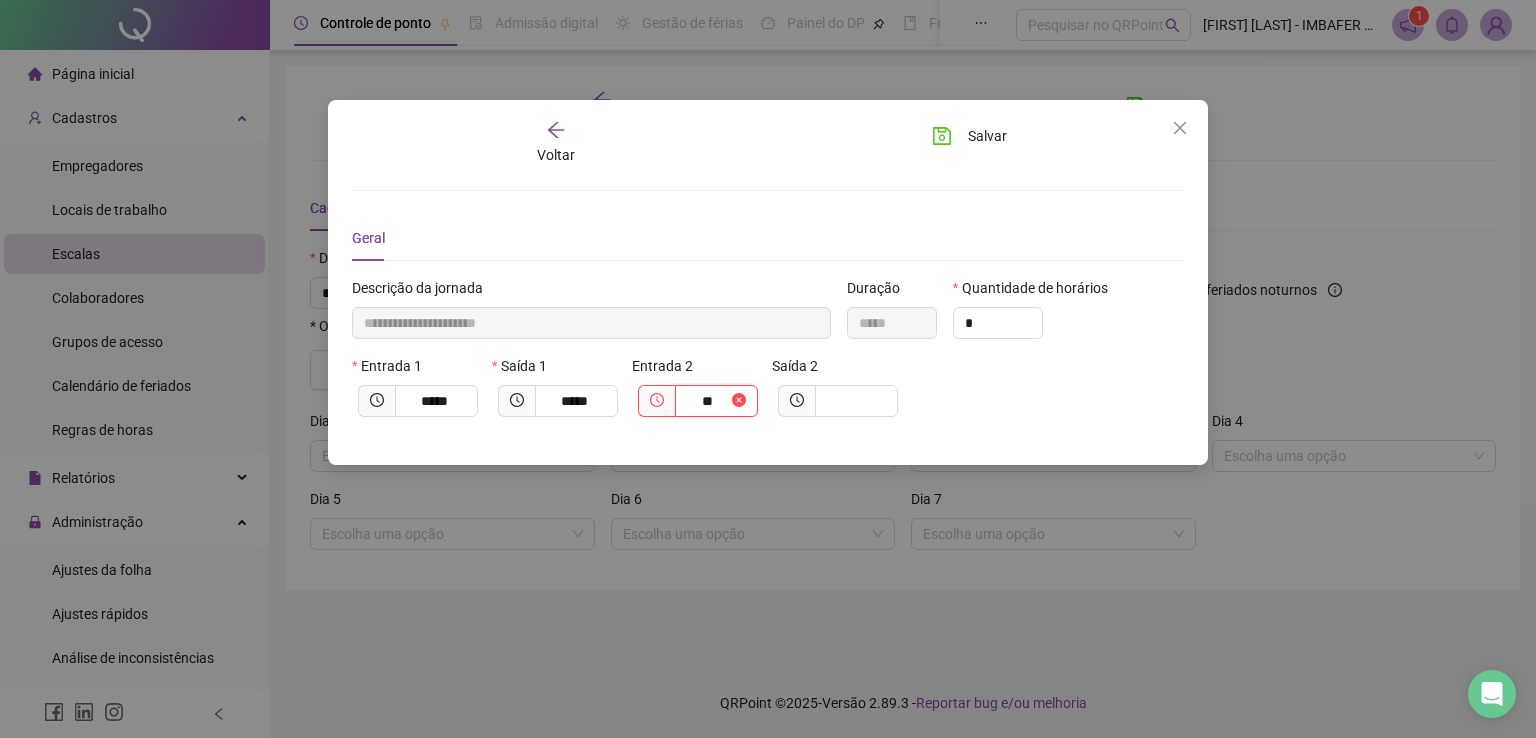 type on "**********" 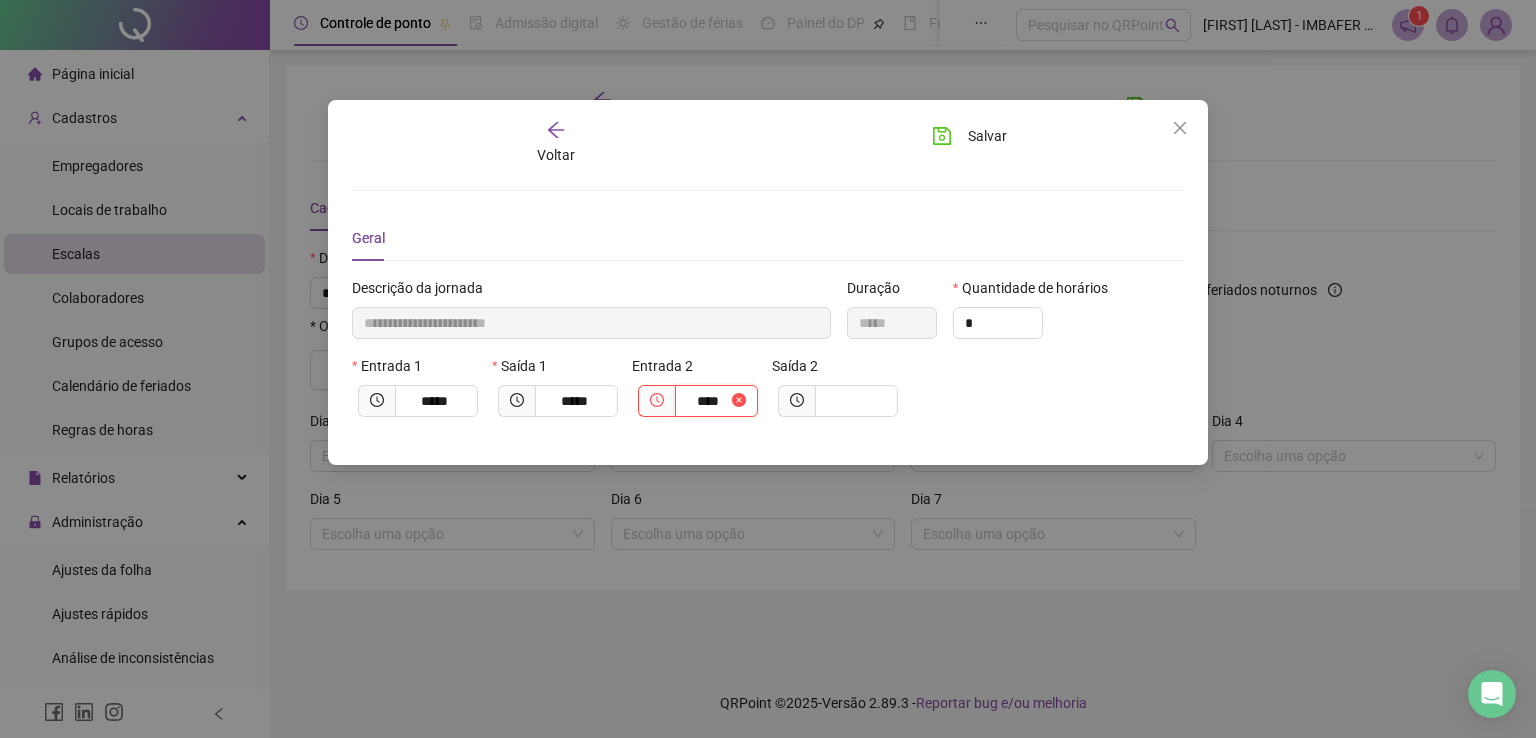 type on "**********" 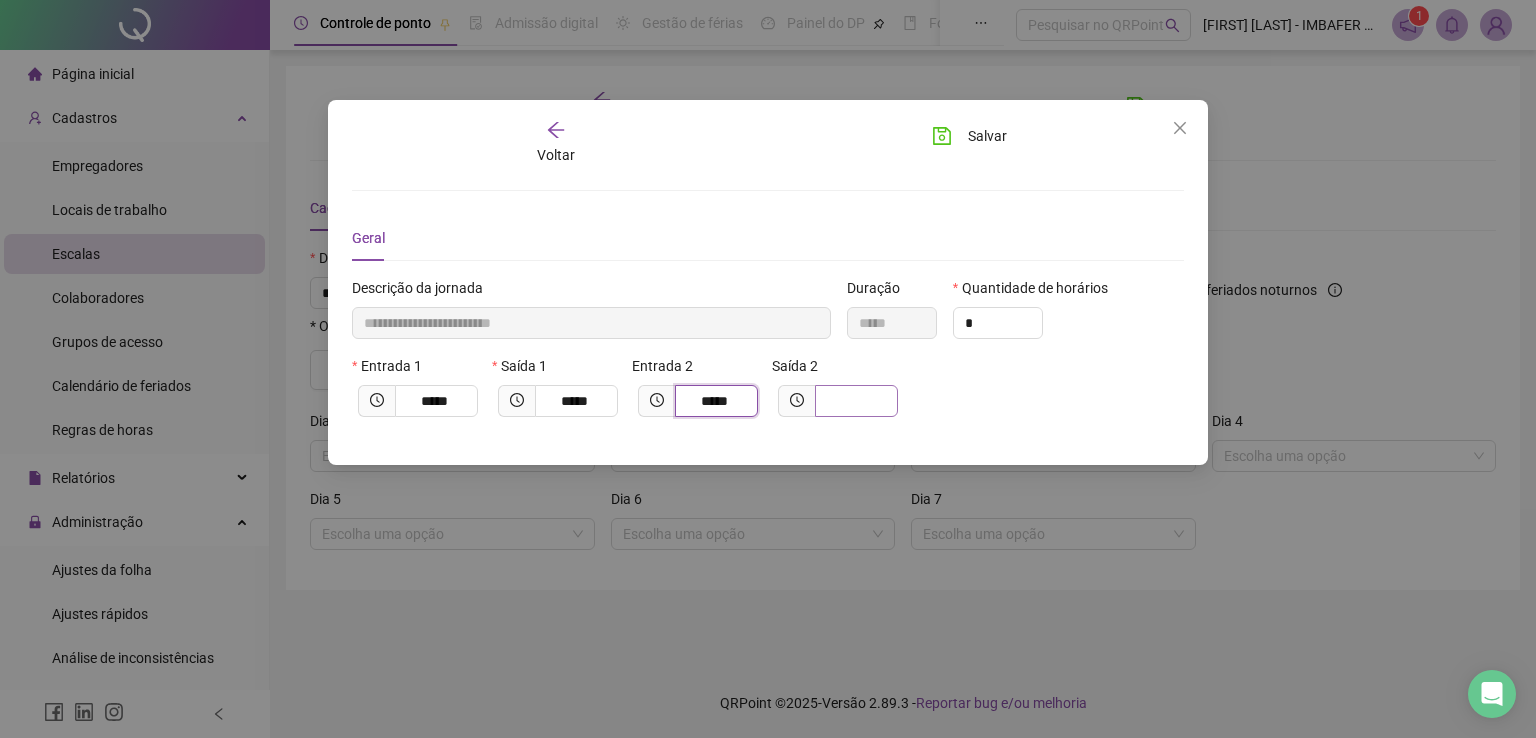 type on "*****" 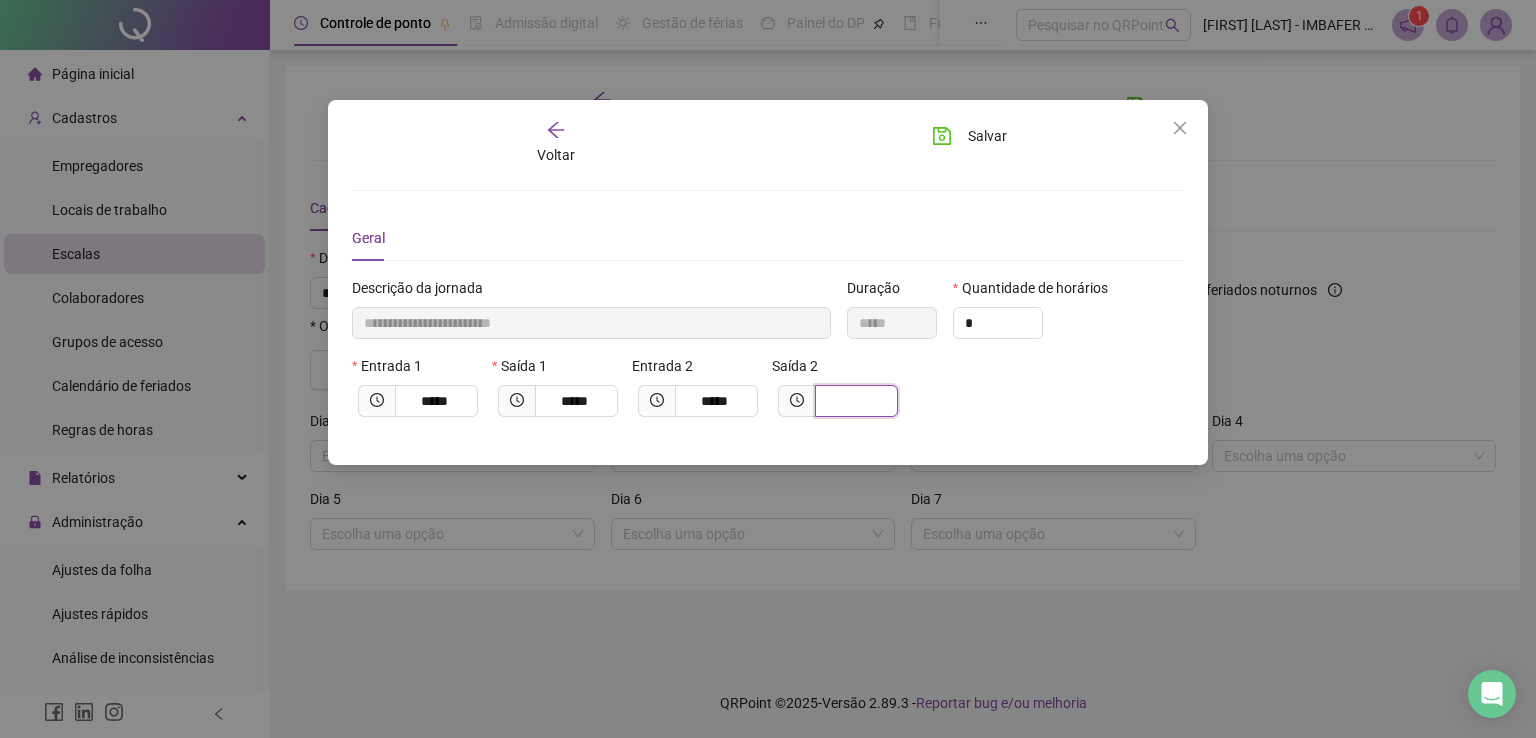 click at bounding box center [854, 401] 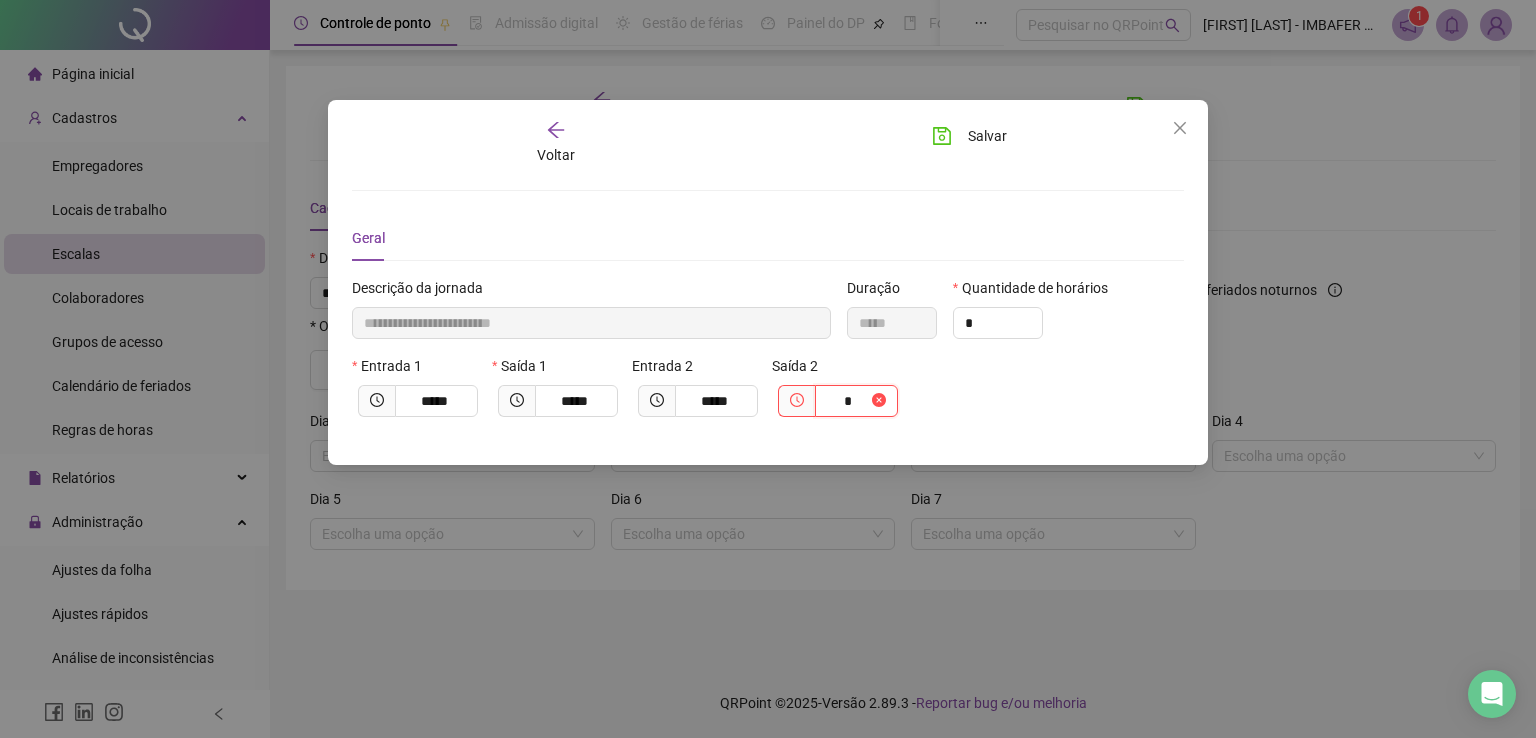 type on "**********" 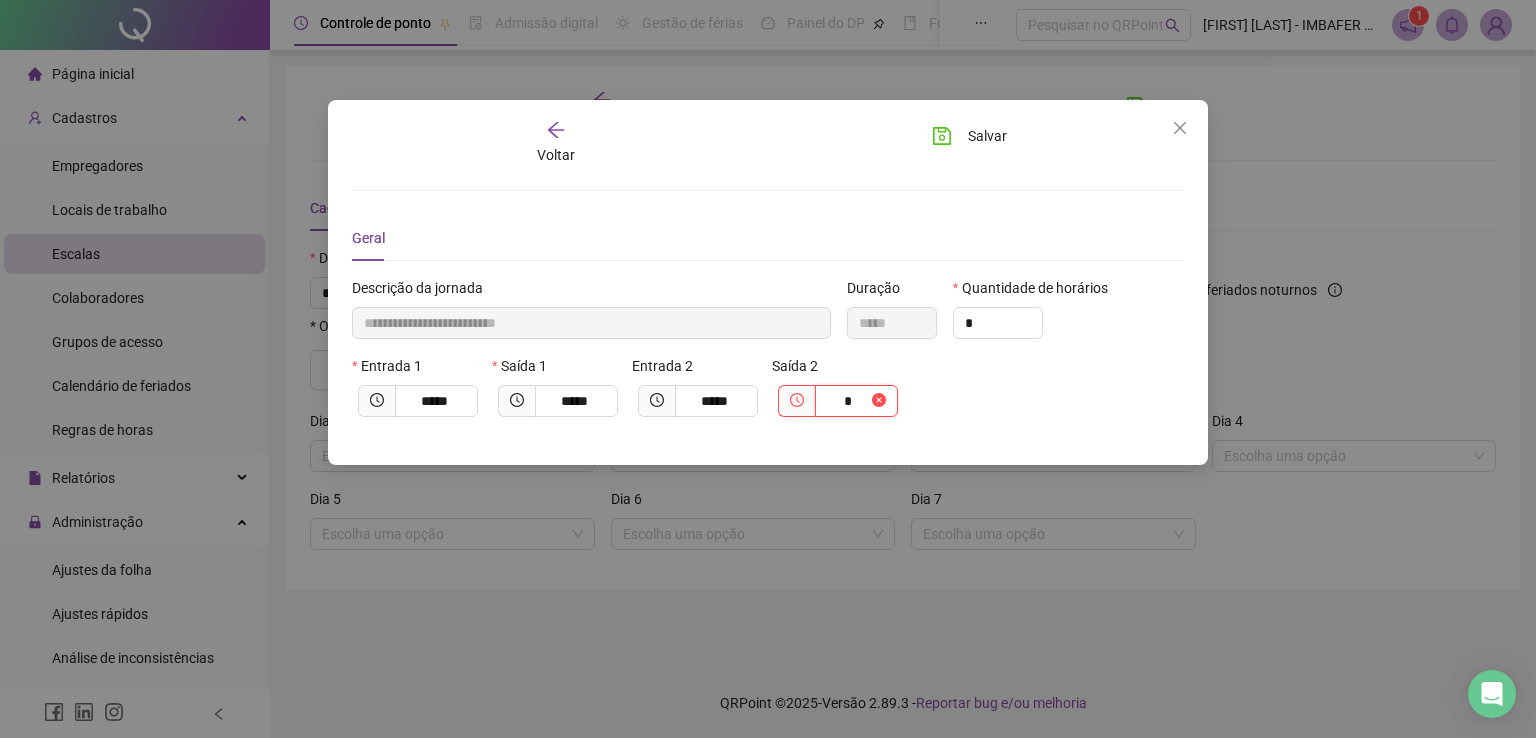 type on "**" 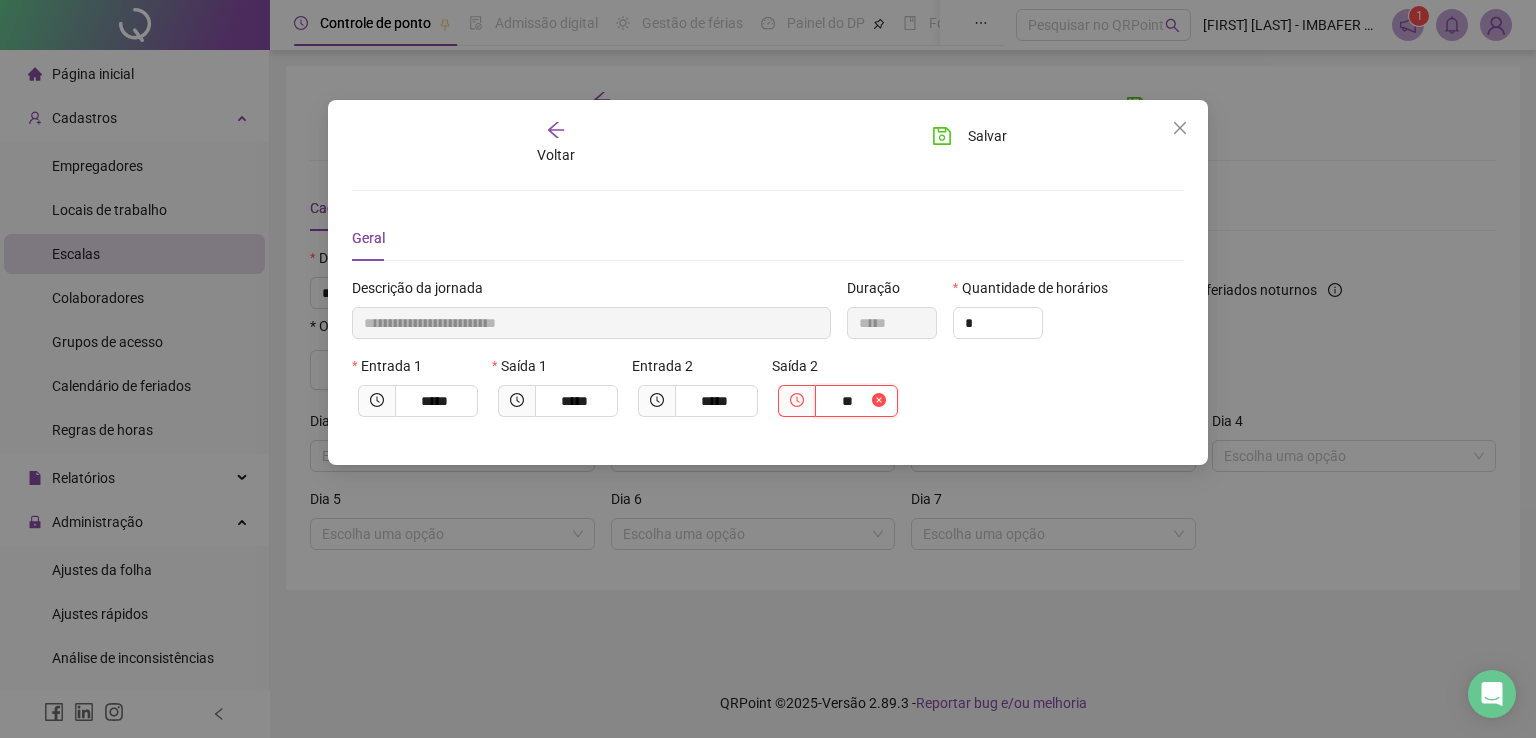 type on "**********" 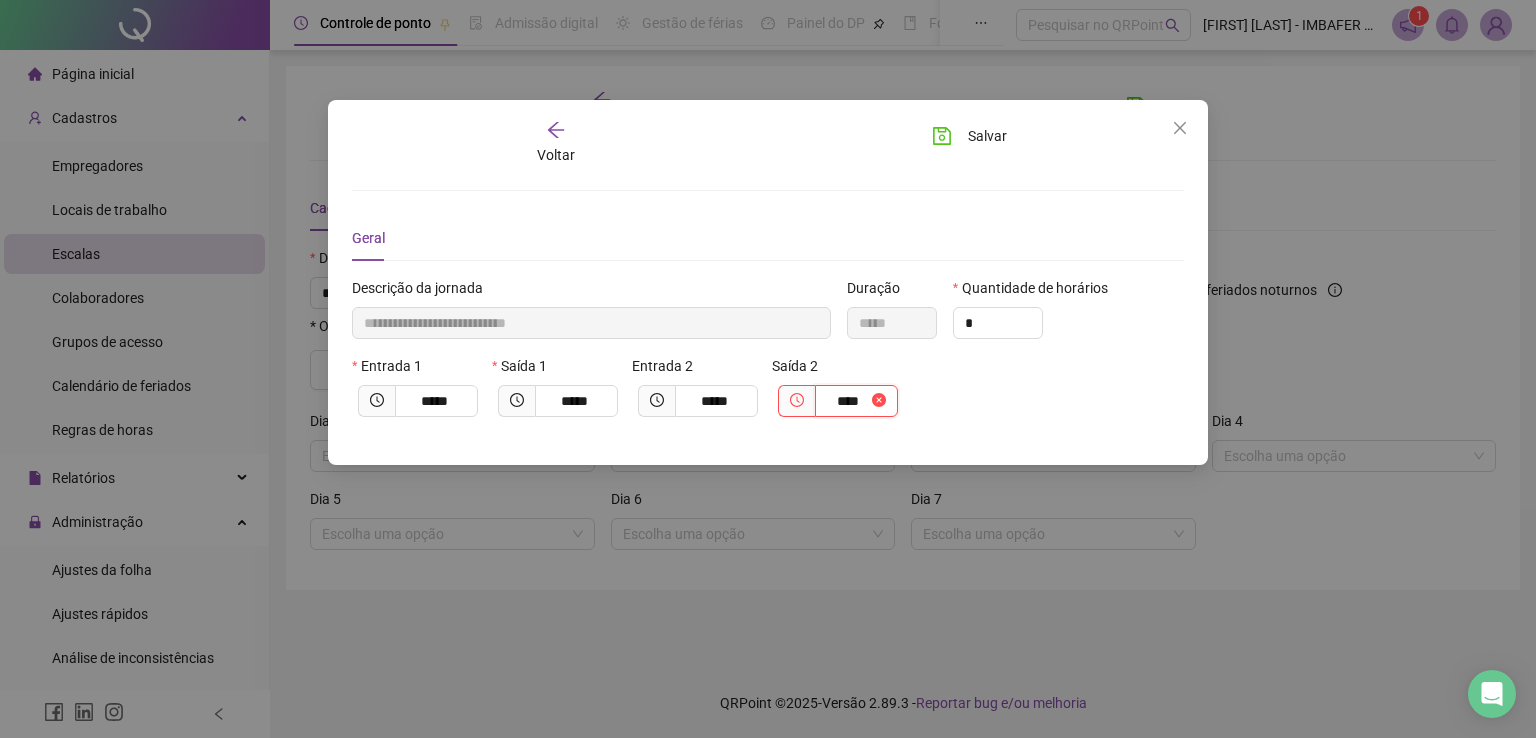 type on "**********" 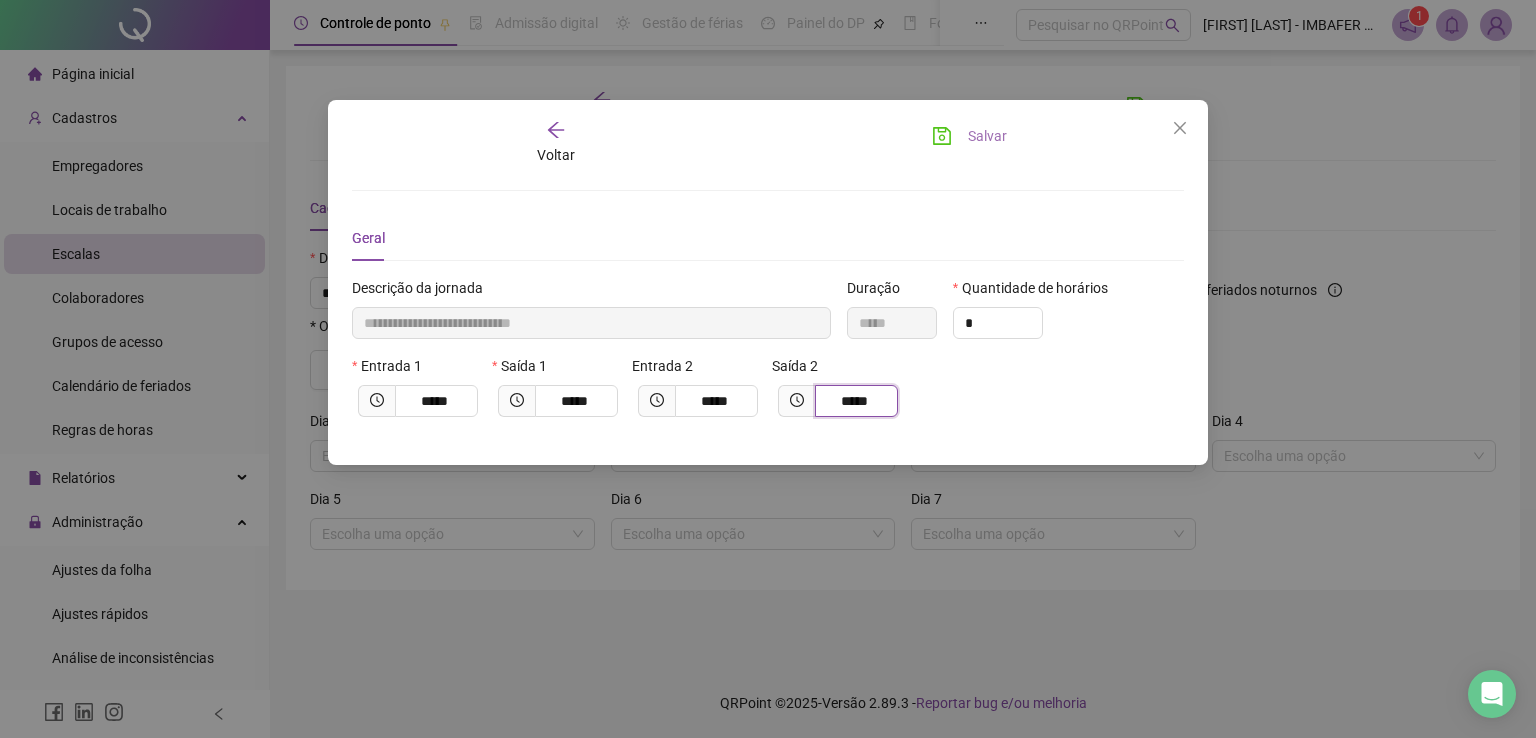 type on "*****" 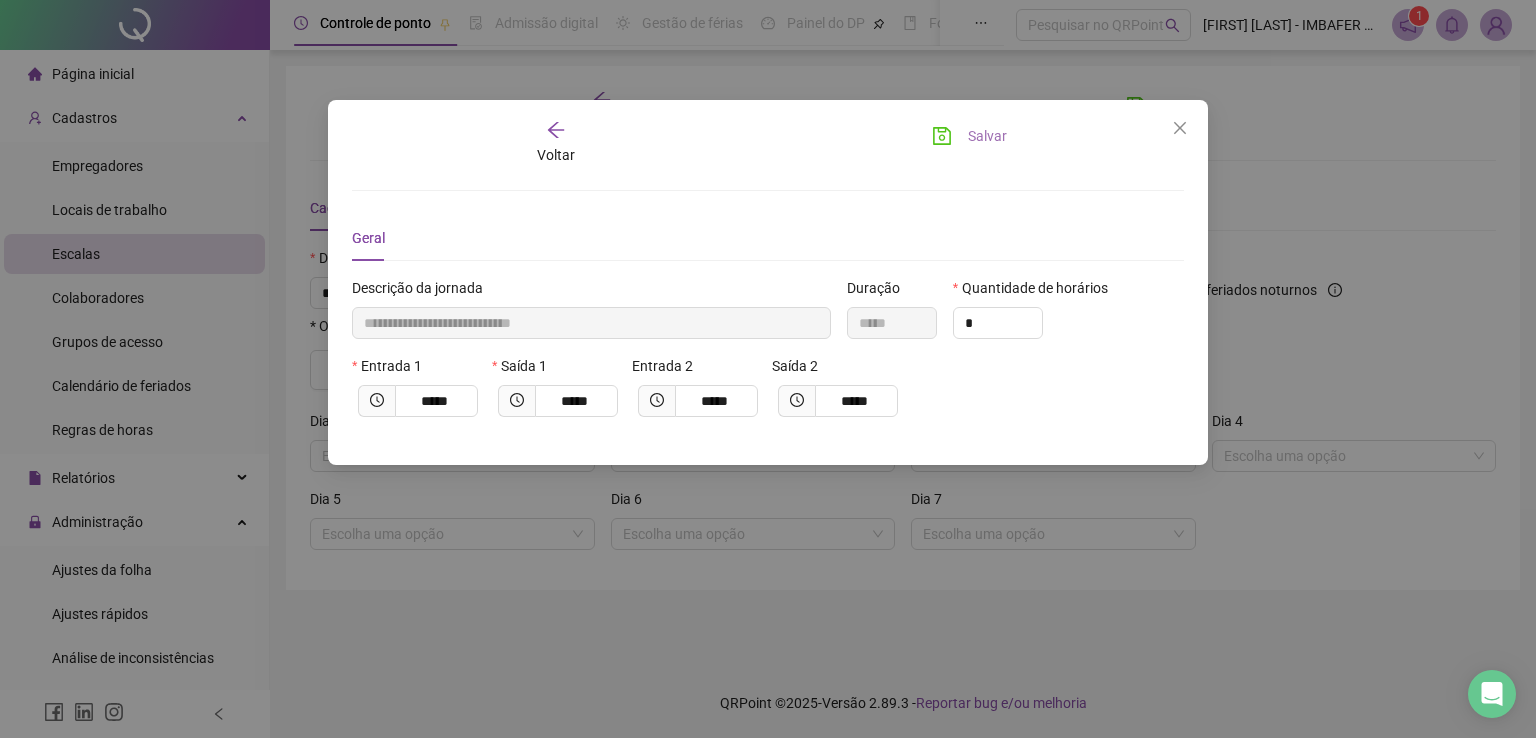 click on "Salvar" at bounding box center [969, 136] 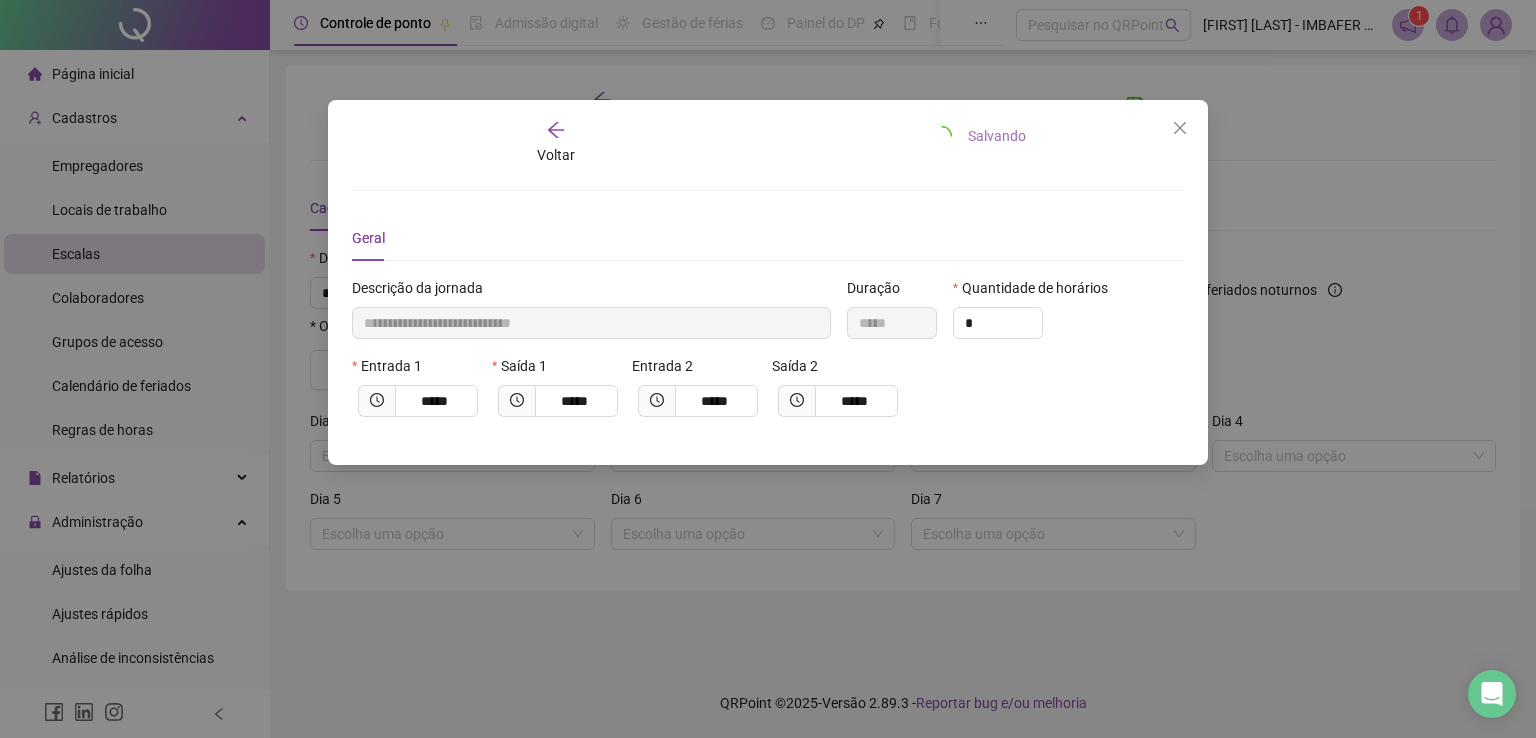 type 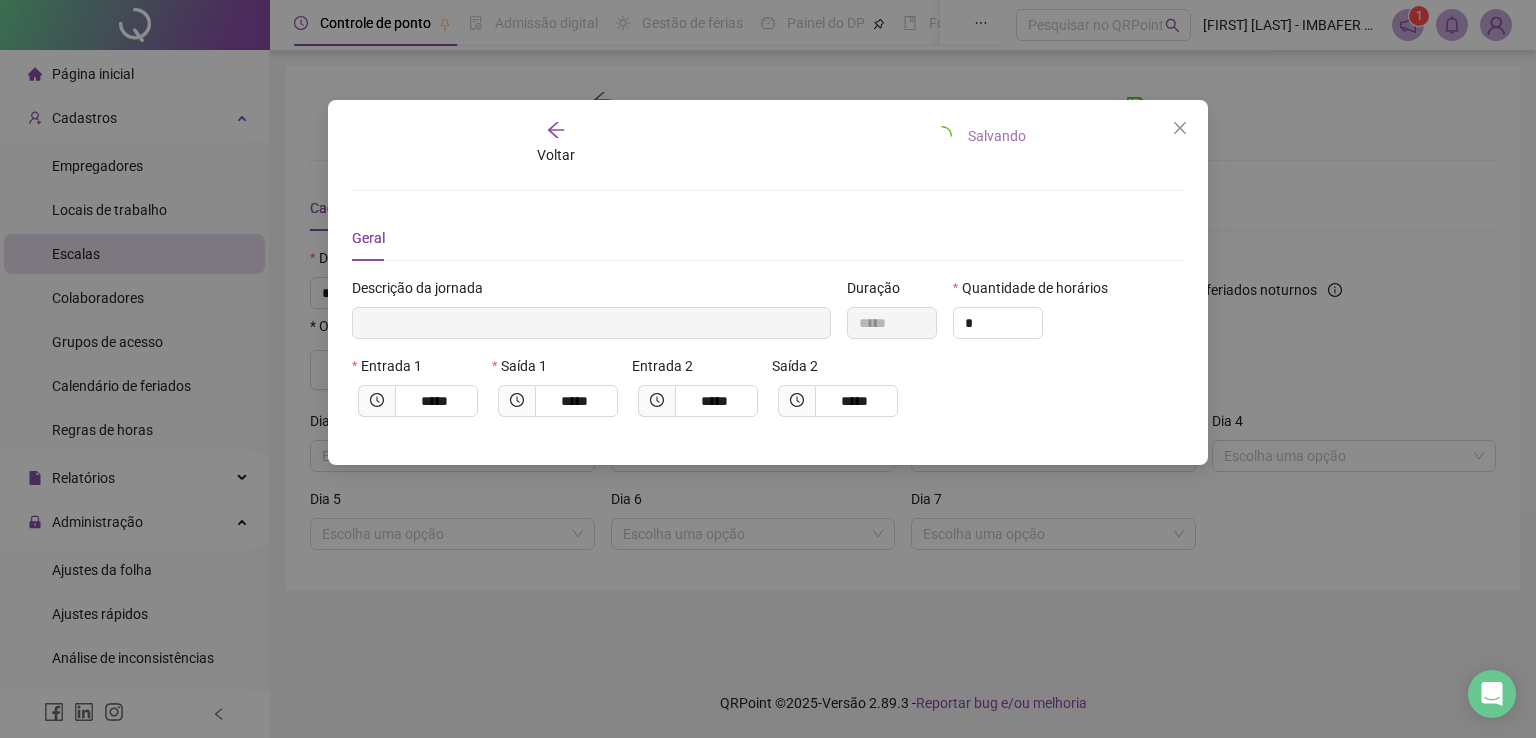 type 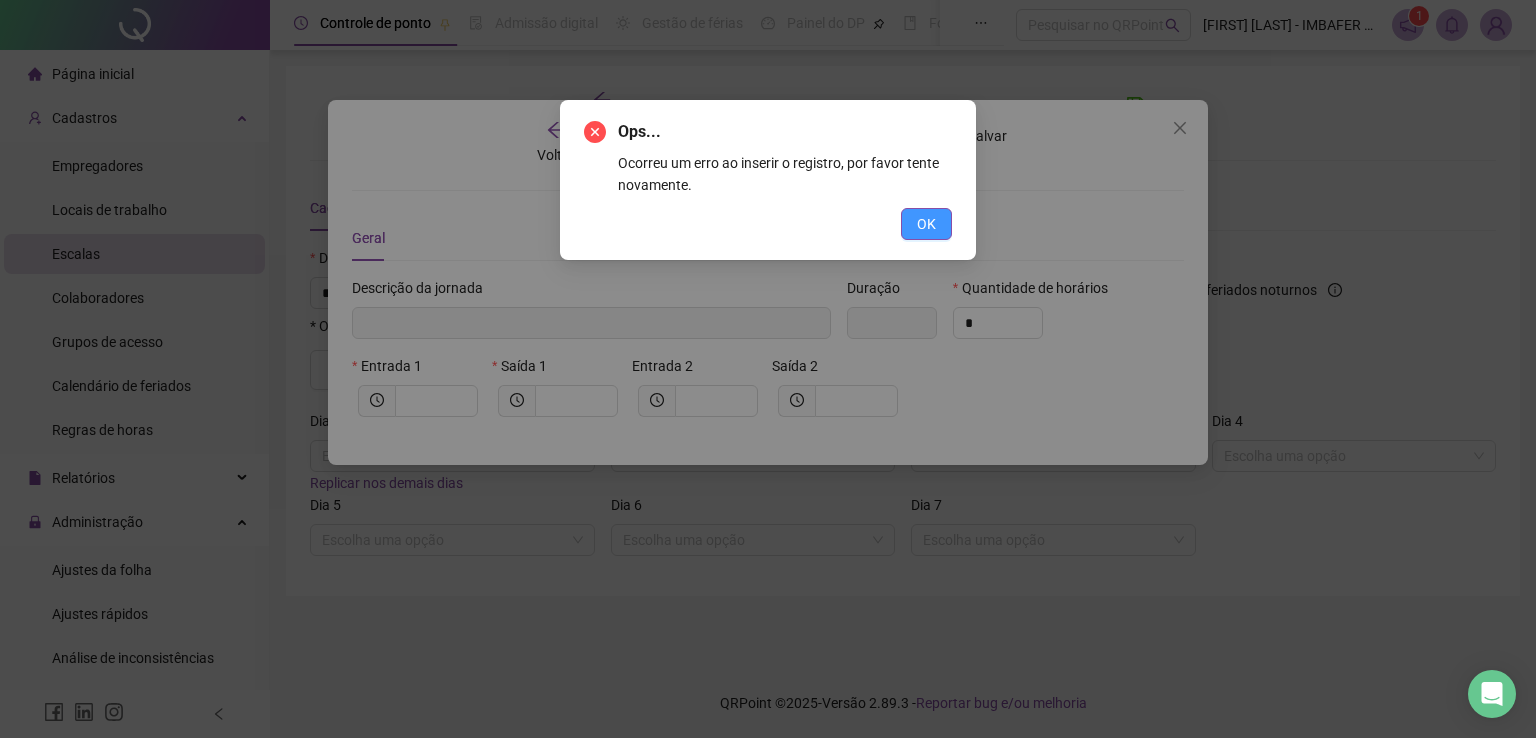 click on "OK" at bounding box center (926, 224) 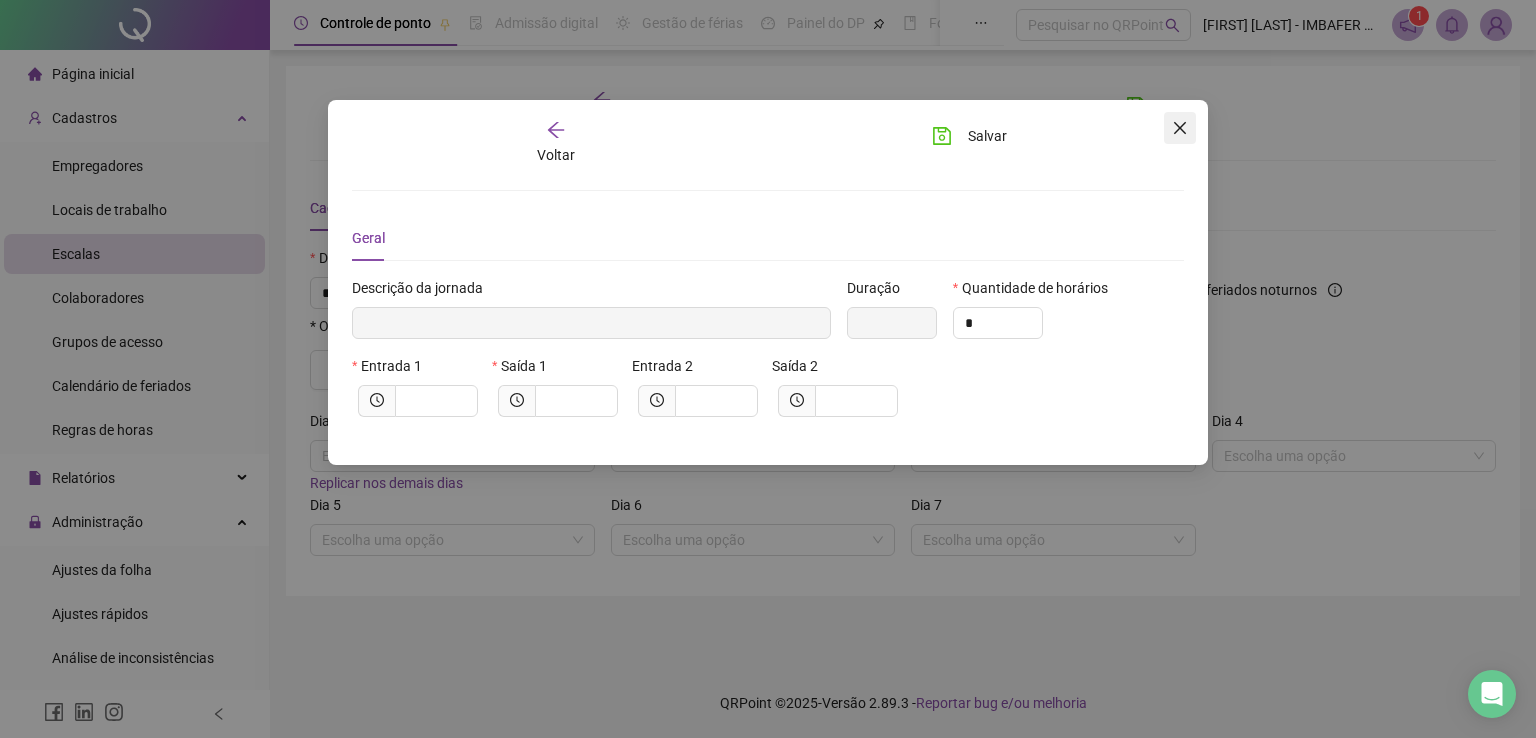 click 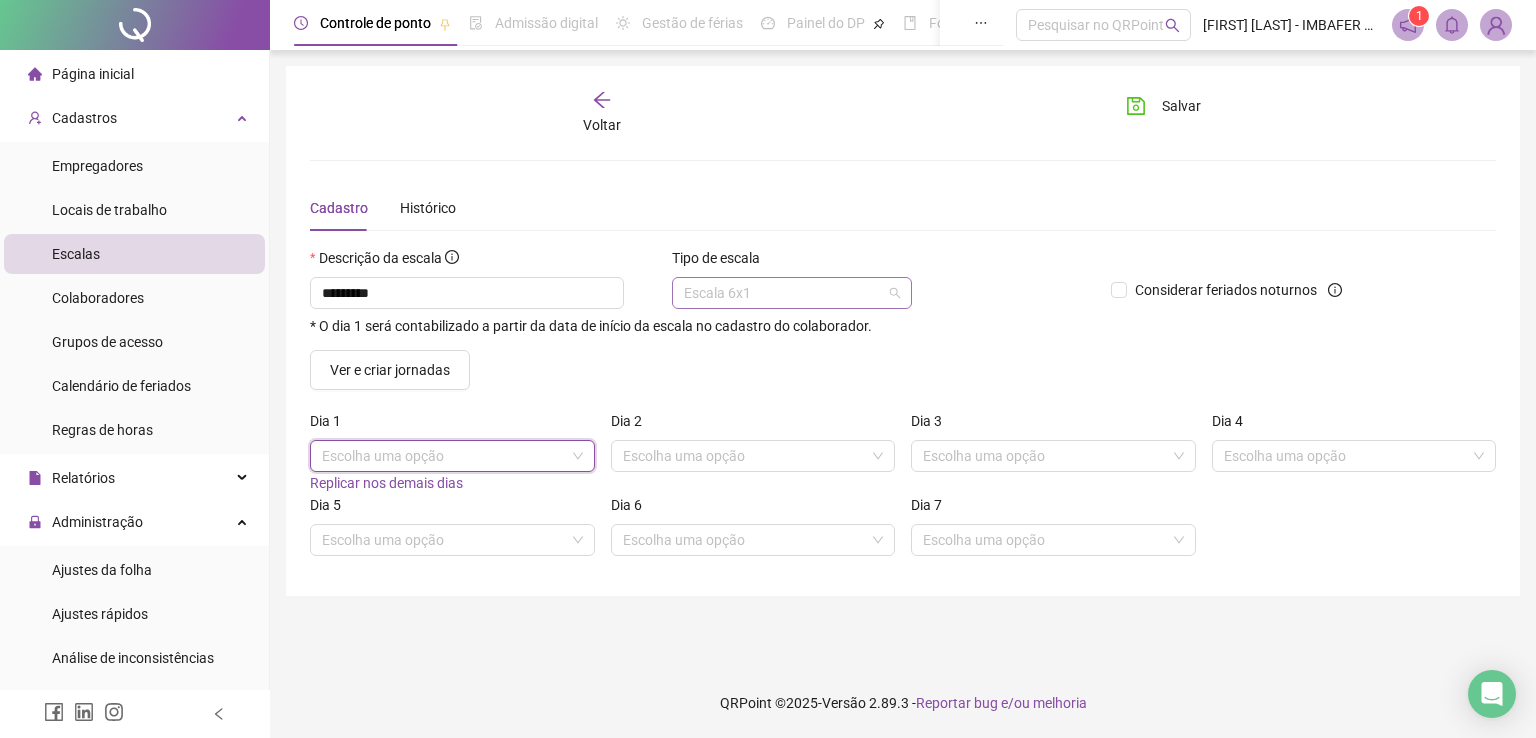 click on "Escala 6x1" at bounding box center (792, 293) 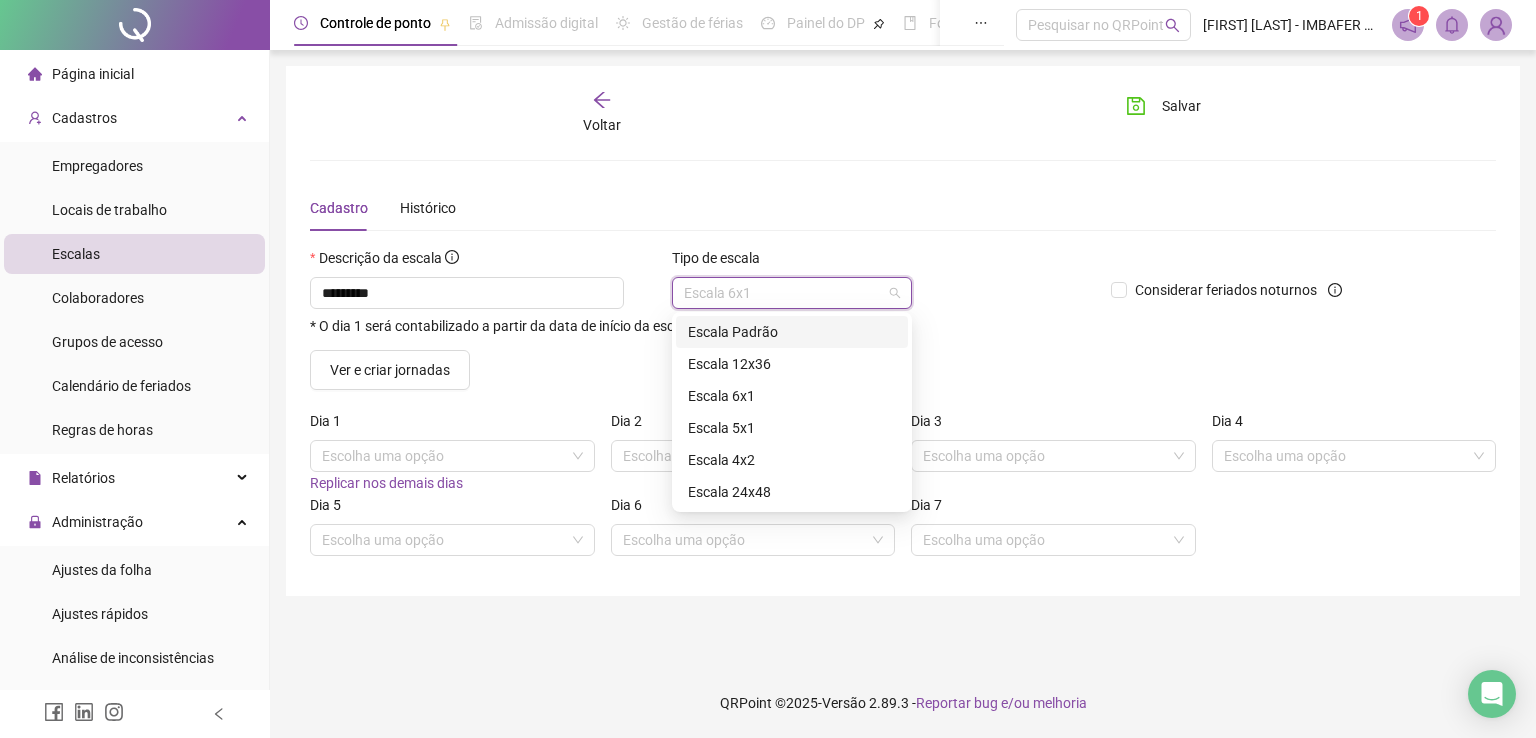 click on "Escala Padrão" at bounding box center [792, 332] 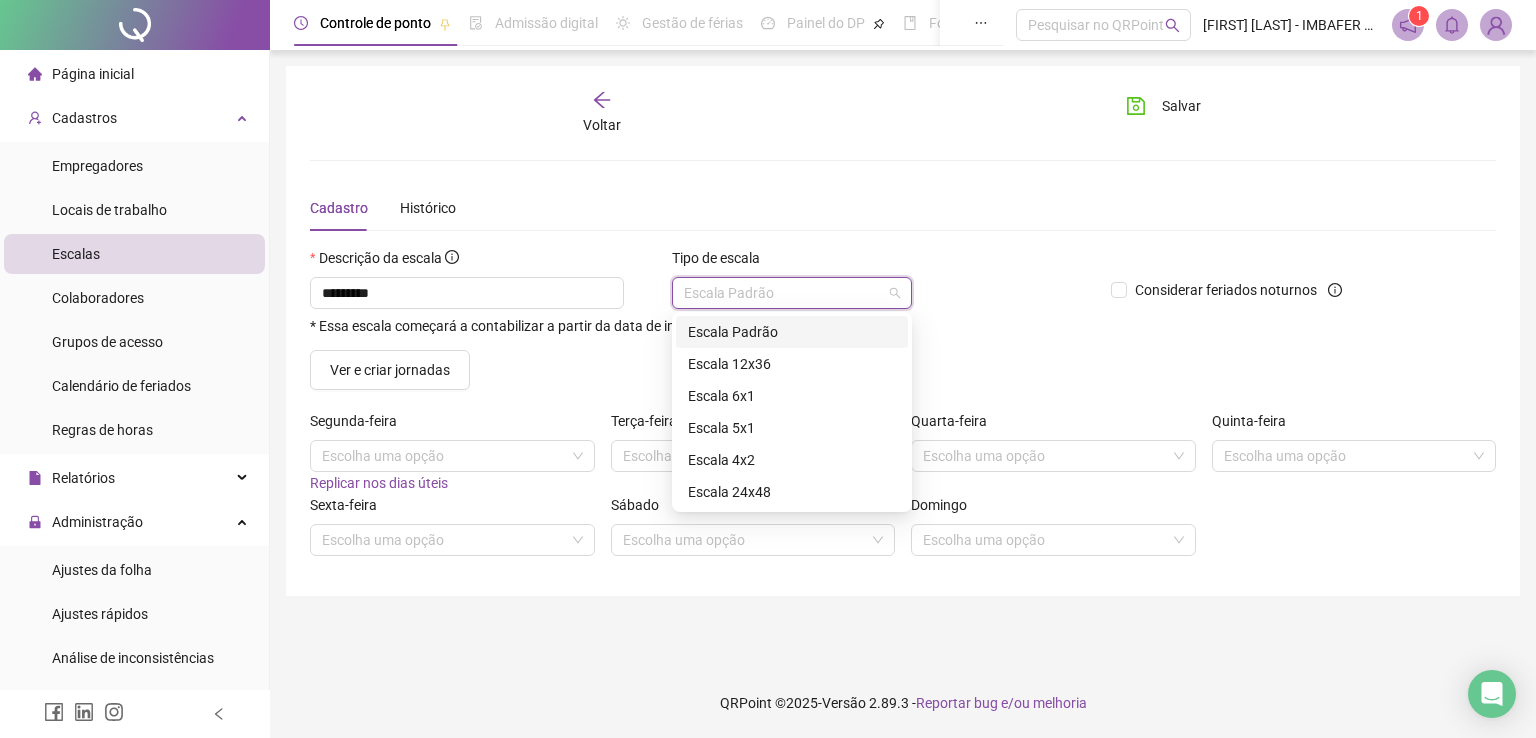 click on "Escala Padrão" at bounding box center (792, 293) 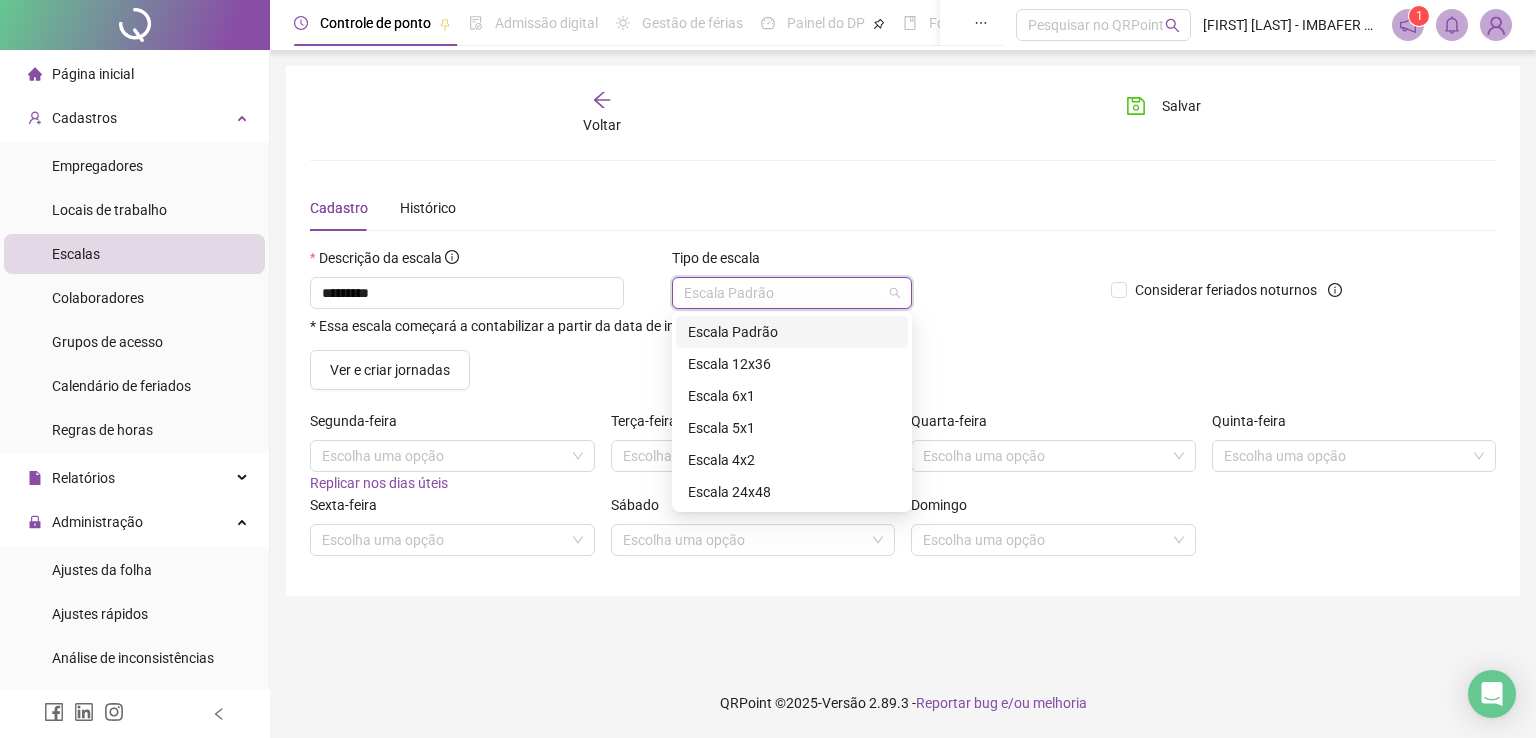 click on "Escala Padrão" at bounding box center [792, 332] 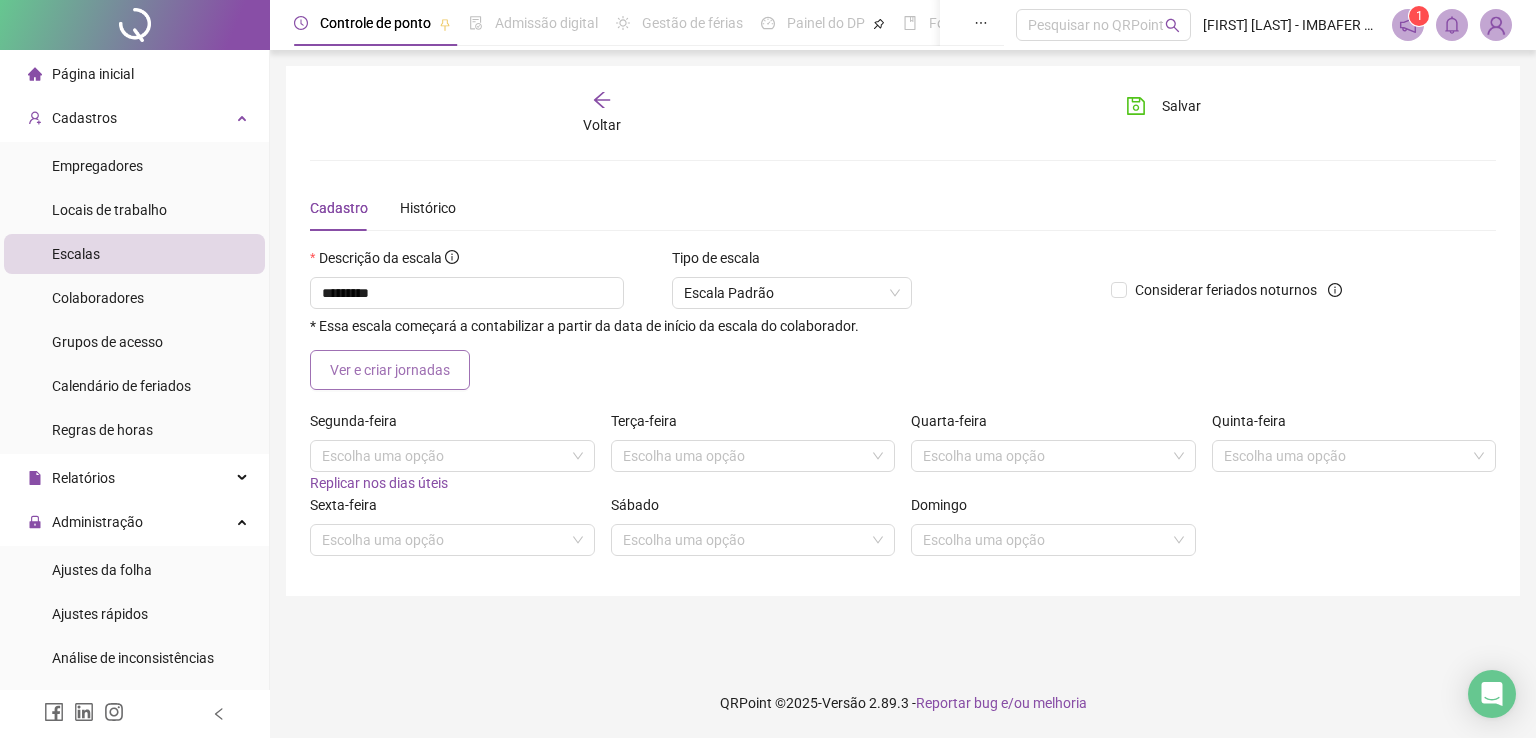 click on "Ver e criar jornadas" at bounding box center [390, 370] 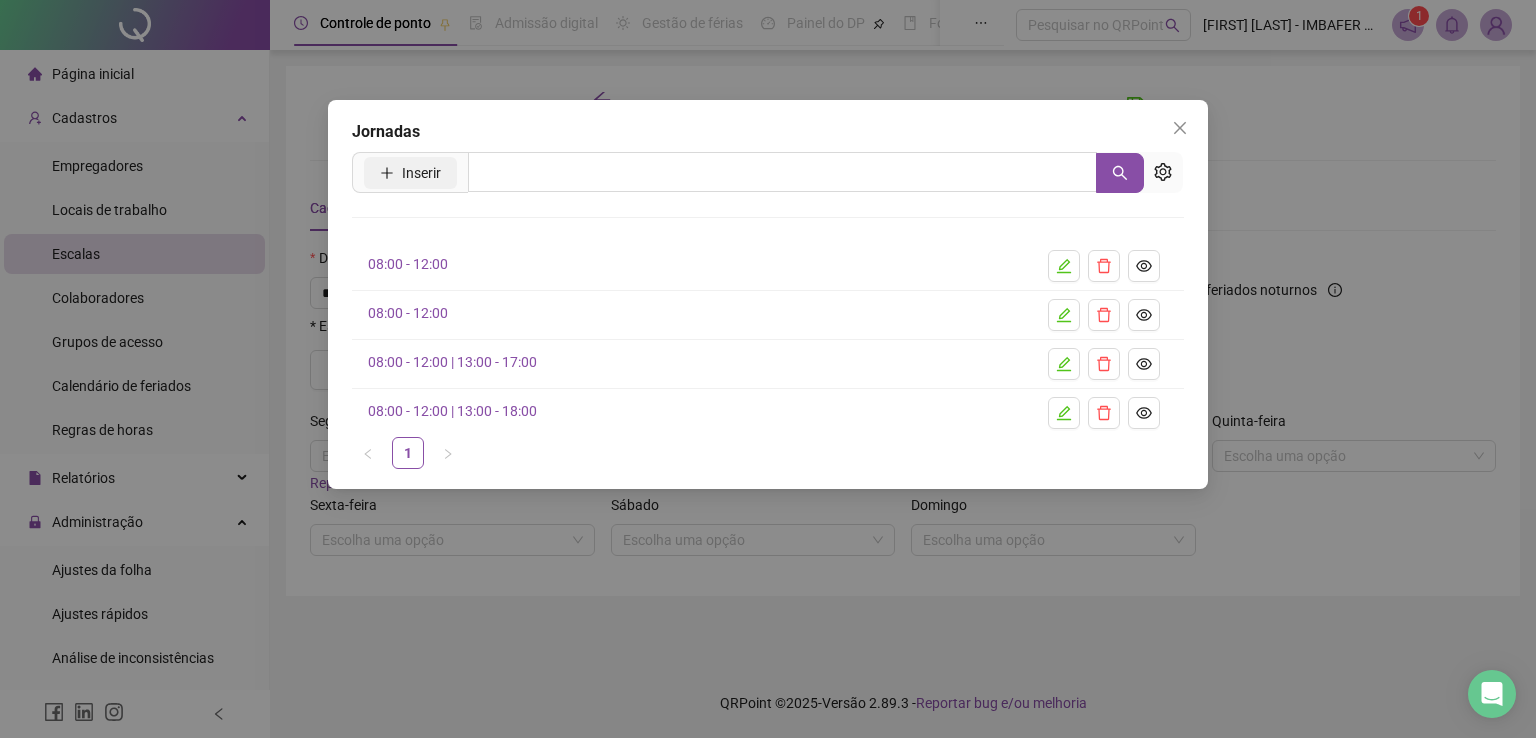 click on "Inserir" at bounding box center [410, 173] 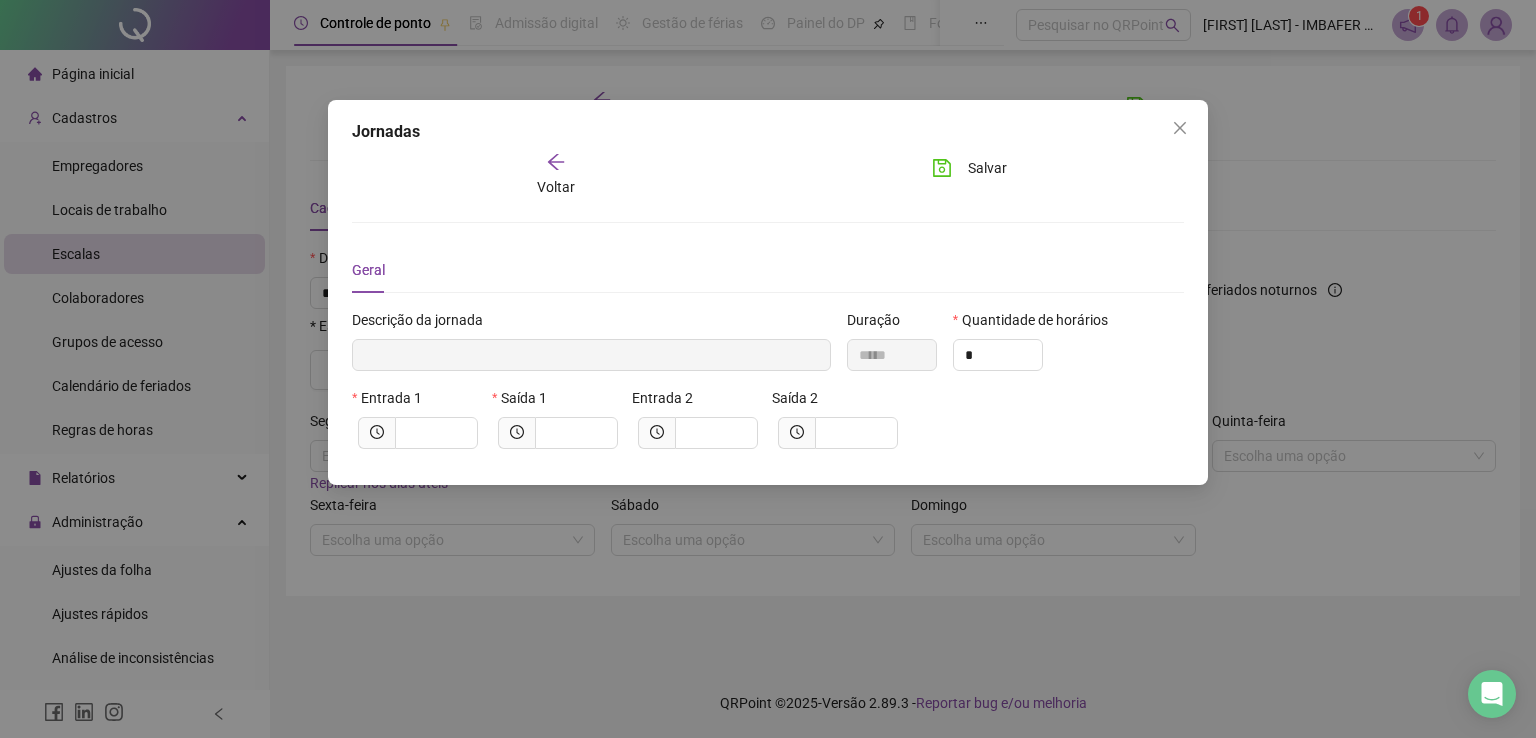 type 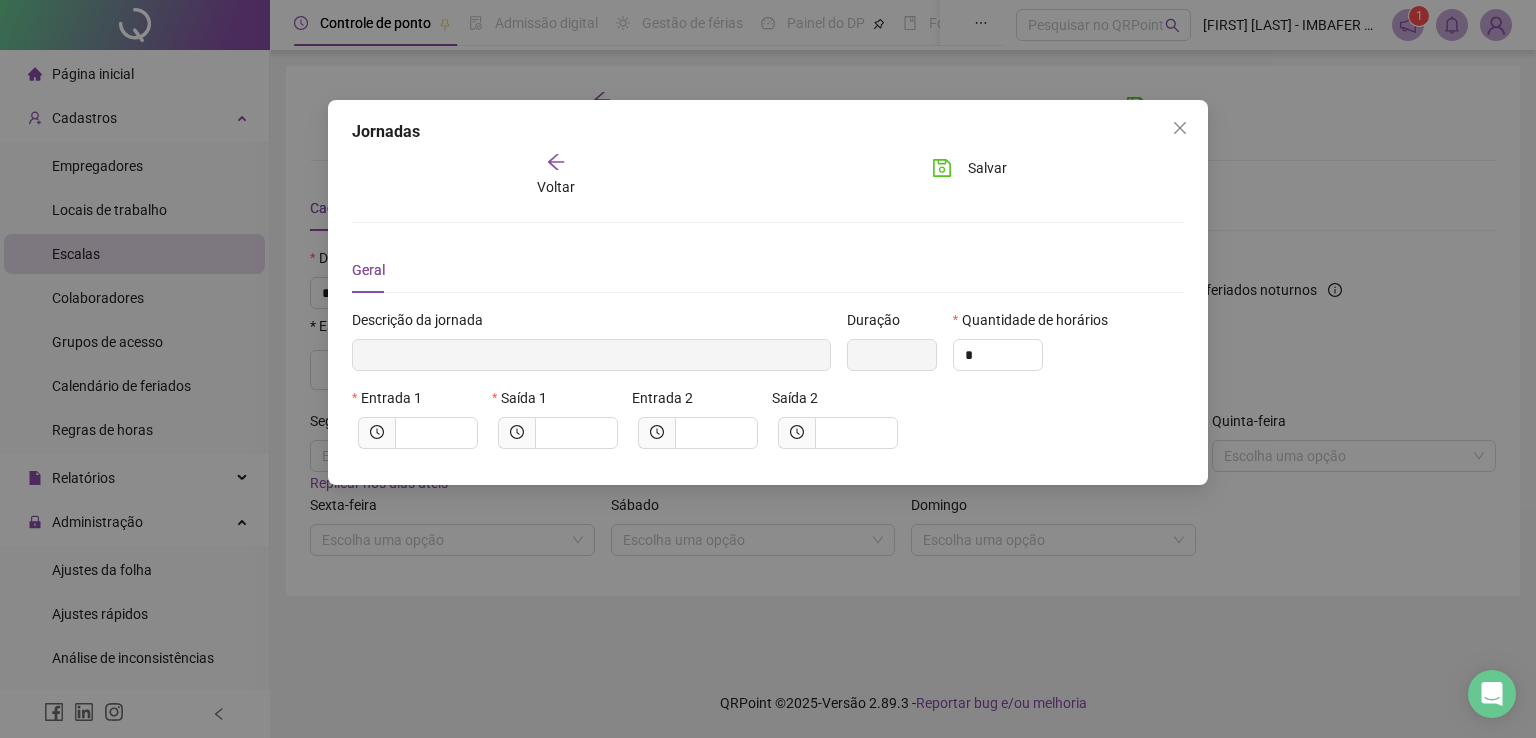 click on "Voltar" at bounding box center [556, 187] 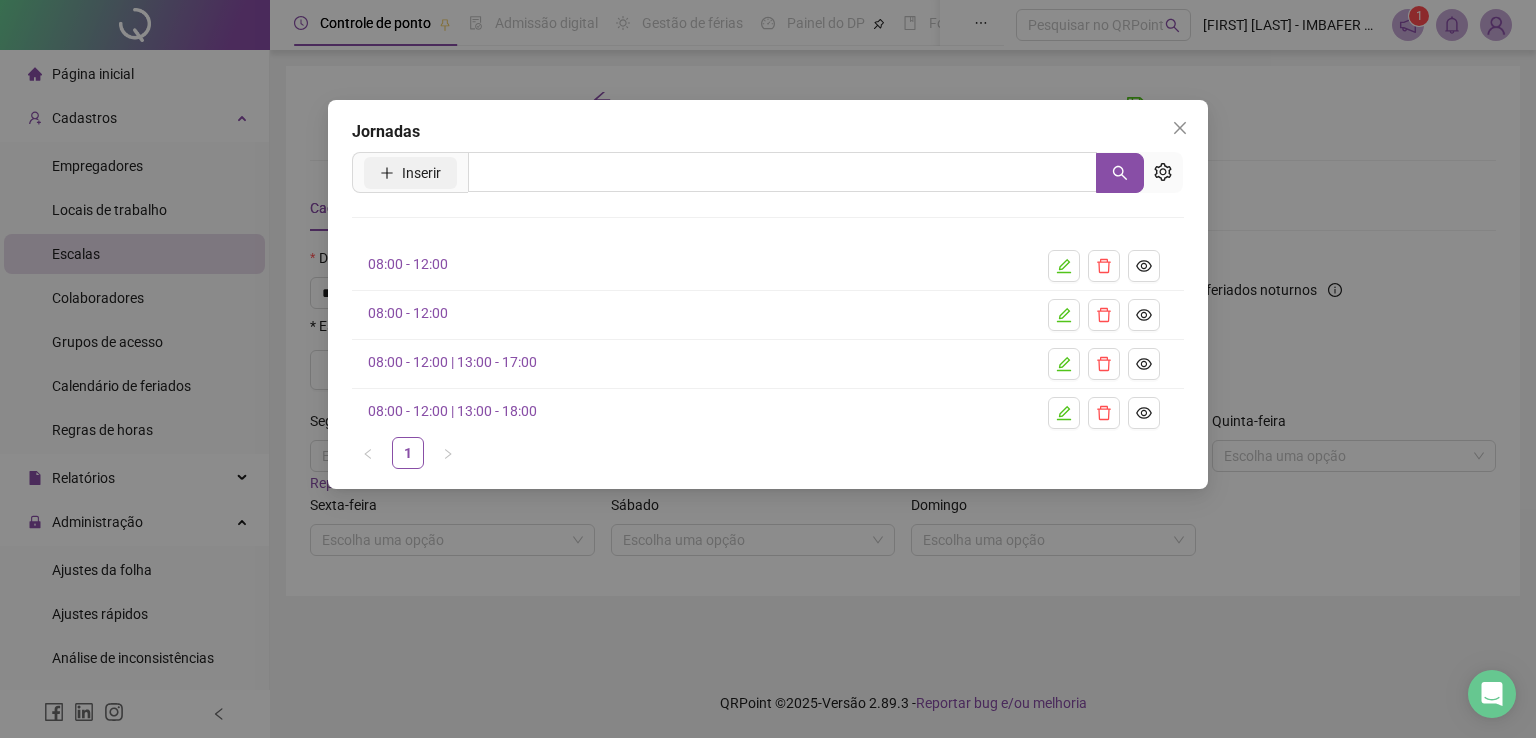click on "Inserir" at bounding box center (421, 173) 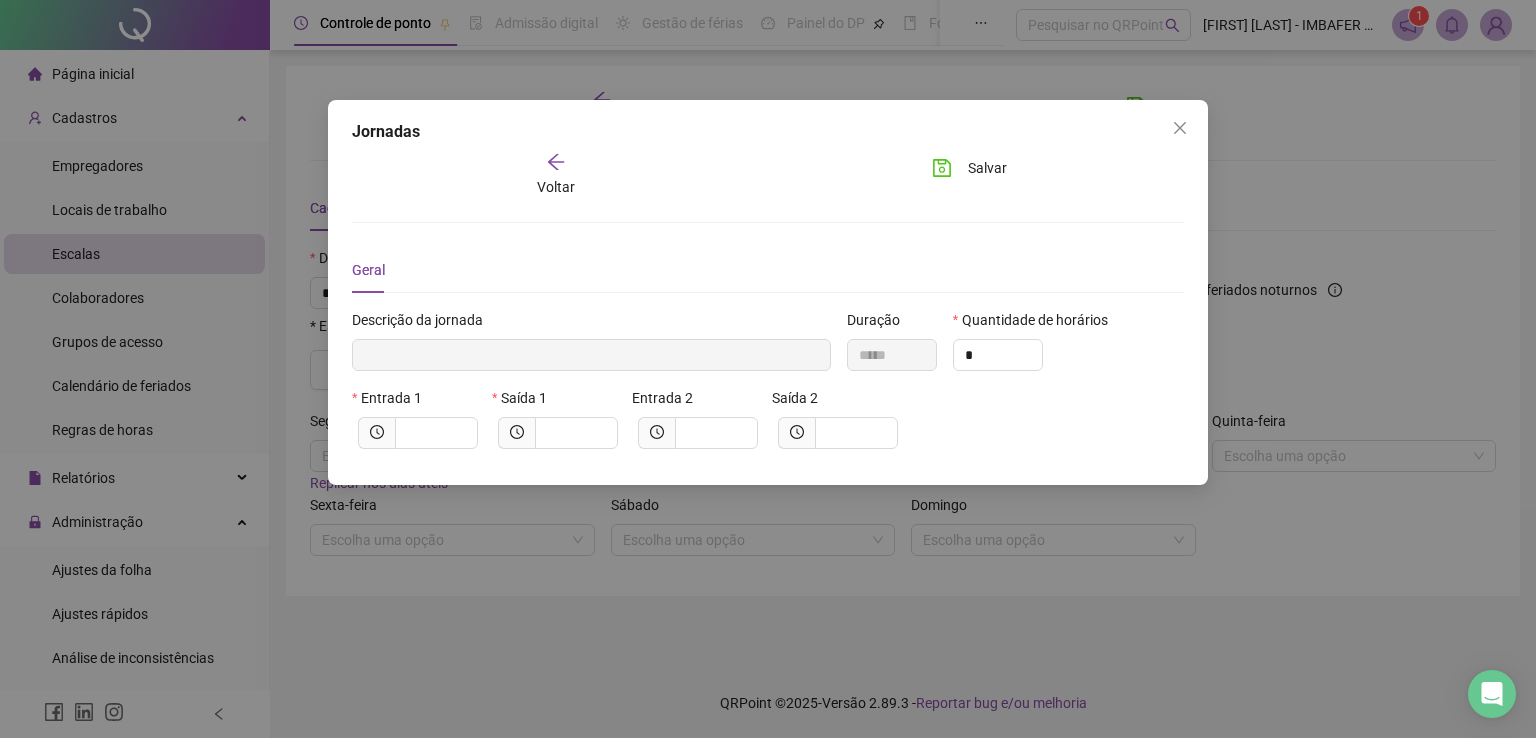 type 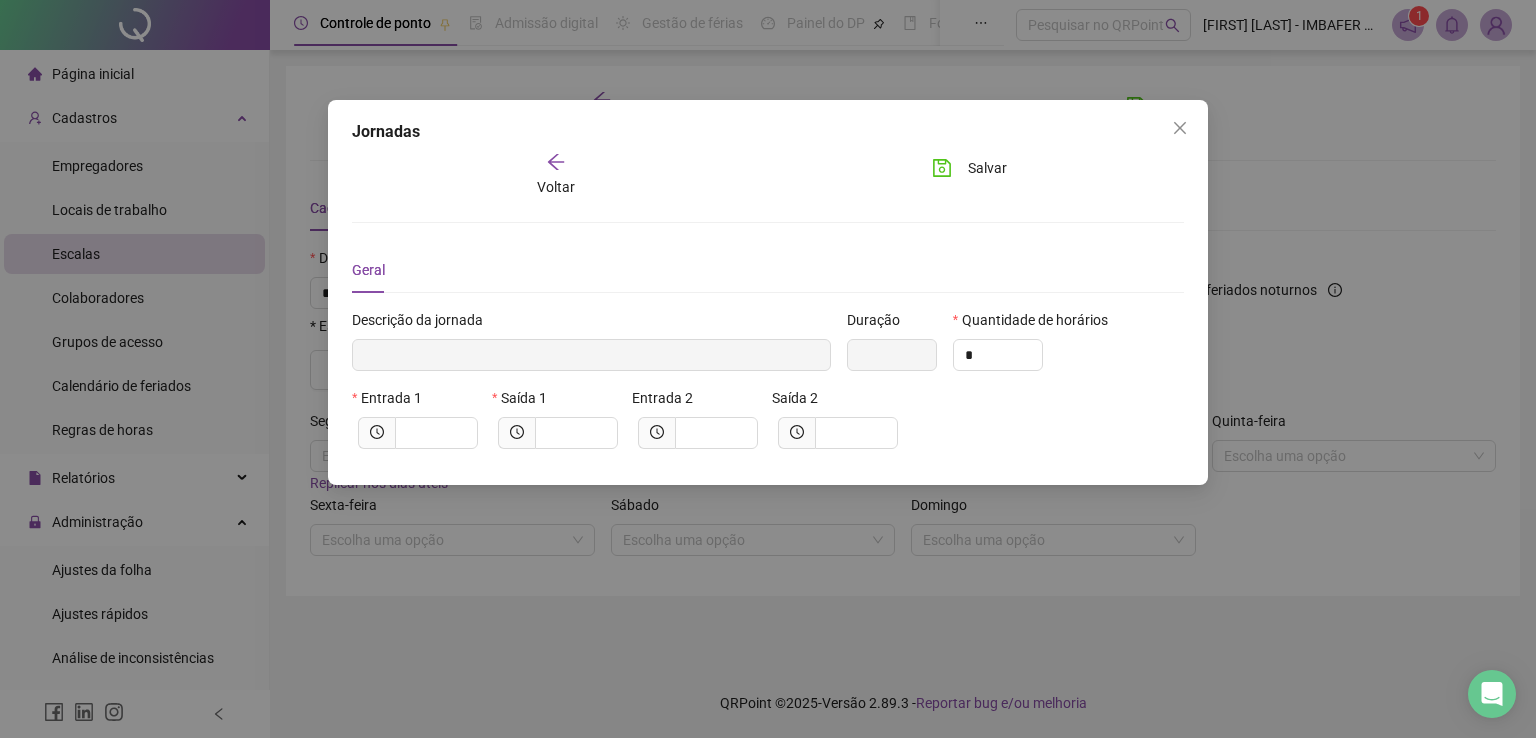 click on "Voltar" at bounding box center (555, 175) 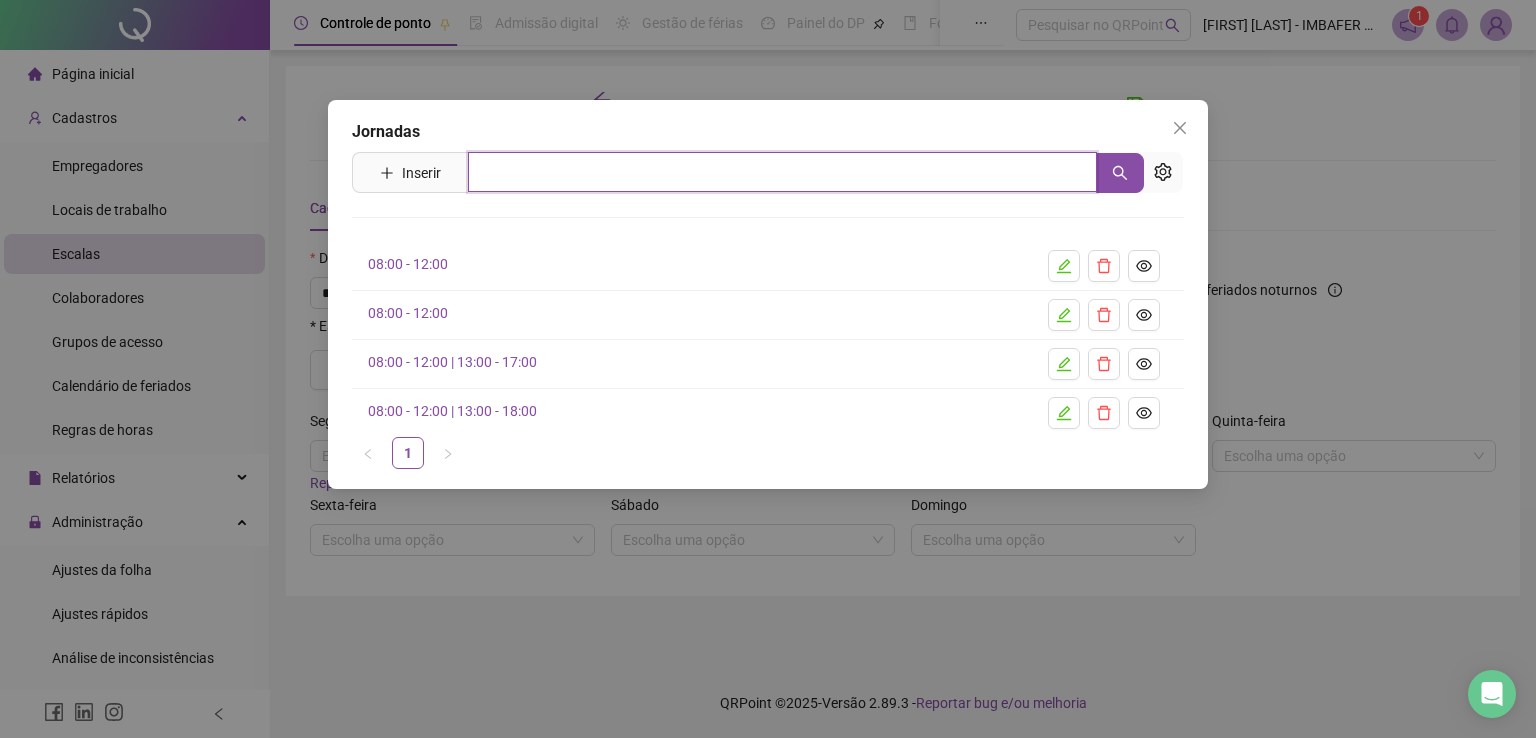 click at bounding box center [782, 172] 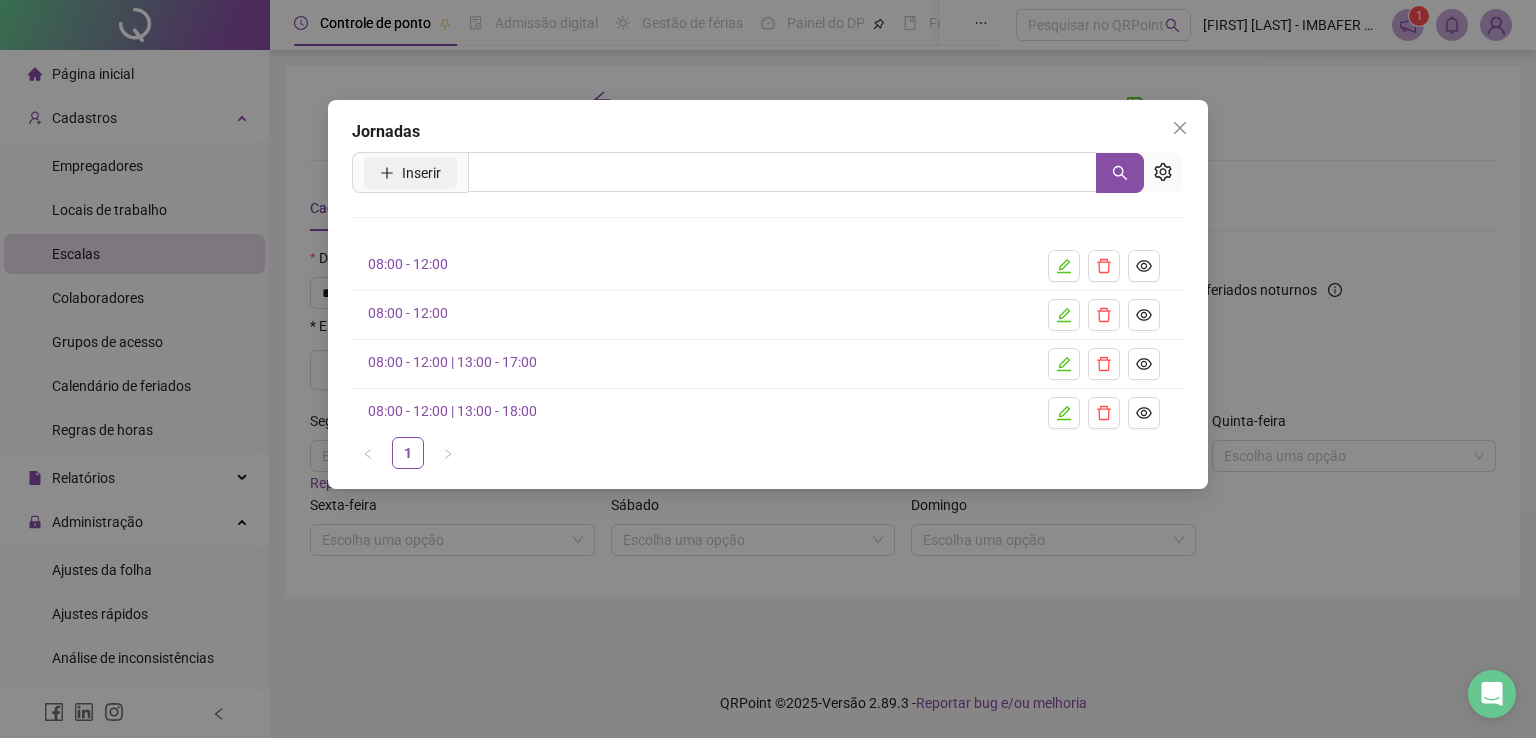 click on "Inserir" at bounding box center (421, 173) 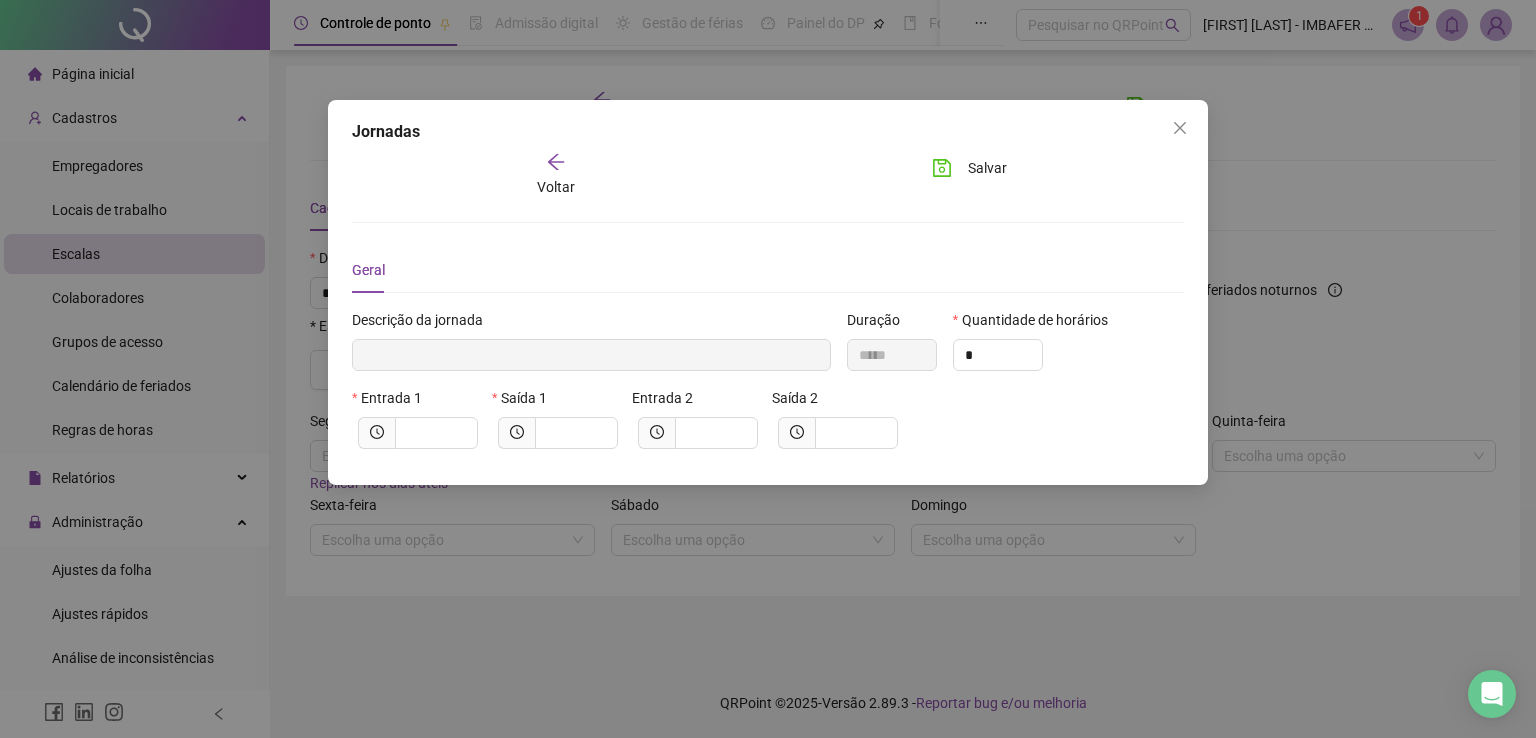 type 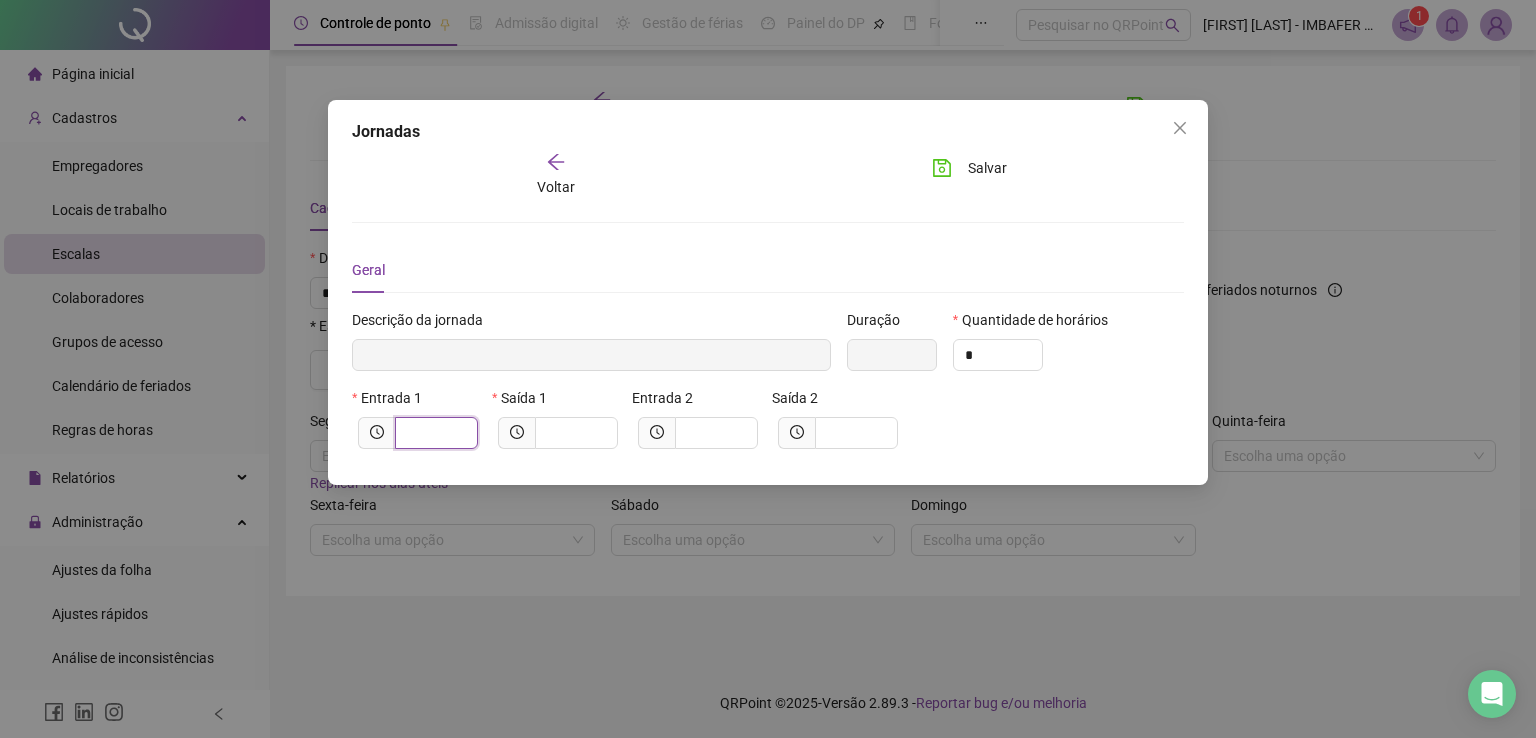 click at bounding box center [434, 433] 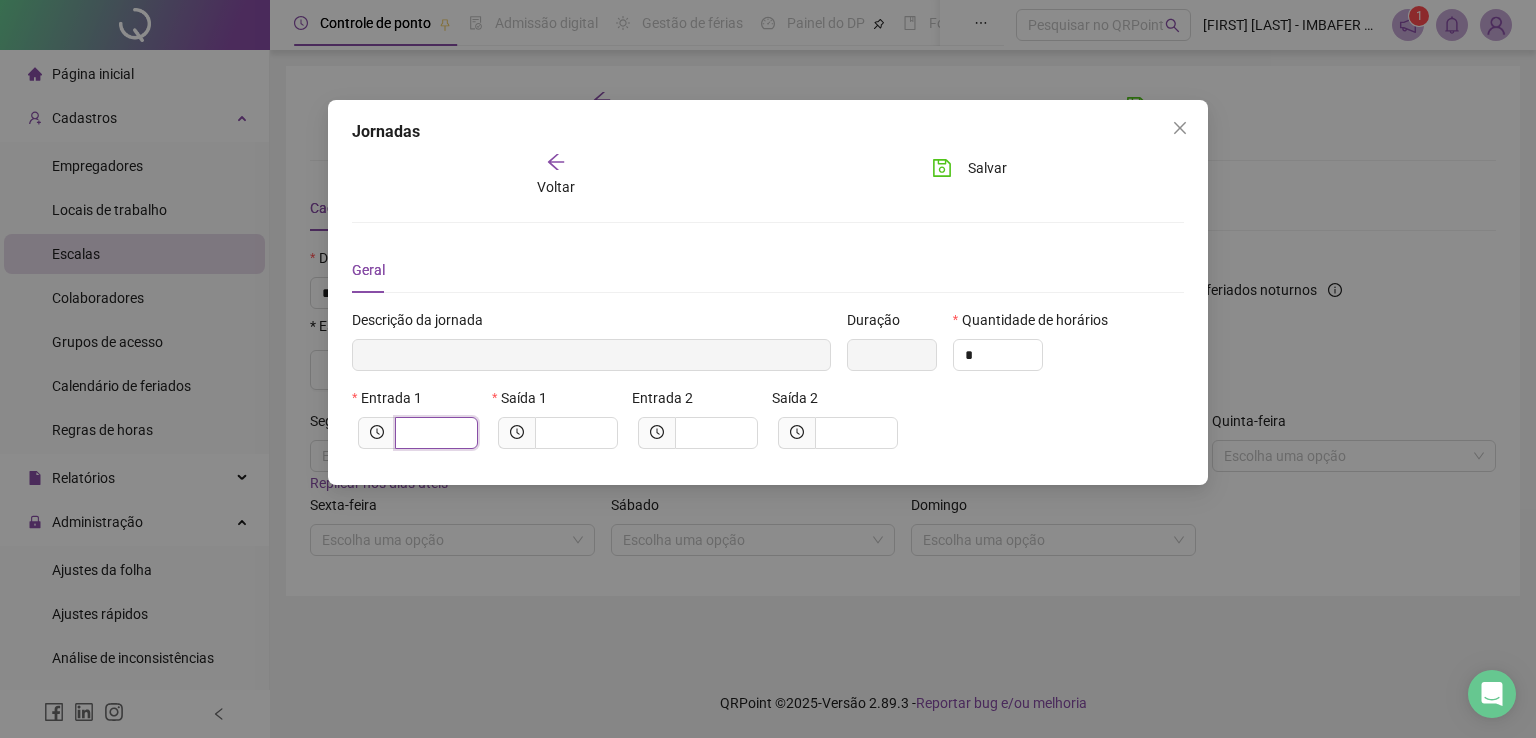 type on "*****" 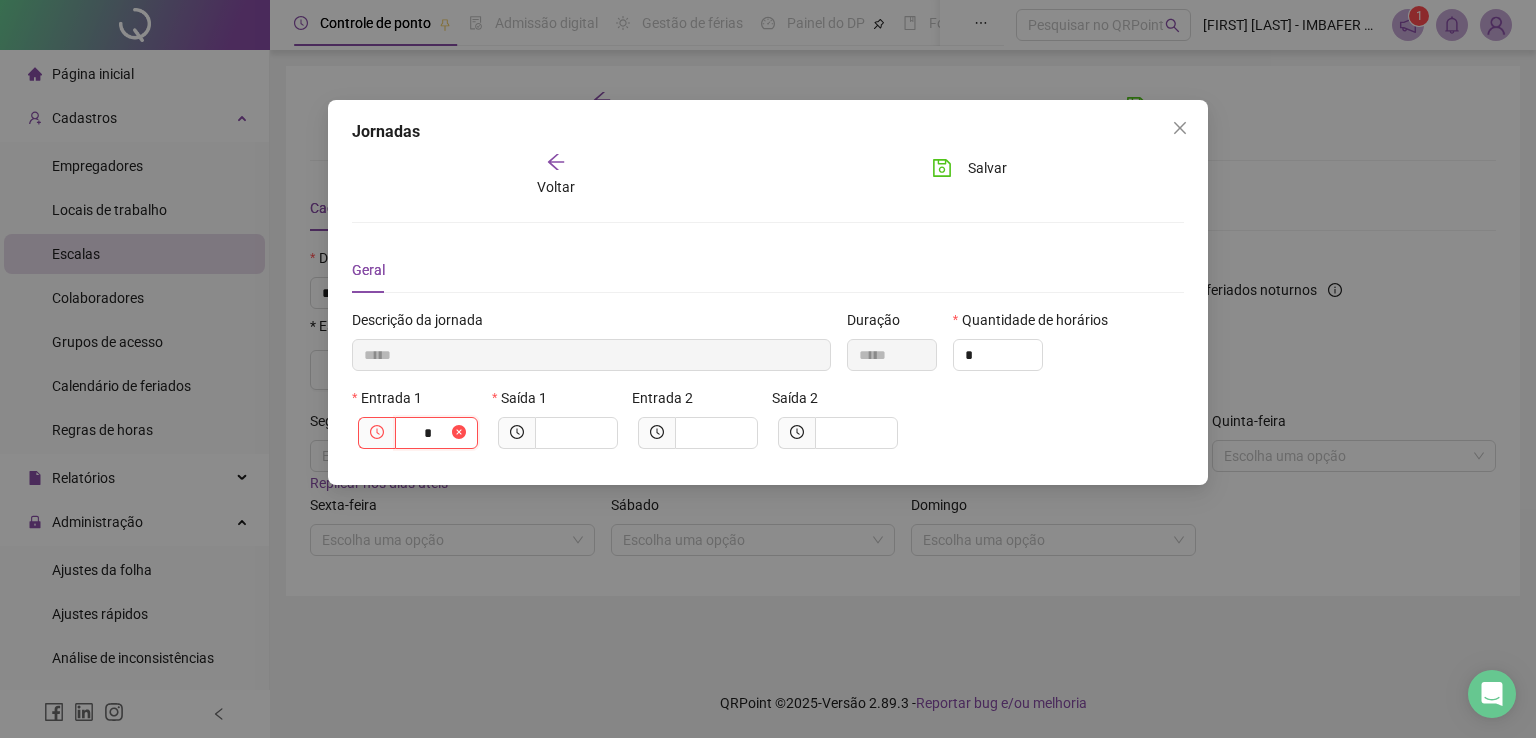 type on "******" 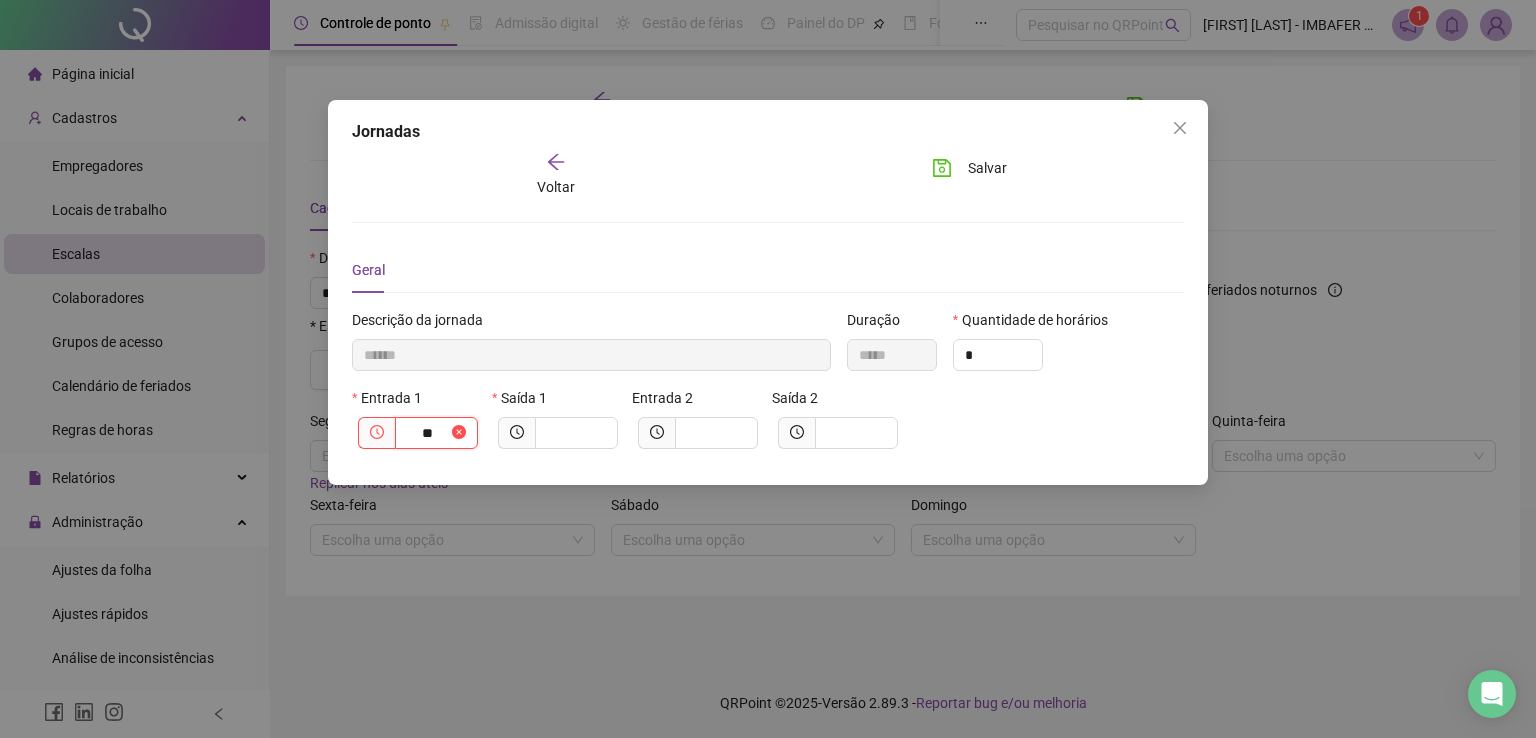 type on "********" 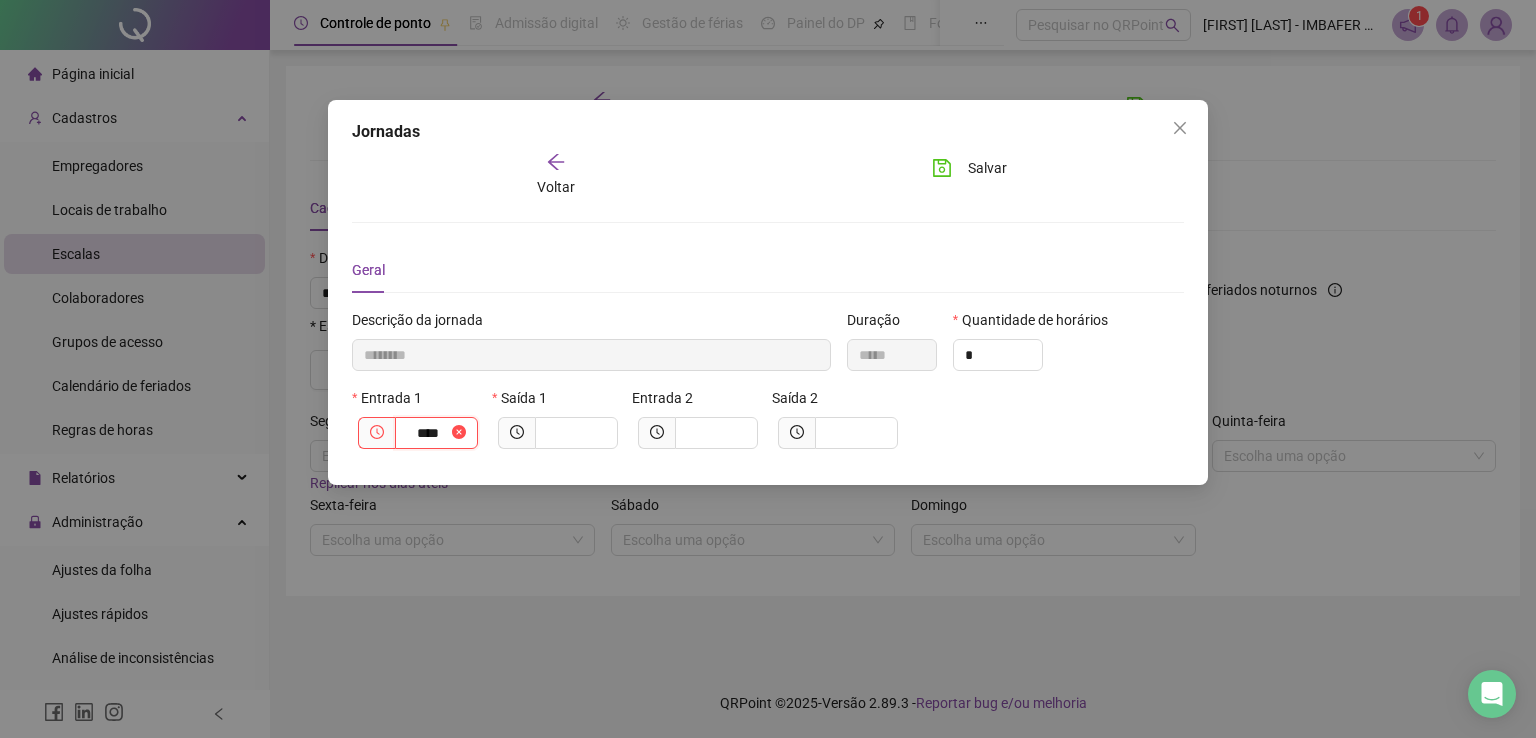 type on "*********" 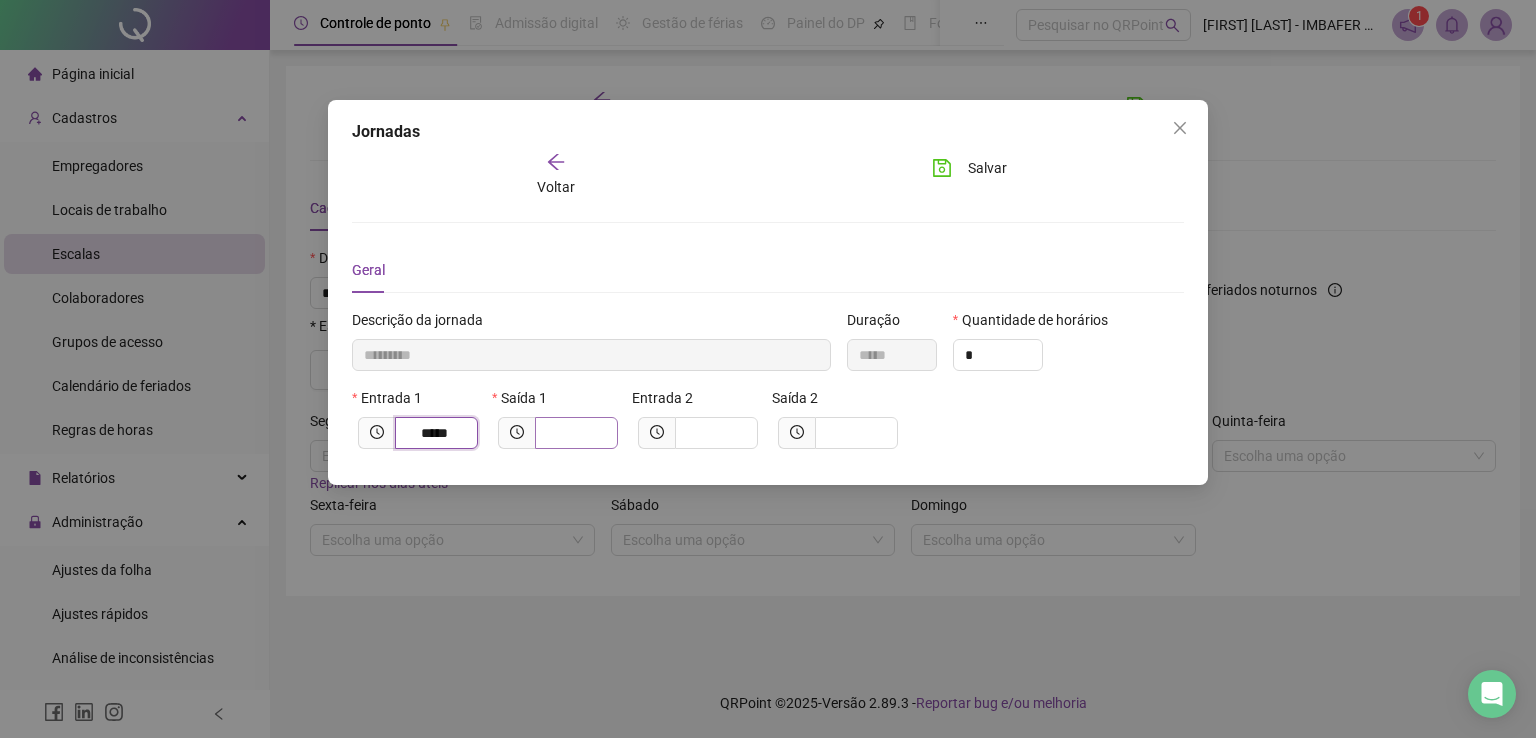 type on "*****" 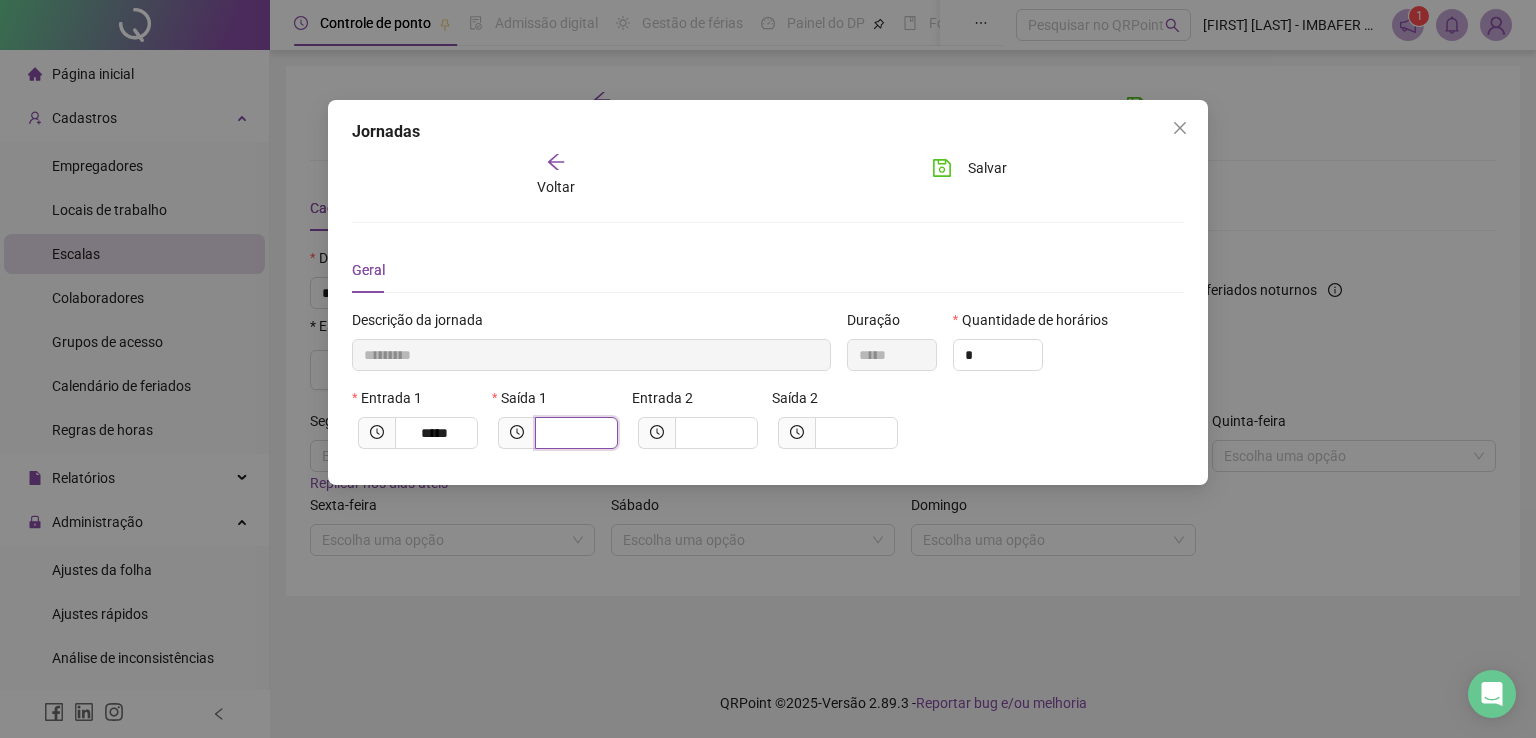 click at bounding box center [574, 433] 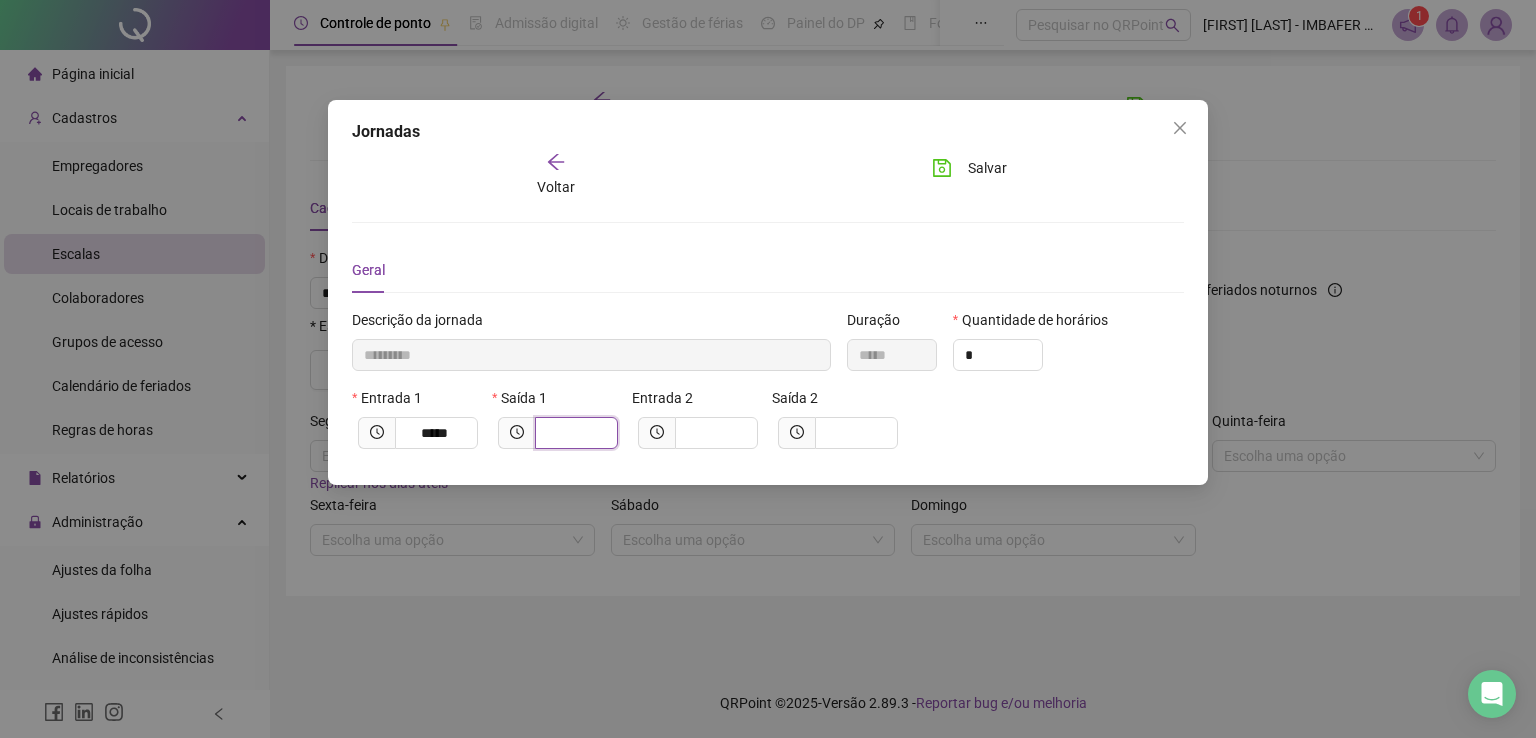 type on "*********" 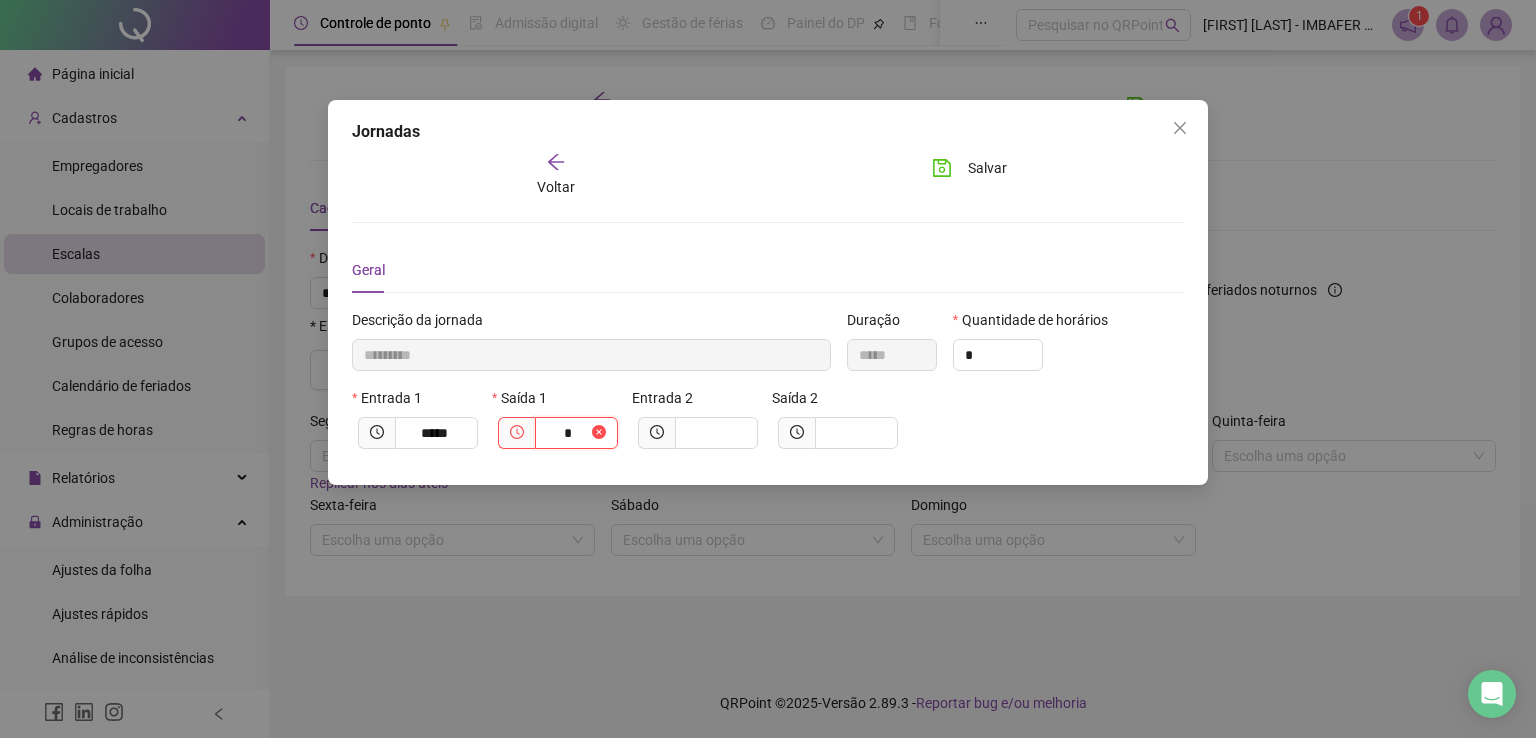 type on "**********" 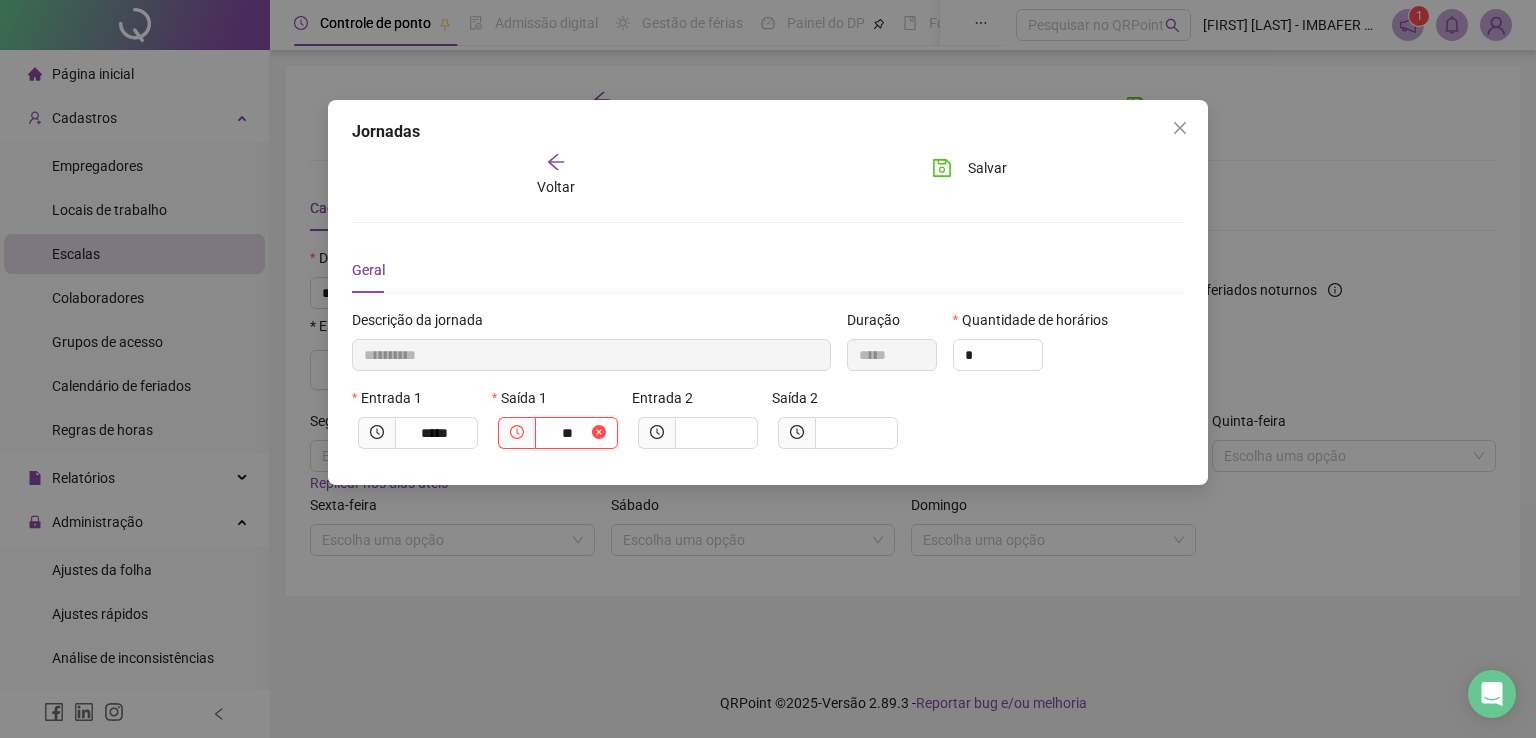type on "**********" 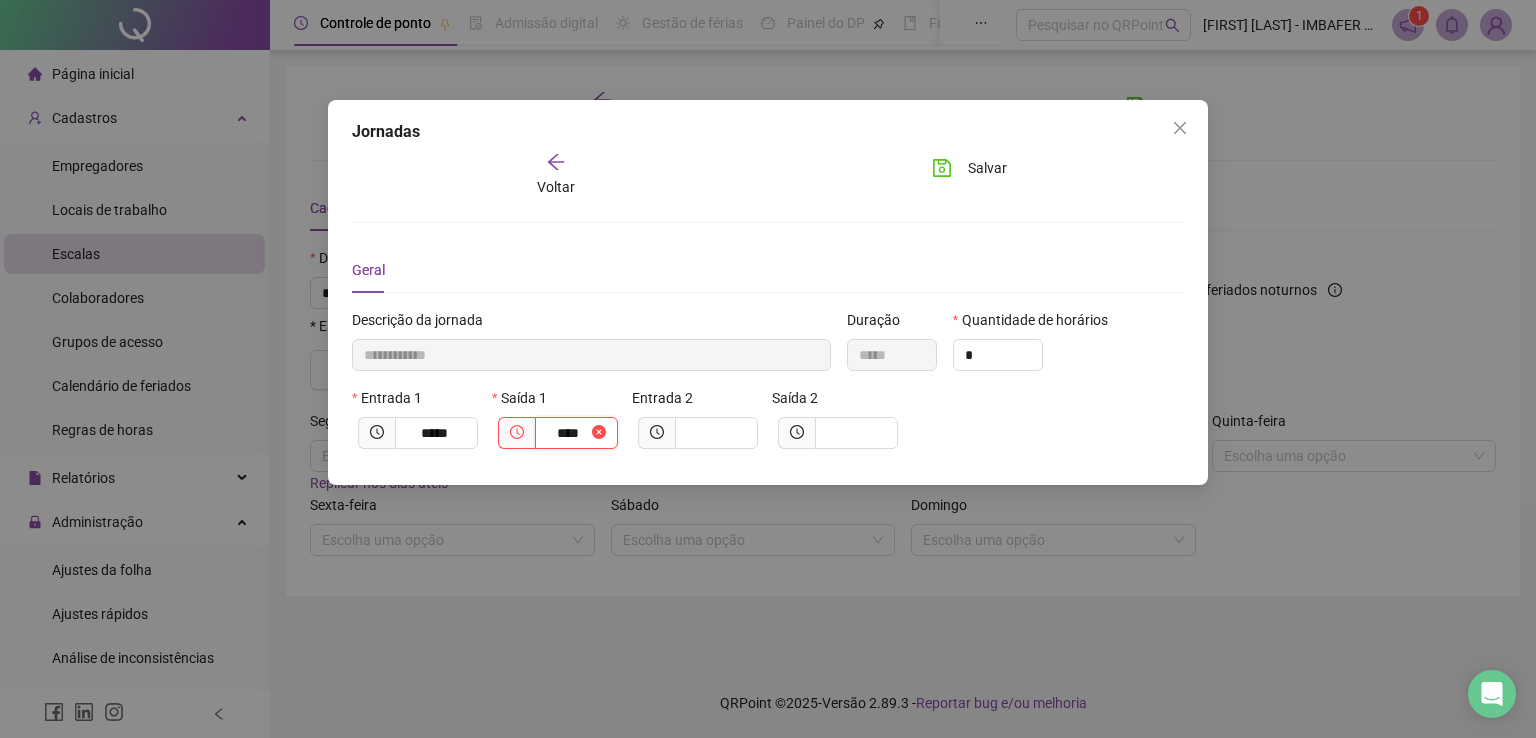 type on "**********" 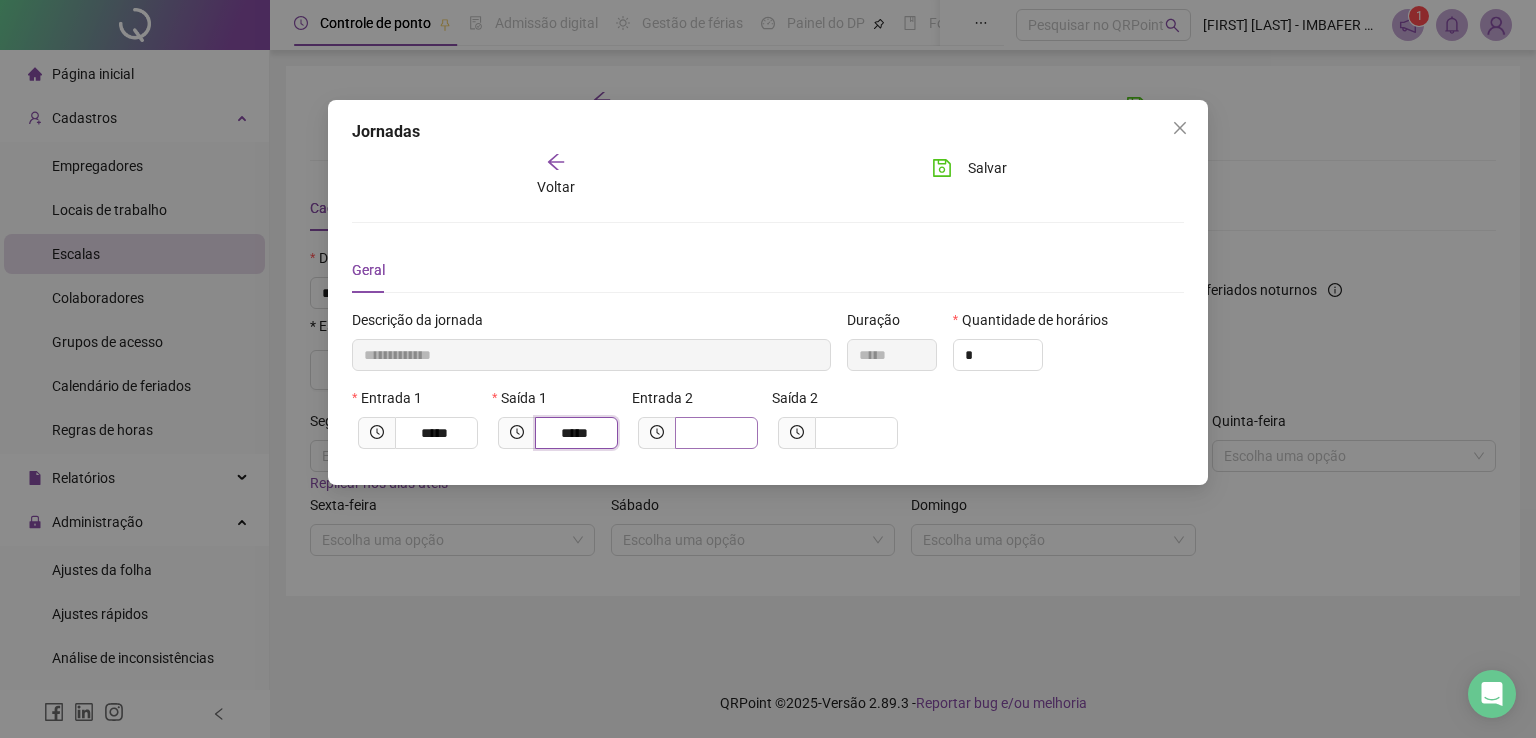 type on "*****" 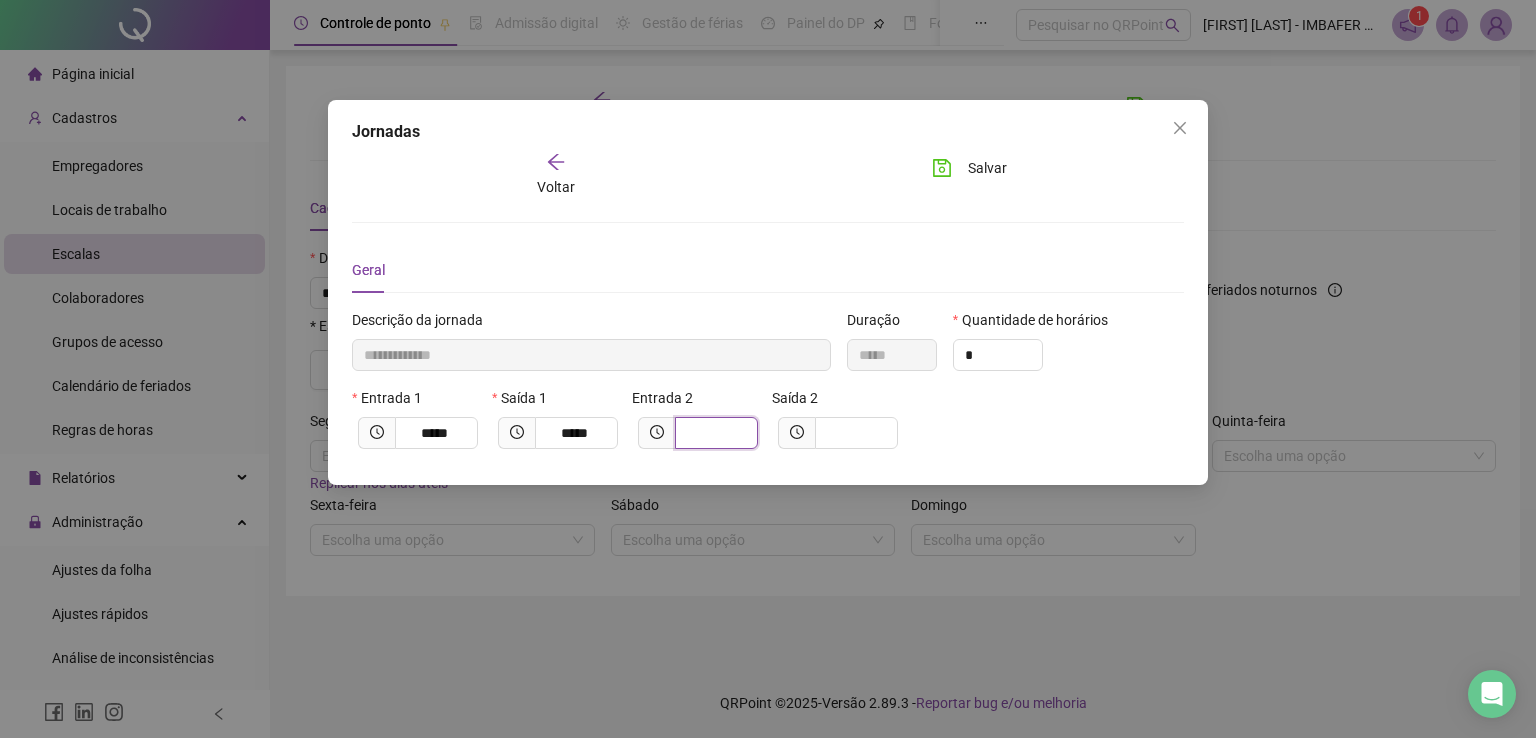 click at bounding box center (714, 433) 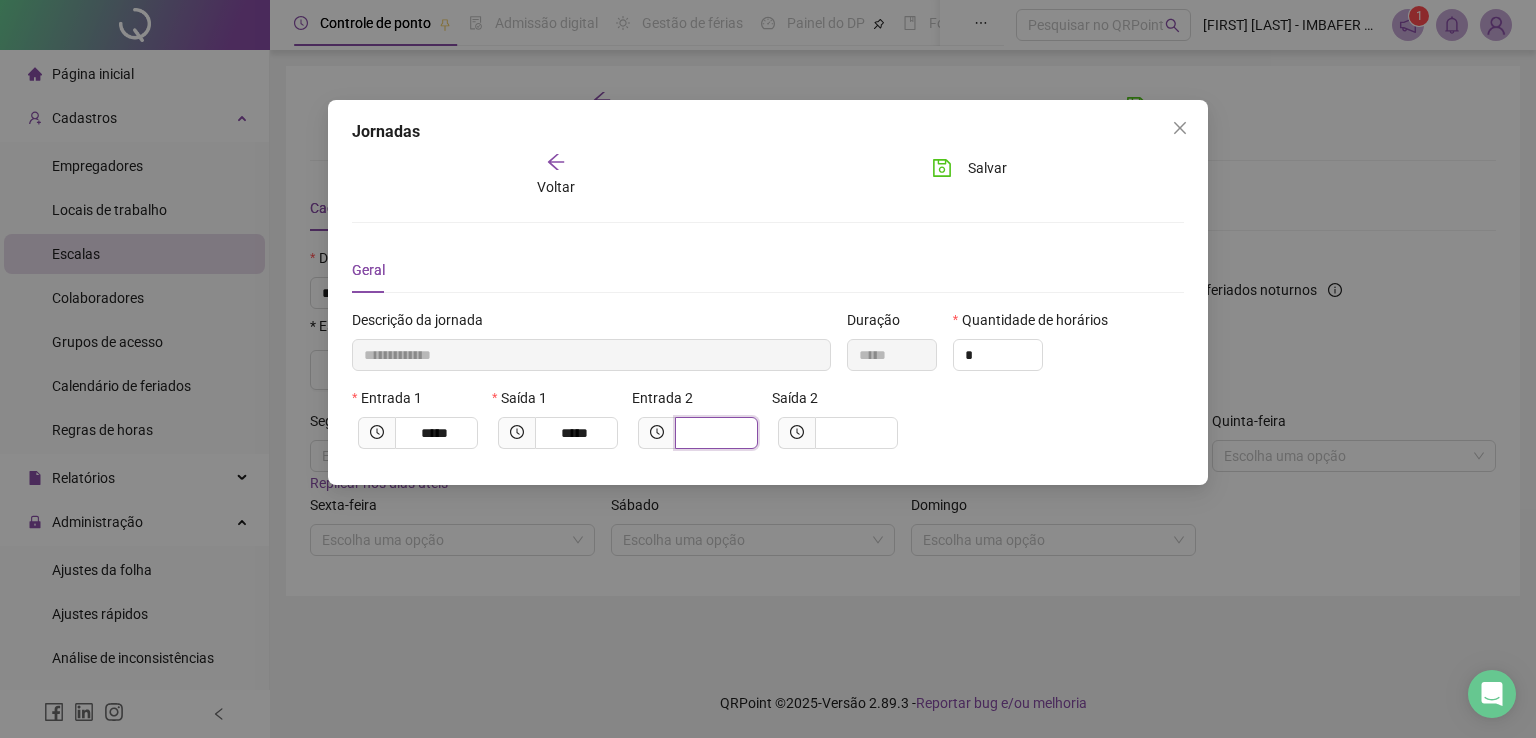 type on "**********" 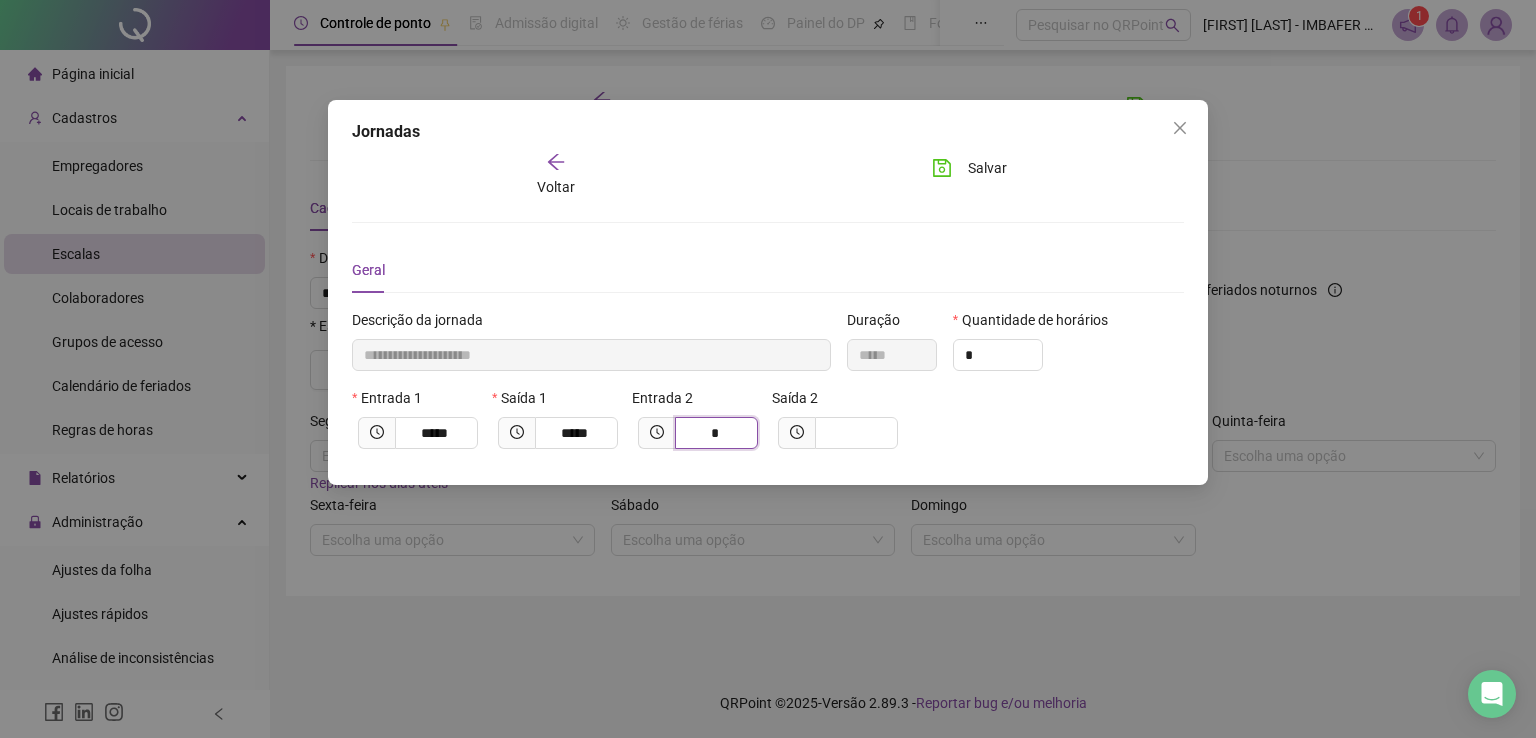 type on "**********" 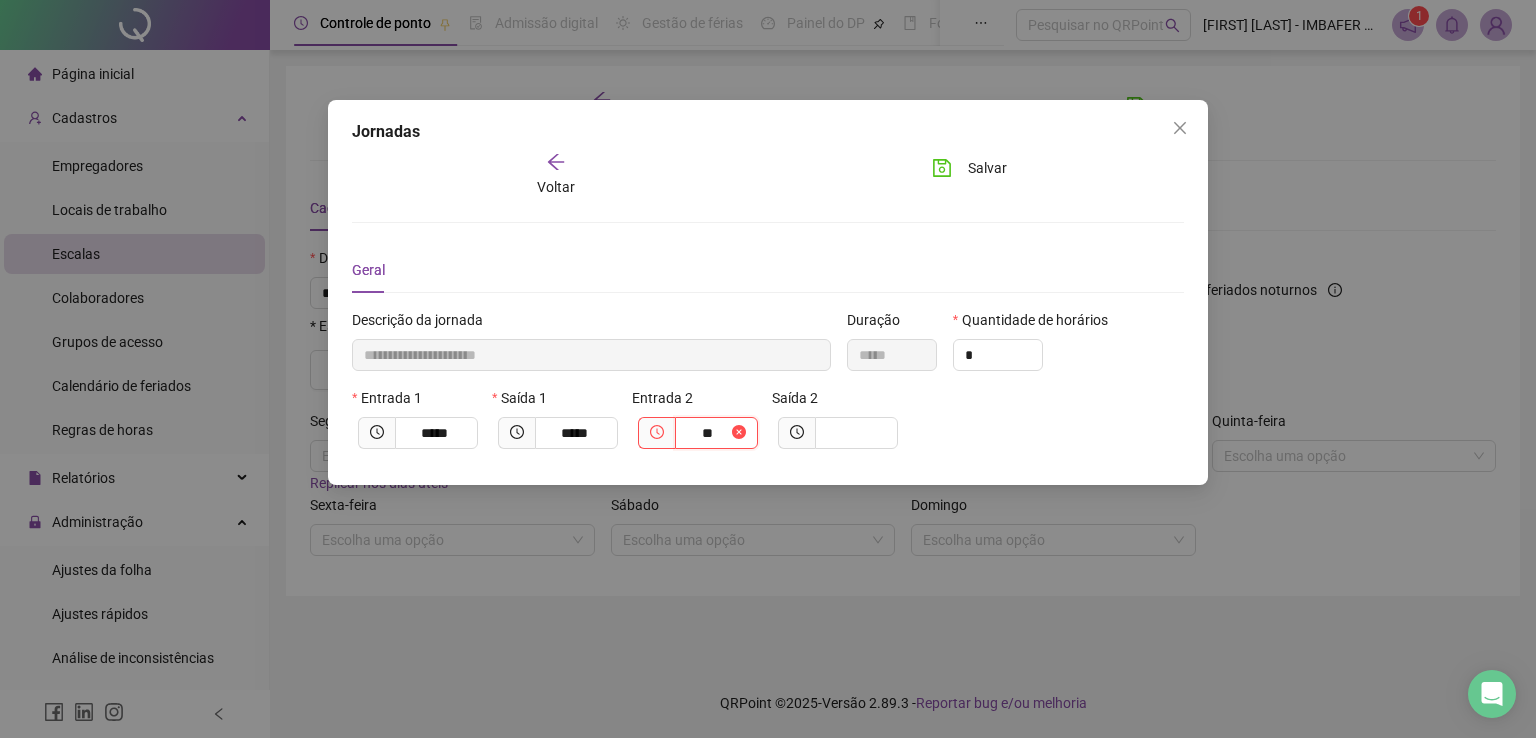 type on "**********" 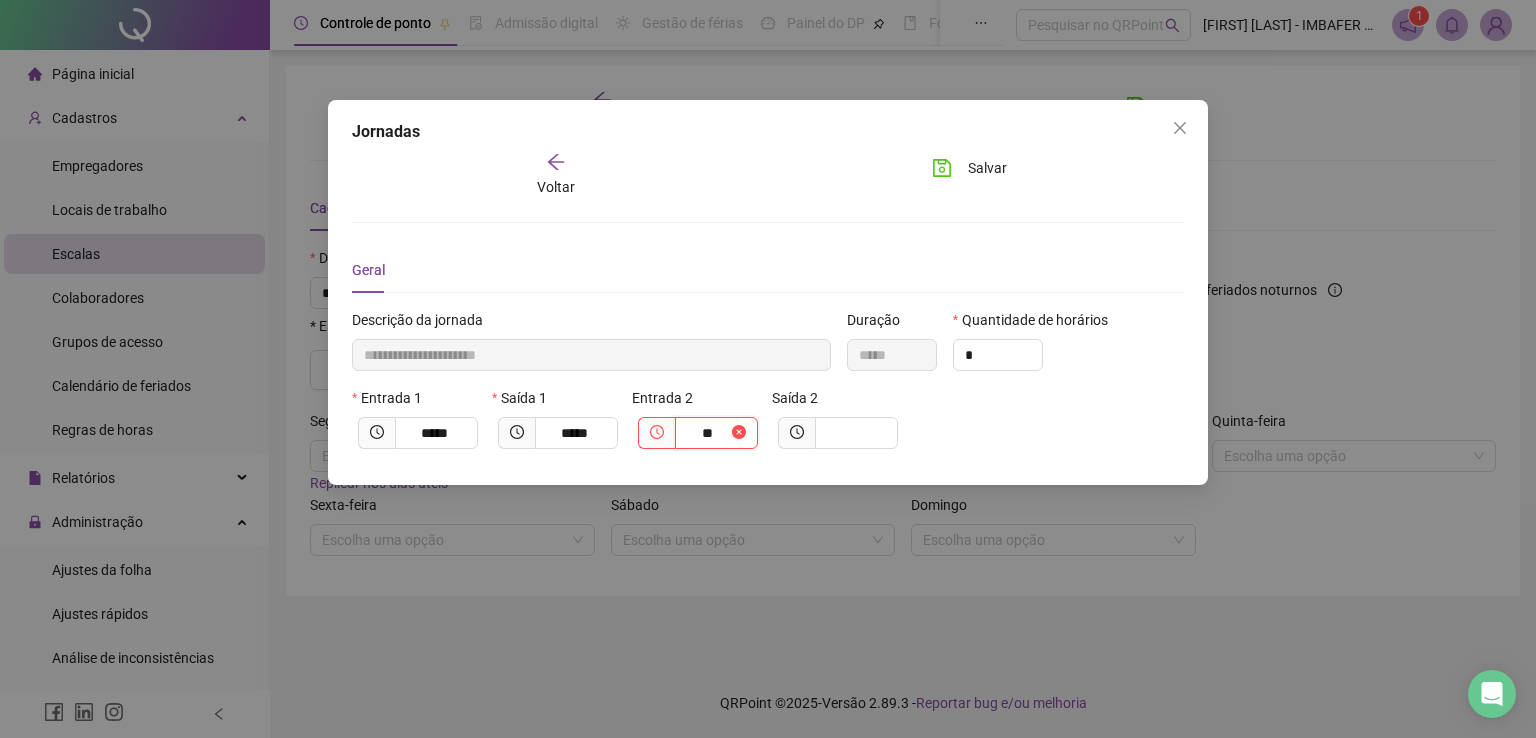 type on "****" 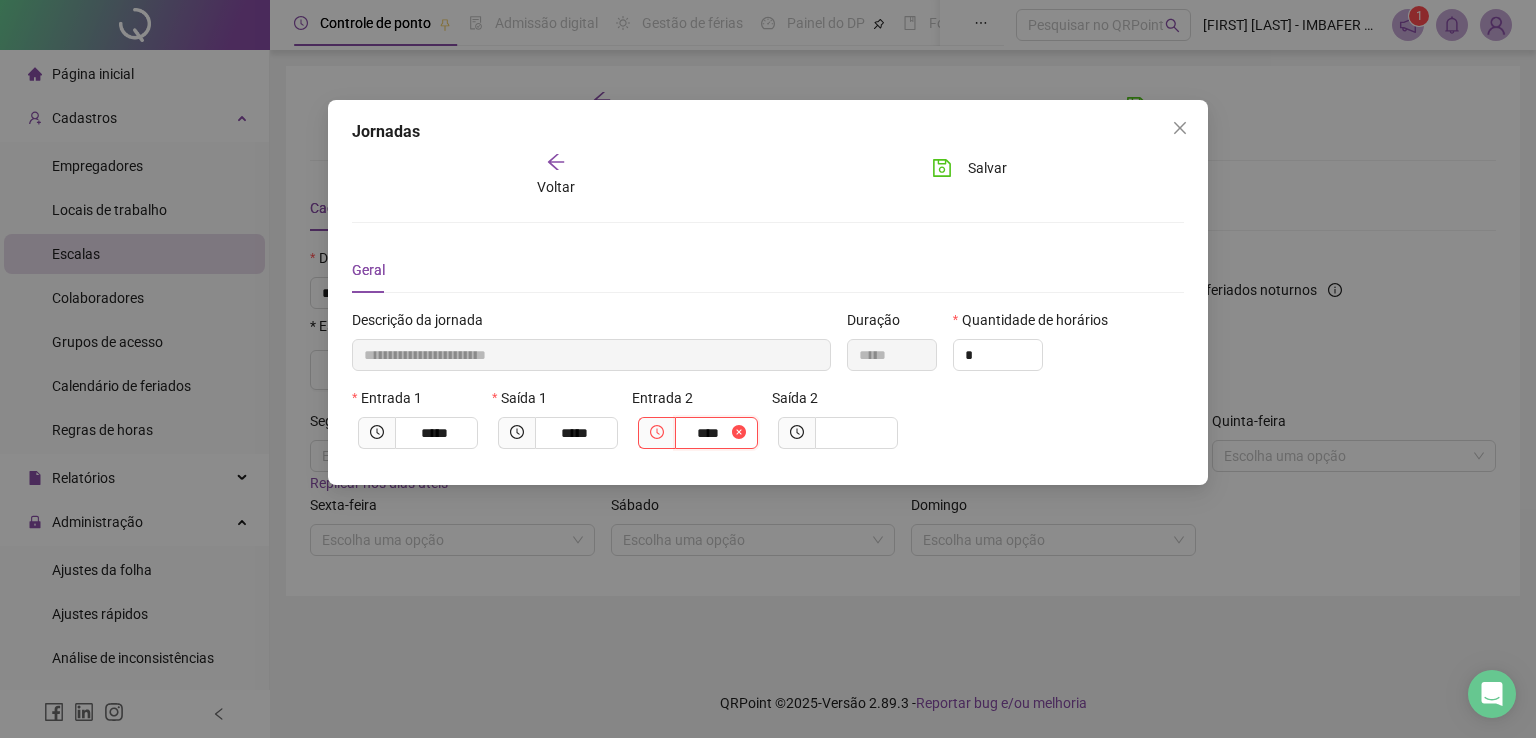 type on "**********" 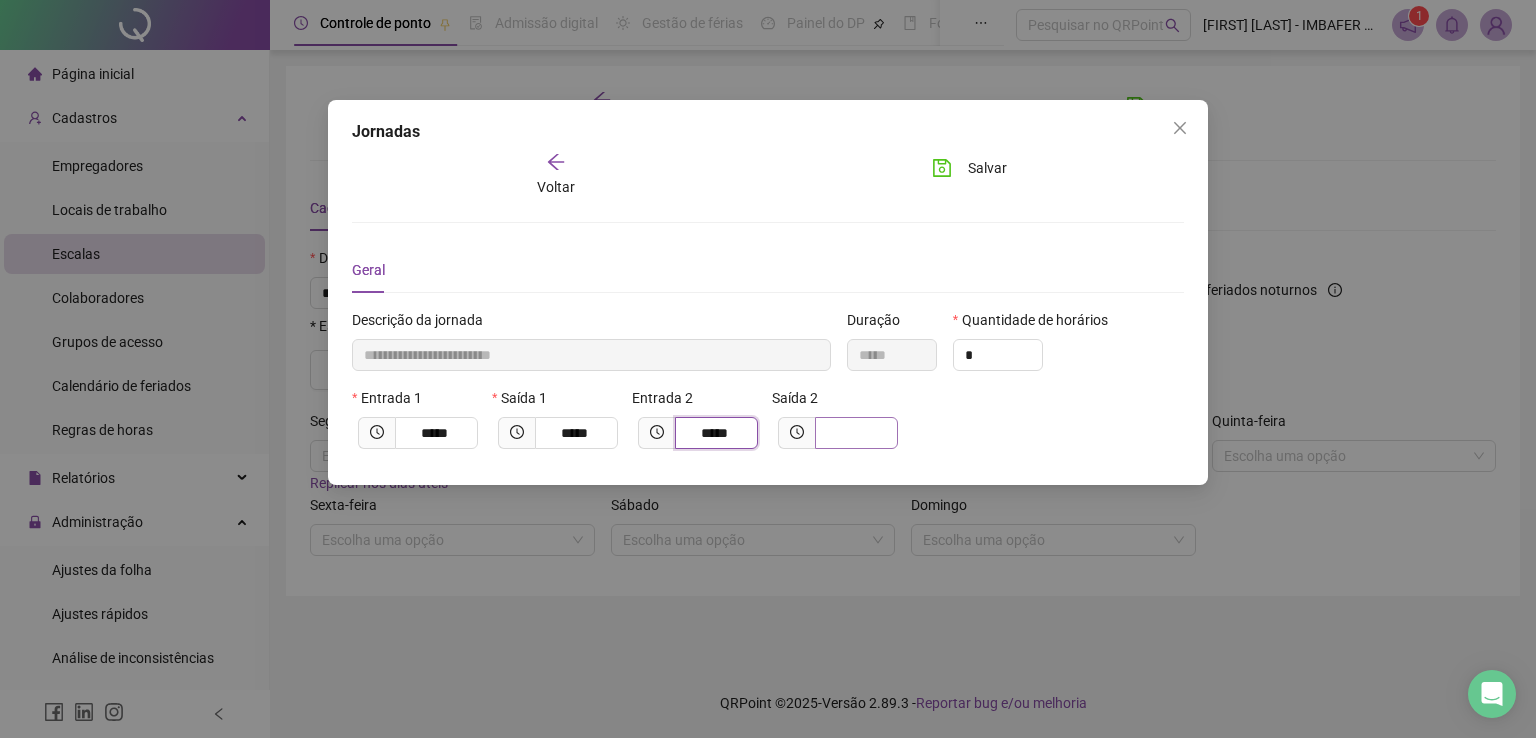 type on "*****" 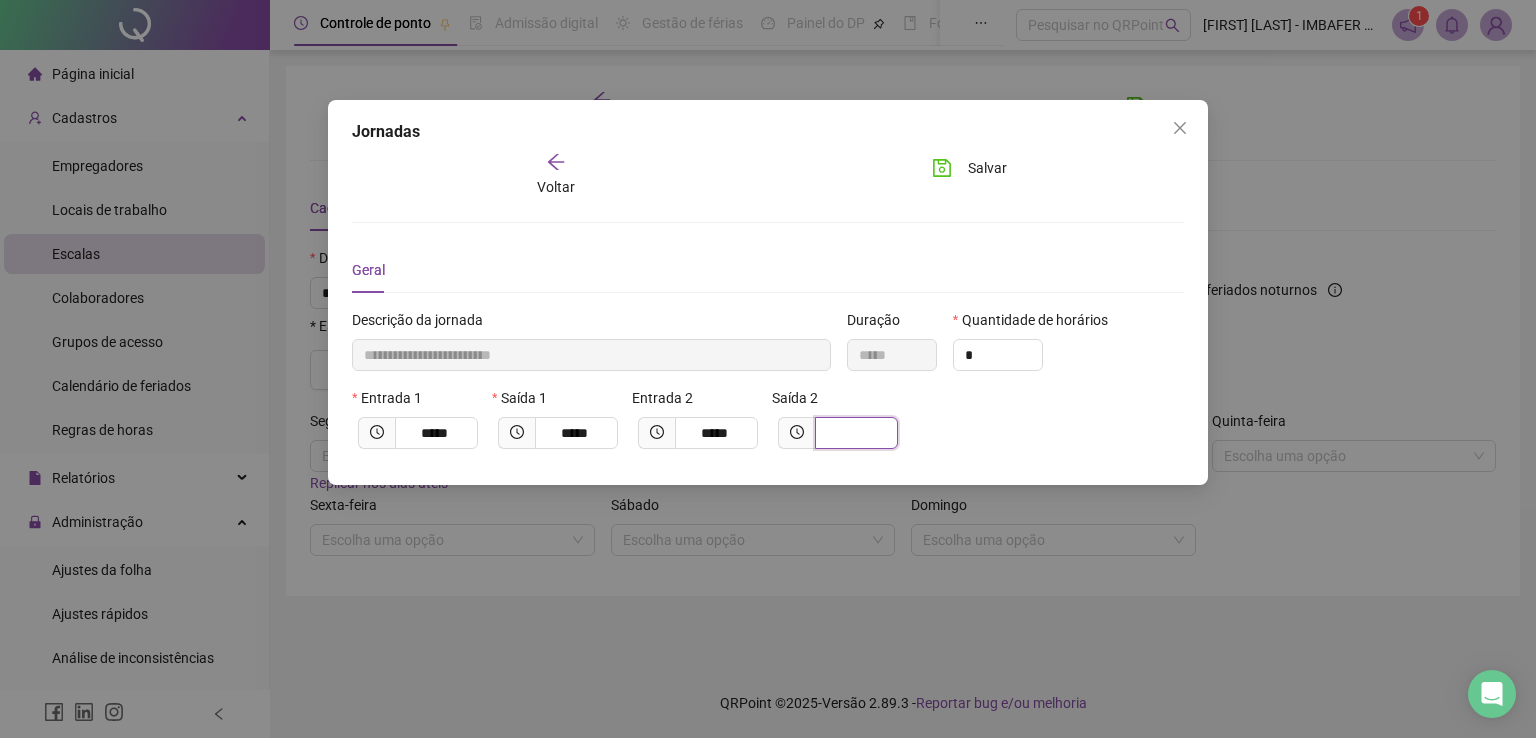click at bounding box center [854, 433] 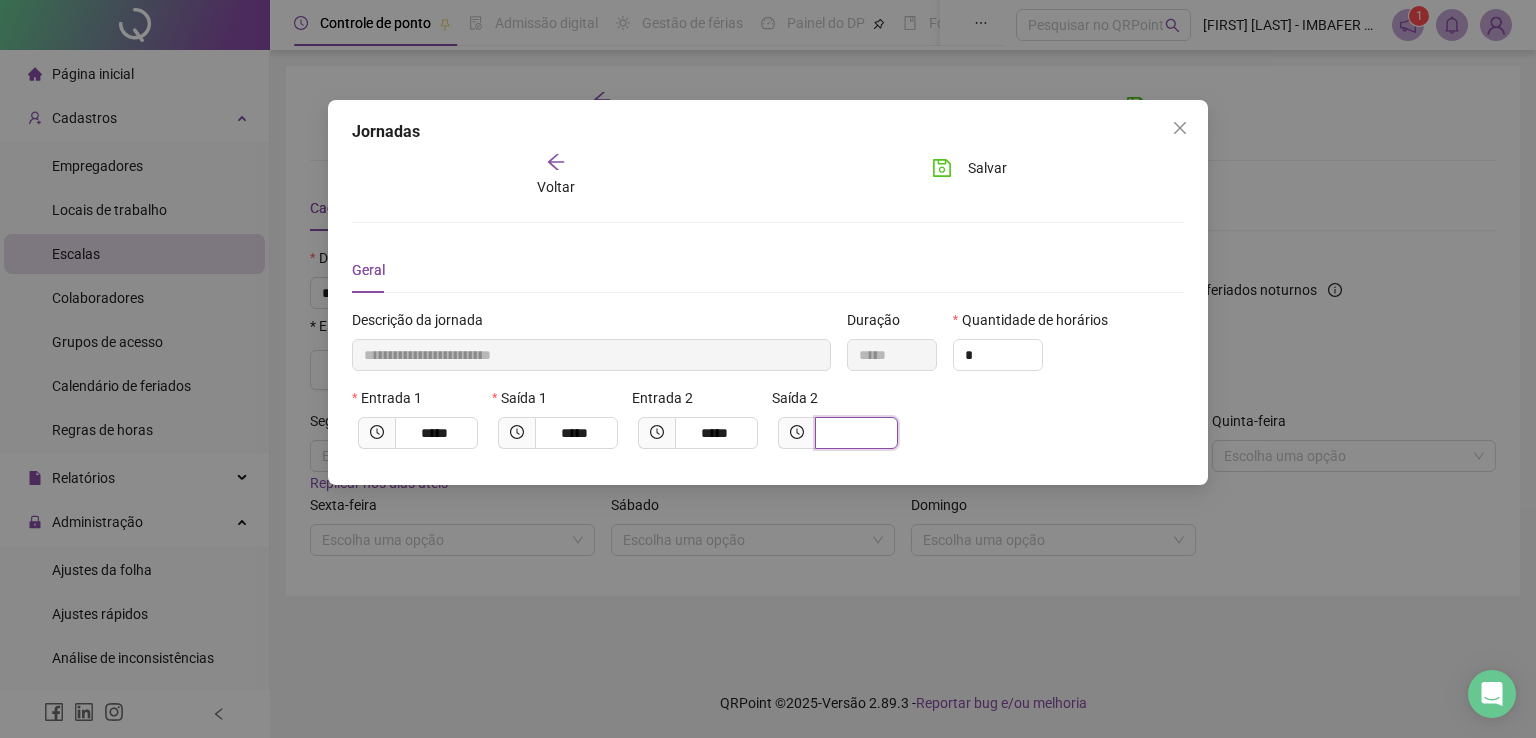 type on "**********" 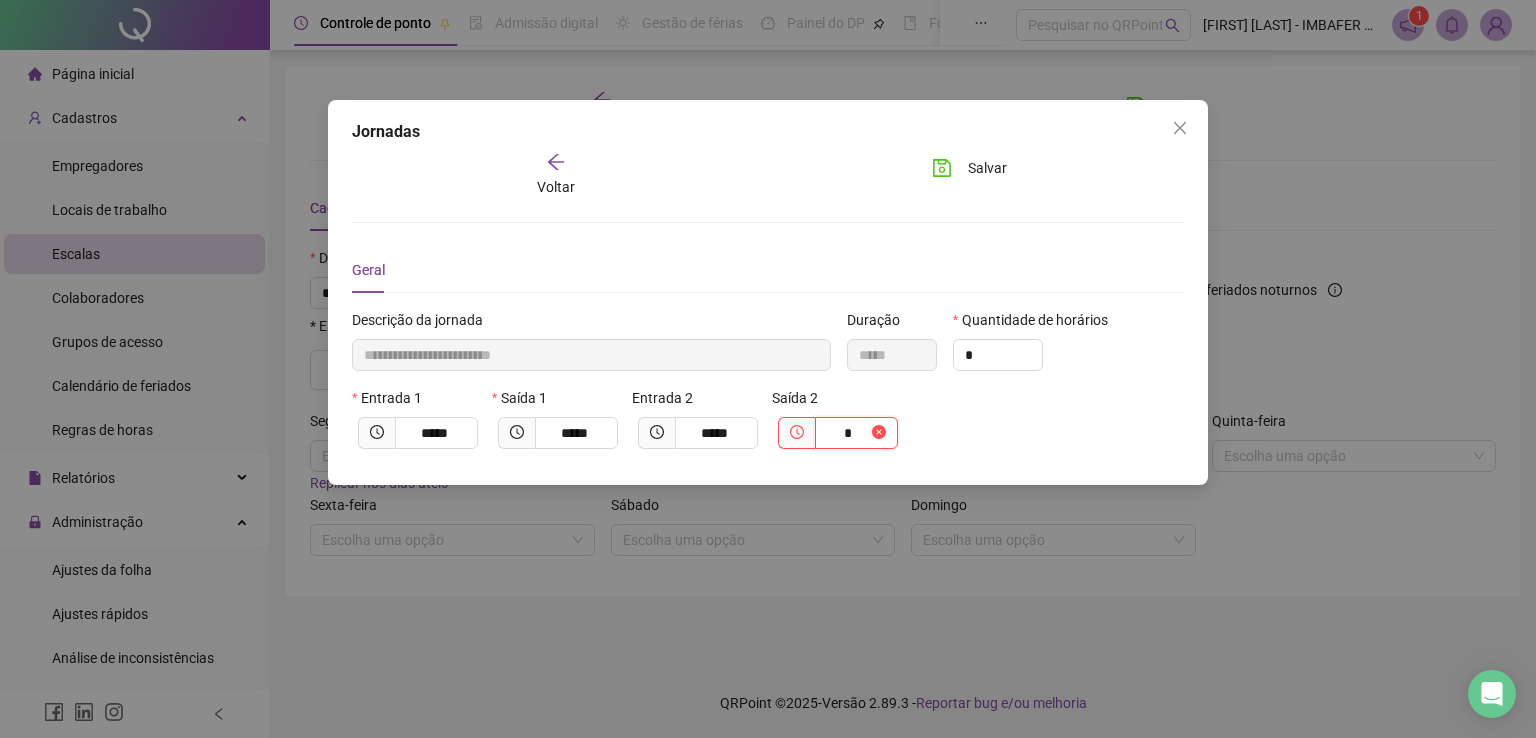type on "**********" 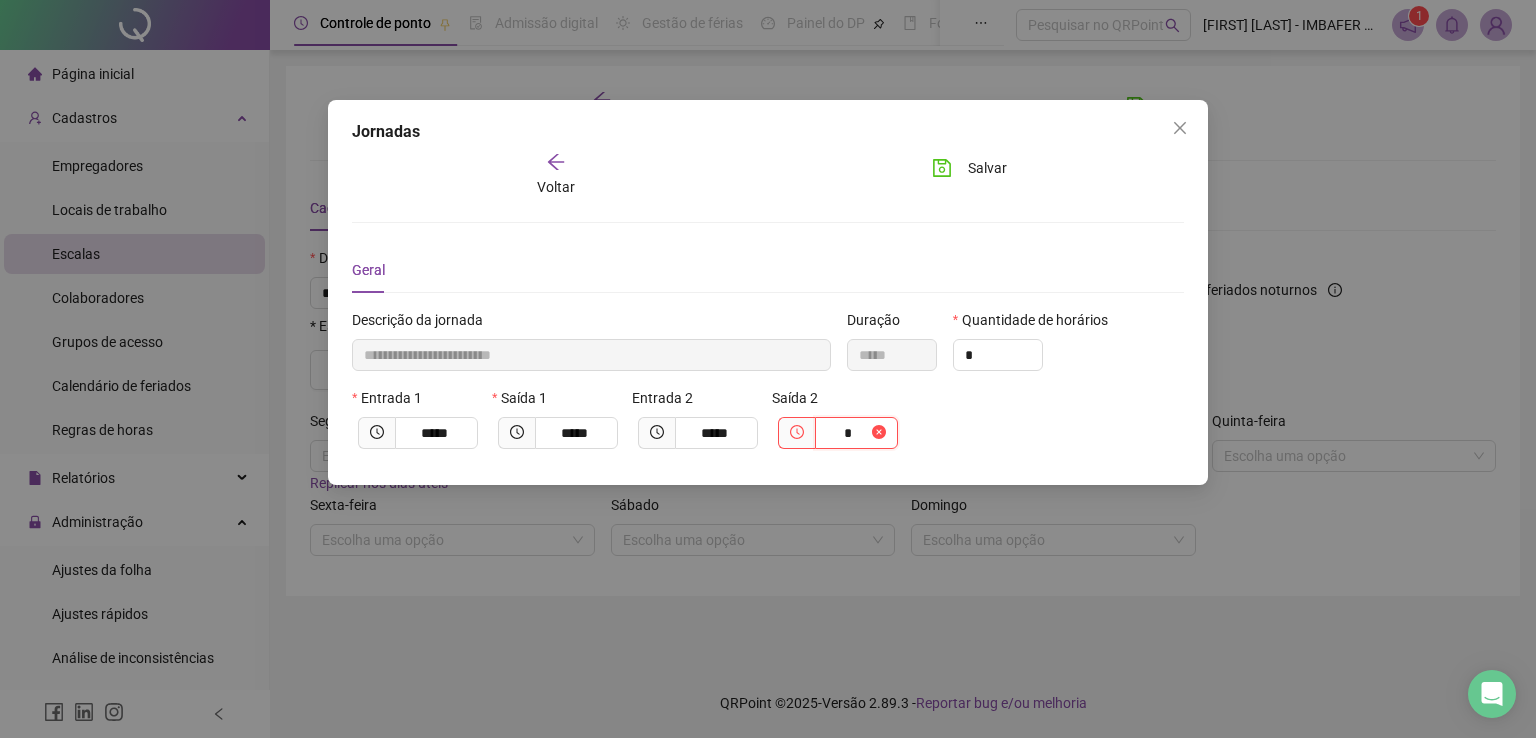 type on "**" 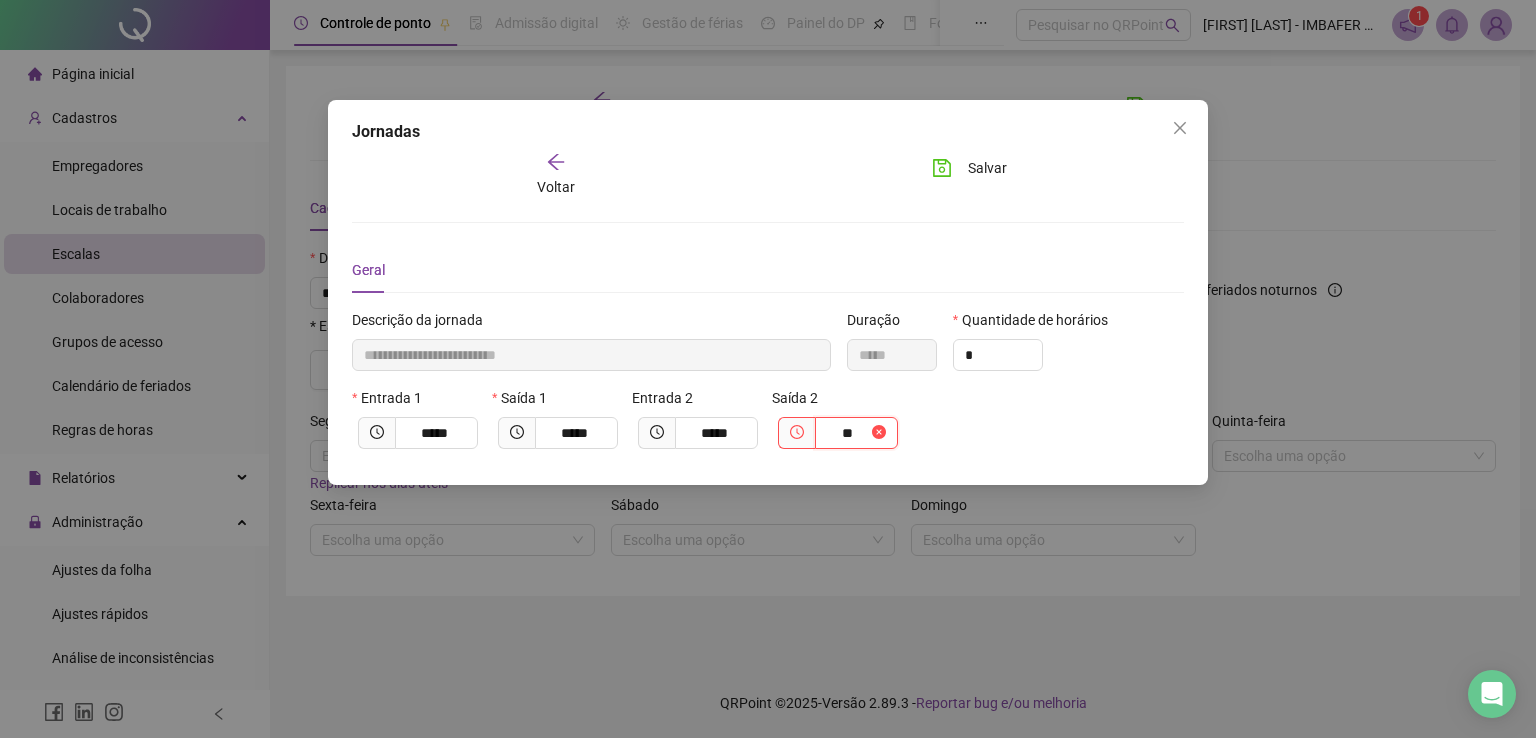 type on "**********" 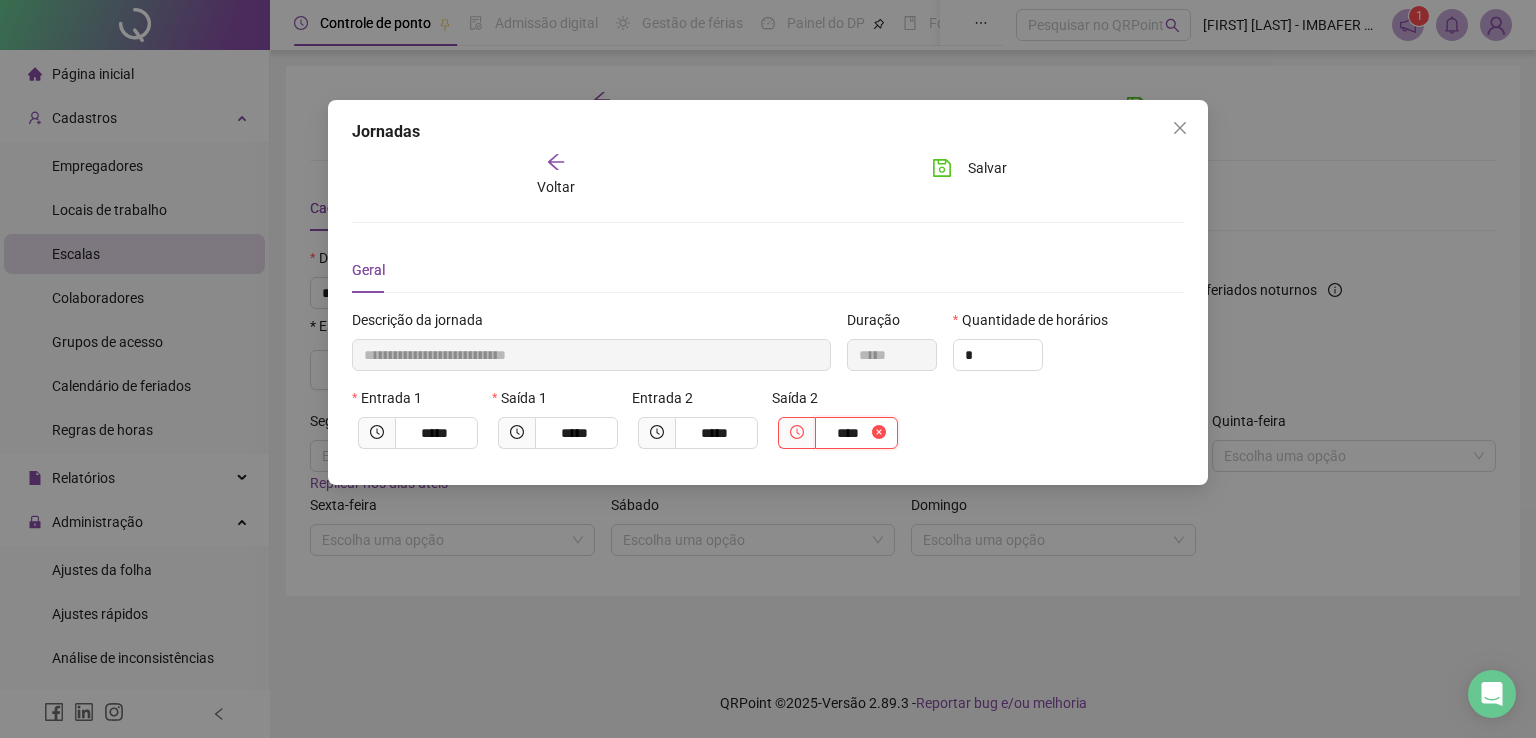 type on "**********" 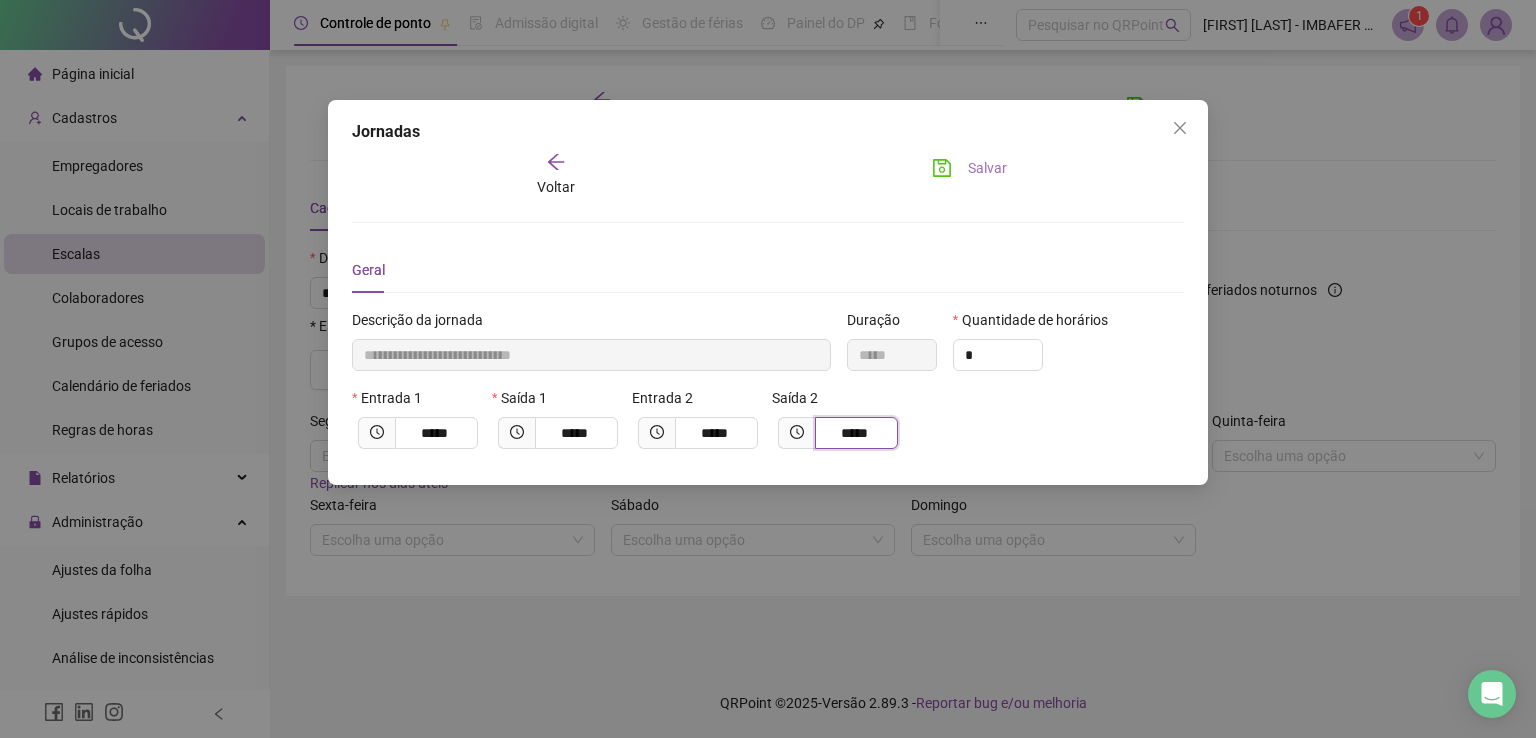 type on "*****" 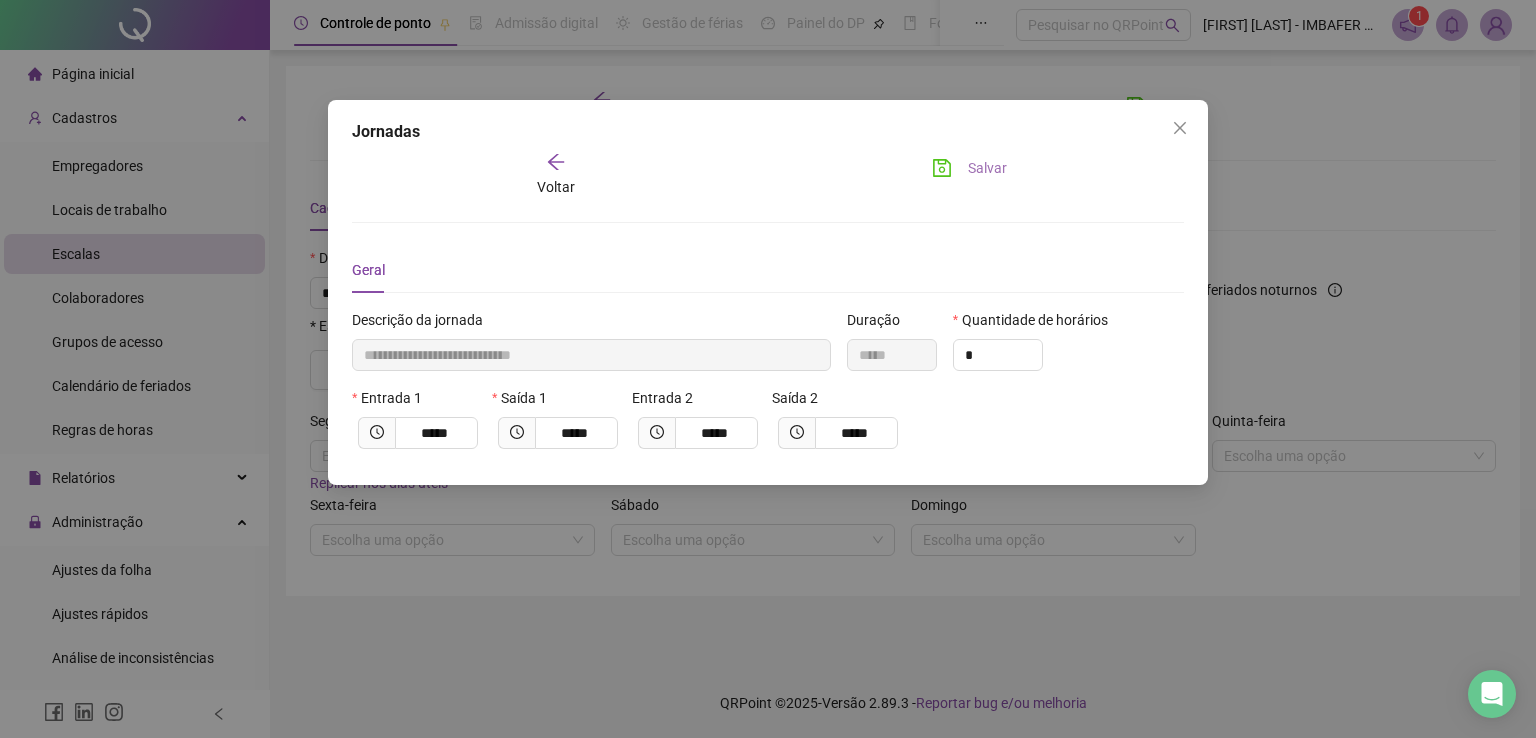 click on "Salvar" at bounding box center (987, 168) 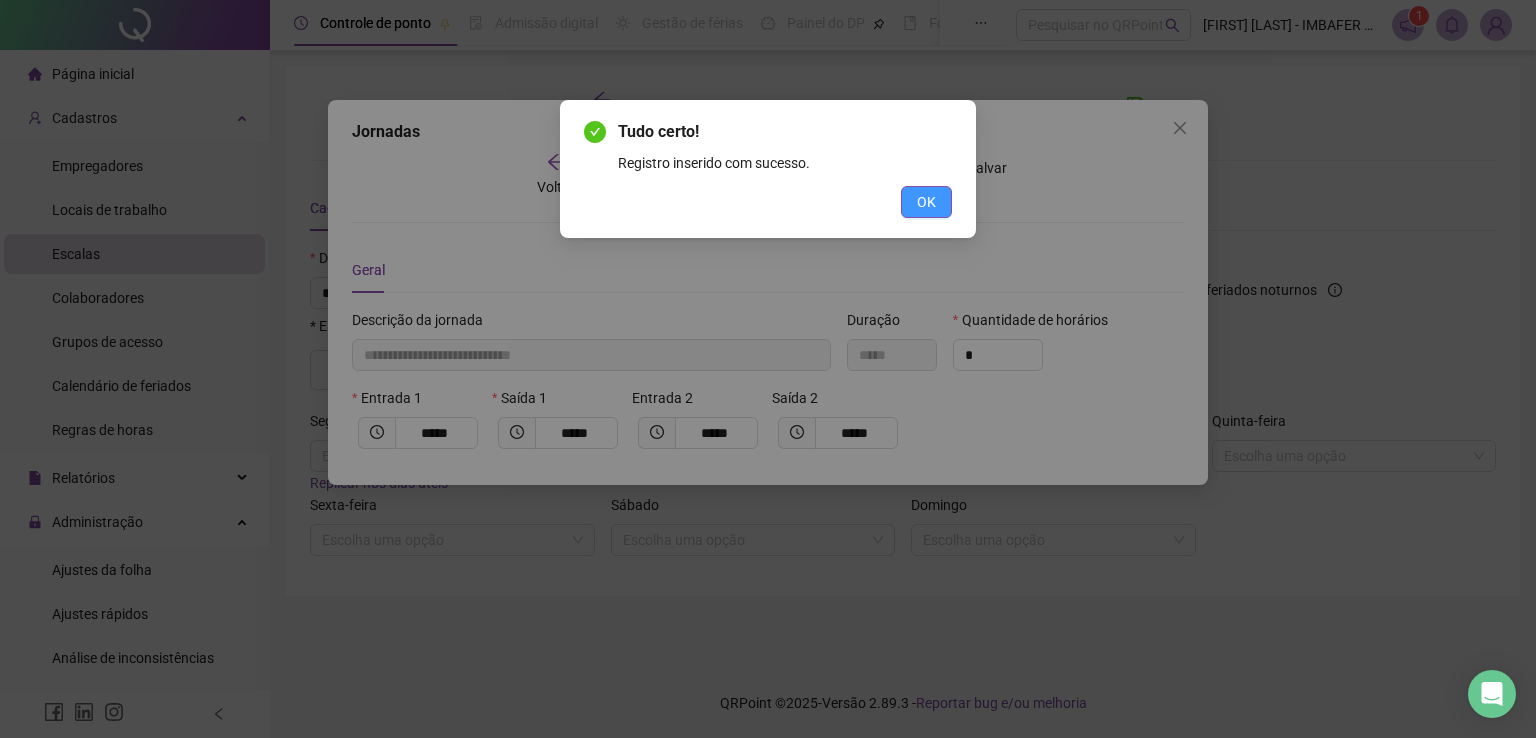 click on "OK" at bounding box center [926, 202] 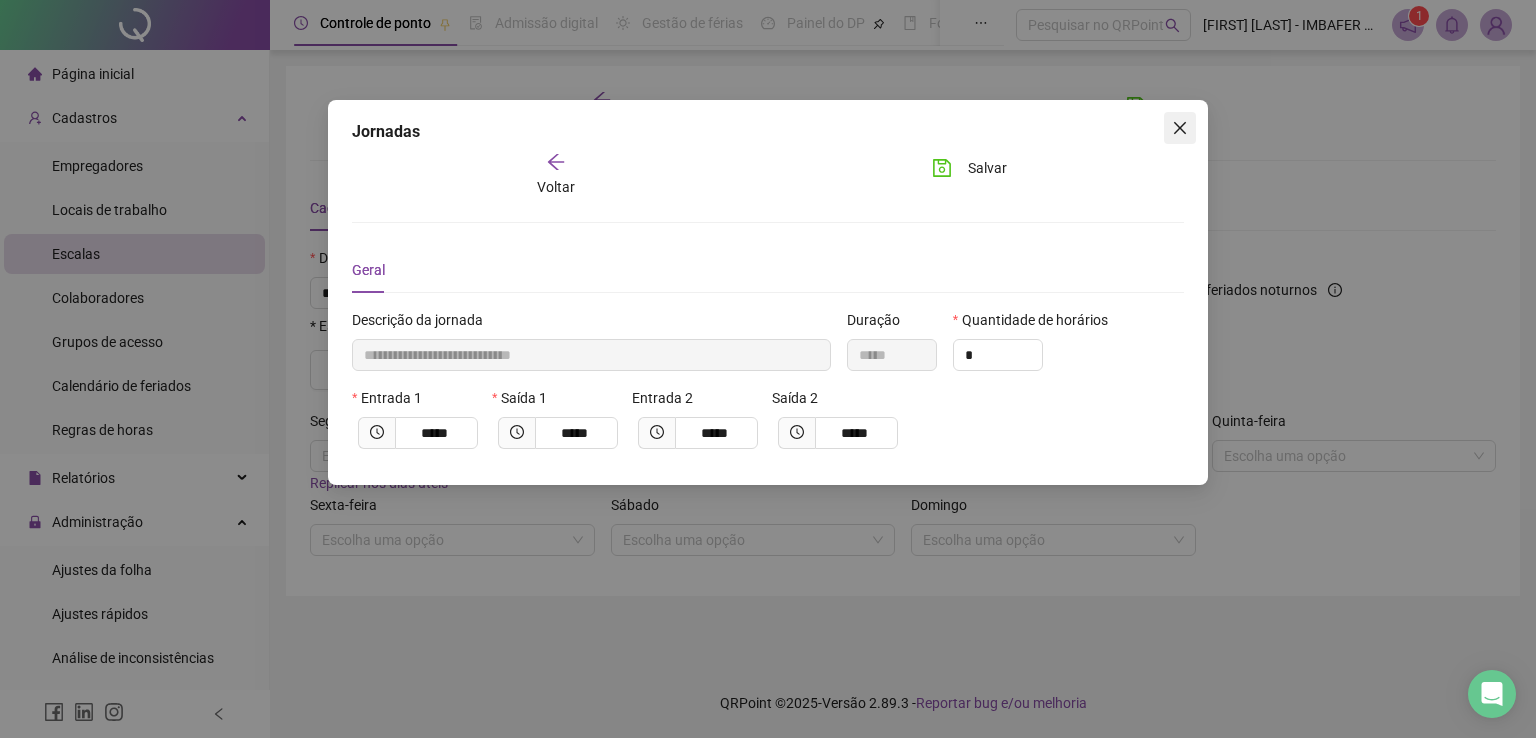 click at bounding box center [1180, 128] 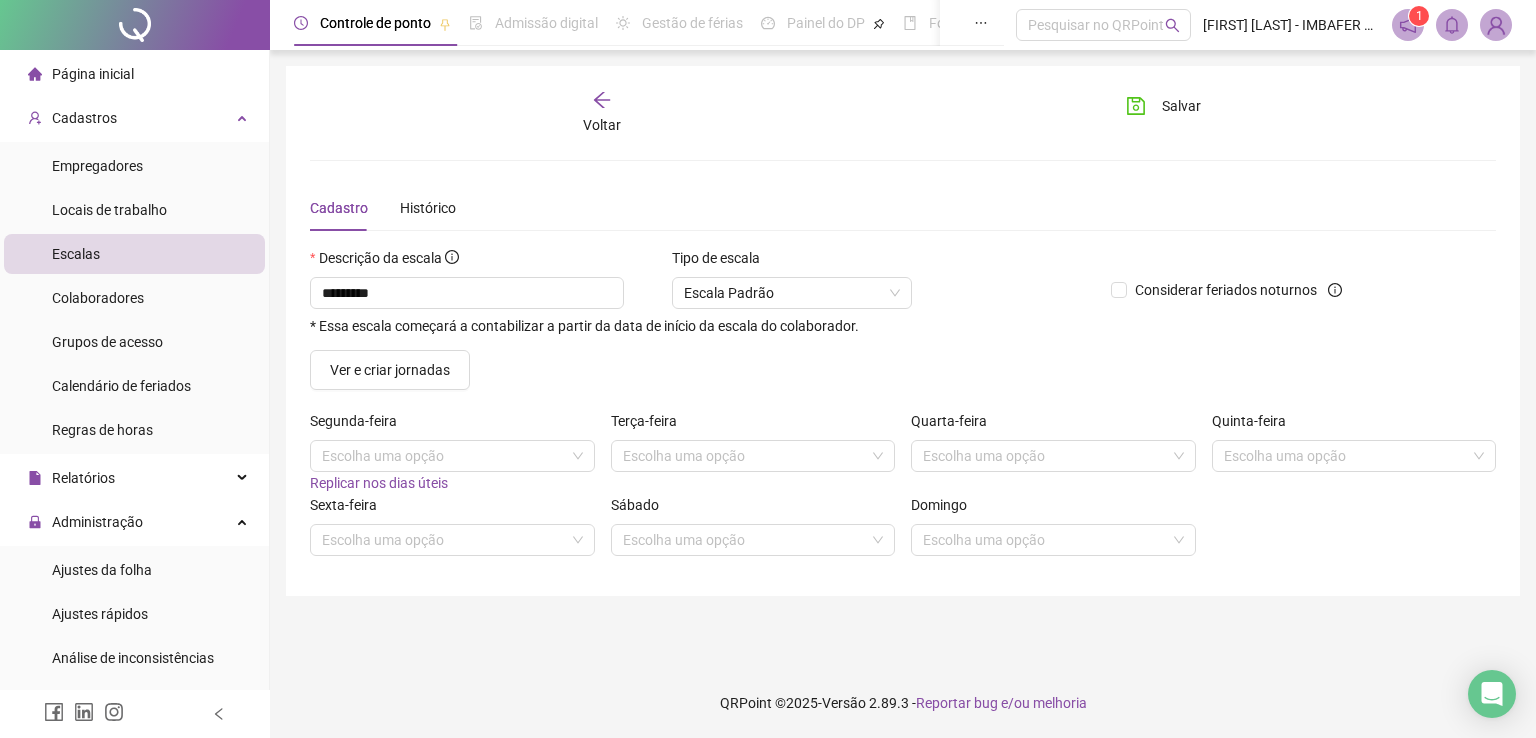 click on "Descrição da escala   ********* * Essa escala começará a contabilizar a partir da data de início da escala do colaborador." at bounding box center [702, 298] 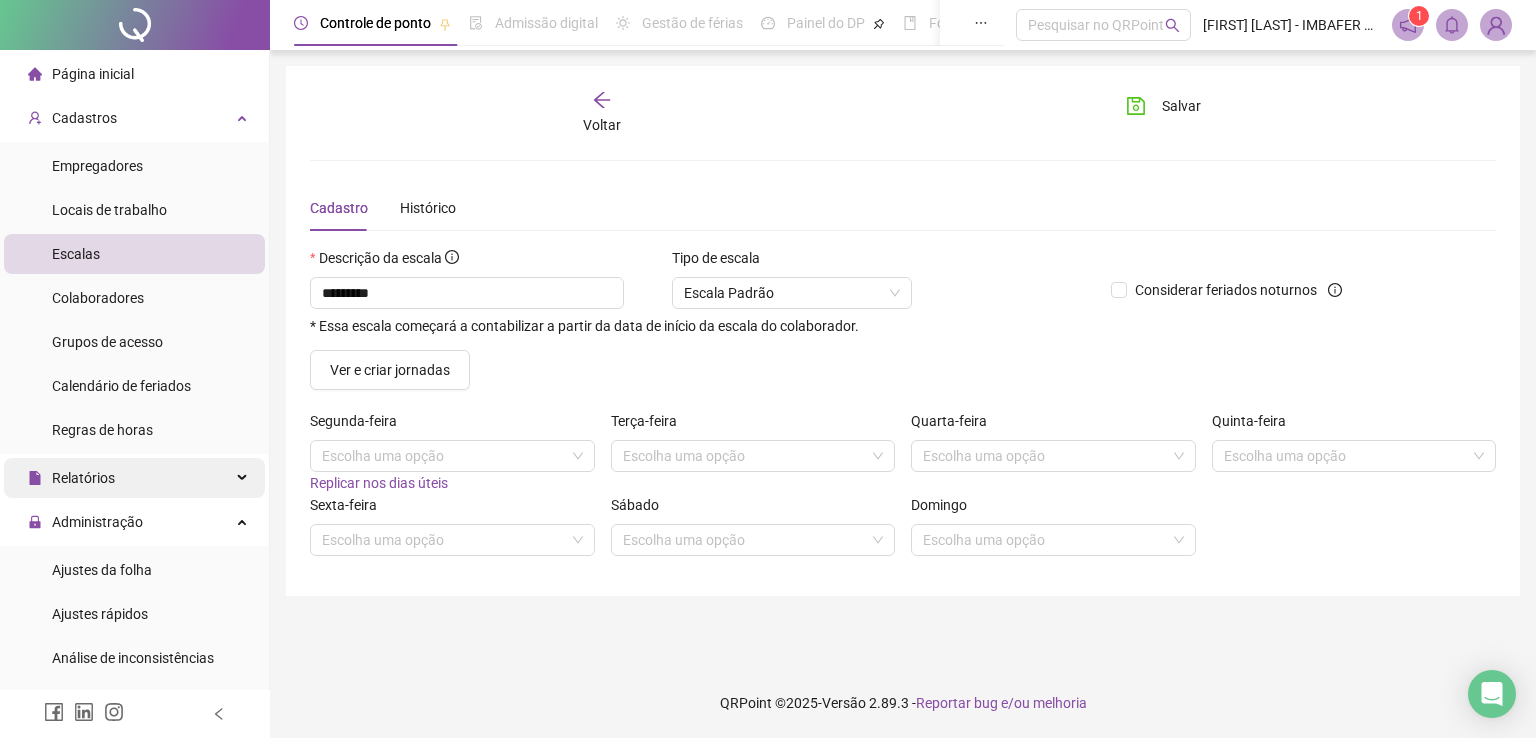 click on "Relatórios" at bounding box center (134, 478) 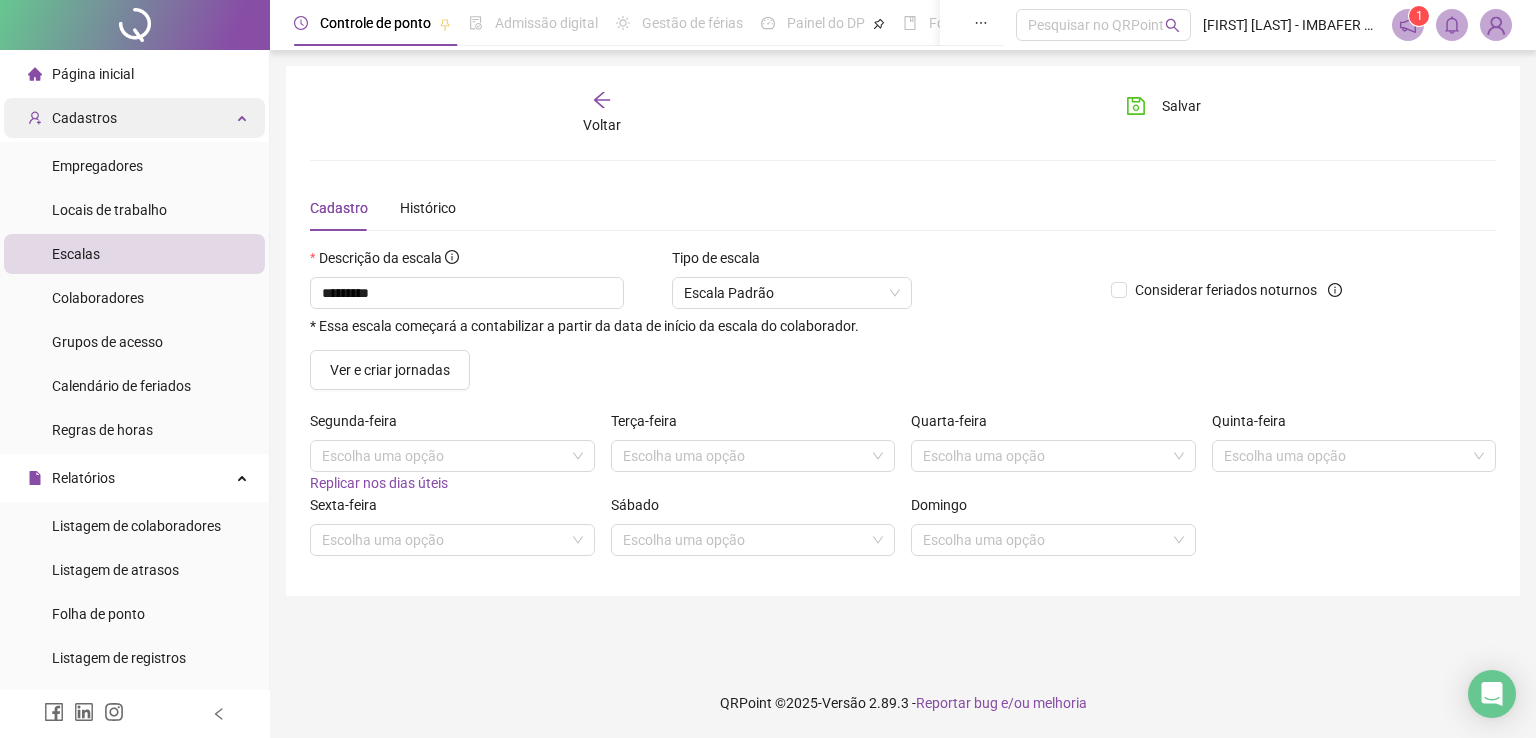 click on "Cadastros" at bounding box center (134, 118) 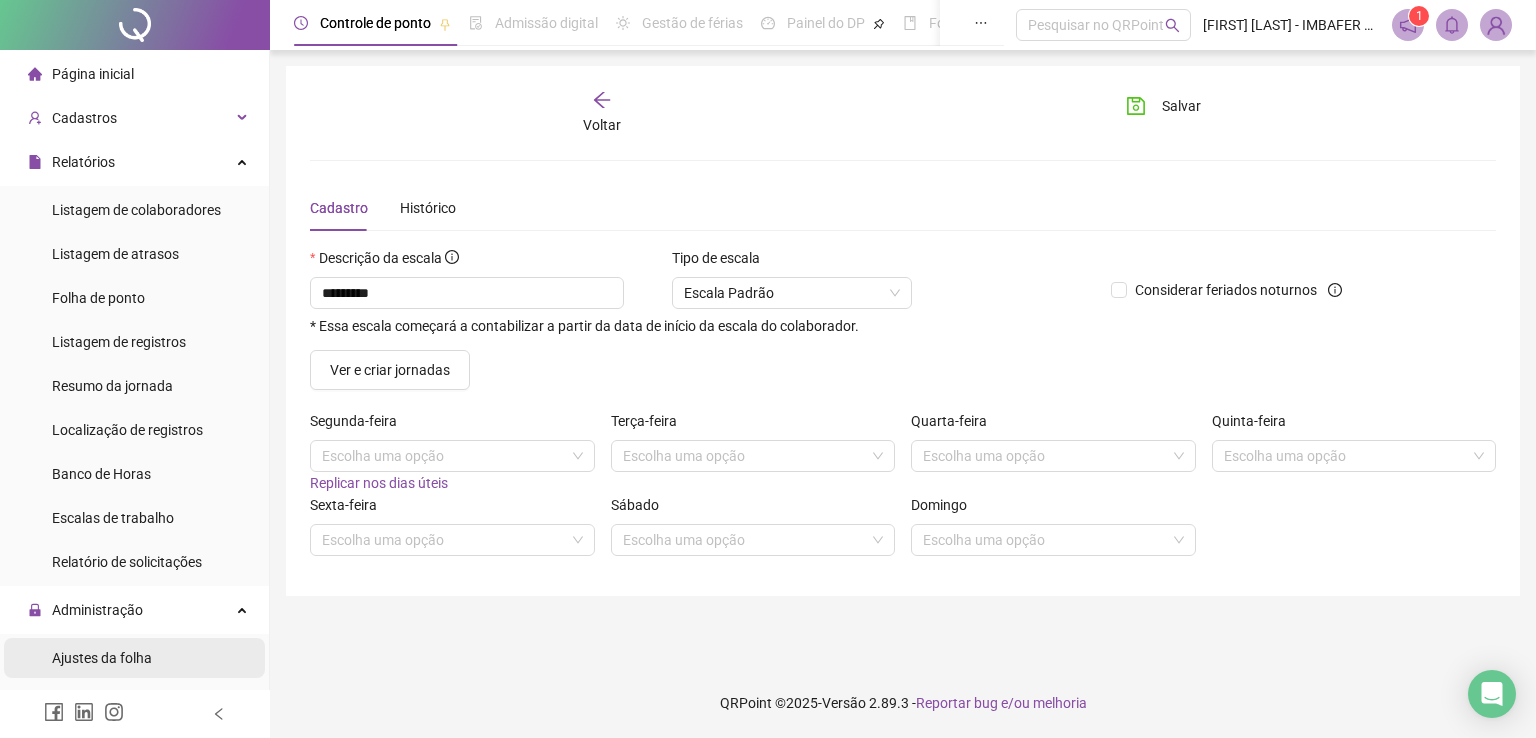 click on "Ajustes da folha" at bounding box center [134, 658] 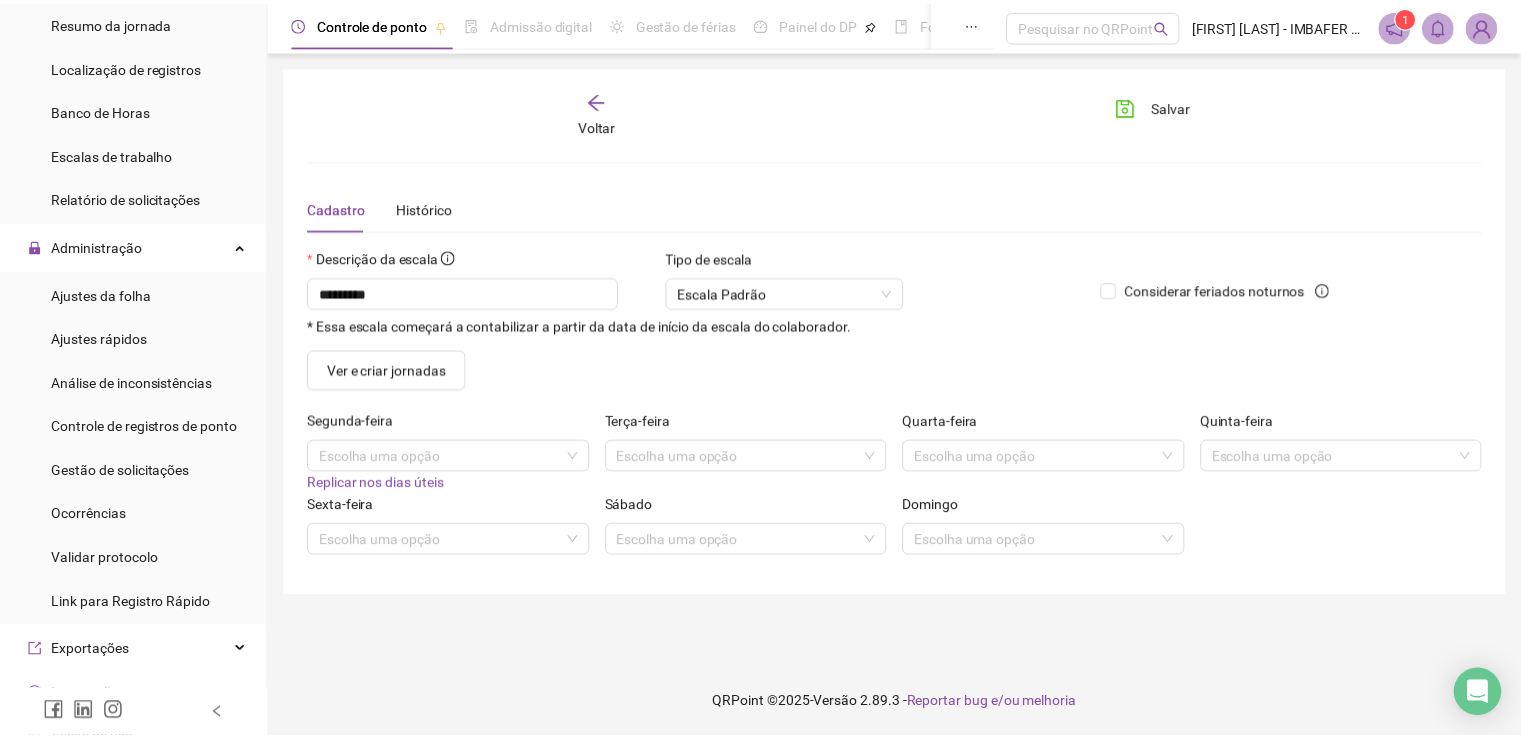 scroll, scrollTop: 360, scrollLeft: 0, axis: vertical 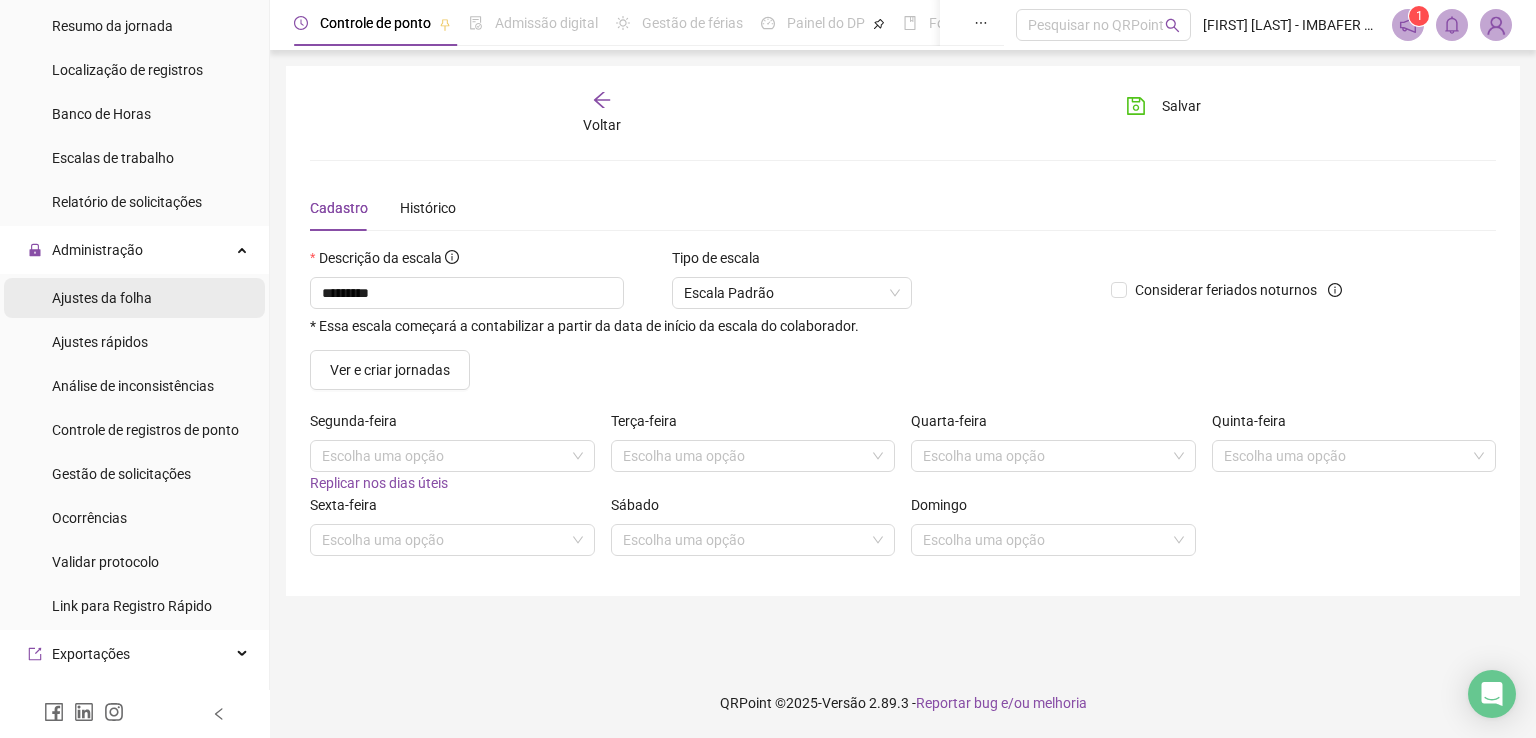 click on "Ajustes da folha" at bounding box center (102, 298) 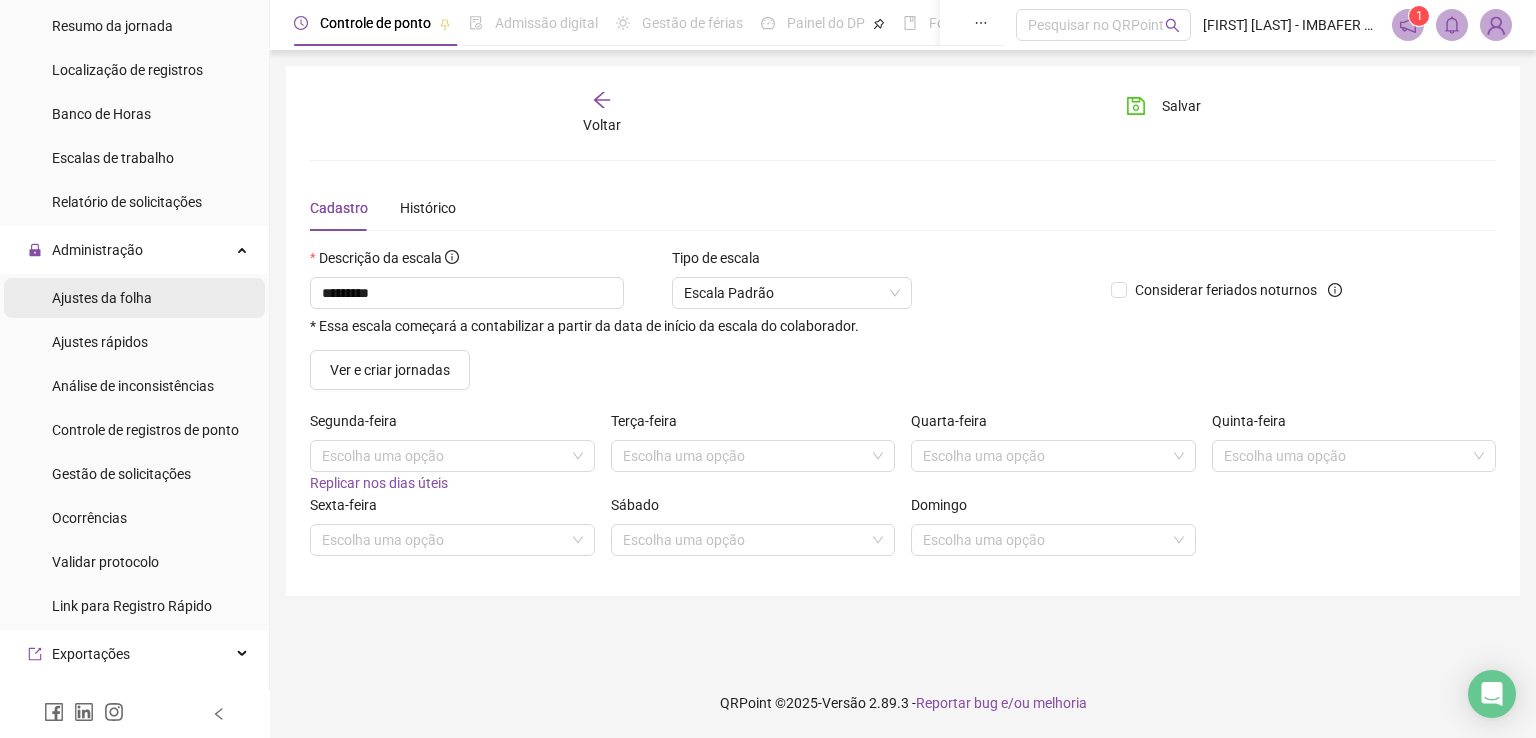click on "Ajustes da folha" at bounding box center [102, 298] 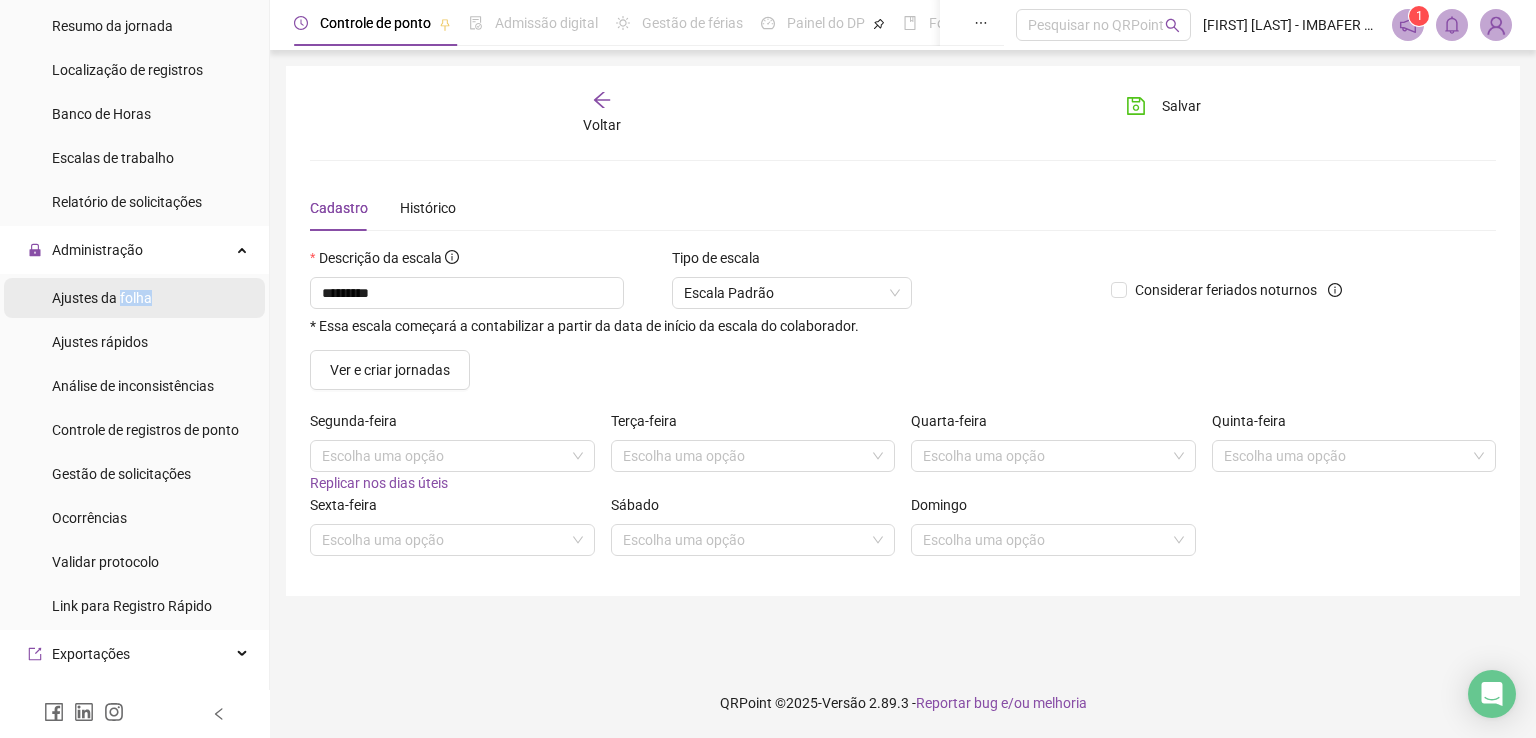 click on "Ajustes da folha" at bounding box center (102, 298) 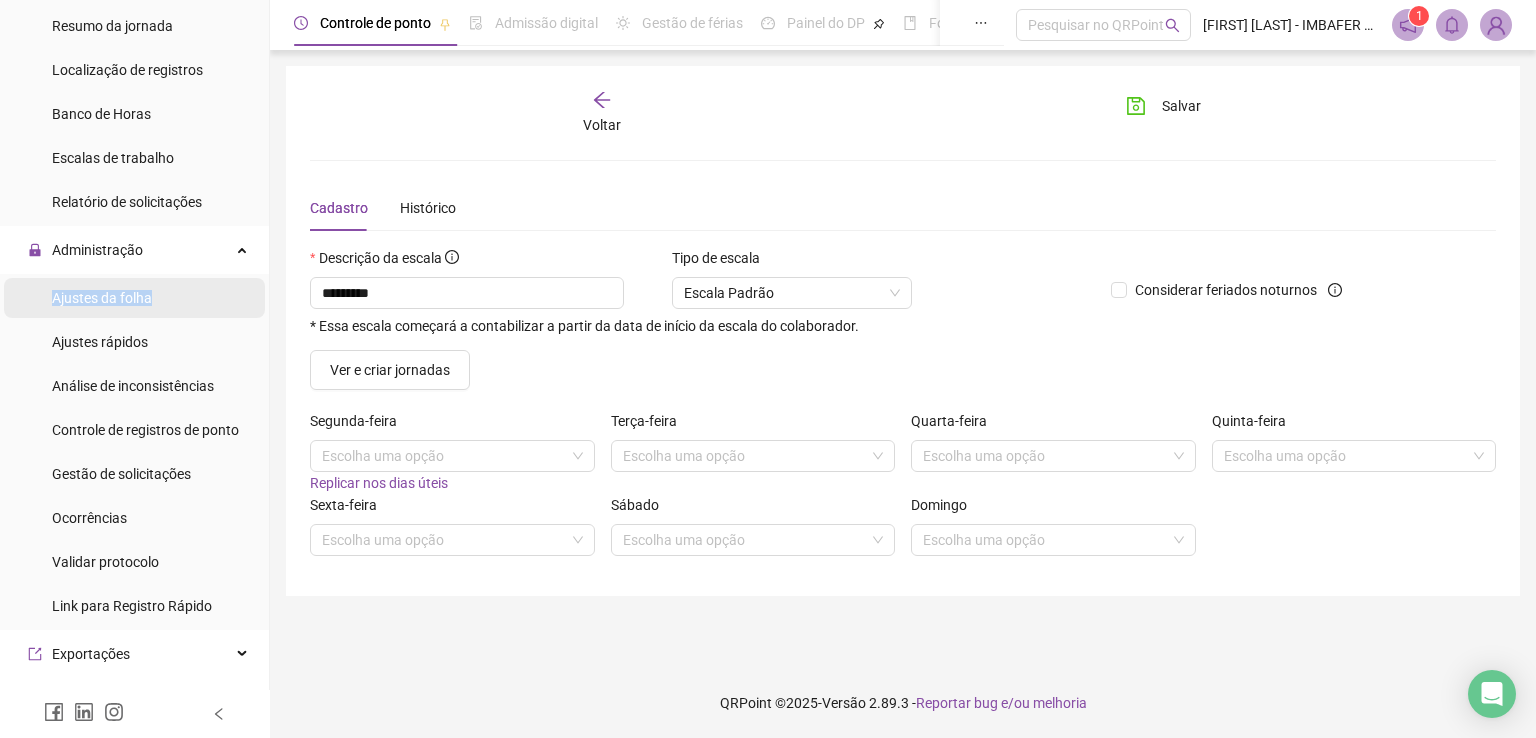 click on "Ajustes da folha" at bounding box center (102, 298) 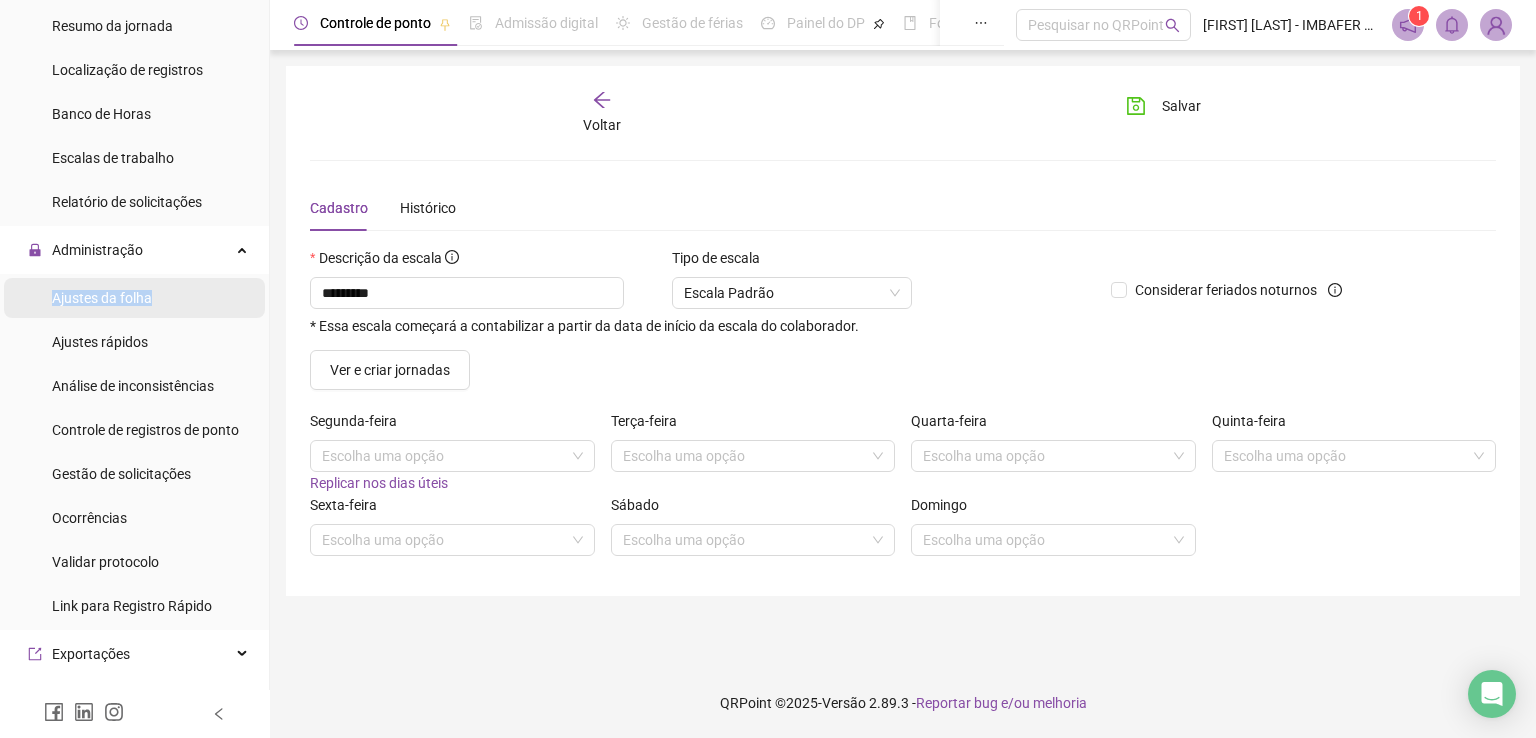 click on "Ajustes da folha" at bounding box center [134, 298] 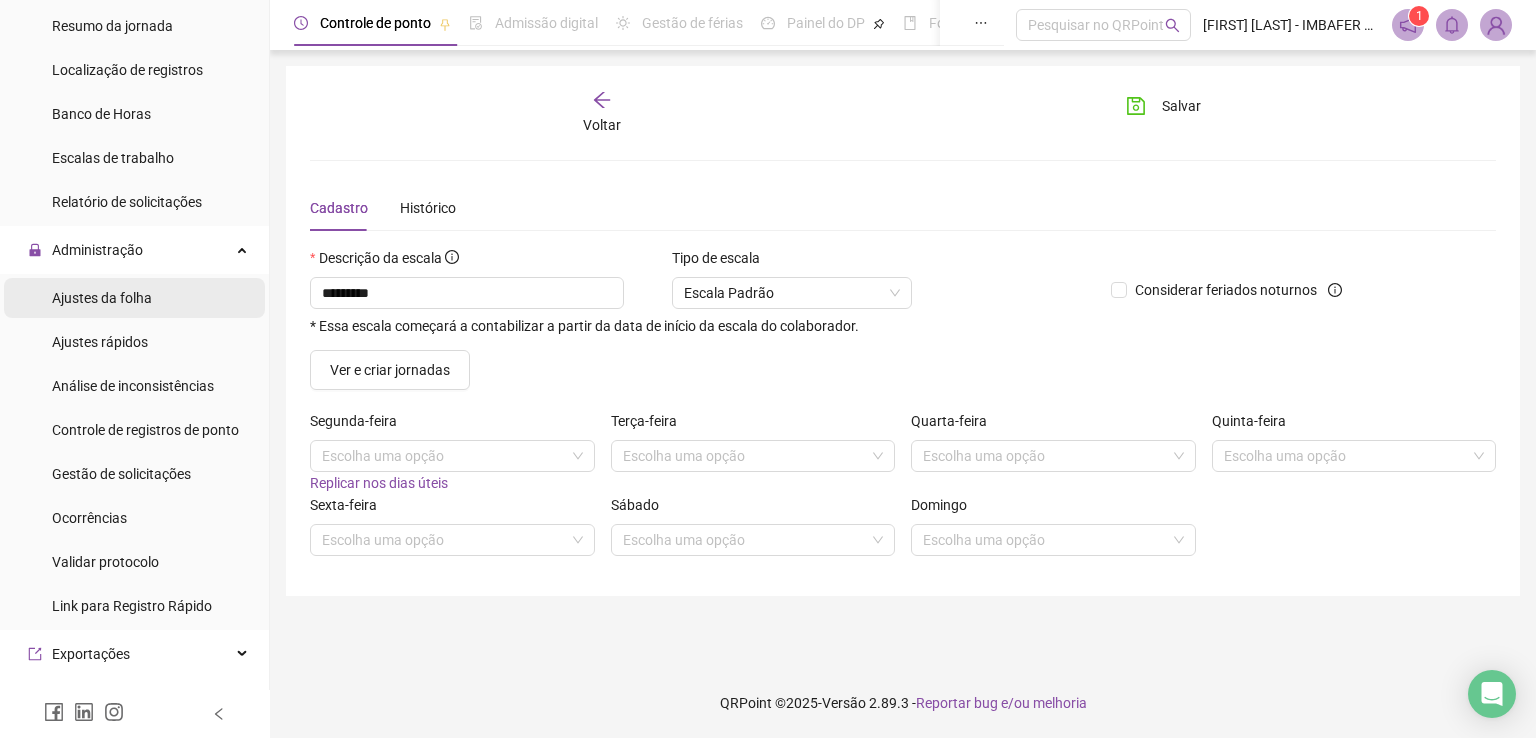 click on "Ajustes da folha" at bounding box center [134, 298] 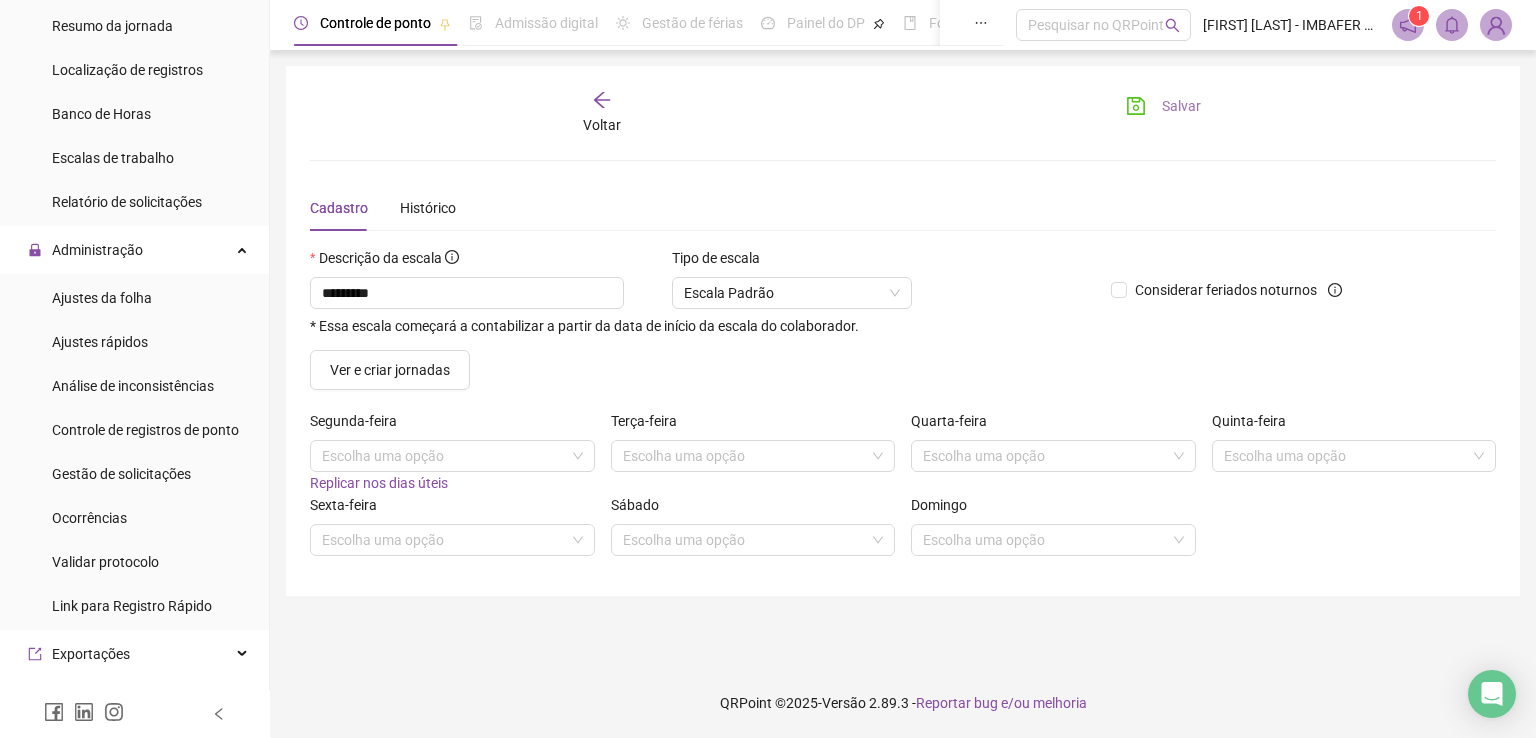 click on "Salvar" at bounding box center (1181, 106) 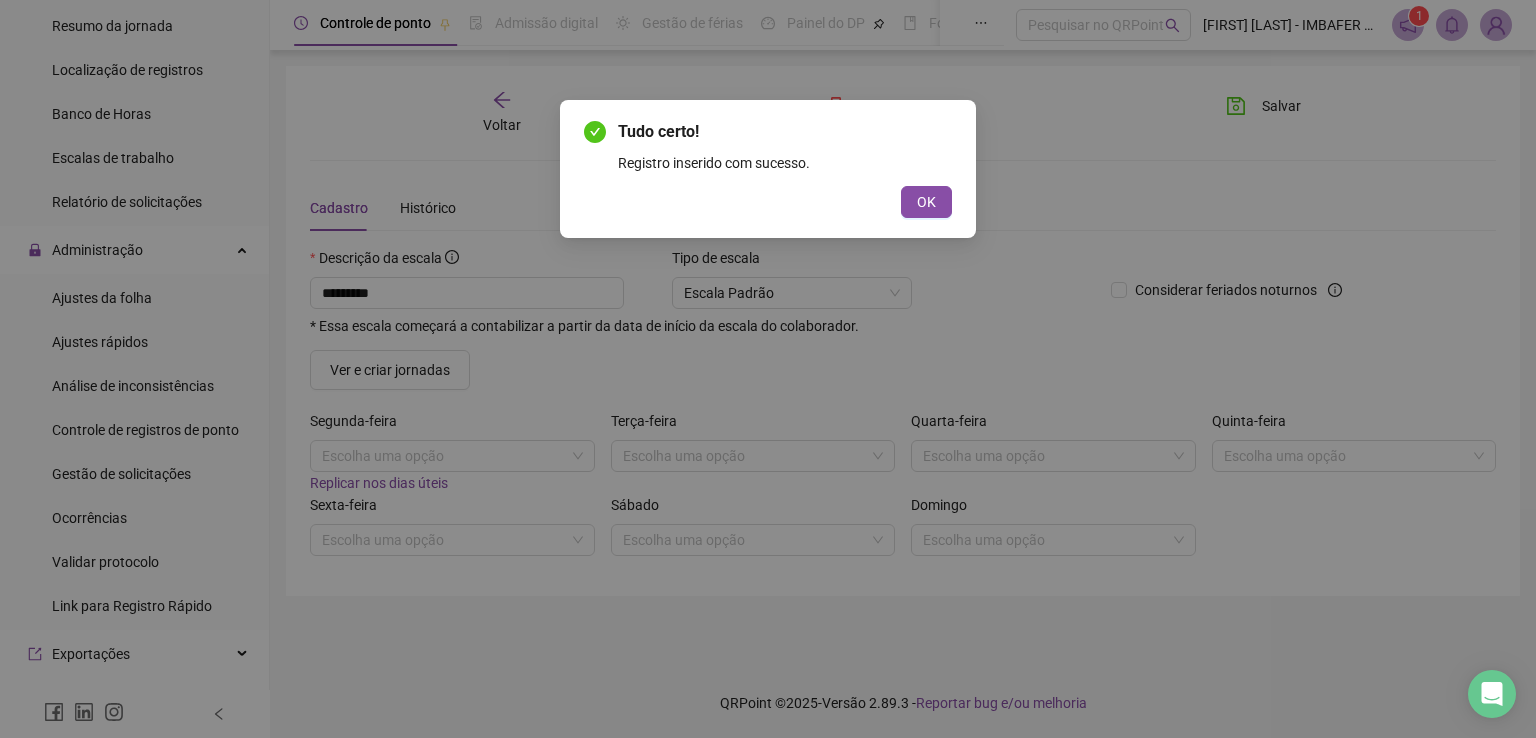 click on "Tudo certo! Registro inserido com sucesso. OK" at bounding box center (768, 169) 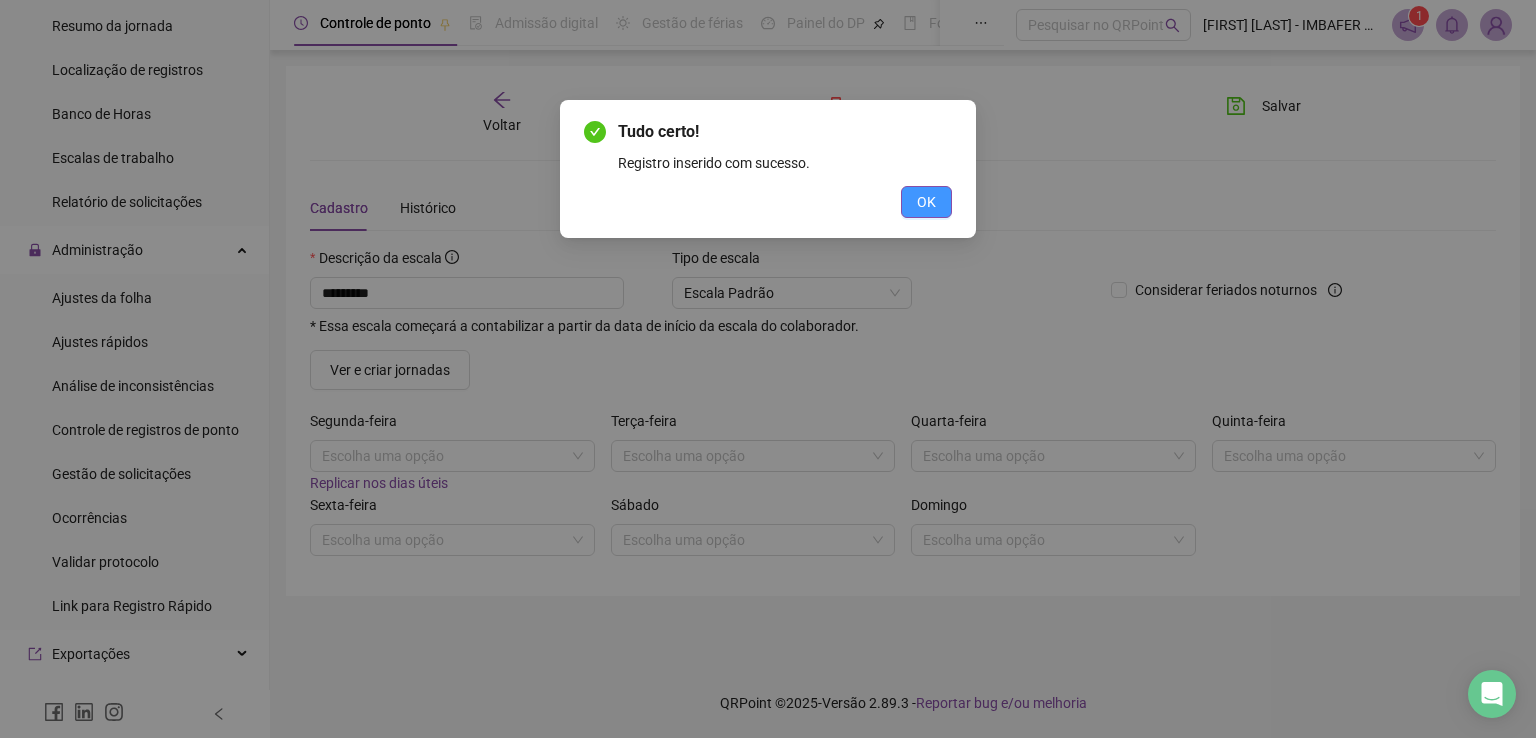 click on "OK" at bounding box center [926, 202] 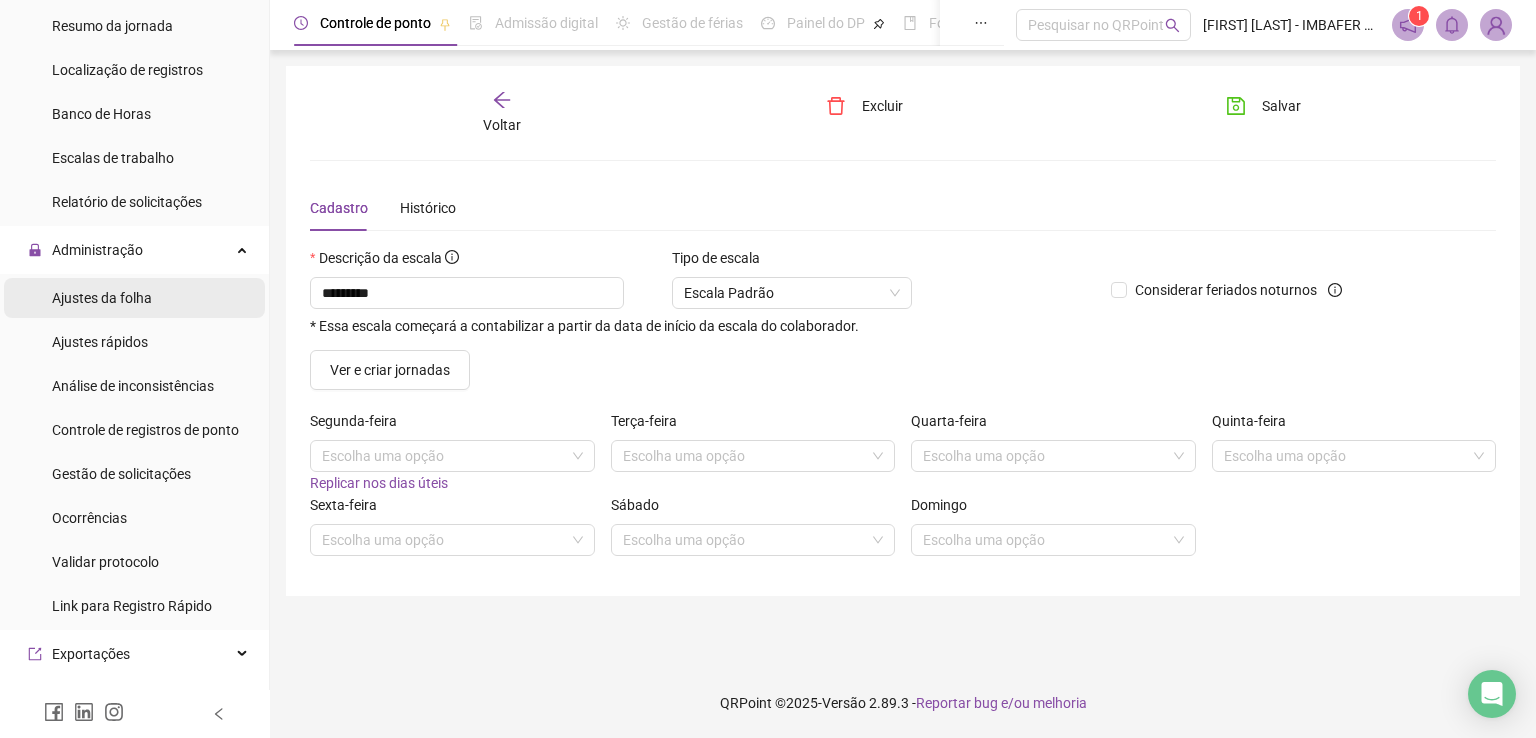 click on "Ajustes da folha" at bounding box center (102, 298) 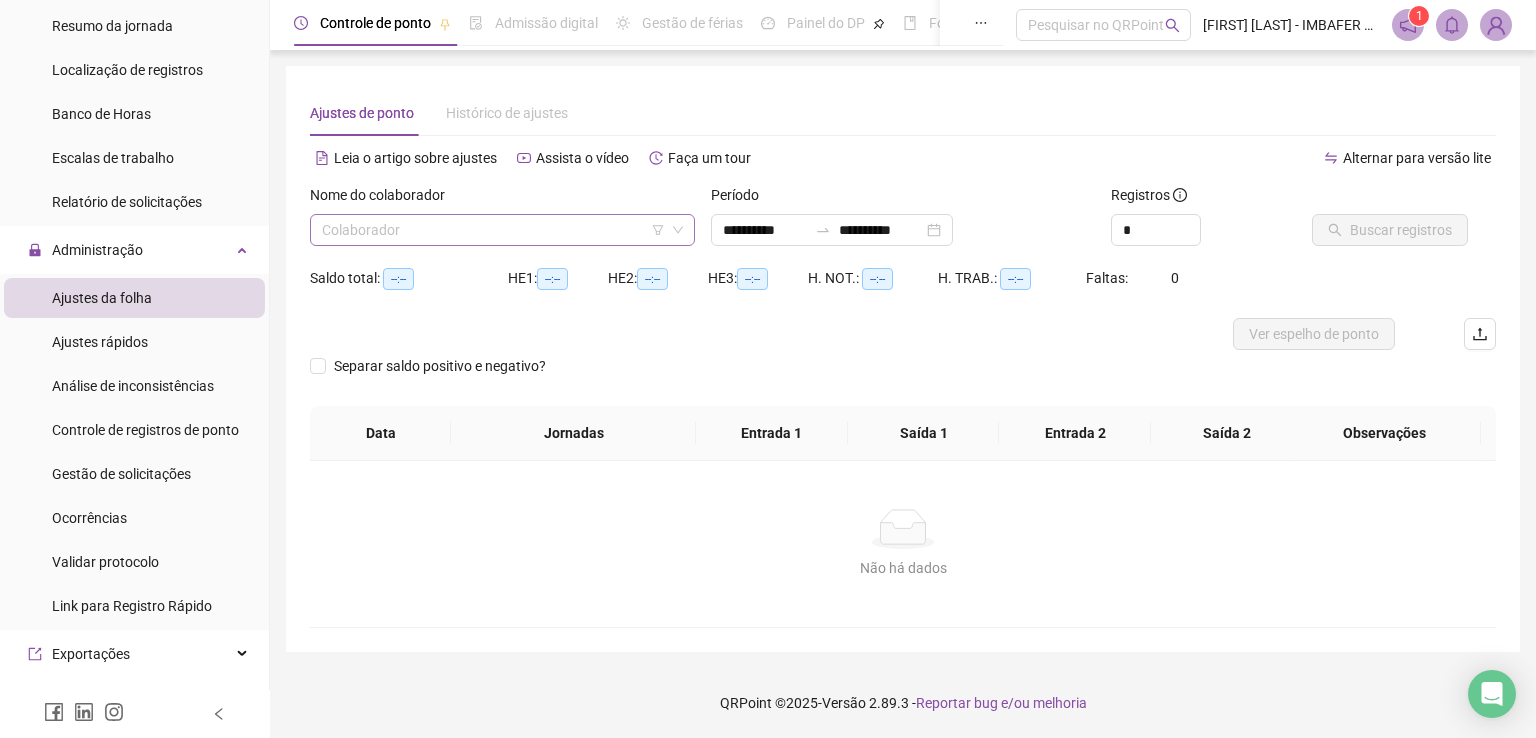 click 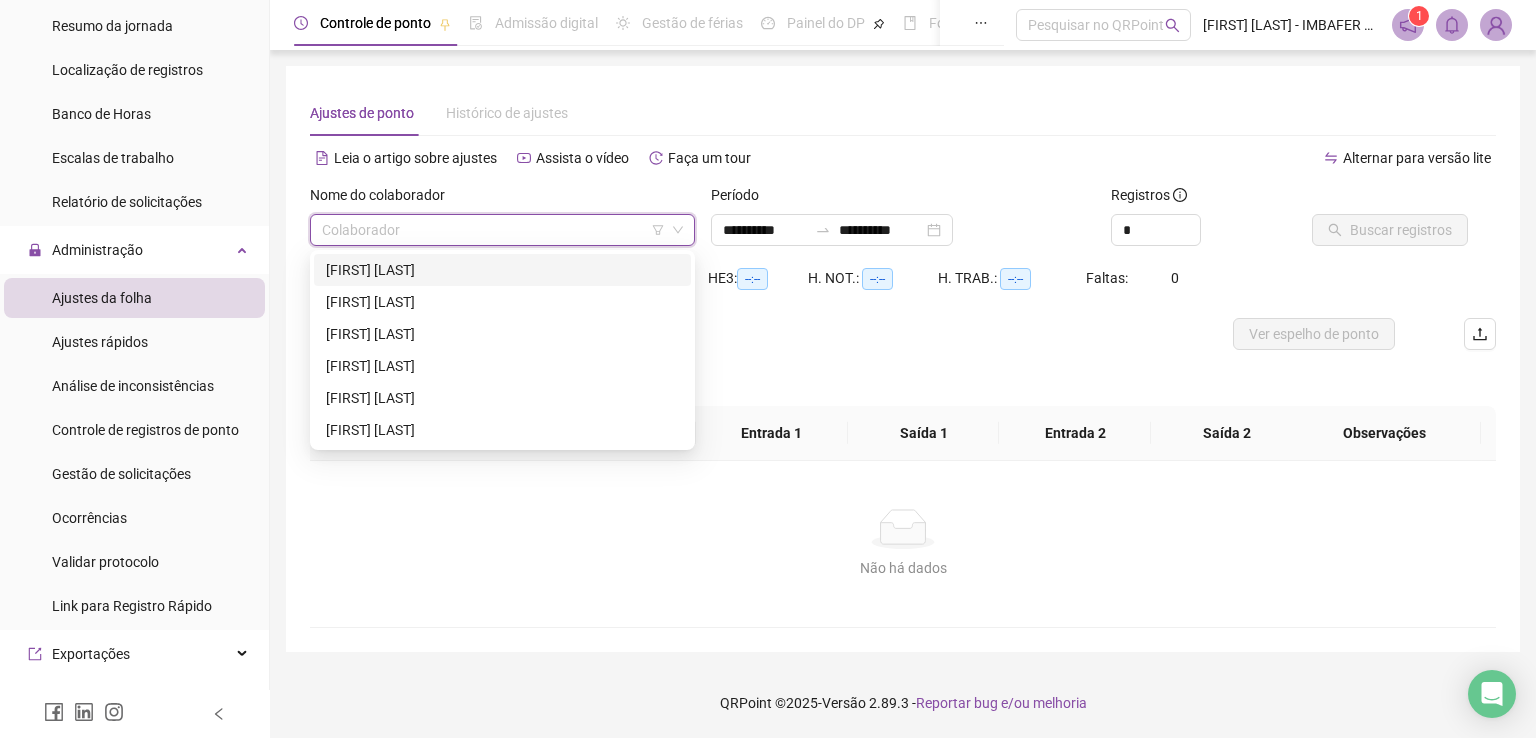 click on "[FIRST] [LAST]" at bounding box center (502, 270) 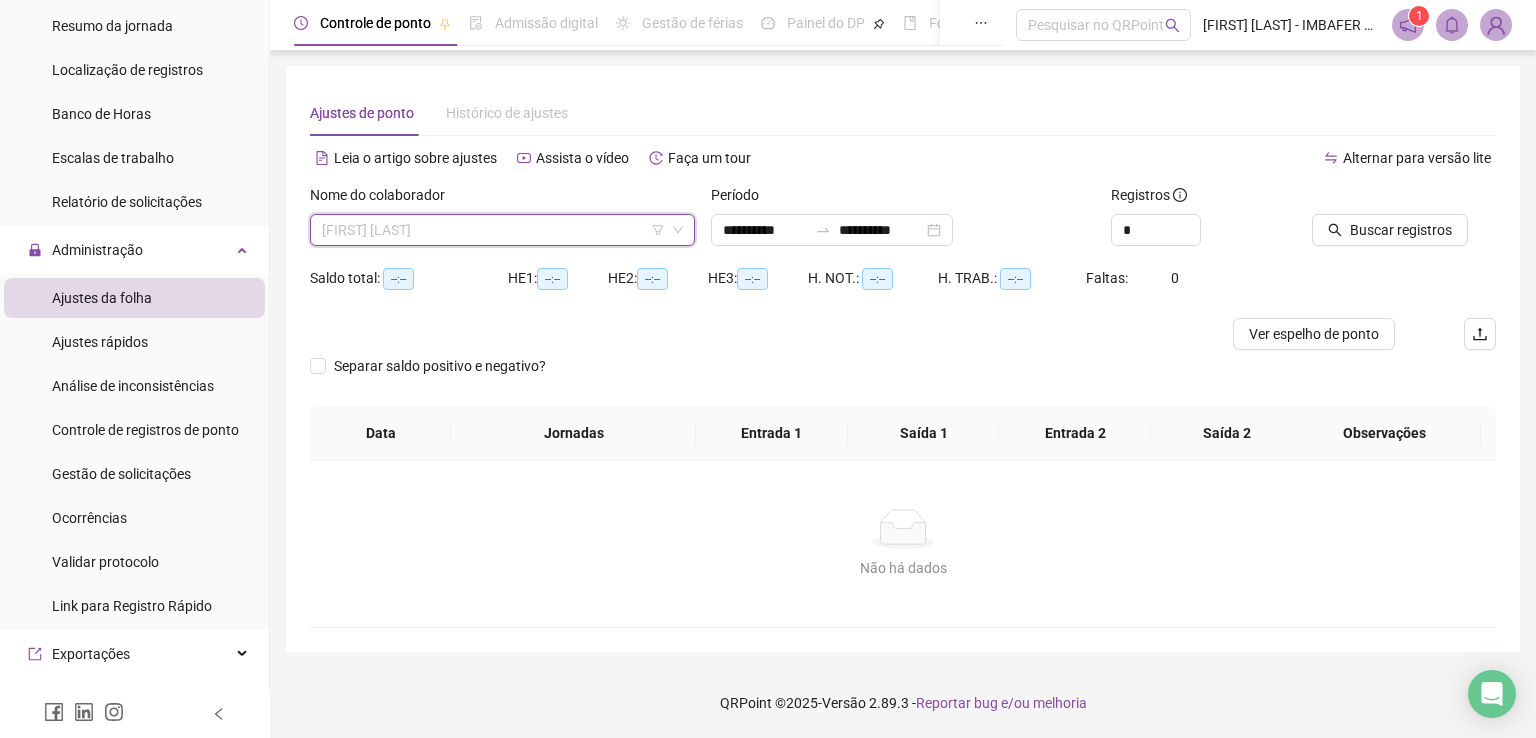 click on "[FIRST] [LAST]" at bounding box center (502, 230) 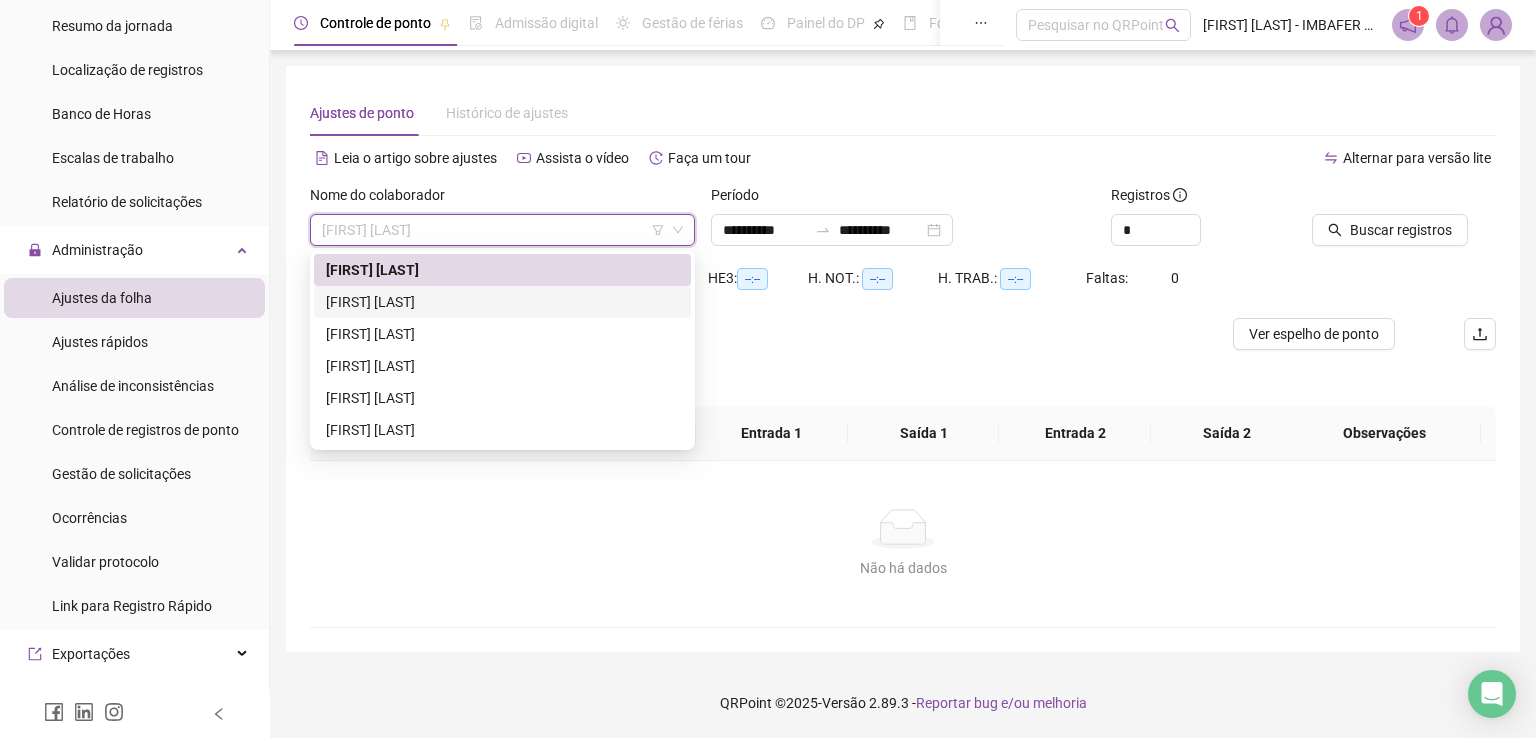 click on "[FIRST] [LAST]" at bounding box center [502, 302] 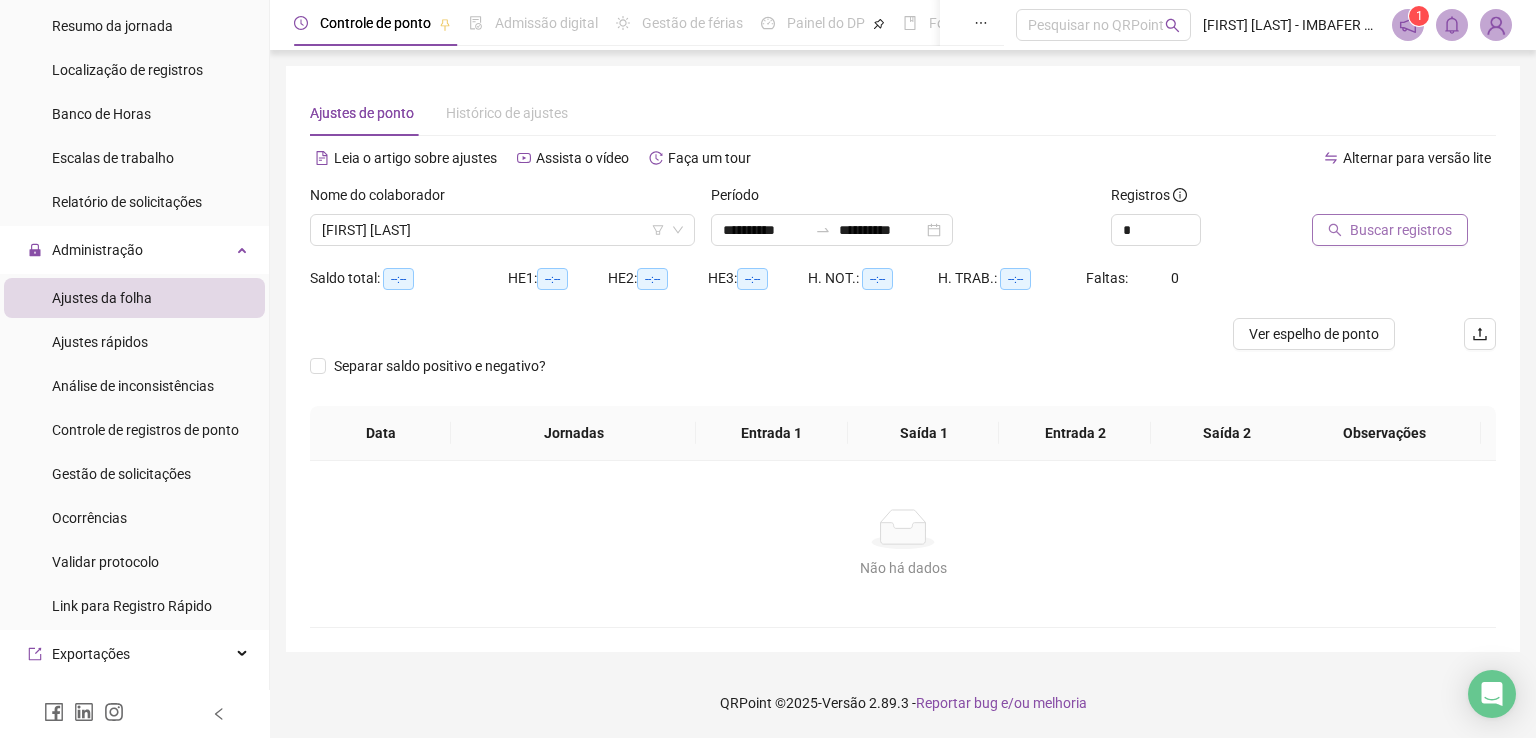 click on "Buscar registros" at bounding box center (1401, 230) 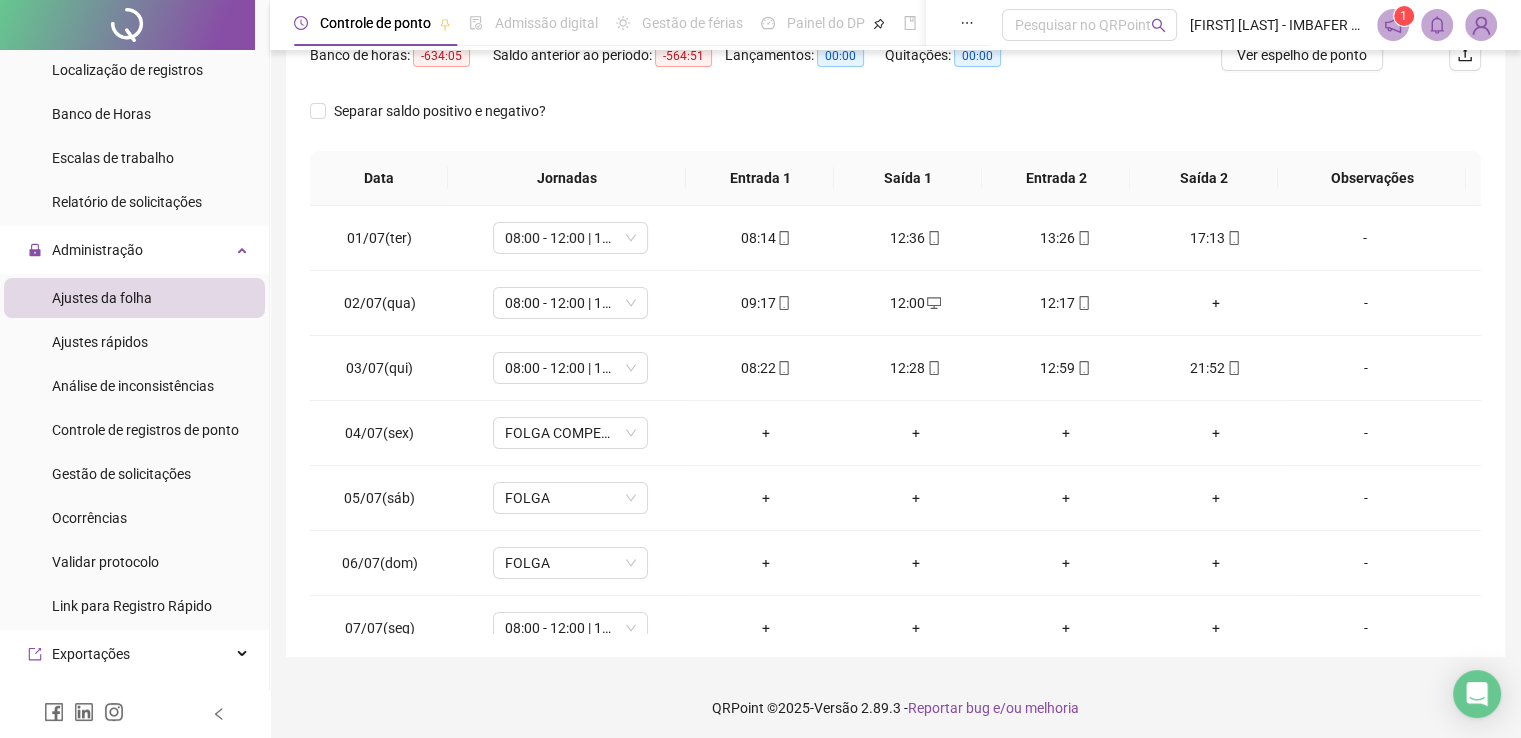 scroll, scrollTop: 297, scrollLeft: 0, axis: vertical 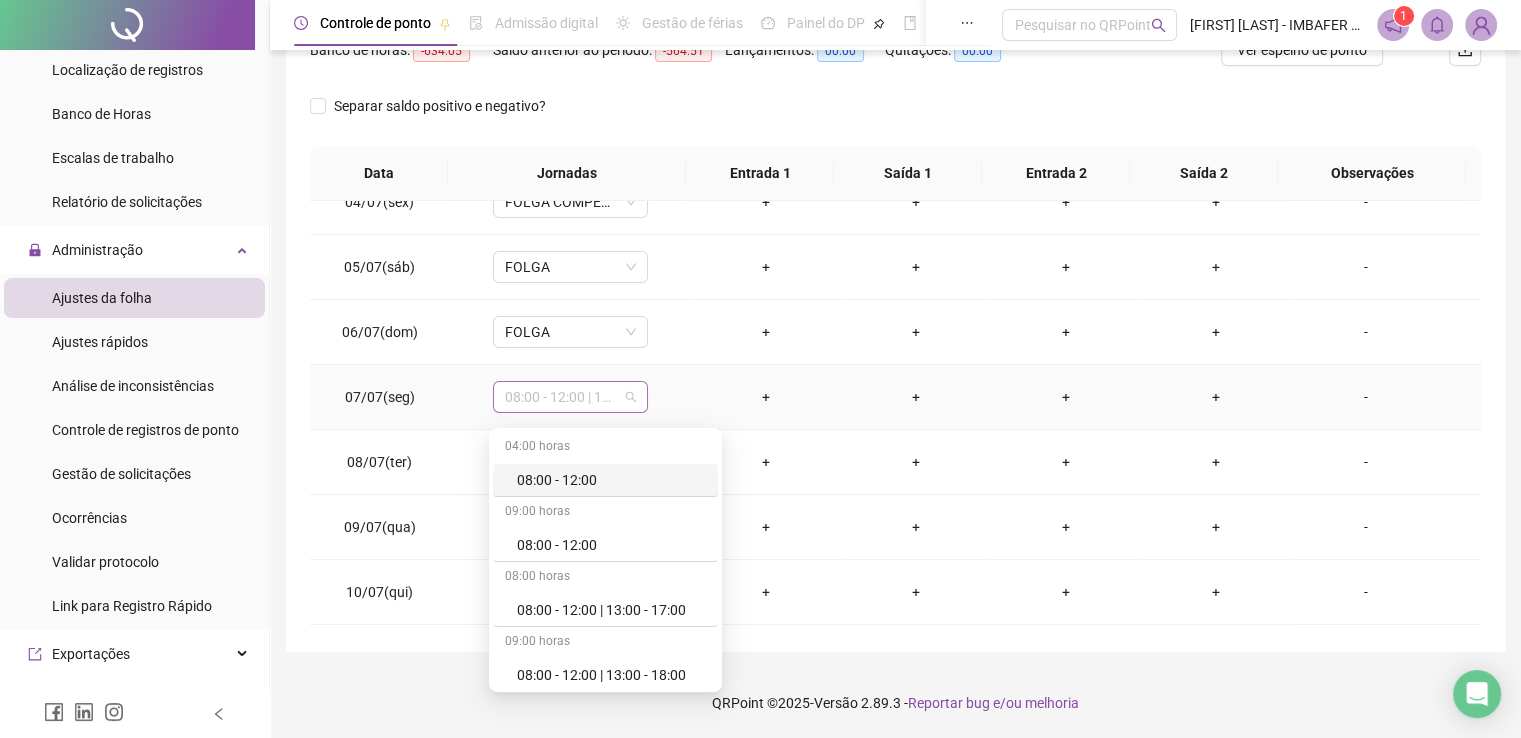 click on "08:00 - 12:00 | 13:00 - 18:00" at bounding box center (570, 397) 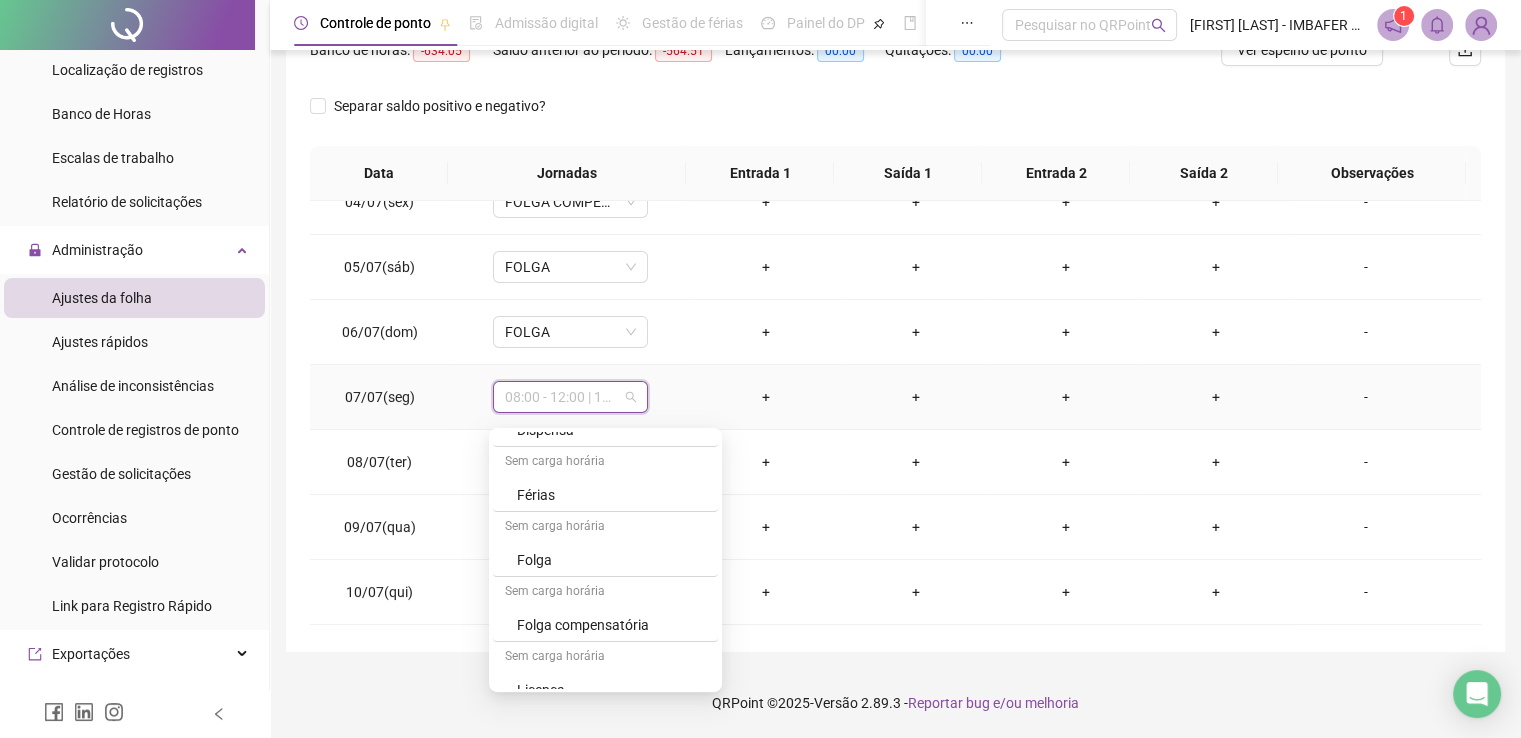 scroll, scrollTop: 392, scrollLeft: 0, axis: vertical 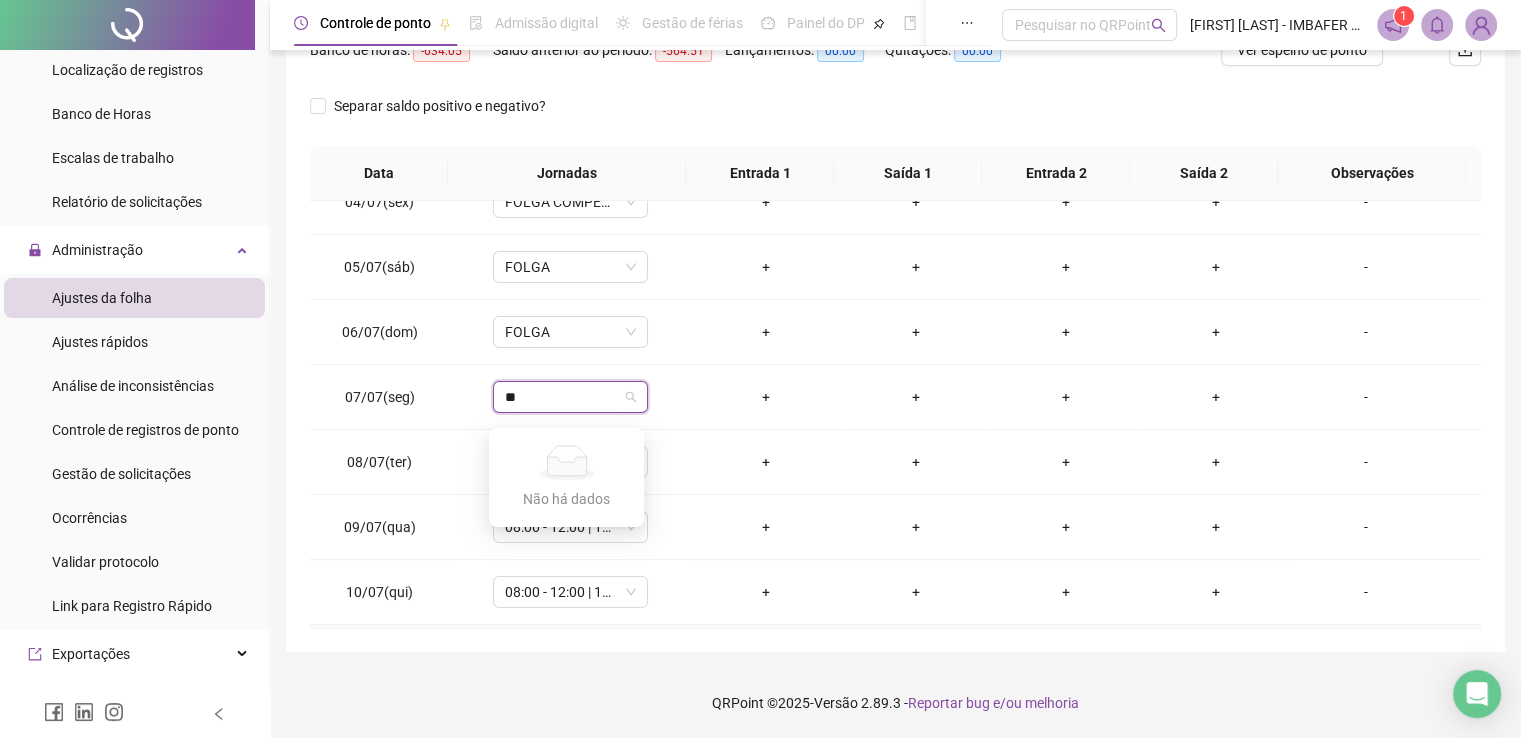 type on "*" 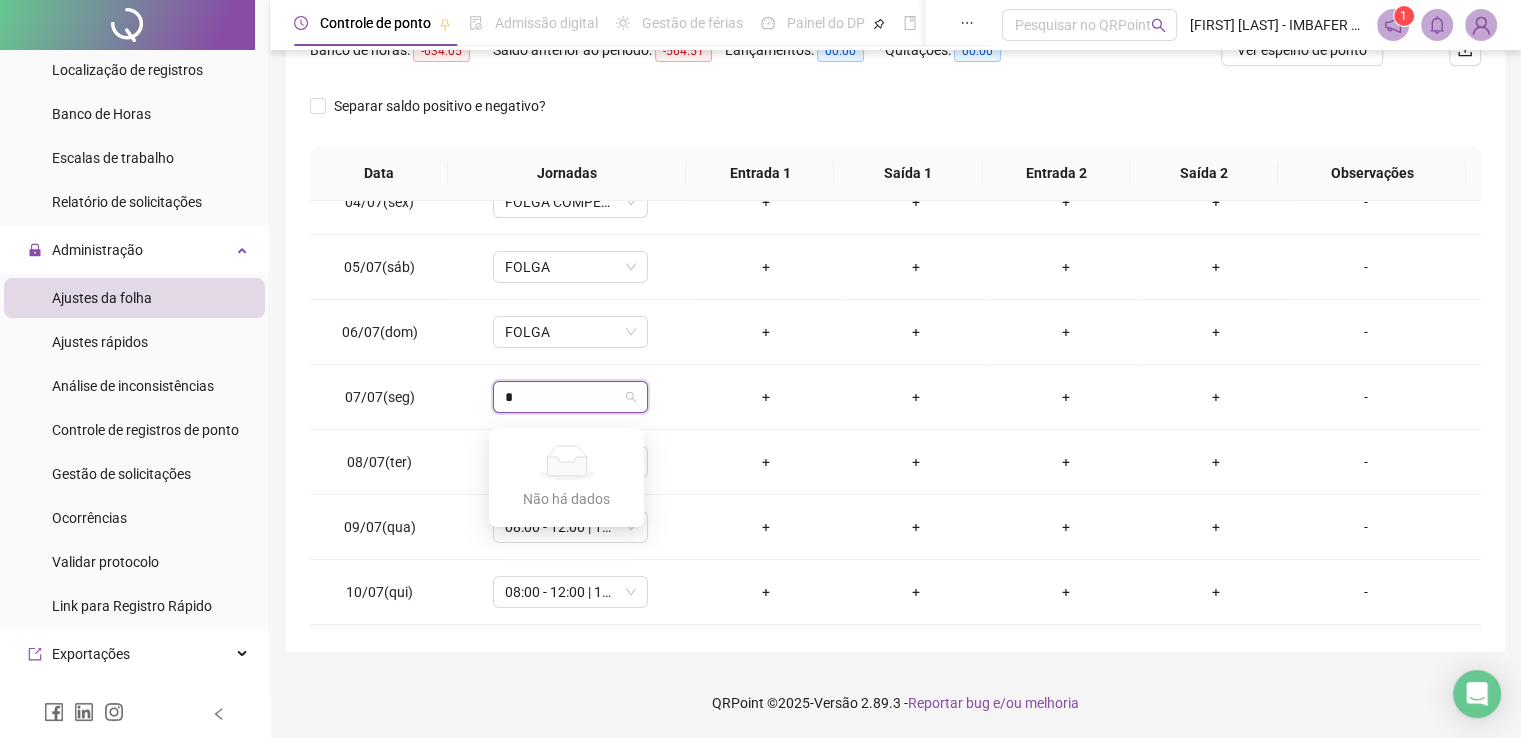 type 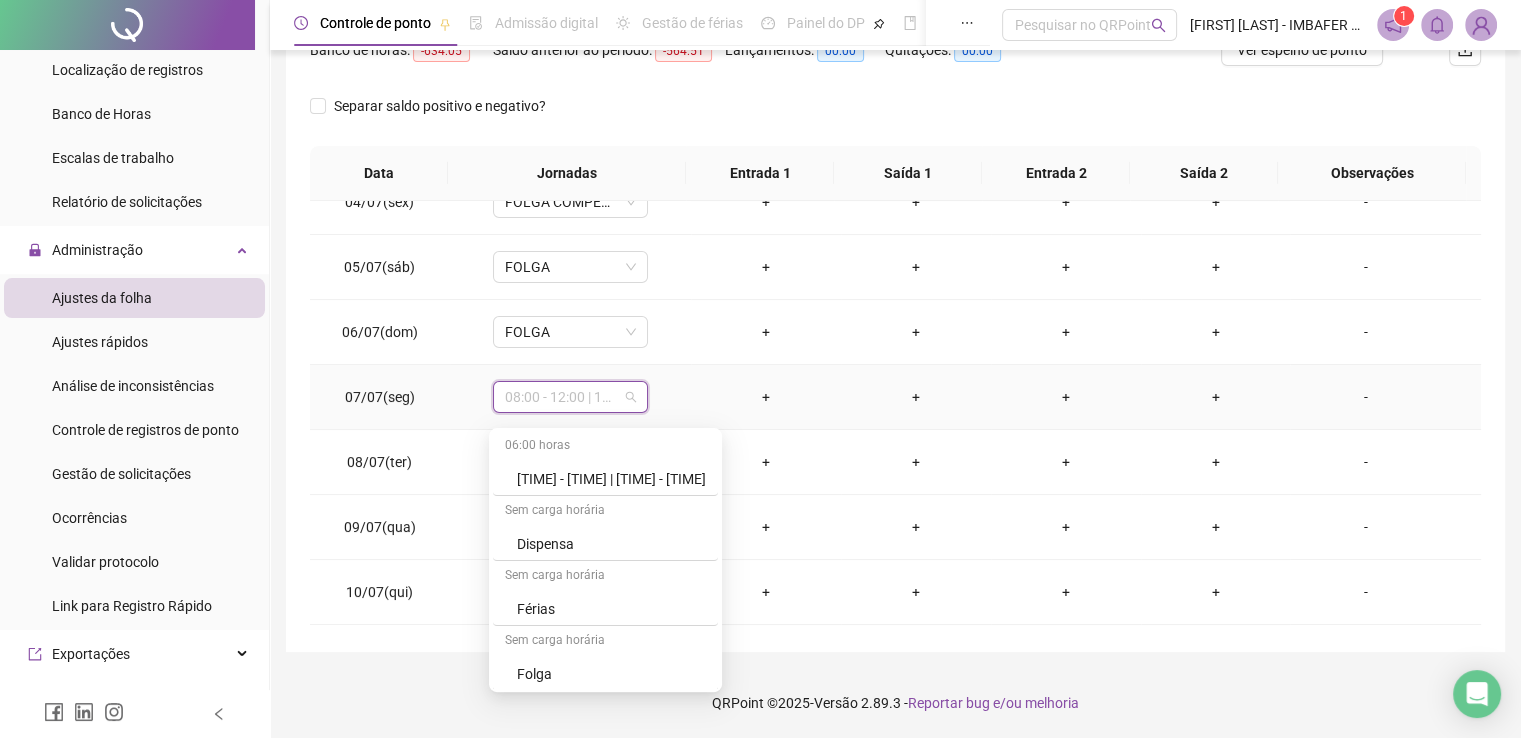 scroll, scrollTop: 259, scrollLeft: 0, axis: vertical 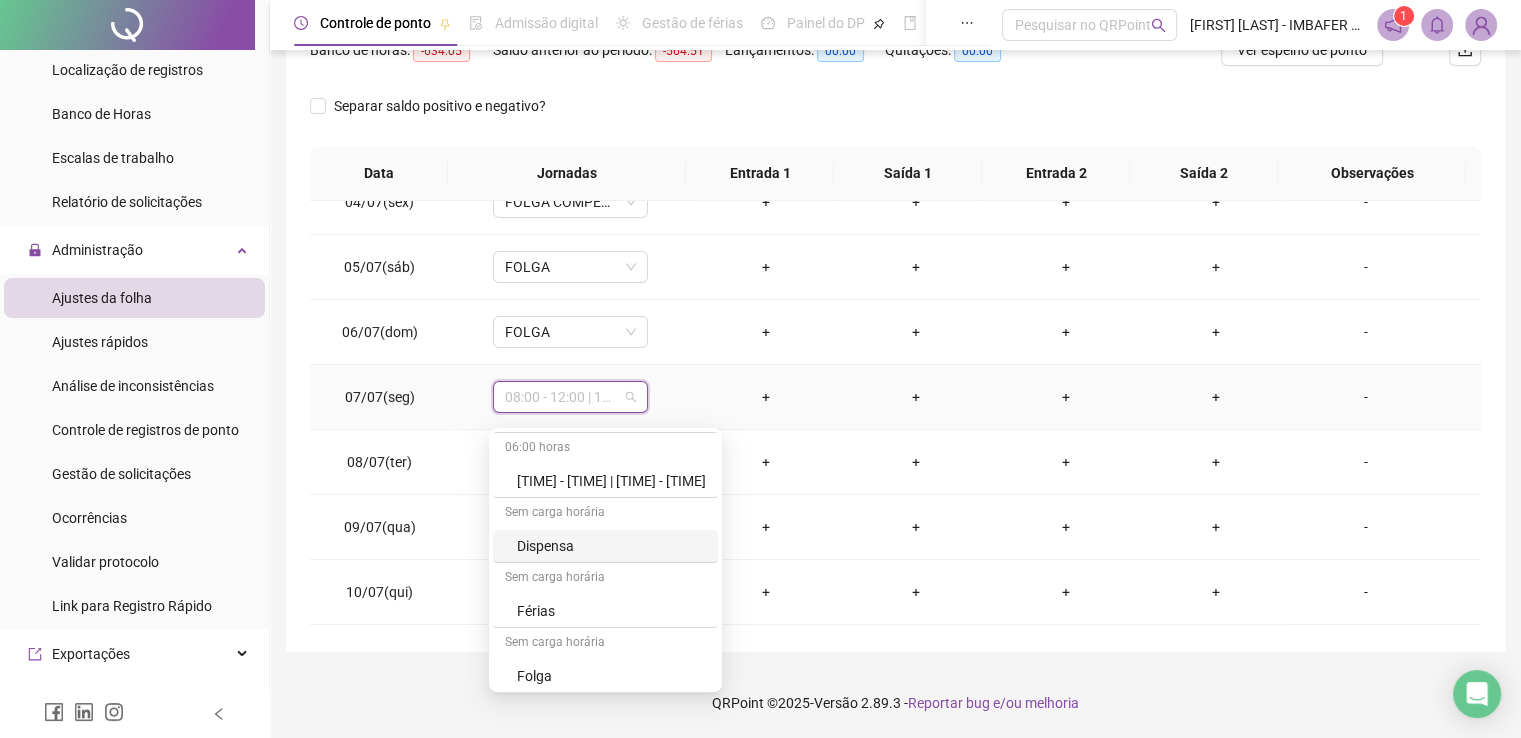 click on "Dispensa" at bounding box center (611, 546) 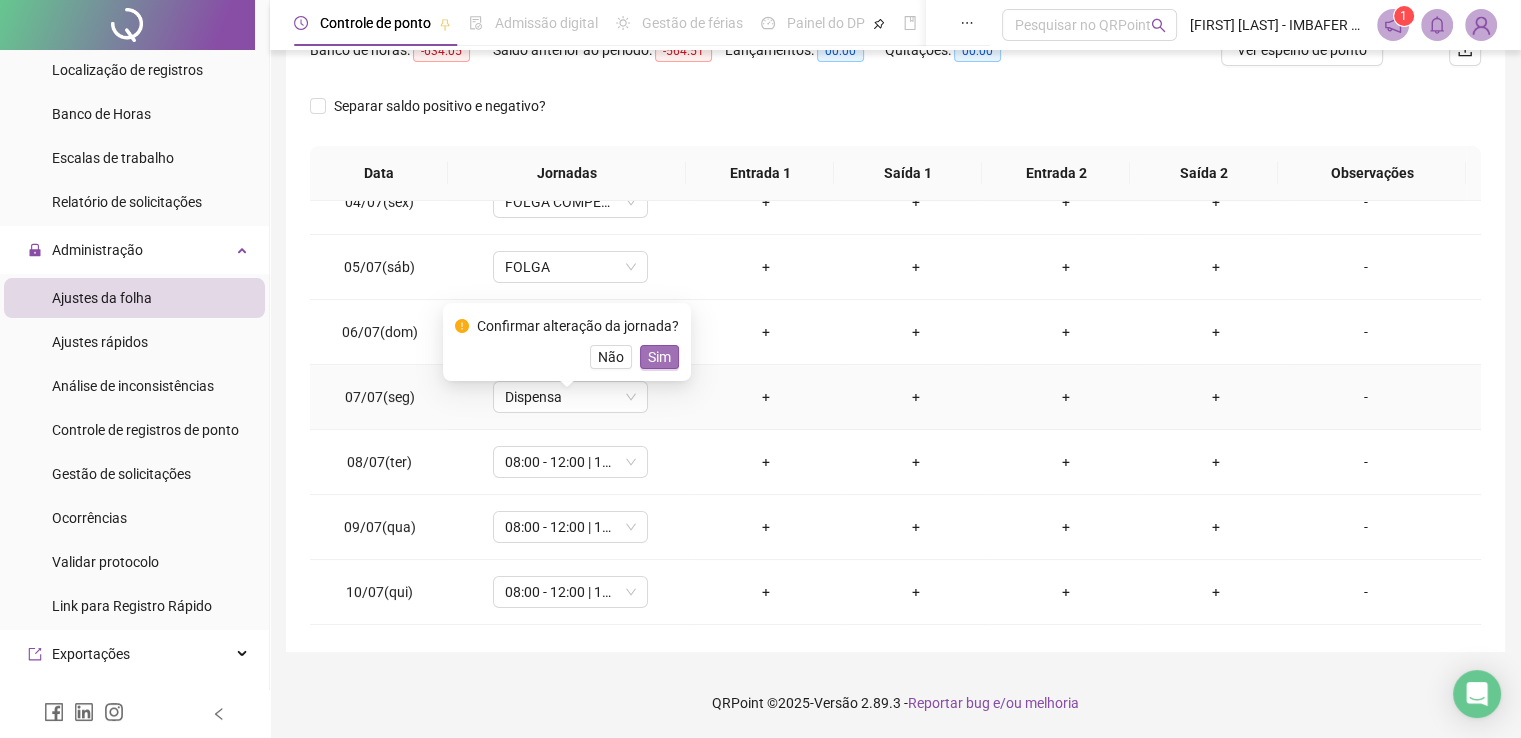 click on "Sim" at bounding box center (659, 357) 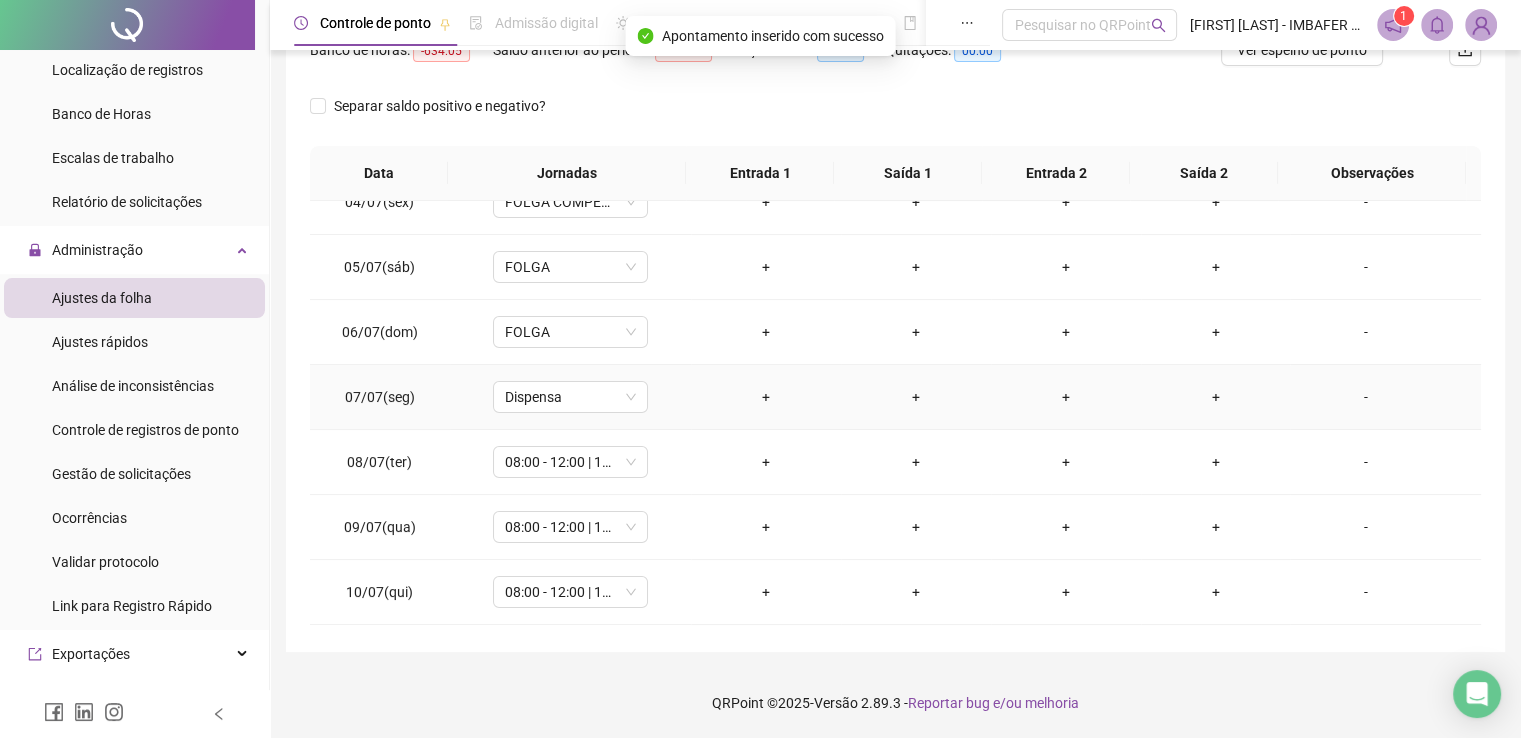 click on "-" at bounding box center [1365, 397] 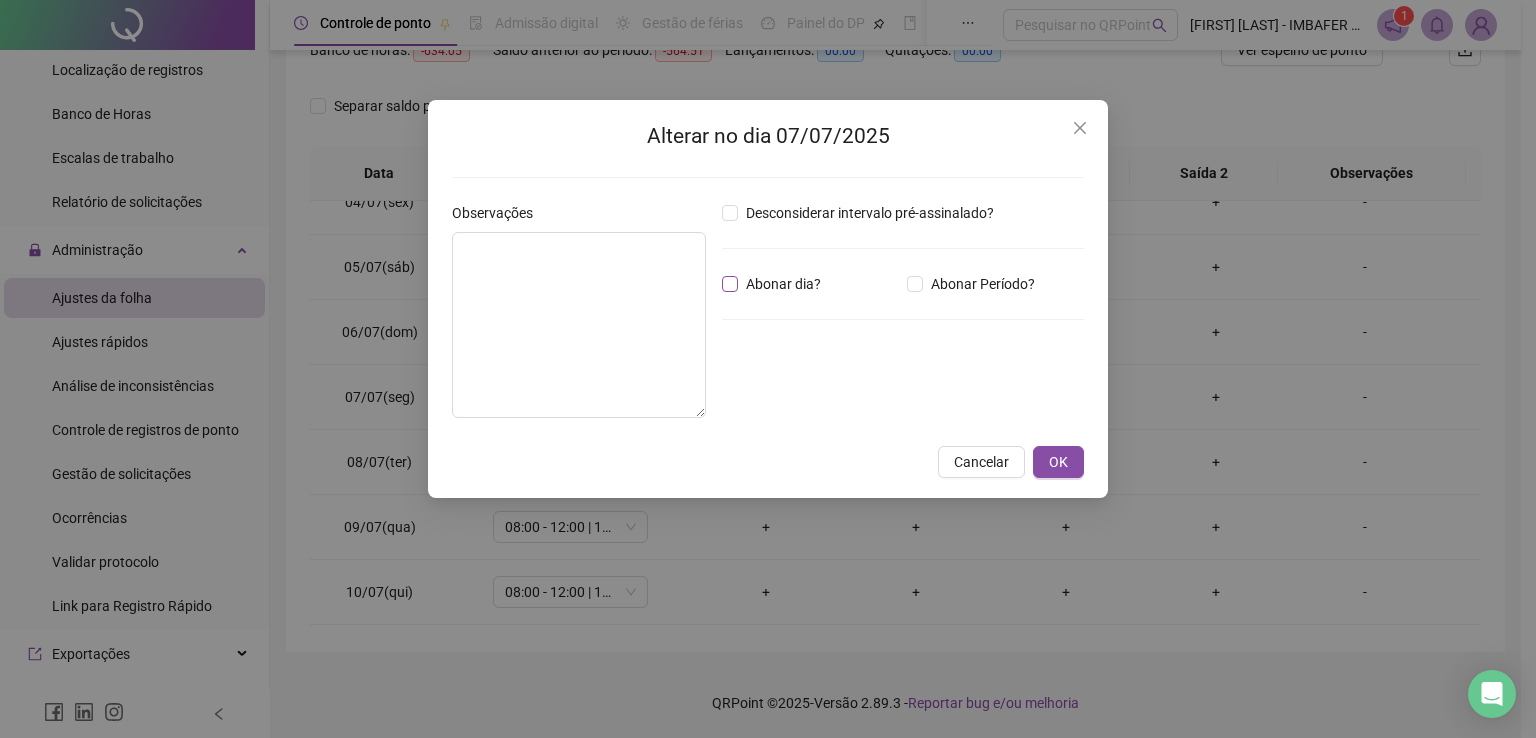 click on "Abonar dia?" at bounding box center [783, 284] 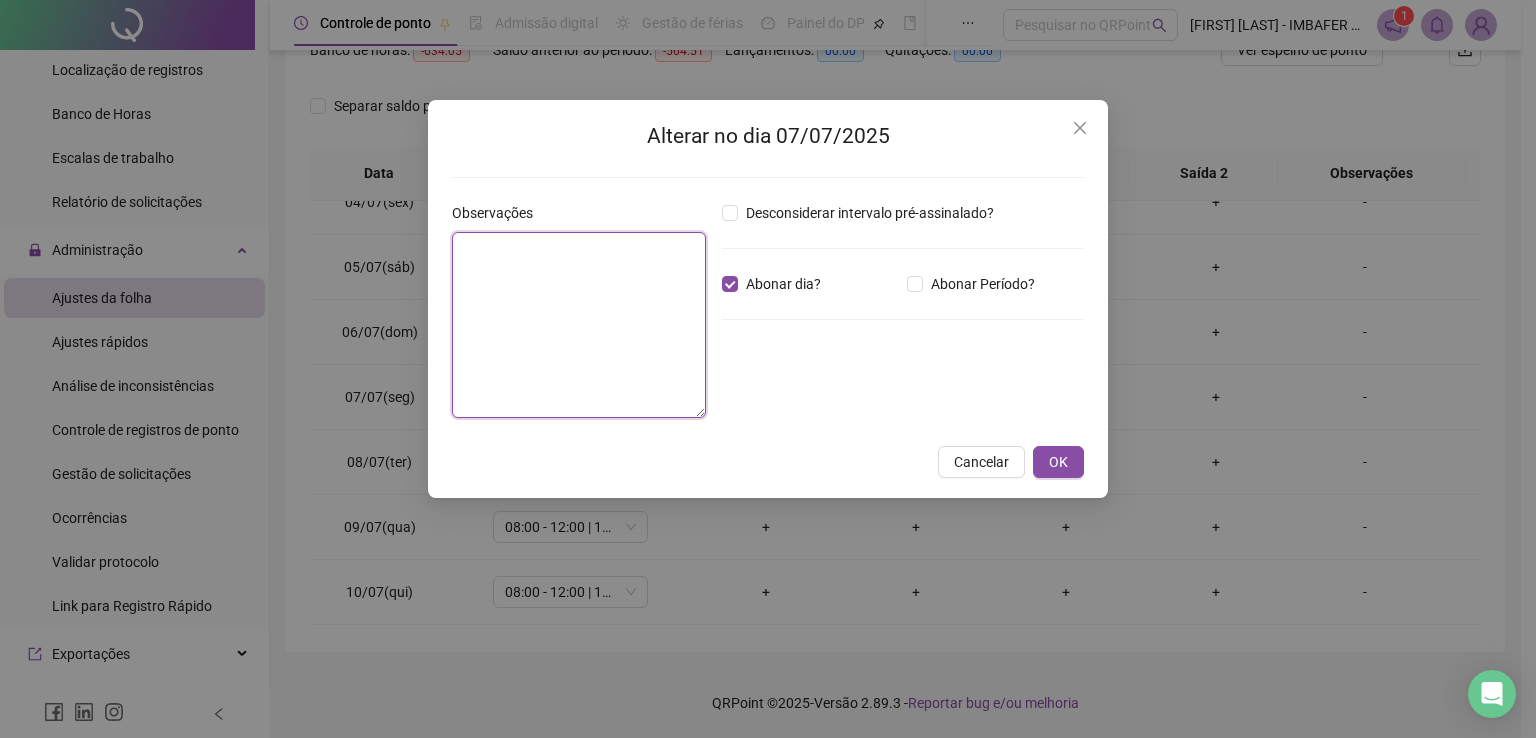 click at bounding box center [579, 325] 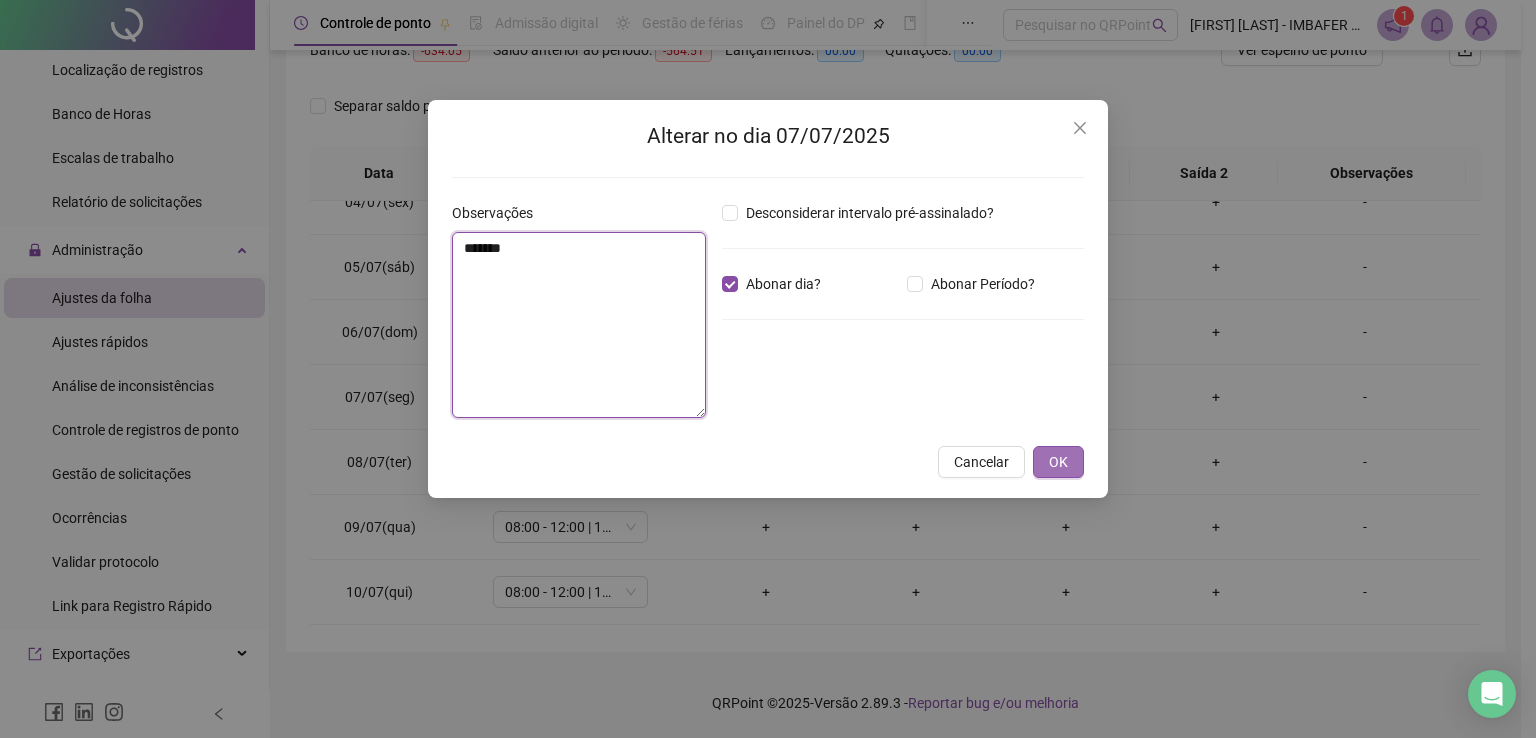type on "*******" 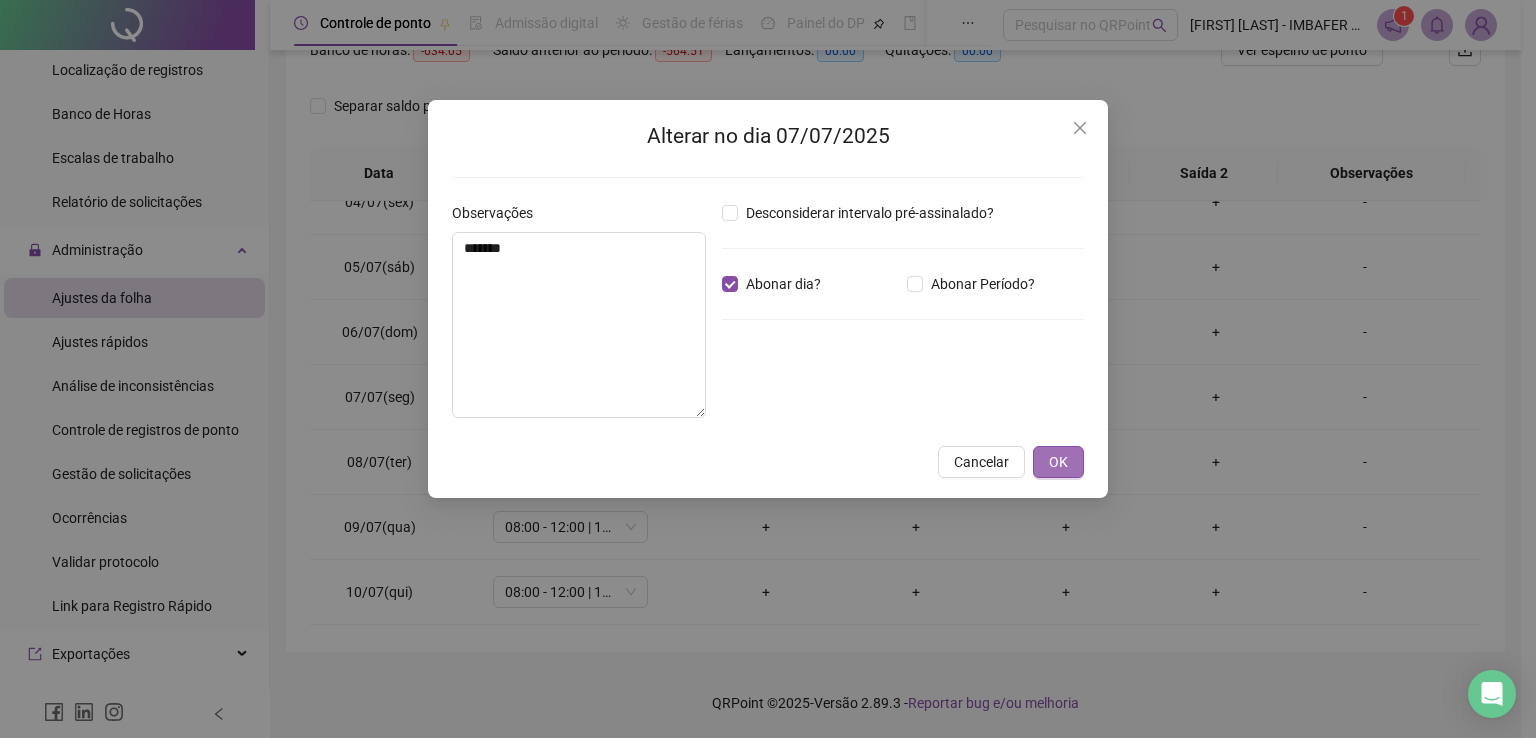 click on "OK" at bounding box center (1058, 462) 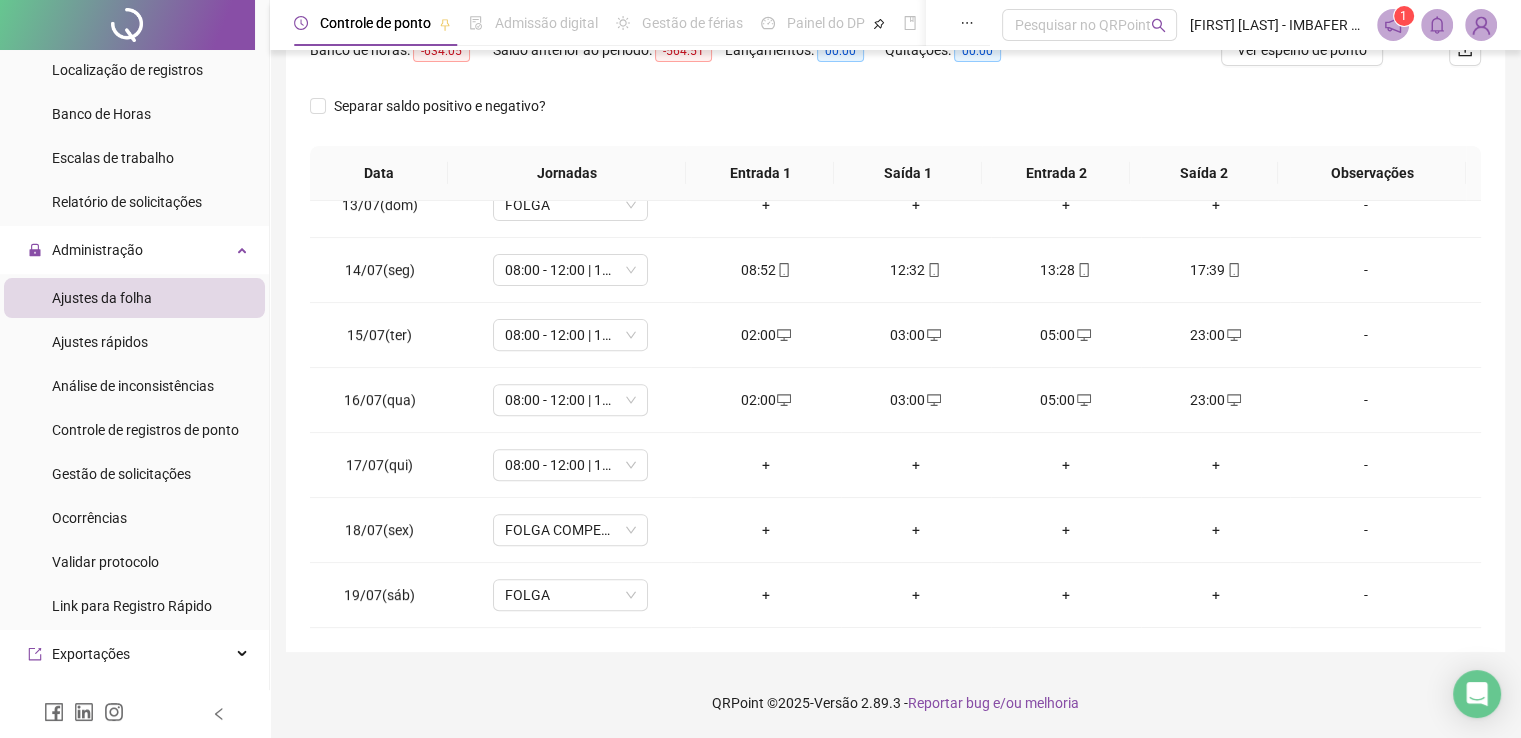 scroll, scrollTop: 791, scrollLeft: 0, axis: vertical 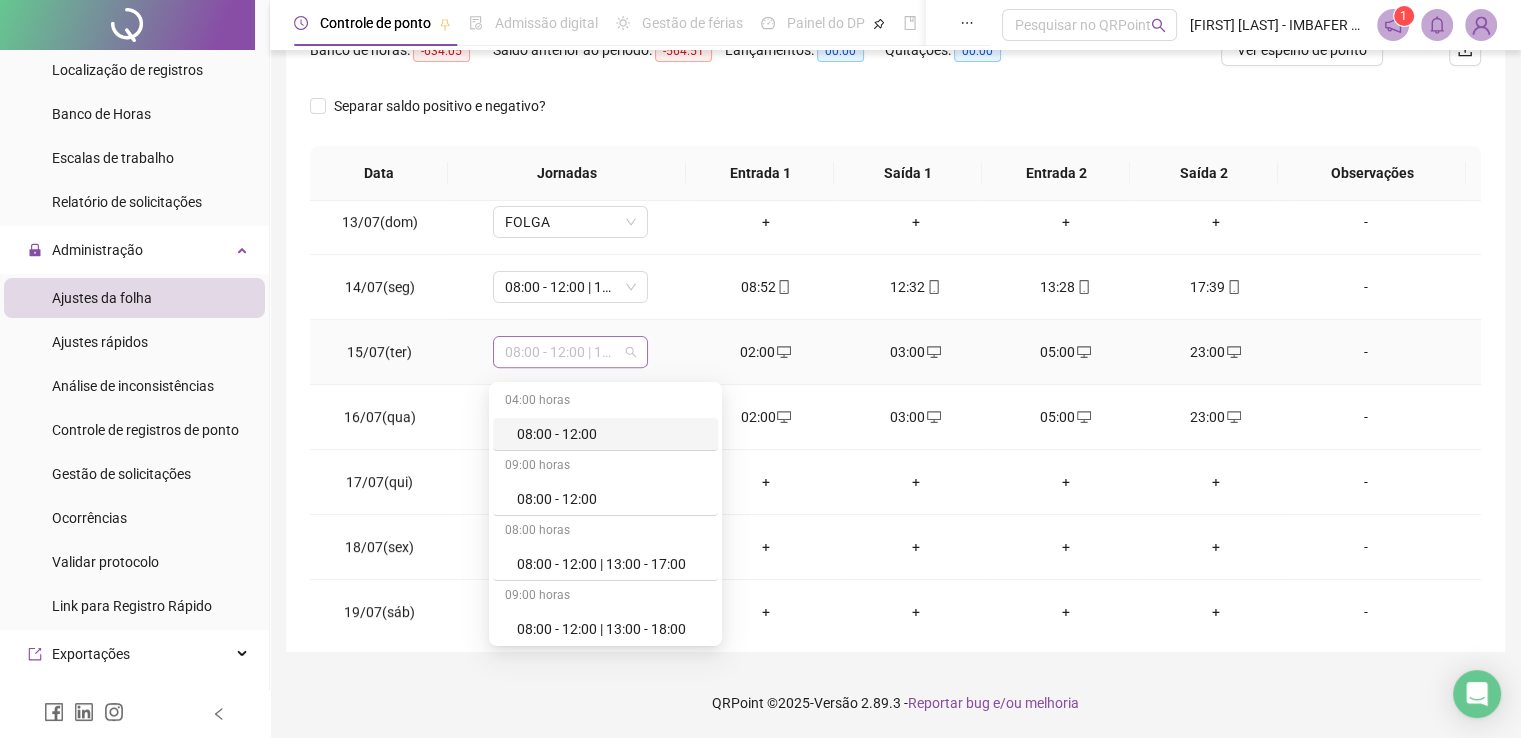 click on "08:00 - 12:00 | 13:00 - 18:00" at bounding box center [570, 352] 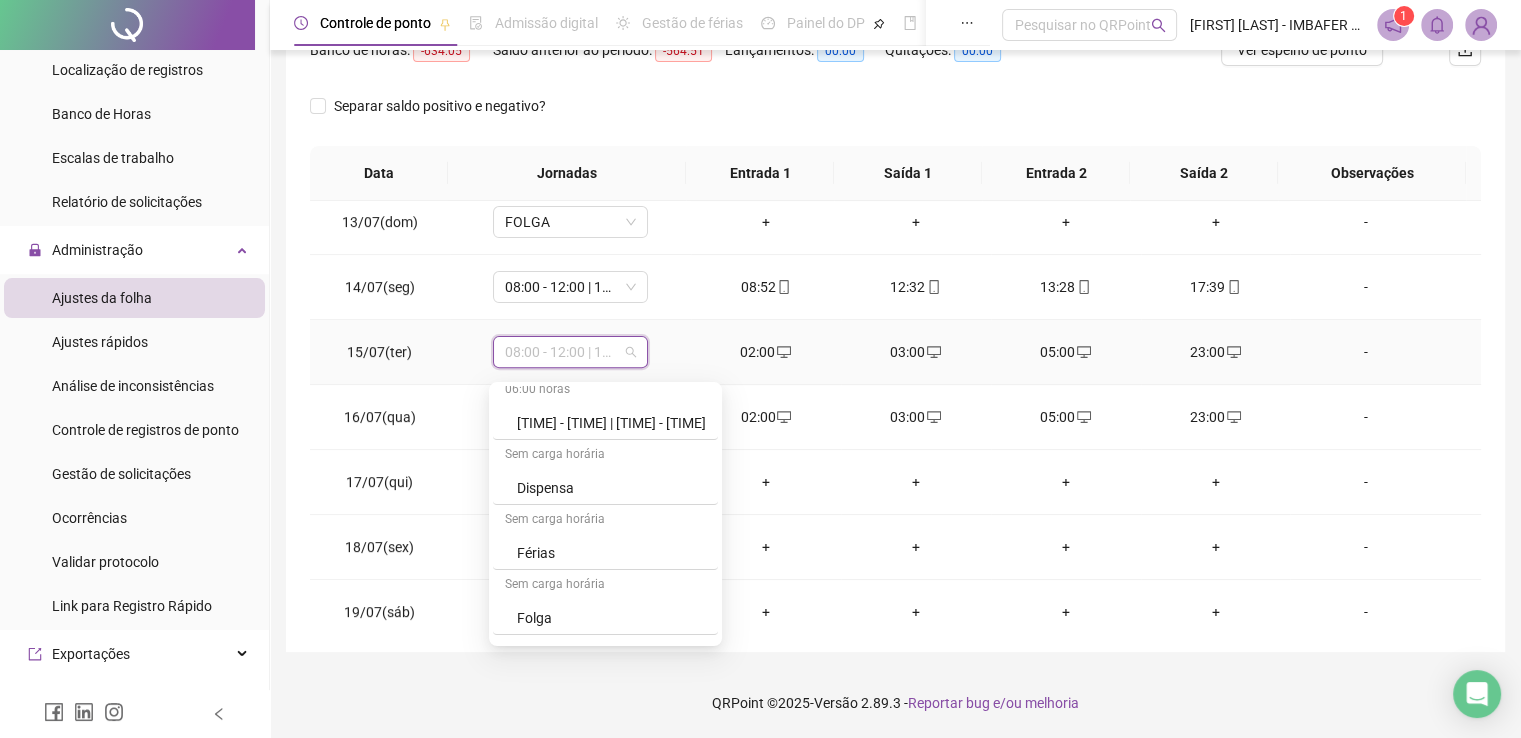 scroll, scrollTop: 232, scrollLeft: 0, axis: vertical 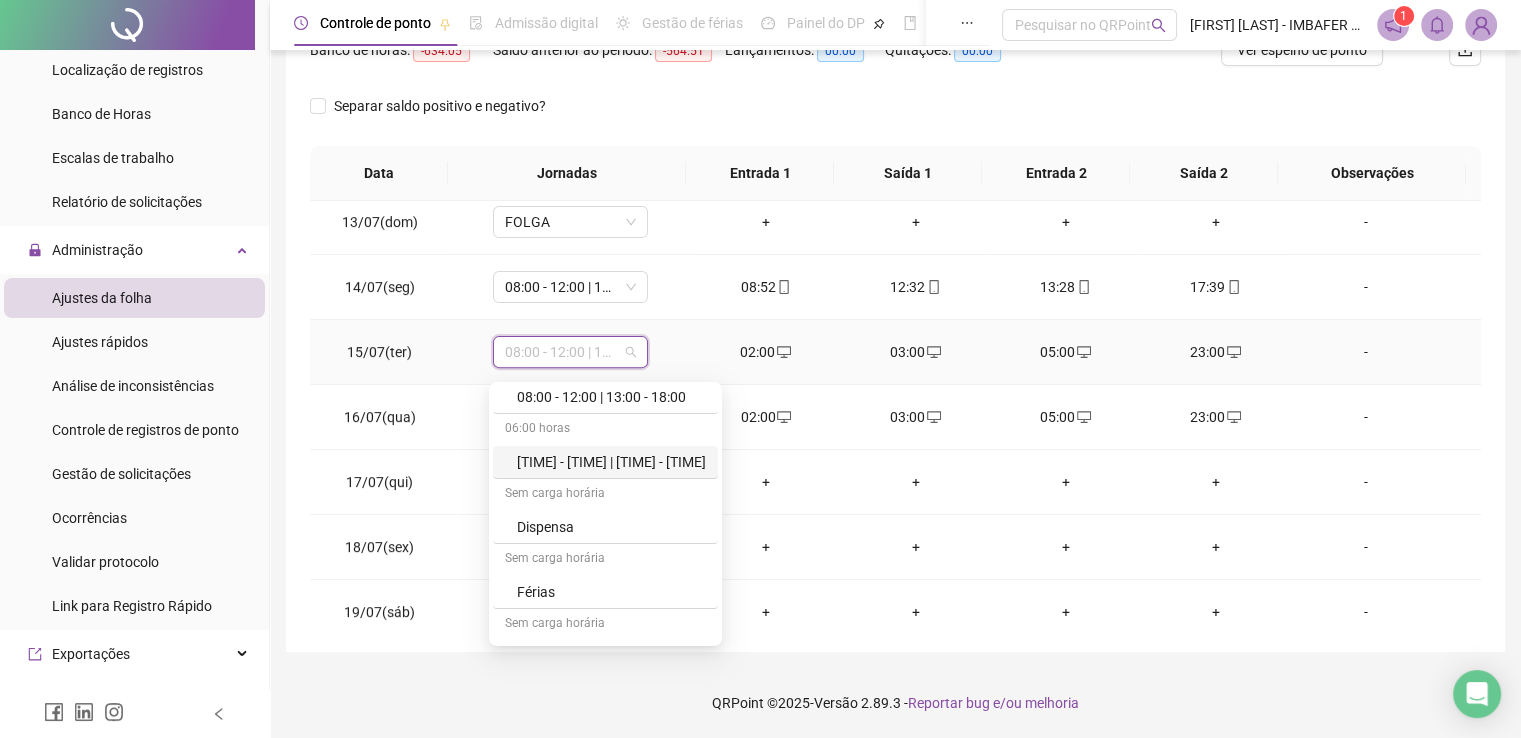 click on "[TIME] - [TIME] | [TIME] - [TIME]" at bounding box center [611, 462] 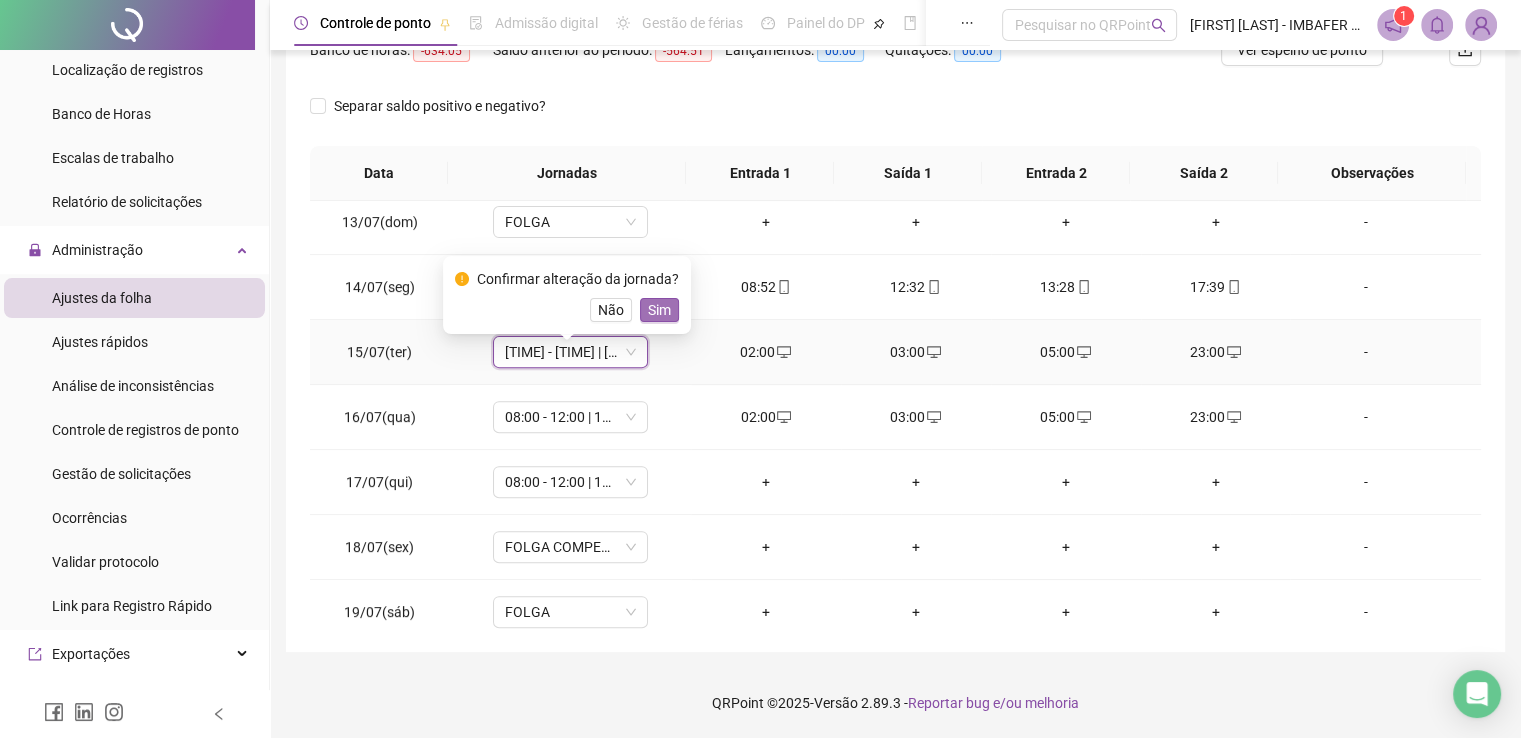 click on "Sim" at bounding box center [659, 310] 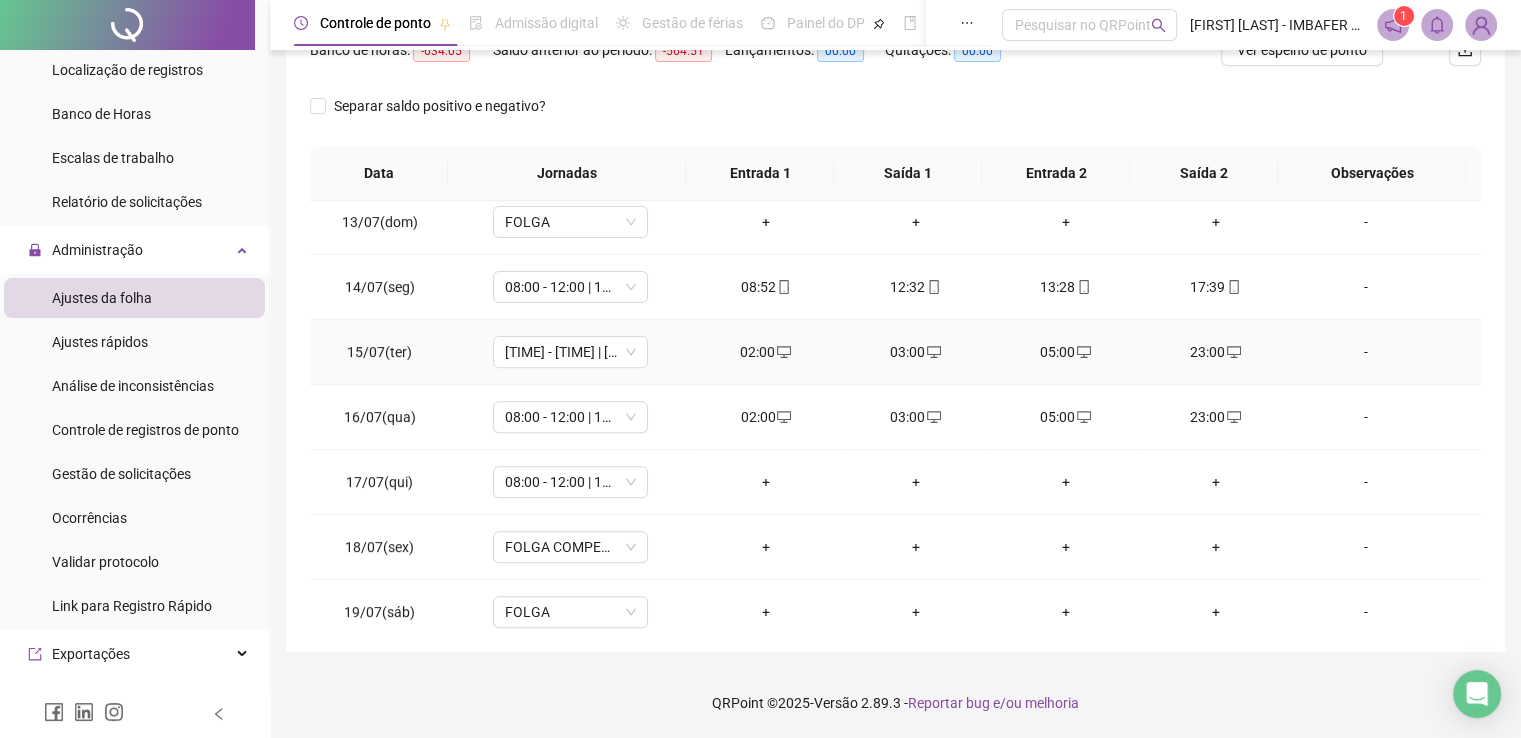 click on "02:00" at bounding box center [766, 352] 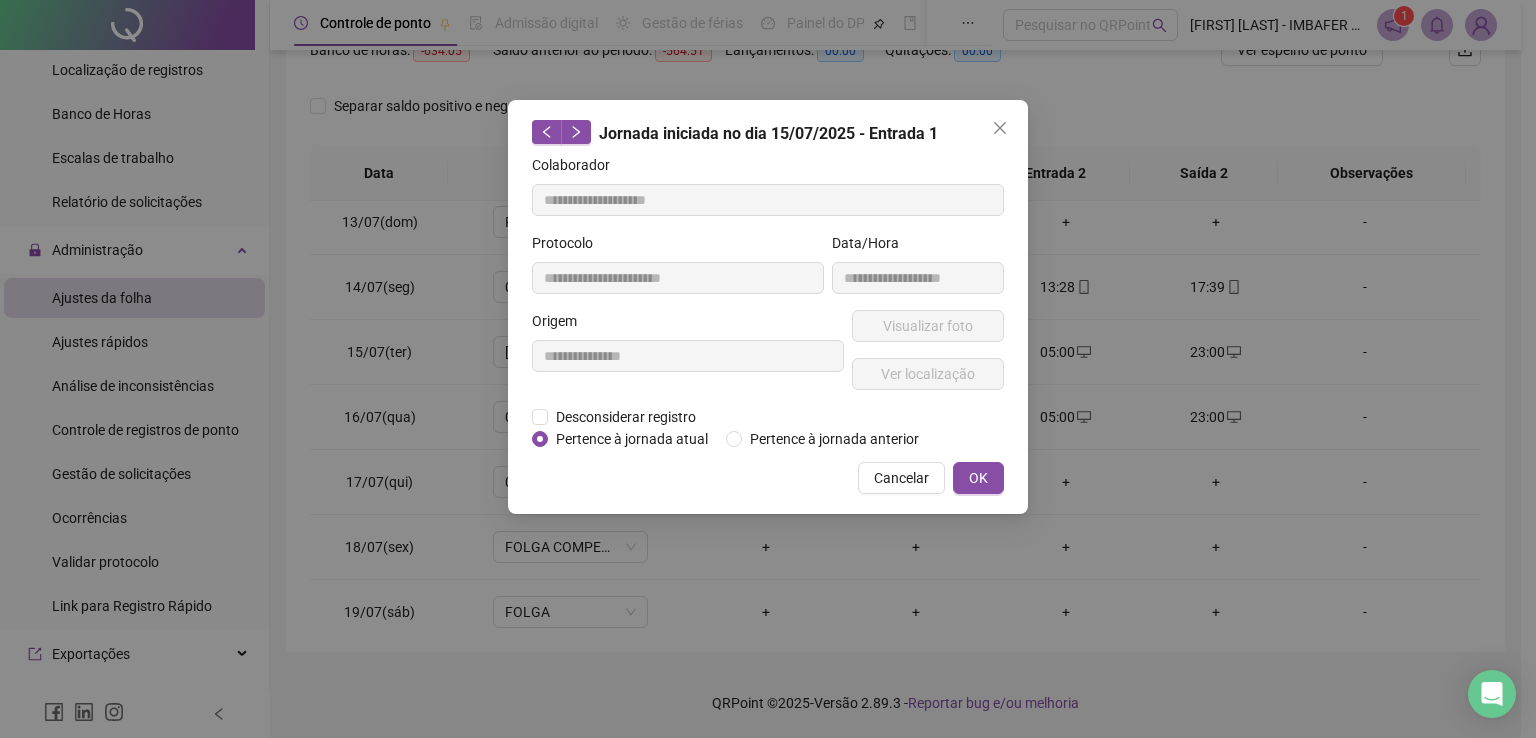 type on "**********" 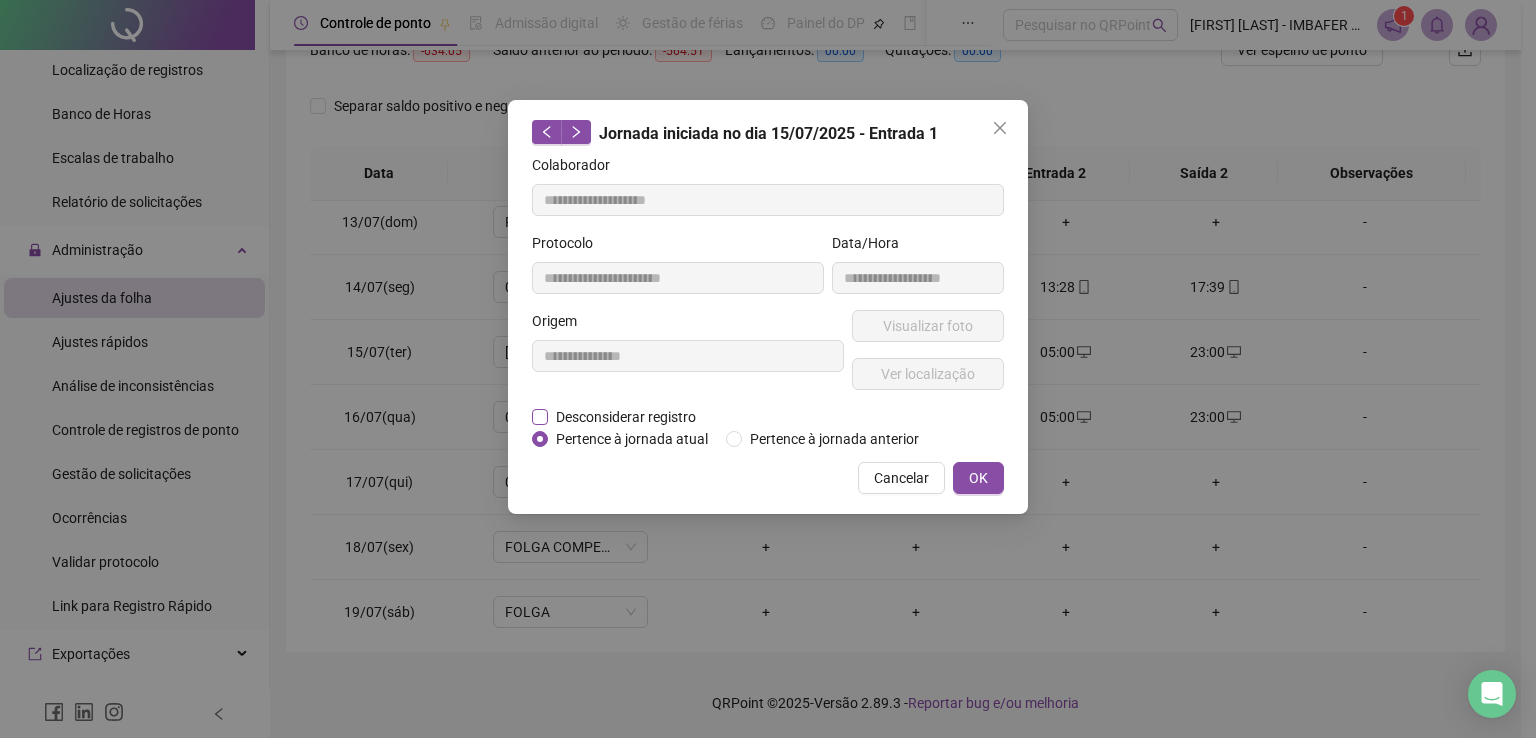 click on "Desconsiderar registro" at bounding box center (626, 417) 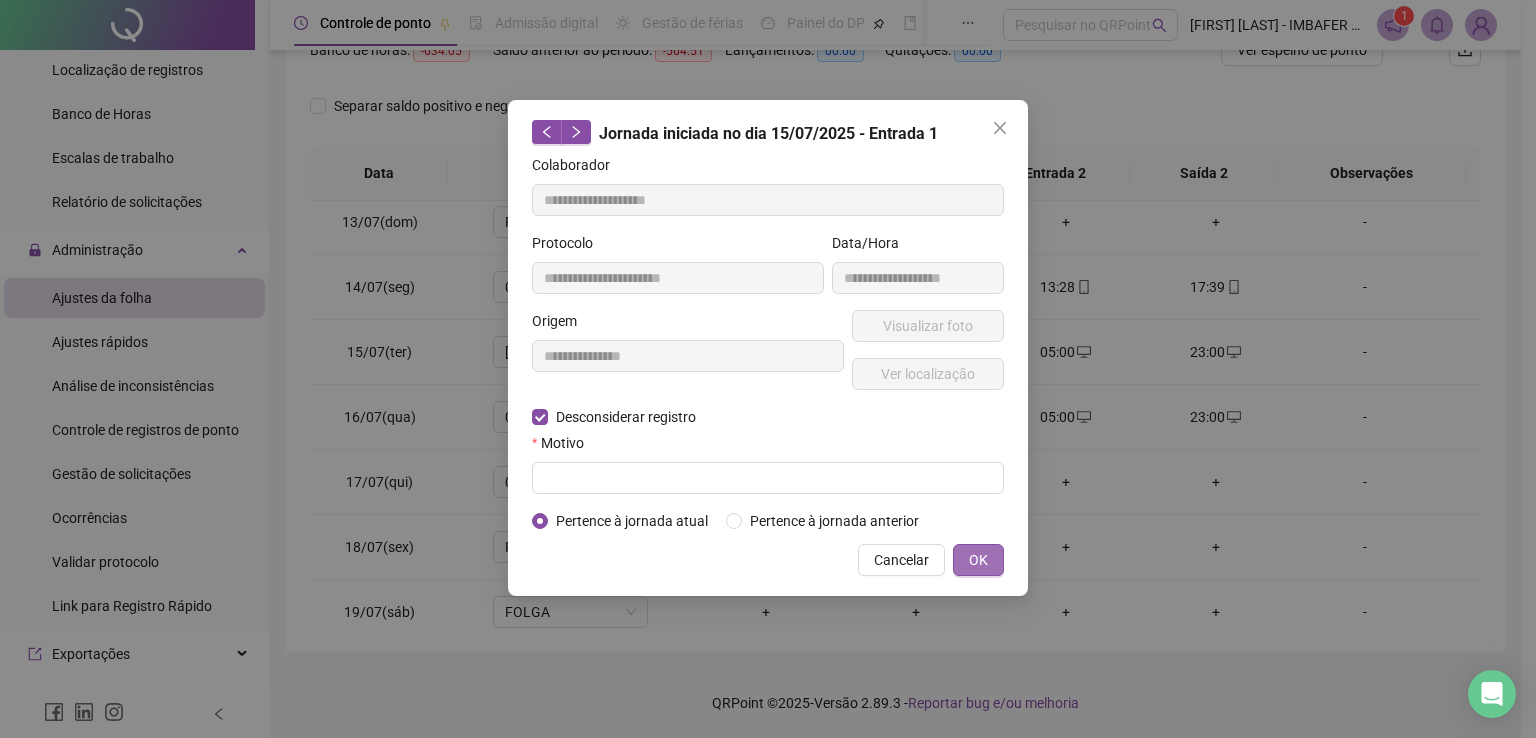 click on "OK" at bounding box center (978, 560) 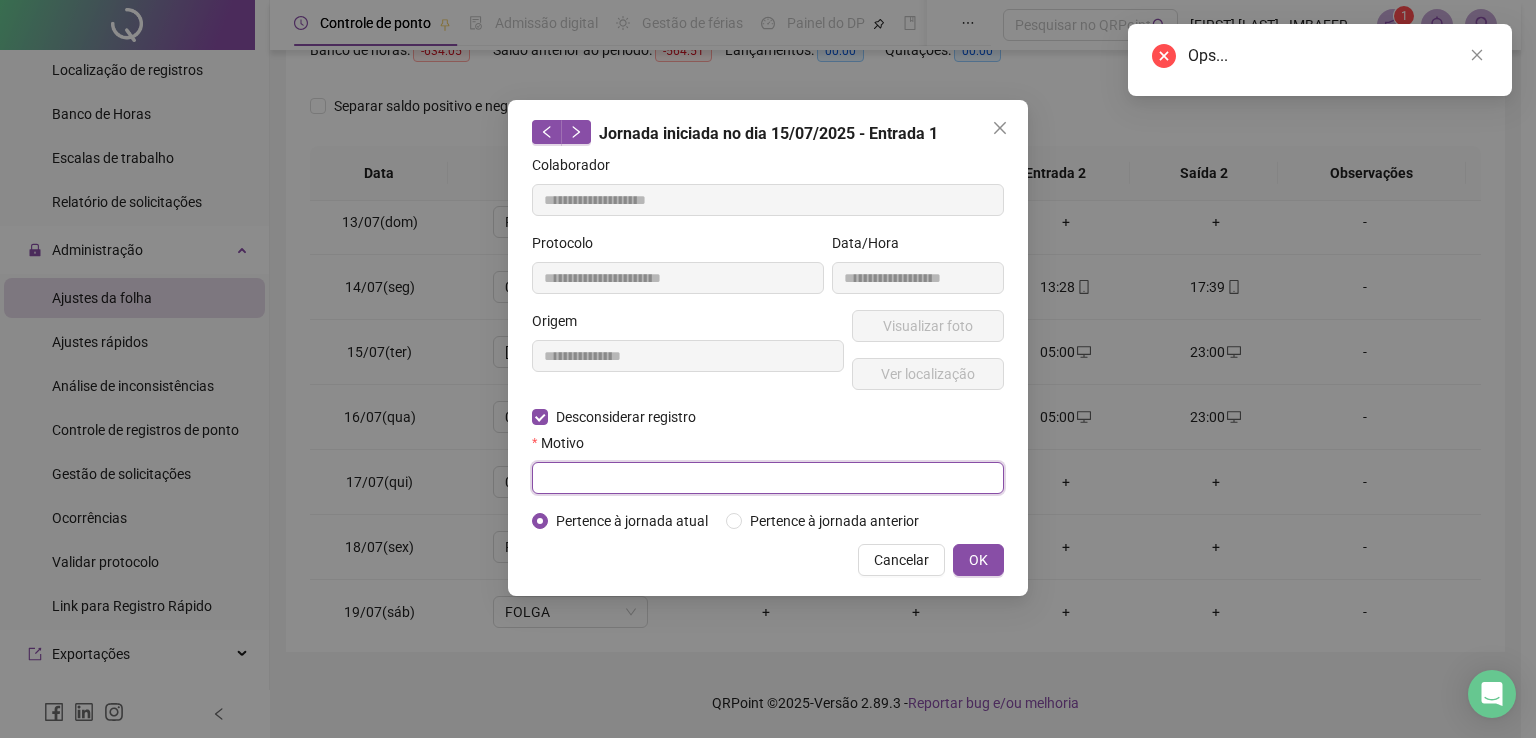 click at bounding box center (768, 478) 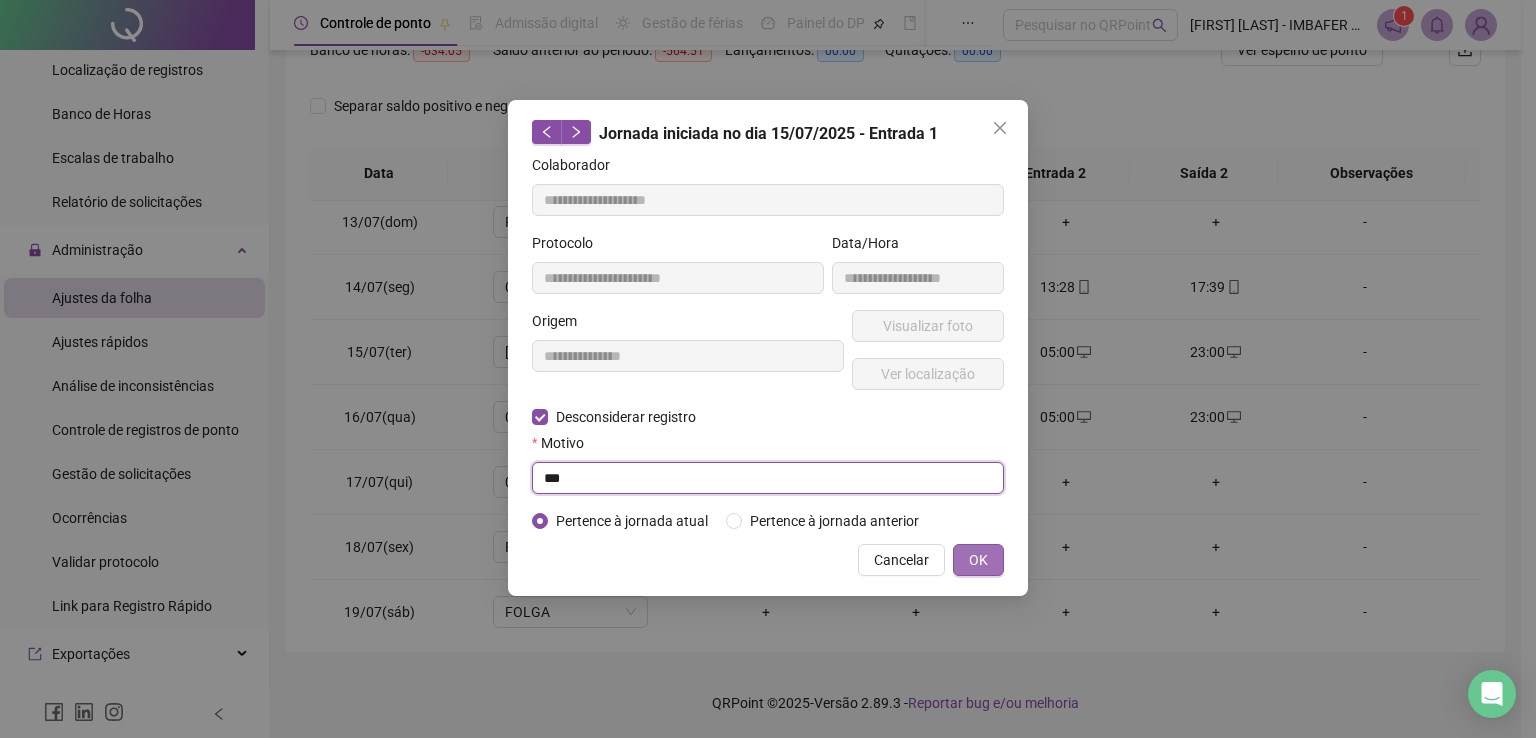 type on "***" 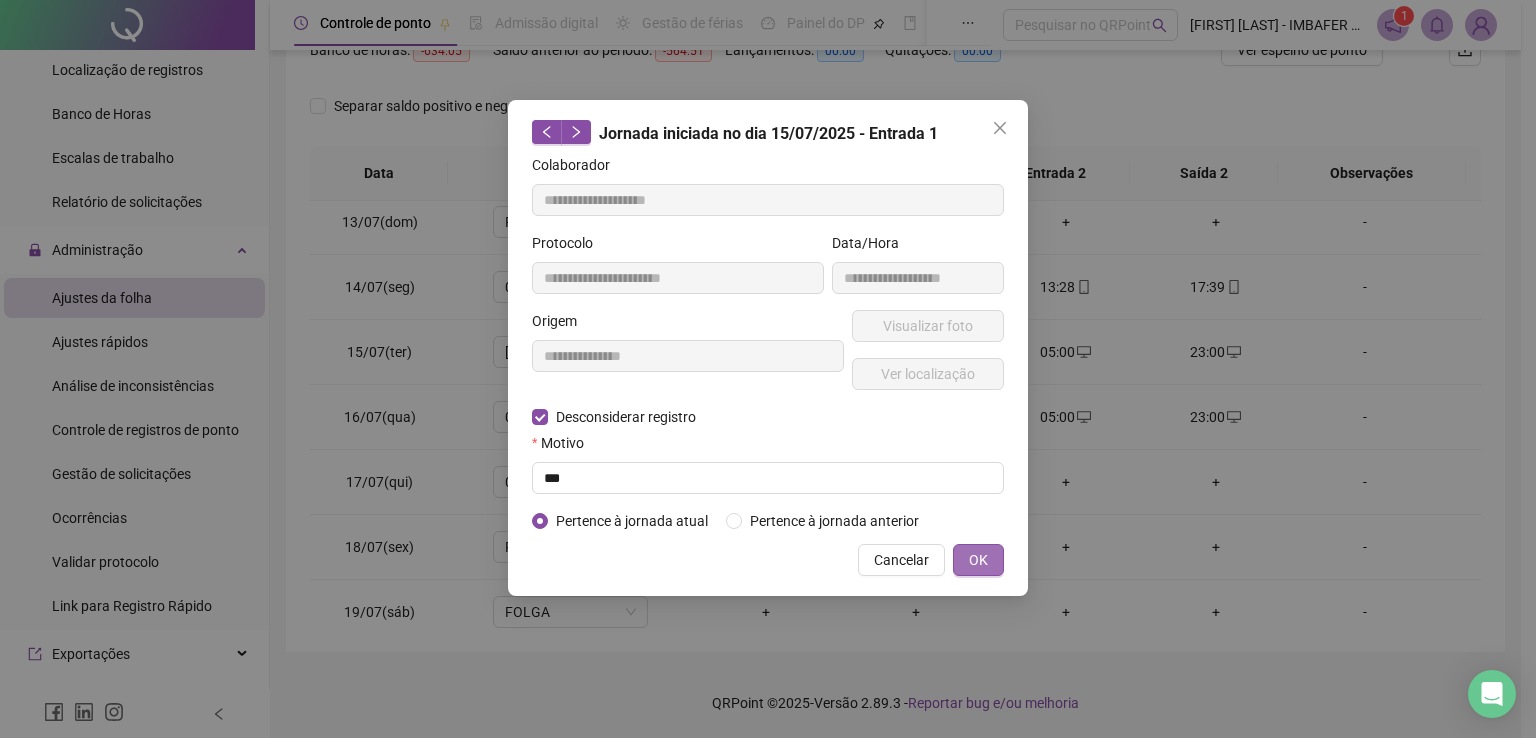 click on "OK" at bounding box center [978, 560] 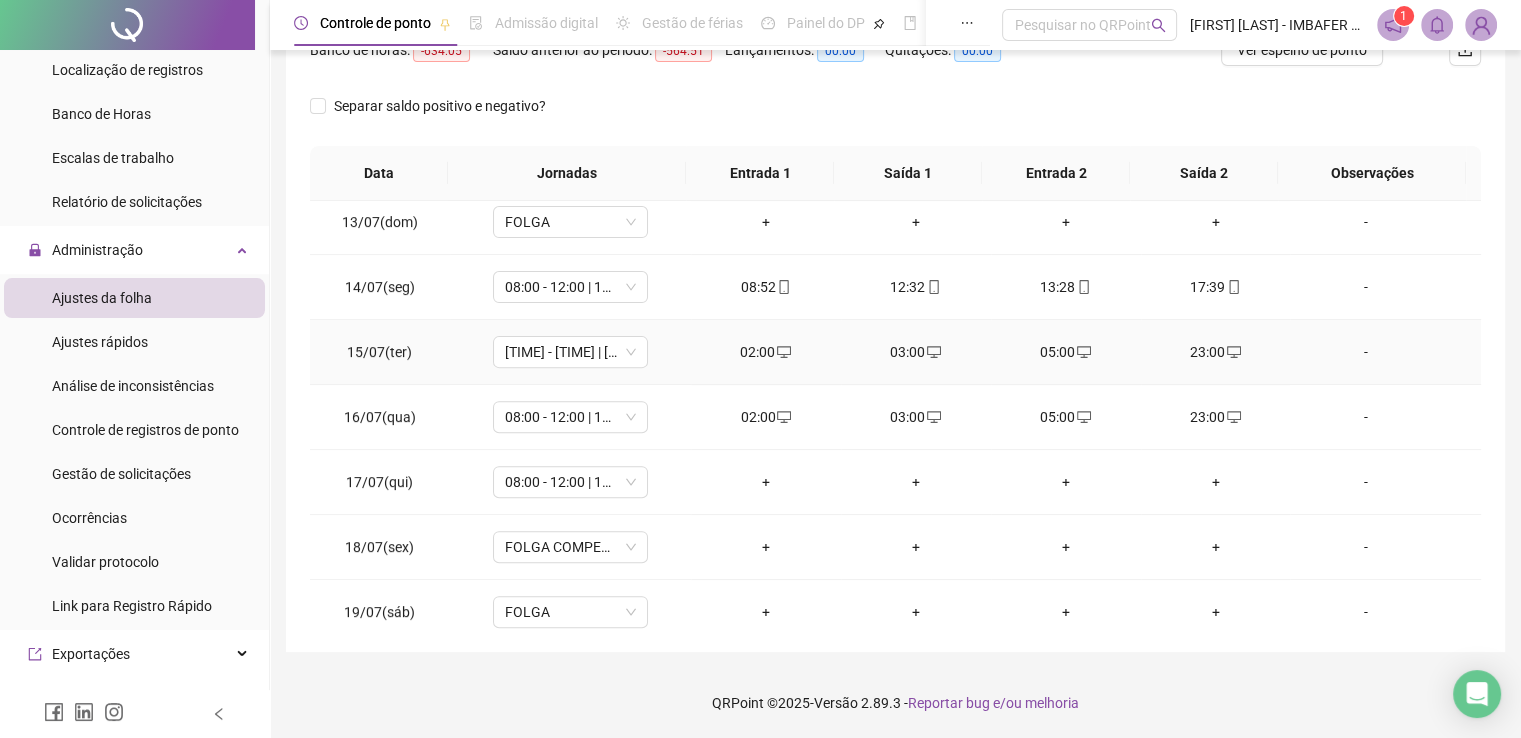 click on "02:00" at bounding box center [766, 352] 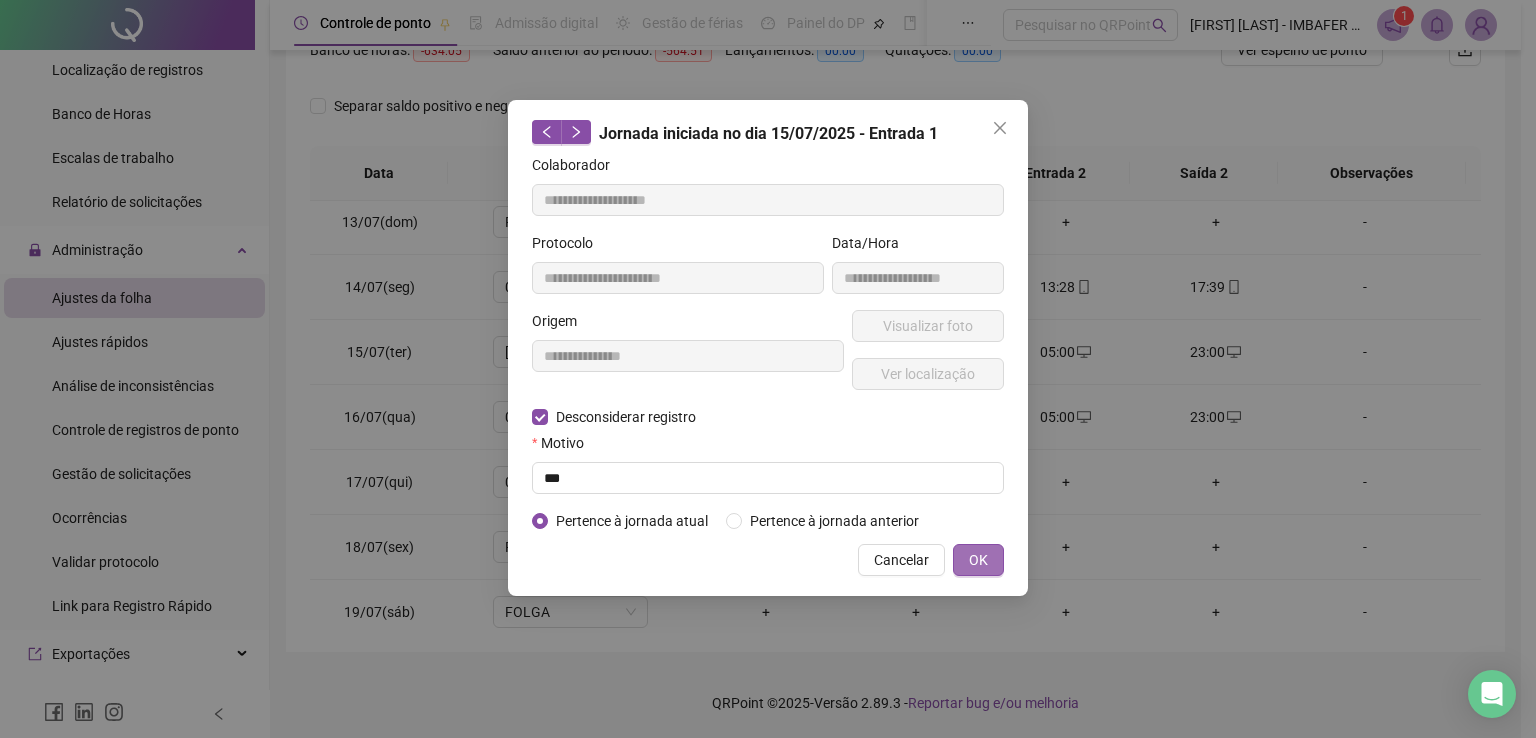click on "OK" at bounding box center (978, 560) 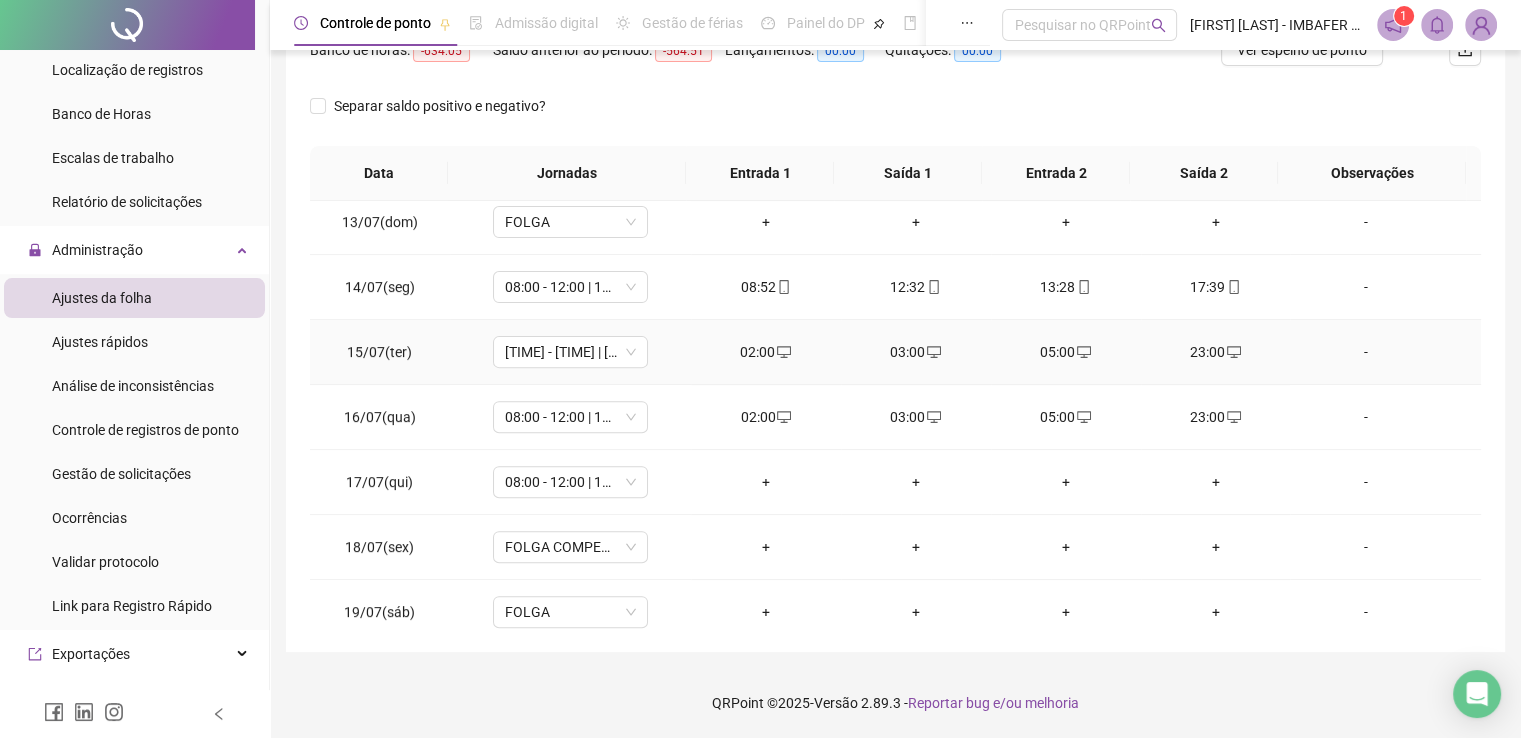 click on "02:00" at bounding box center [766, 352] 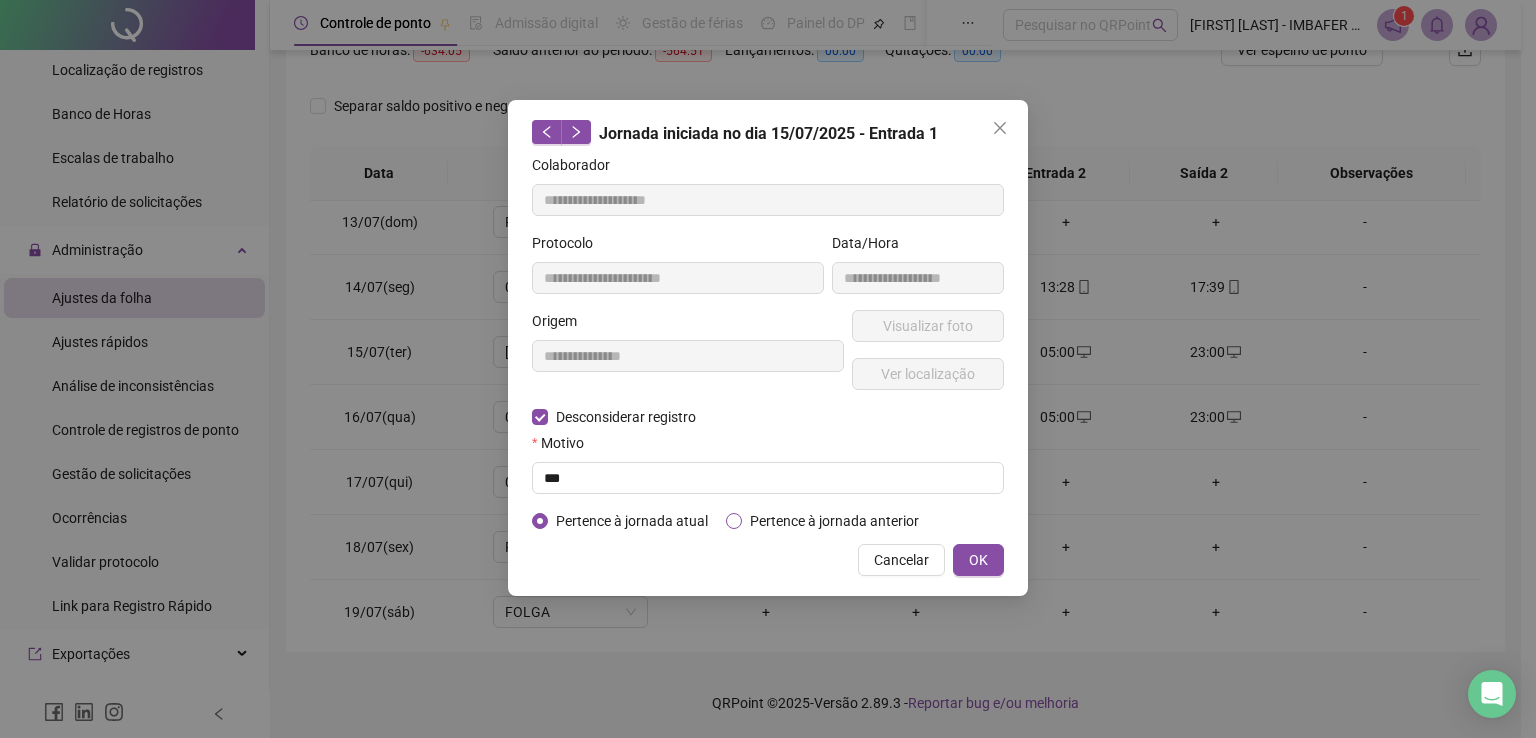 click on "Pertence à jornada anterior" at bounding box center [834, 521] 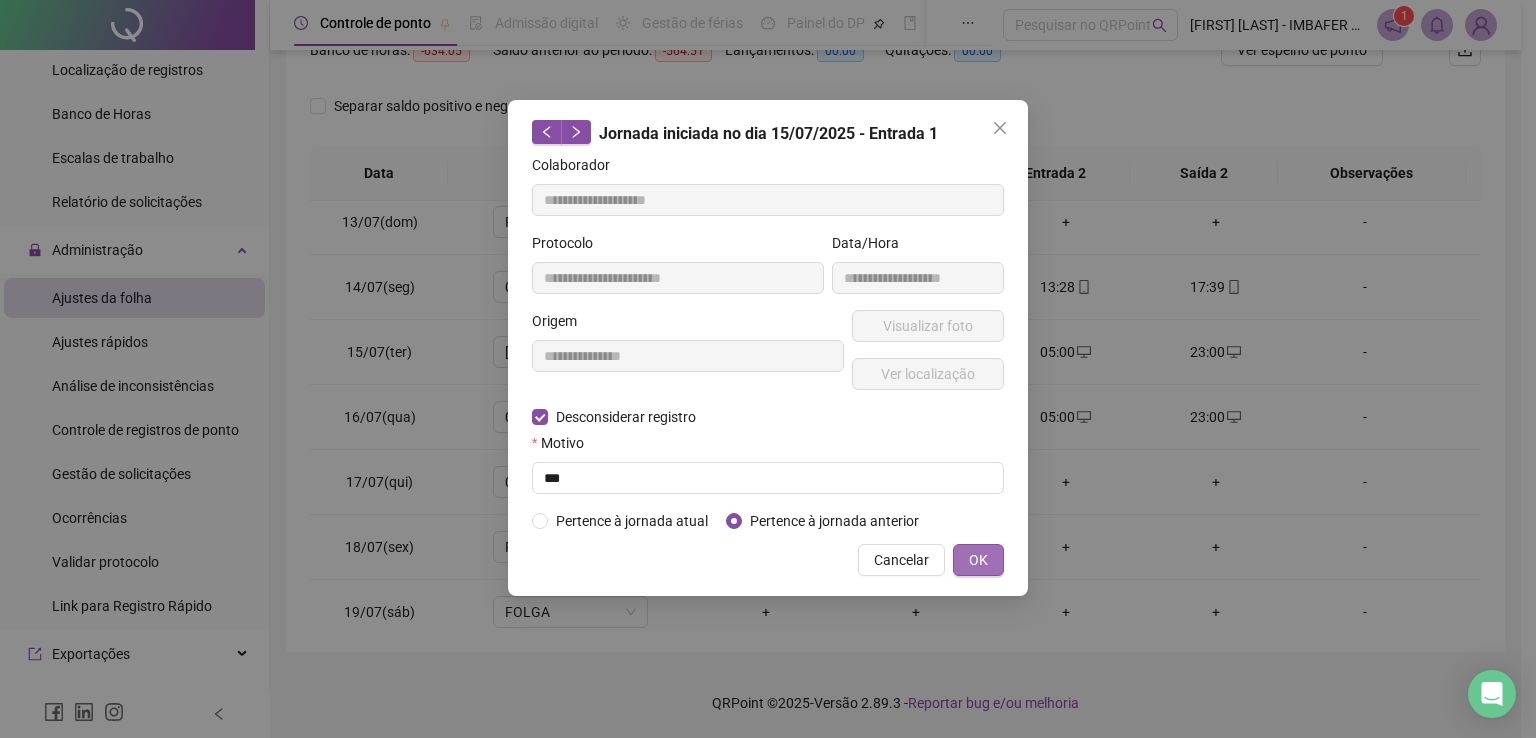 click on "OK" at bounding box center [978, 560] 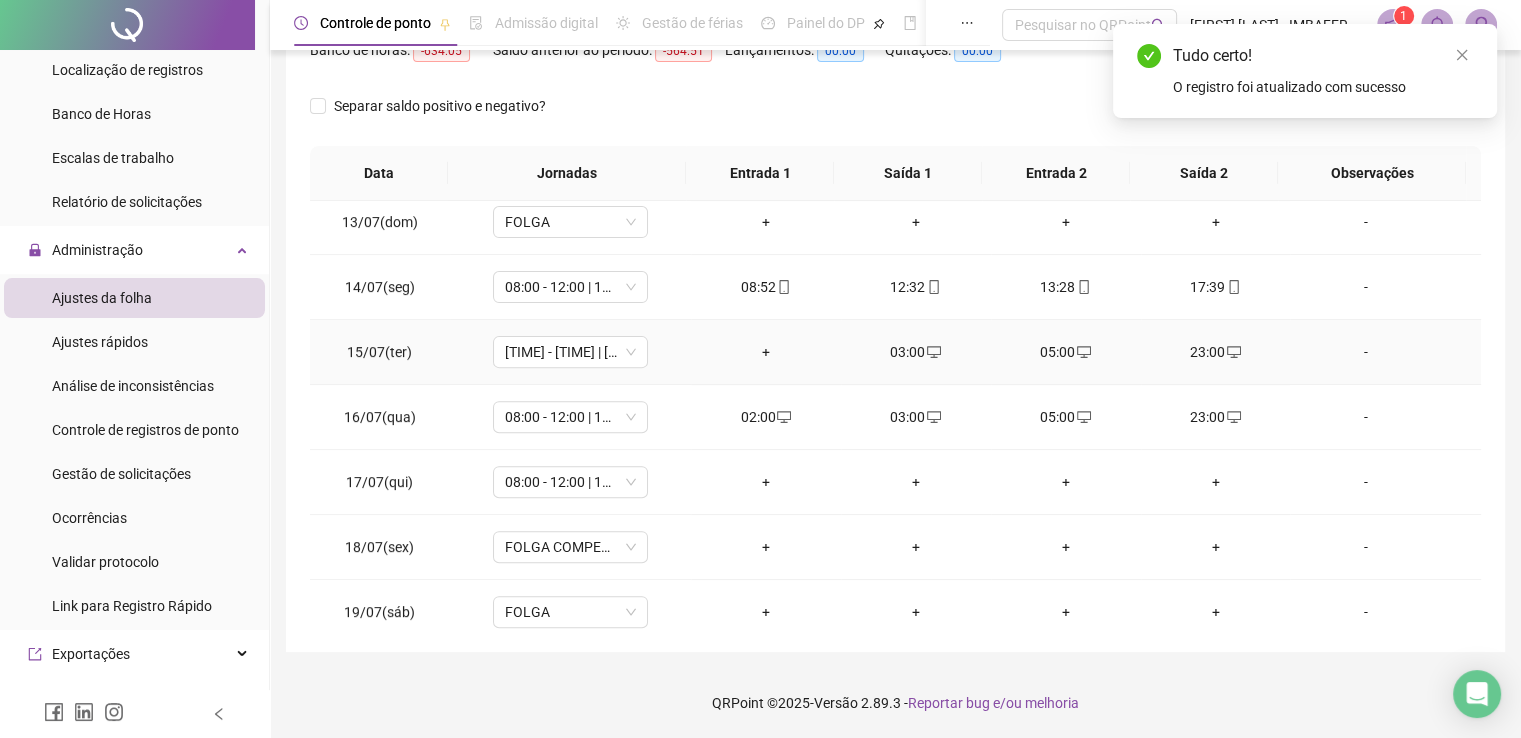 click on "03:00" at bounding box center [916, 352] 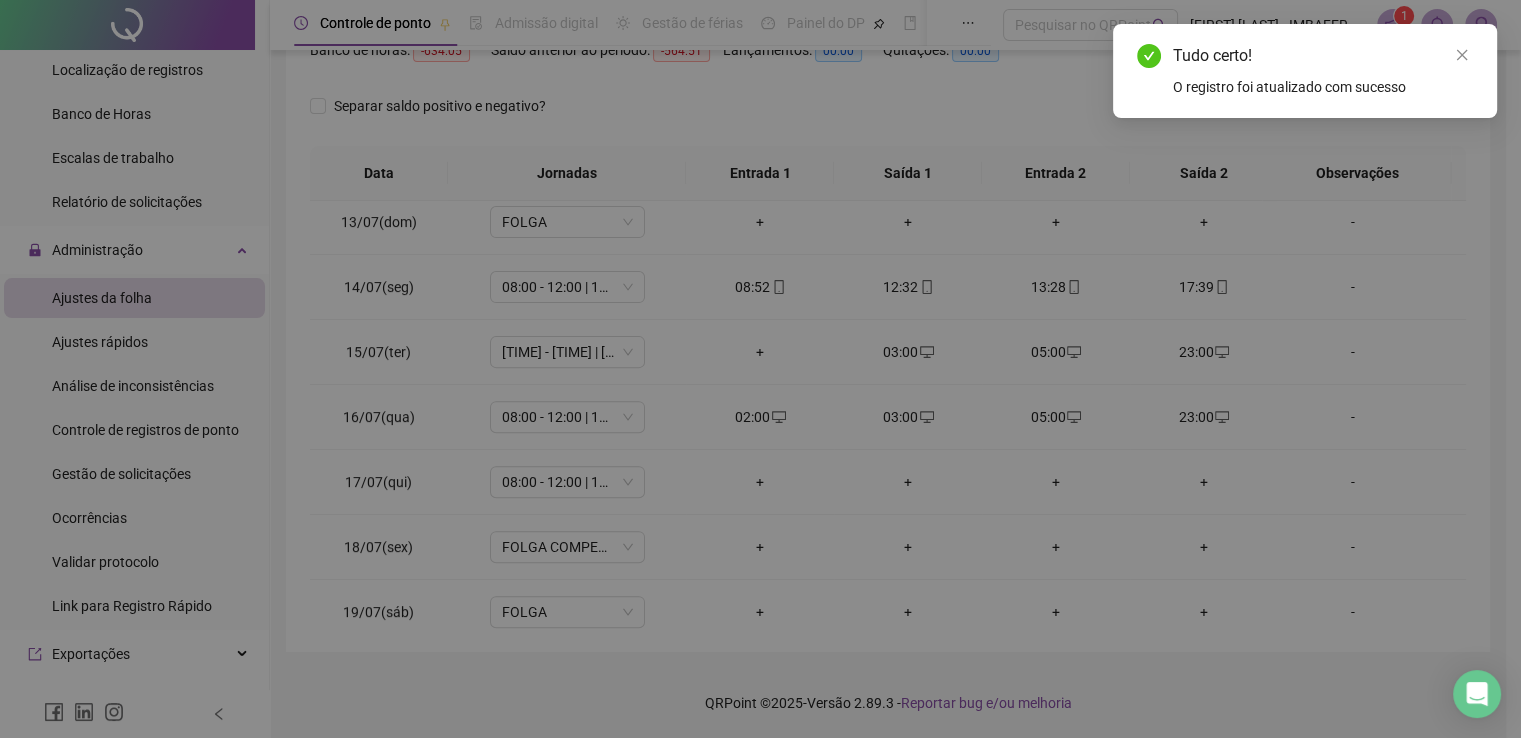 type on "**********" 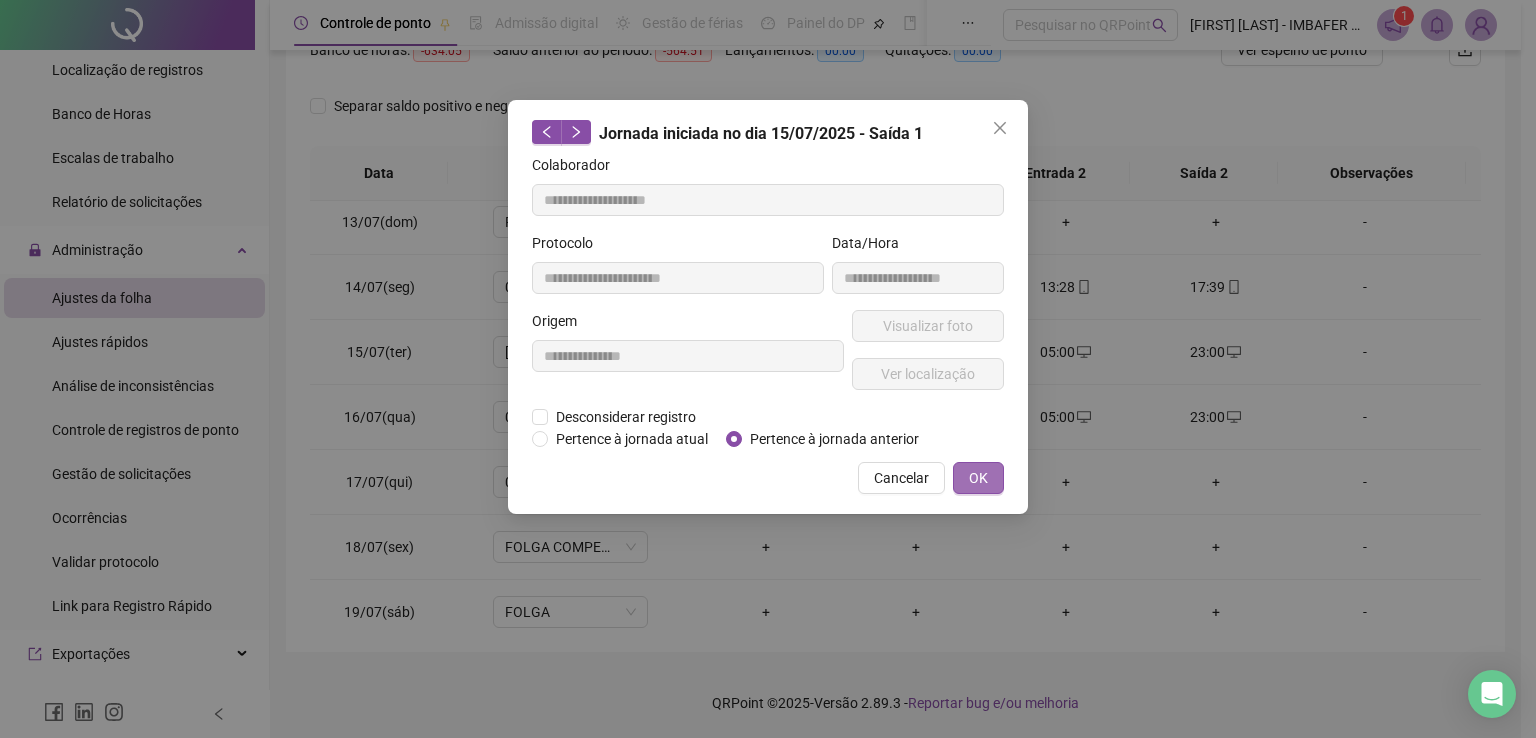 click on "OK" at bounding box center (978, 478) 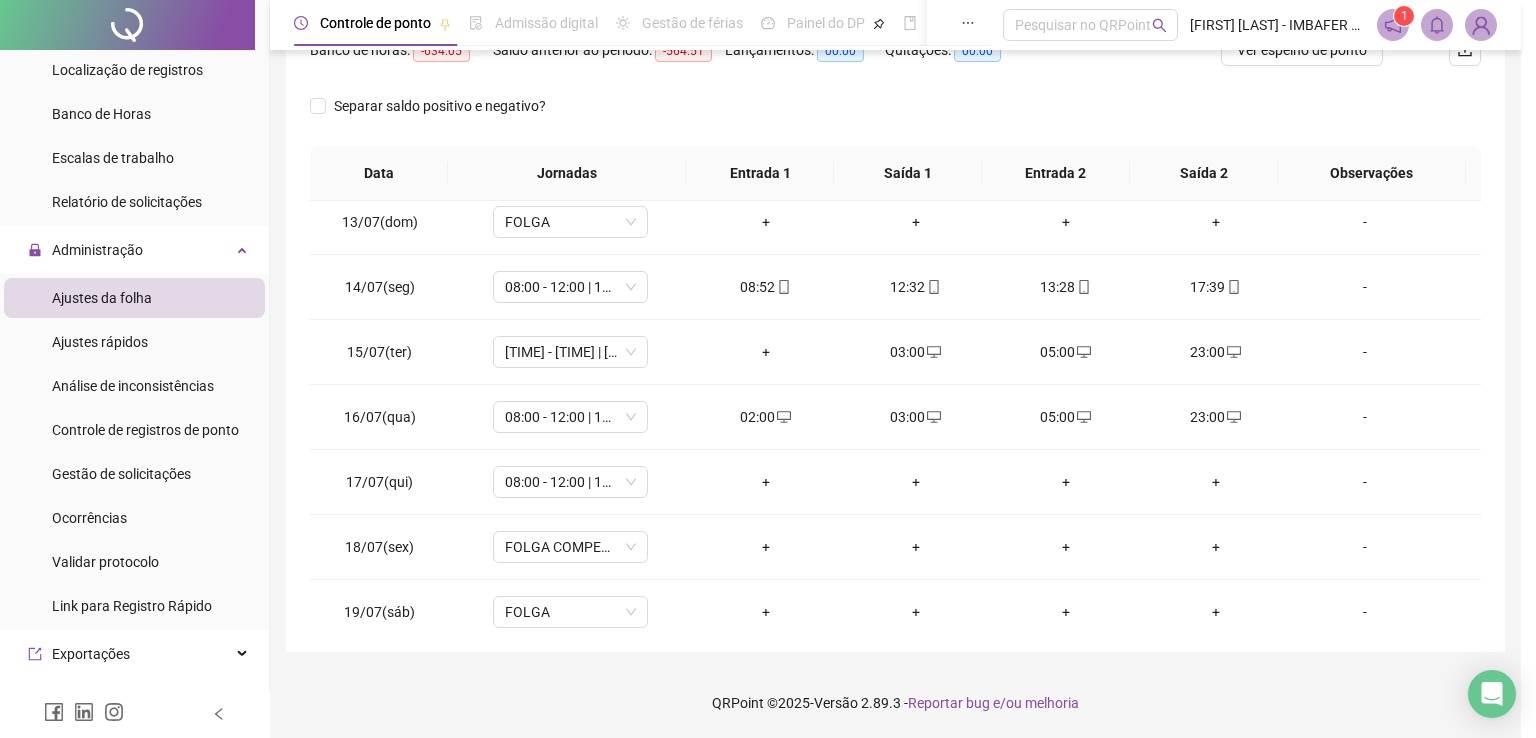 click on "**********" at bounding box center (768, 369) 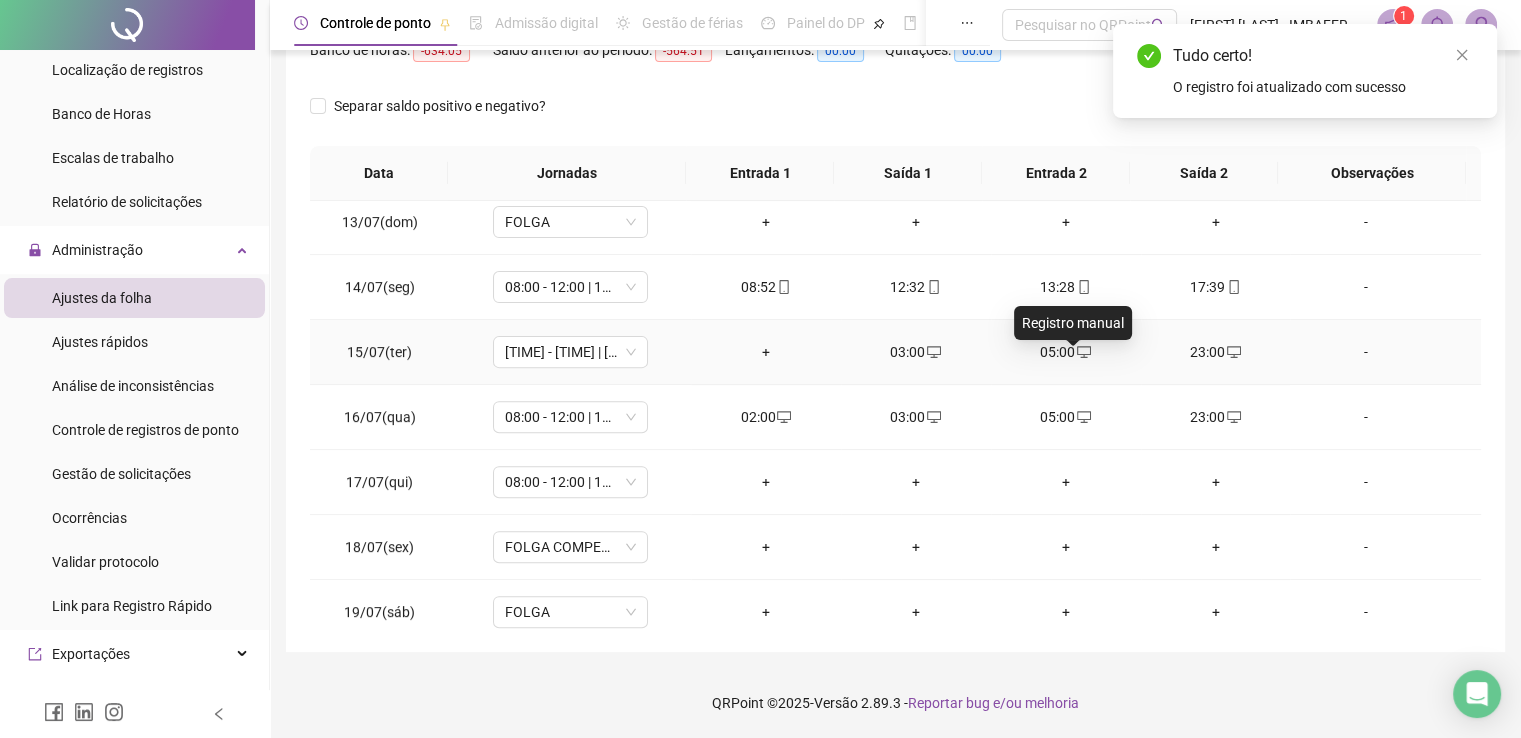 click 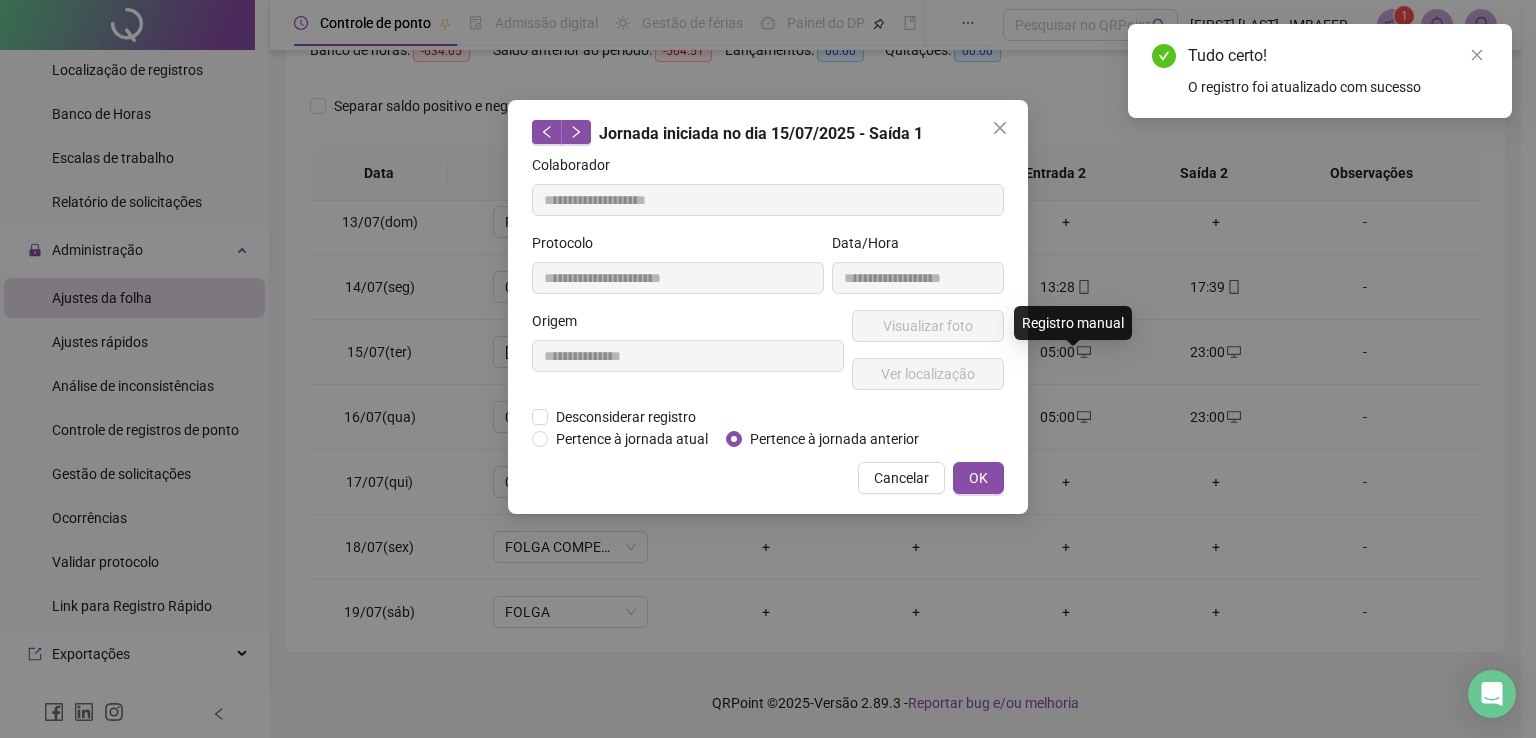 type on "**********" 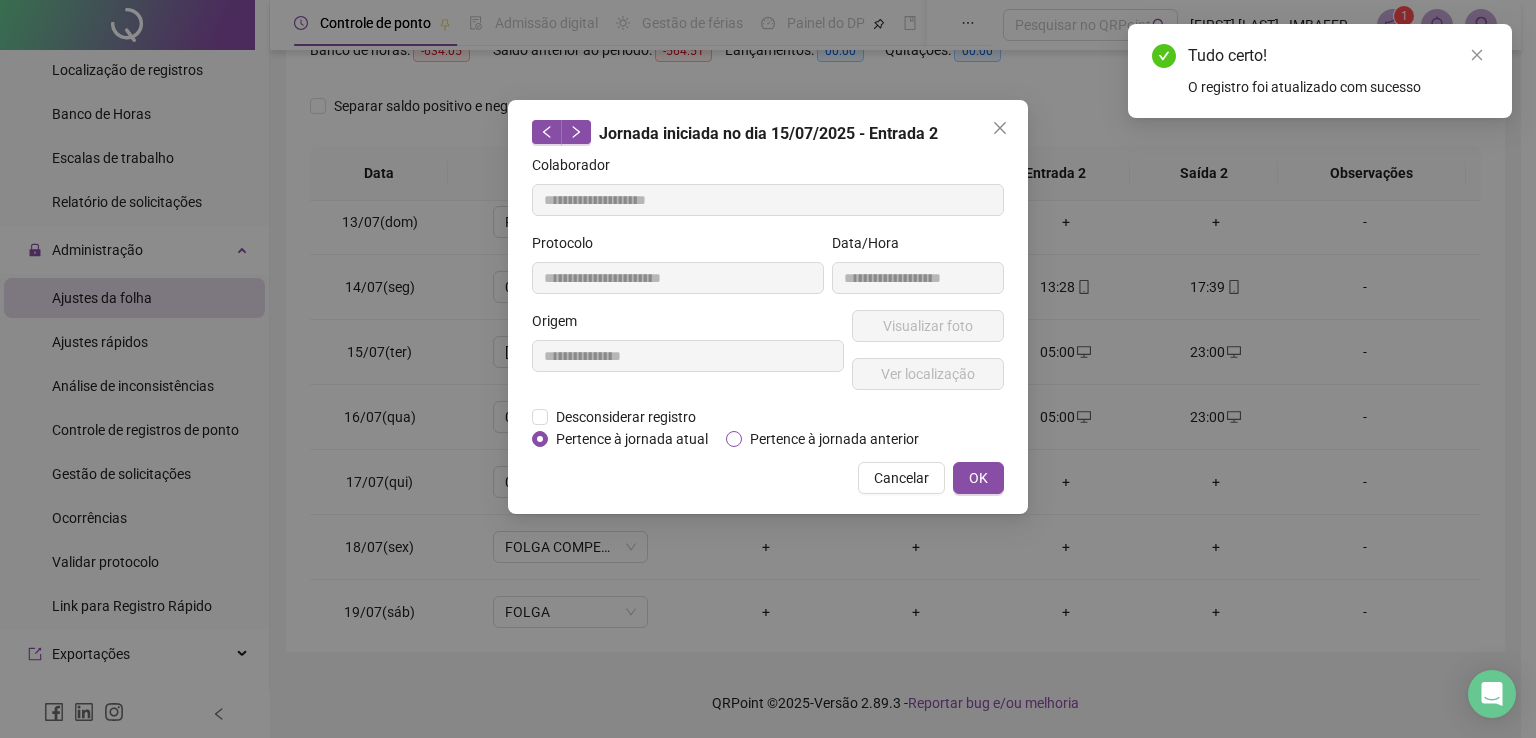 click on "Pertence à jornada anterior" at bounding box center (834, 439) 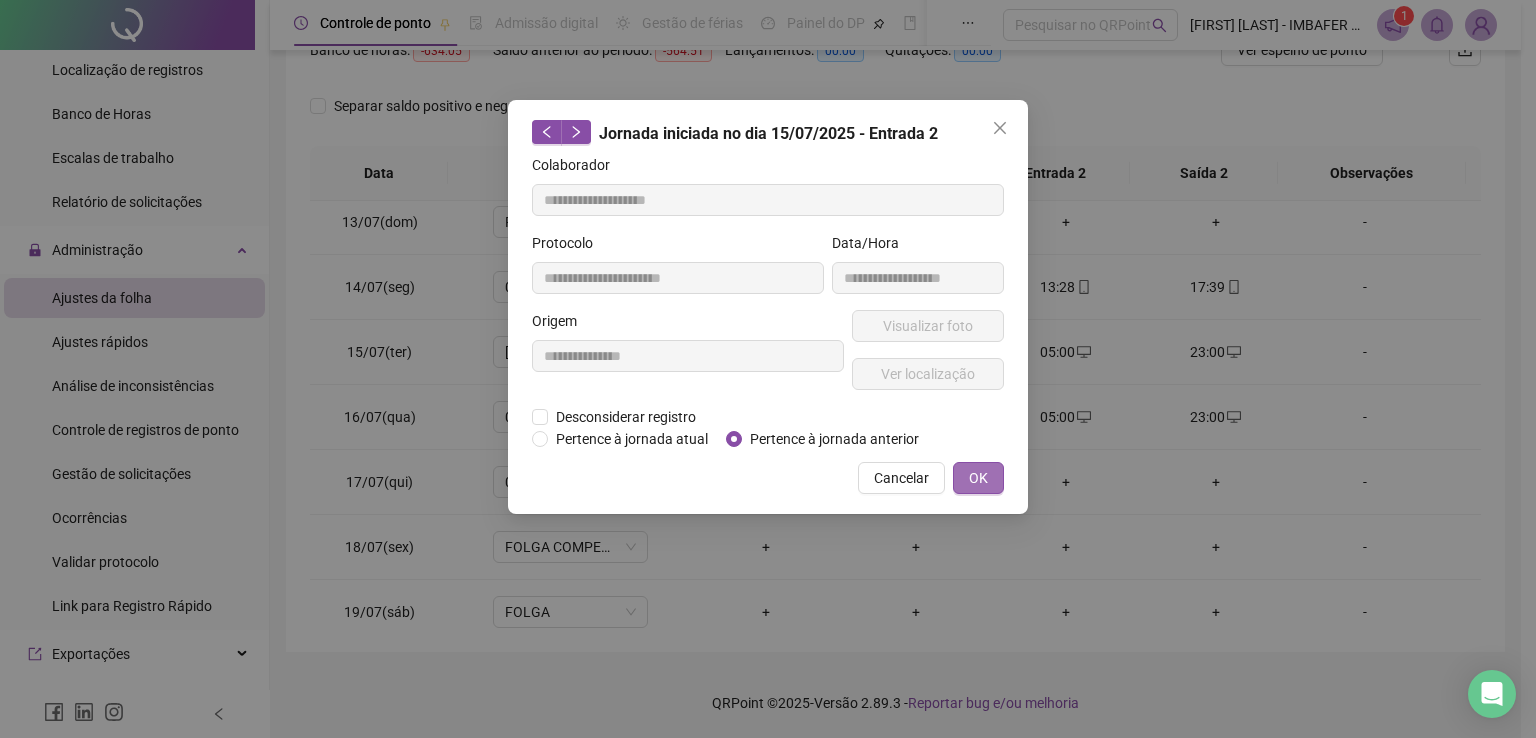 click on "OK" at bounding box center (978, 478) 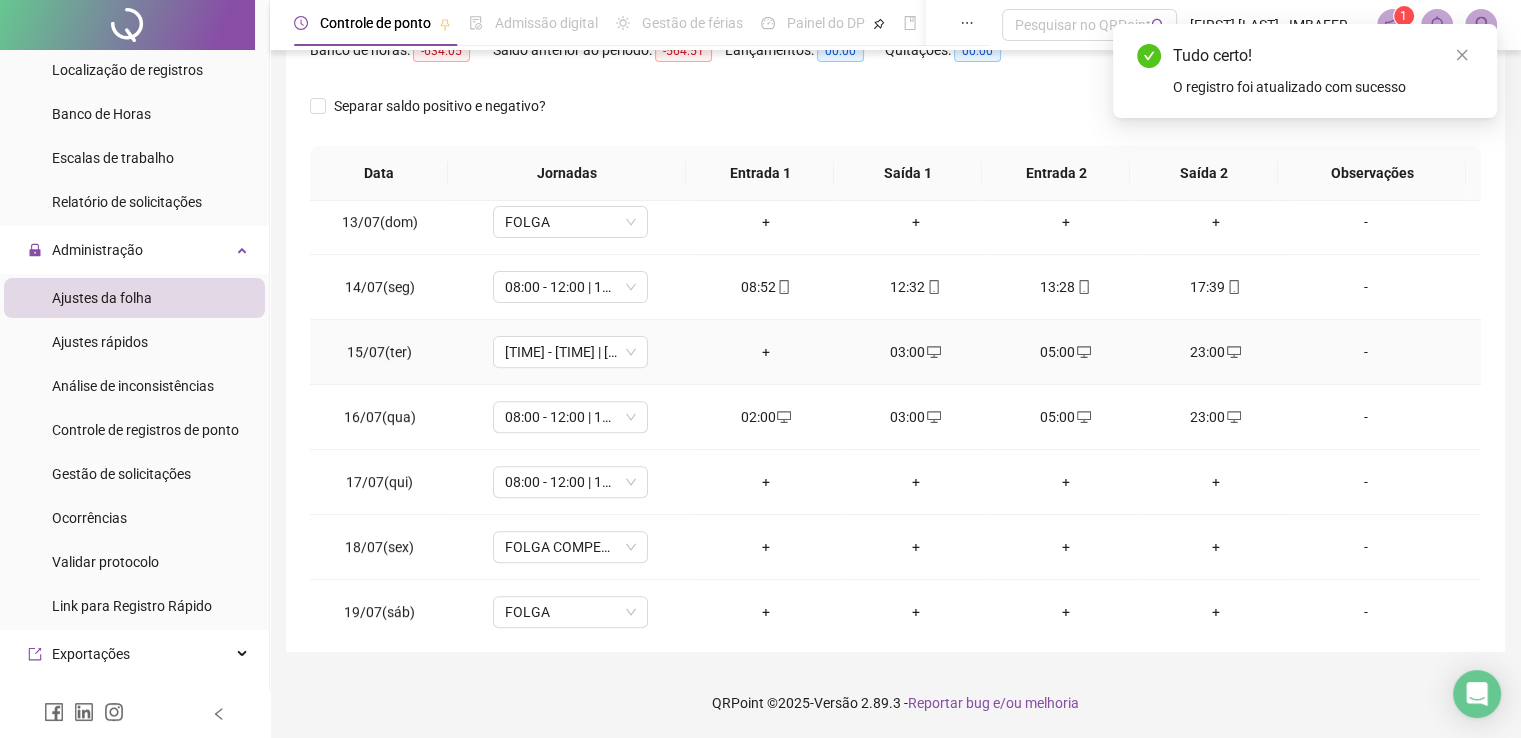 click on "23:00" at bounding box center [1216, 352] 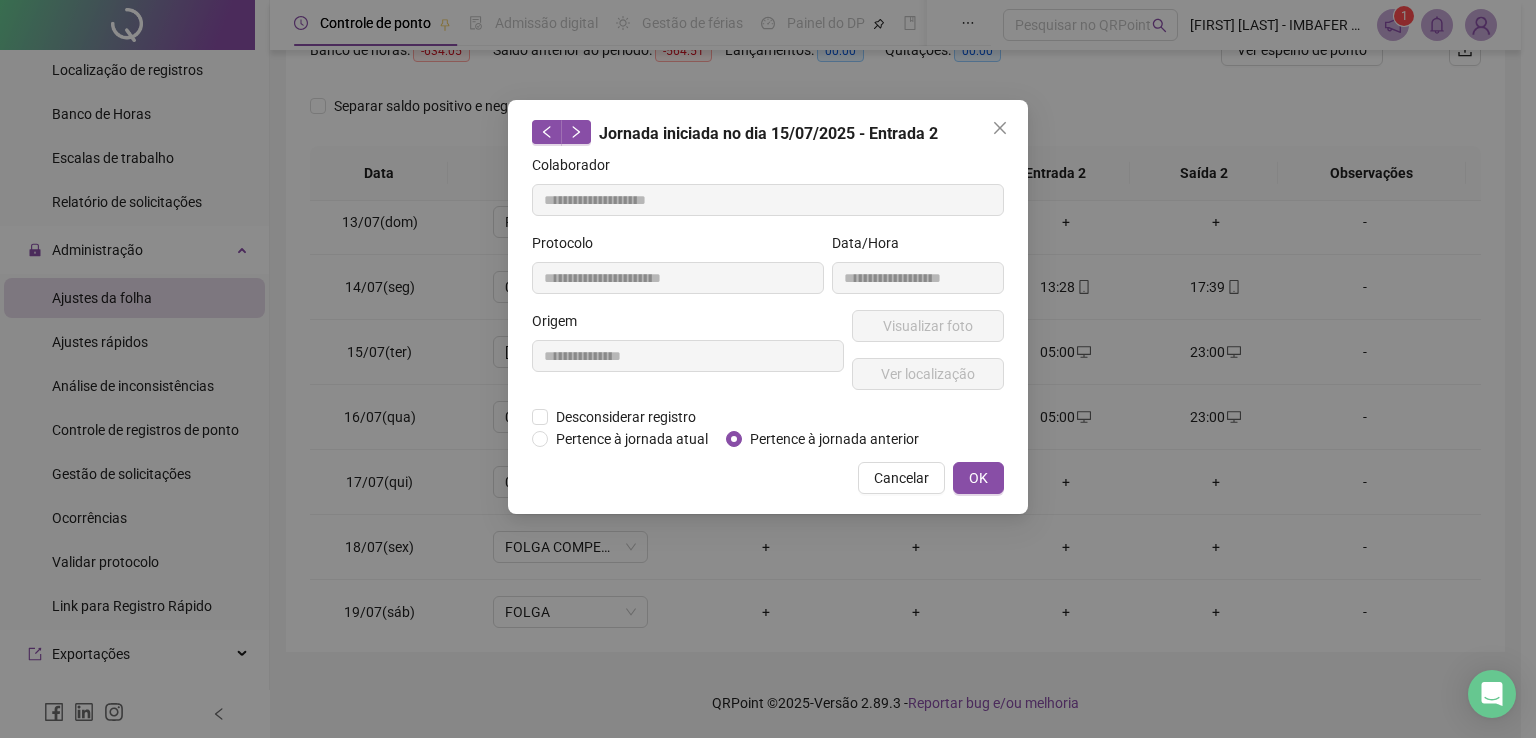 type on "**********" 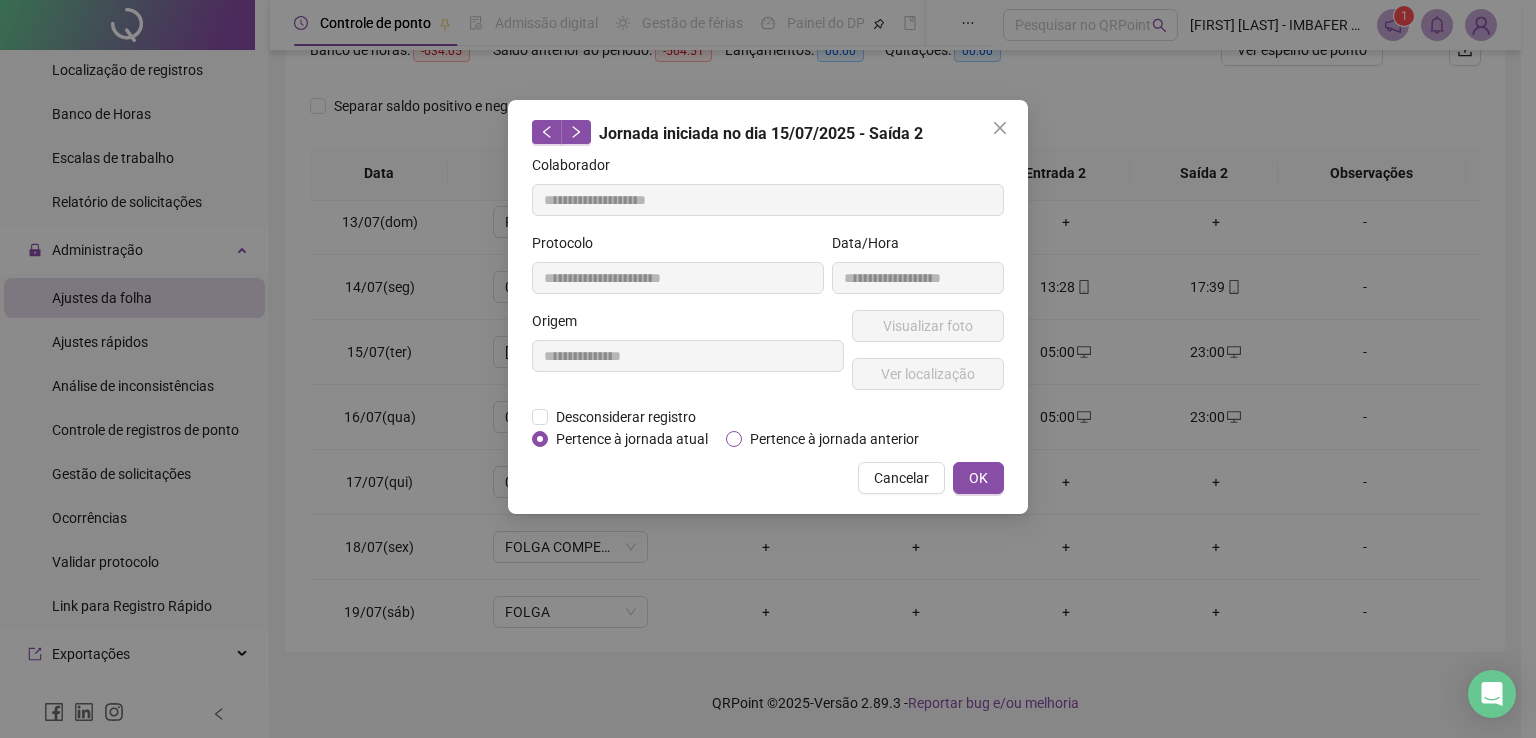 click on "Pertence à jornada anterior" at bounding box center (834, 439) 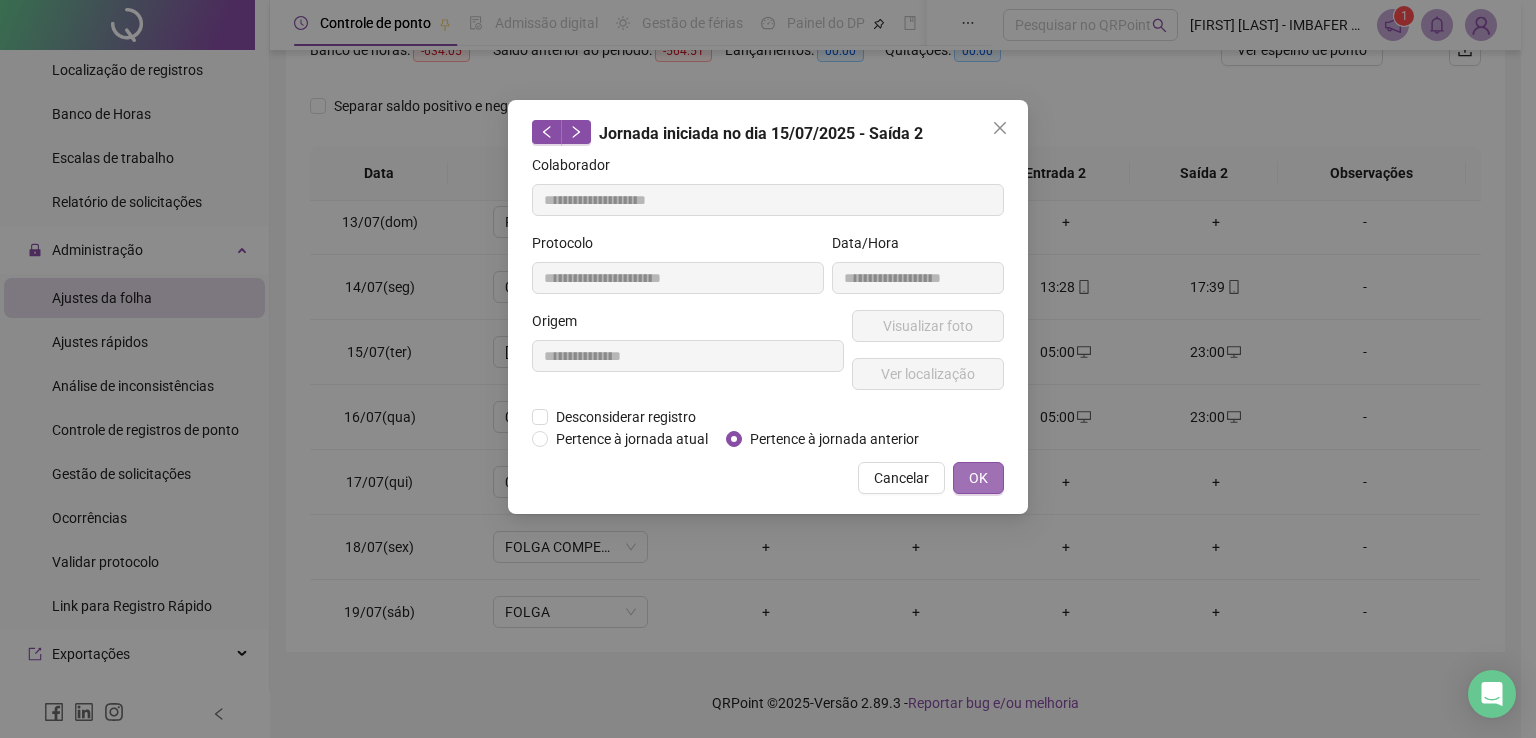 click on "OK" at bounding box center (978, 478) 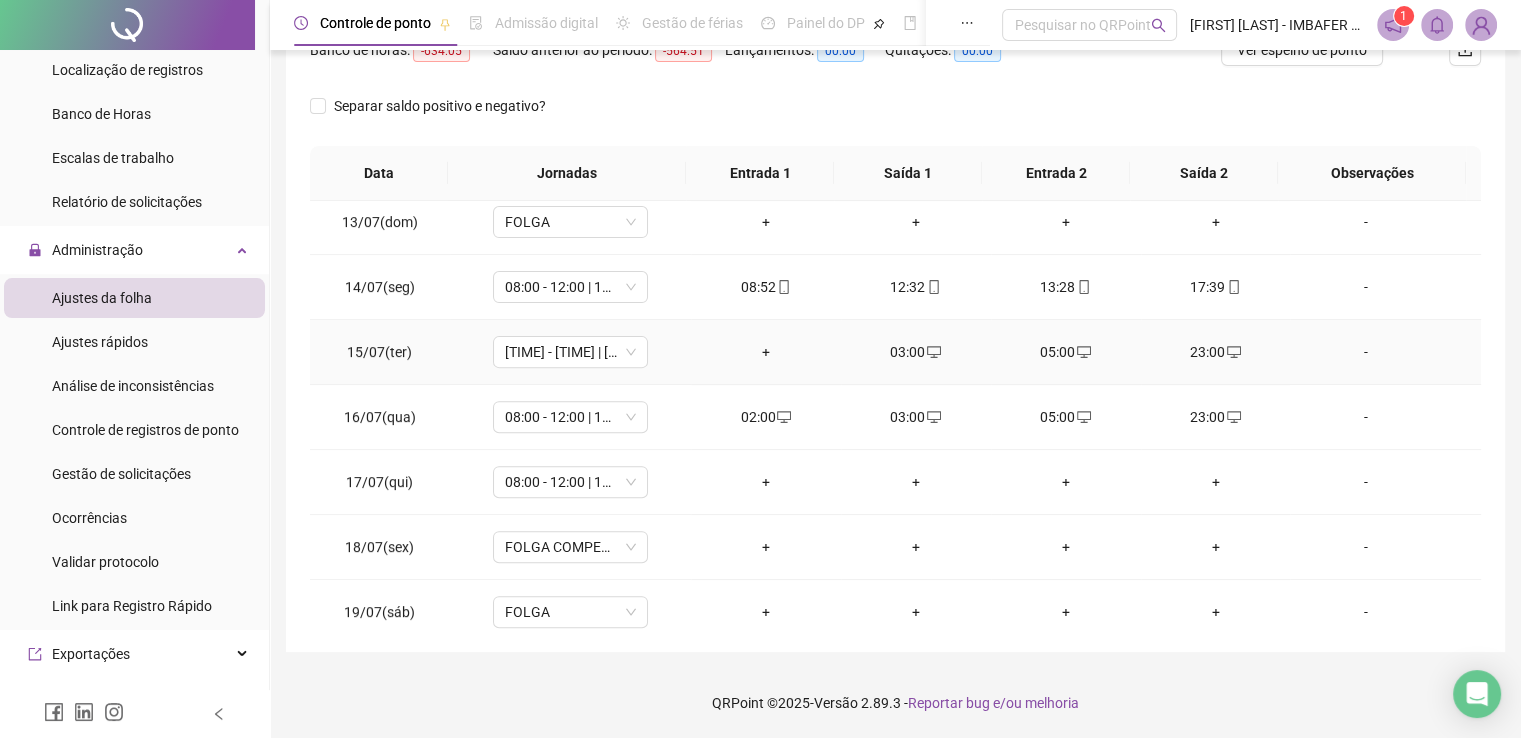 click on "+" at bounding box center [766, 352] 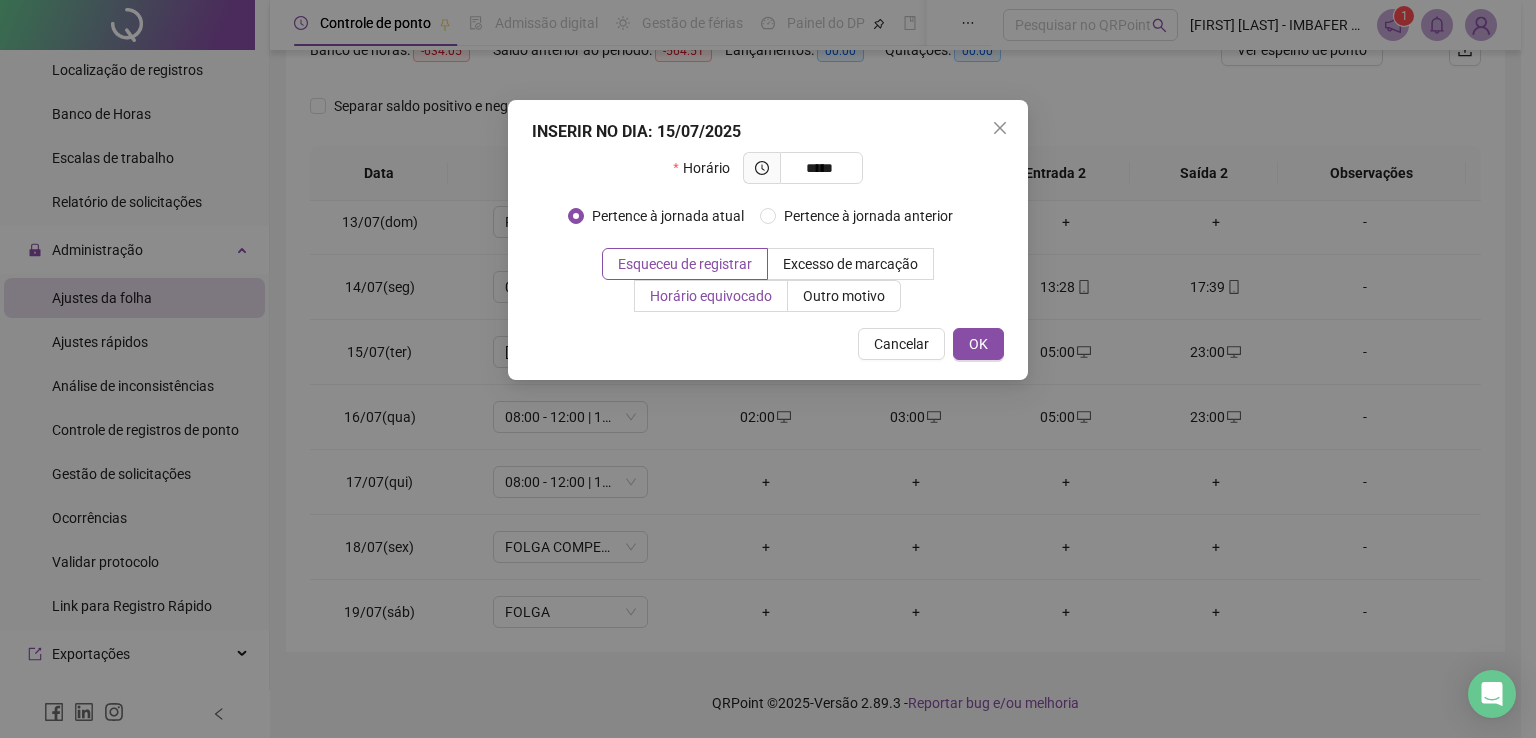 type on "*****" 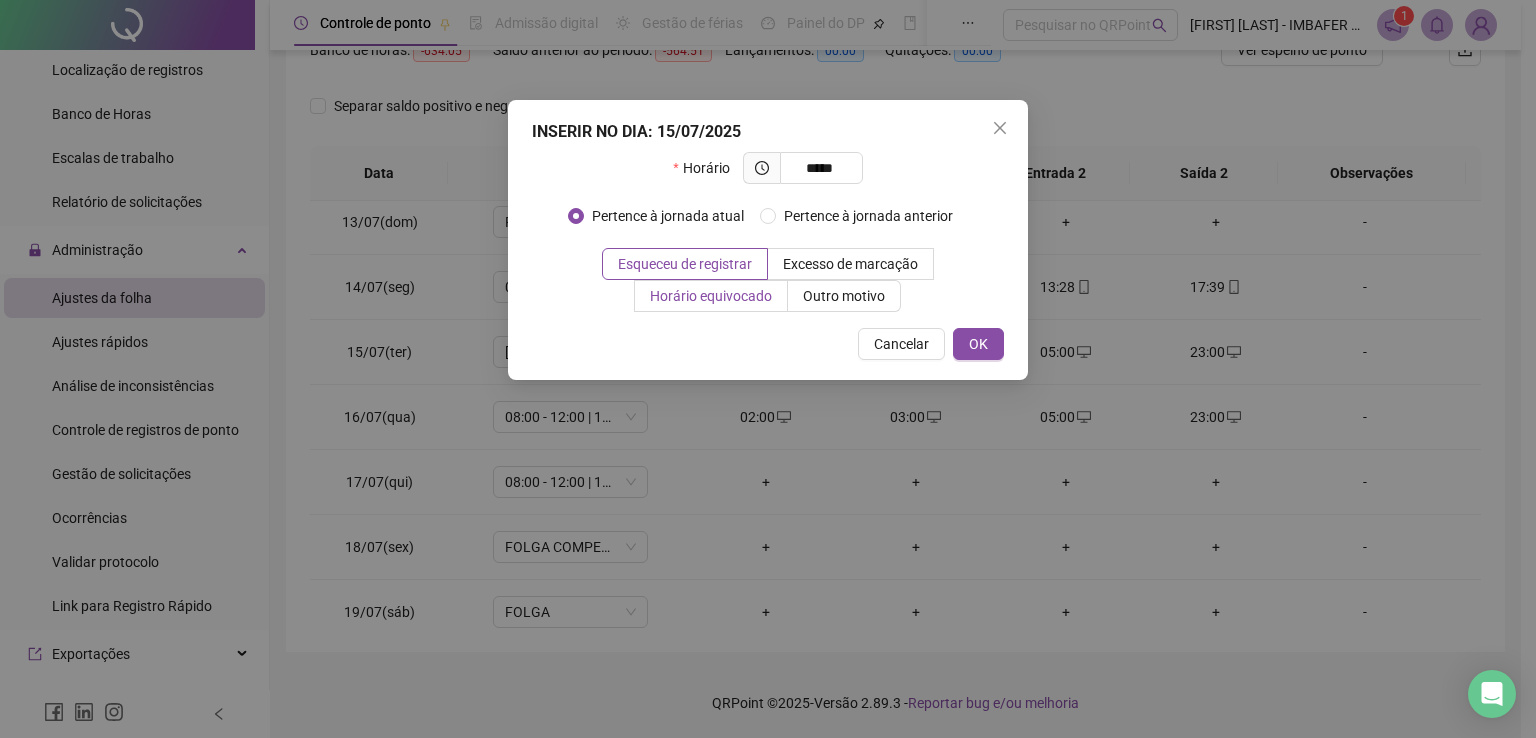 click on "Horário equivocado" at bounding box center (711, 296) 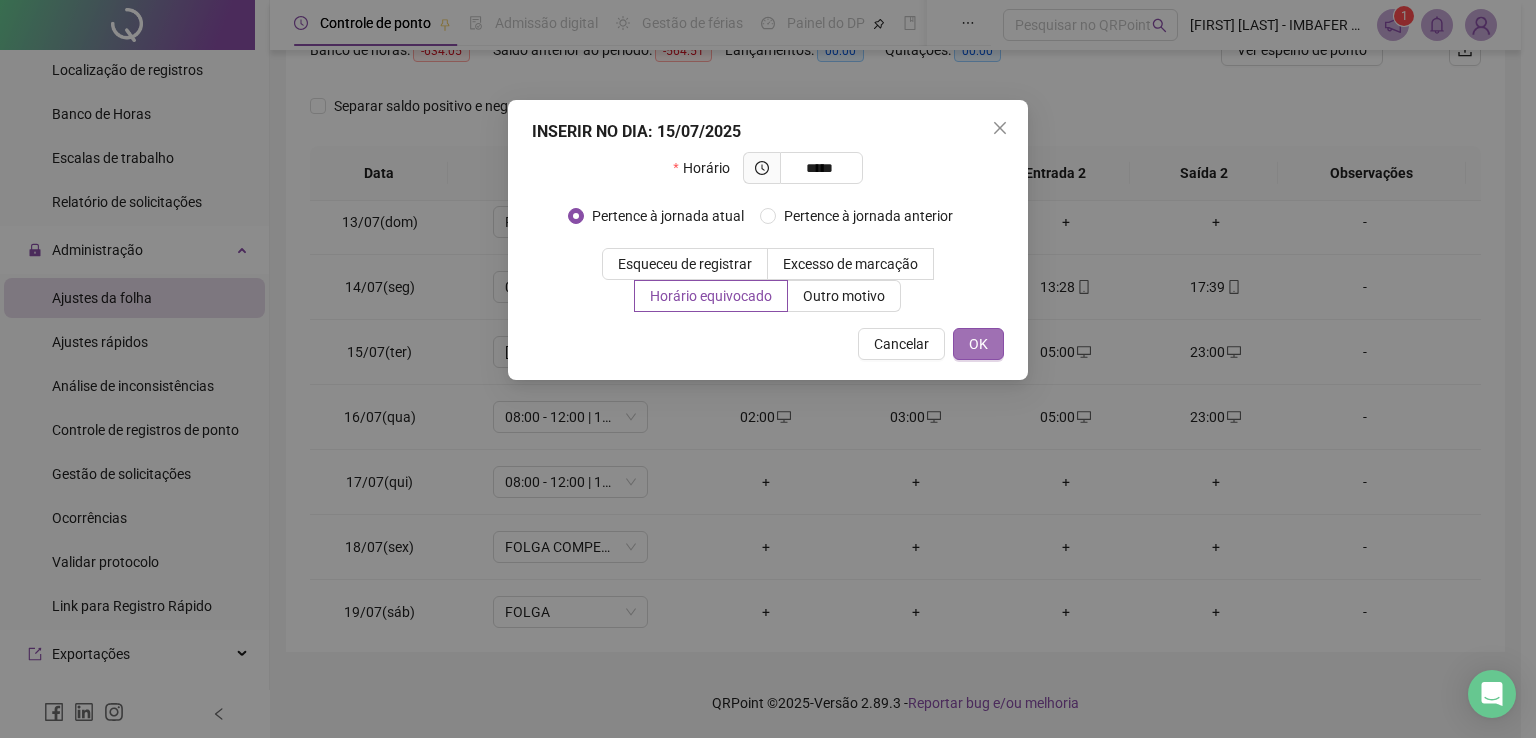 click on "OK" at bounding box center [978, 344] 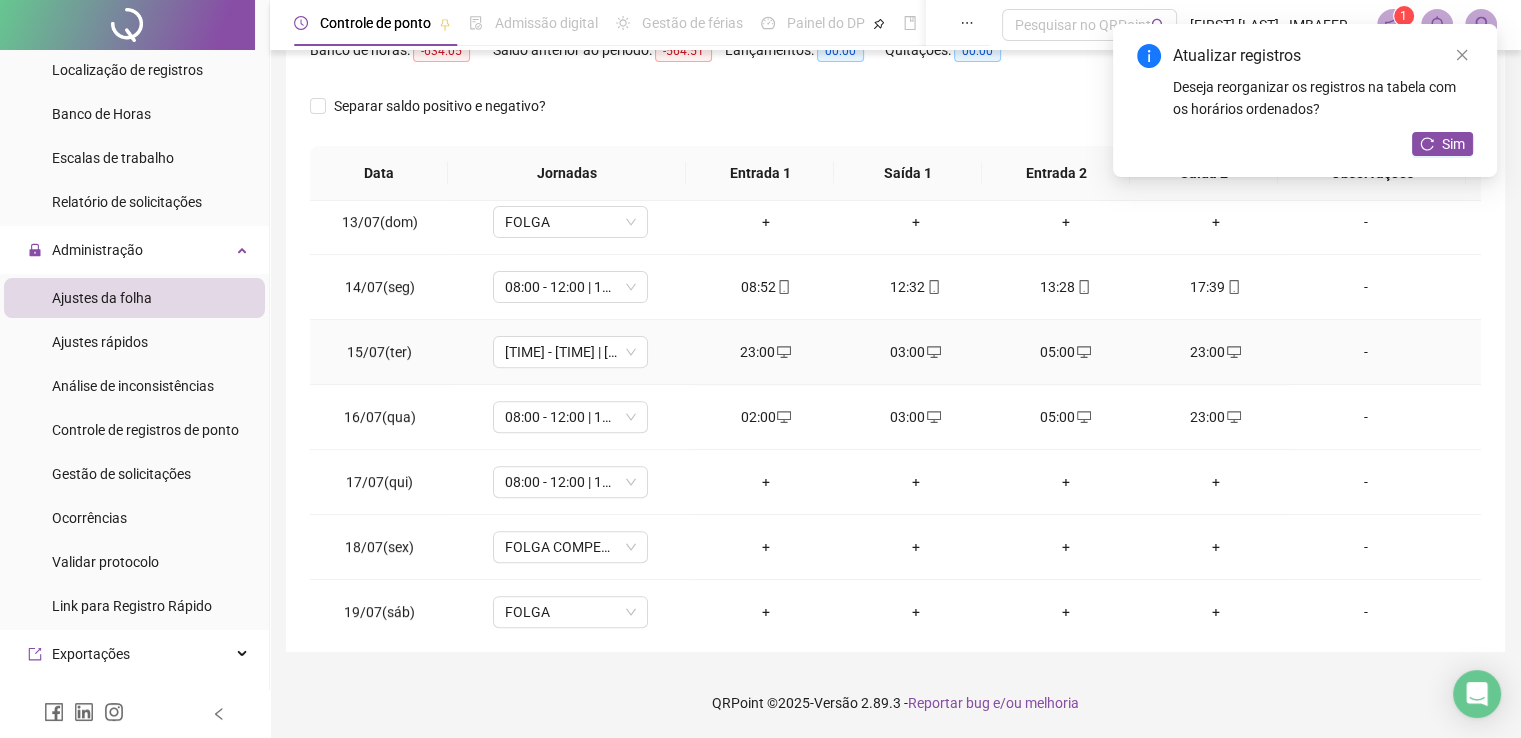click on "03:00" at bounding box center [916, 352] 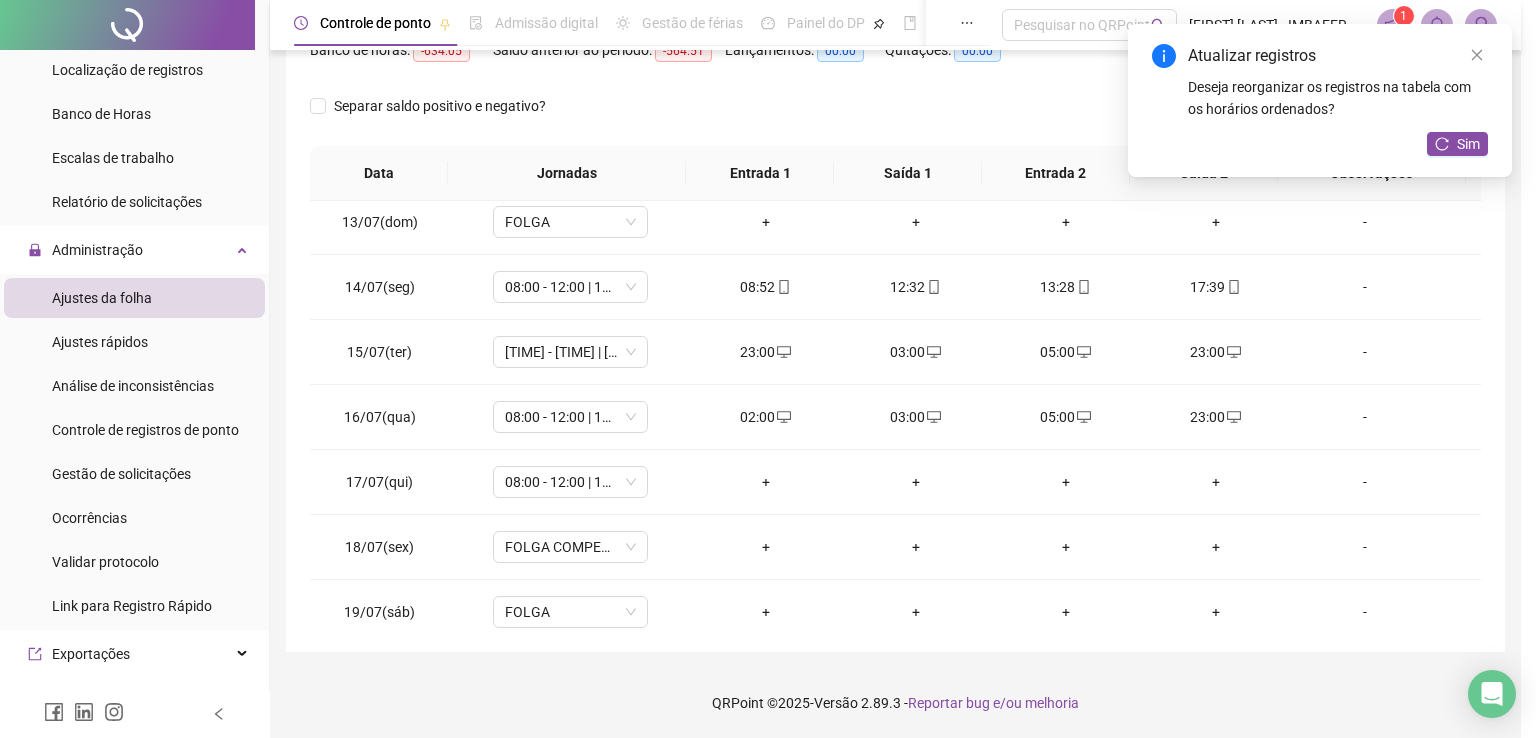 type on "**********" 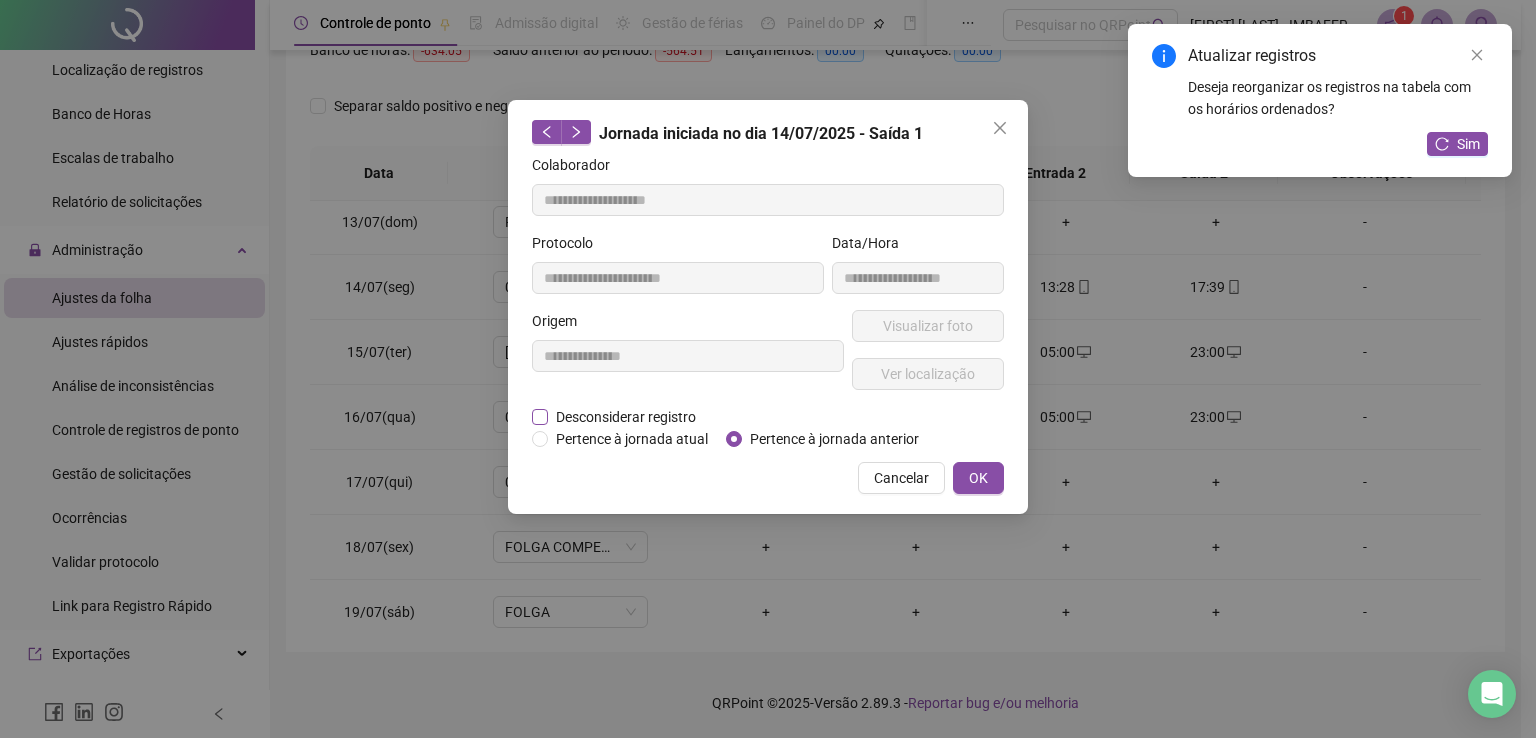 click on "Desconsiderar registro" at bounding box center (626, 417) 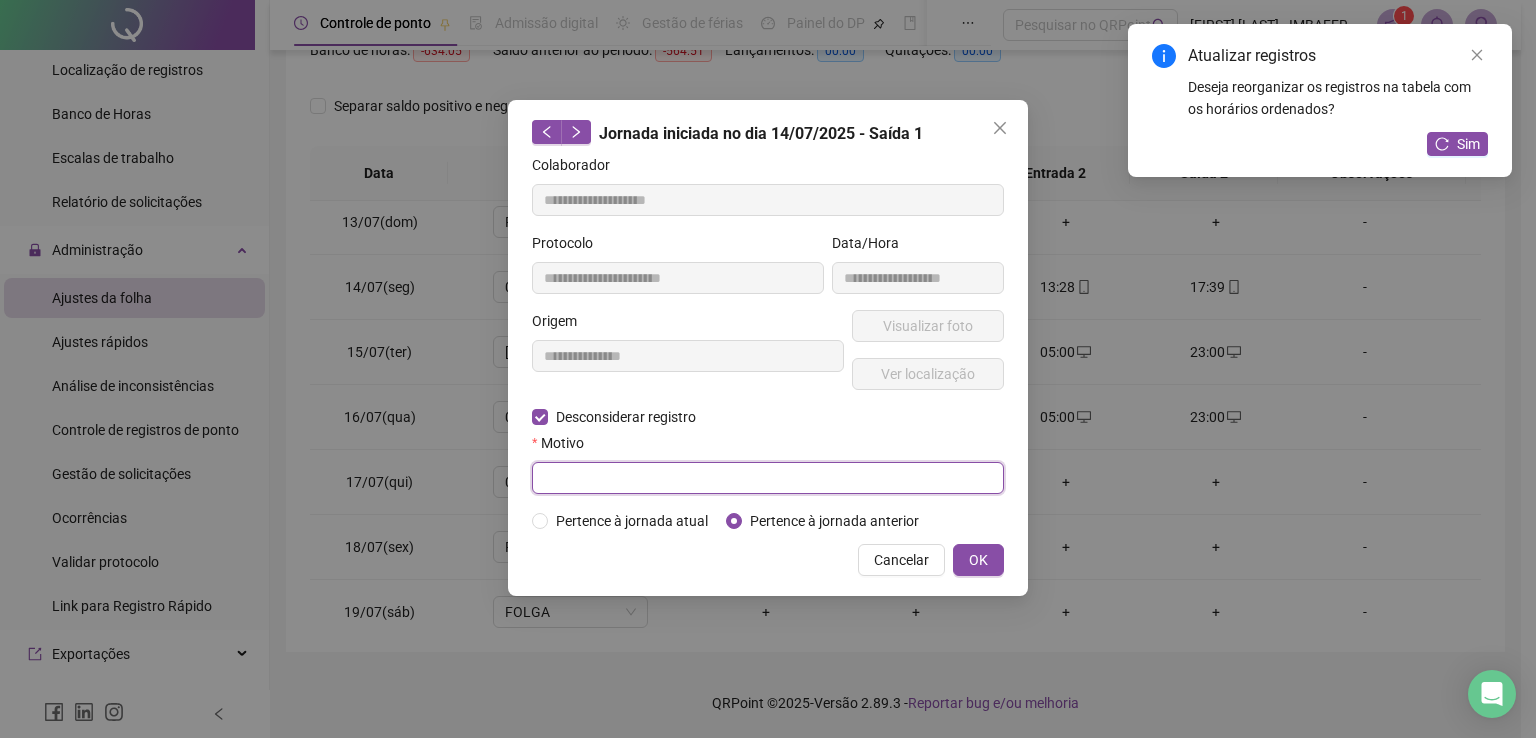 click at bounding box center (768, 478) 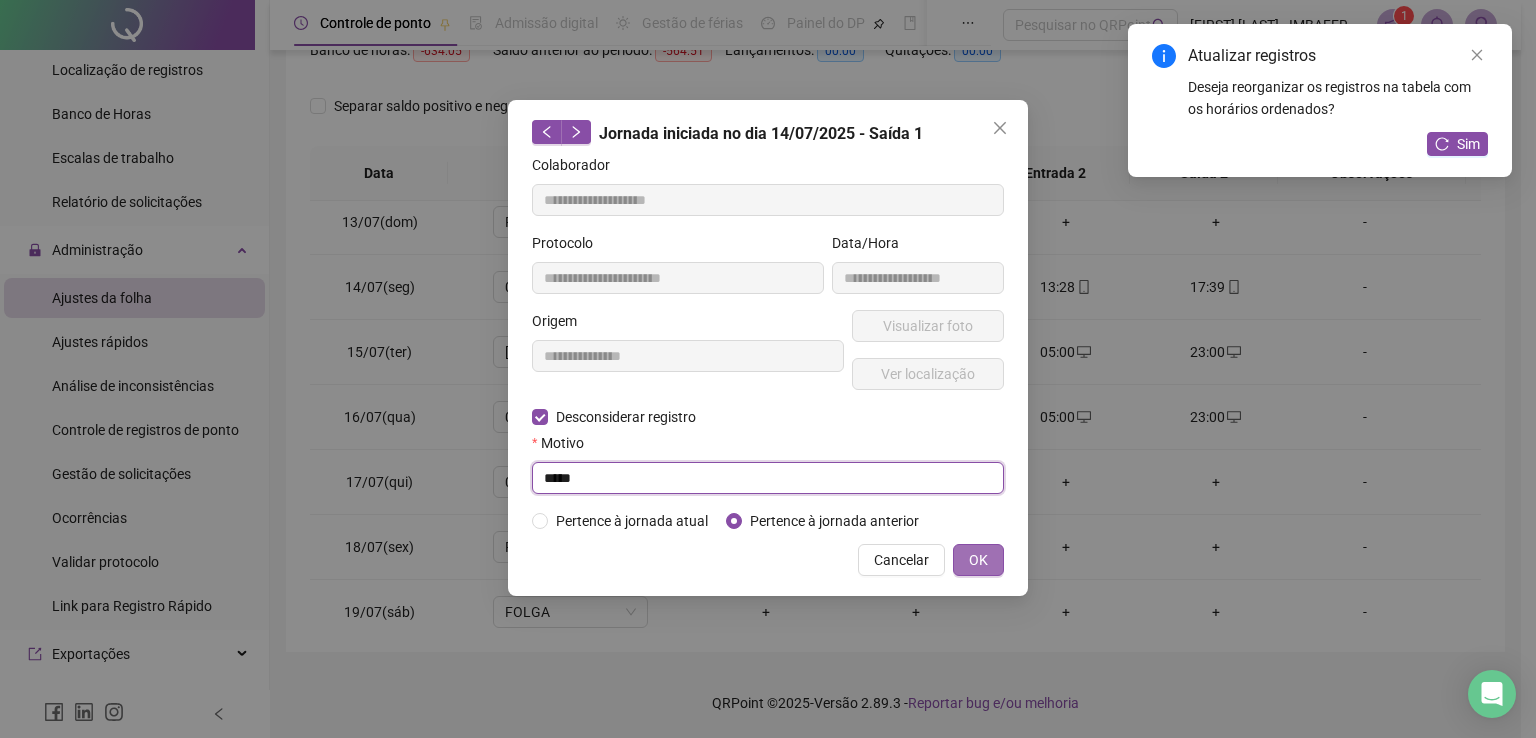 type on "*****" 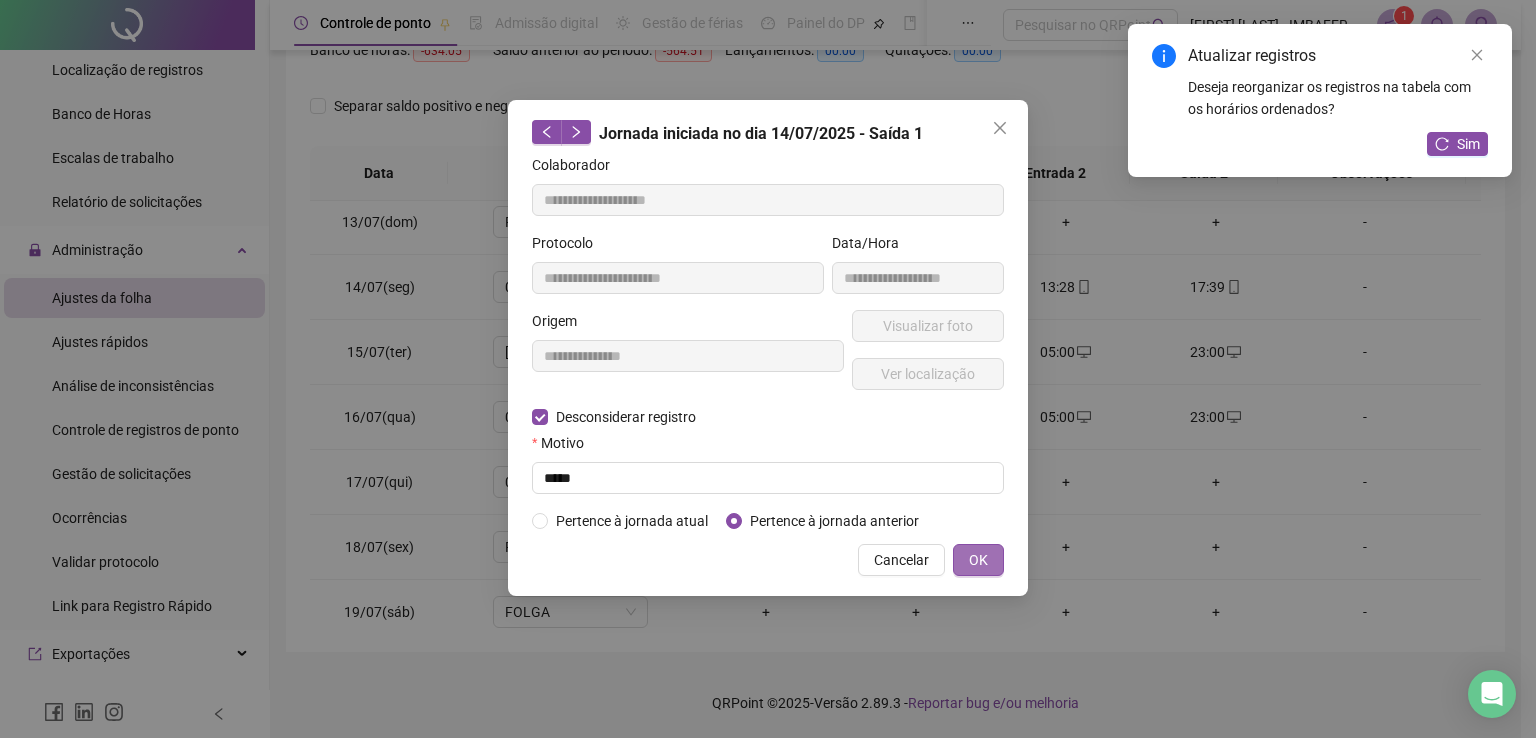 click on "OK" at bounding box center (978, 560) 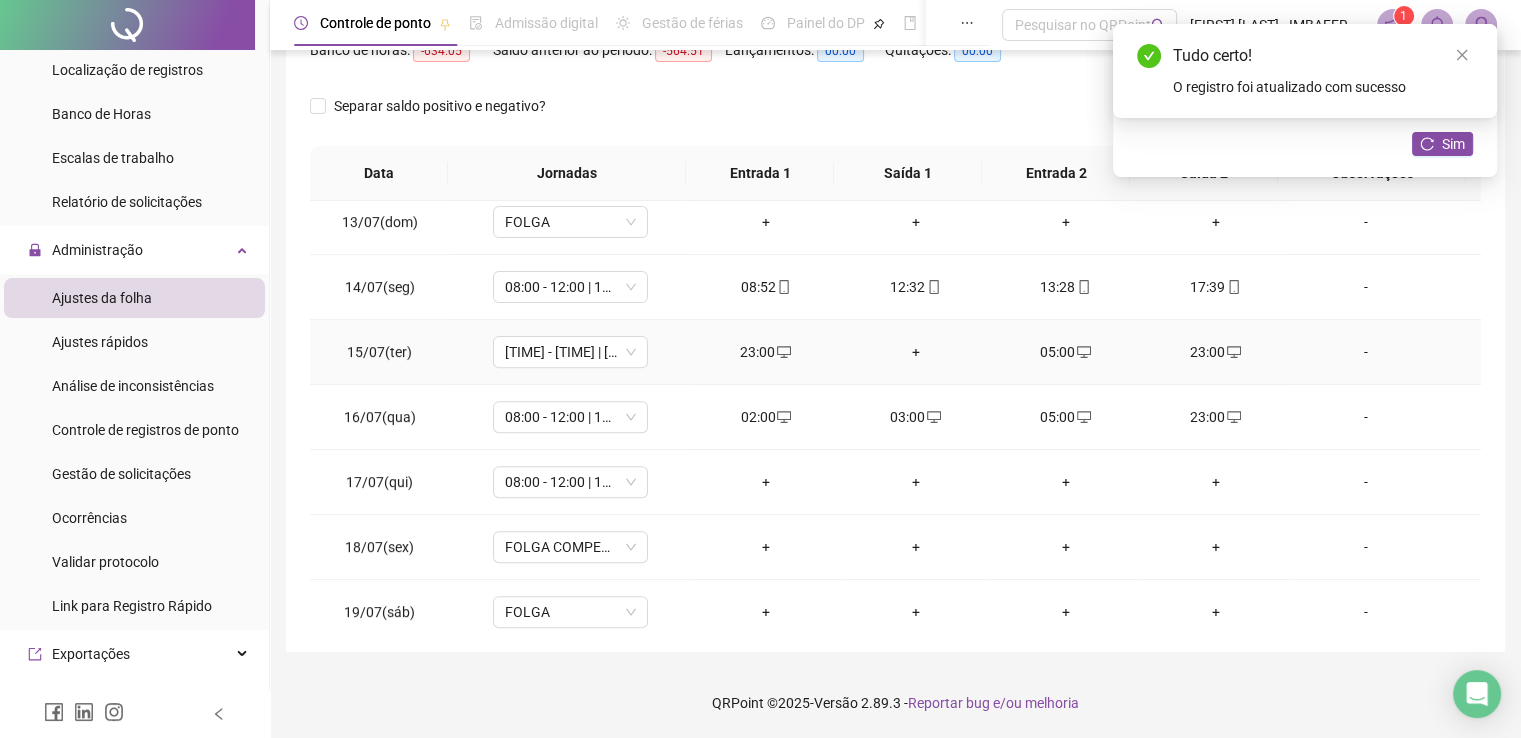 click on "+" at bounding box center (916, 352) 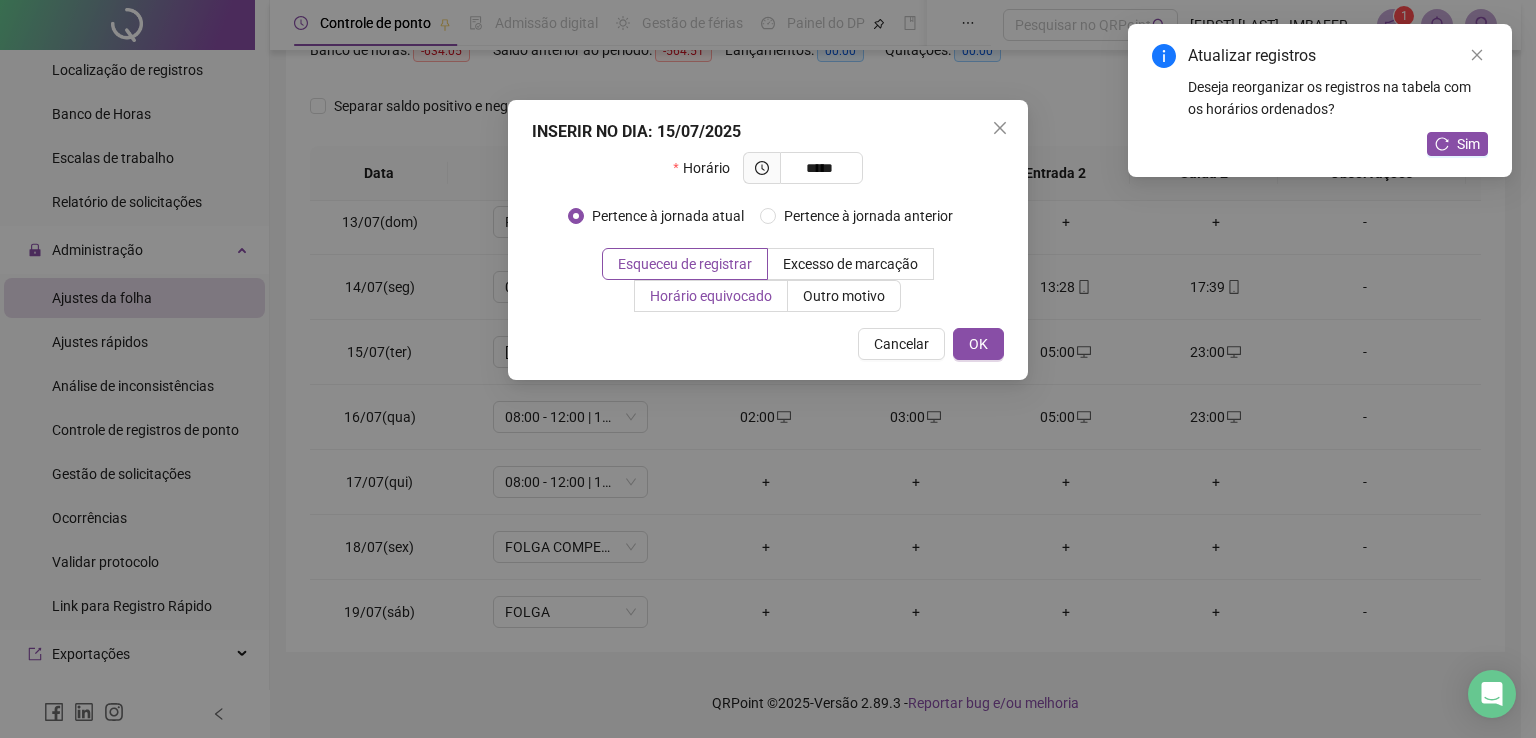 type on "*****" 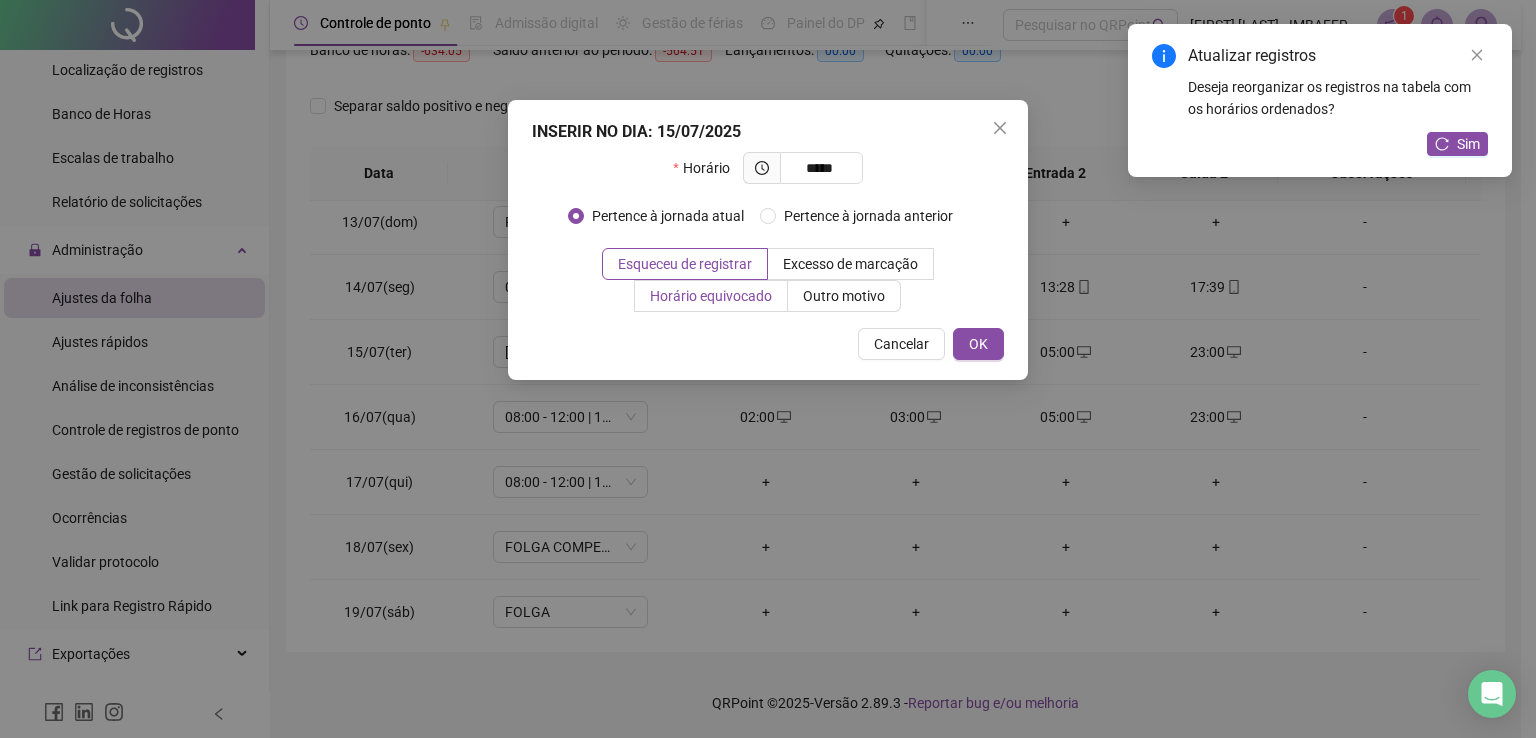 click on "Horário equivocado" at bounding box center [711, 296] 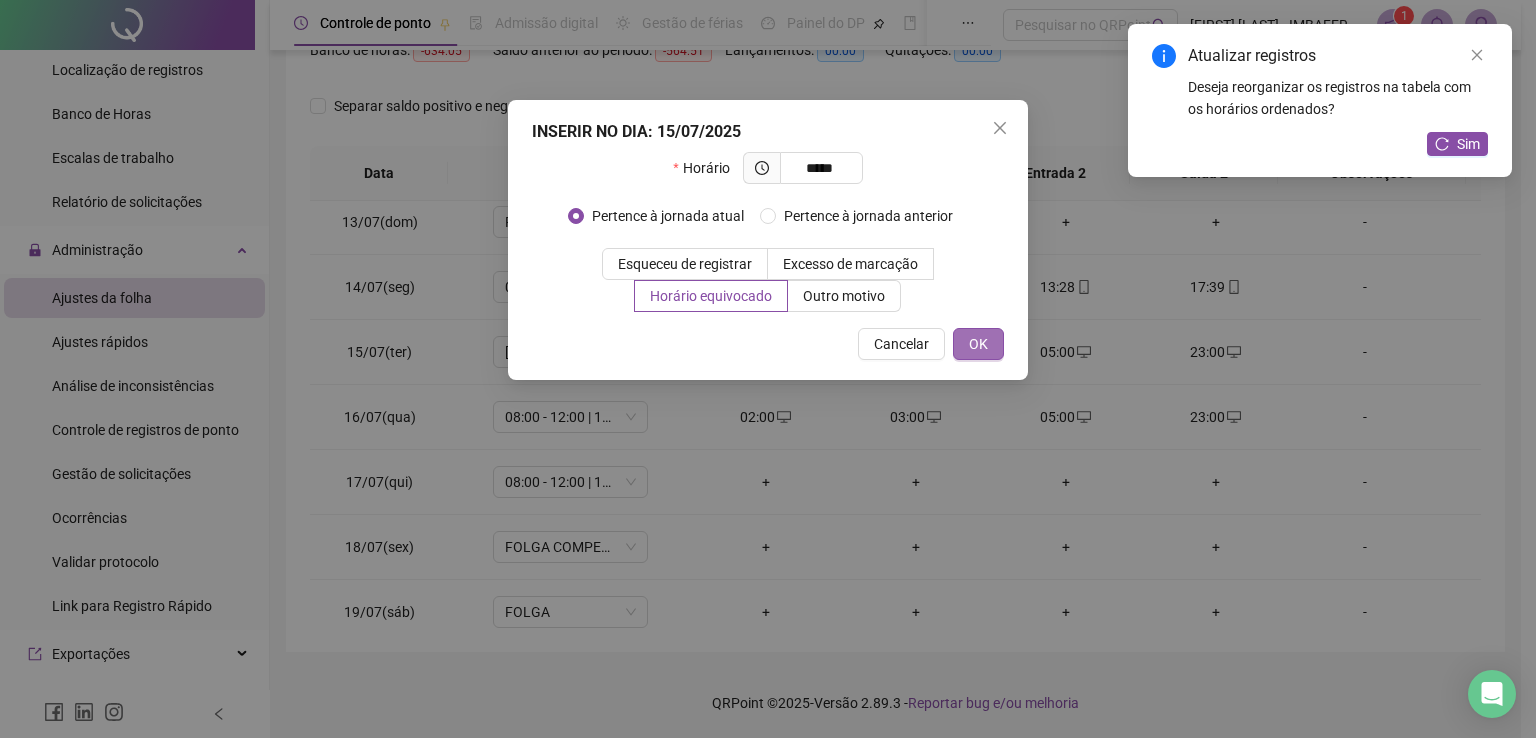 click on "OK" at bounding box center [978, 344] 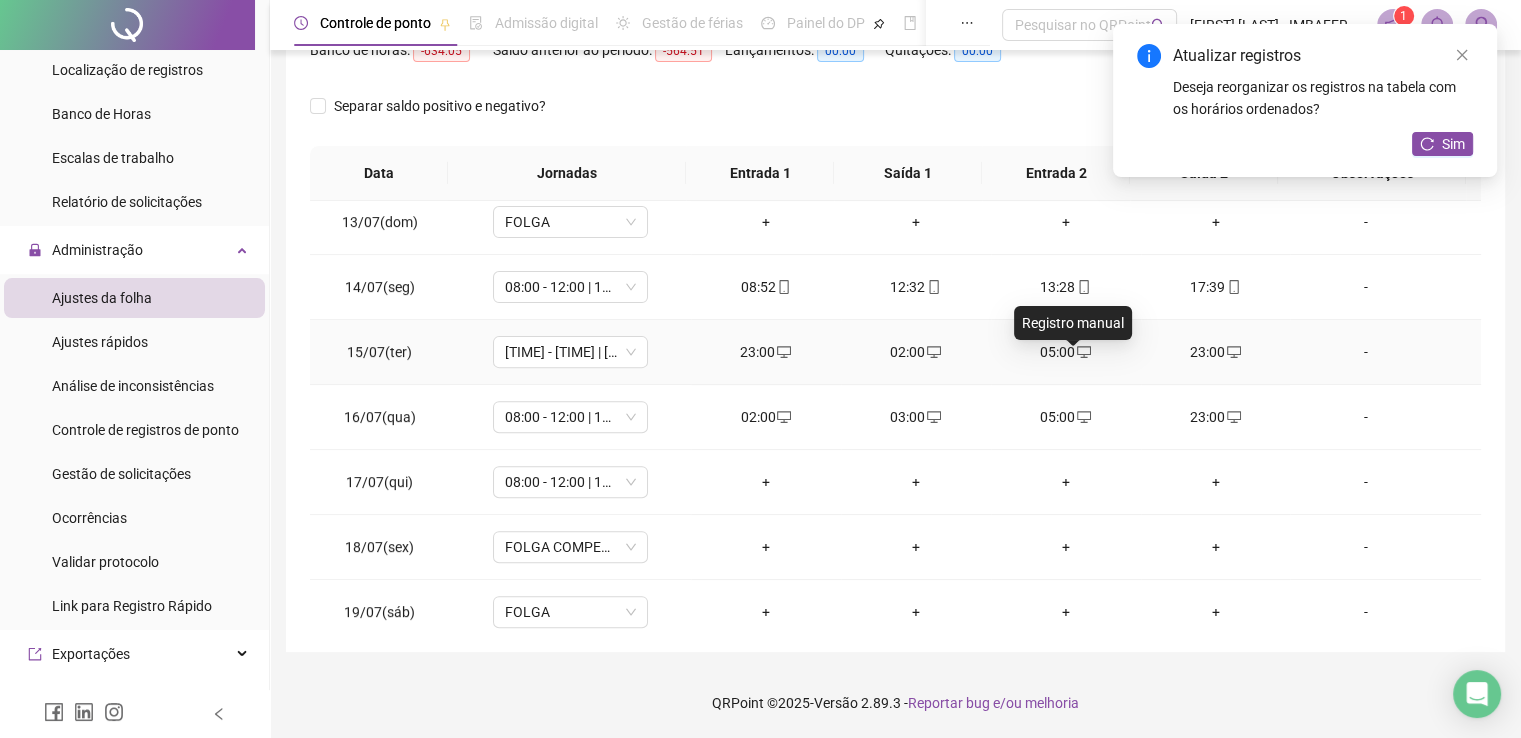 click 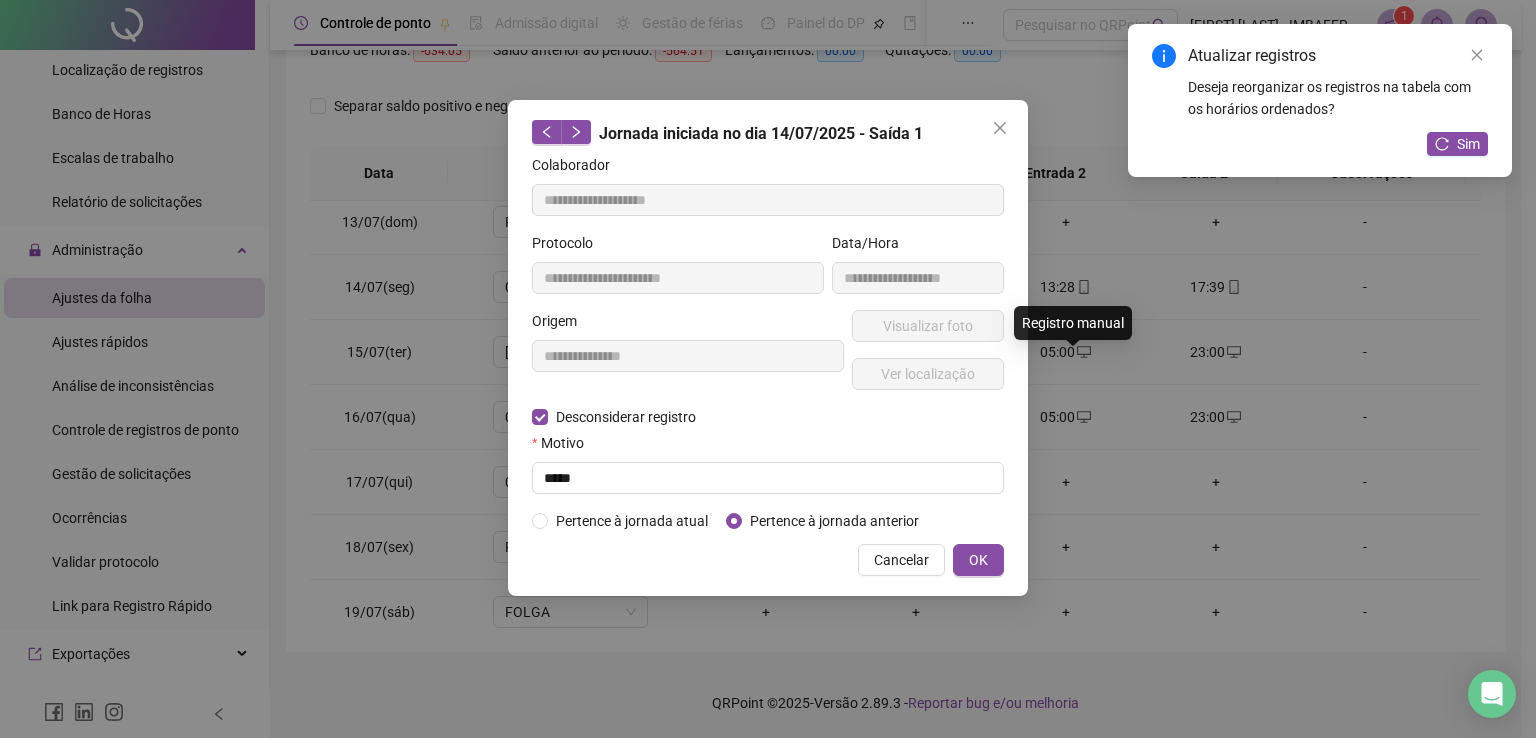 type on "**********" 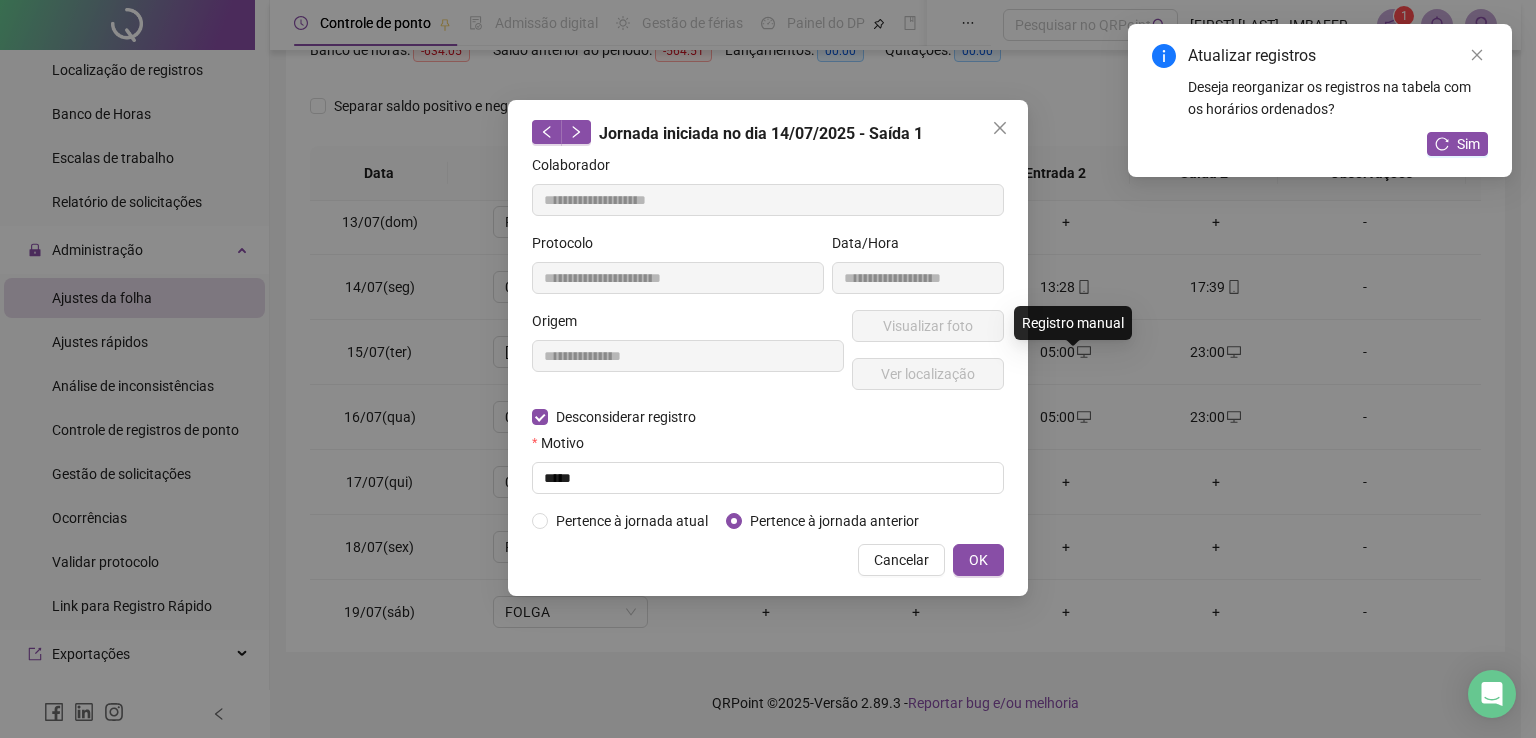 type on "**********" 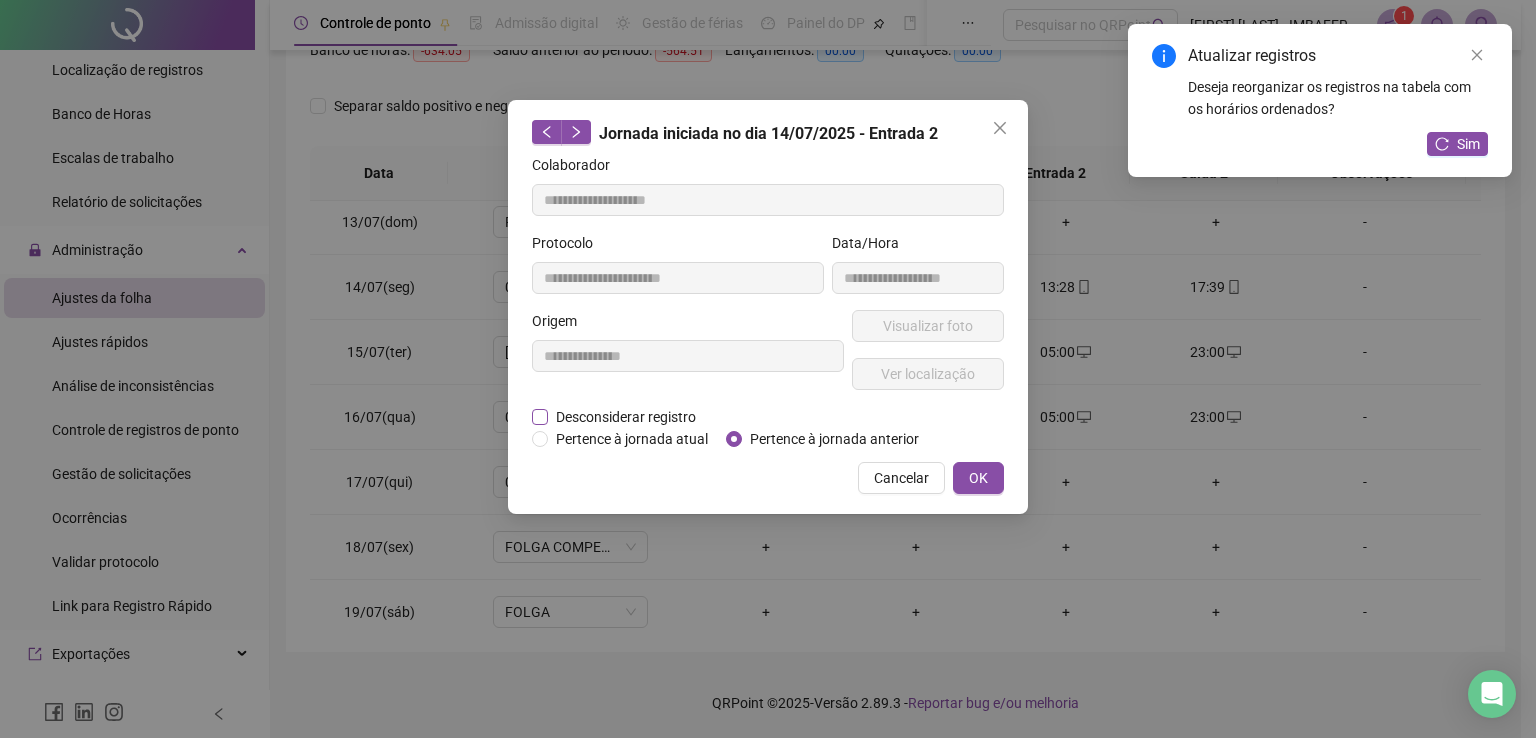 click on "Desconsiderar registro" at bounding box center (626, 417) 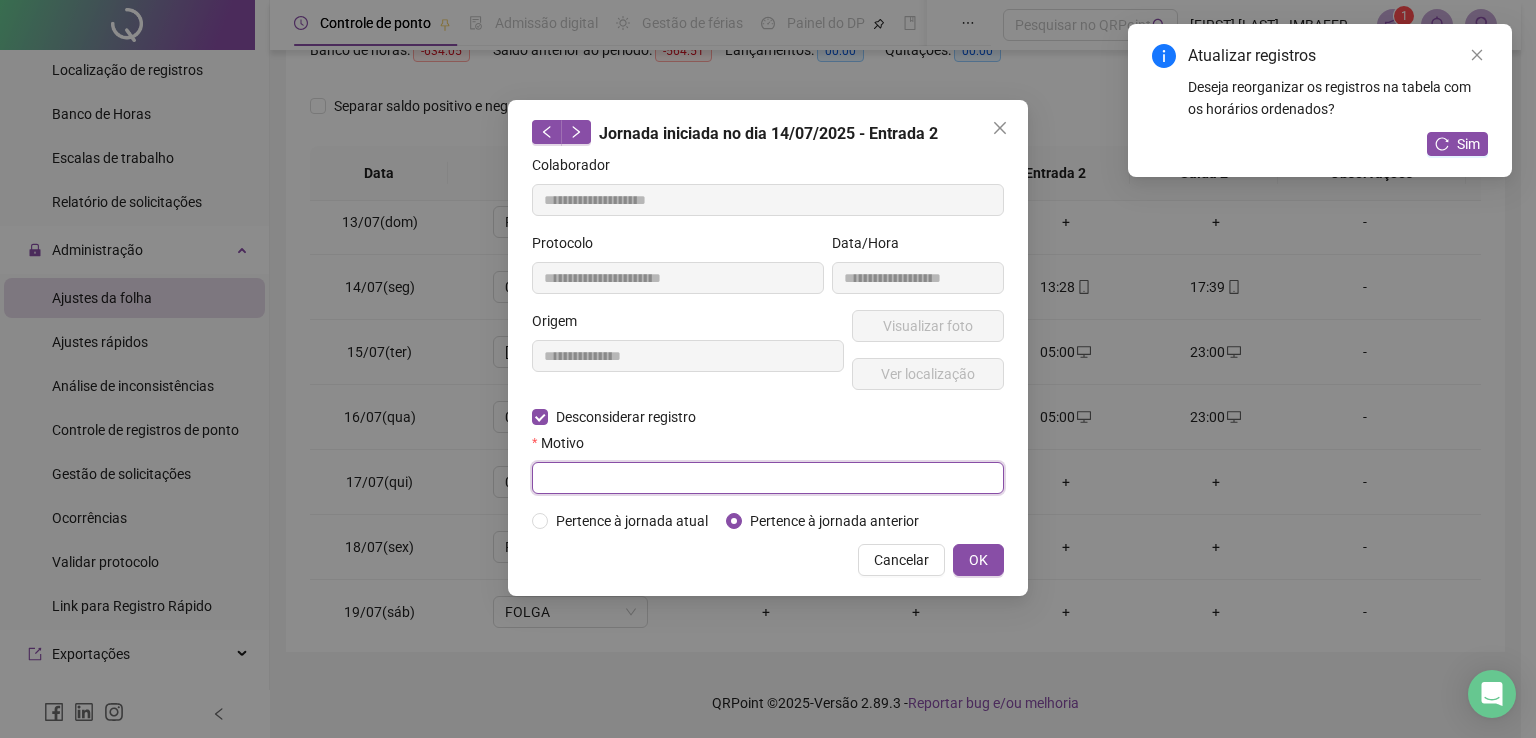 click at bounding box center (768, 478) 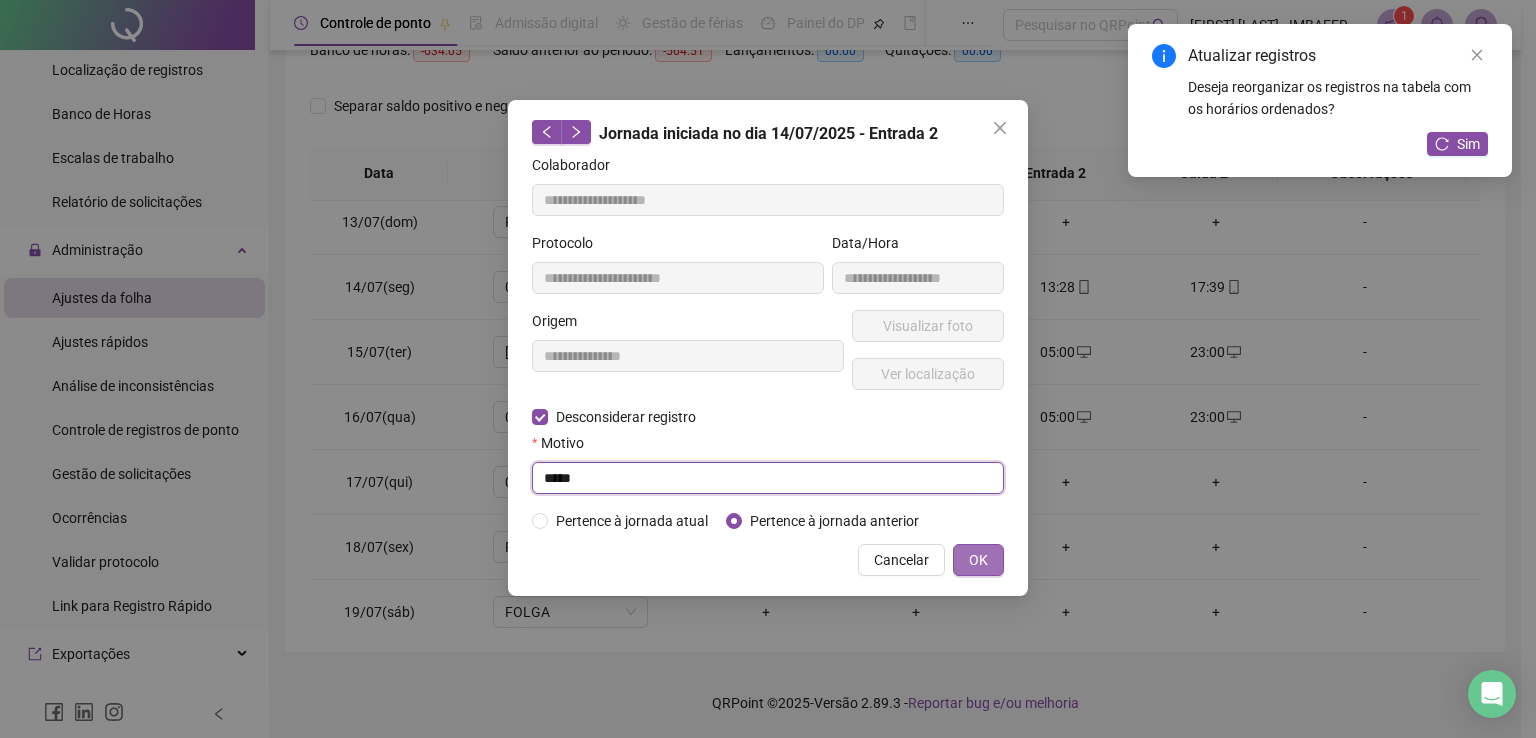 type on "*****" 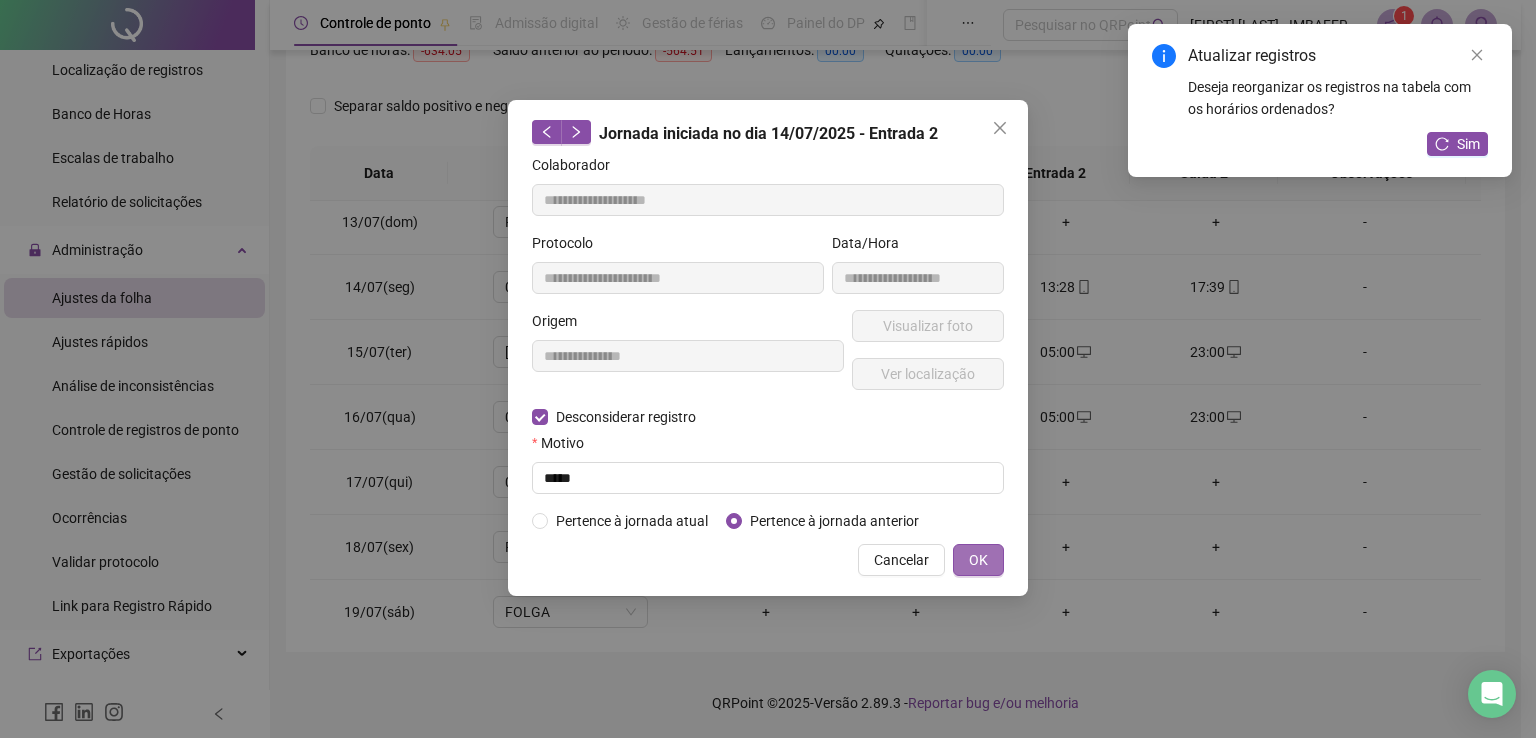 click on "OK" at bounding box center (978, 560) 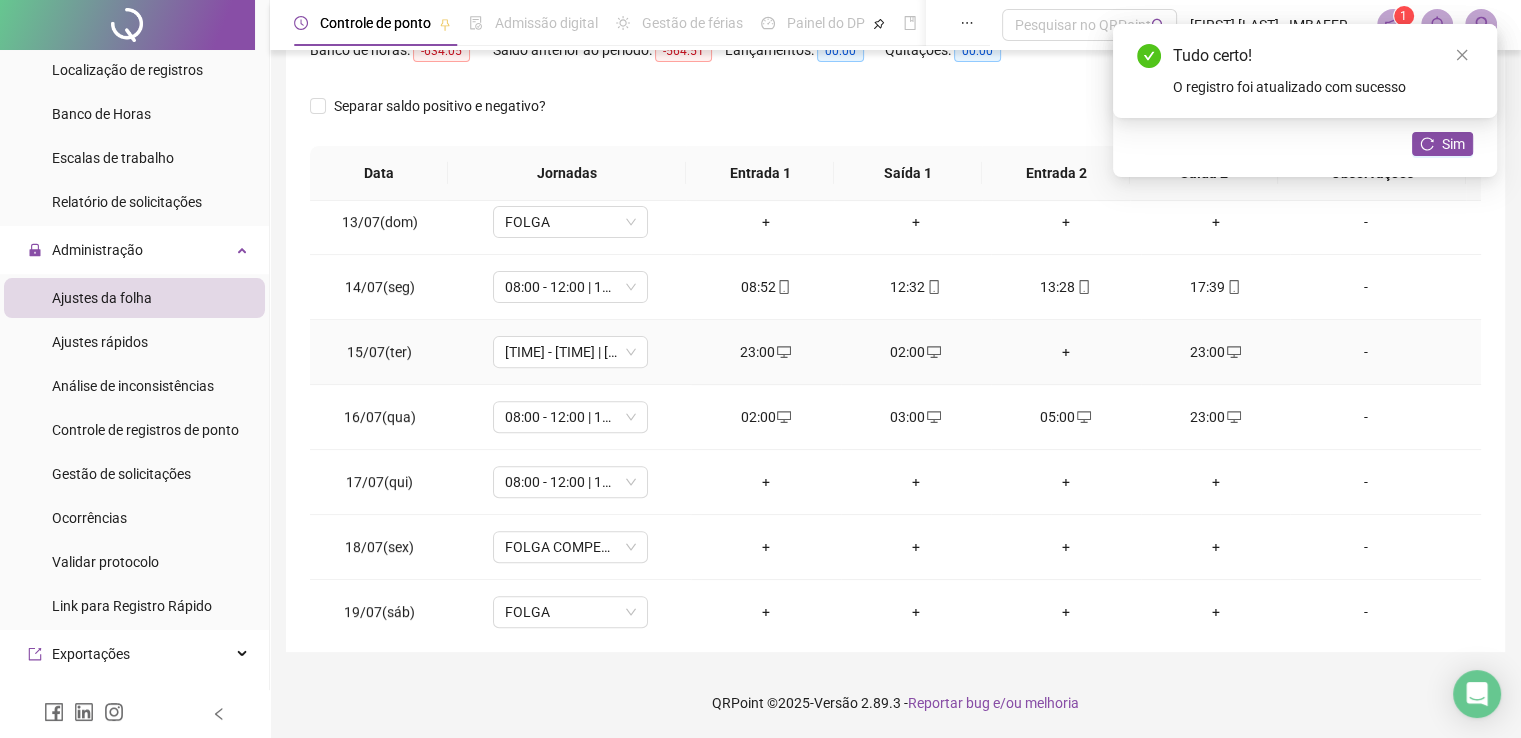 click on "+" at bounding box center (1066, 352) 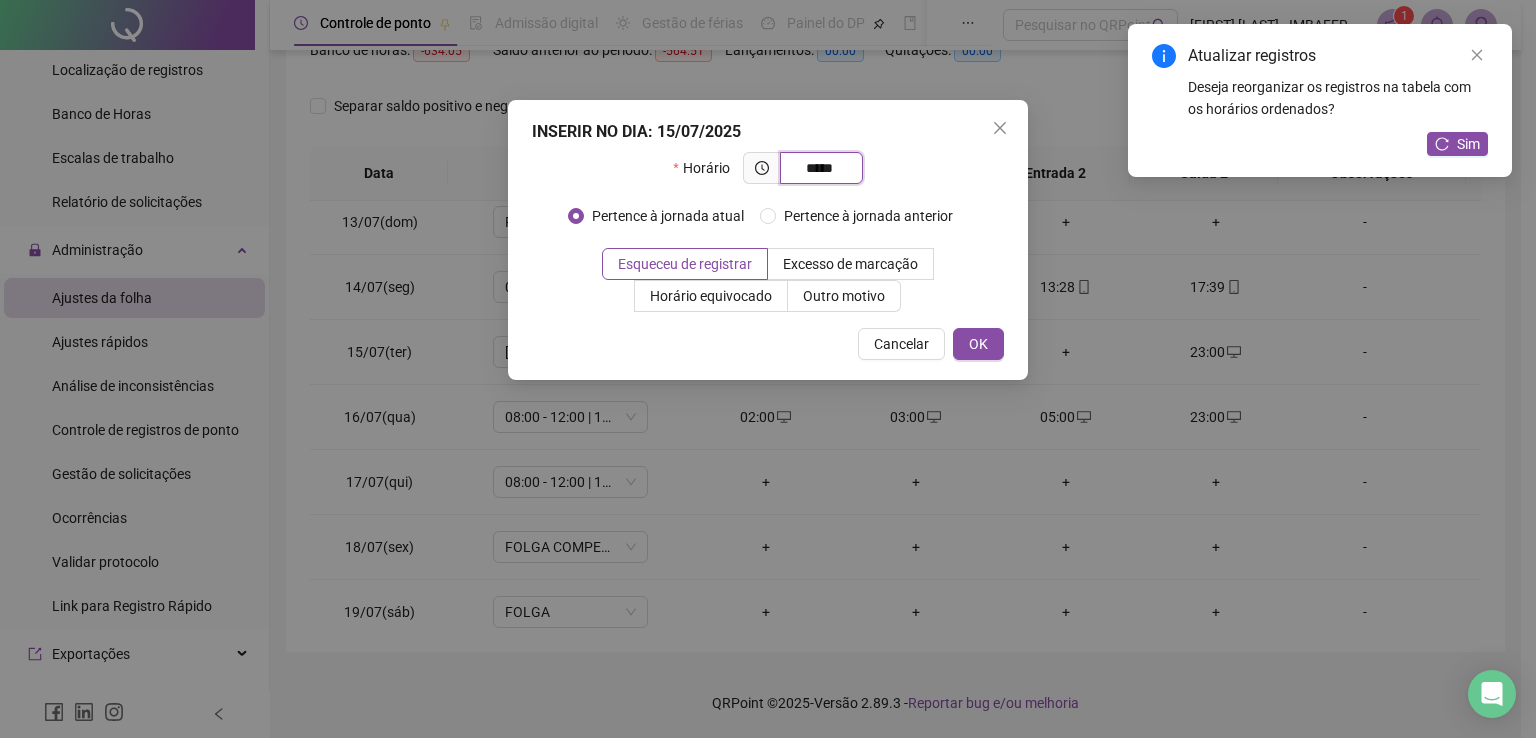 type on "*****" 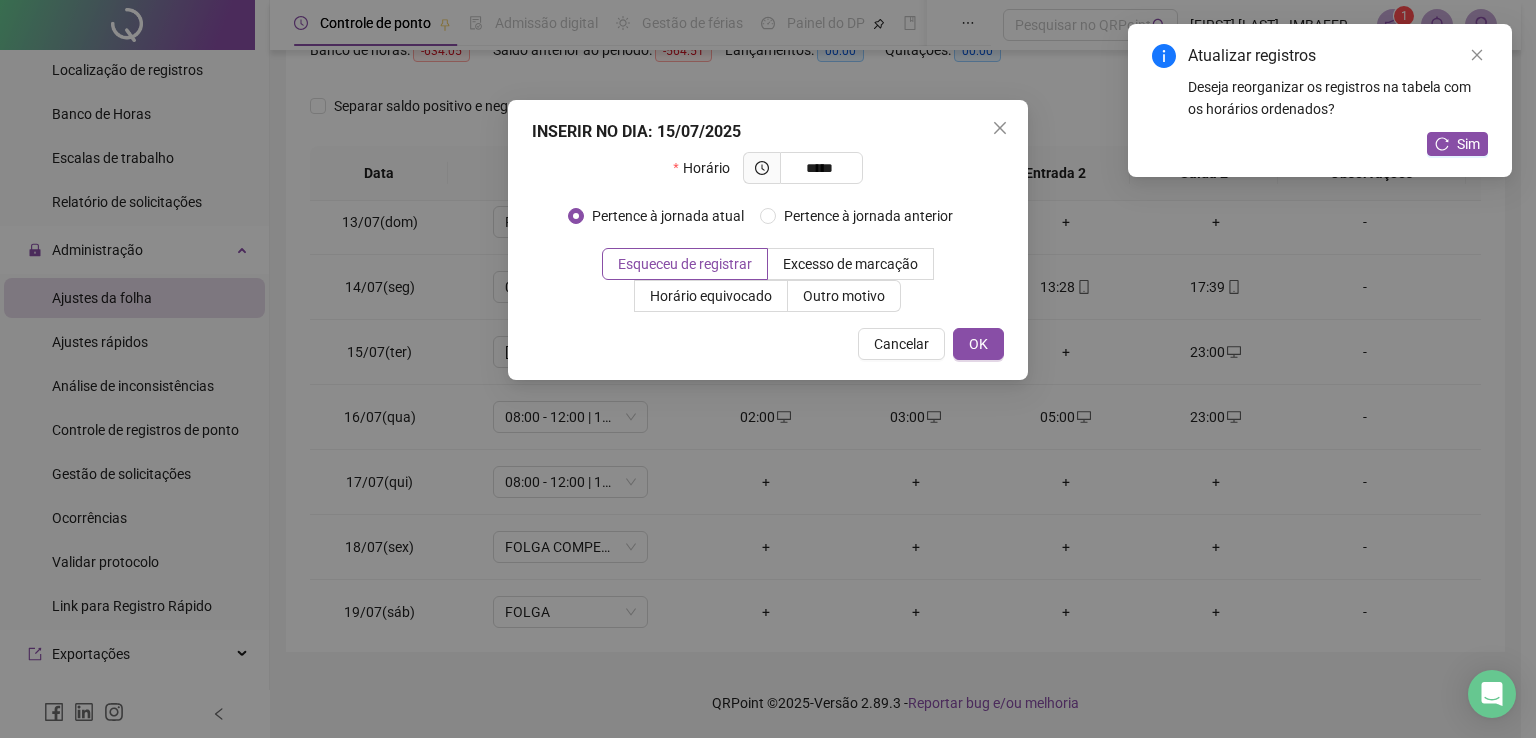 click on "INSERIR NO DIA :   15/07/2025 Horário ***** Pertence à jornada atual Pertence à jornada anterior Esqueceu de registrar Excesso de marcação Horário equivocado Outro motivo Motivo Cancelar OK" at bounding box center (768, 240) 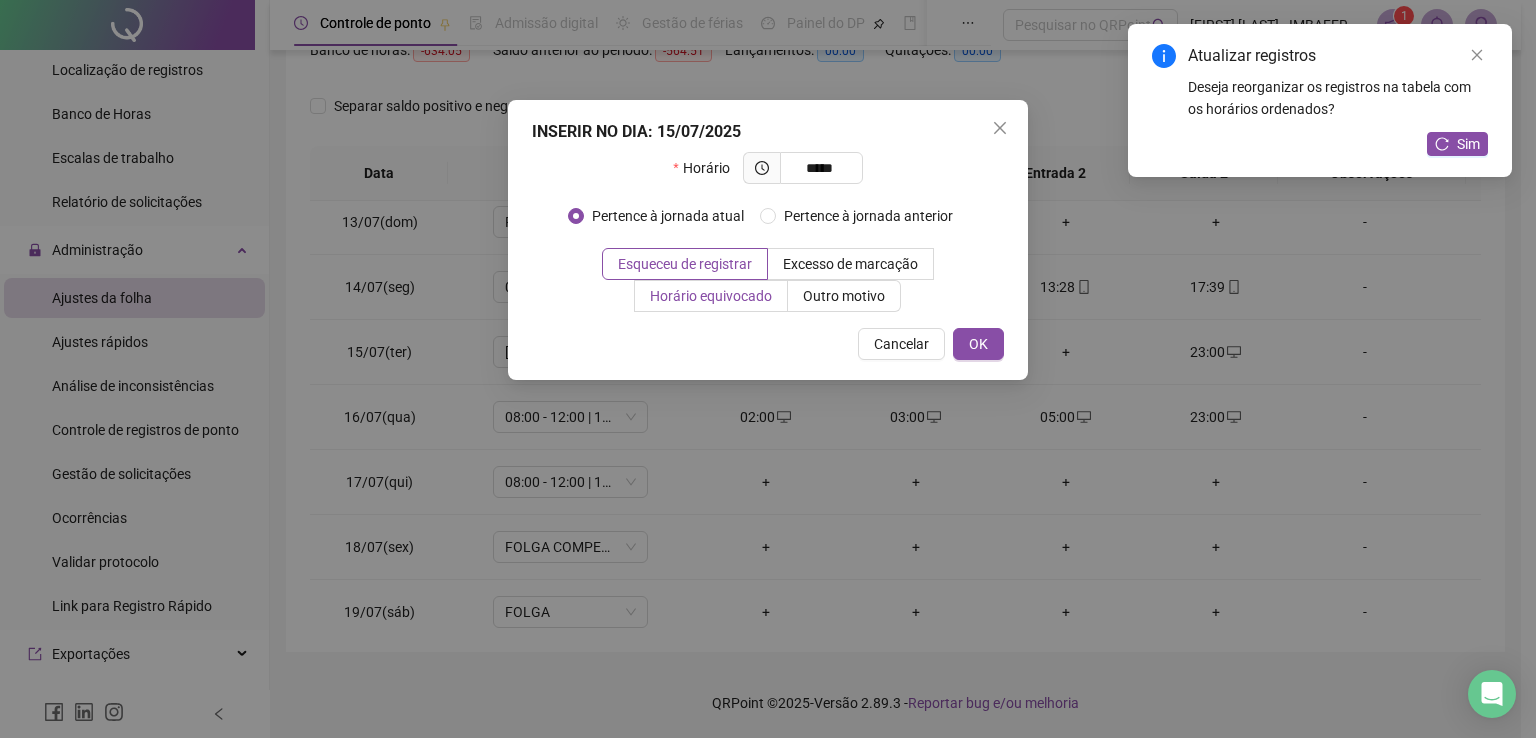 click on "Horário equivocado" at bounding box center [711, 296] 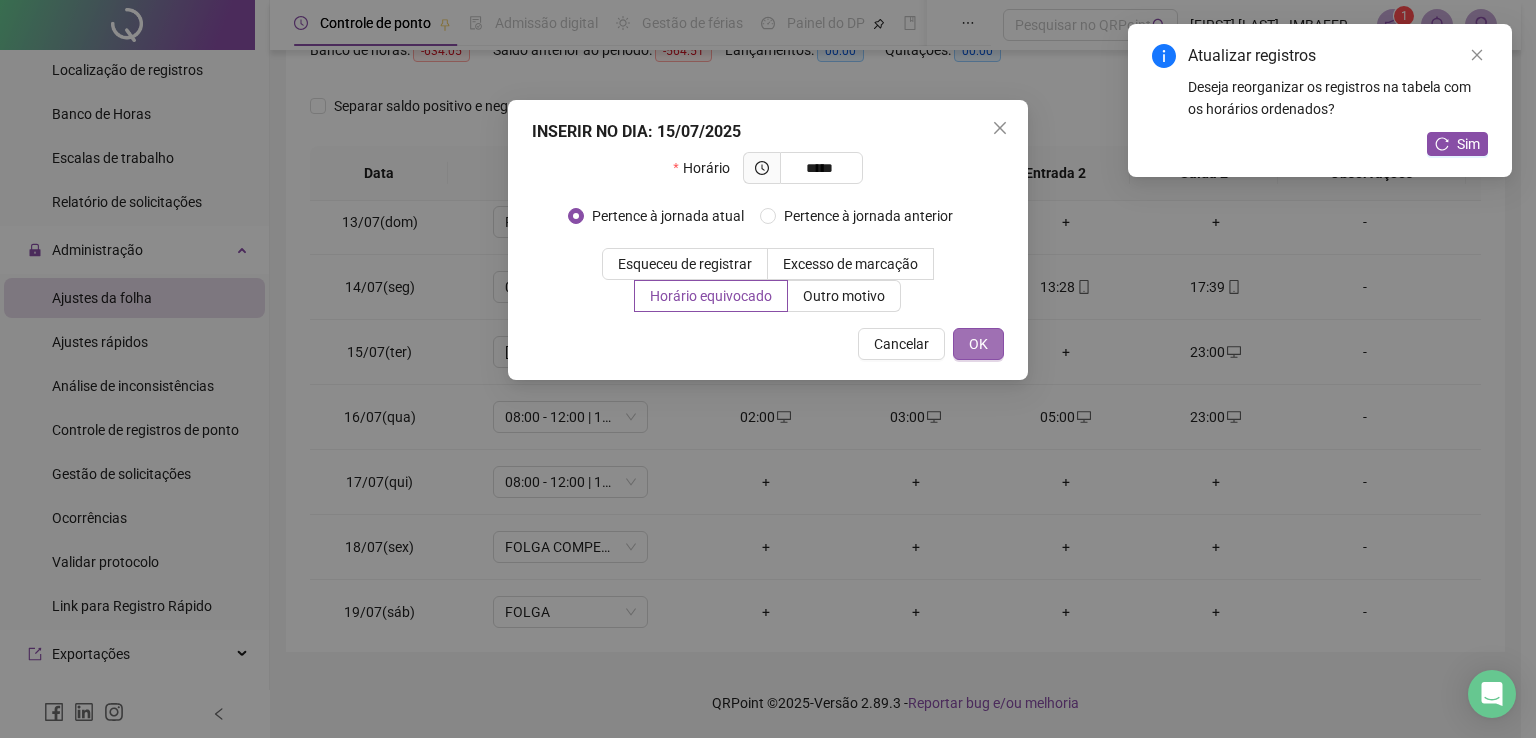 click on "OK" at bounding box center (978, 344) 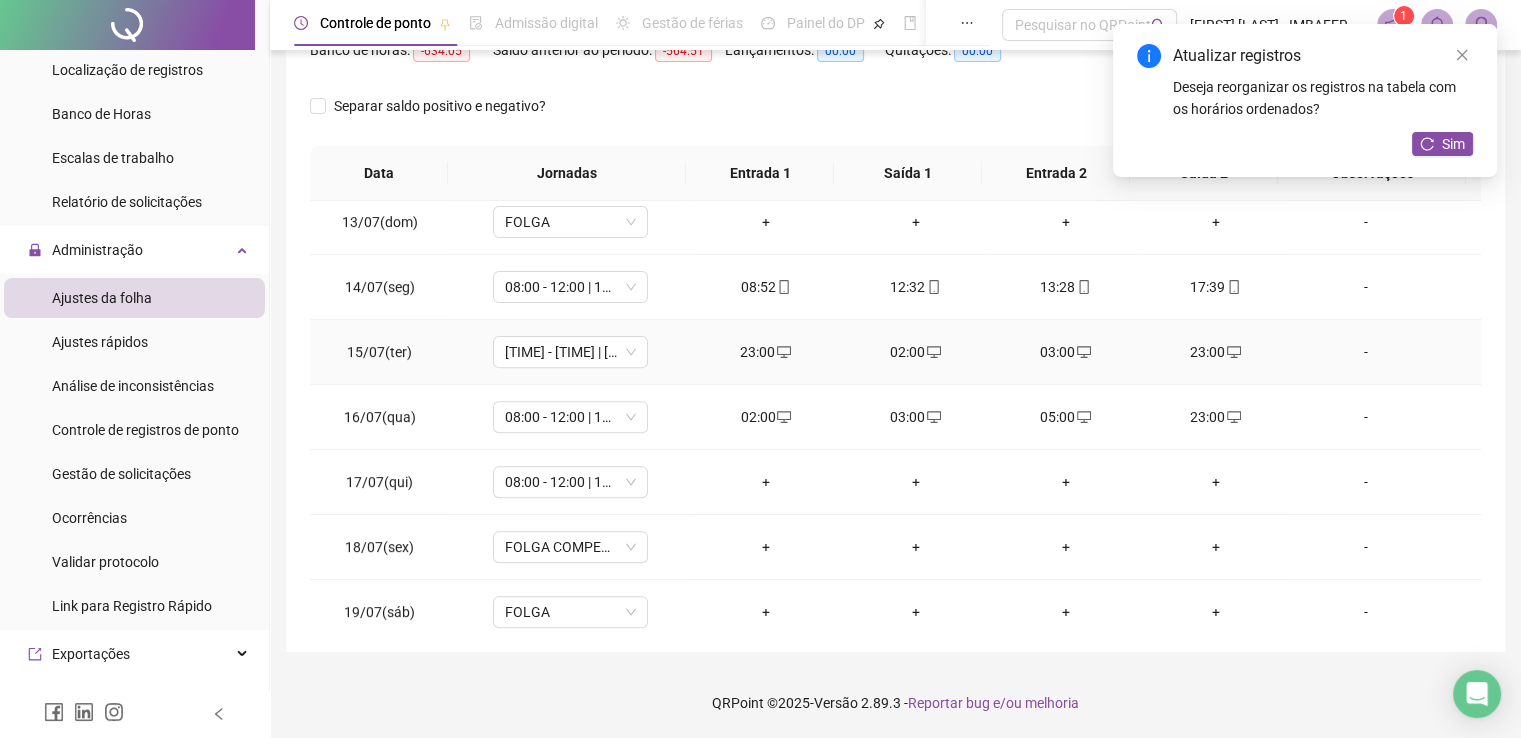 click on "23:00" at bounding box center [1216, 352] 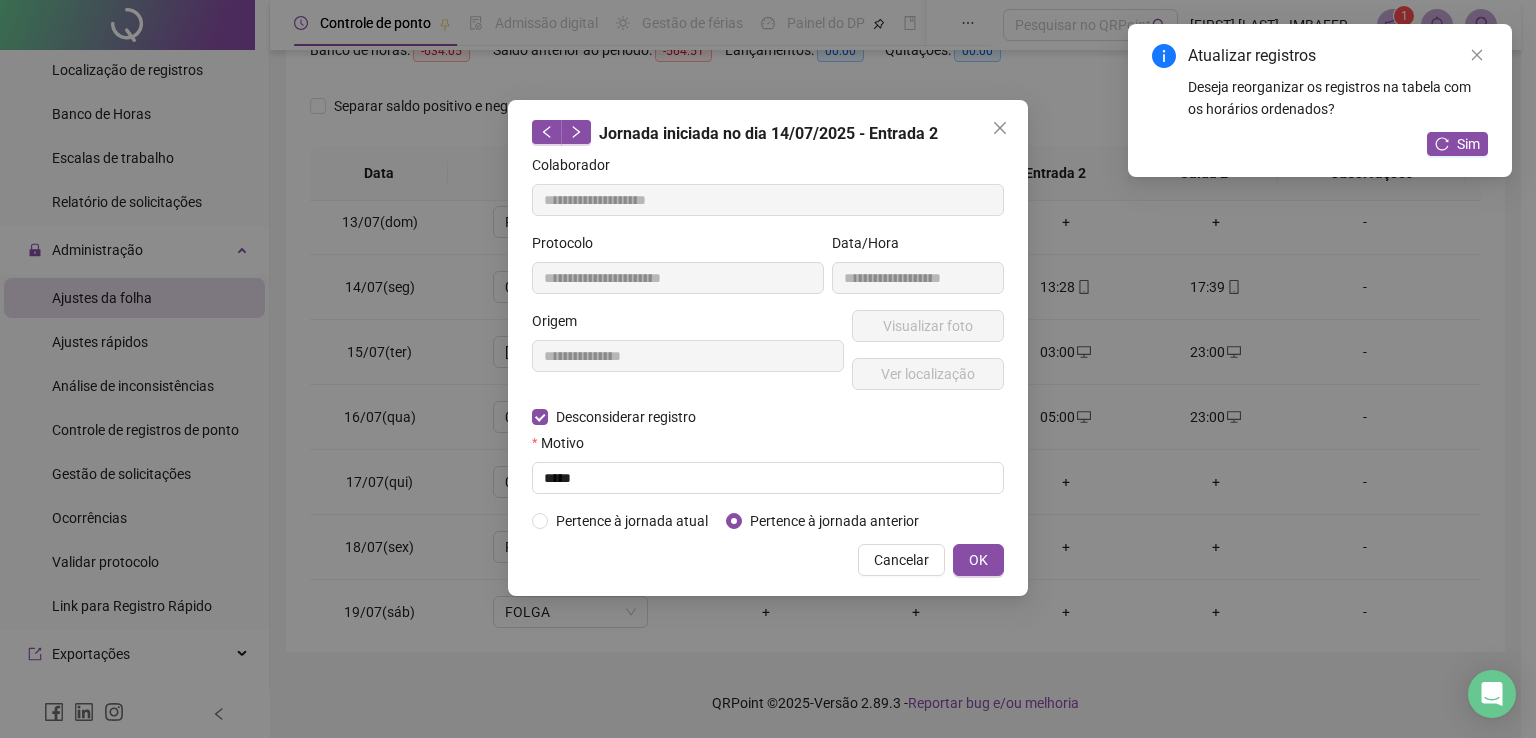 type on "**********" 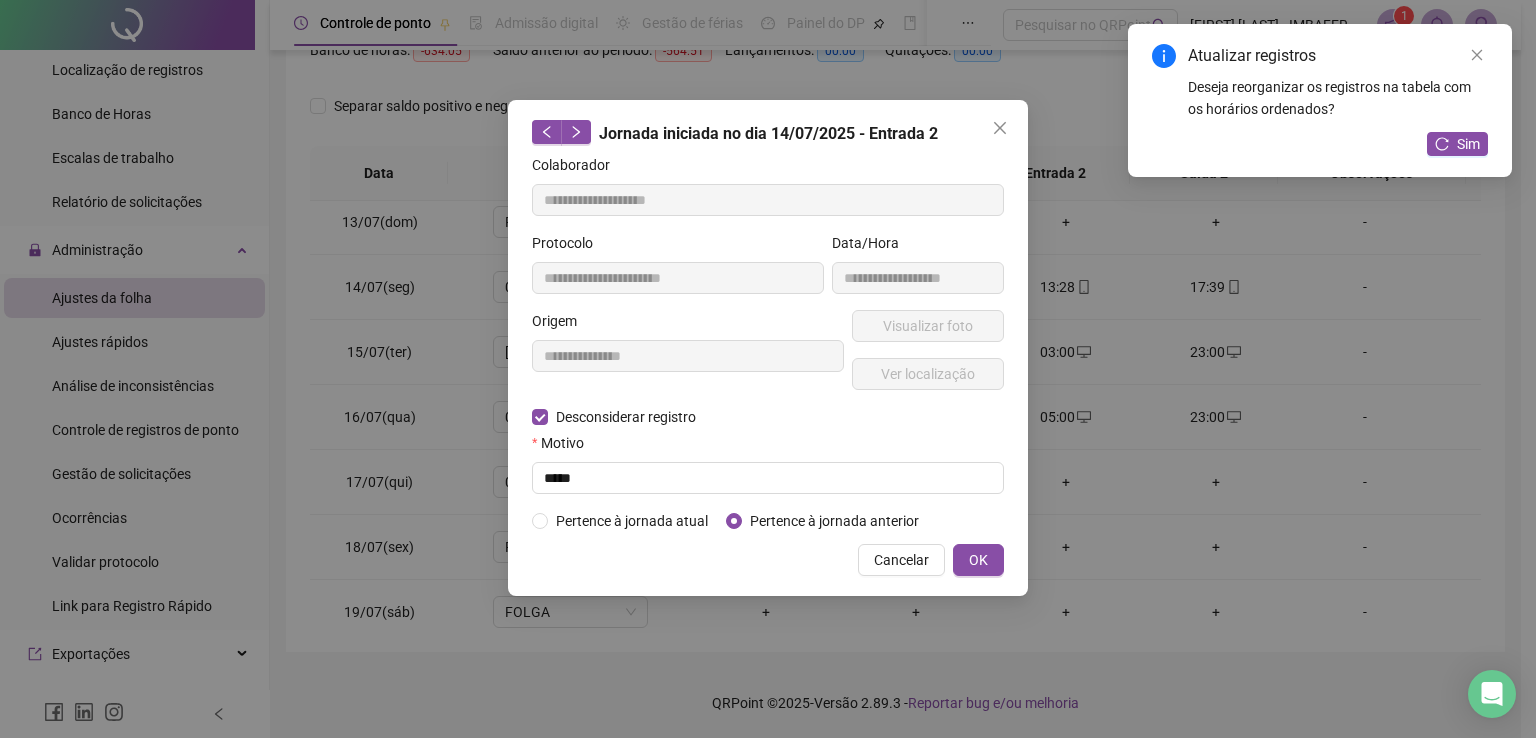 type on "**********" 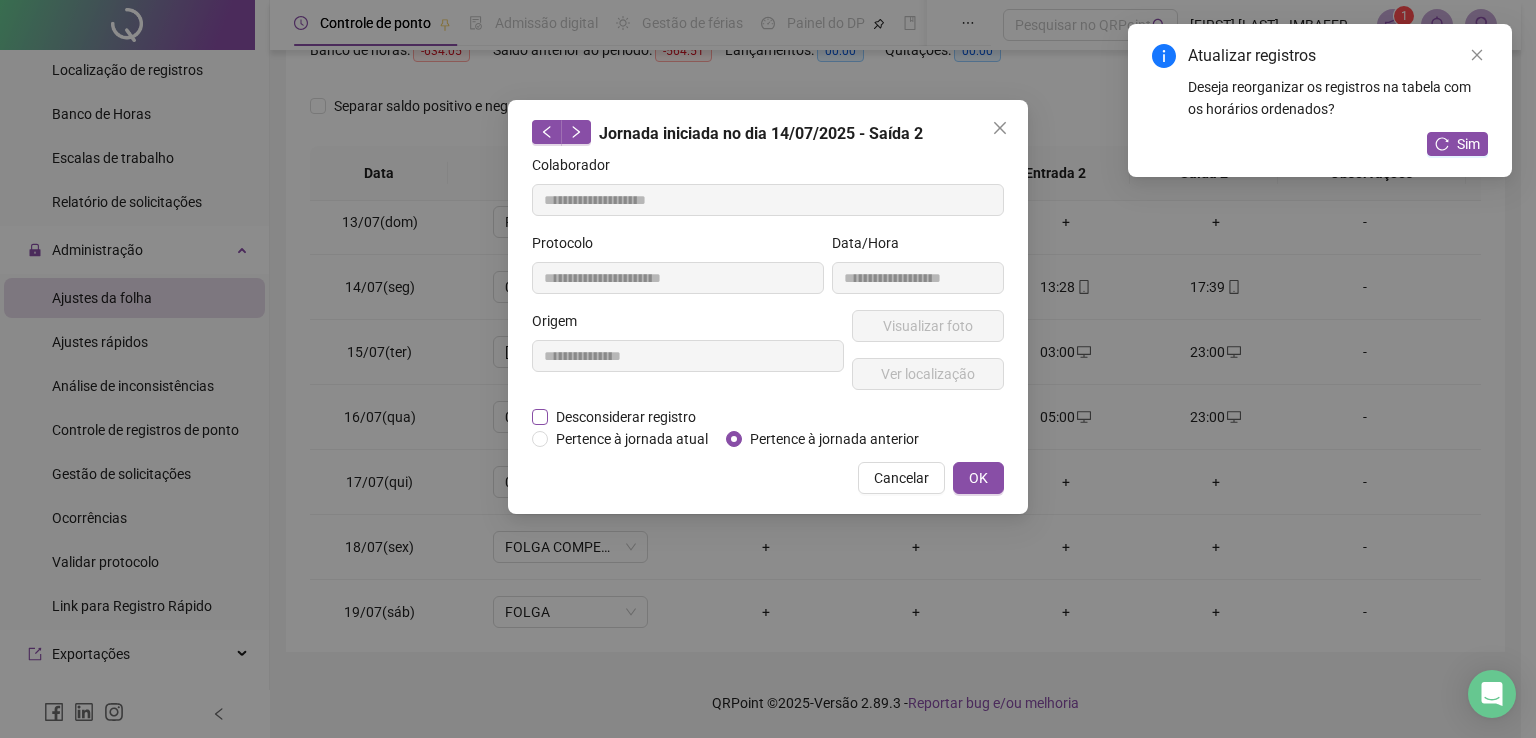 click on "Desconsiderar registro" at bounding box center (626, 417) 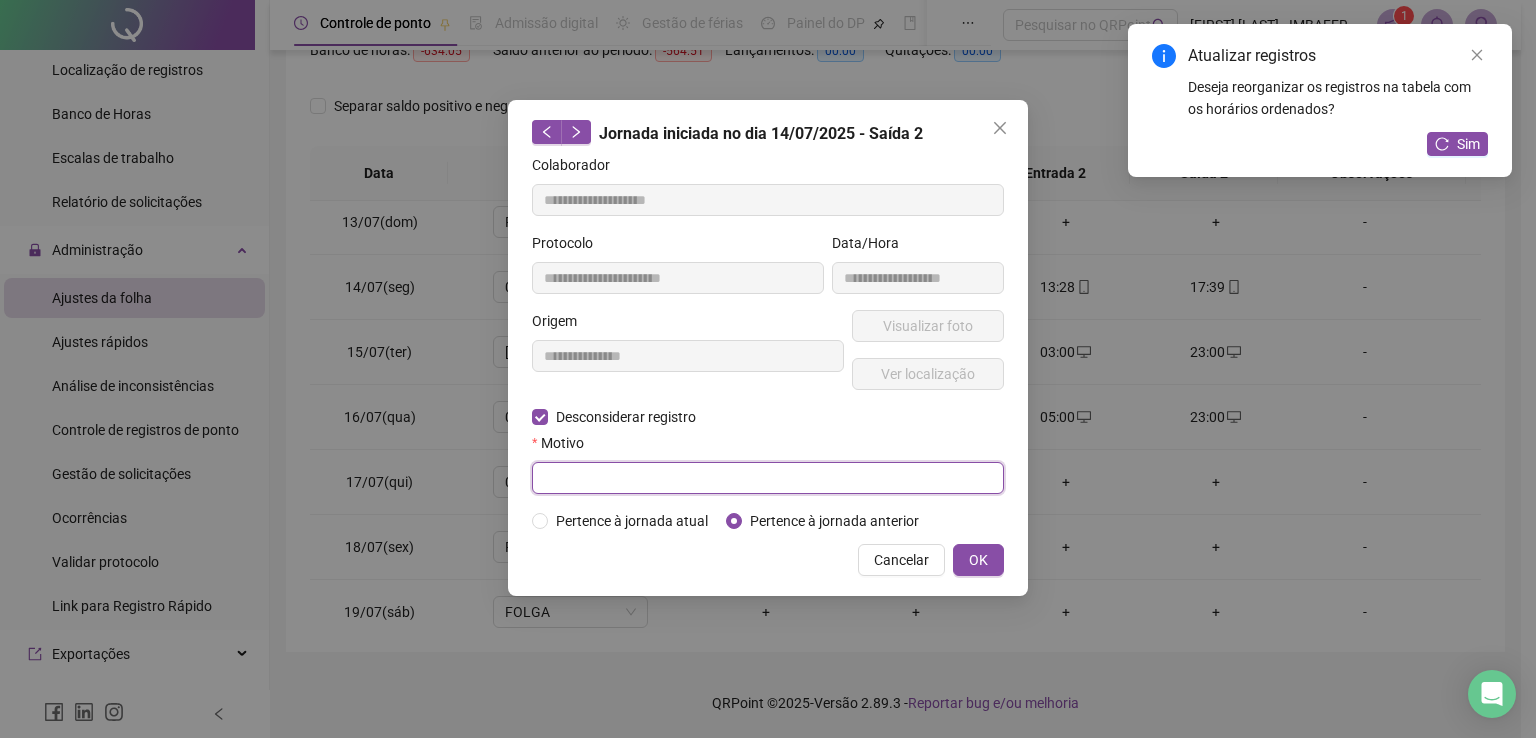 click at bounding box center (768, 478) 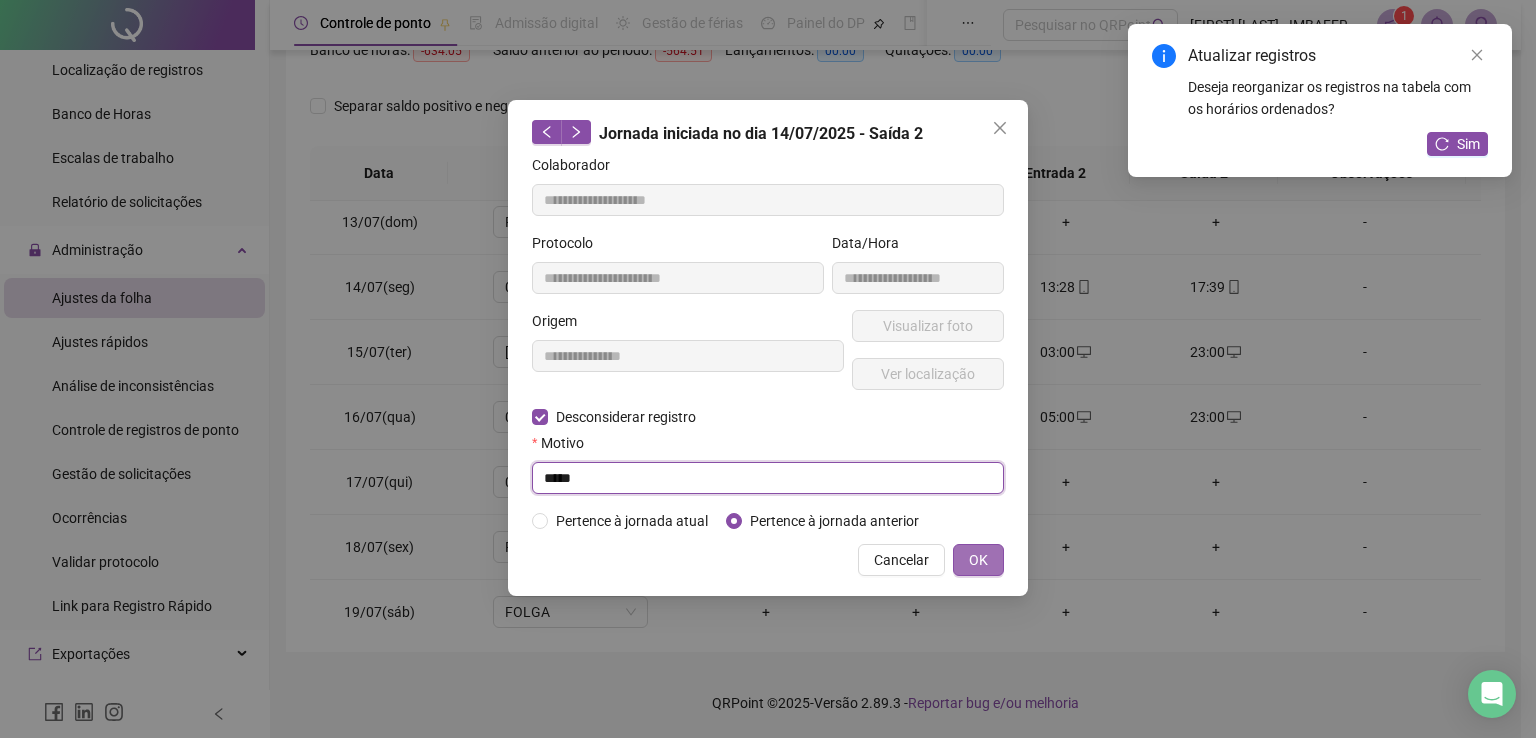 type on "*****" 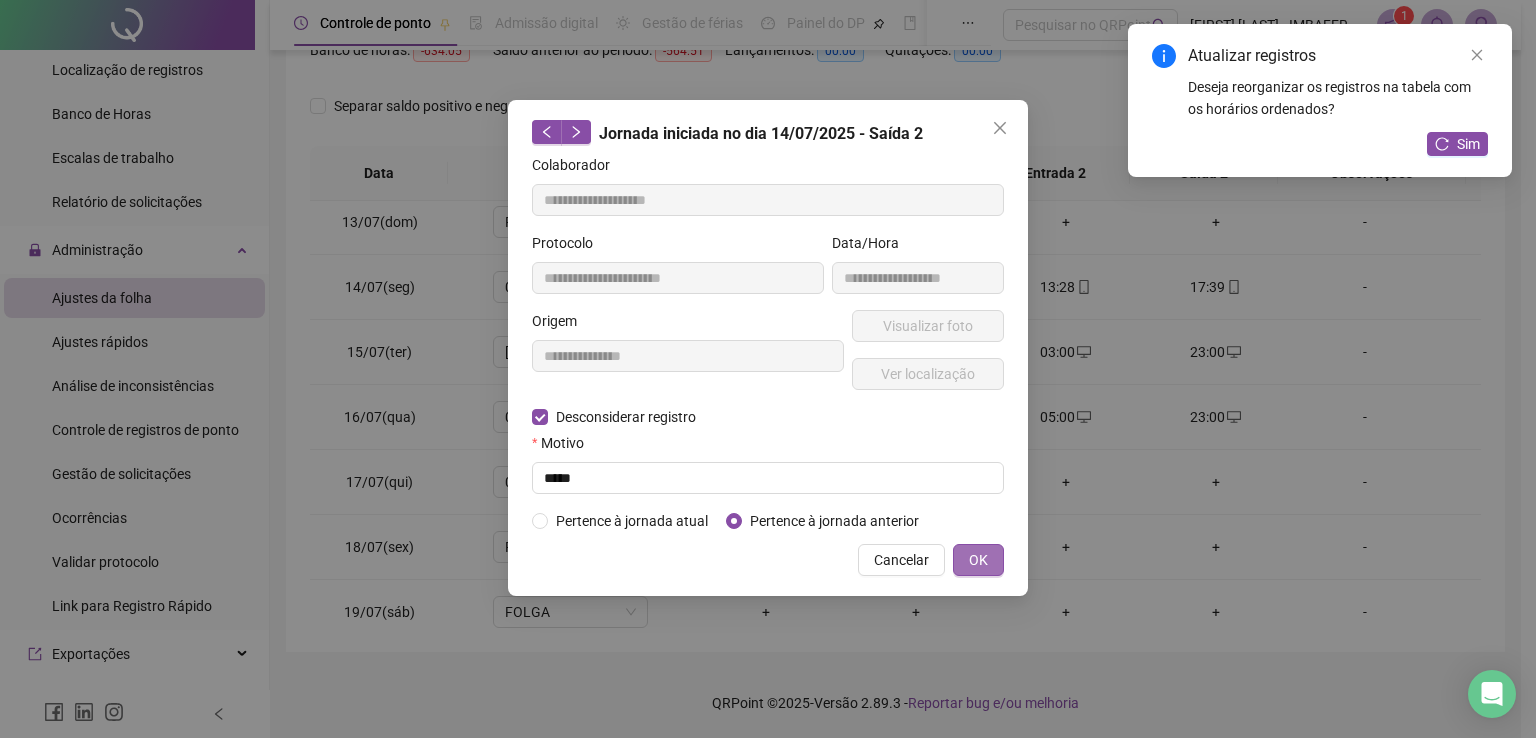 click on "OK" at bounding box center [978, 560] 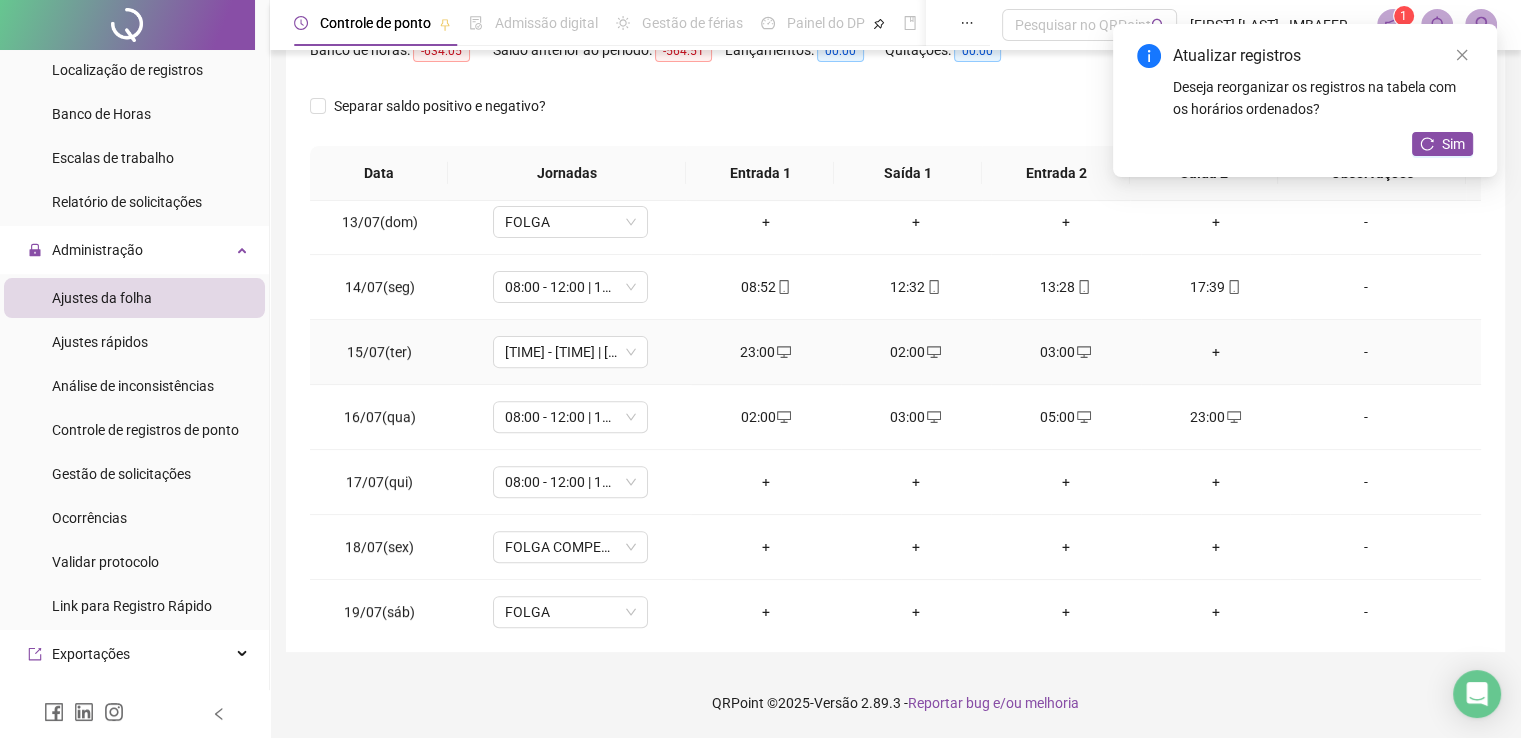 click on "+" at bounding box center (1216, 352) 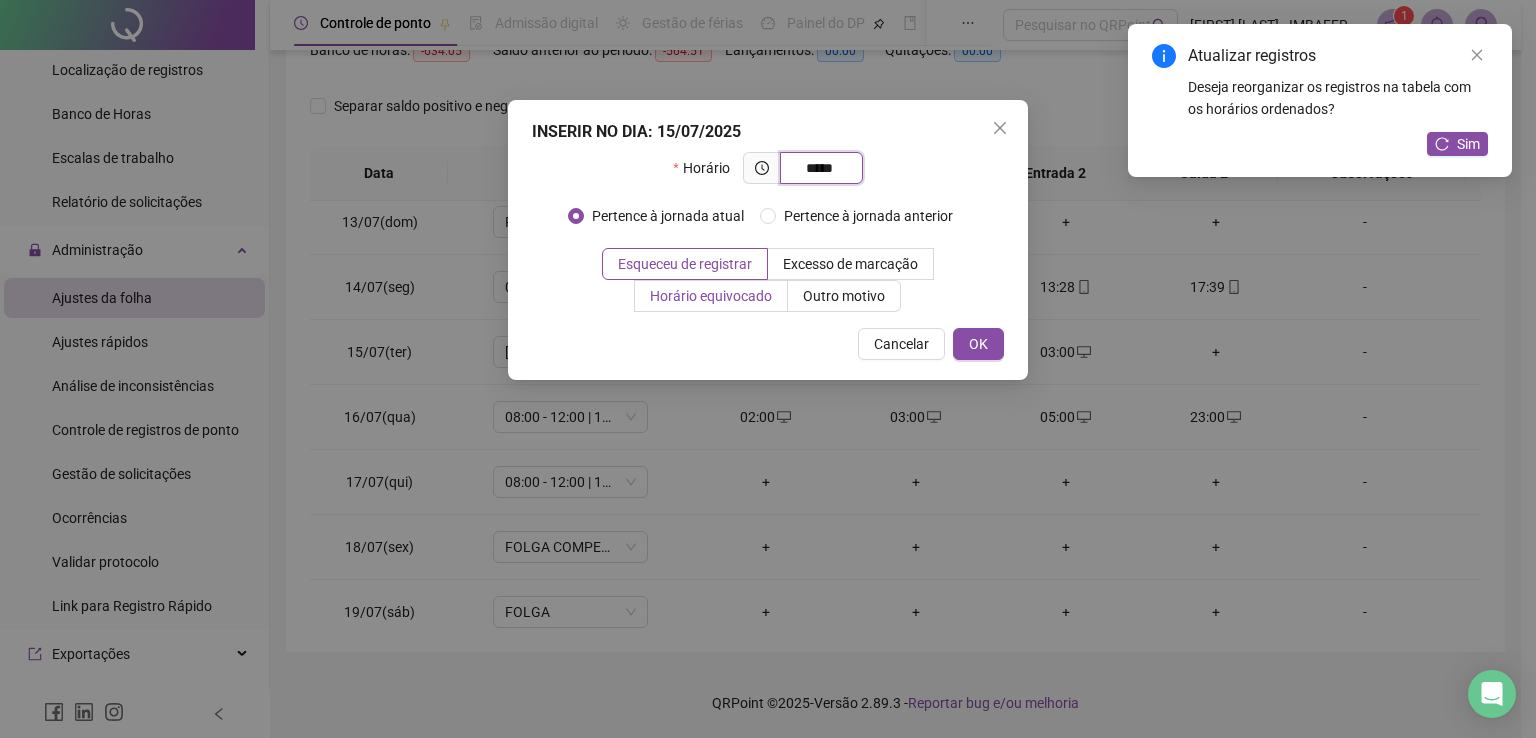 type on "*****" 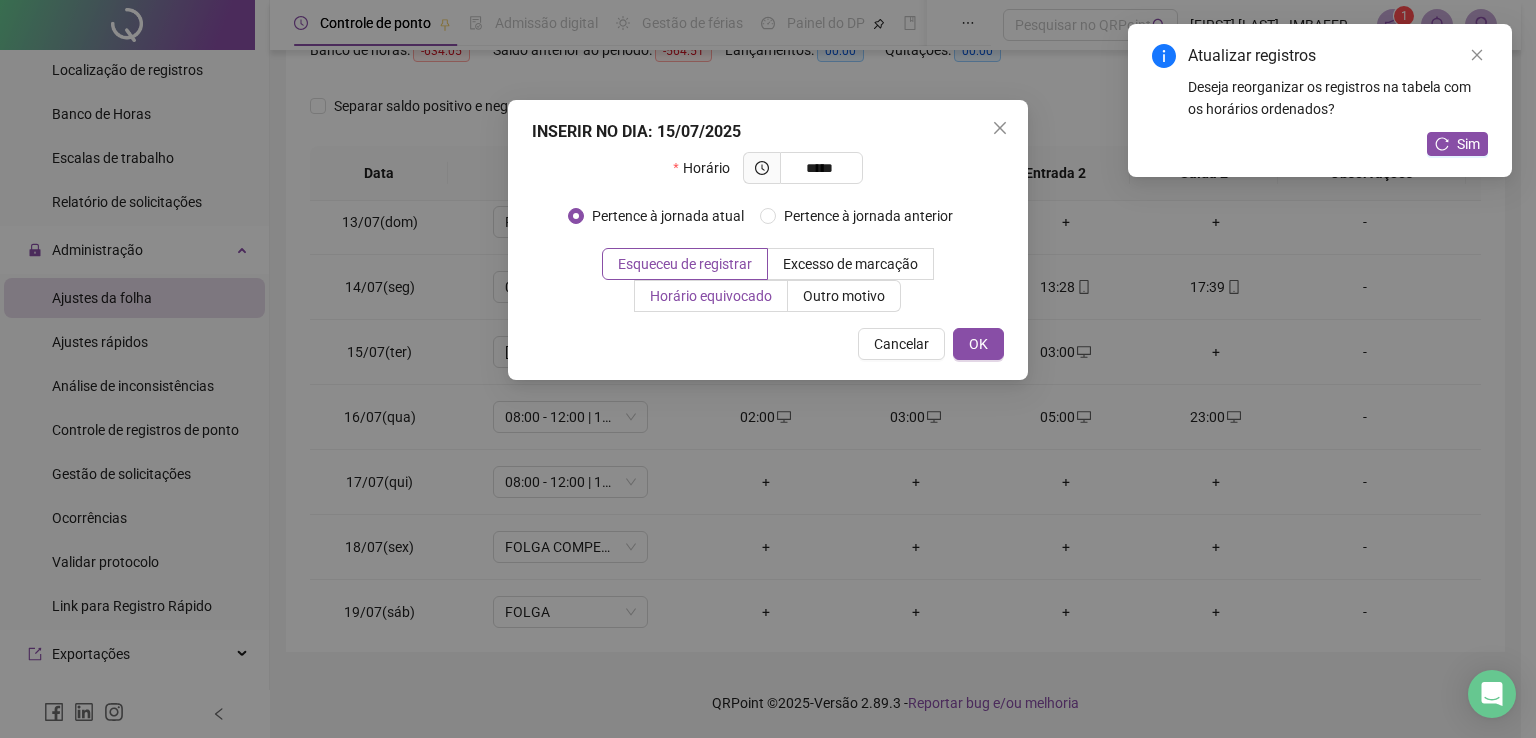 click on "Horário equivocado" at bounding box center (711, 296) 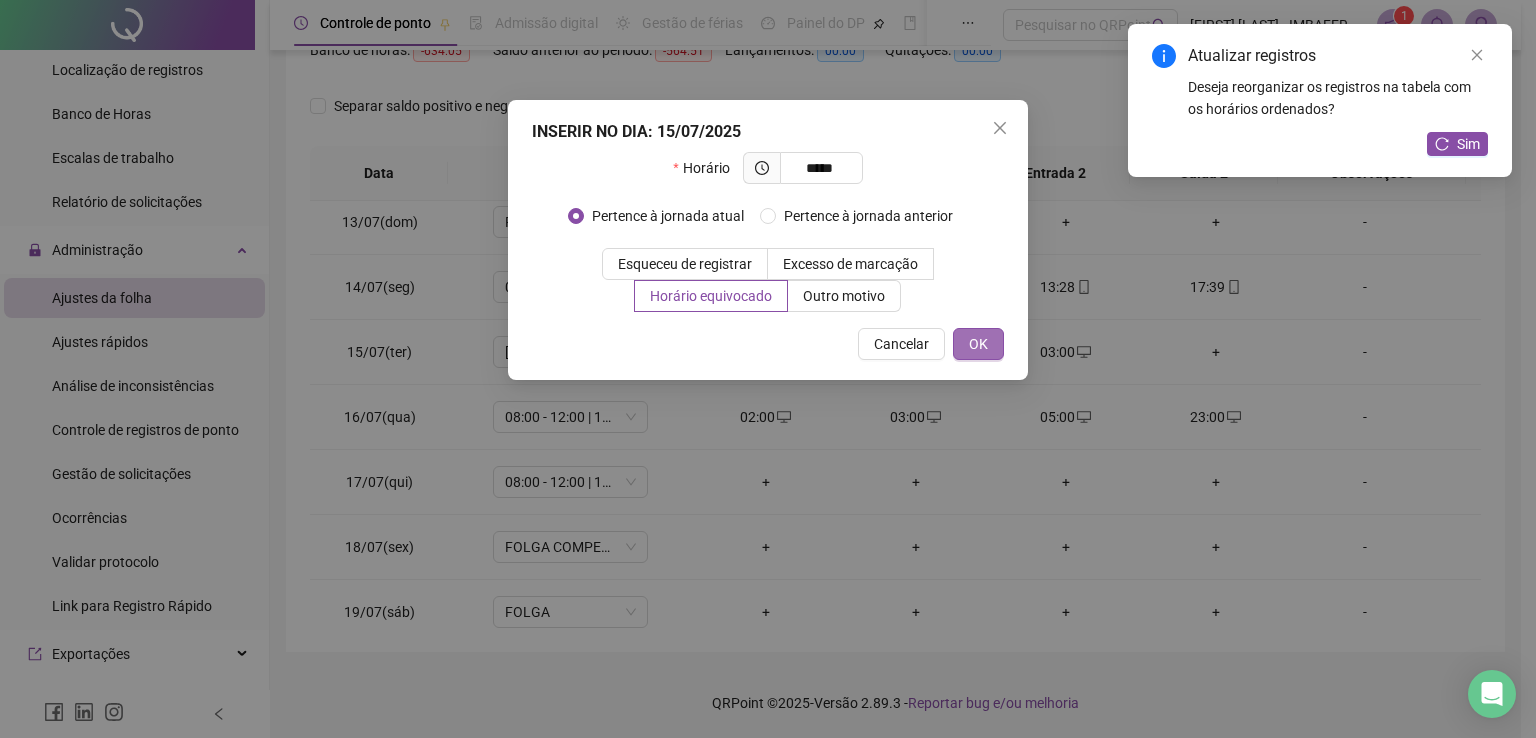 click on "OK" at bounding box center (978, 344) 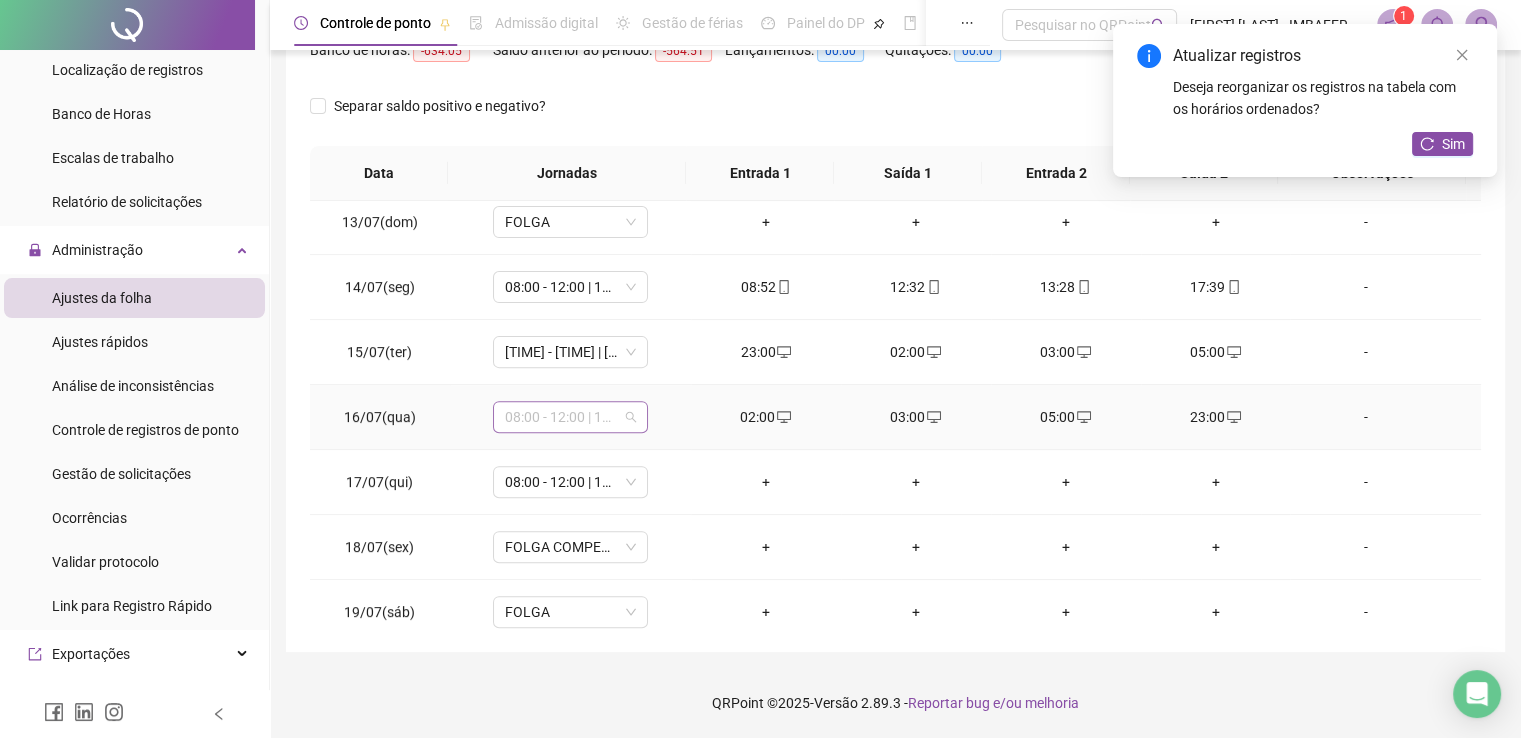click on "08:00 - 12:00 | 13:00 - 18:00" at bounding box center (570, 417) 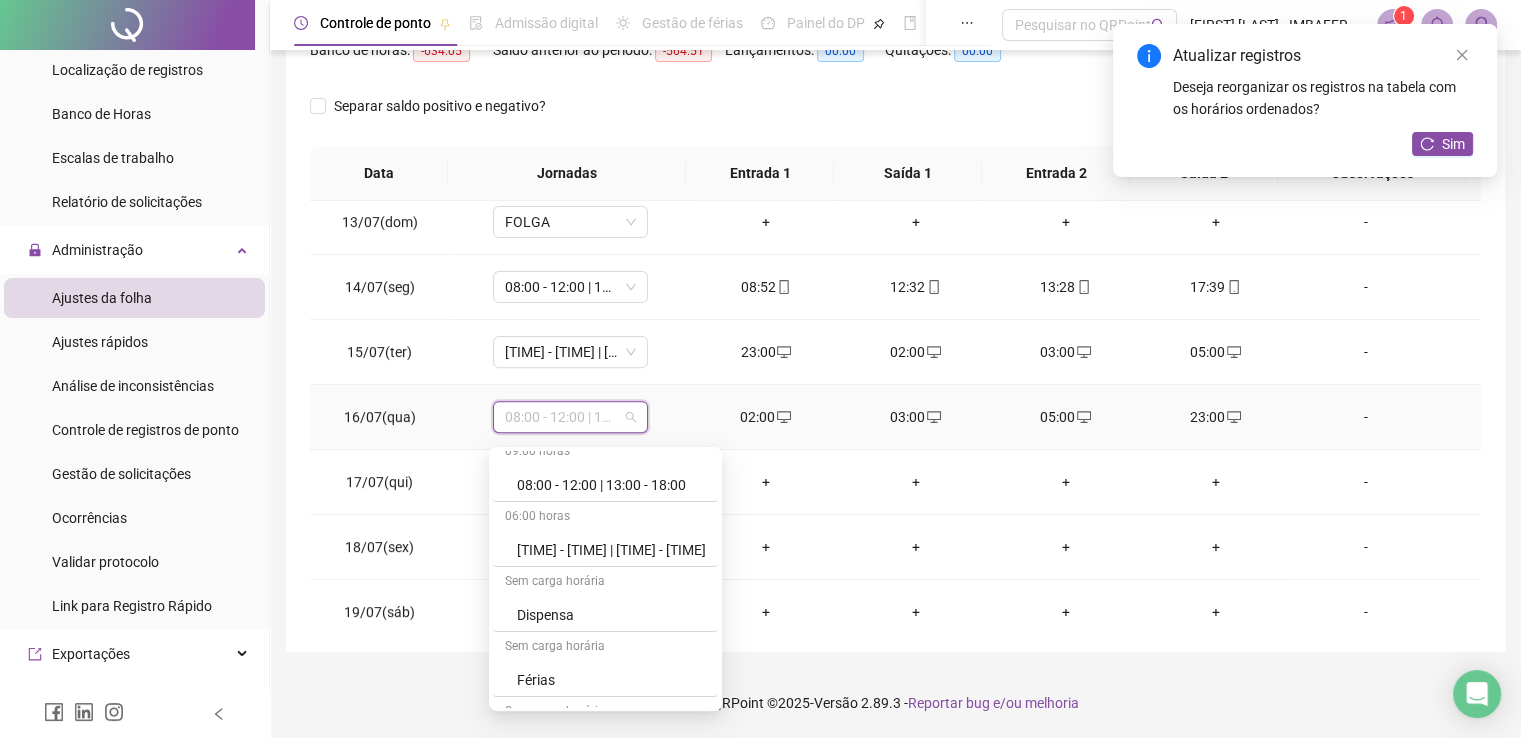 scroll, scrollTop: 237, scrollLeft: 0, axis: vertical 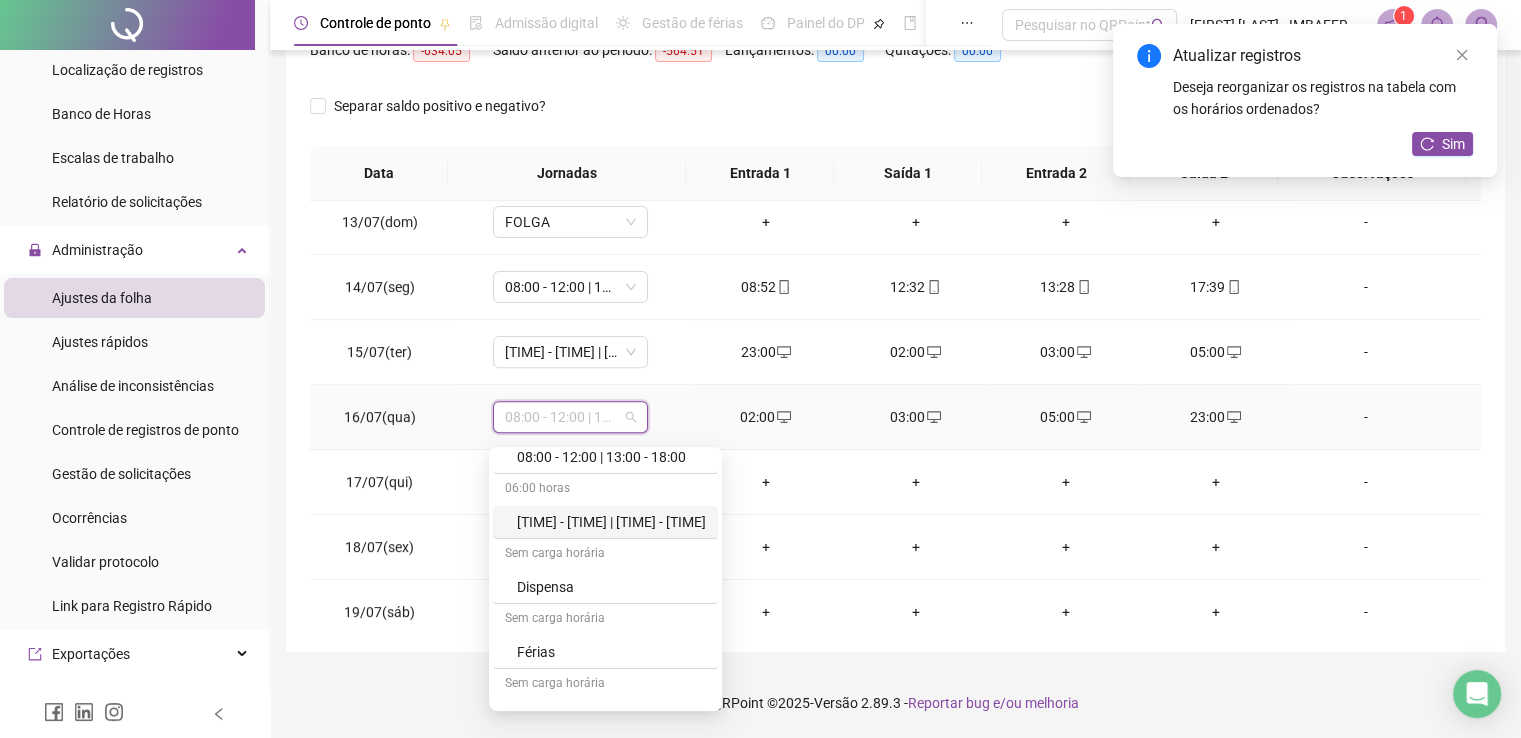 click on "[TIME] - [TIME] | [TIME] - [TIME]" at bounding box center (611, 522) 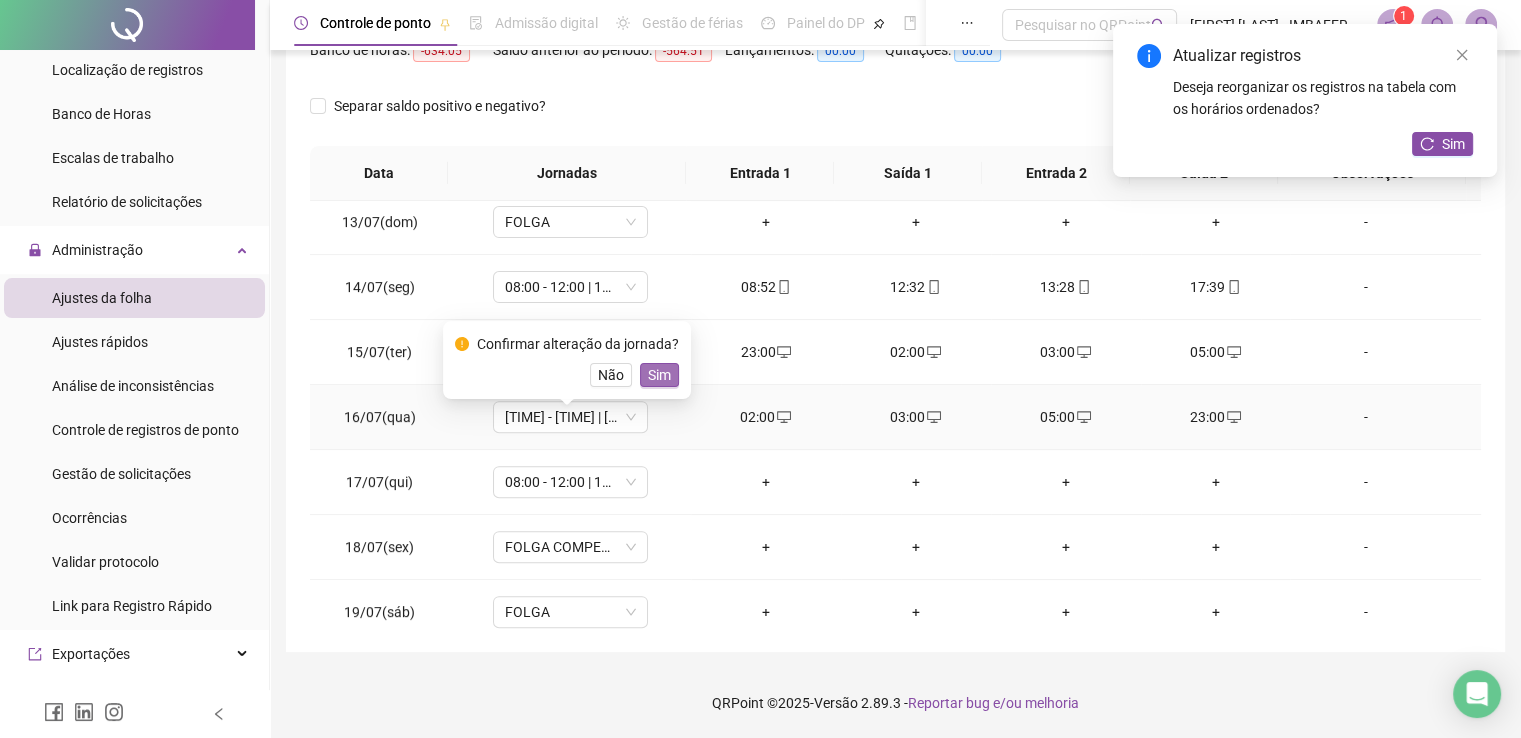 click on "Sim" at bounding box center (659, 375) 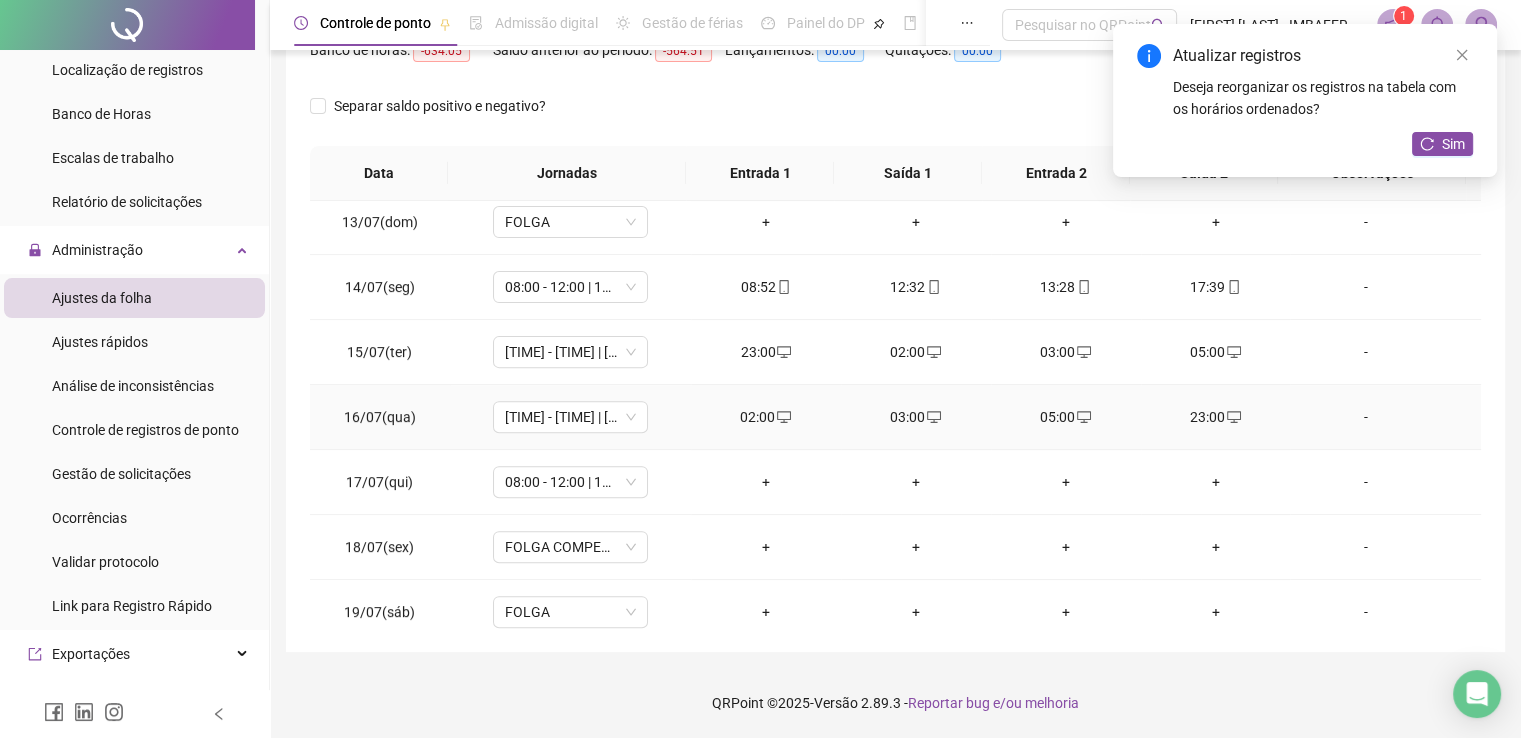 click on "02:00" at bounding box center [766, 417] 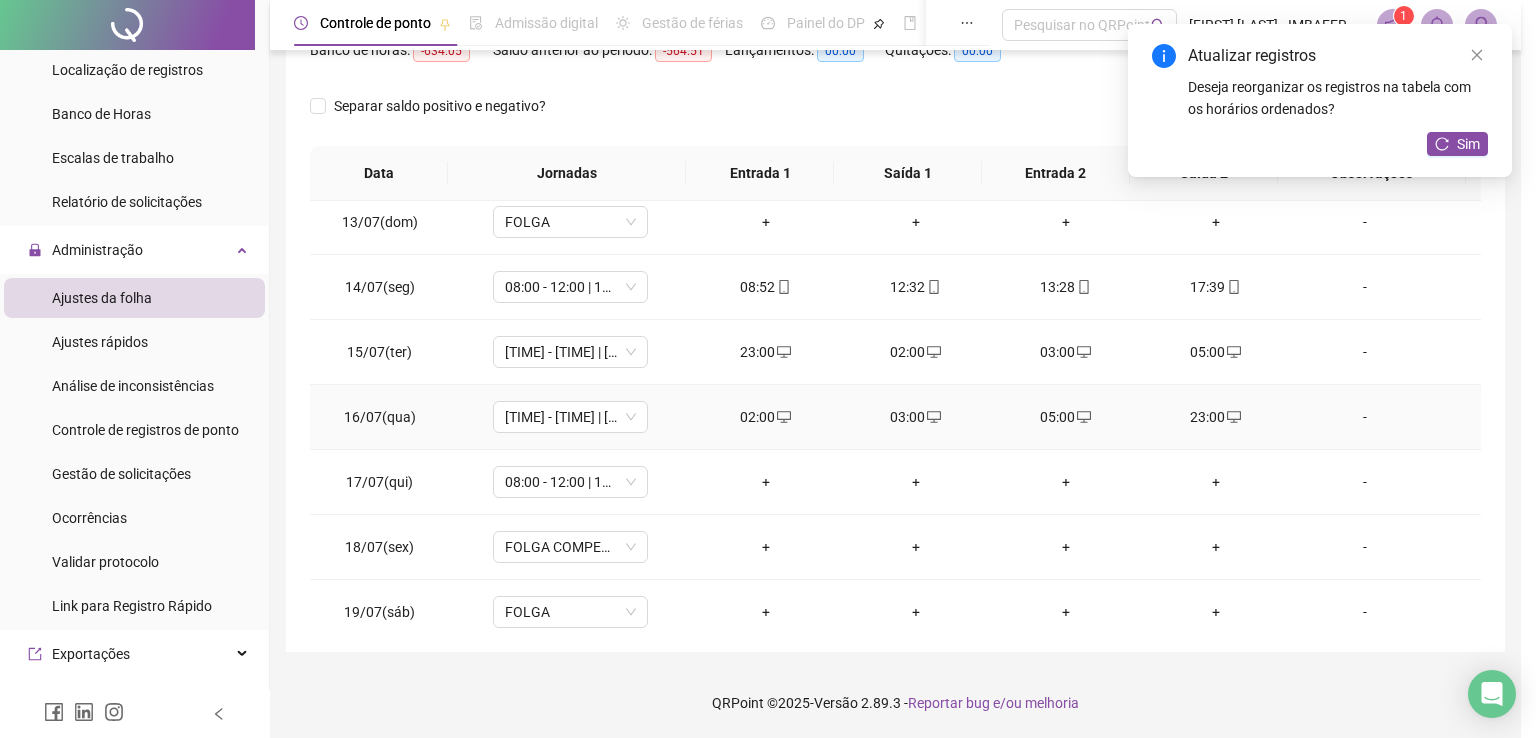 type on "**********" 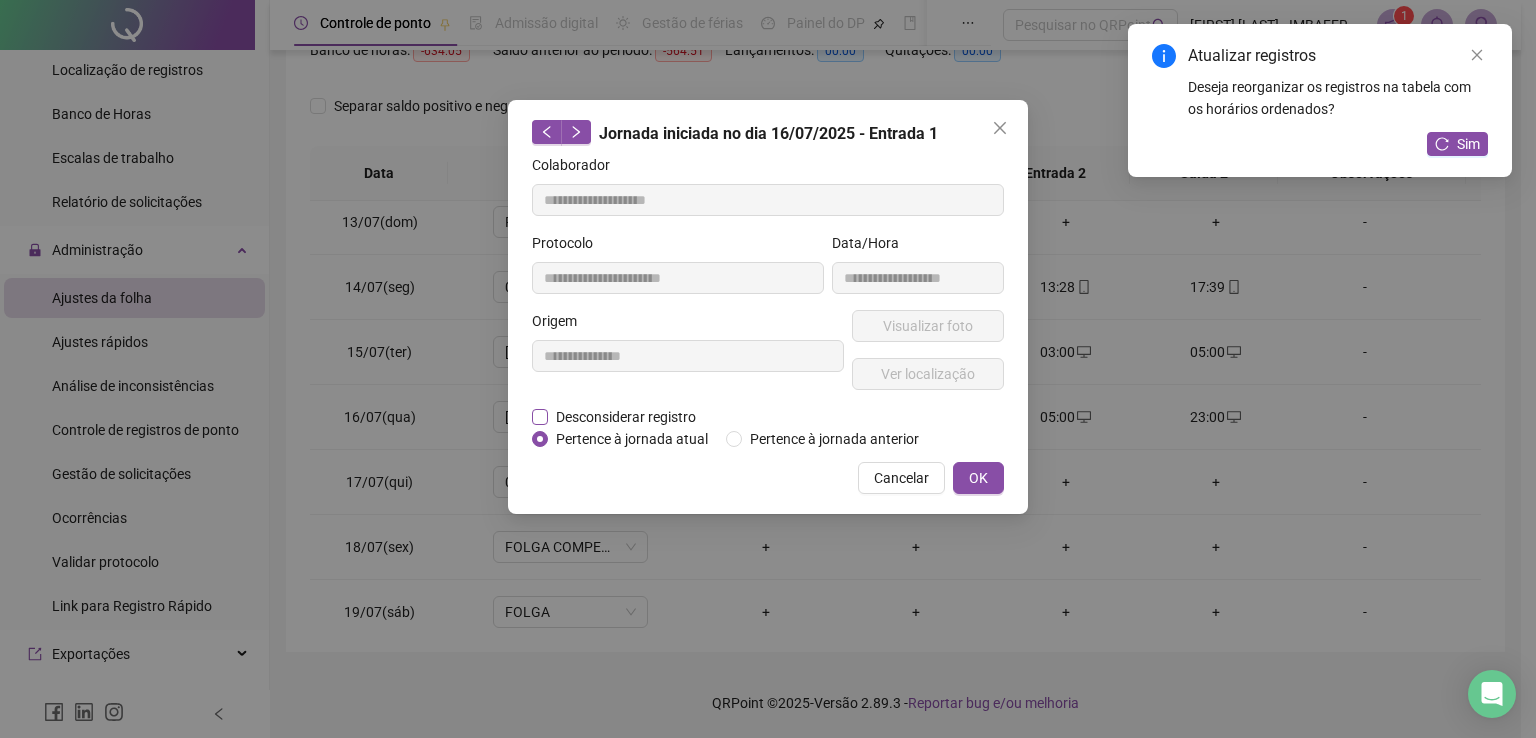 click on "Desconsiderar registro" at bounding box center (626, 417) 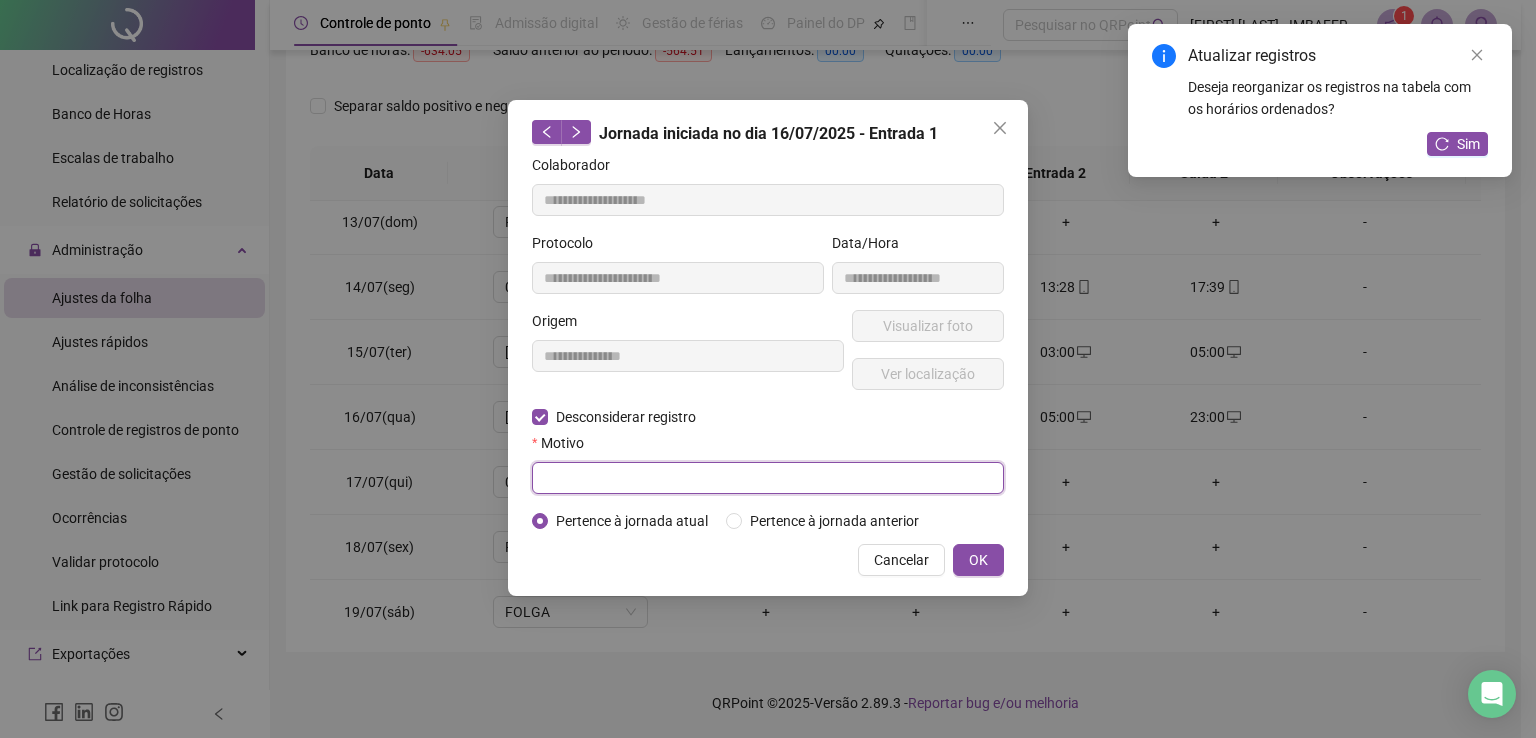 click at bounding box center [768, 478] 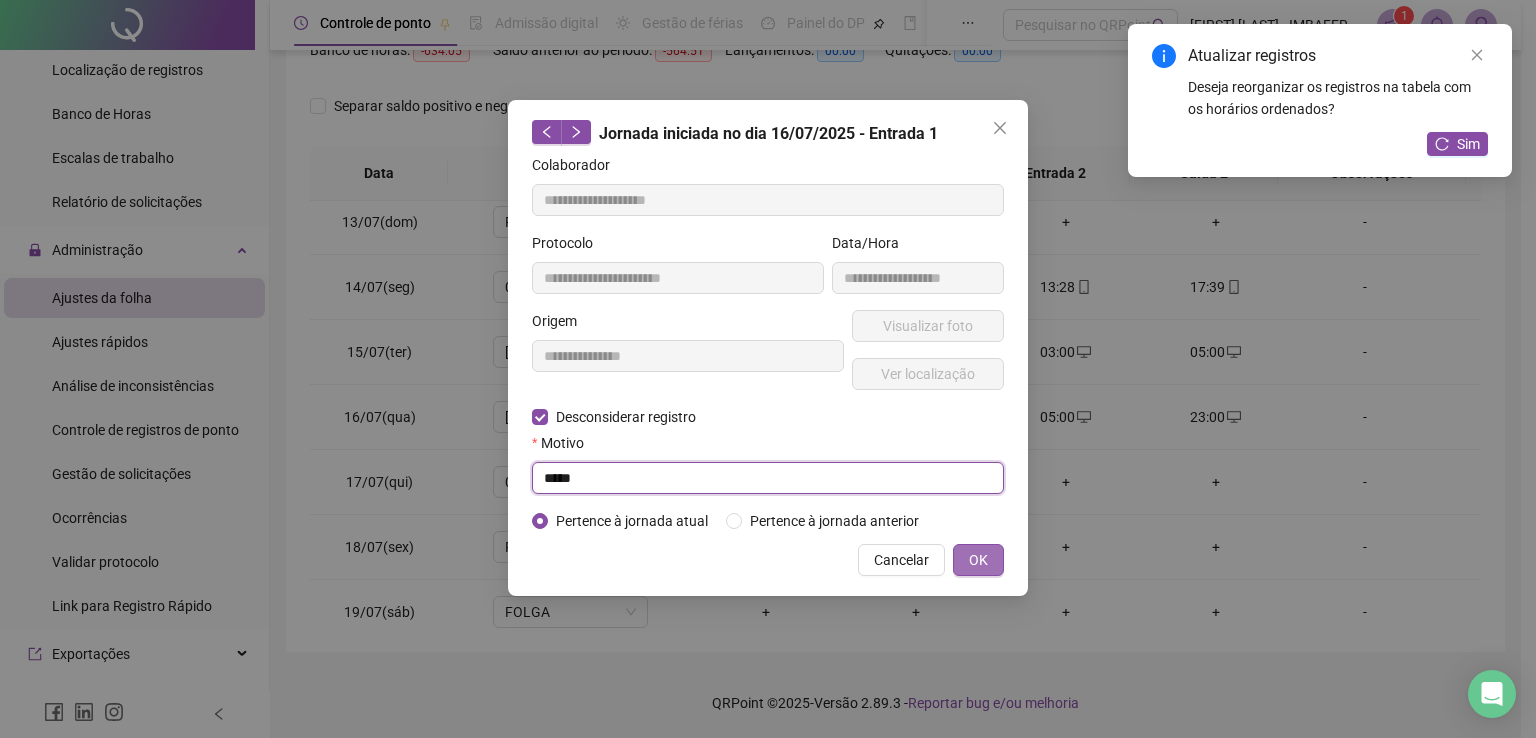 type on "*****" 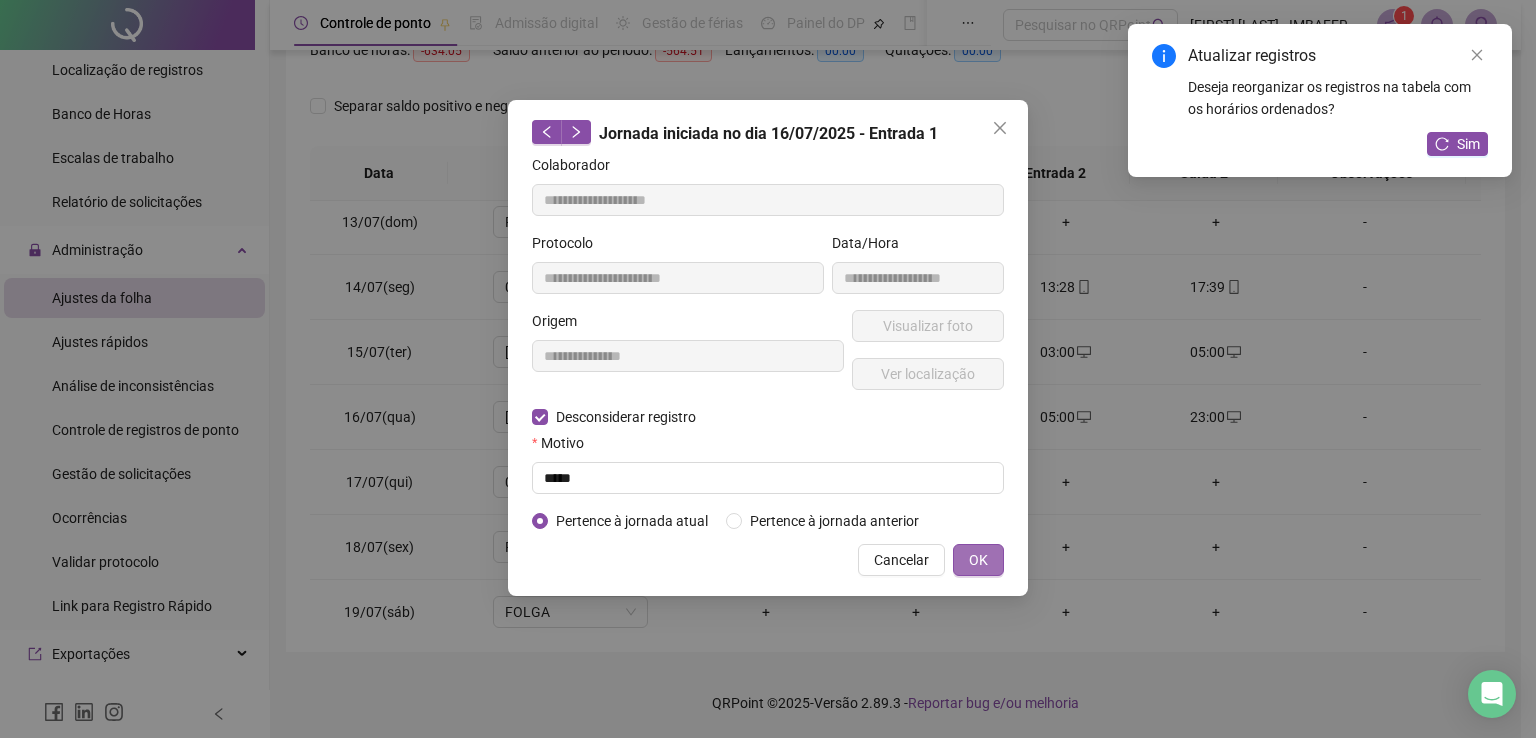 click on "OK" at bounding box center (978, 560) 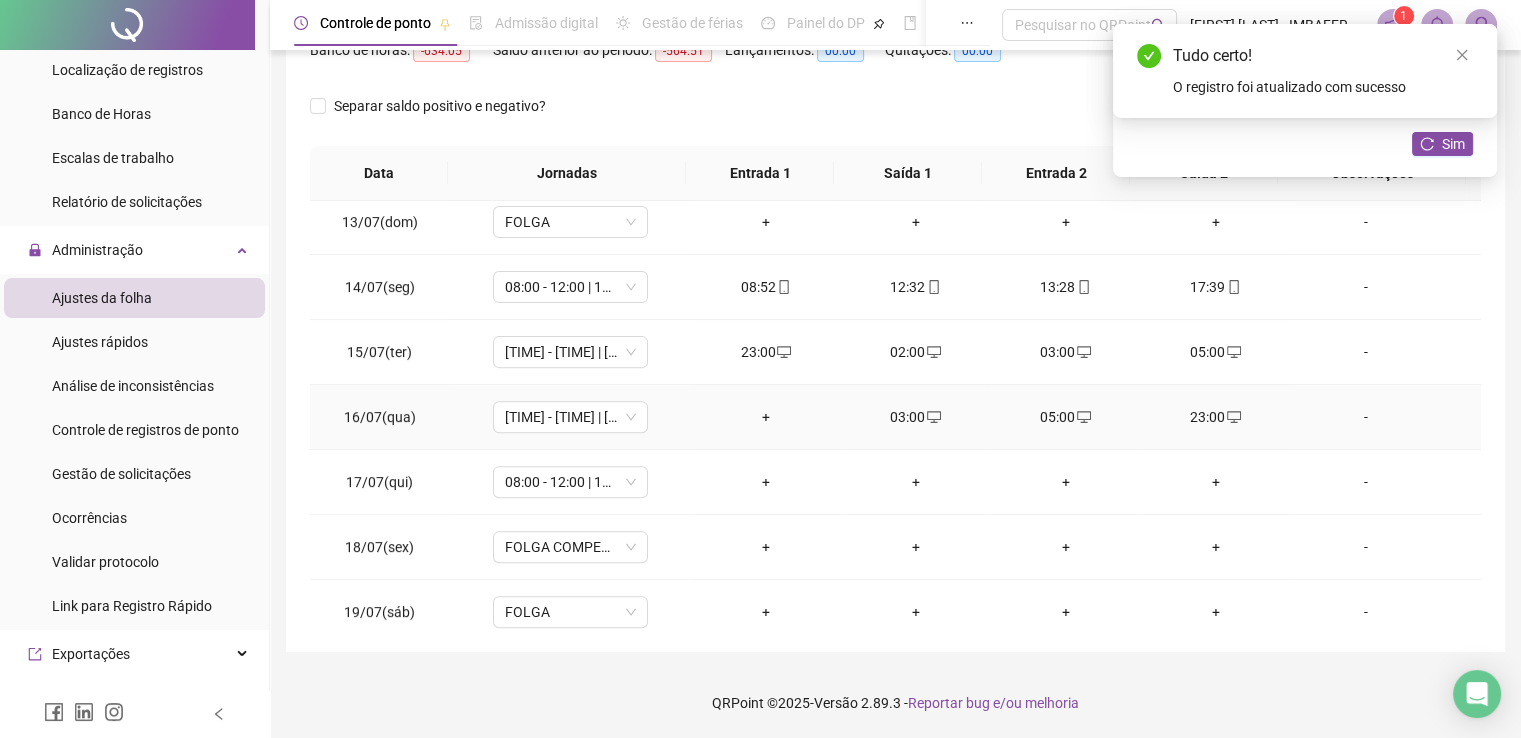 click on "03:00" at bounding box center (916, 417) 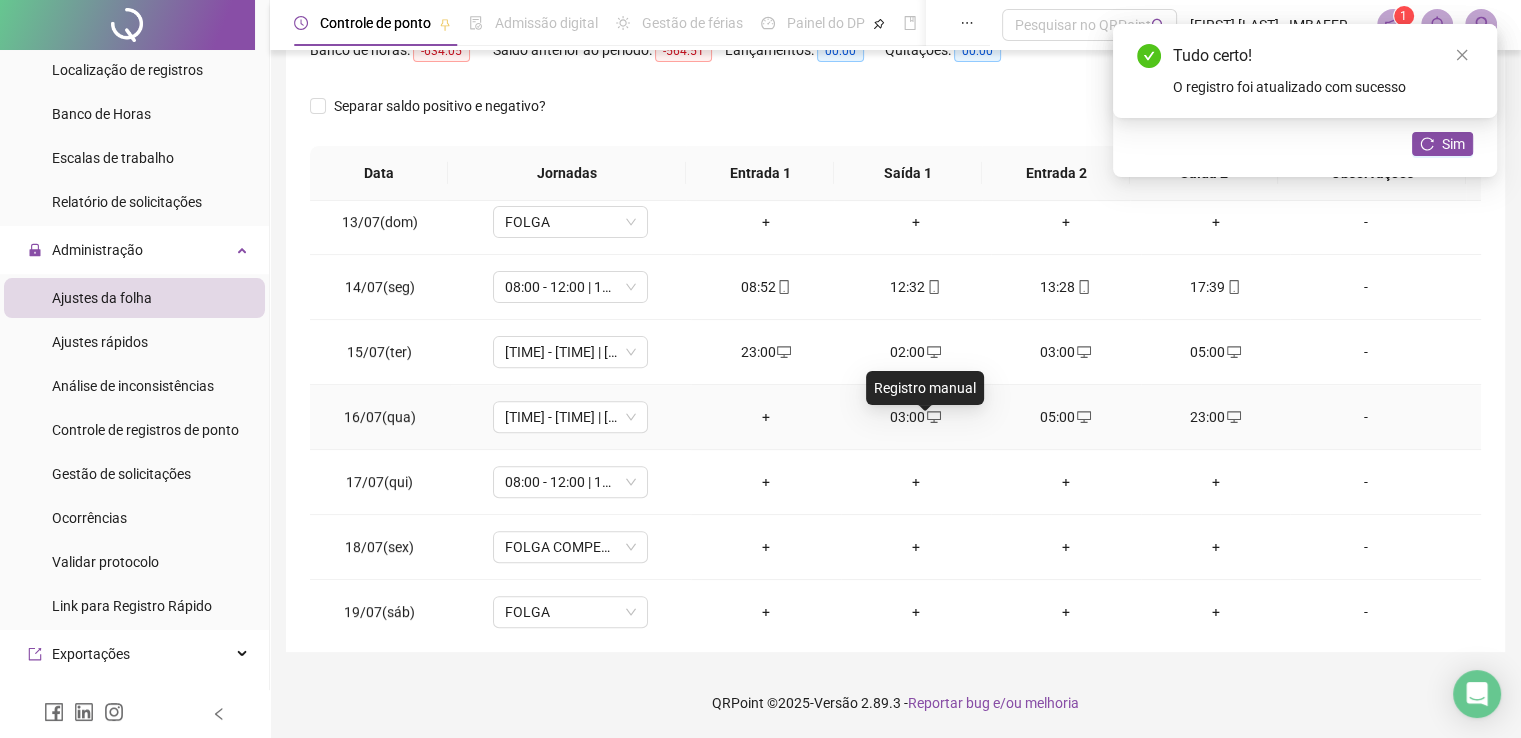 click 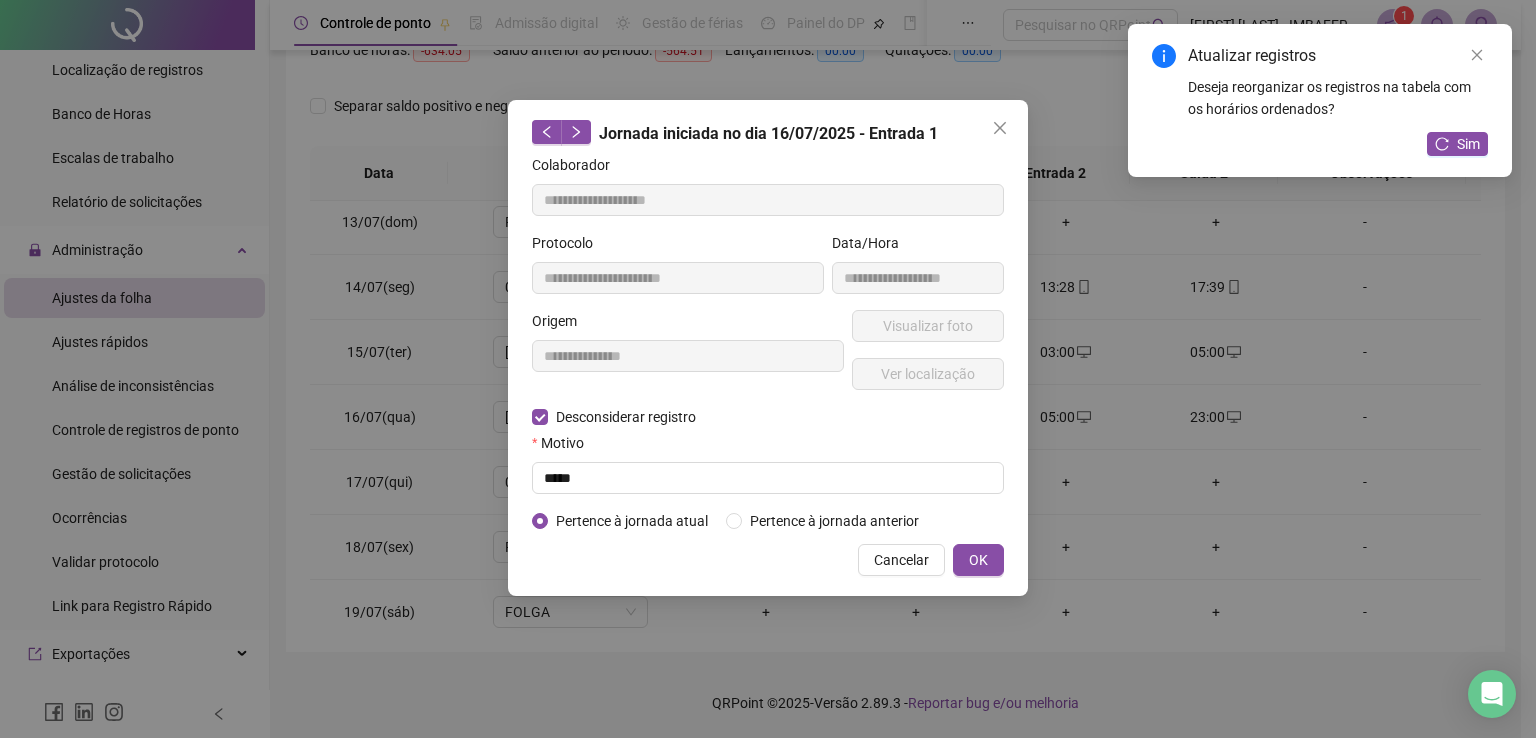 type on "**********" 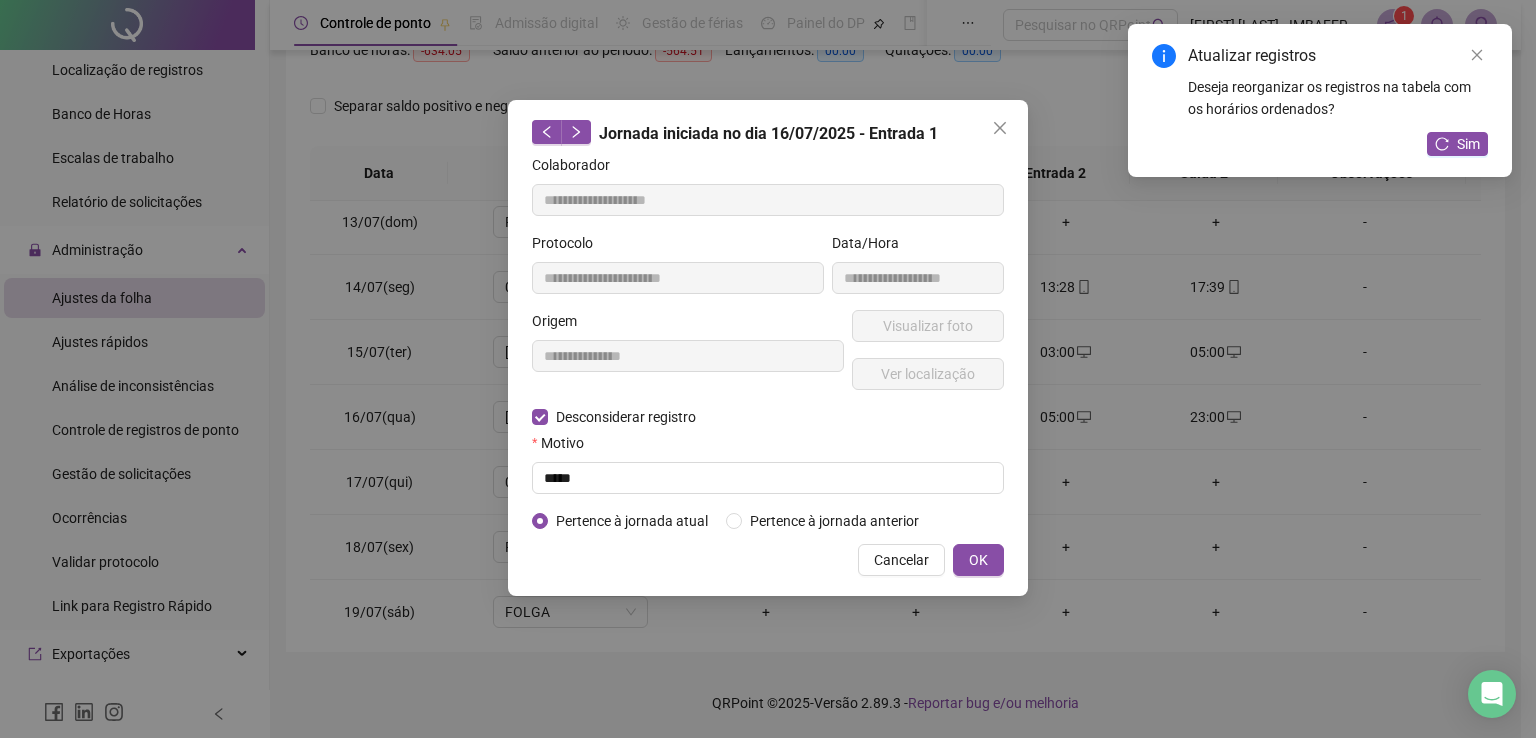 type on "**********" 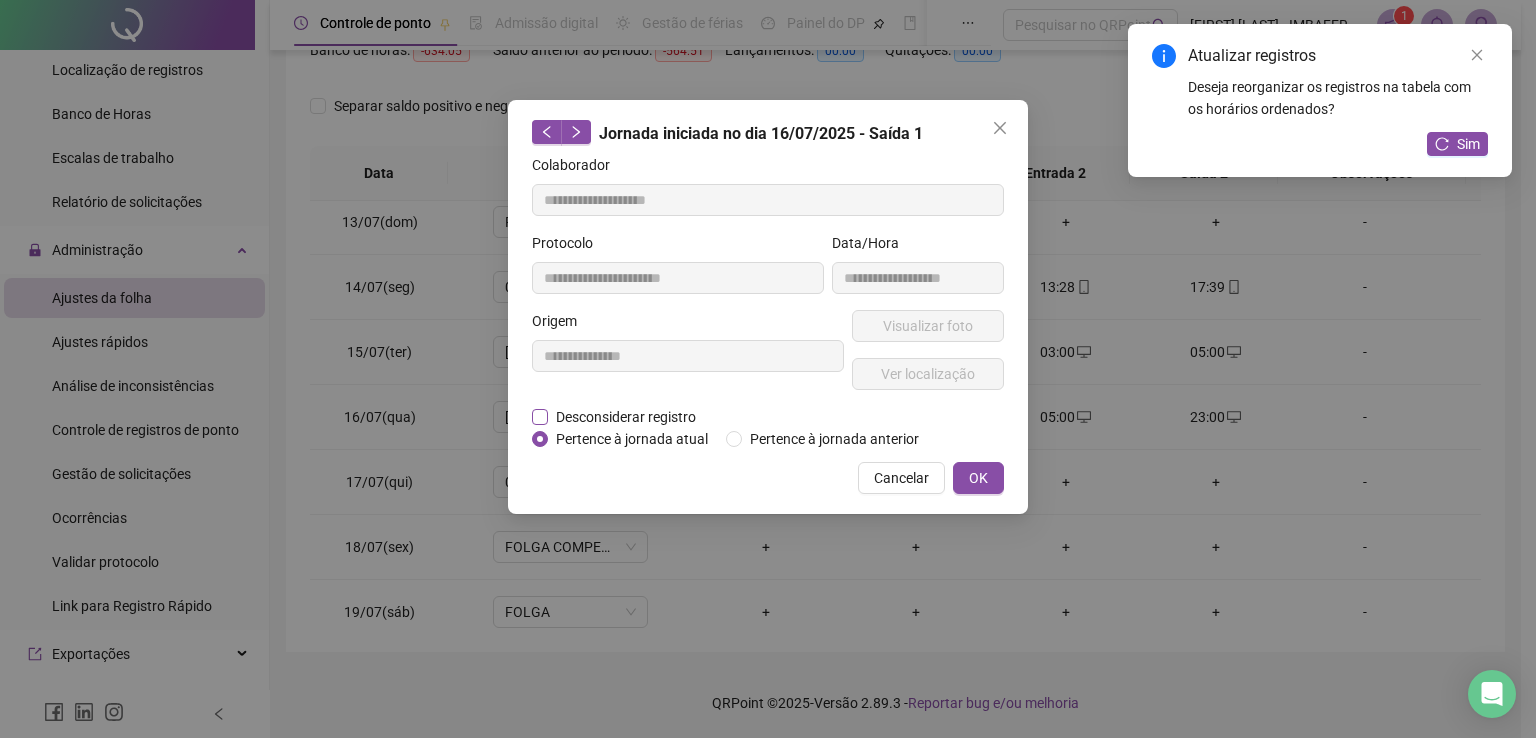 click on "Desconsiderar registro" at bounding box center (626, 417) 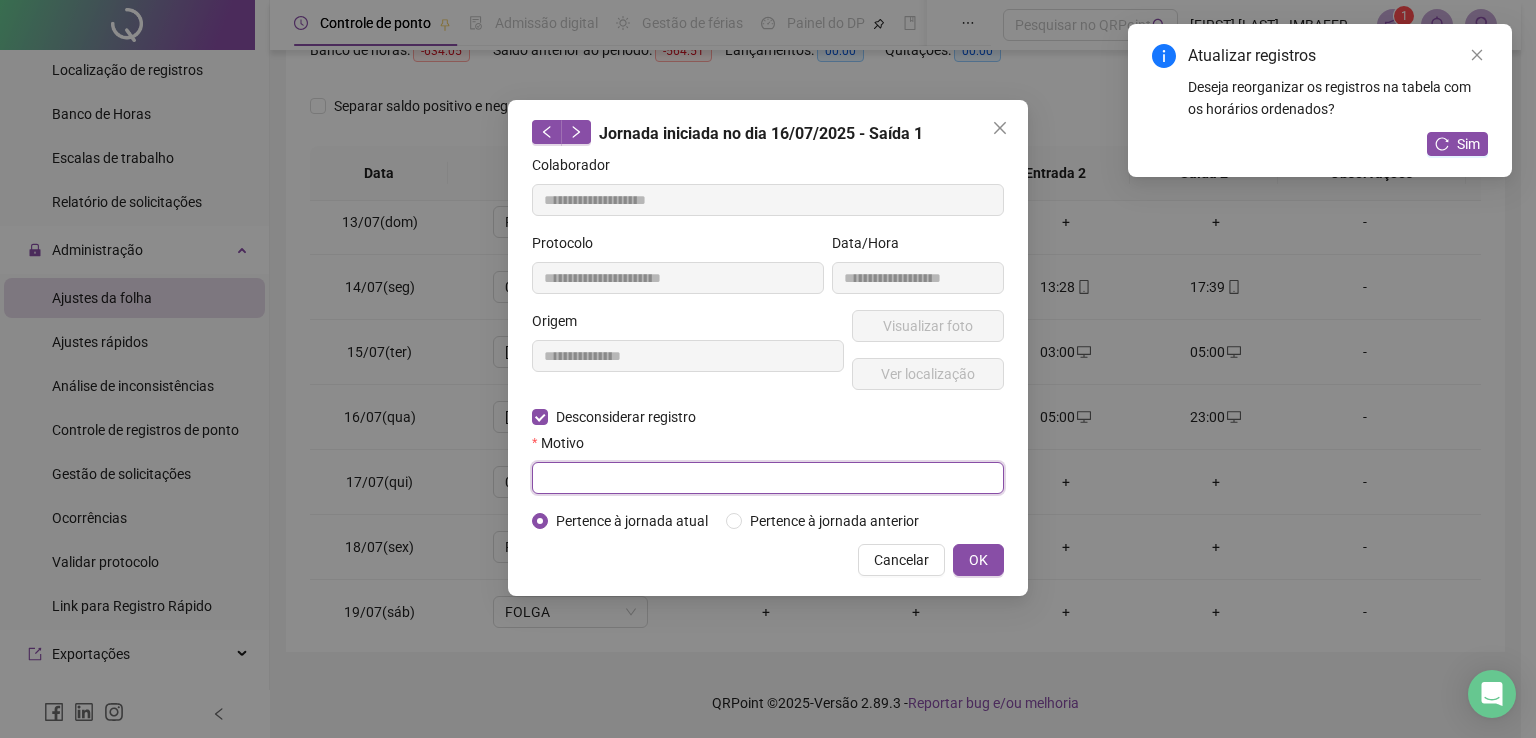 click at bounding box center [768, 478] 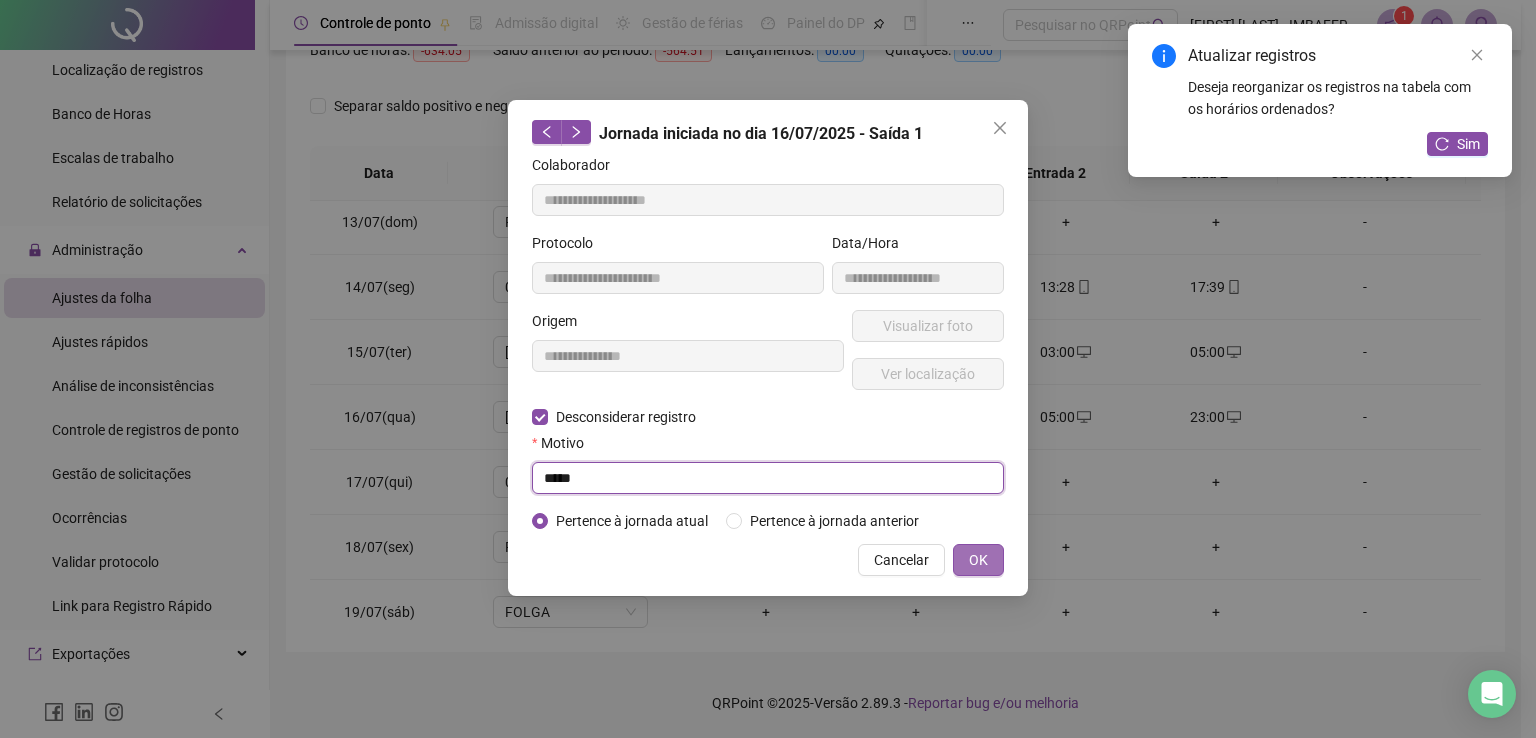 type on "*****" 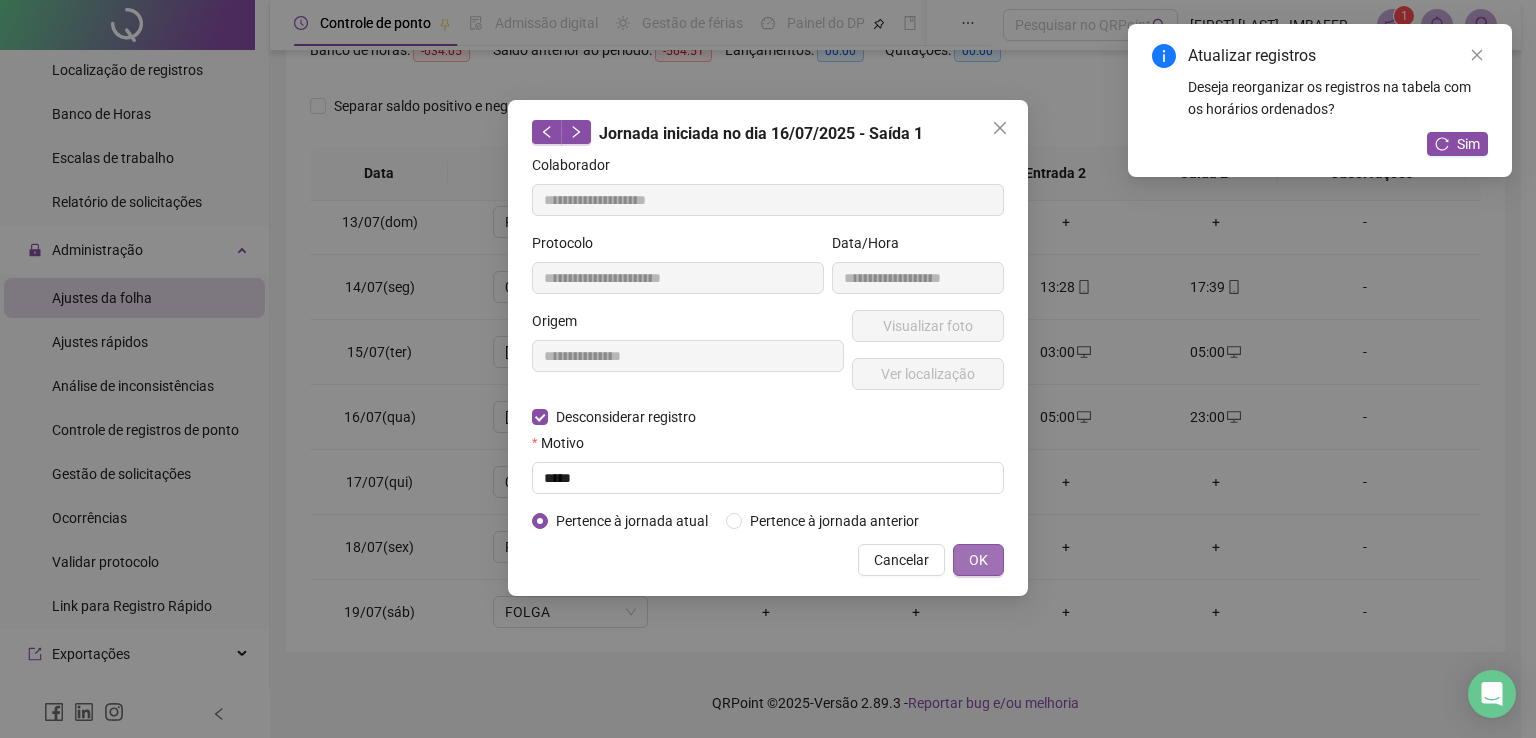 click on "OK" at bounding box center (978, 560) 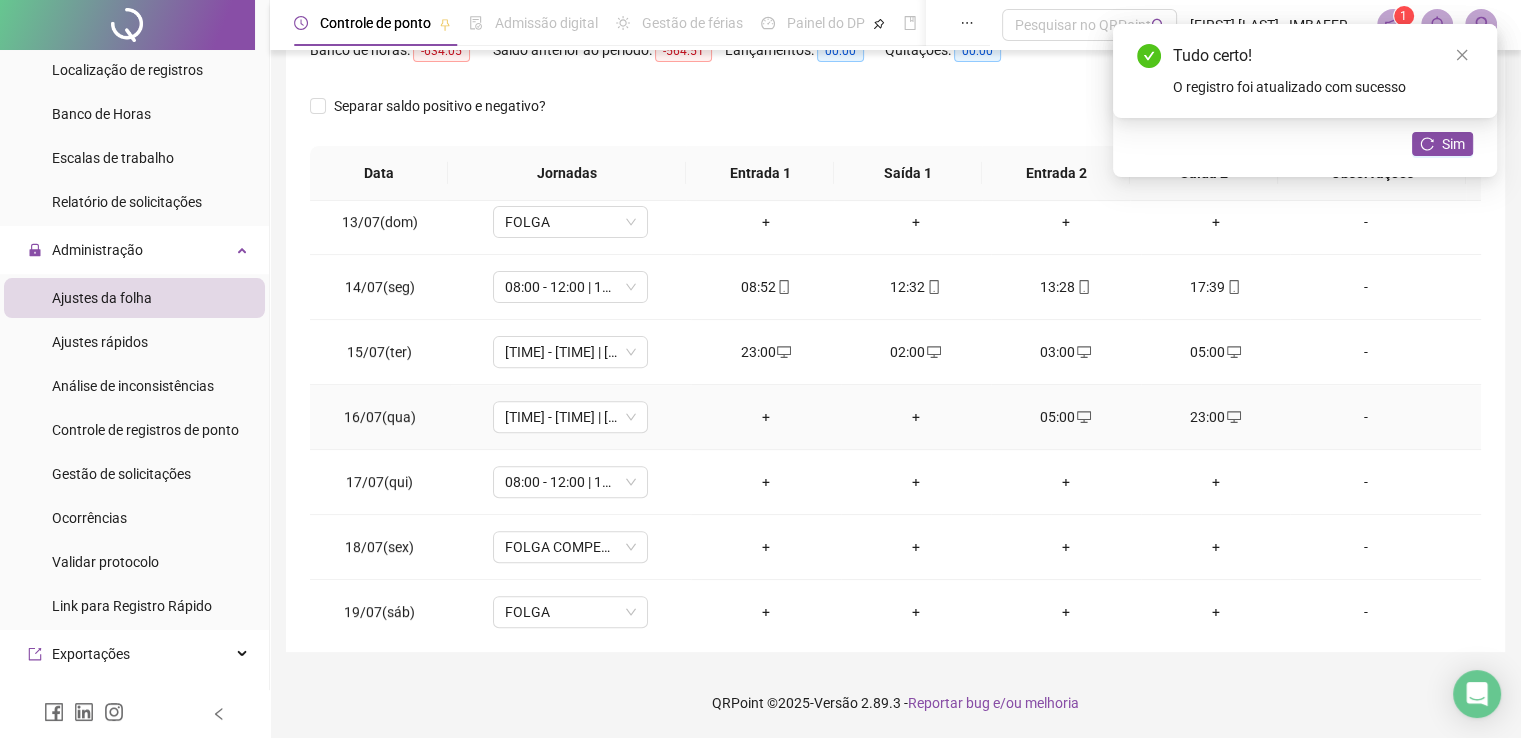 click on "05:00" at bounding box center (1066, 417) 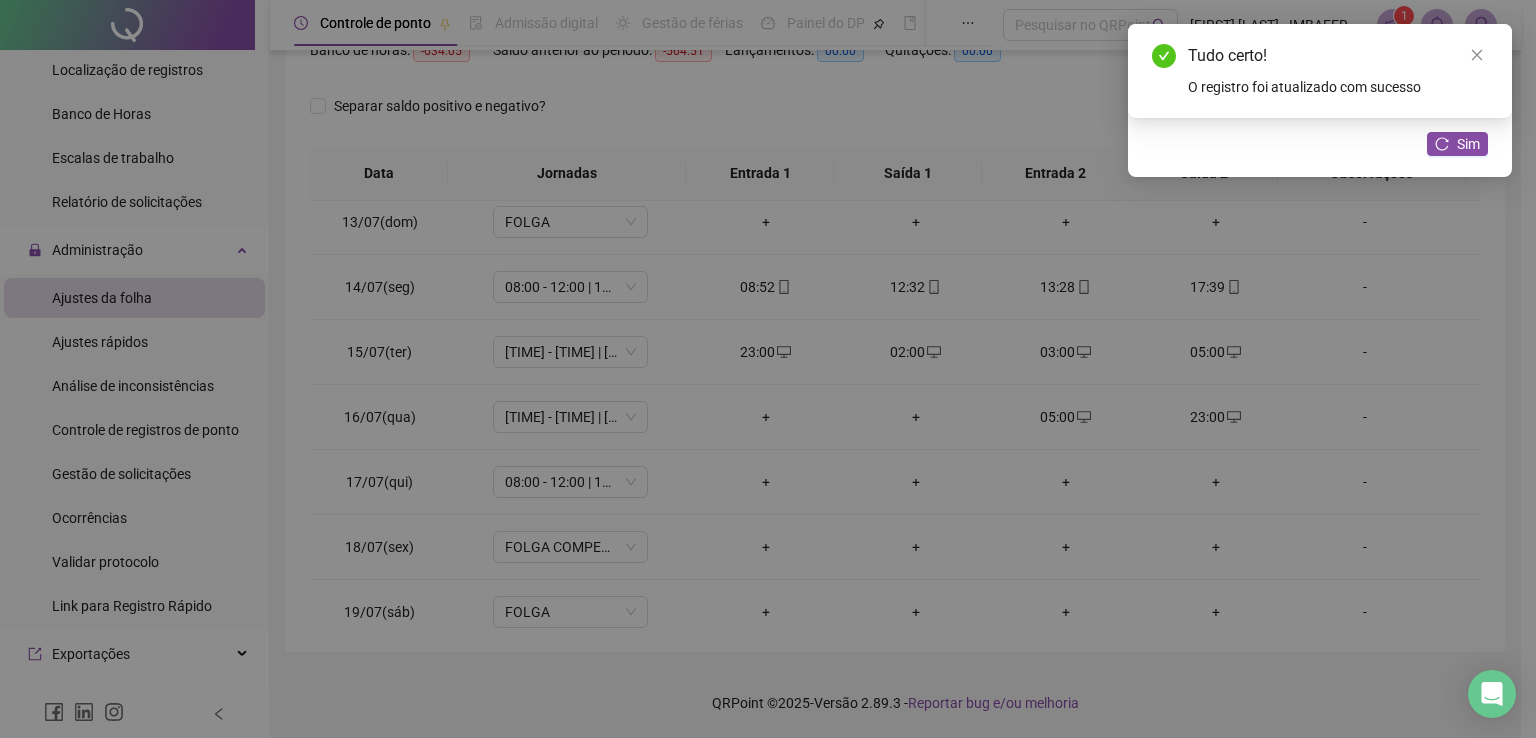 type on "**********" 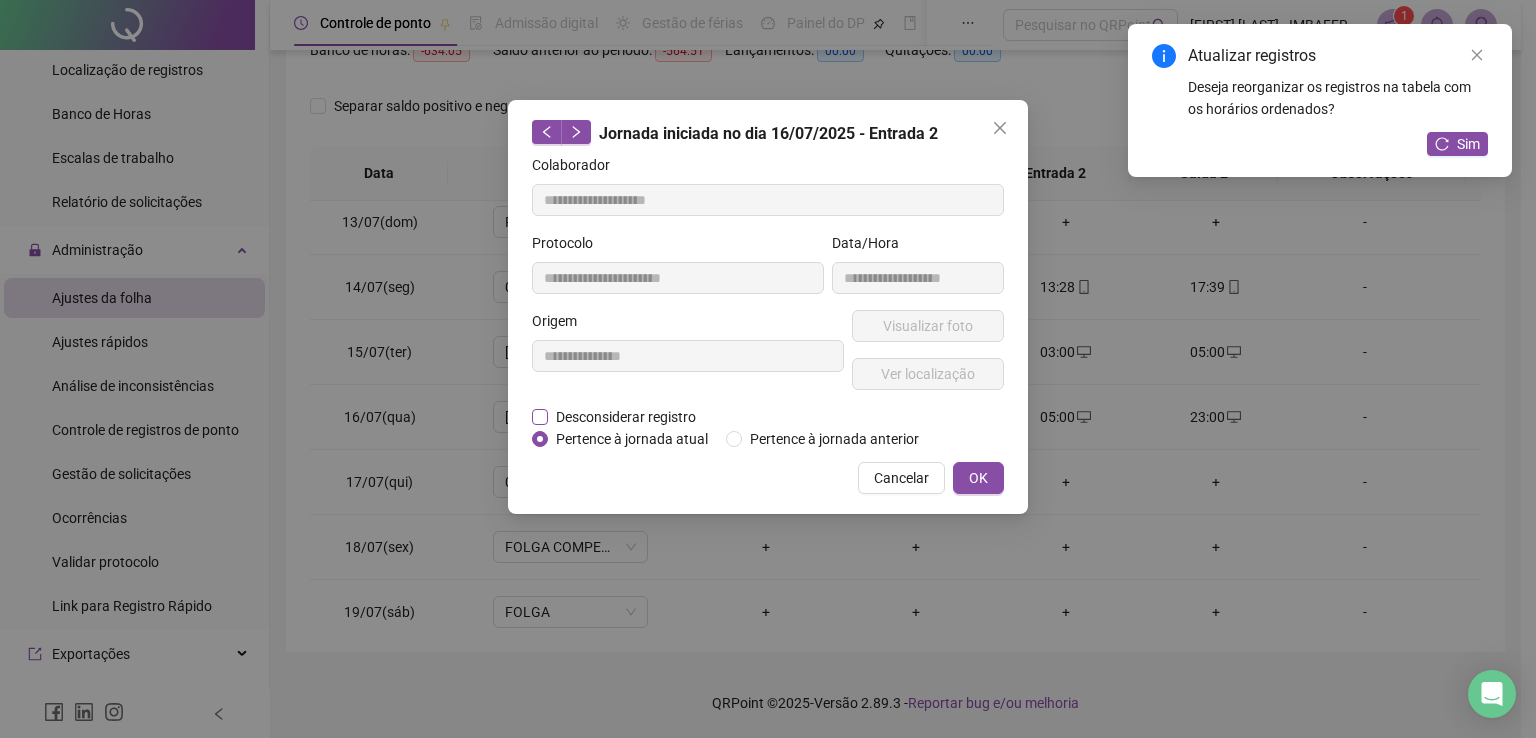 click on "Desconsiderar registro" at bounding box center [626, 417] 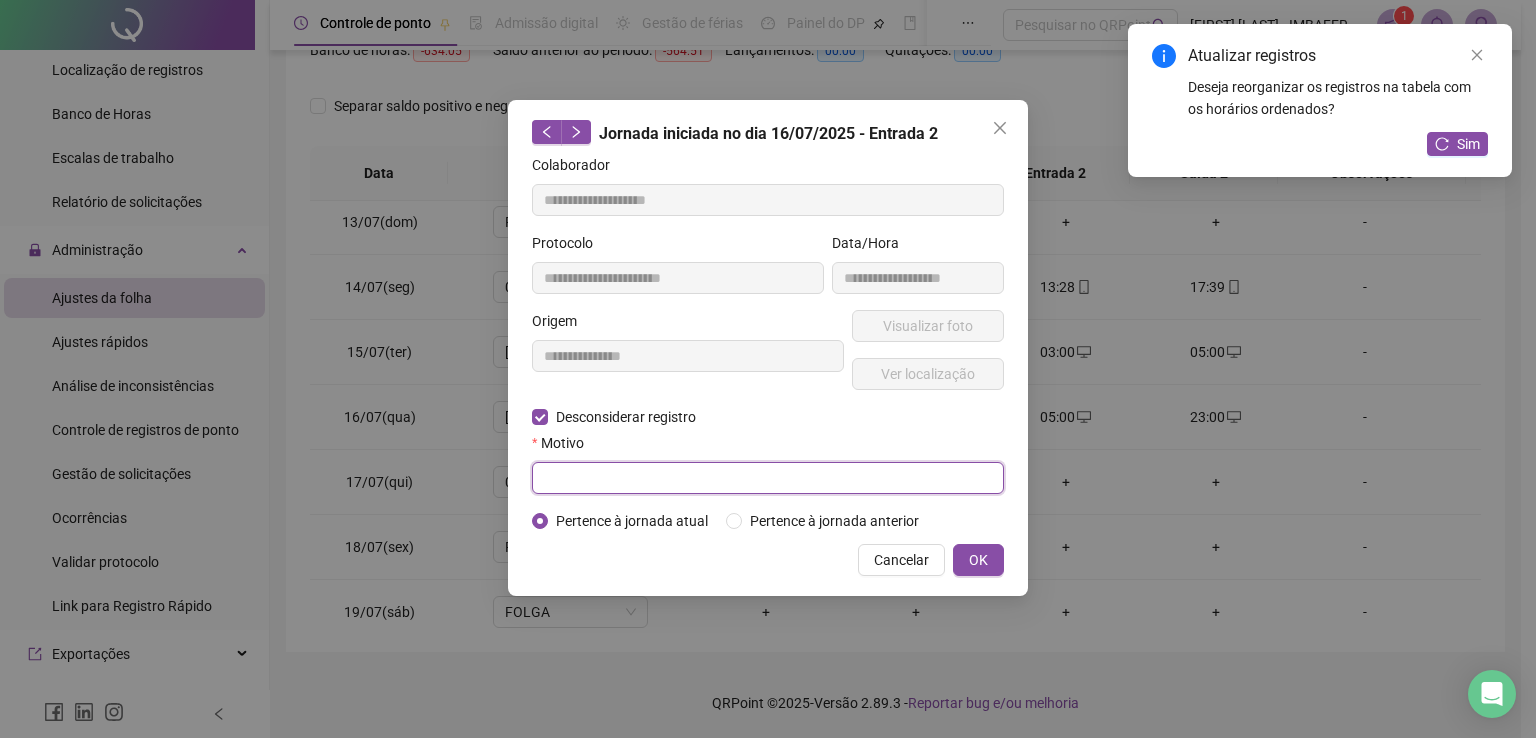 click at bounding box center [768, 478] 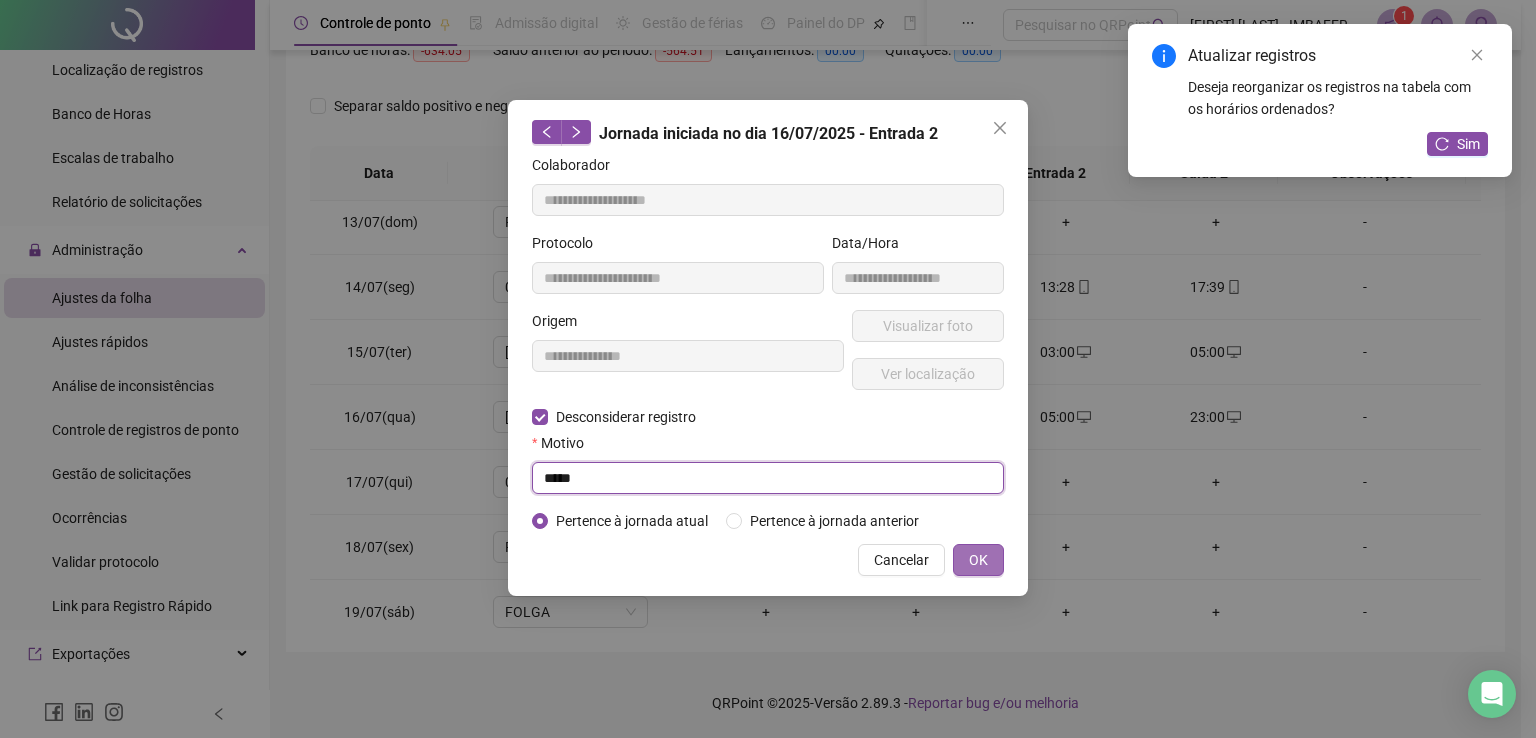 type on "*****" 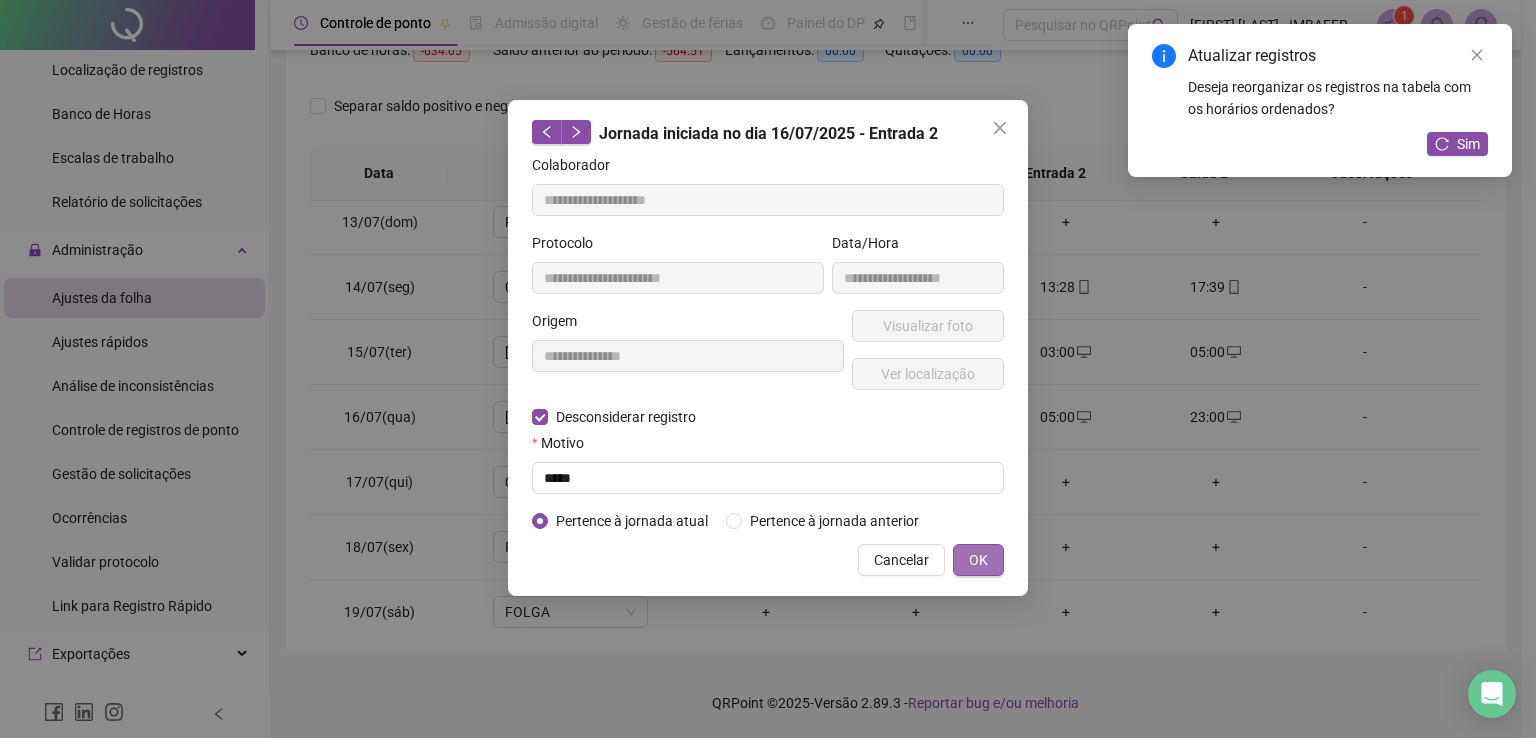 click on "OK" at bounding box center (978, 560) 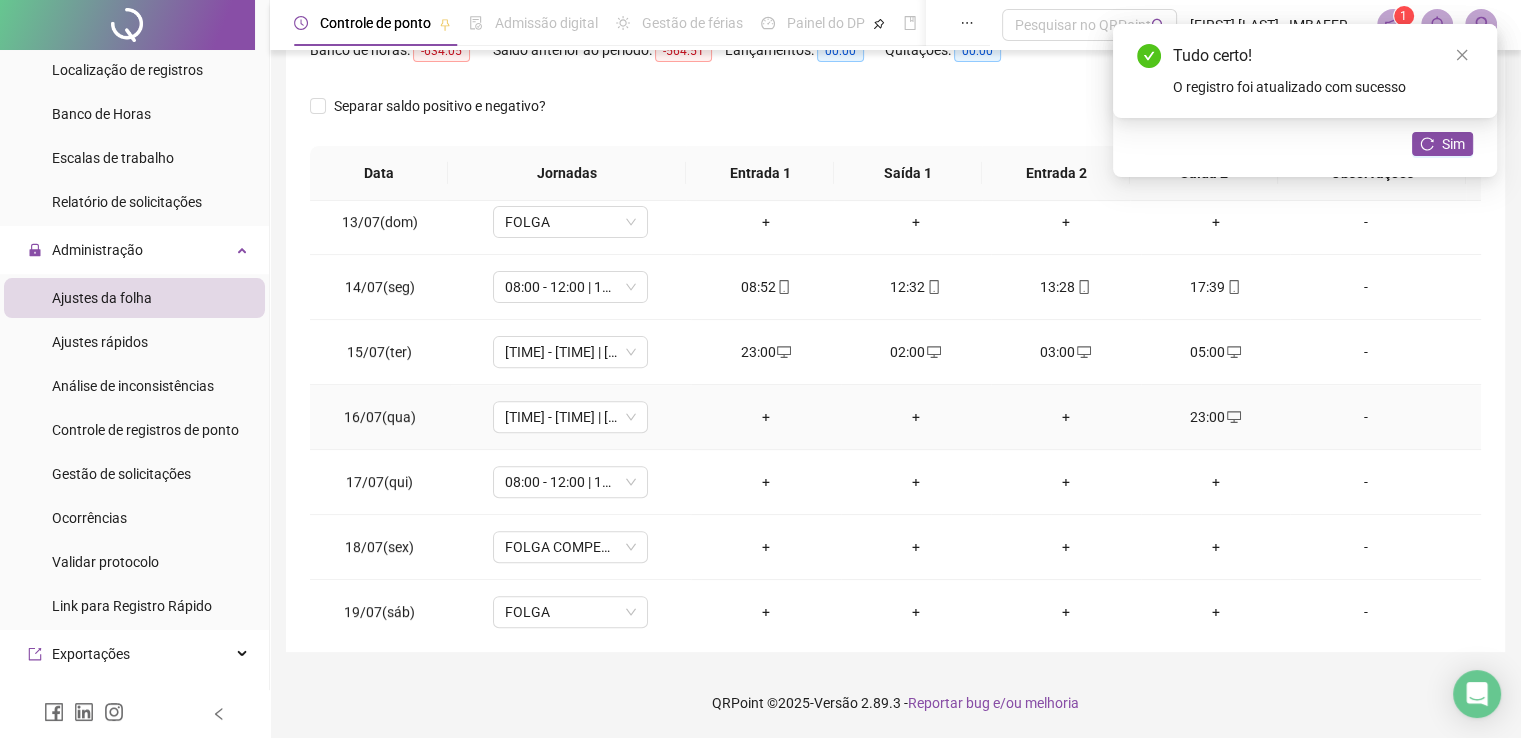 click on "23:00" at bounding box center (1216, 417) 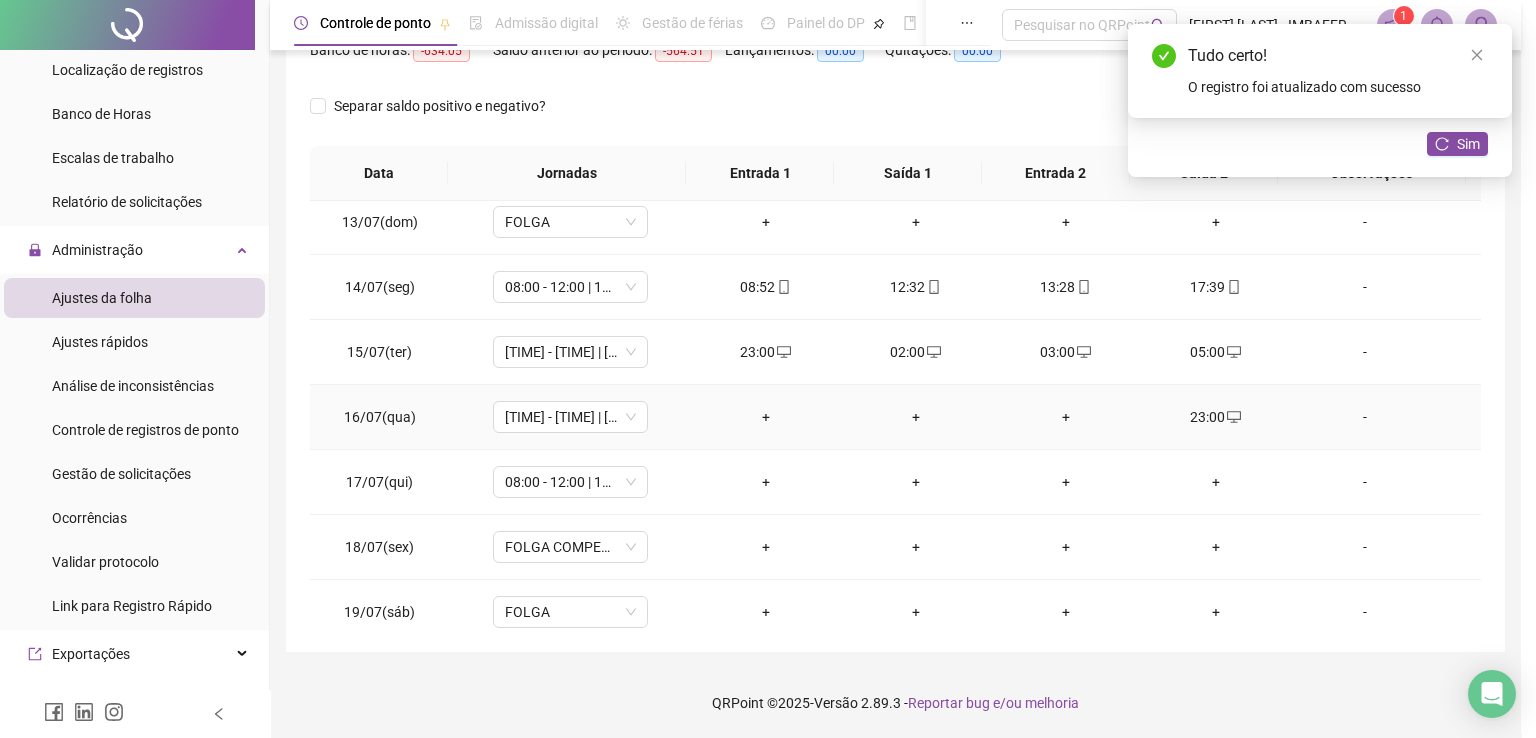 type on "**********" 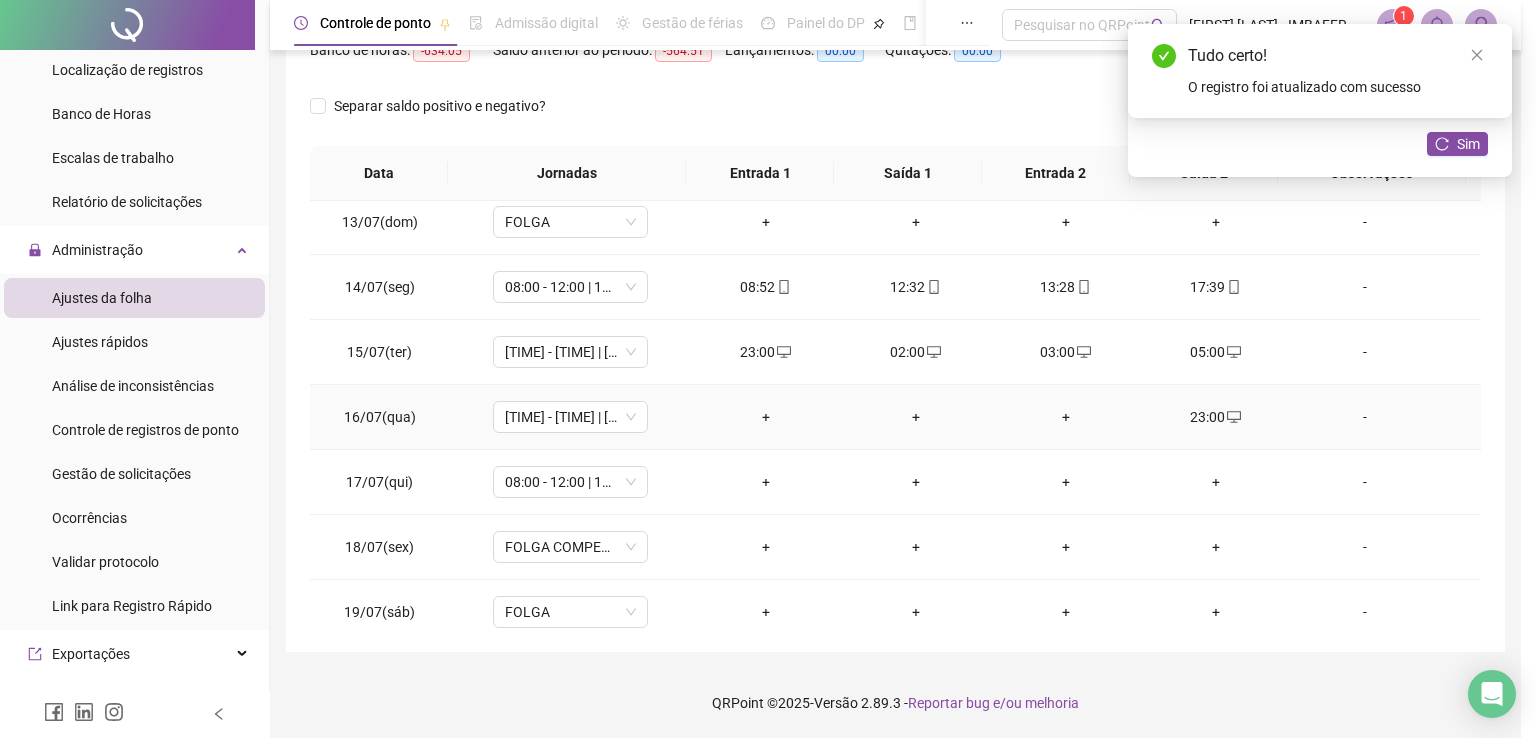 type on "**********" 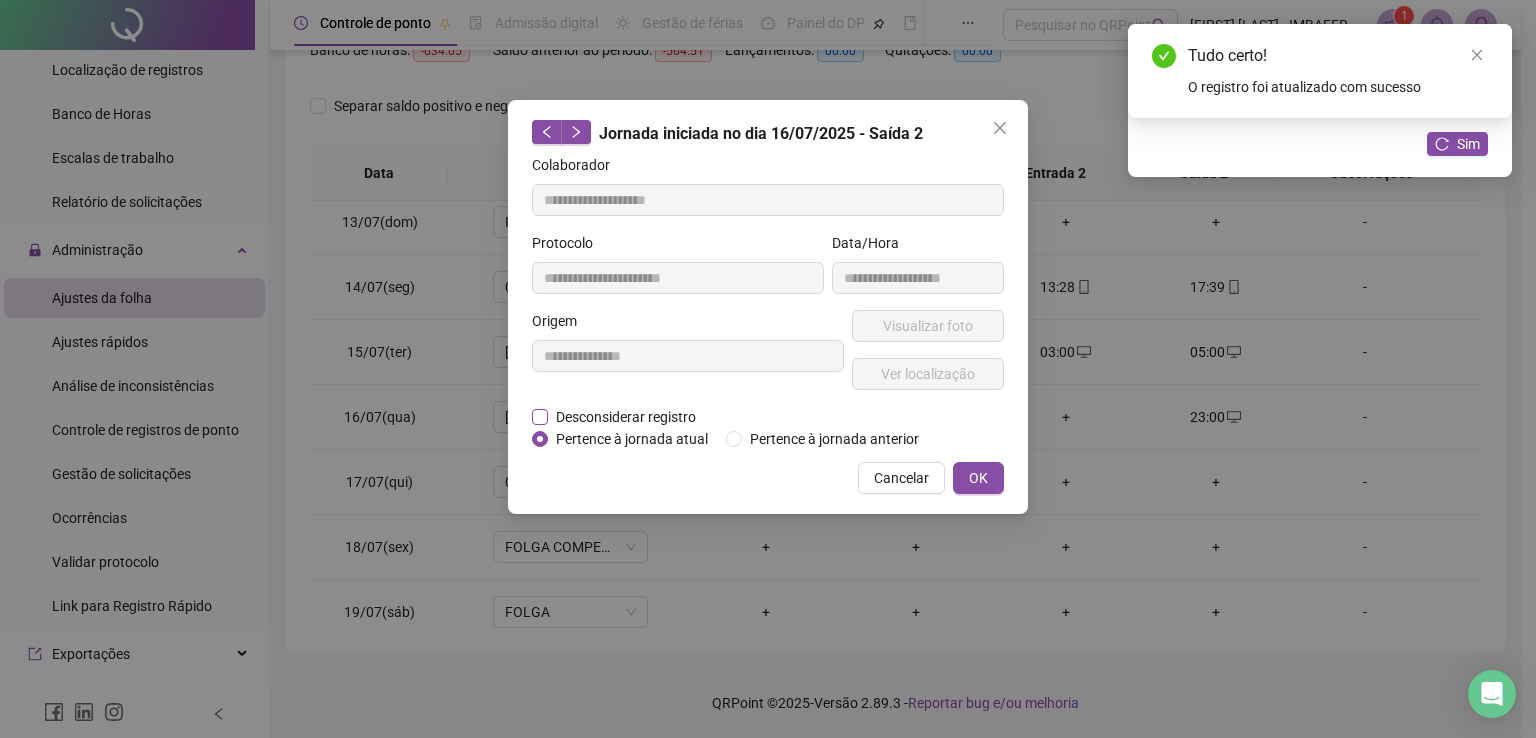 click on "Desconsiderar registro" at bounding box center [626, 417] 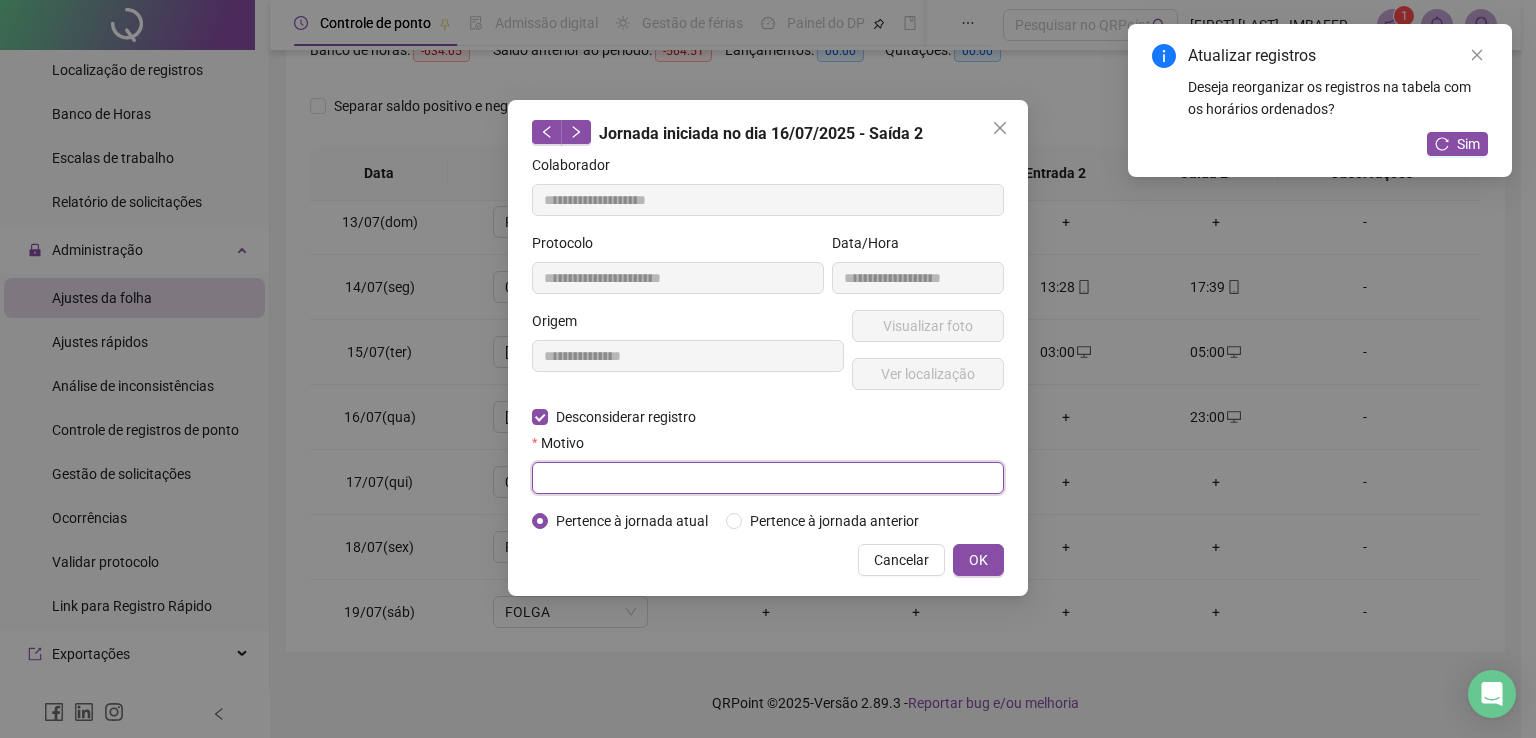 click at bounding box center [768, 478] 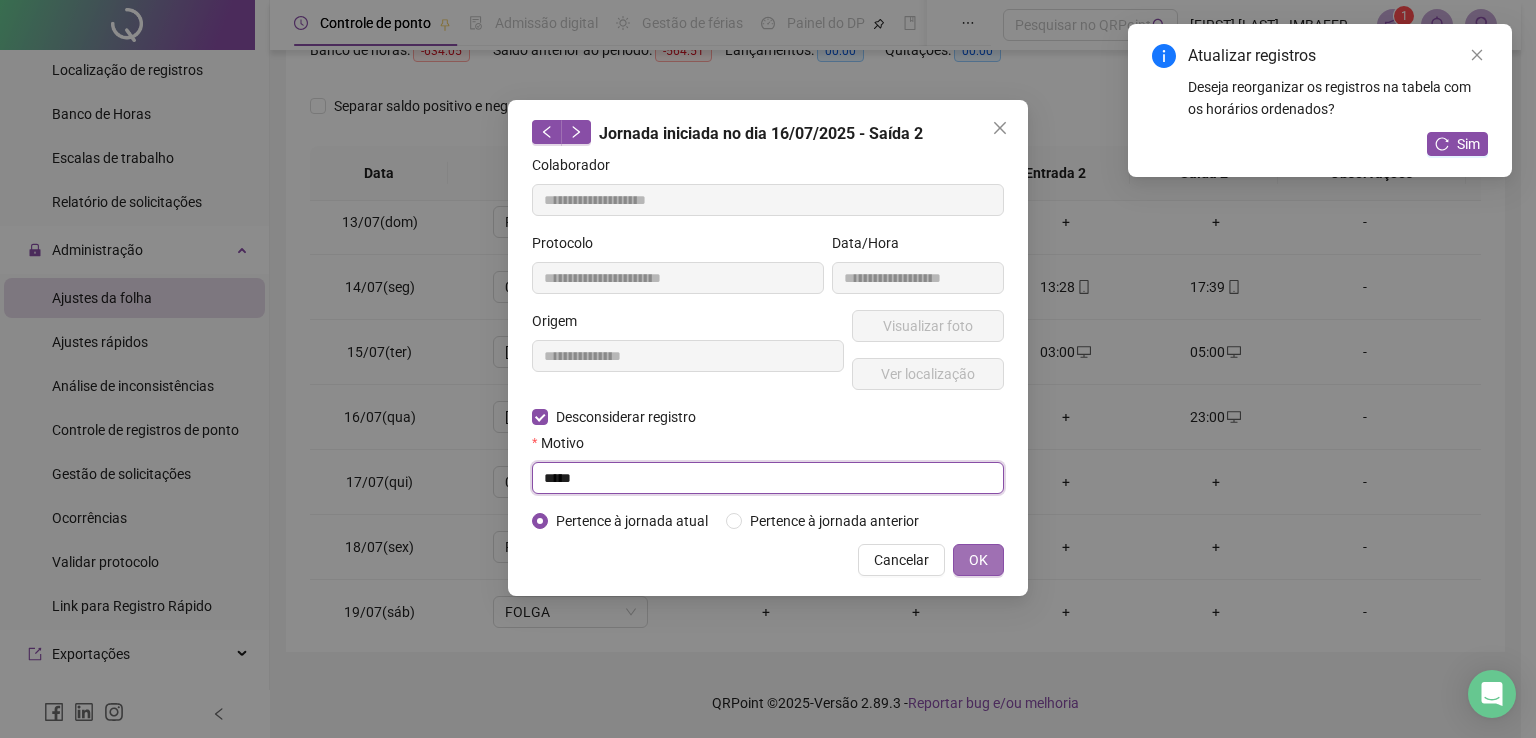 type on "*****" 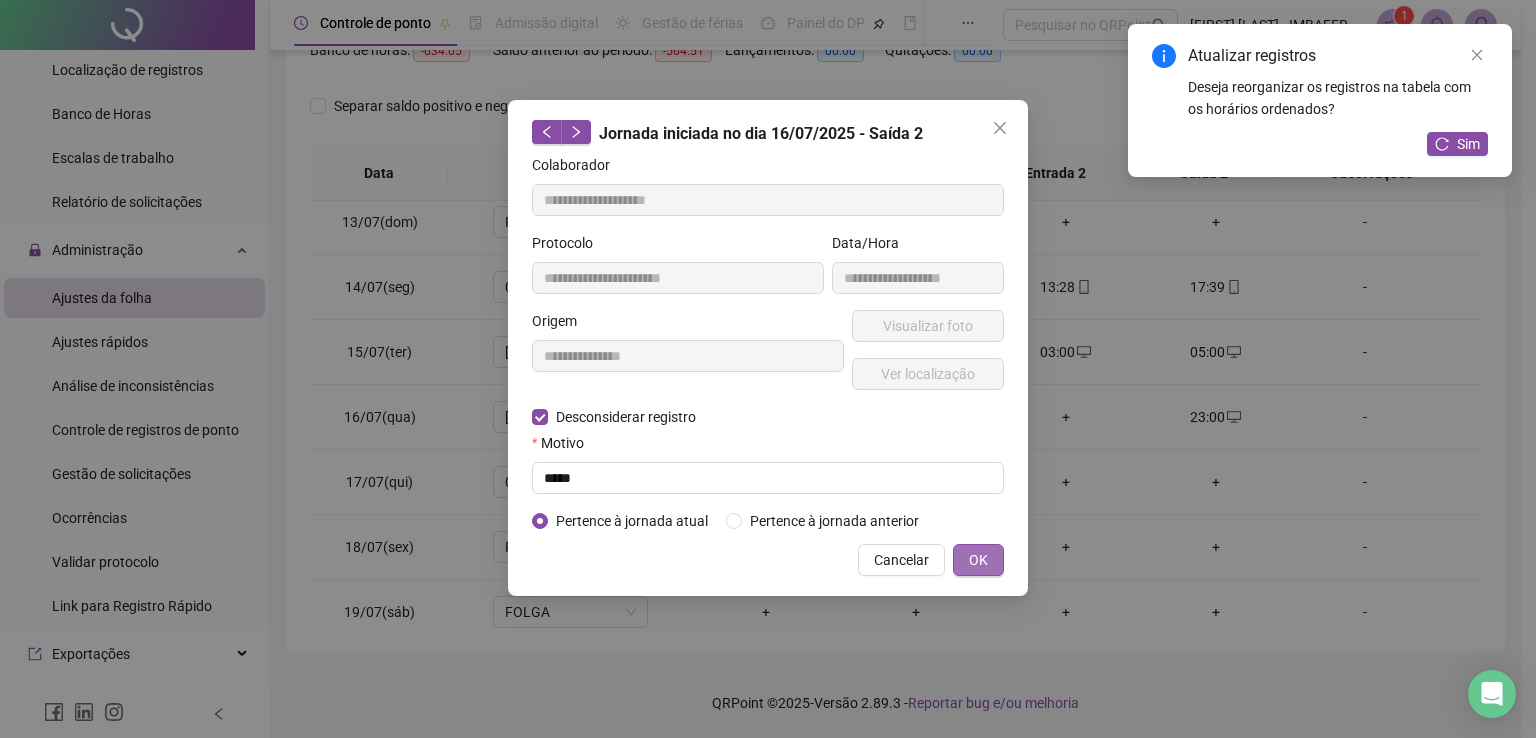 click on "OK" at bounding box center (978, 560) 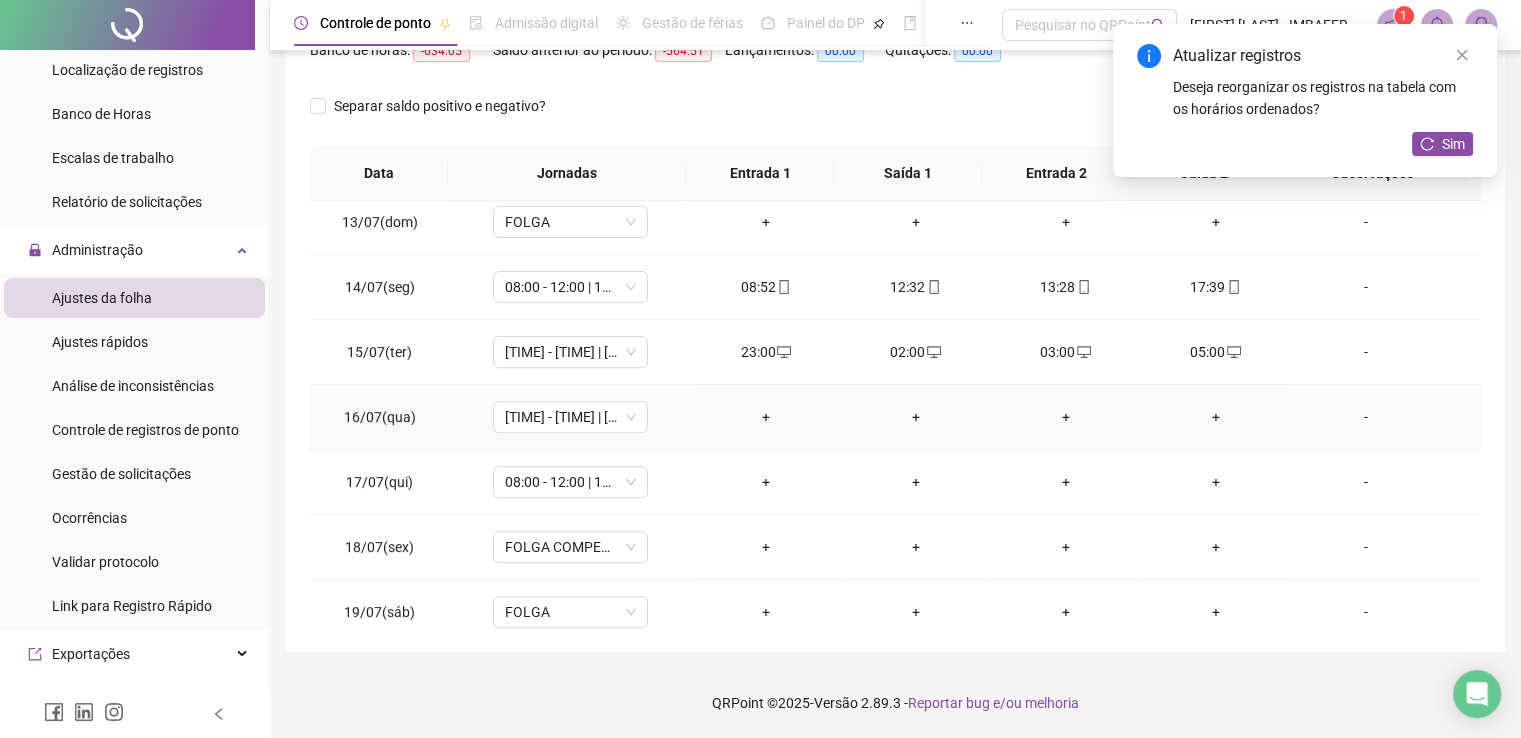 click on "+" at bounding box center [766, 417] 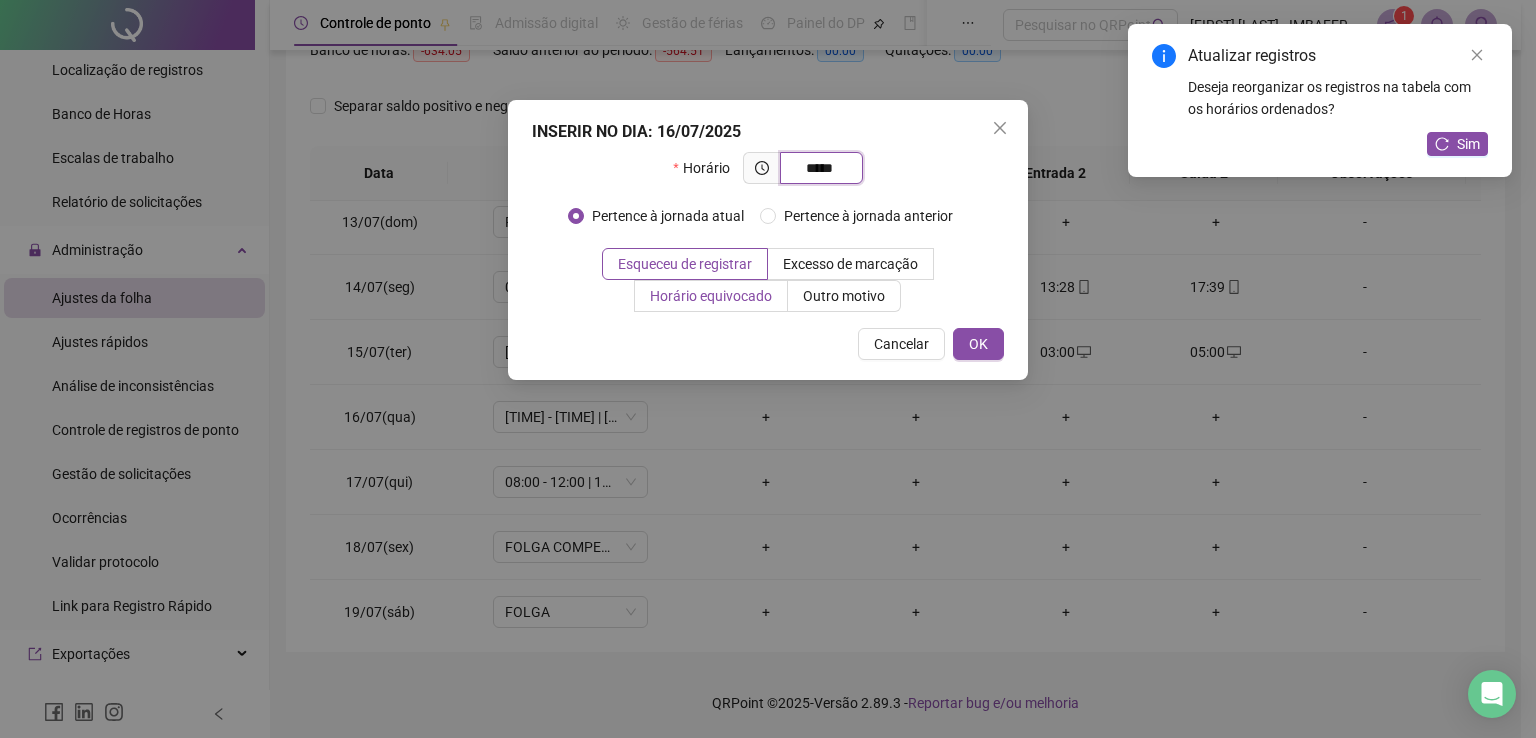 type on "*****" 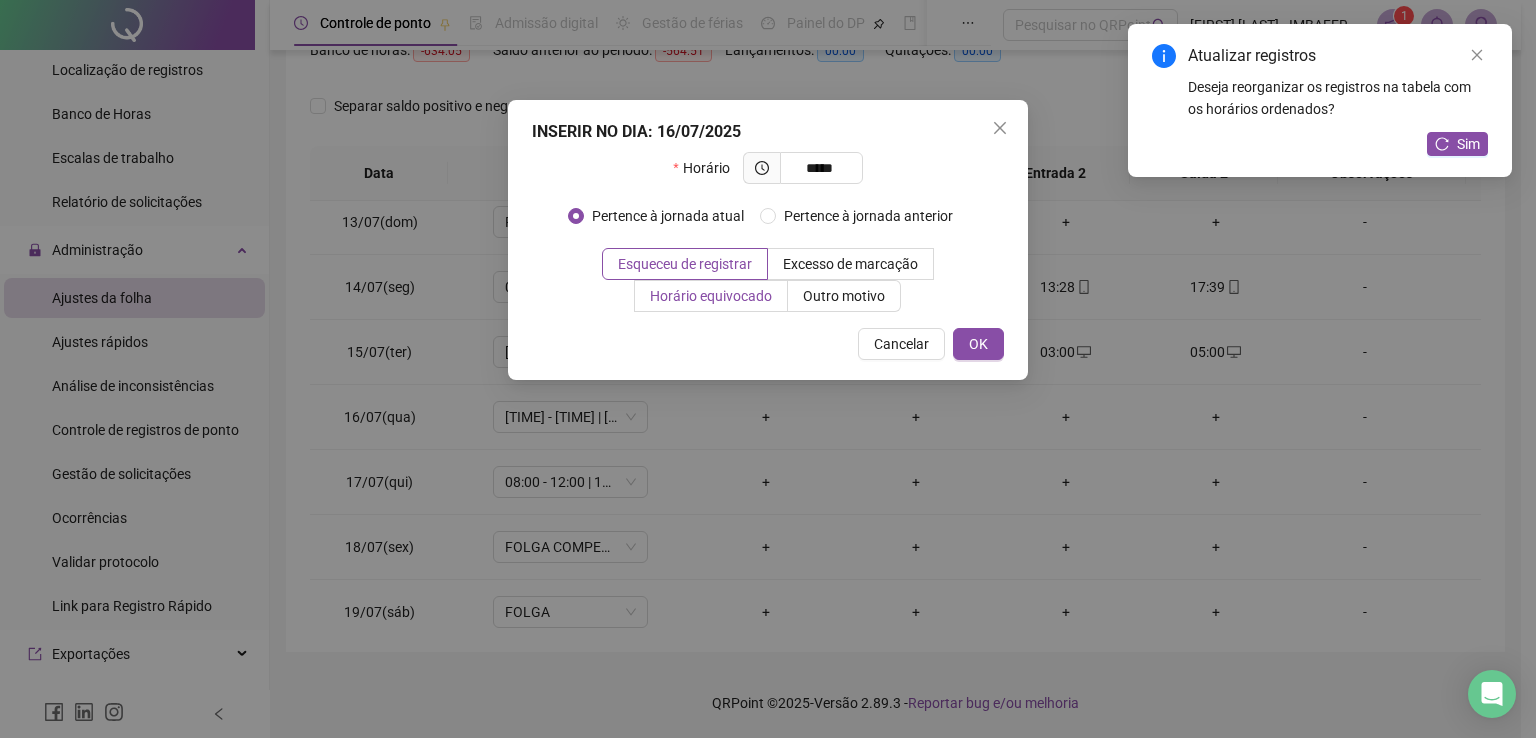 click on "Horário equivocado" at bounding box center (711, 296) 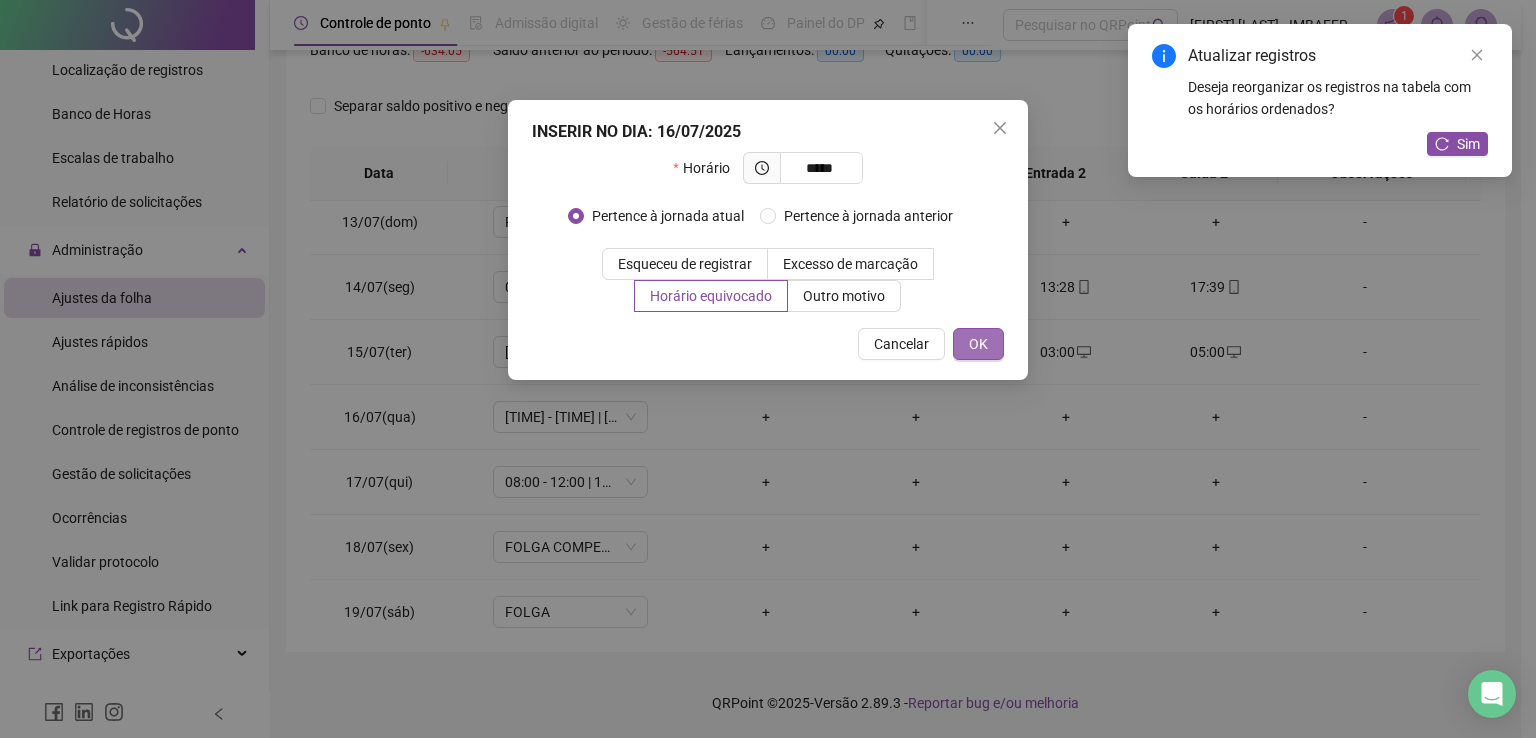 click on "OK" at bounding box center [978, 344] 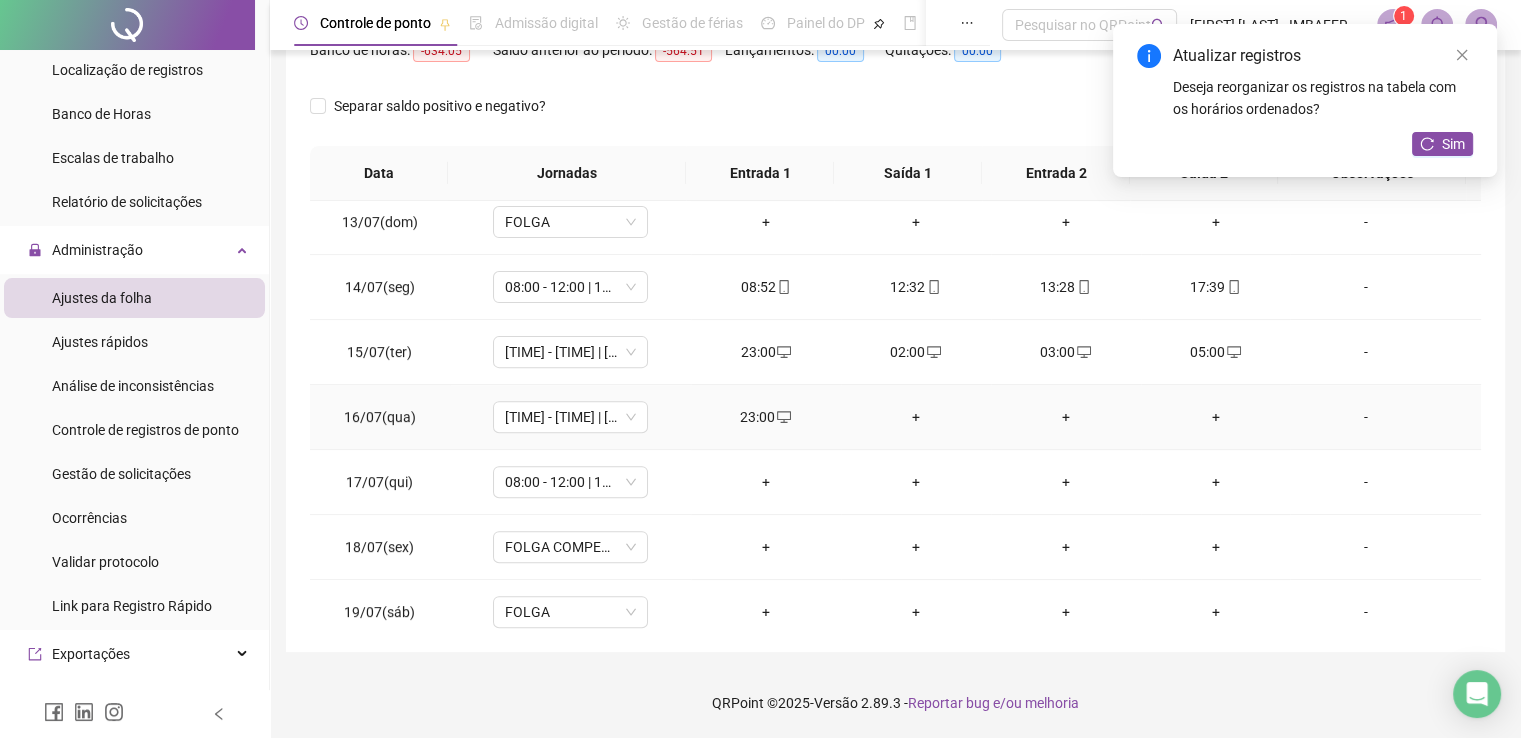 click on "+" at bounding box center [916, 417] 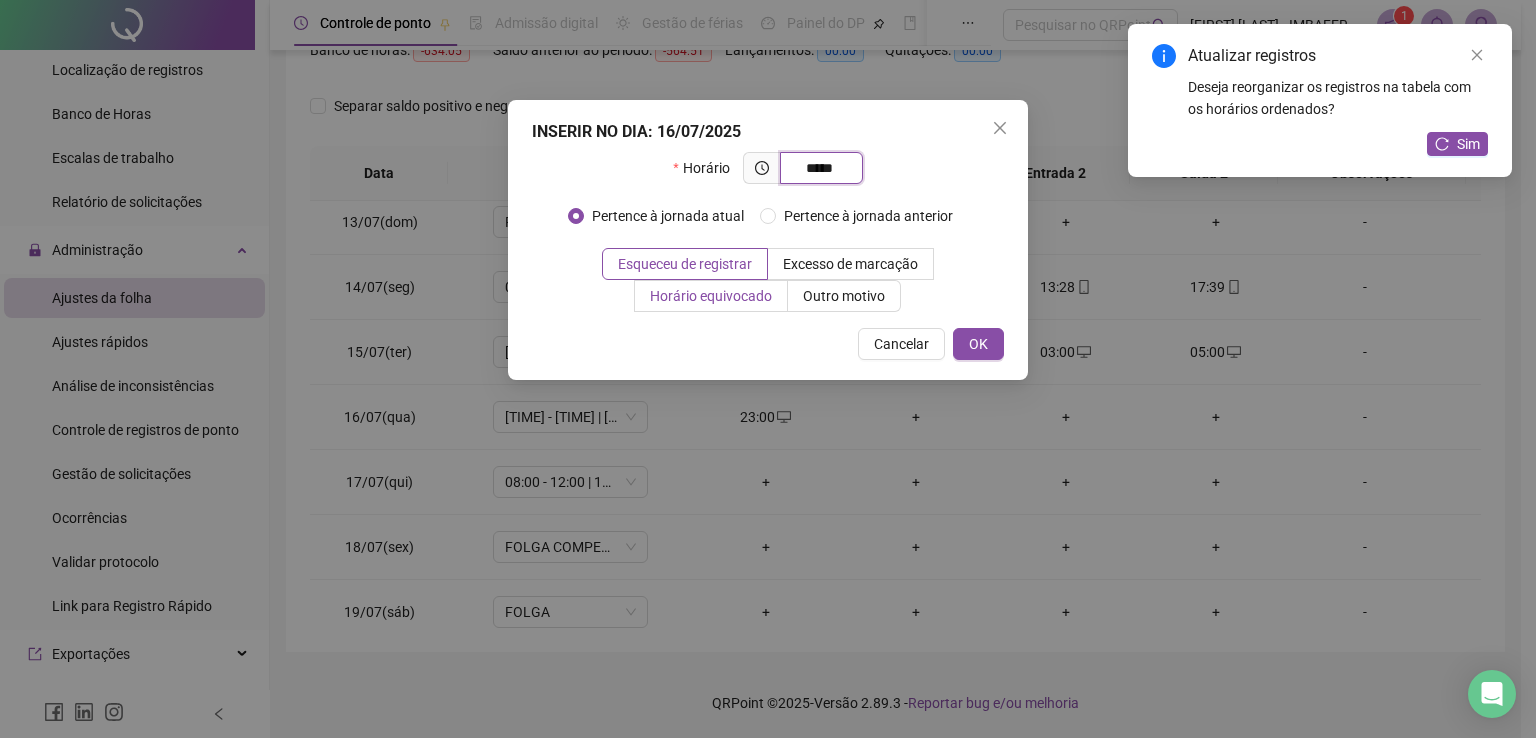 type on "*****" 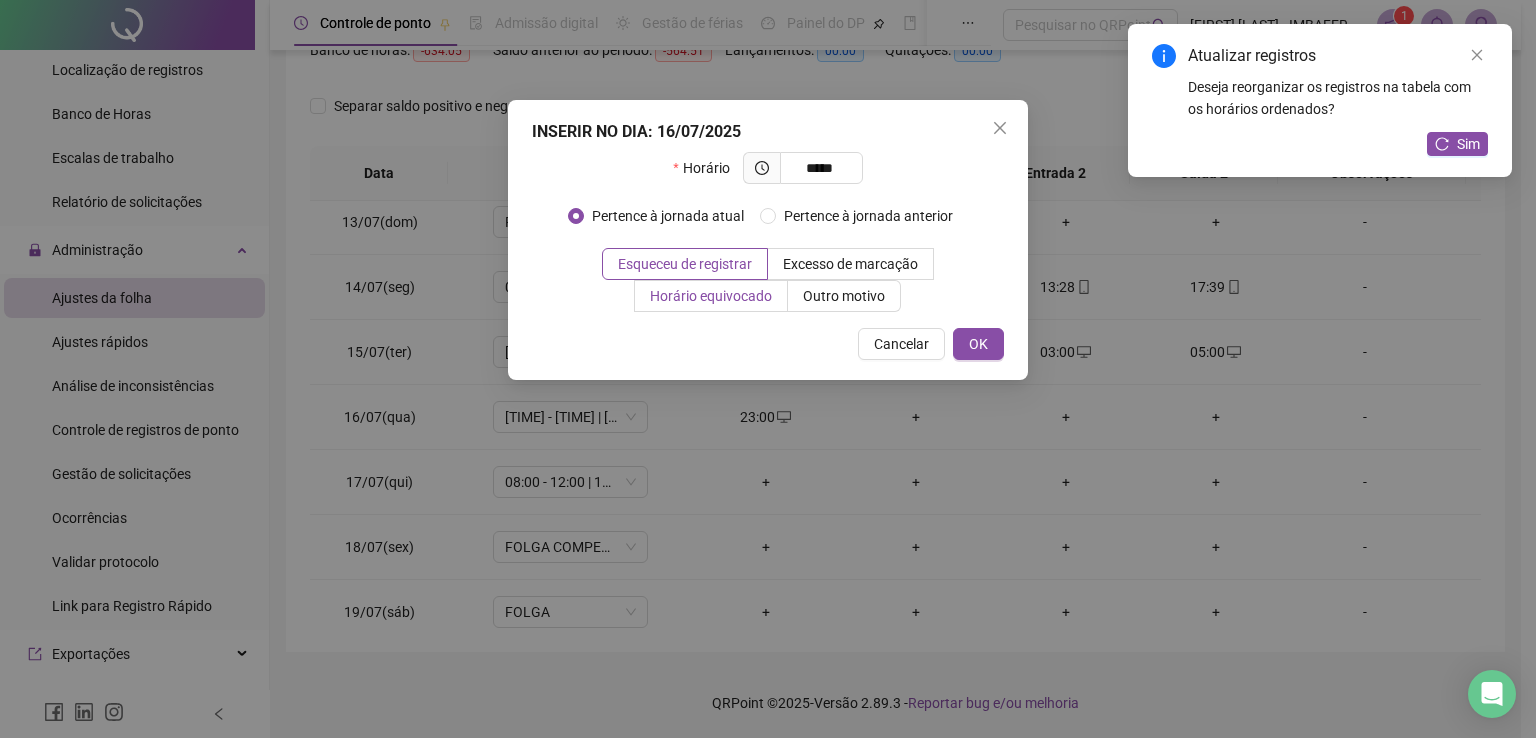 click on "Horário equivocado" at bounding box center [711, 296] 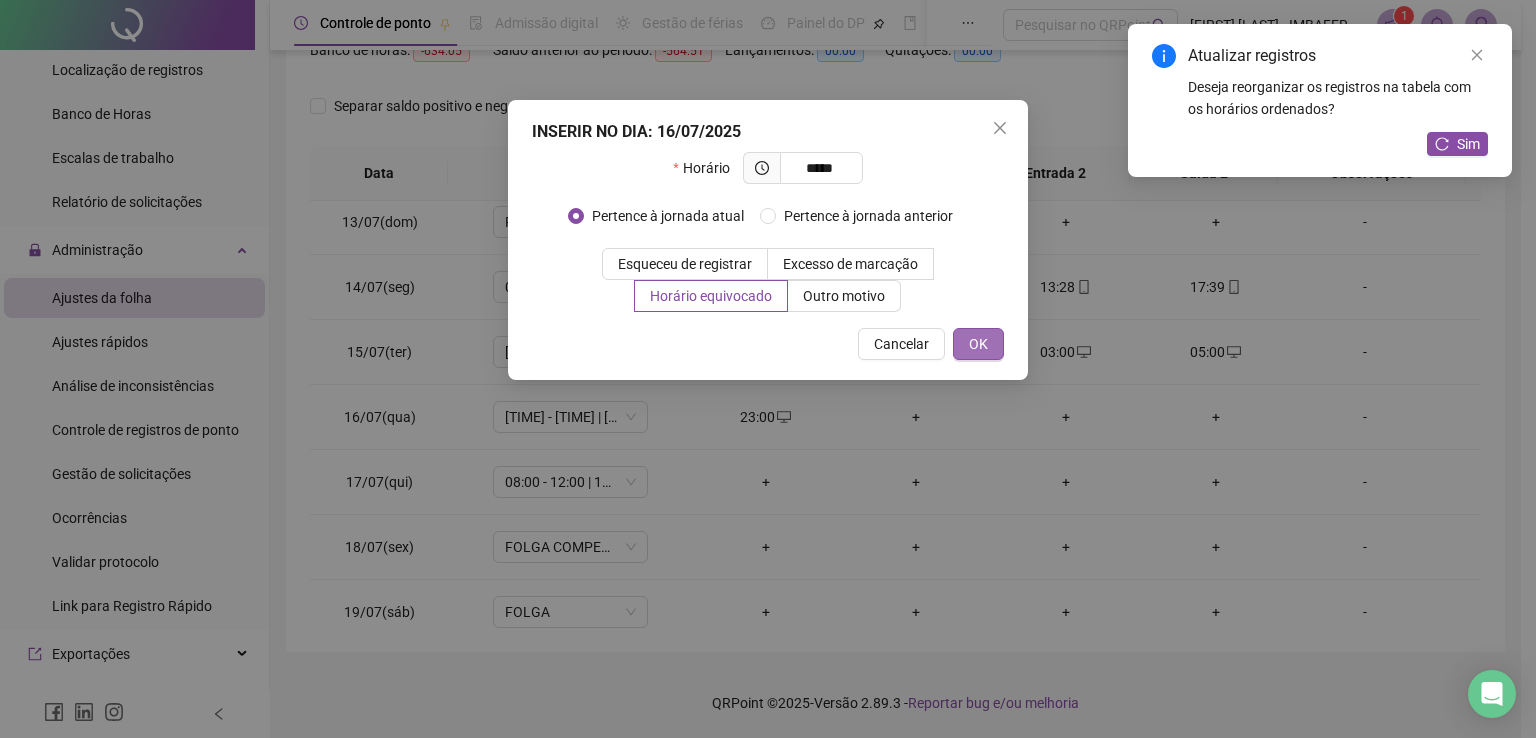 click on "OK" at bounding box center (978, 344) 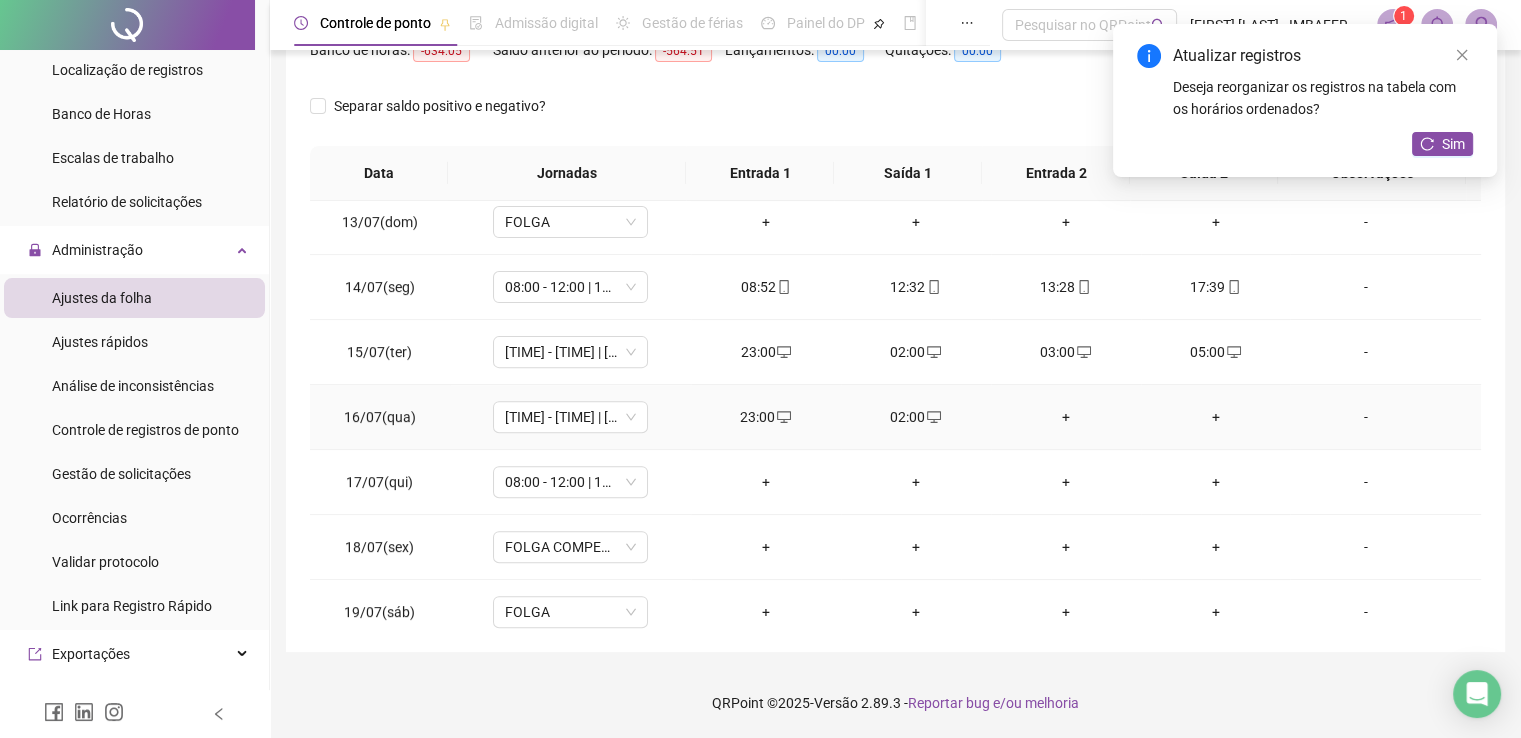 click on "+" at bounding box center (1066, 417) 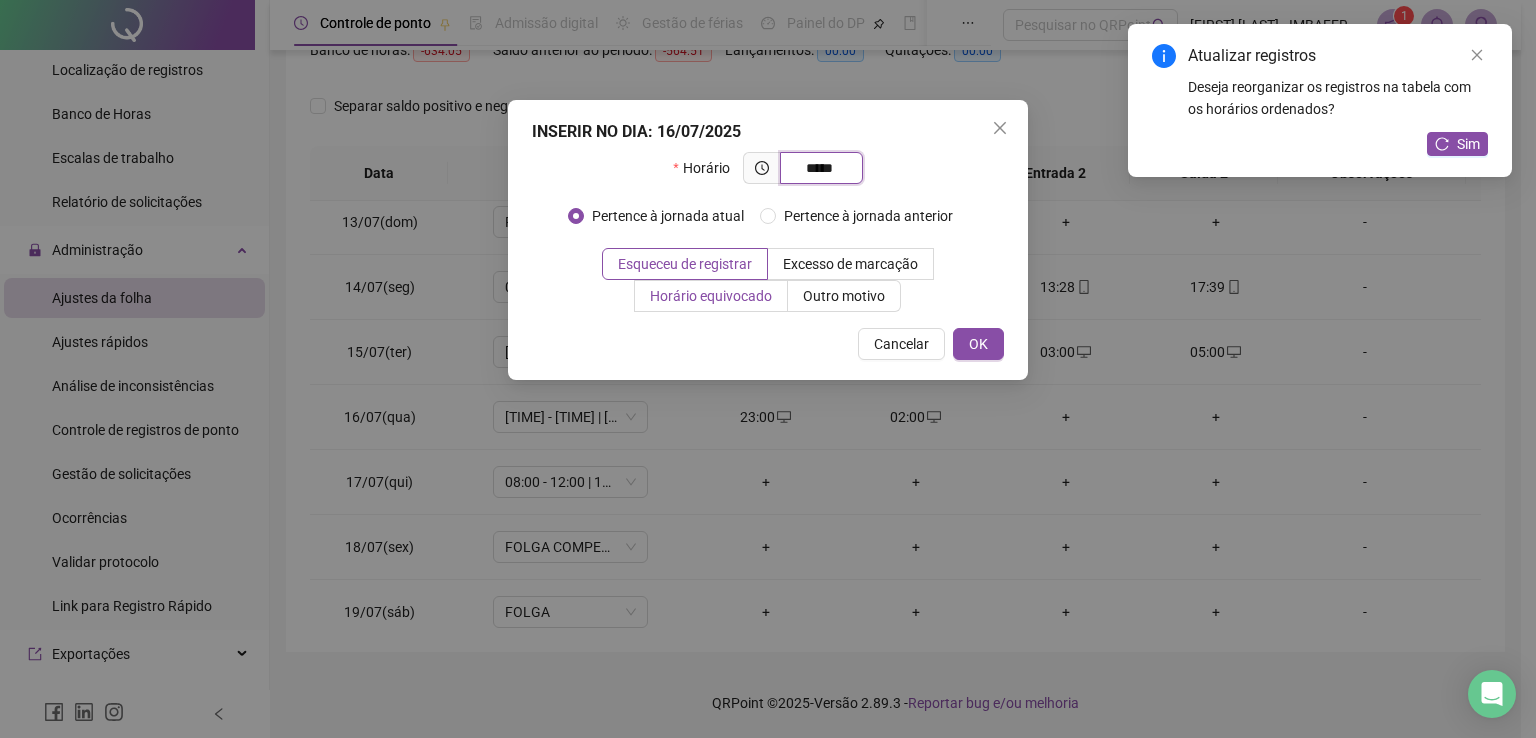 type on "*****" 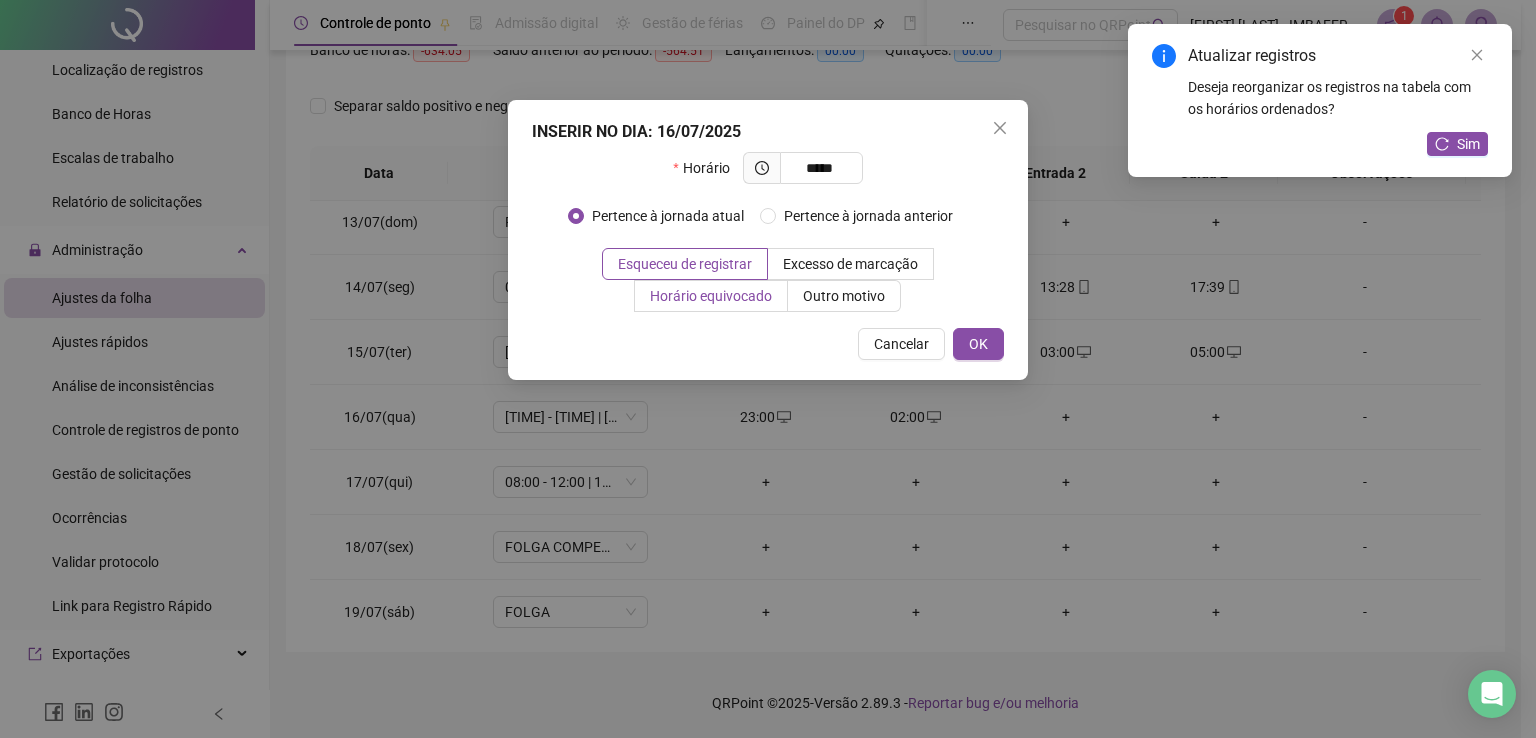 click on "Horário equivocado" at bounding box center [711, 296] 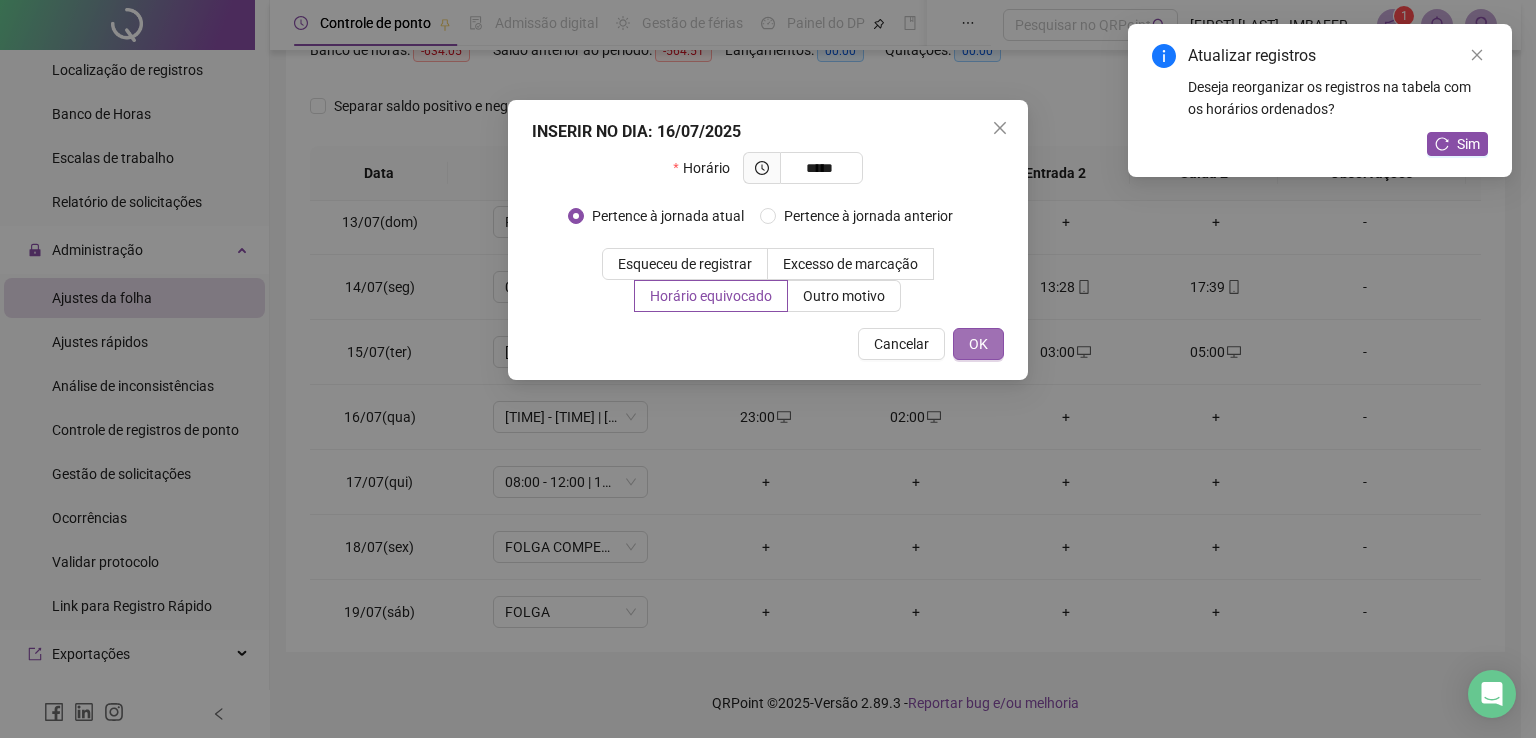 click on "OK" at bounding box center [978, 344] 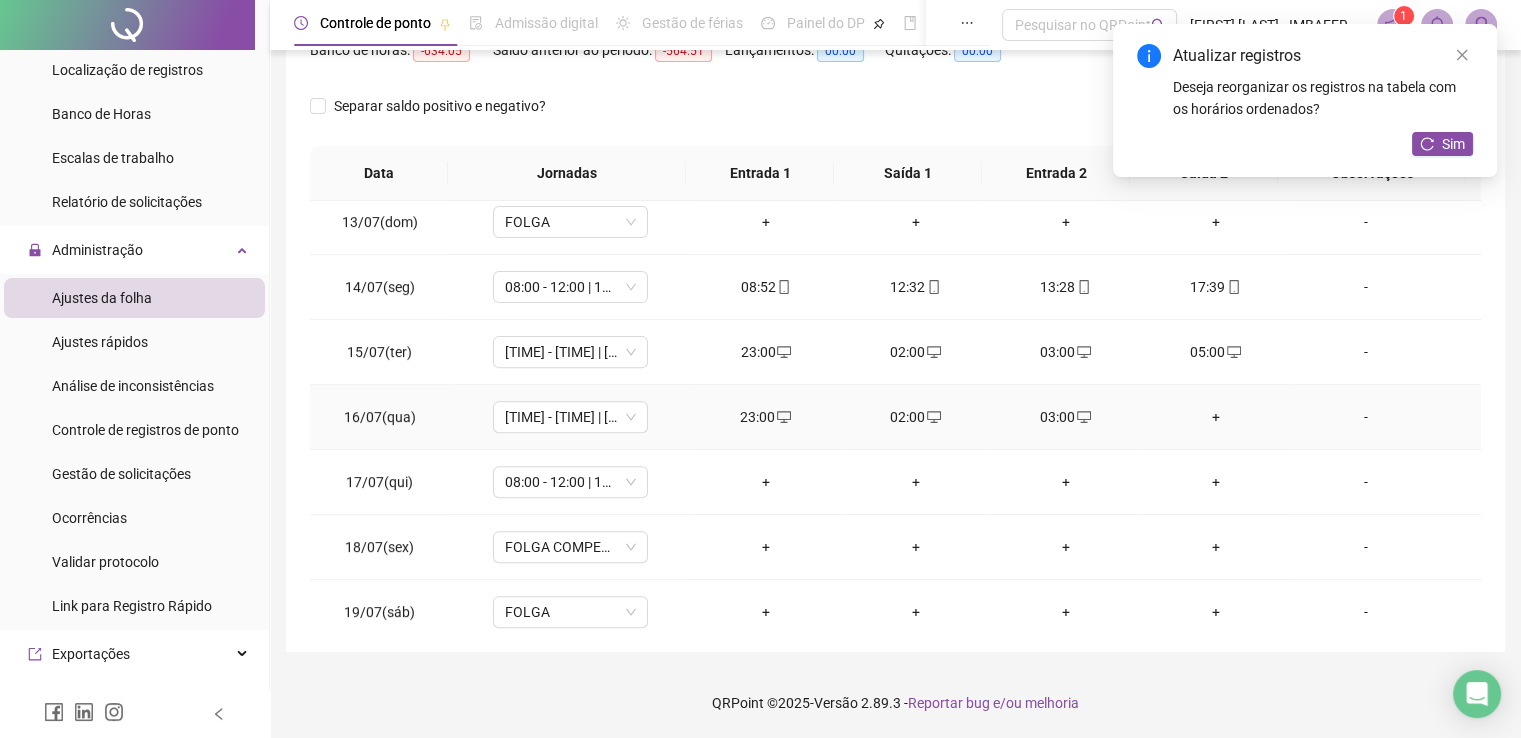 click on "+" at bounding box center (1216, 417) 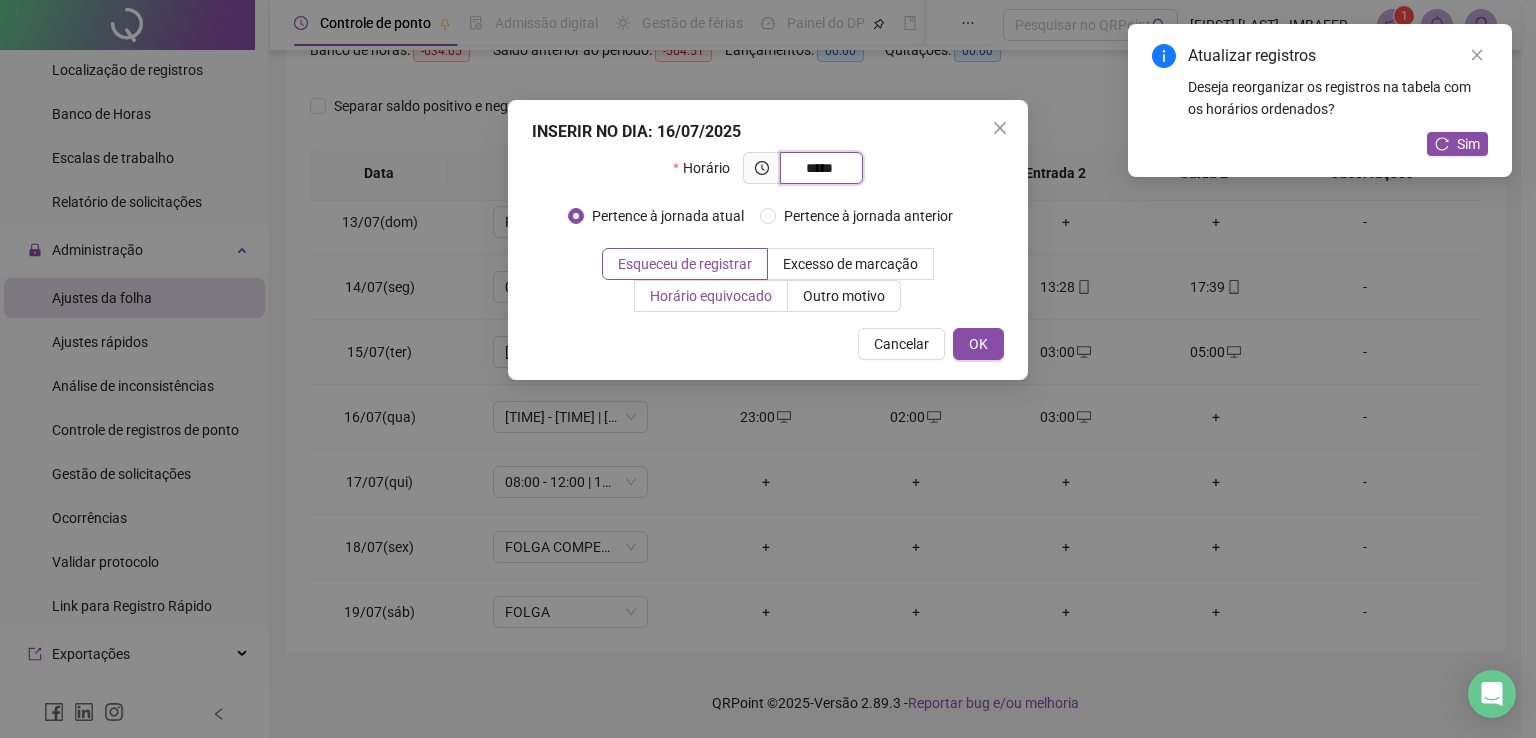 type on "*****" 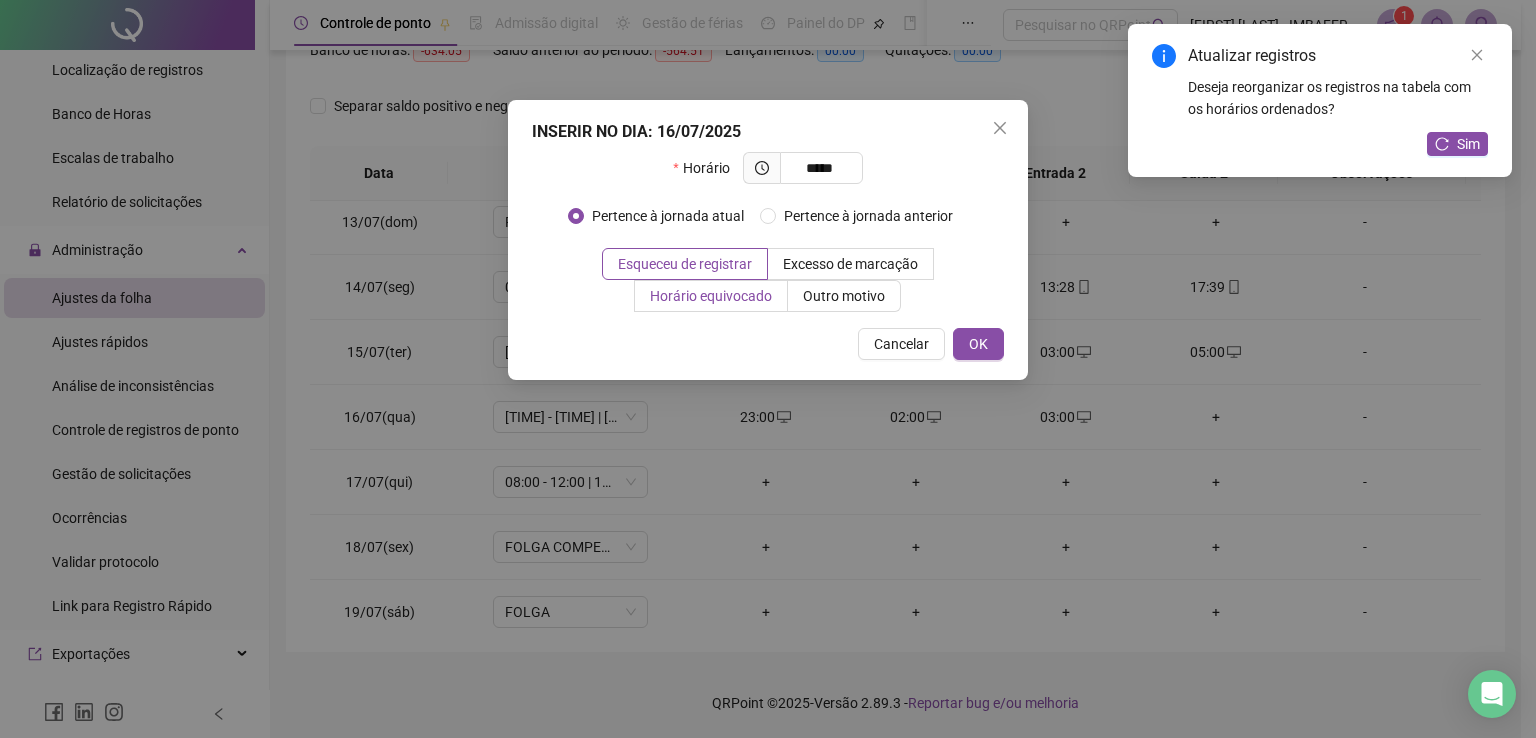 click on "Horário equivocado" at bounding box center [711, 296] 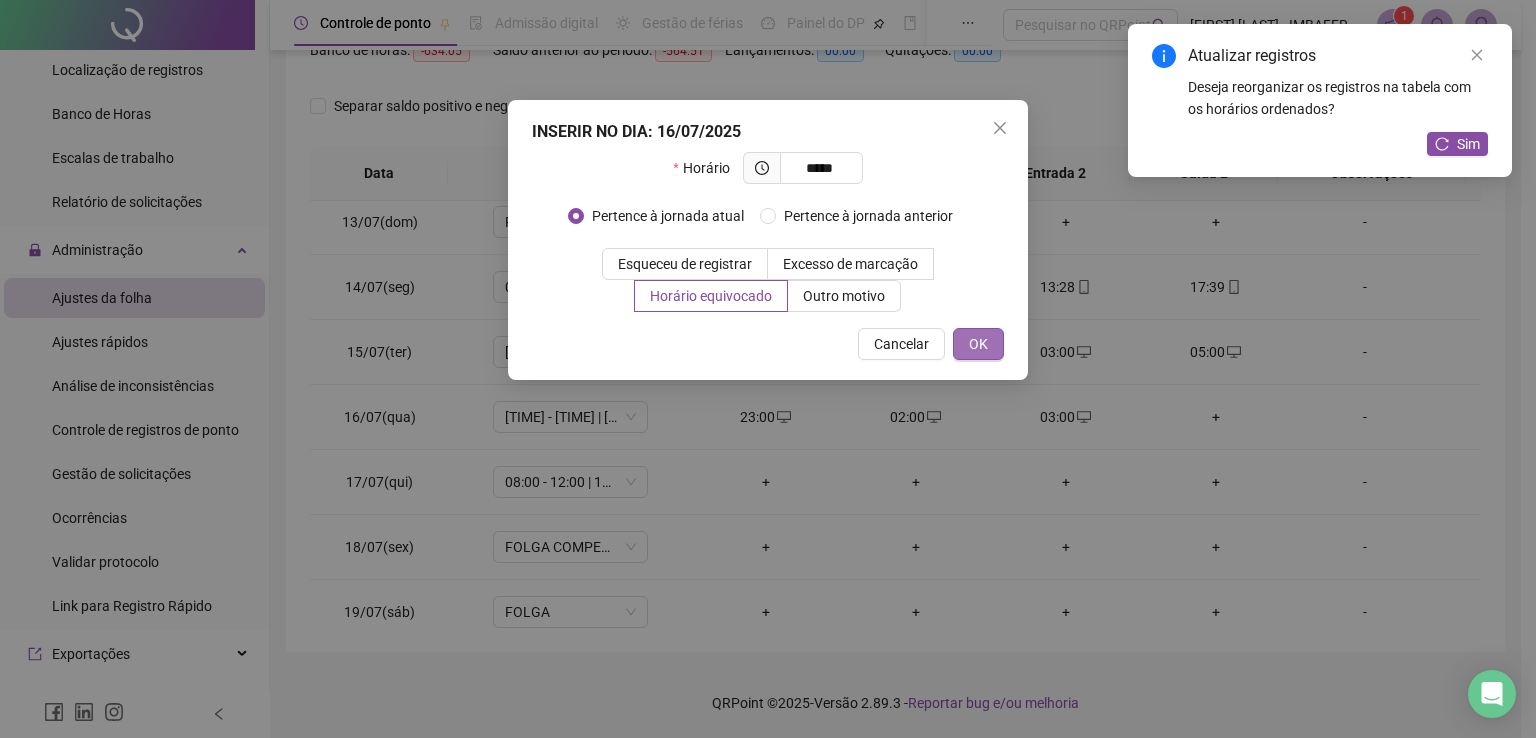 click on "OK" at bounding box center (978, 344) 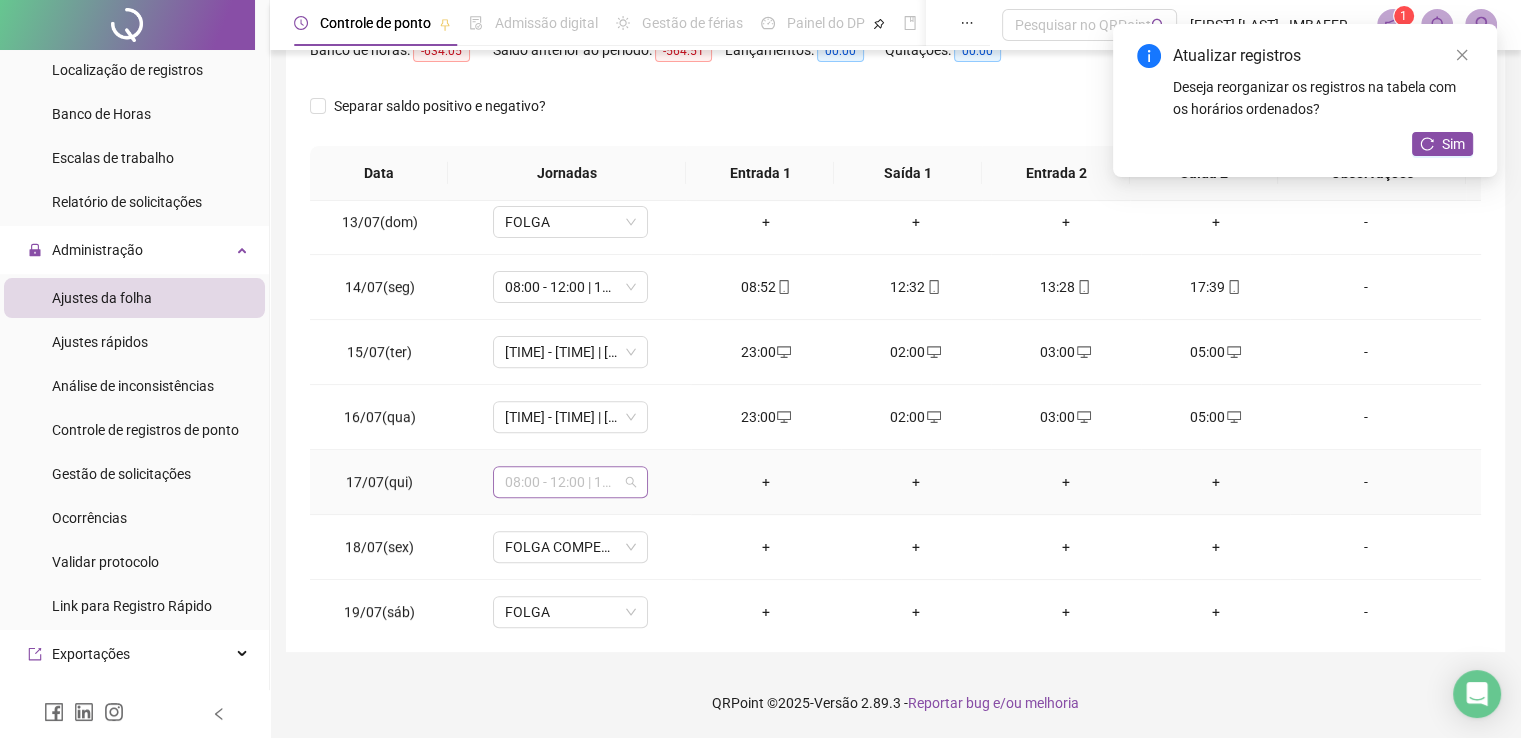 click on "08:00 - 12:00 | 13:00 - 18:00" at bounding box center [570, 482] 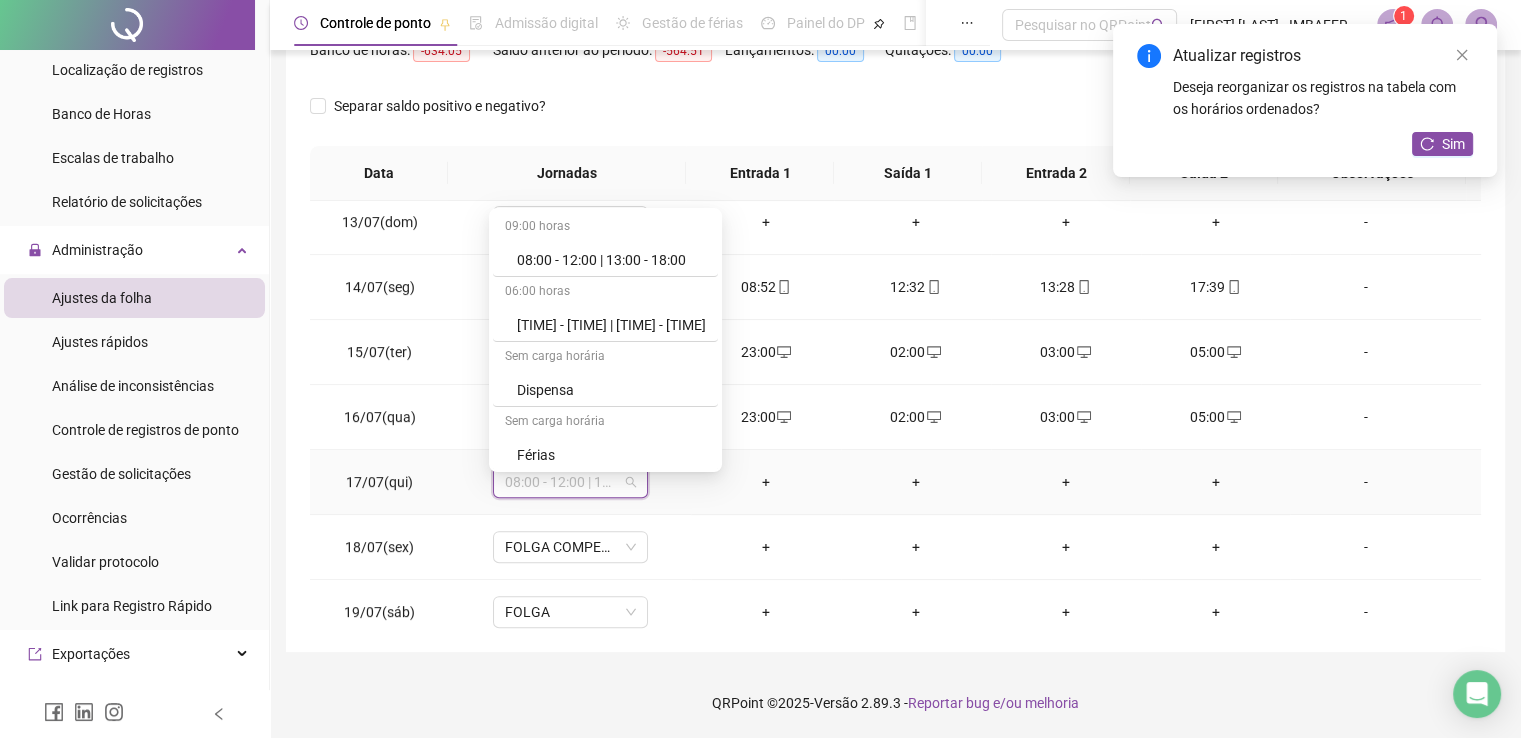 scroll, scrollTop: 136, scrollLeft: 0, axis: vertical 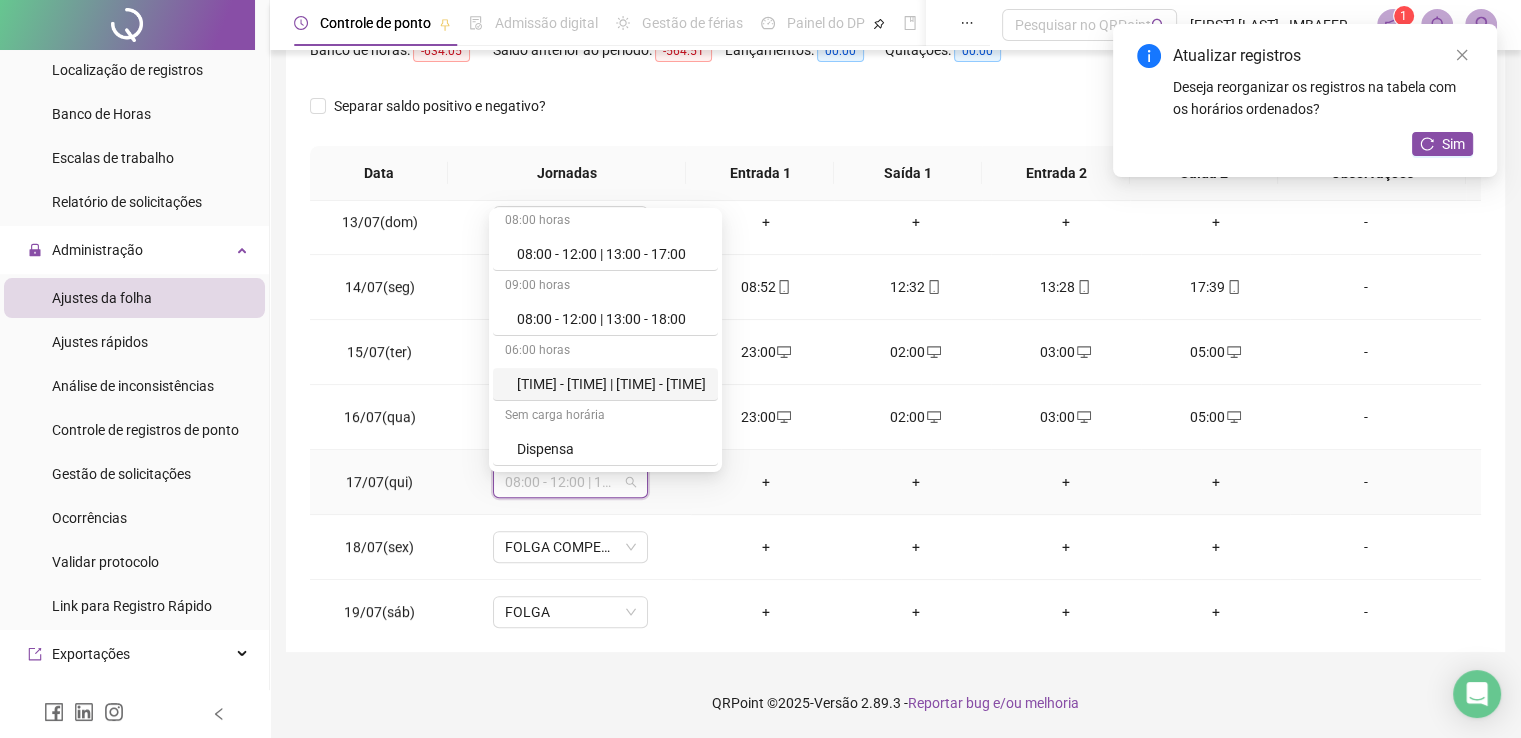 click on "[TIME] - [TIME] | [TIME] - [TIME]" at bounding box center [611, 384] 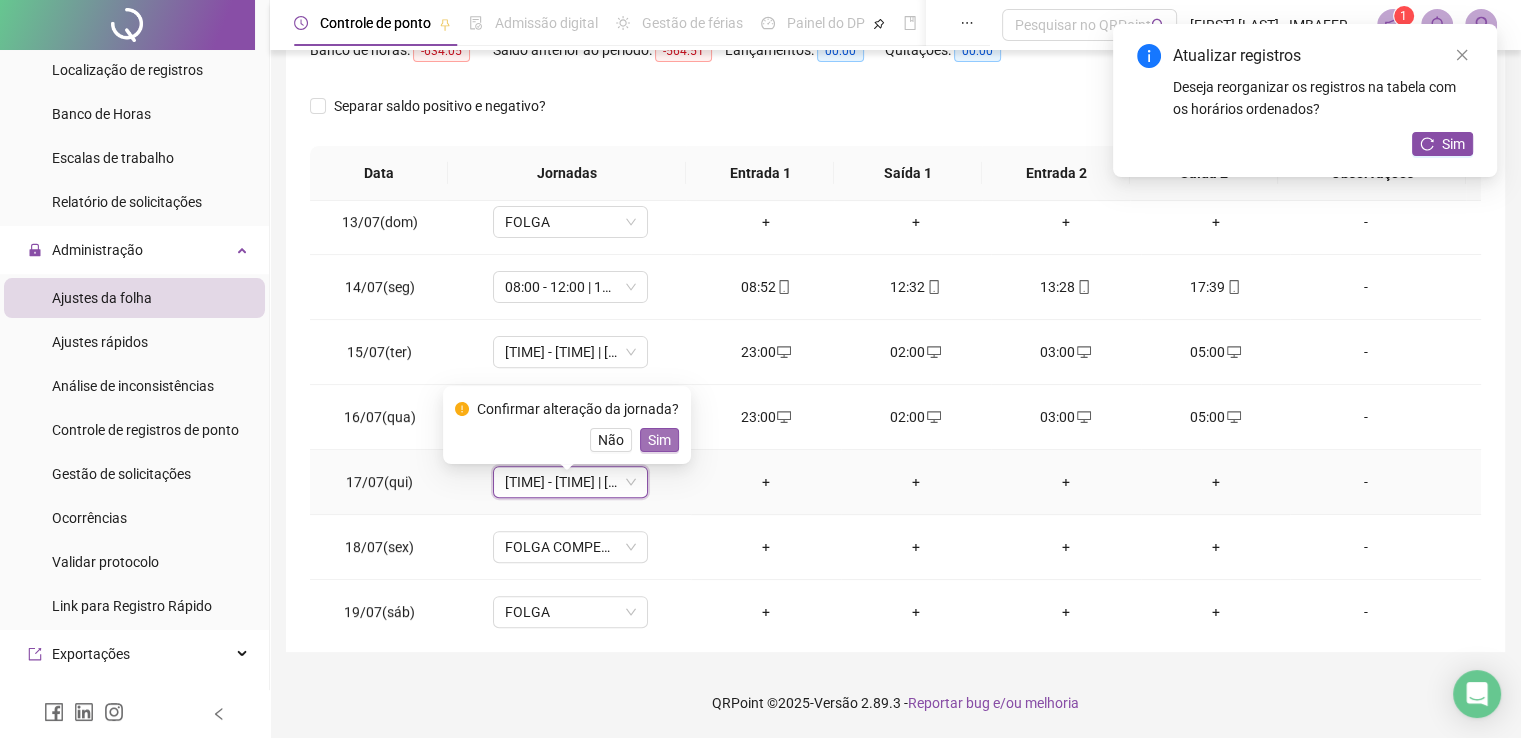 click on "Sim" at bounding box center [659, 440] 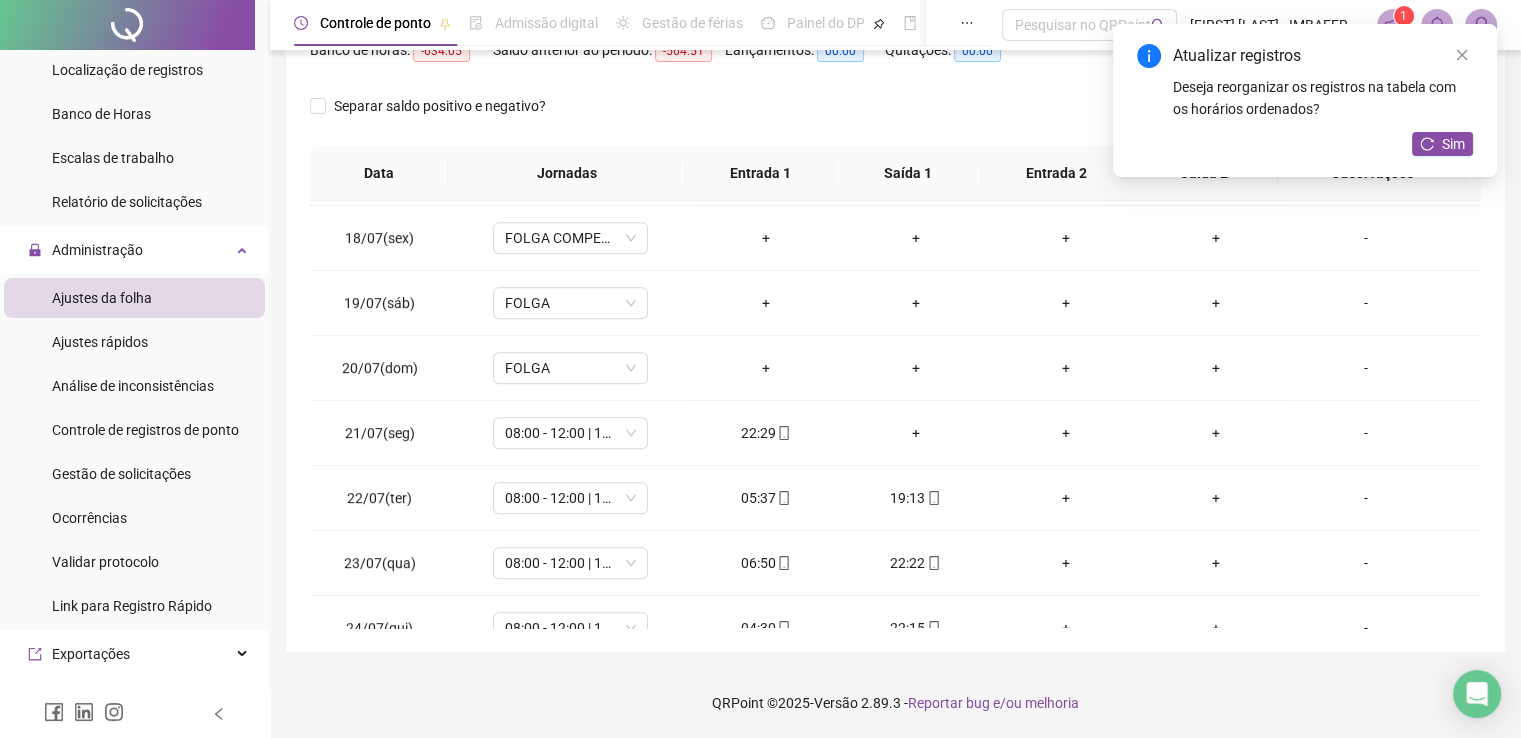 scroll, scrollTop: 1104, scrollLeft: 0, axis: vertical 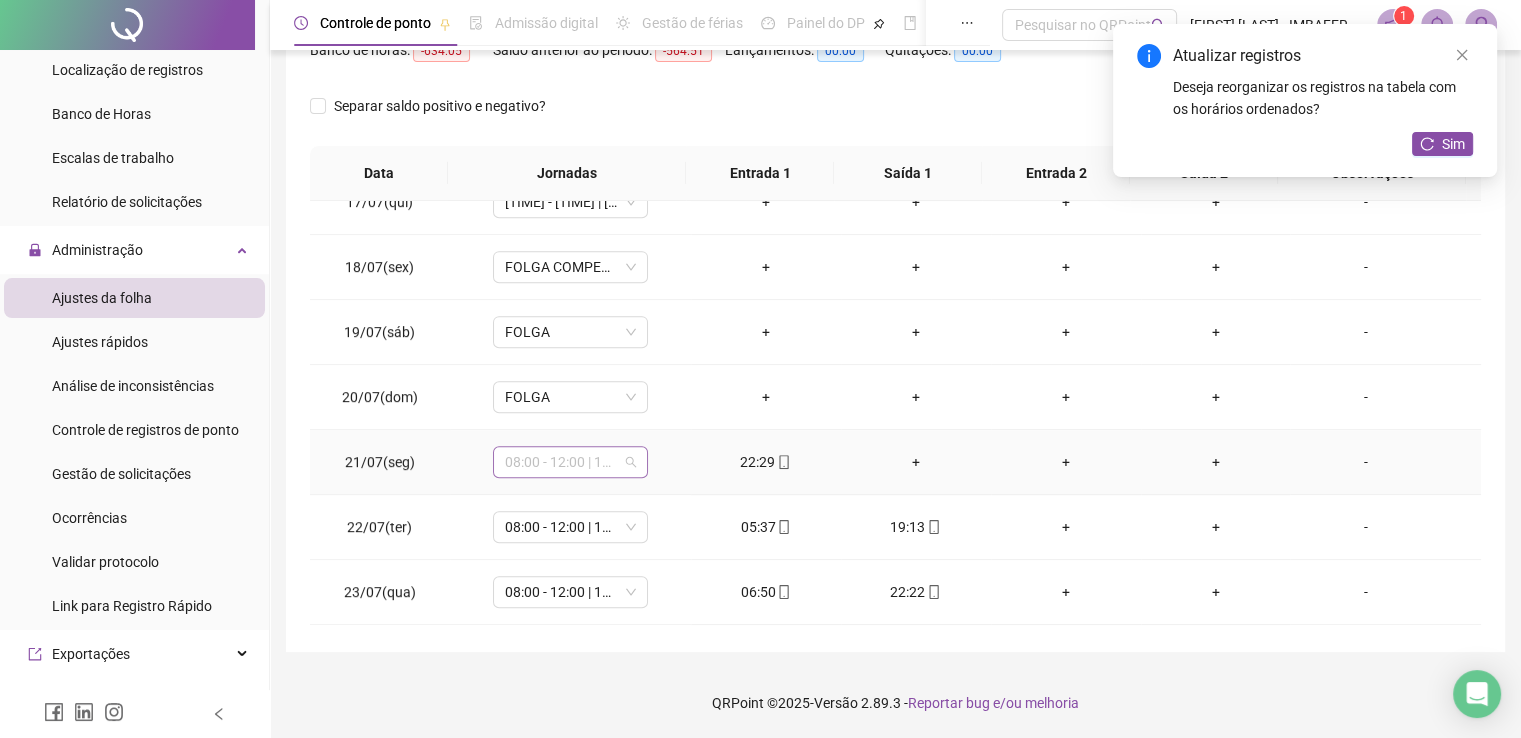 click on "08:00 - 12:00 | 13:00 - 18:00" at bounding box center (570, 462) 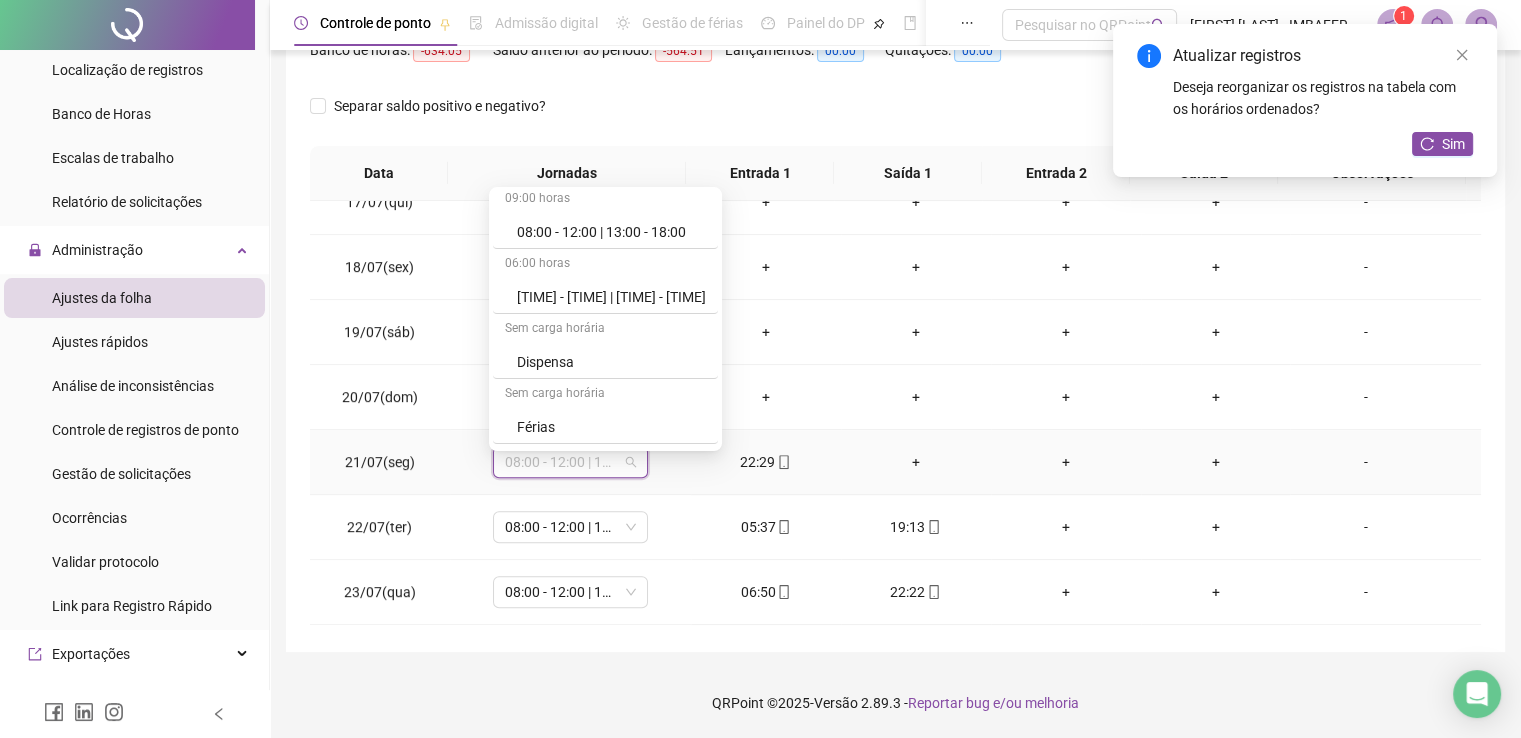 scroll, scrollTop: 190, scrollLeft: 0, axis: vertical 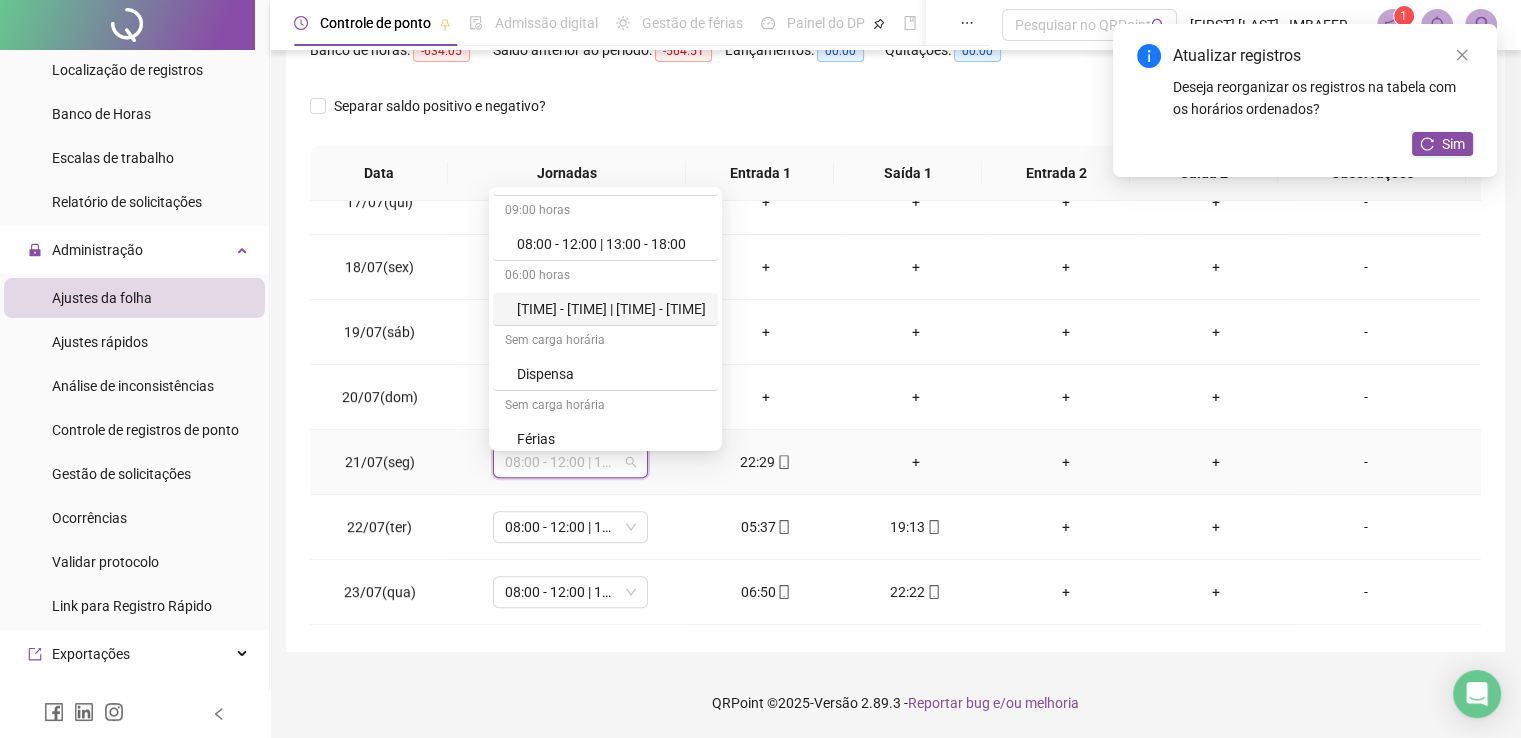 click on "[TIME] - [TIME] | [TIME] - [TIME]" at bounding box center (611, 309) 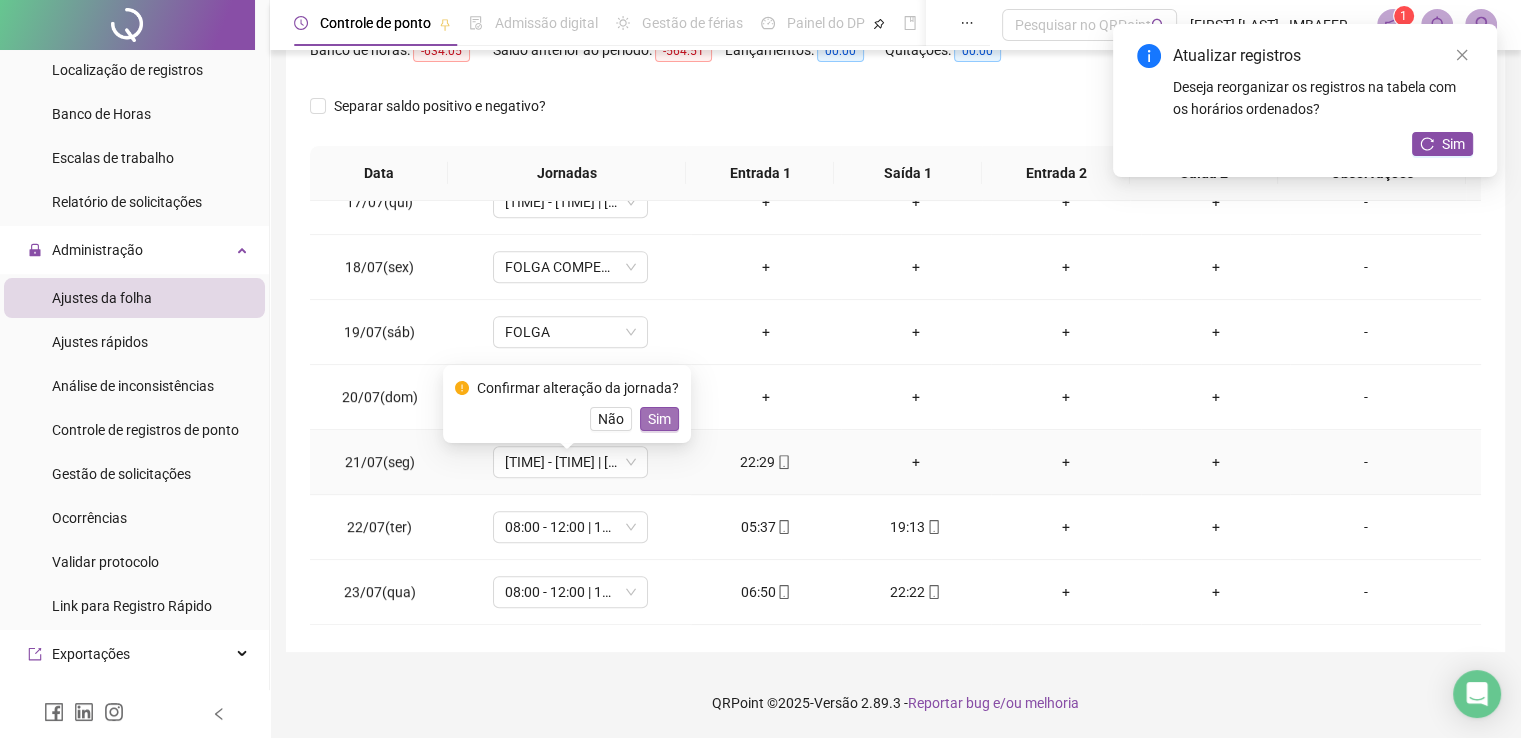 click on "Sim" at bounding box center [659, 419] 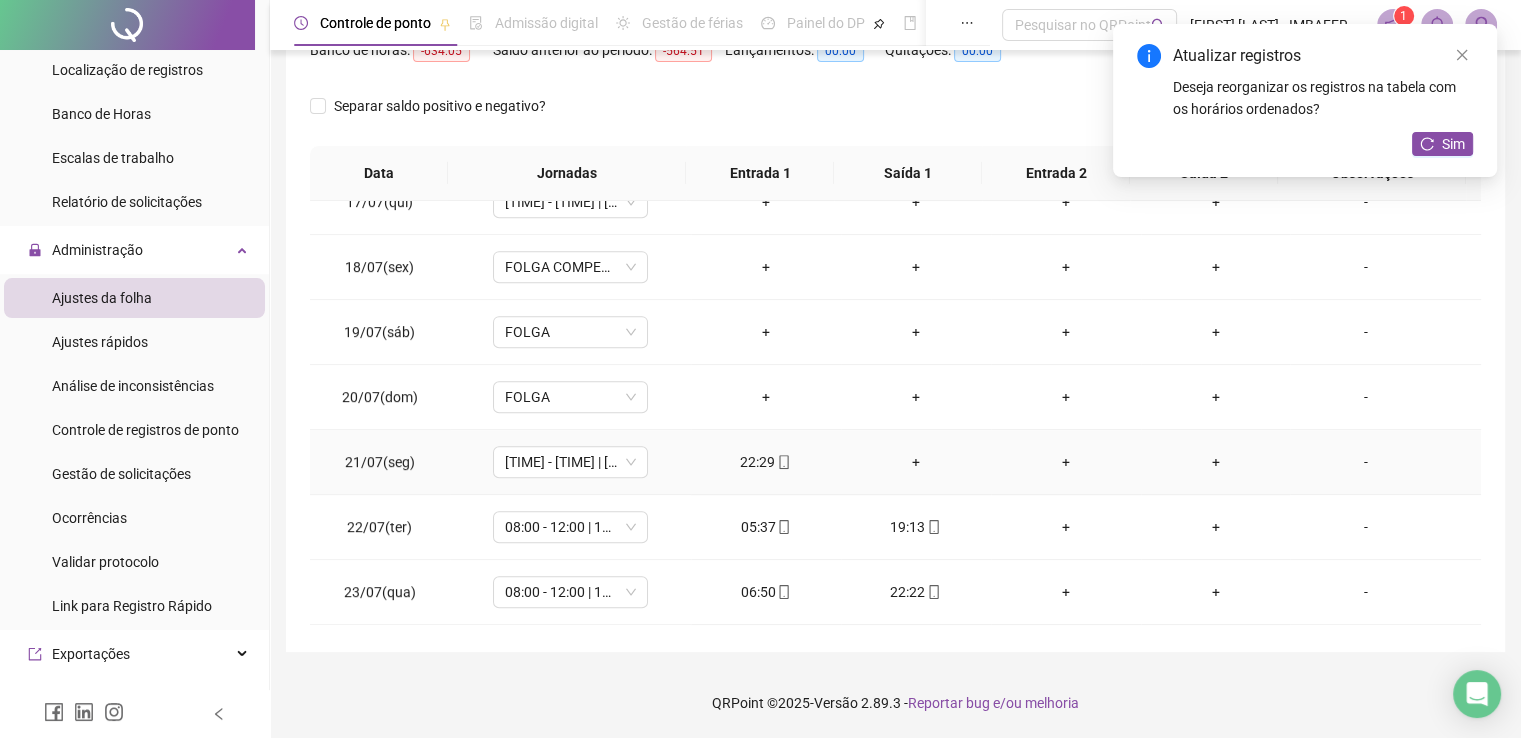 click on "+" at bounding box center (916, 462) 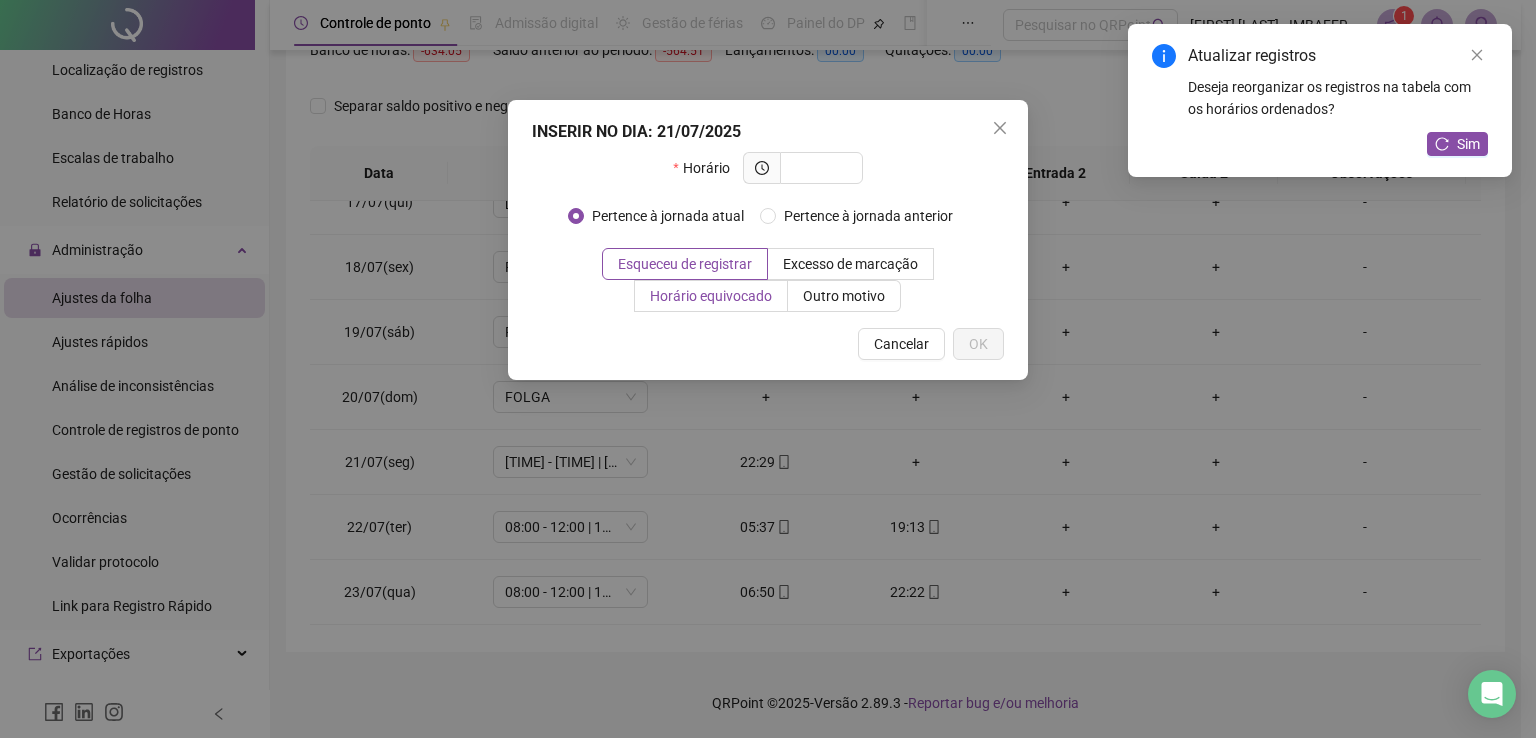 click on "Horário equivocado" at bounding box center [711, 296] 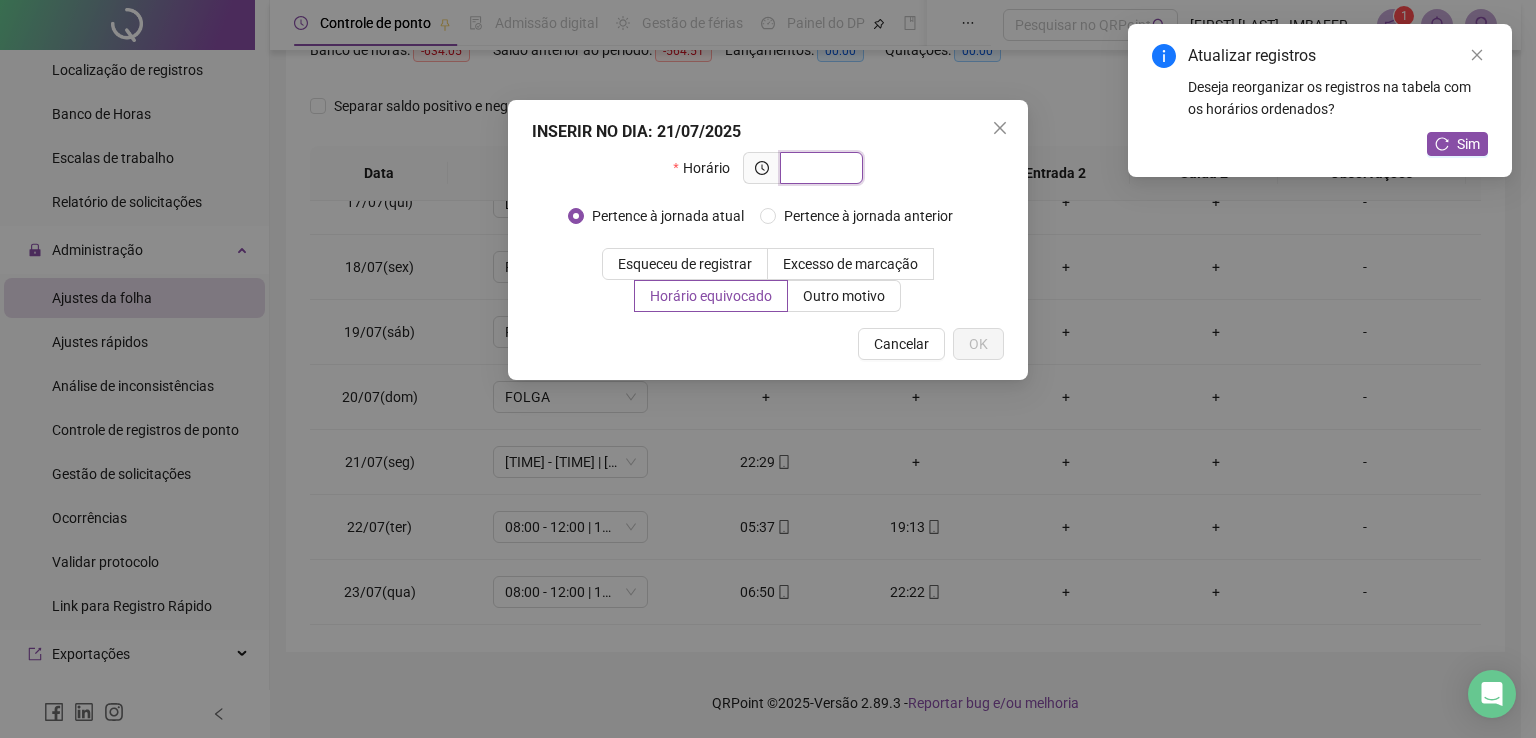 click at bounding box center [819, 168] 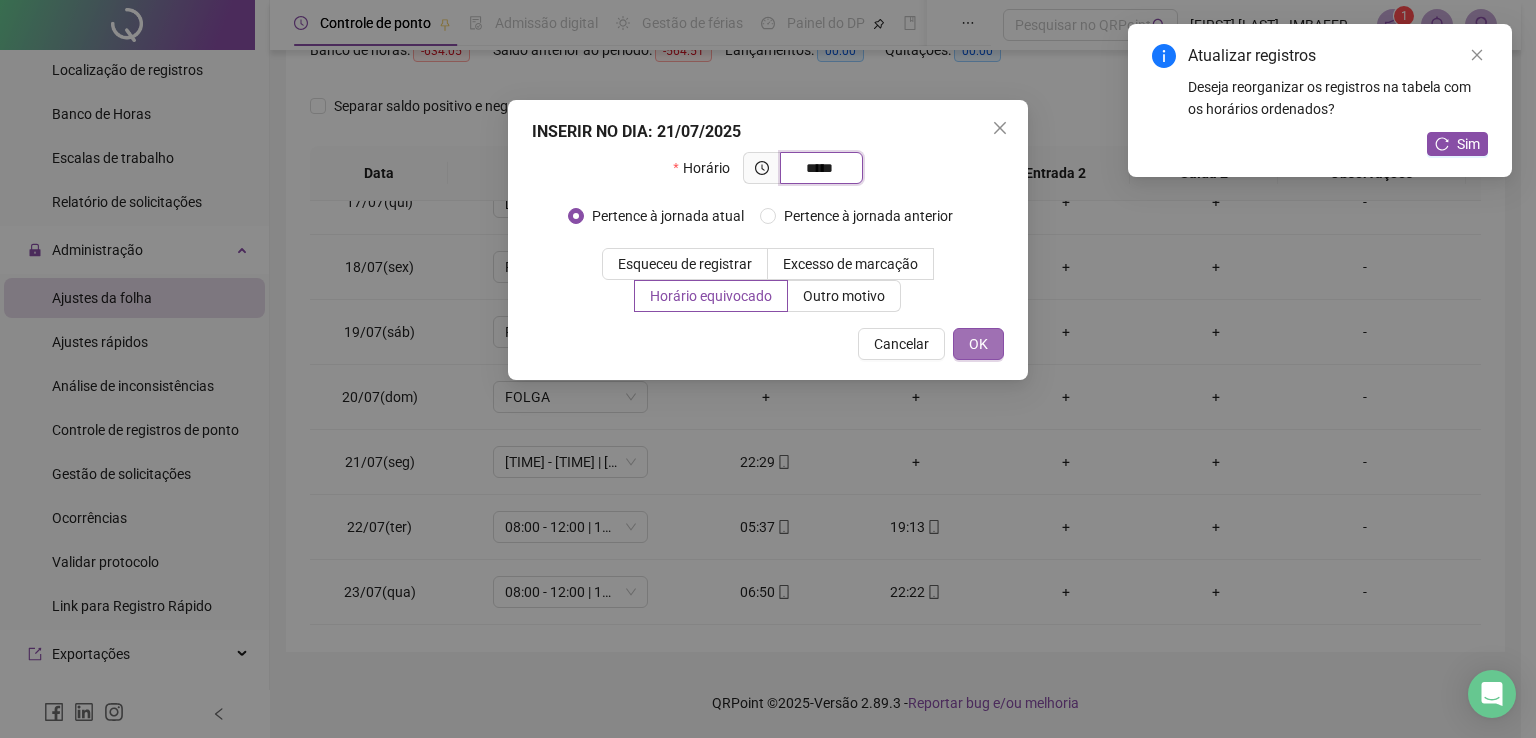 type on "*****" 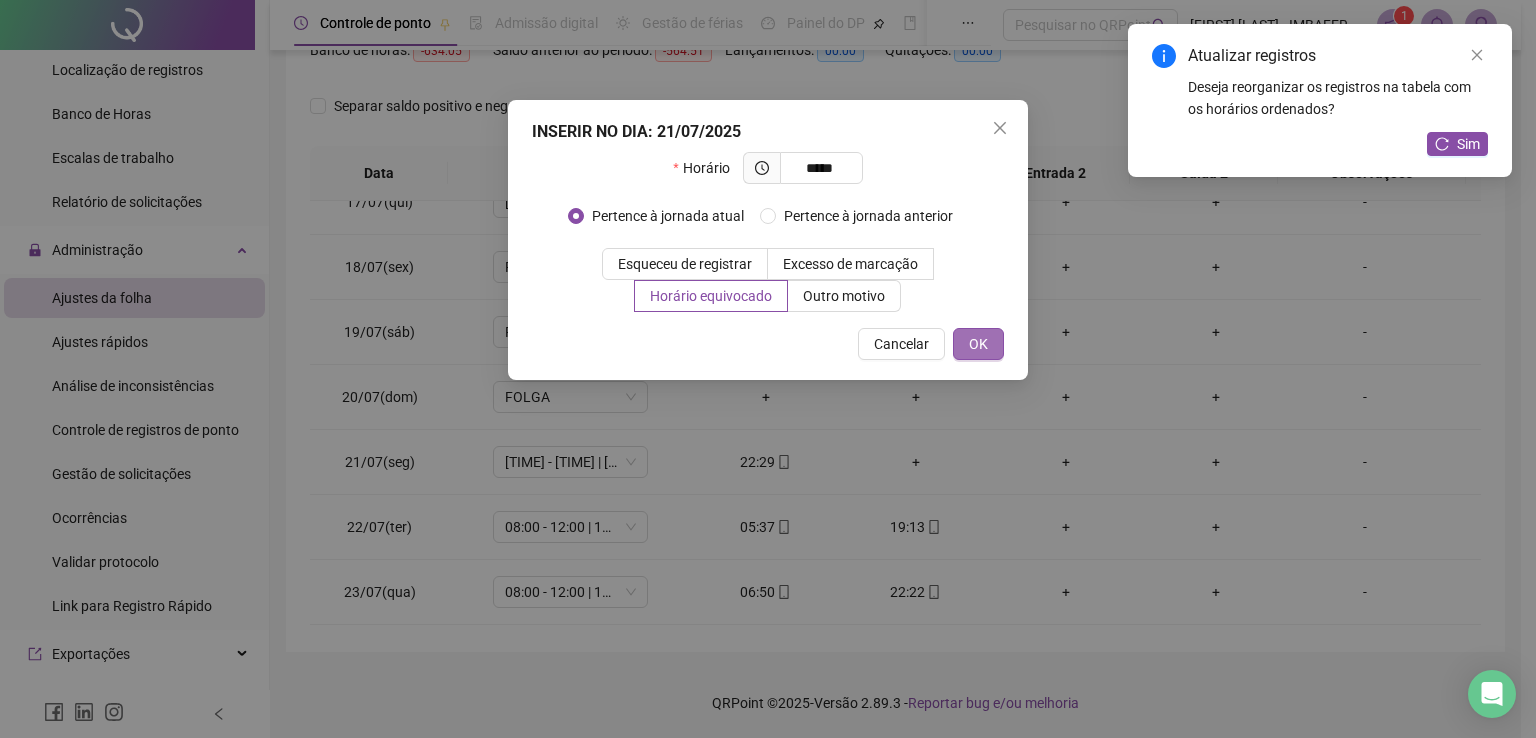 click on "OK" at bounding box center [978, 344] 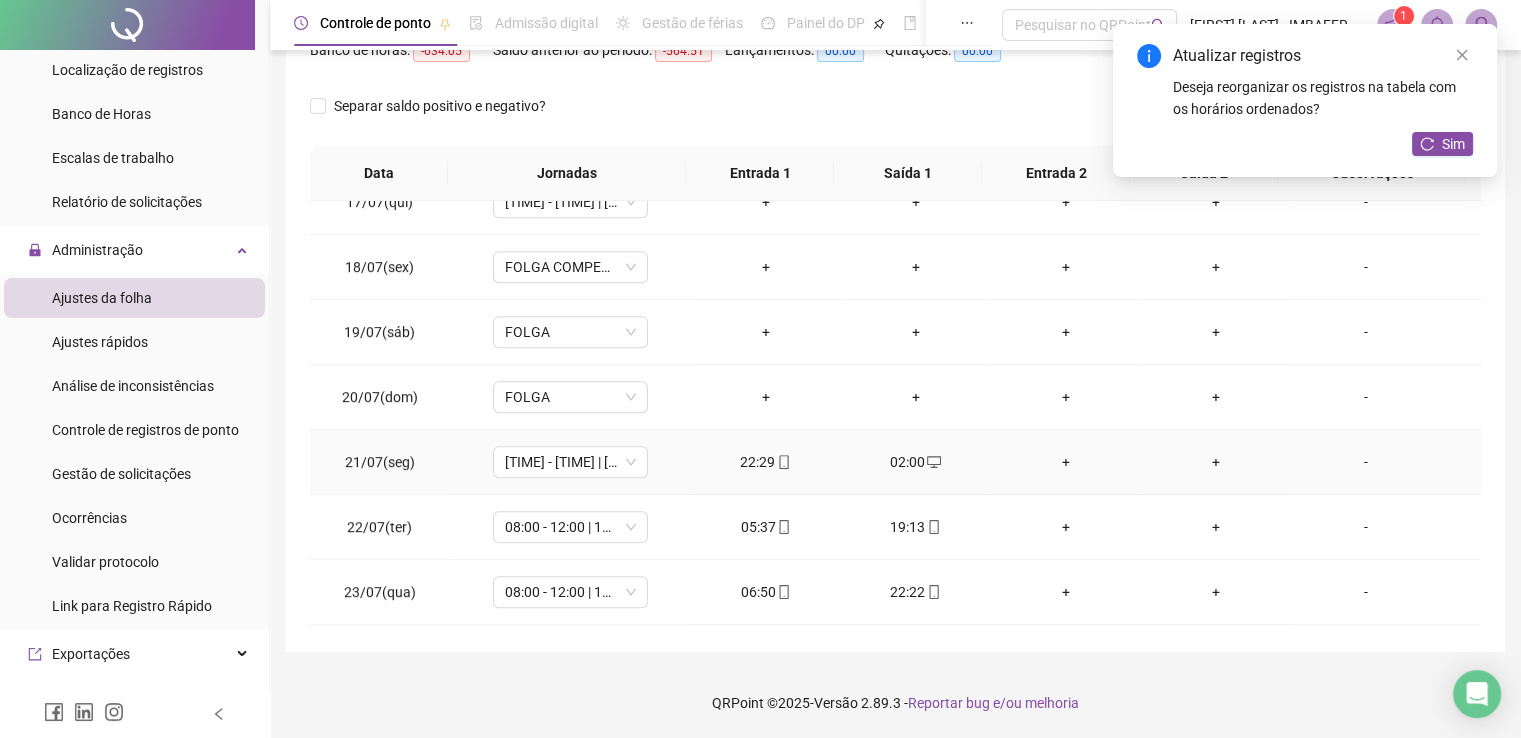 click on "+" at bounding box center [1066, 462] 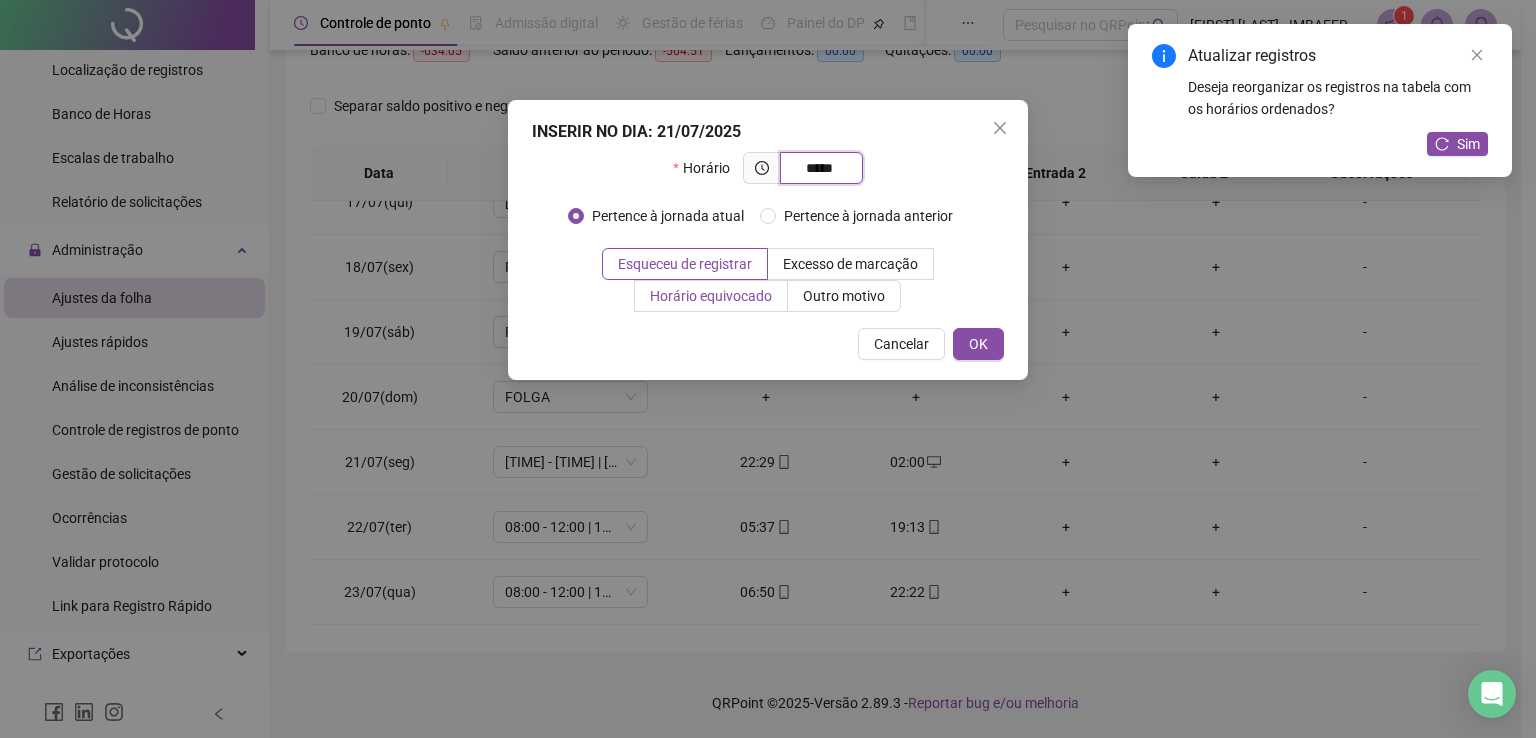 type on "*****" 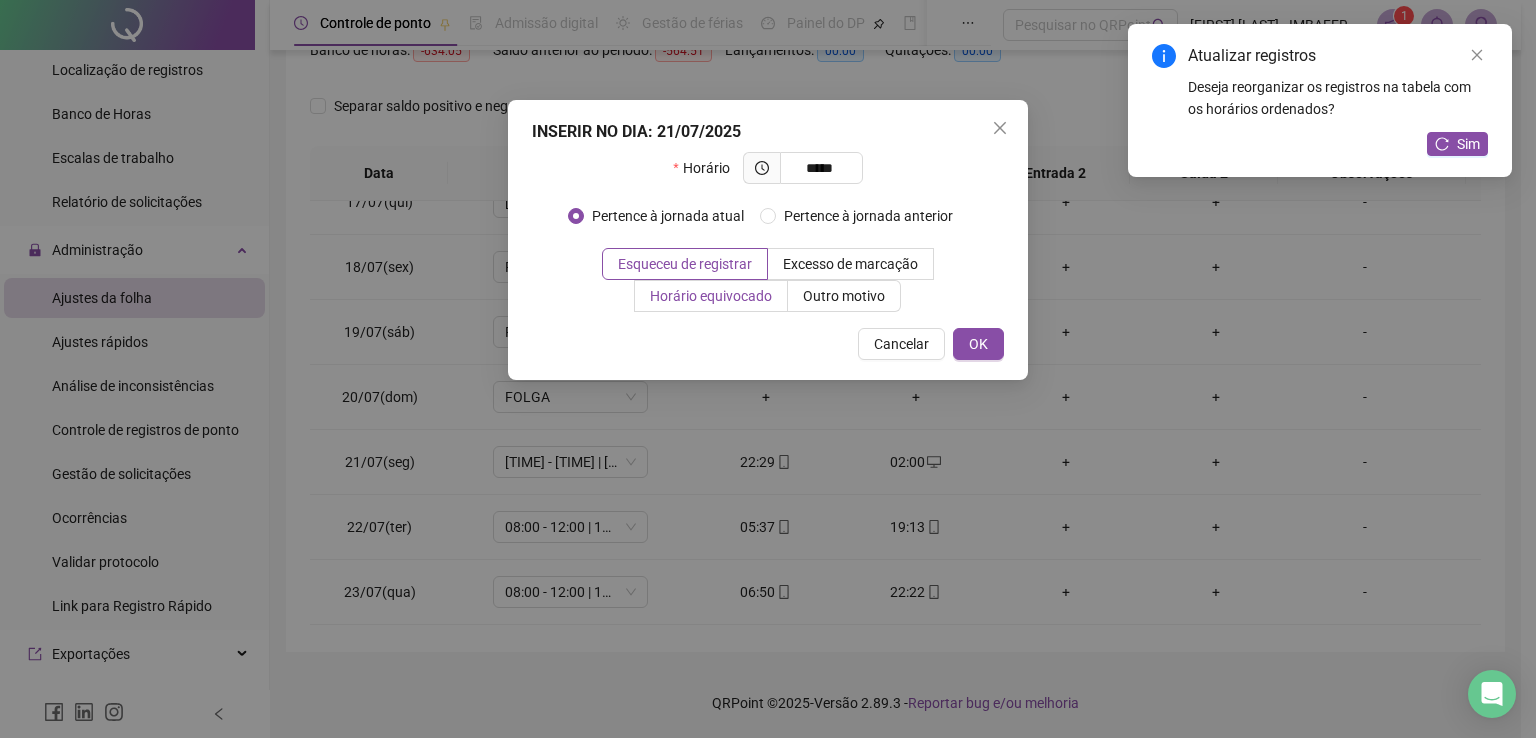 click on "Horário equivocado" at bounding box center (711, 296) 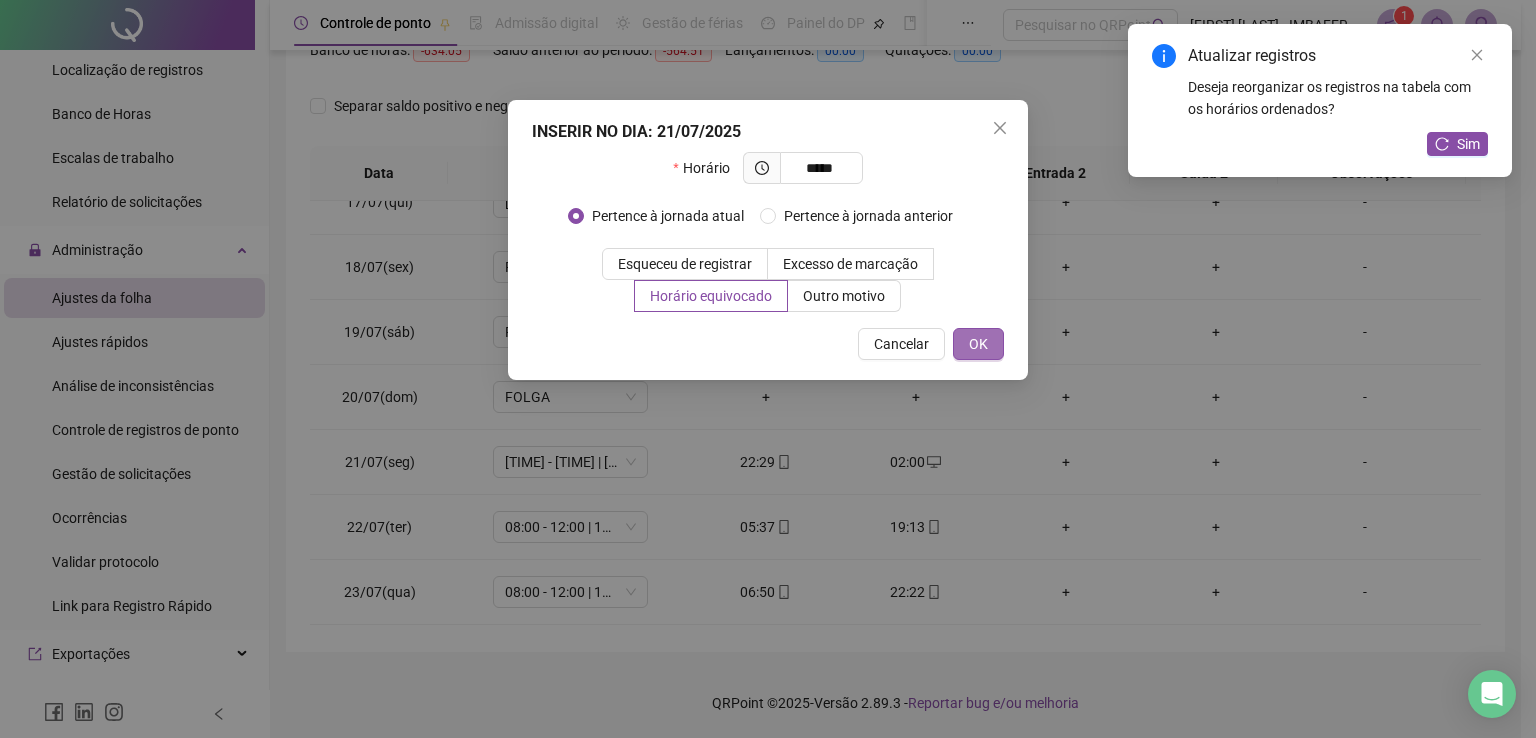 click on "OK" at bounding box center (978, 344) 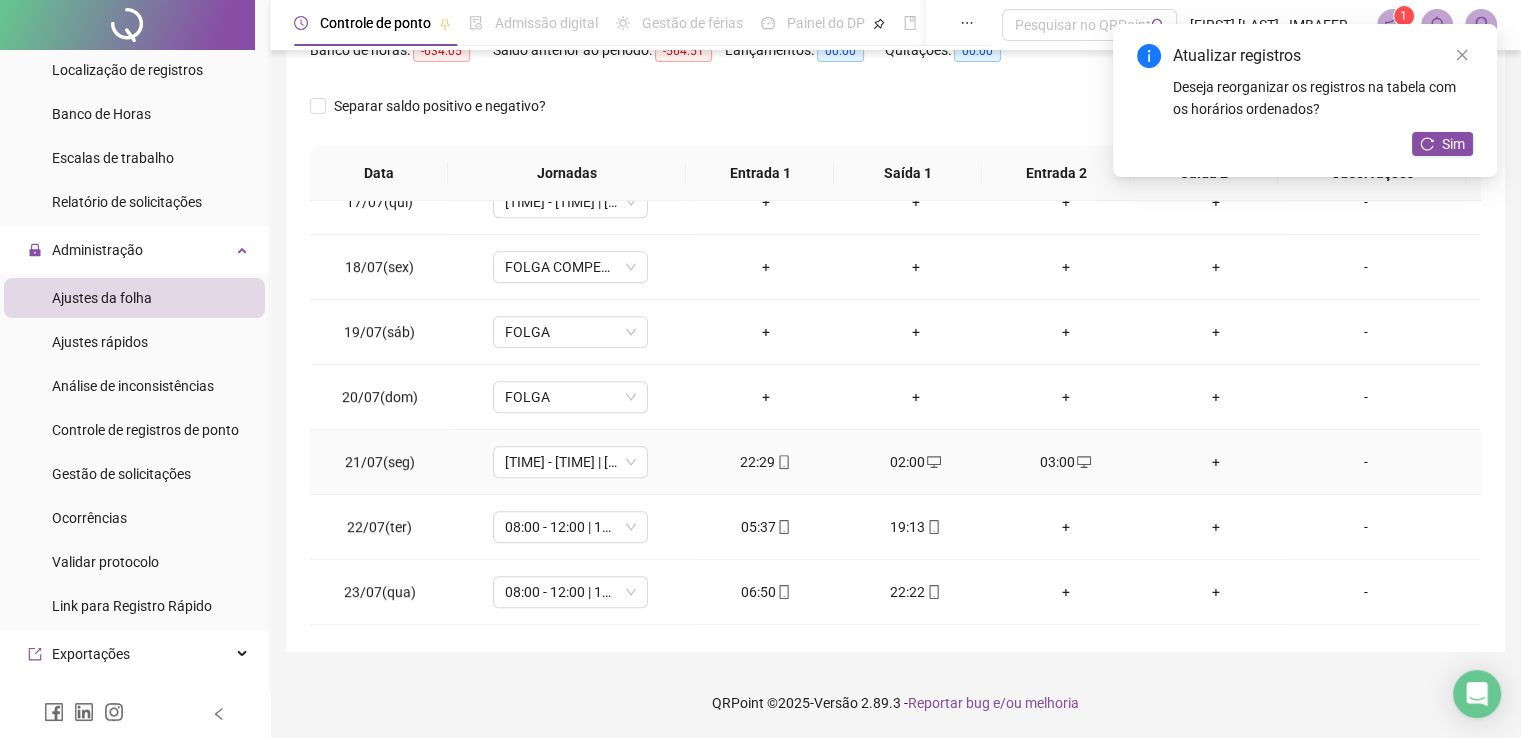 click on "+" at bounding box center (1216, 462) 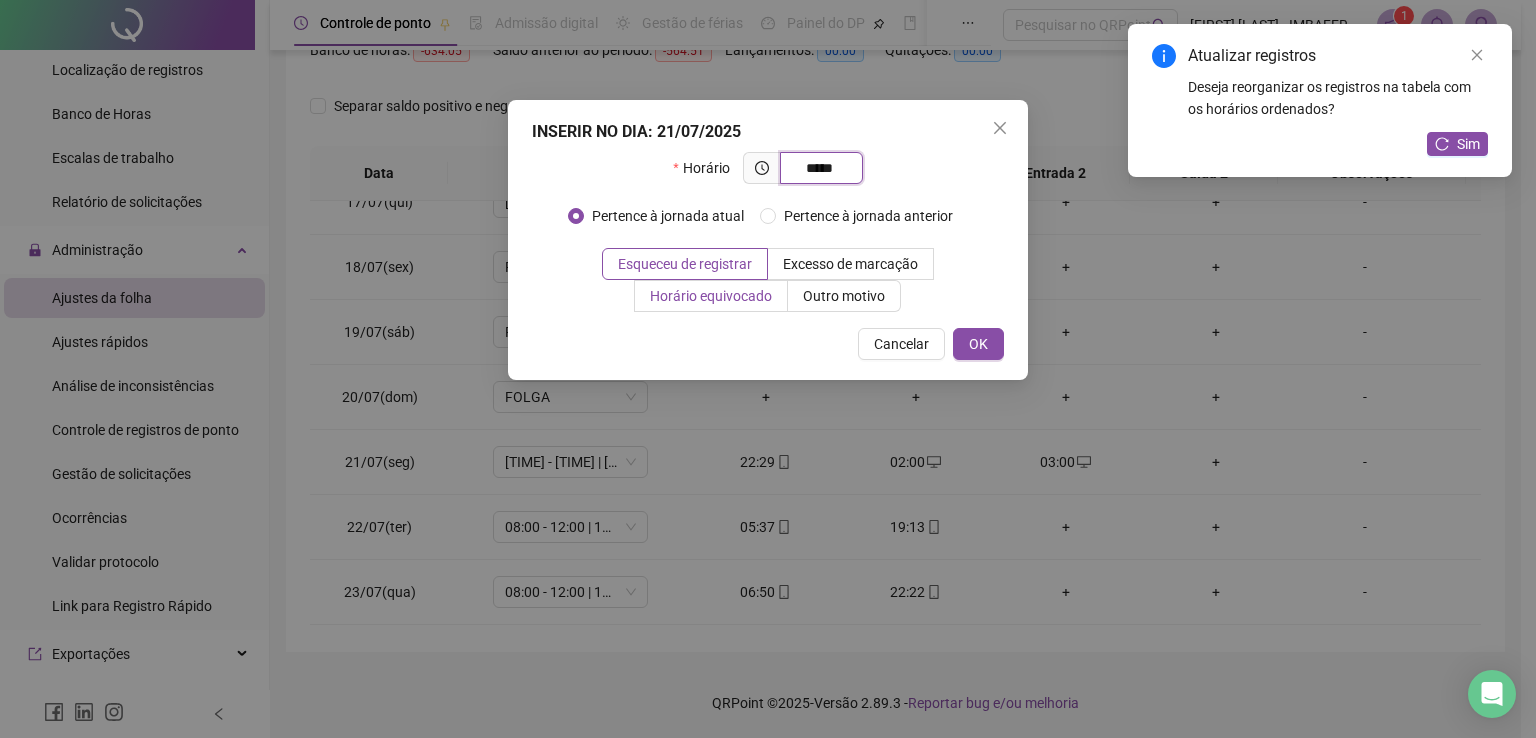type on "*****" 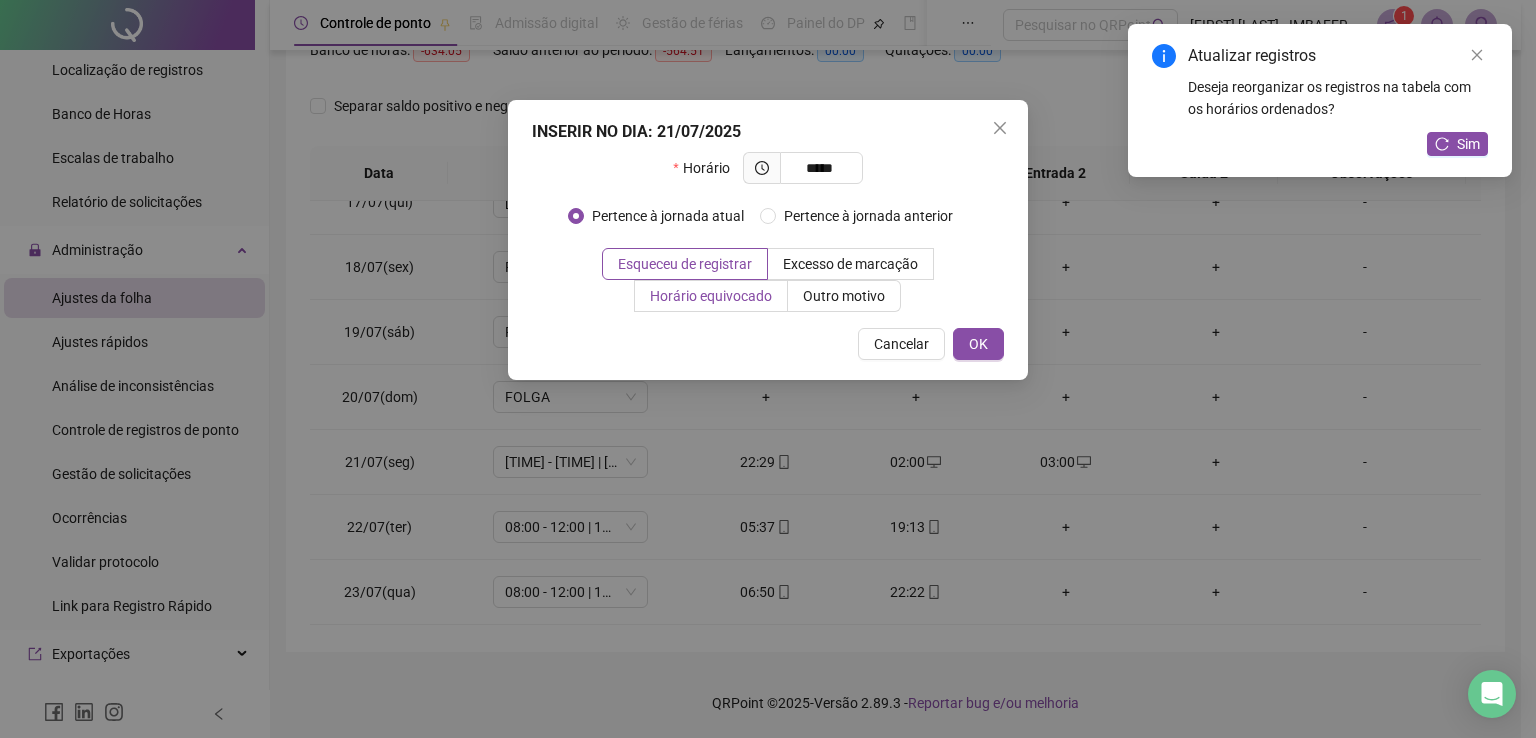 click on "Horário equivocado" at bounding box center (711, 296) 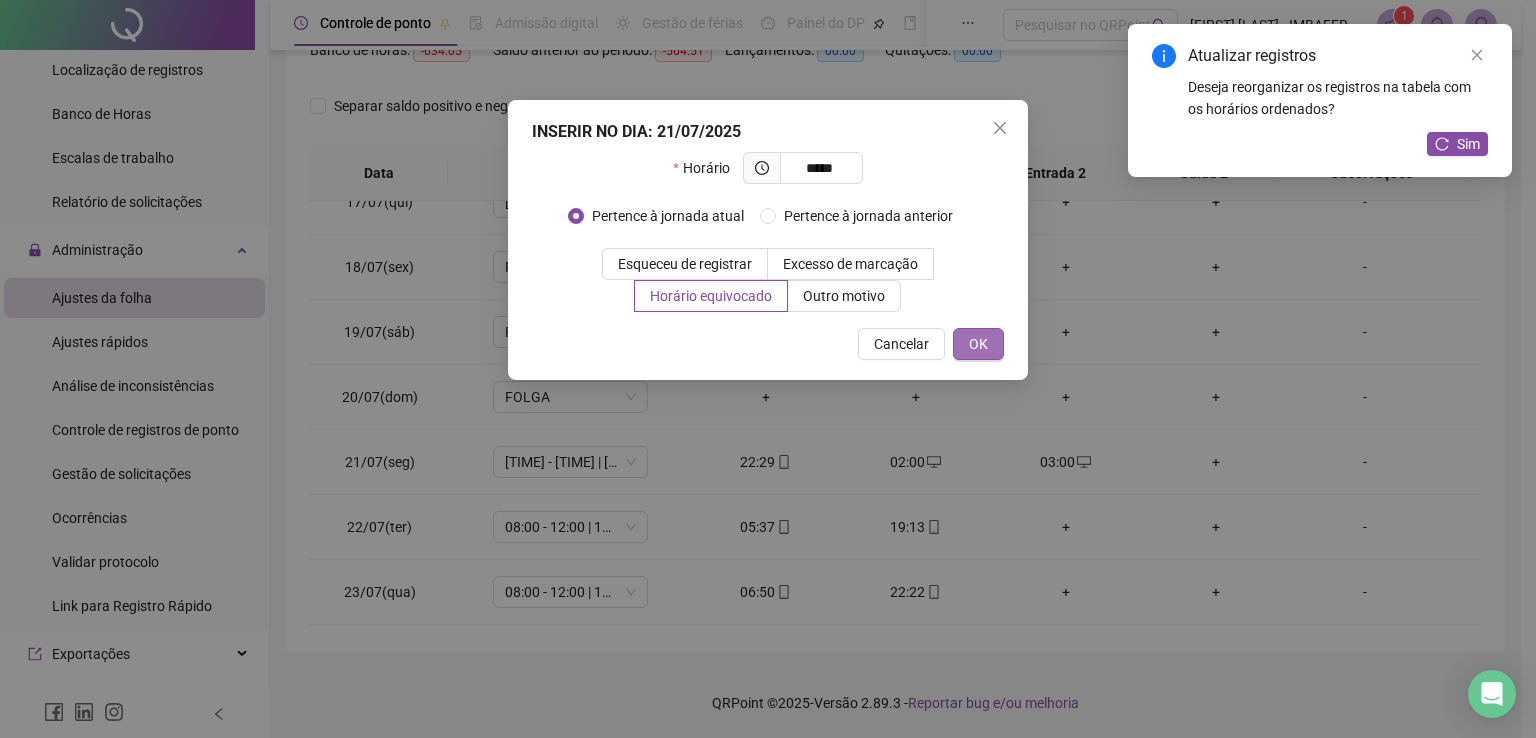 click on "OK" at bounding box center [978, 344] 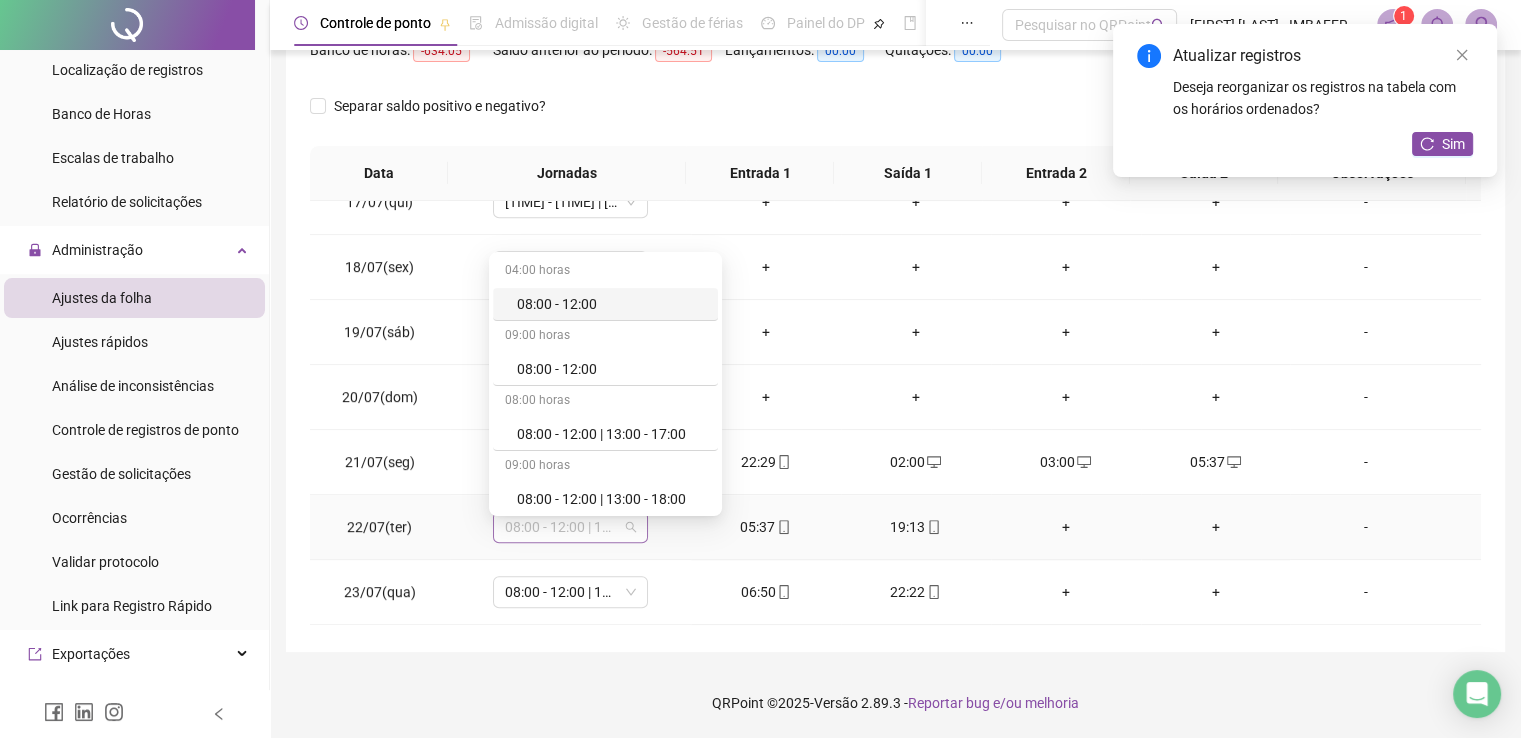 click on "08:00 - 12:00 | 13:00 - 18:00" at bounding box center (570, 527) 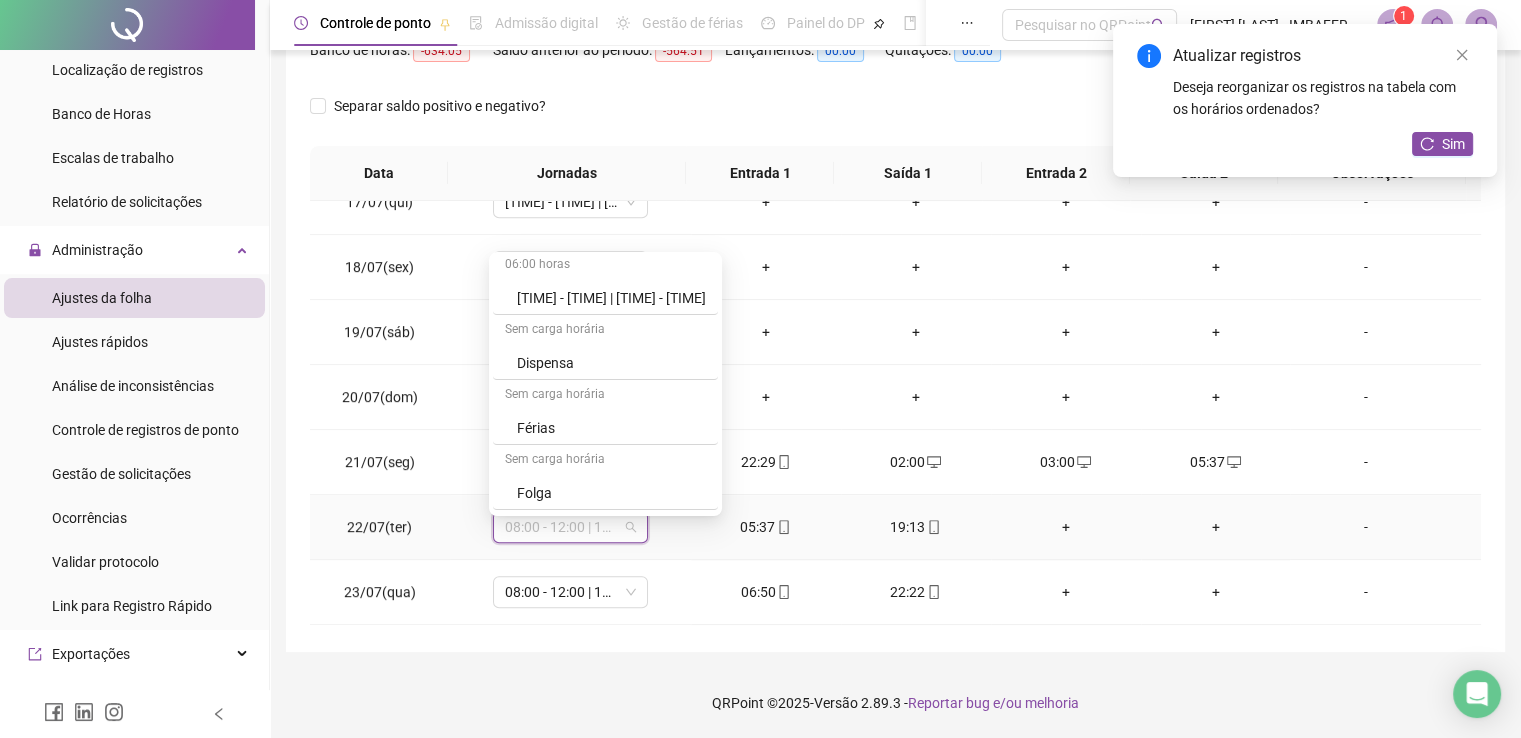 scroll, scrollTop: 247, scrollLeft: 0, axis: vertical 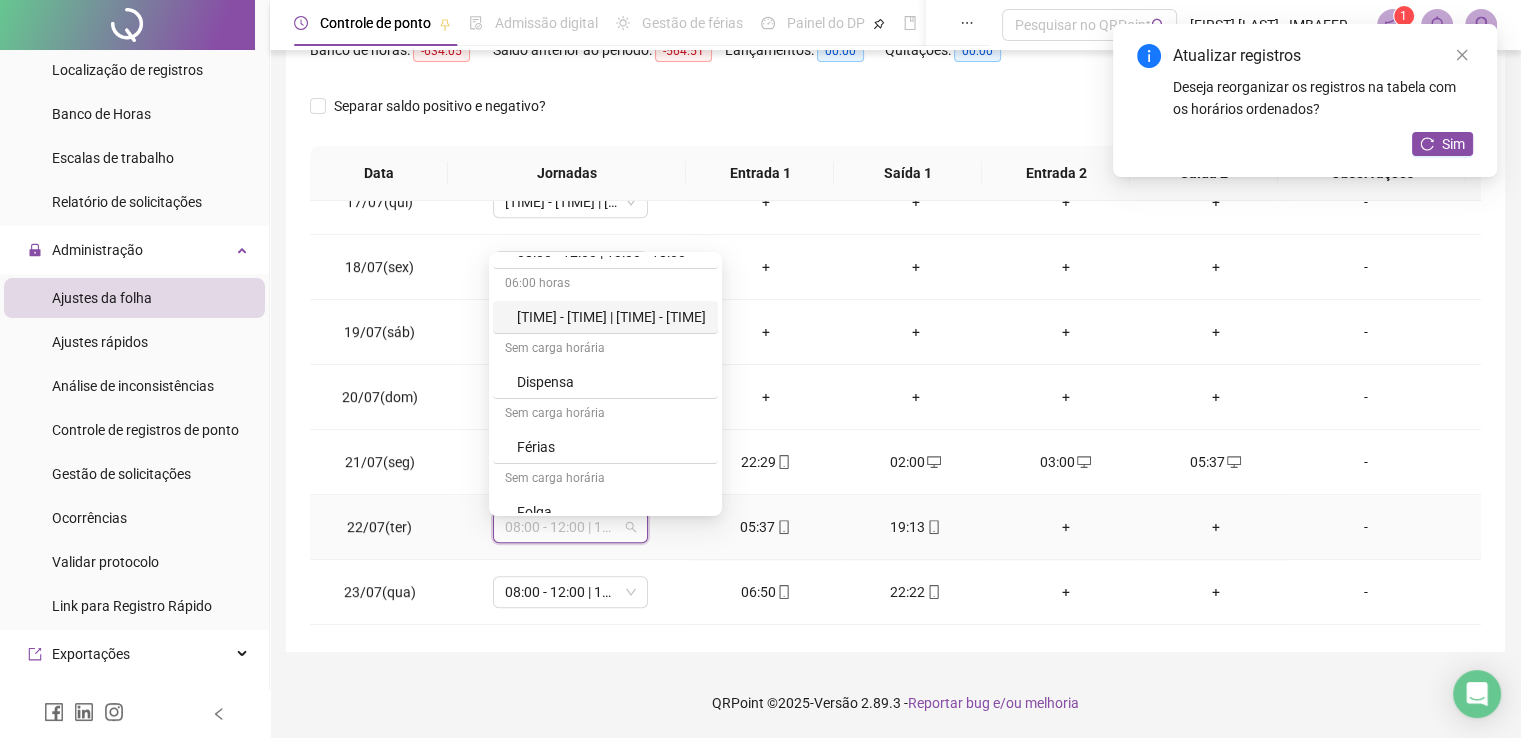 click on "[TIME] - [TIME] | [TIME] - [TIME]" at bounding box center (611, 317) 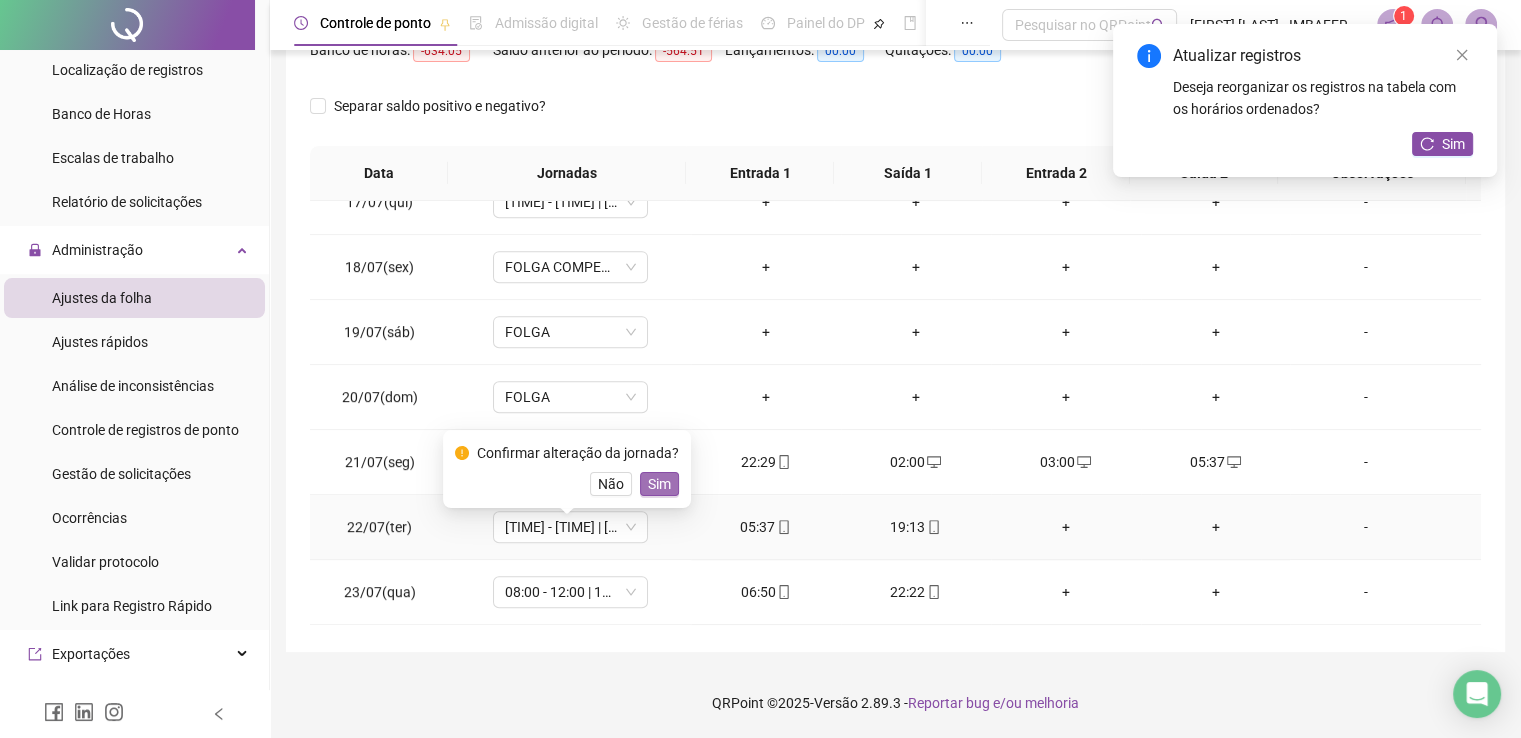 click on "Sim" at bounding box center [659, 484] 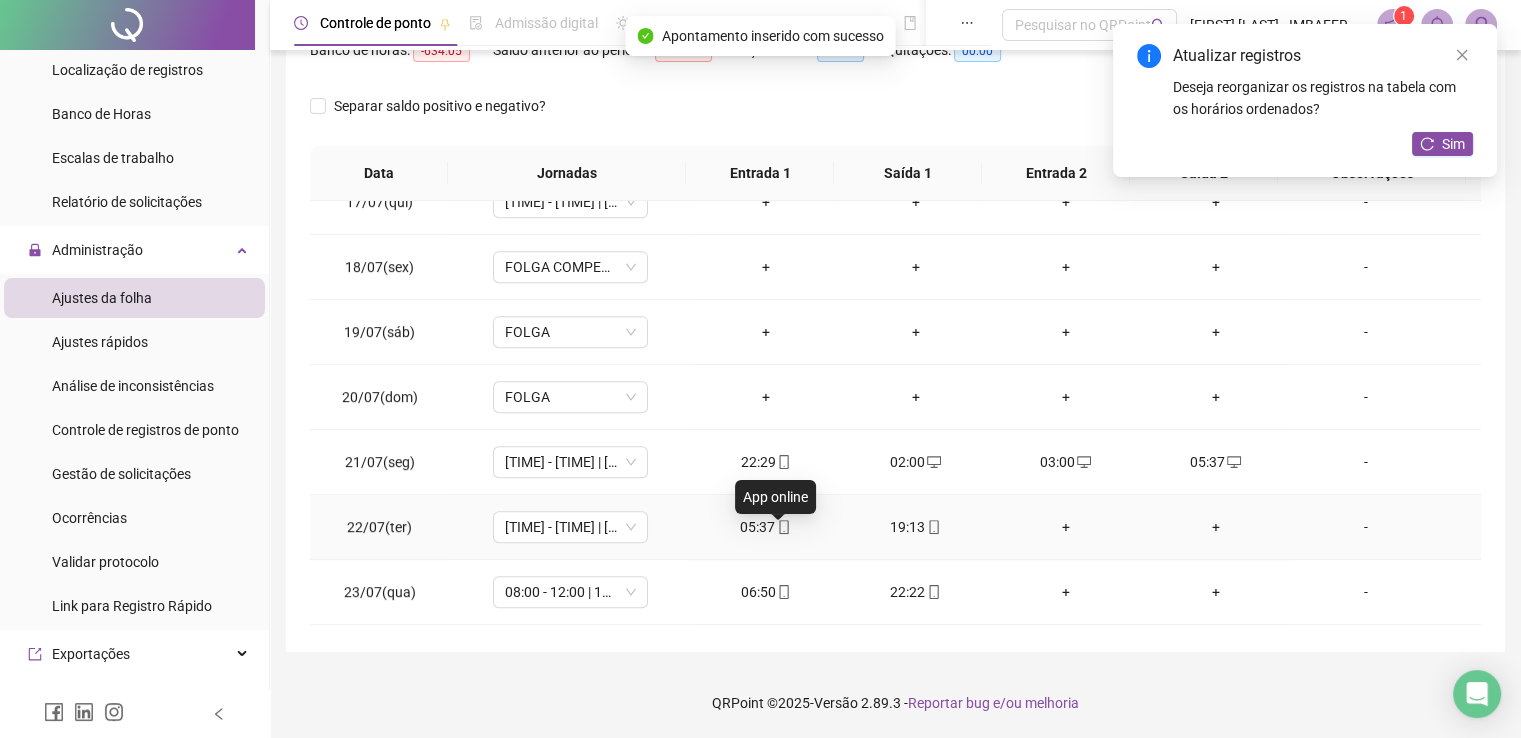click 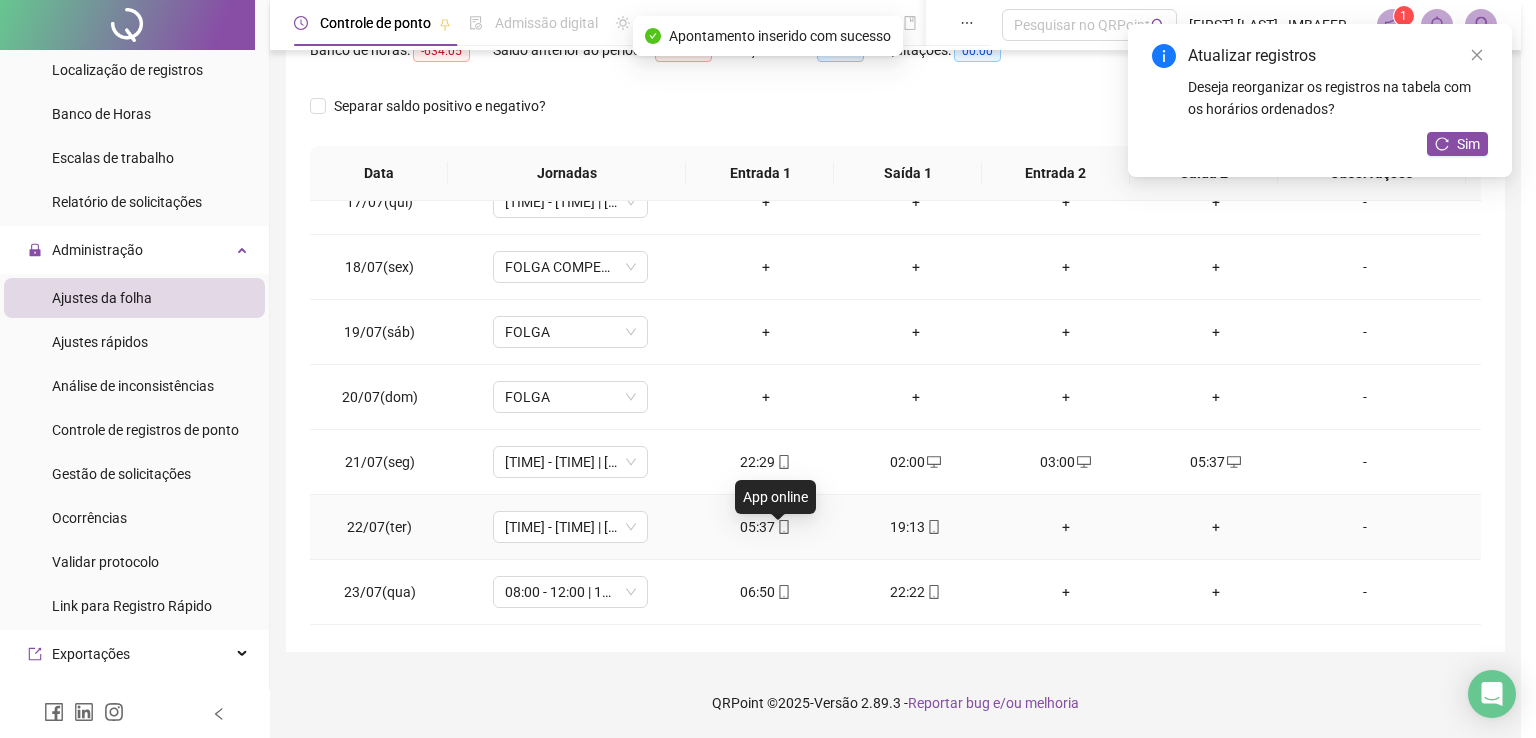 type on "**********" 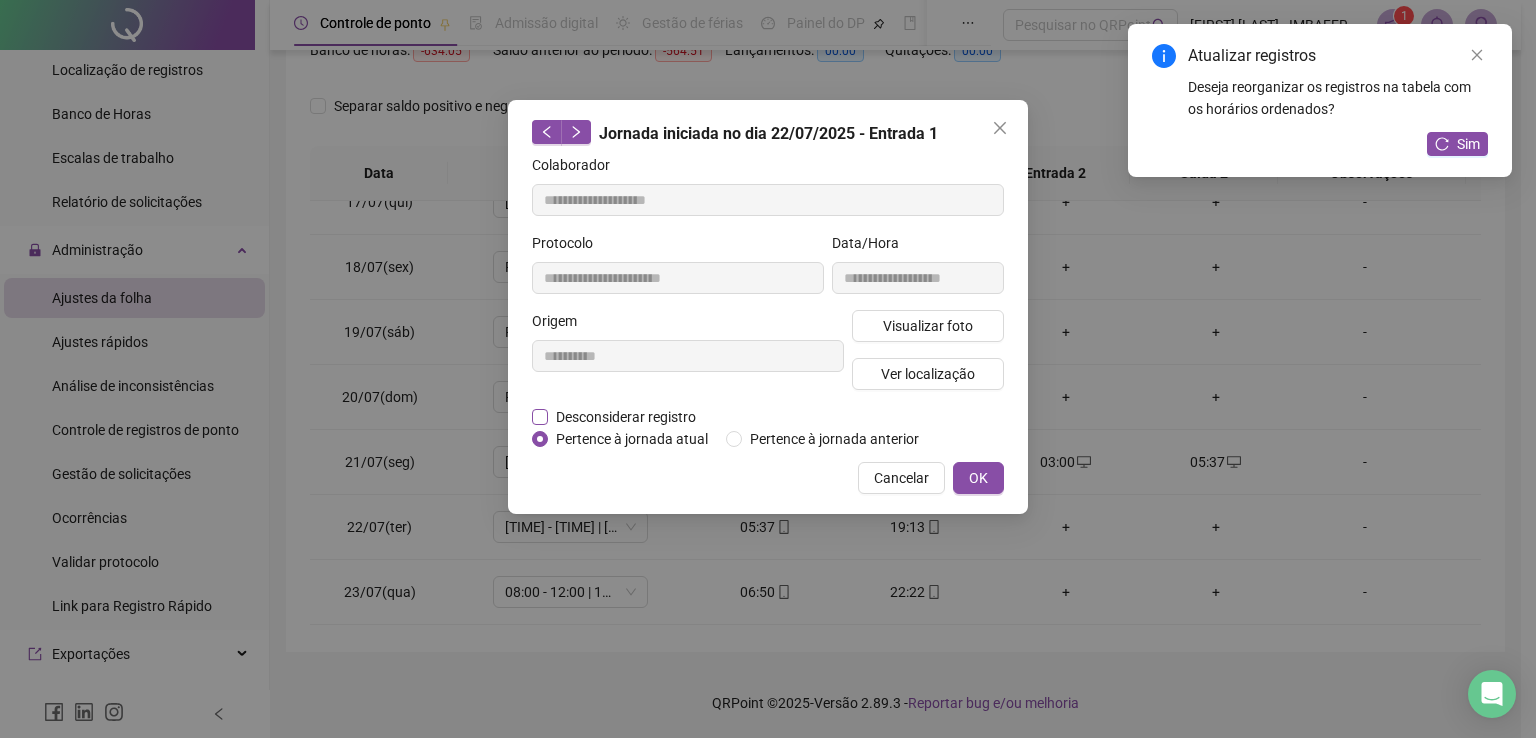 click on "Desconsiderar registro" at bounding box center [626, 417] 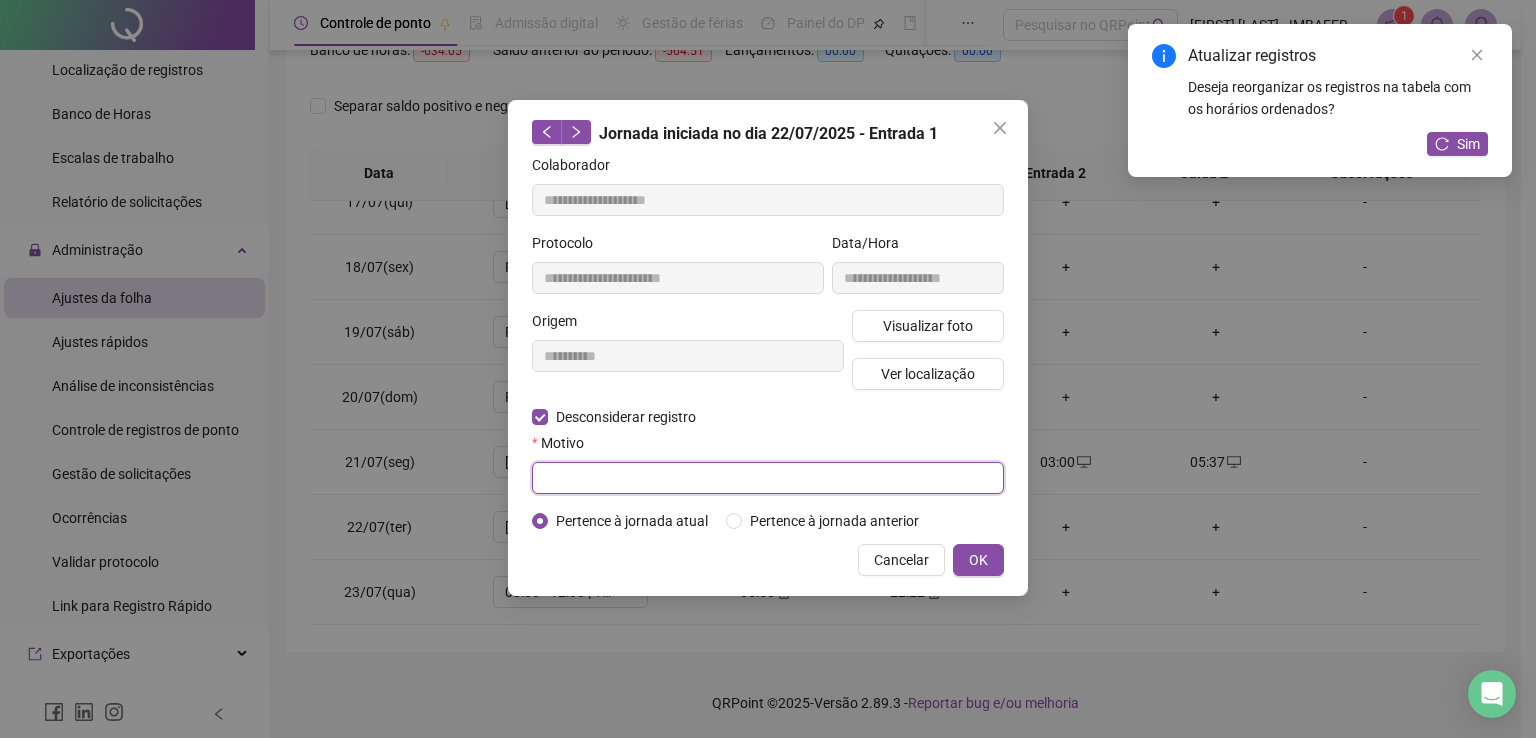 click at bounding box center (768, 478) 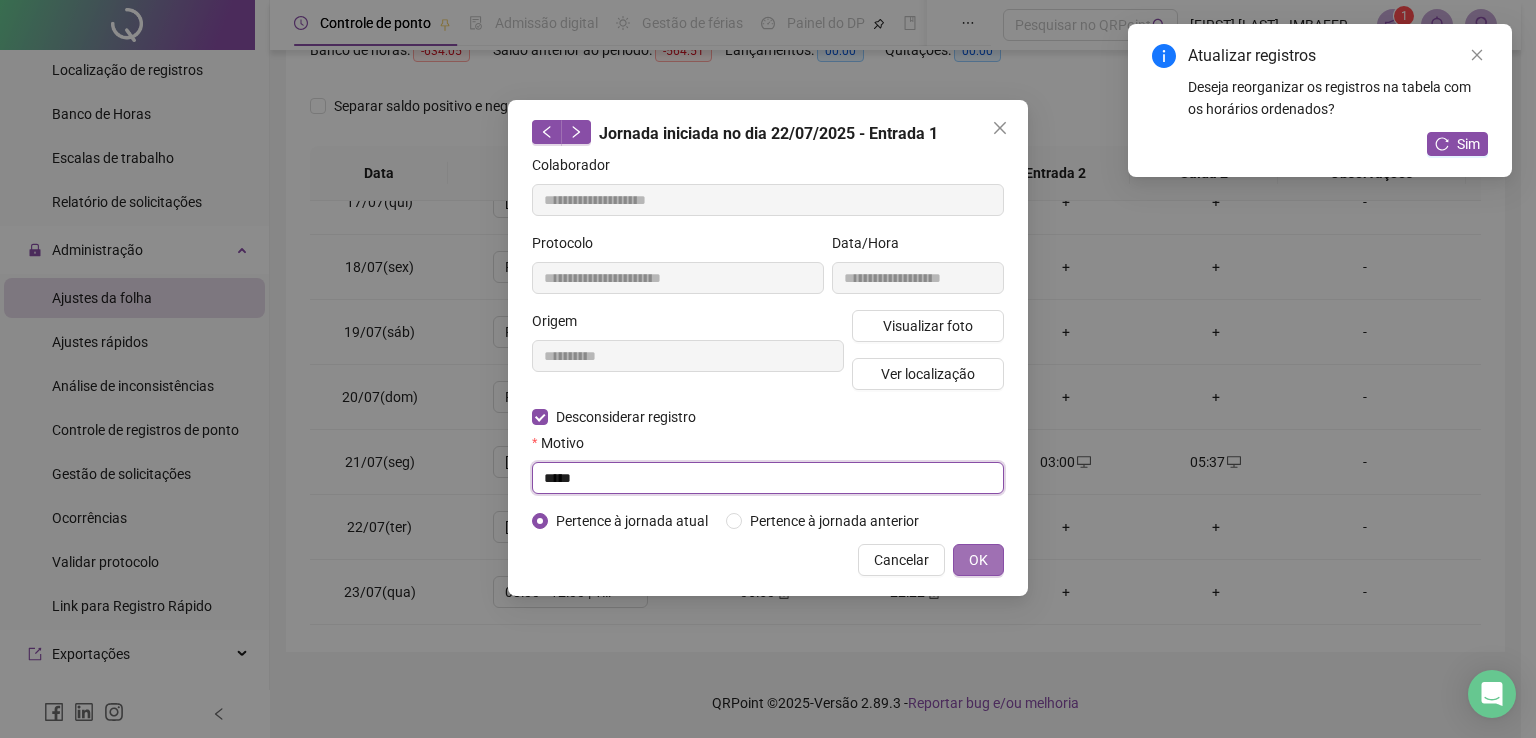 type on "*****" 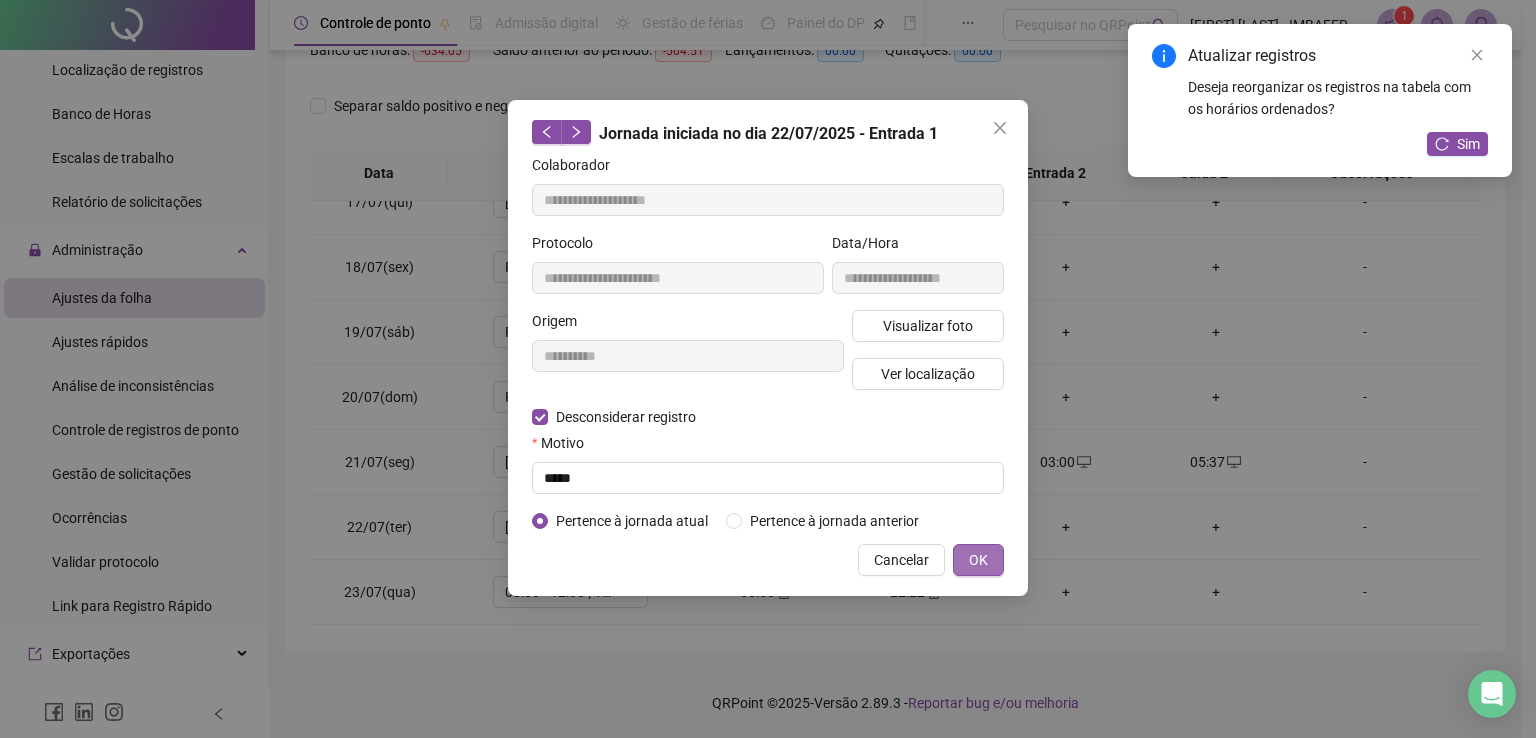 click on "OK" at bounding box center [978, 560] 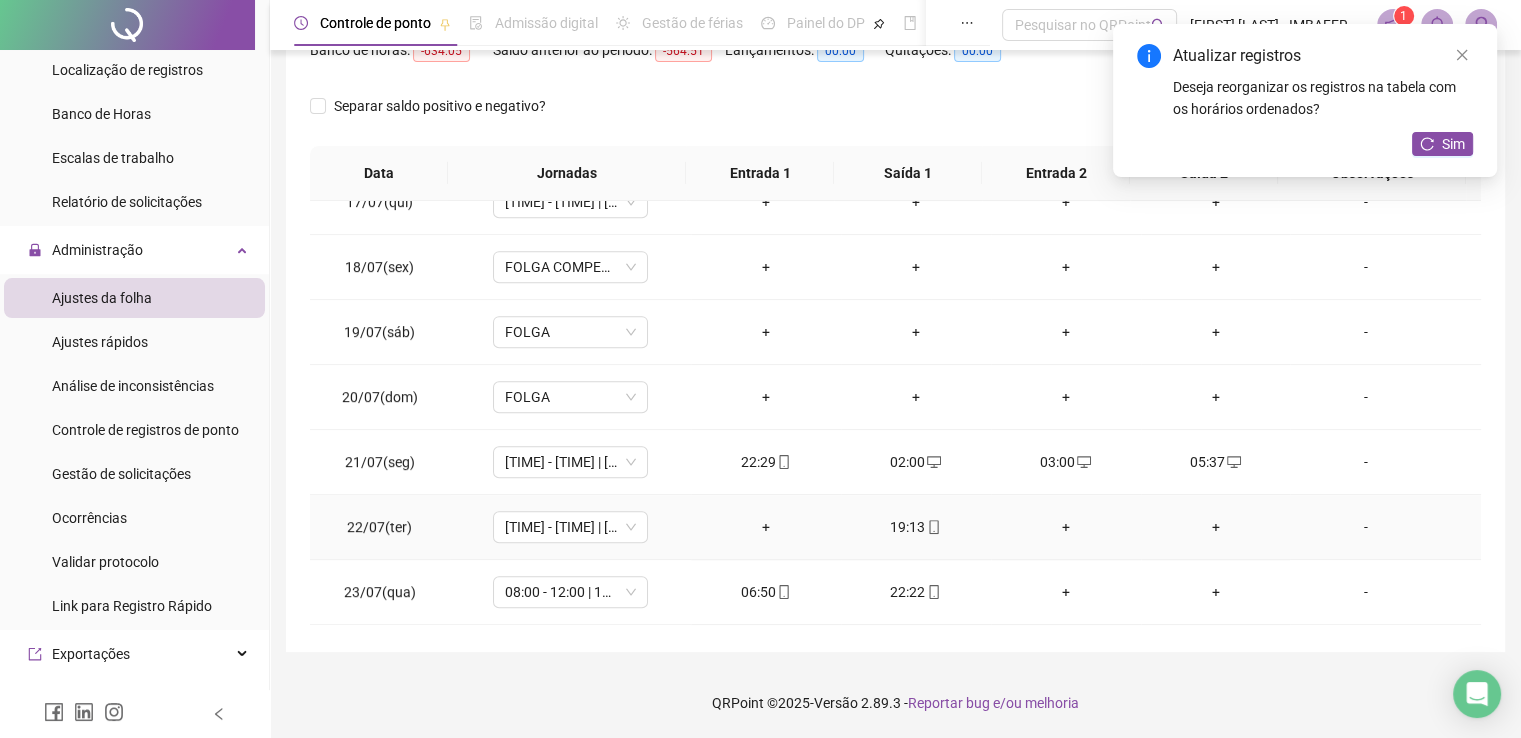 click on "+" at bounding box center (766, 527) 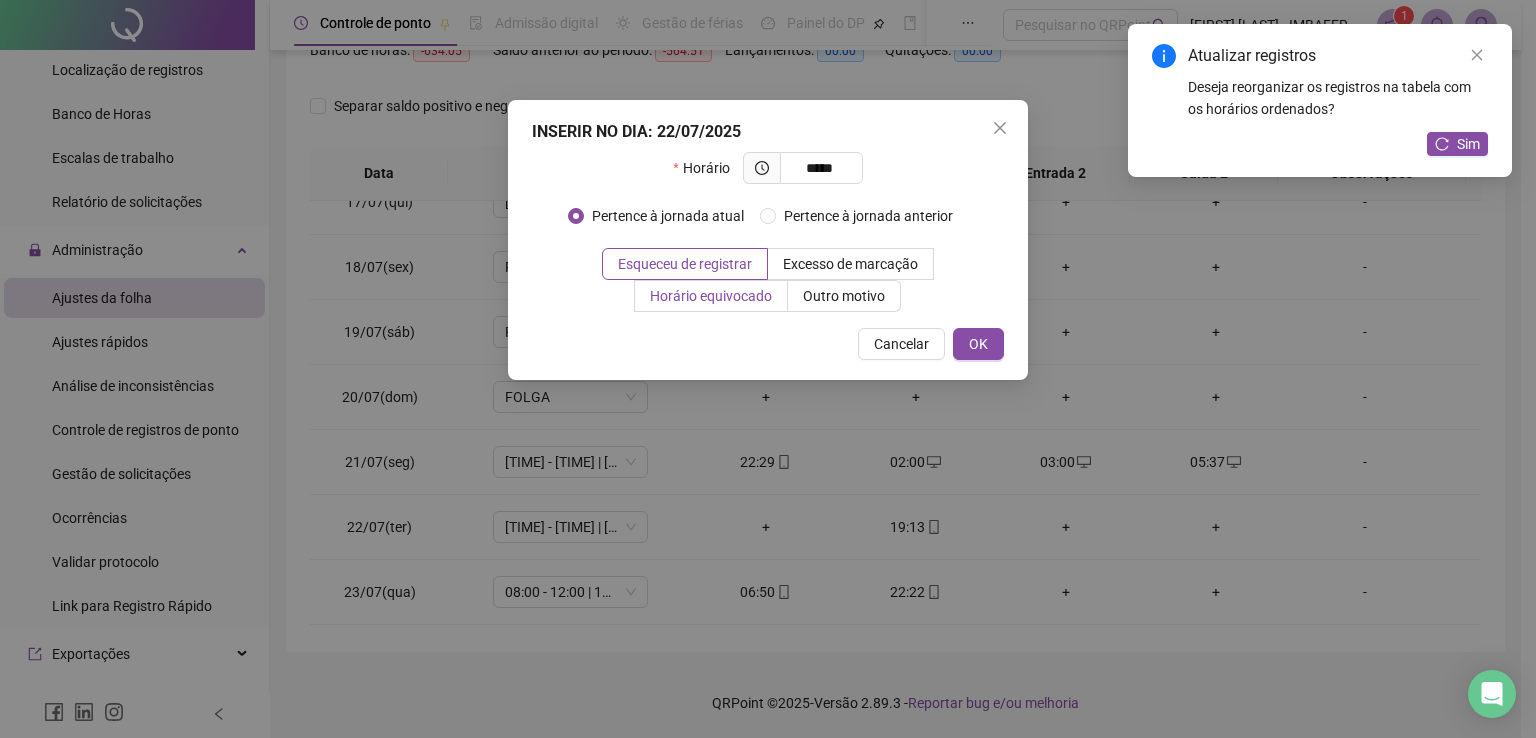 type on "*****" 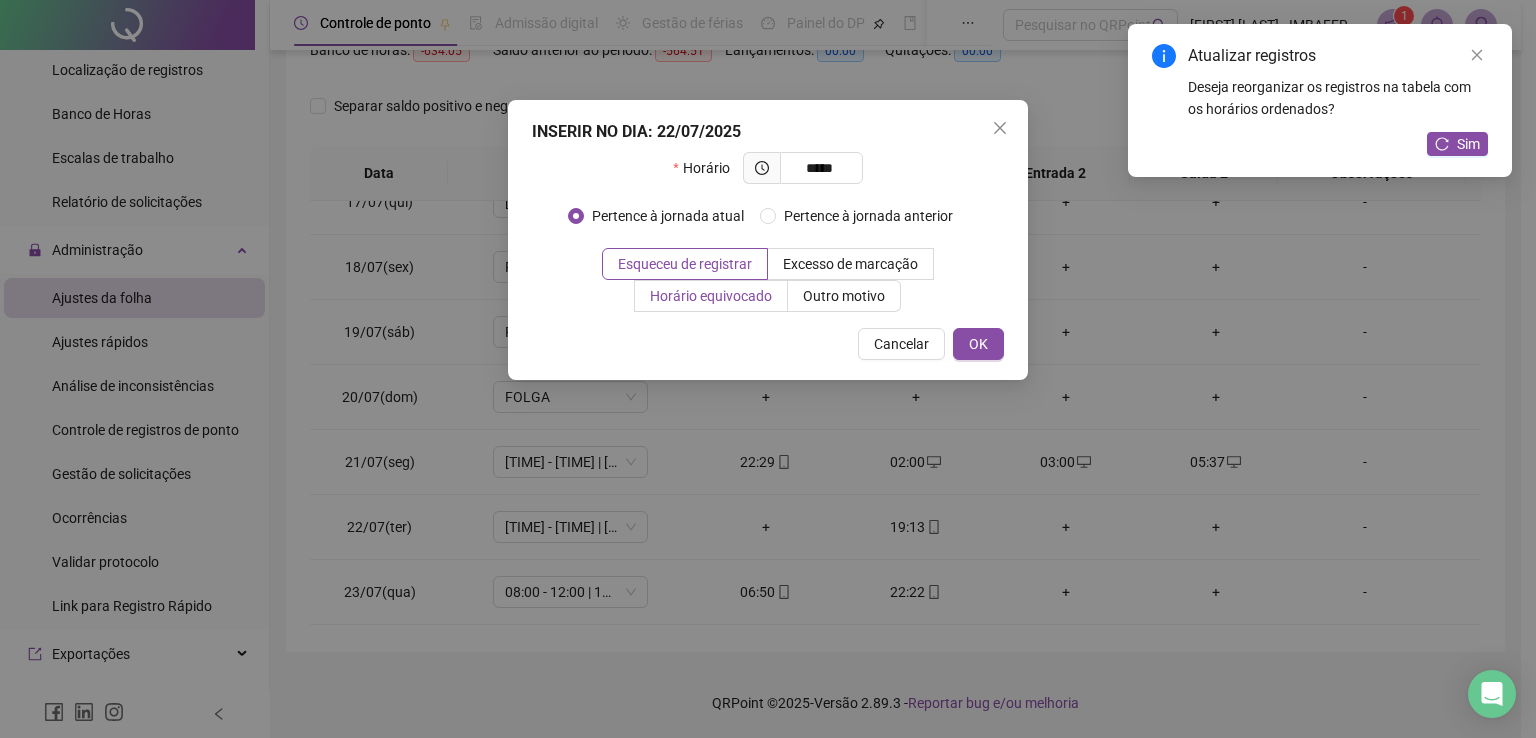click on "Horário equivocado" at bounding box center (711, 296) 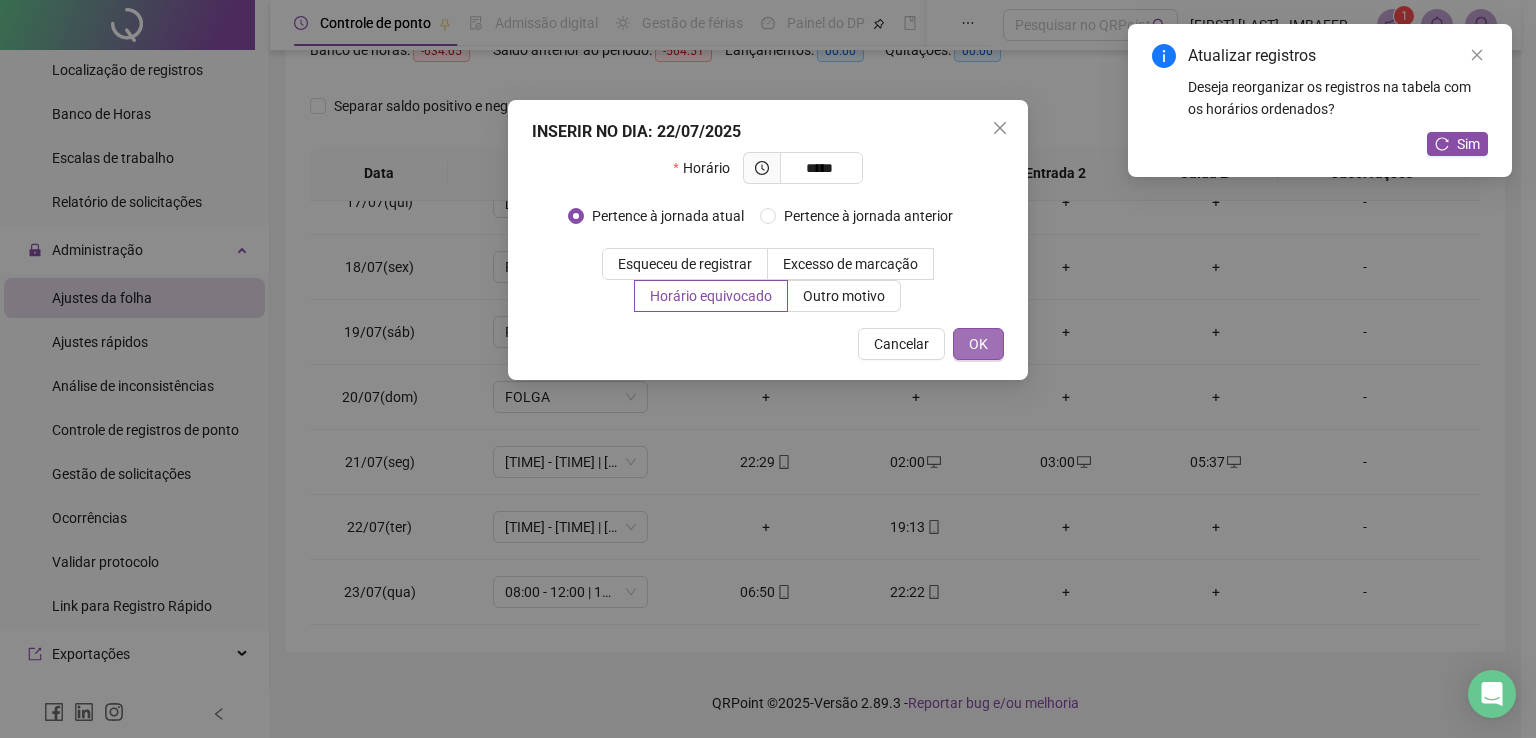 click on "OK" at bounding box center [978, 344] 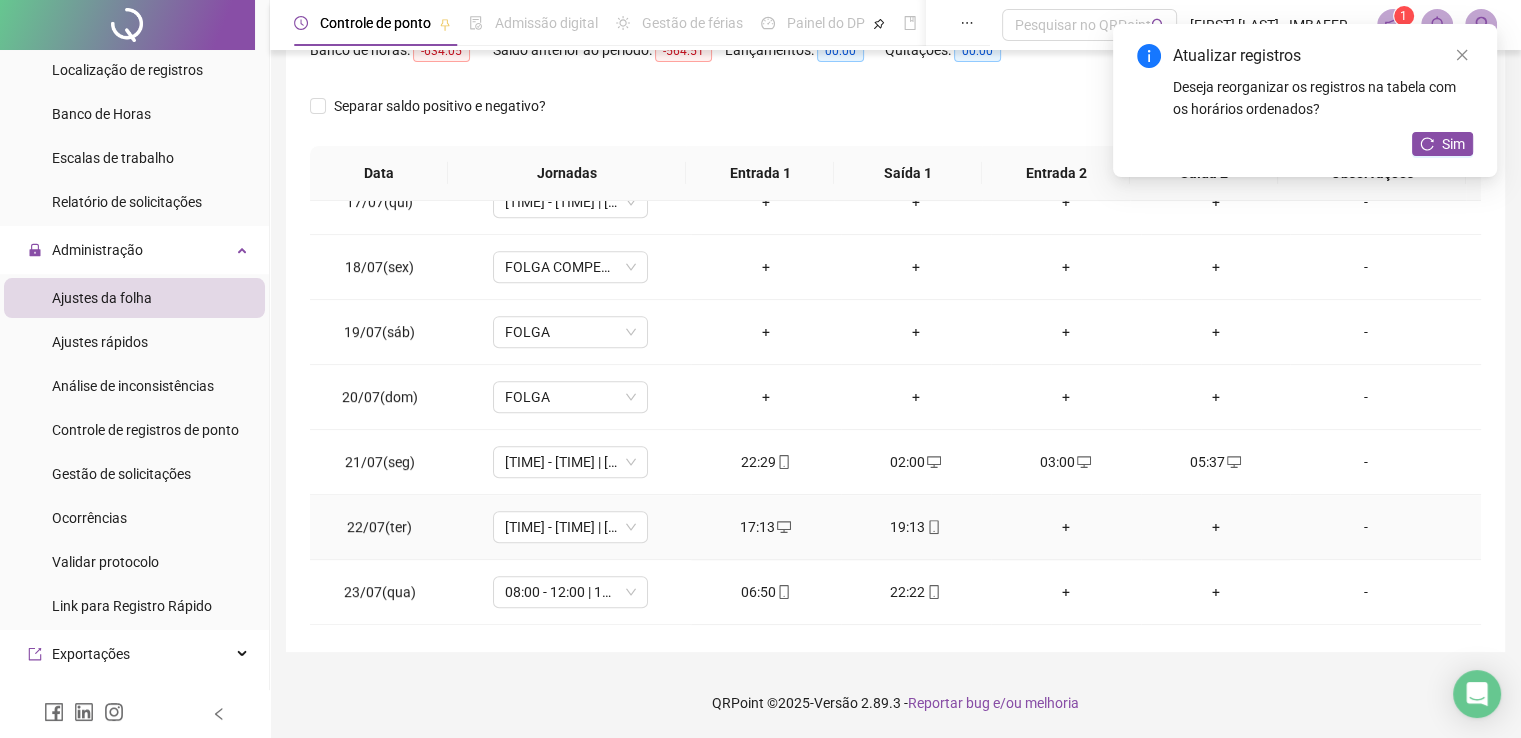 click on "+" at bounding box center (1216, 527) 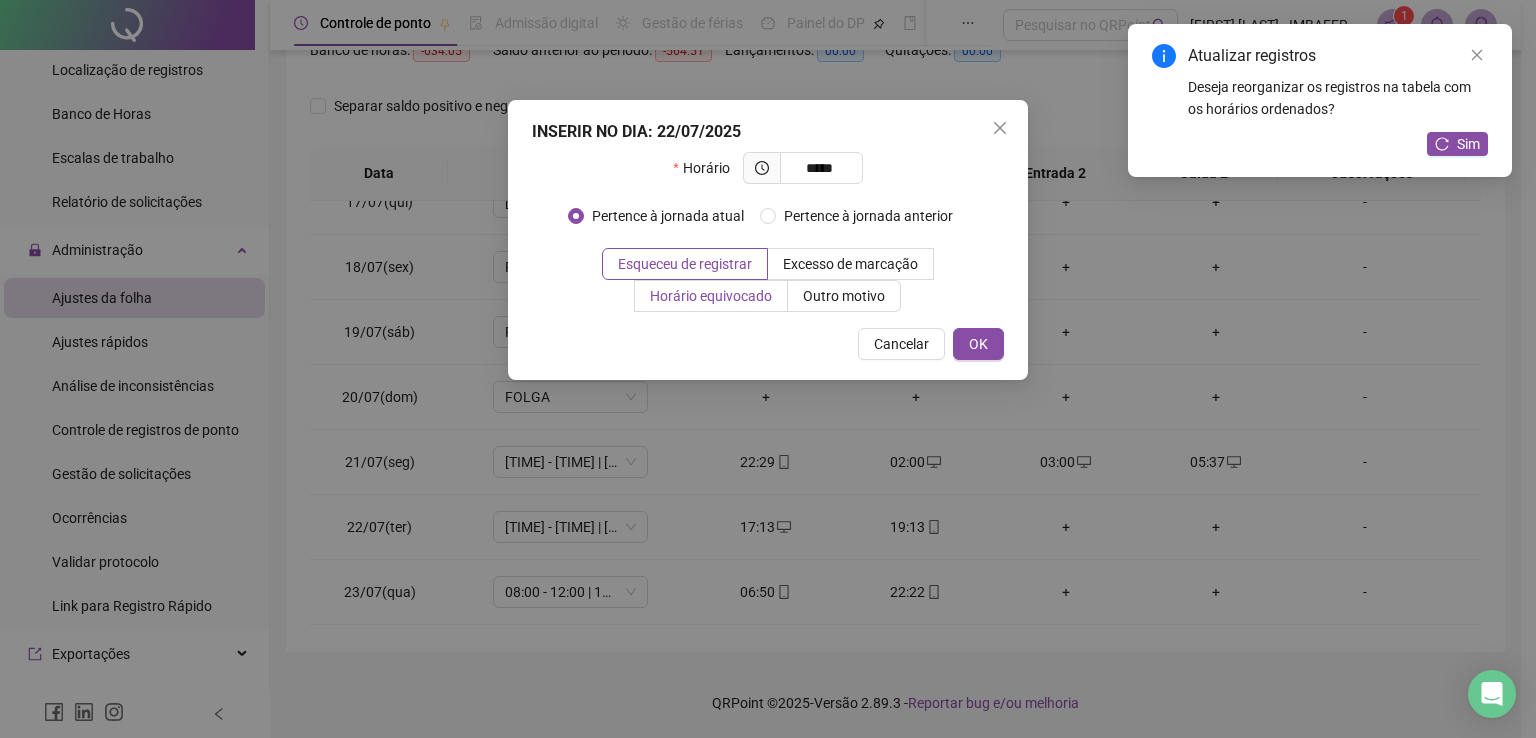 type on "*****" 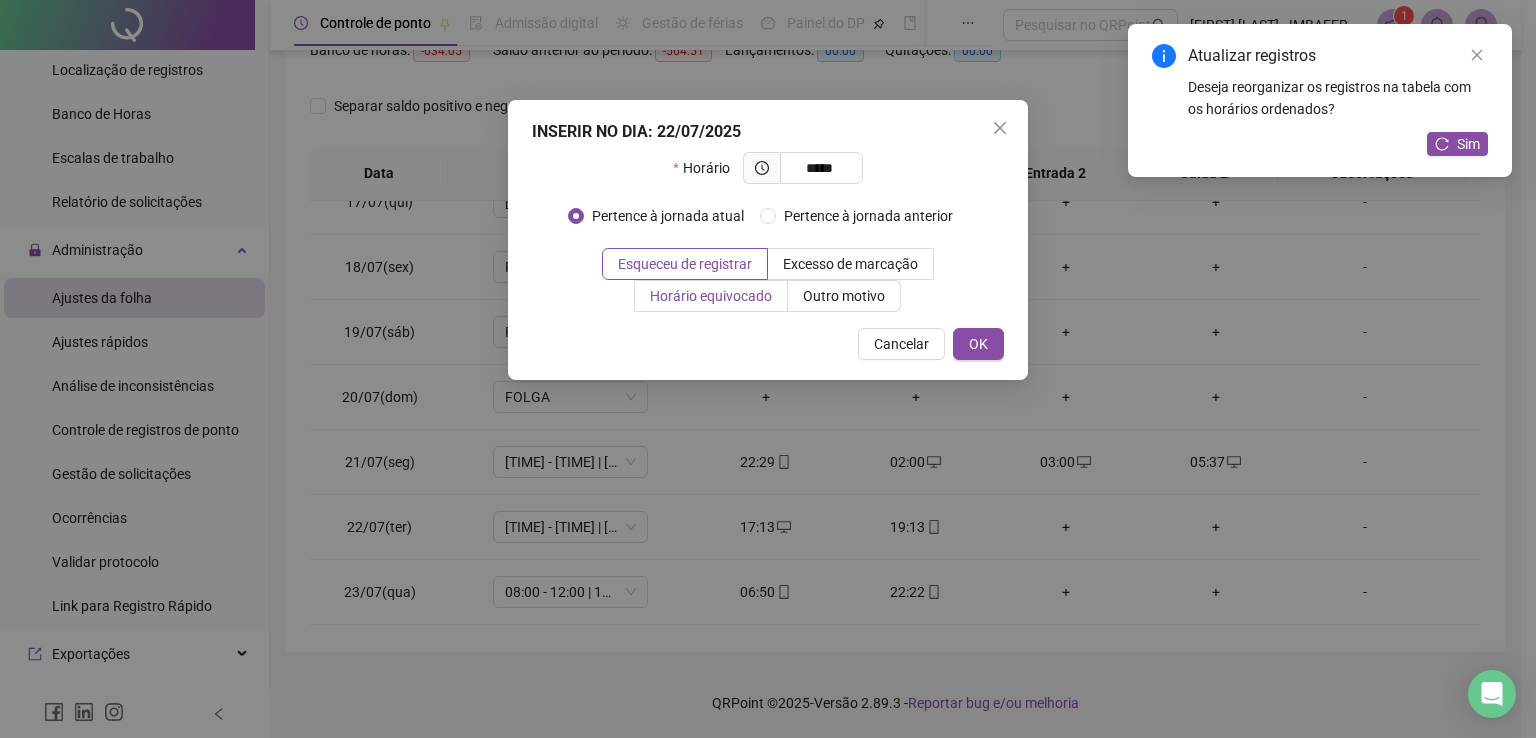 click on "Horário equivocado" at bounding box center [711, 296] 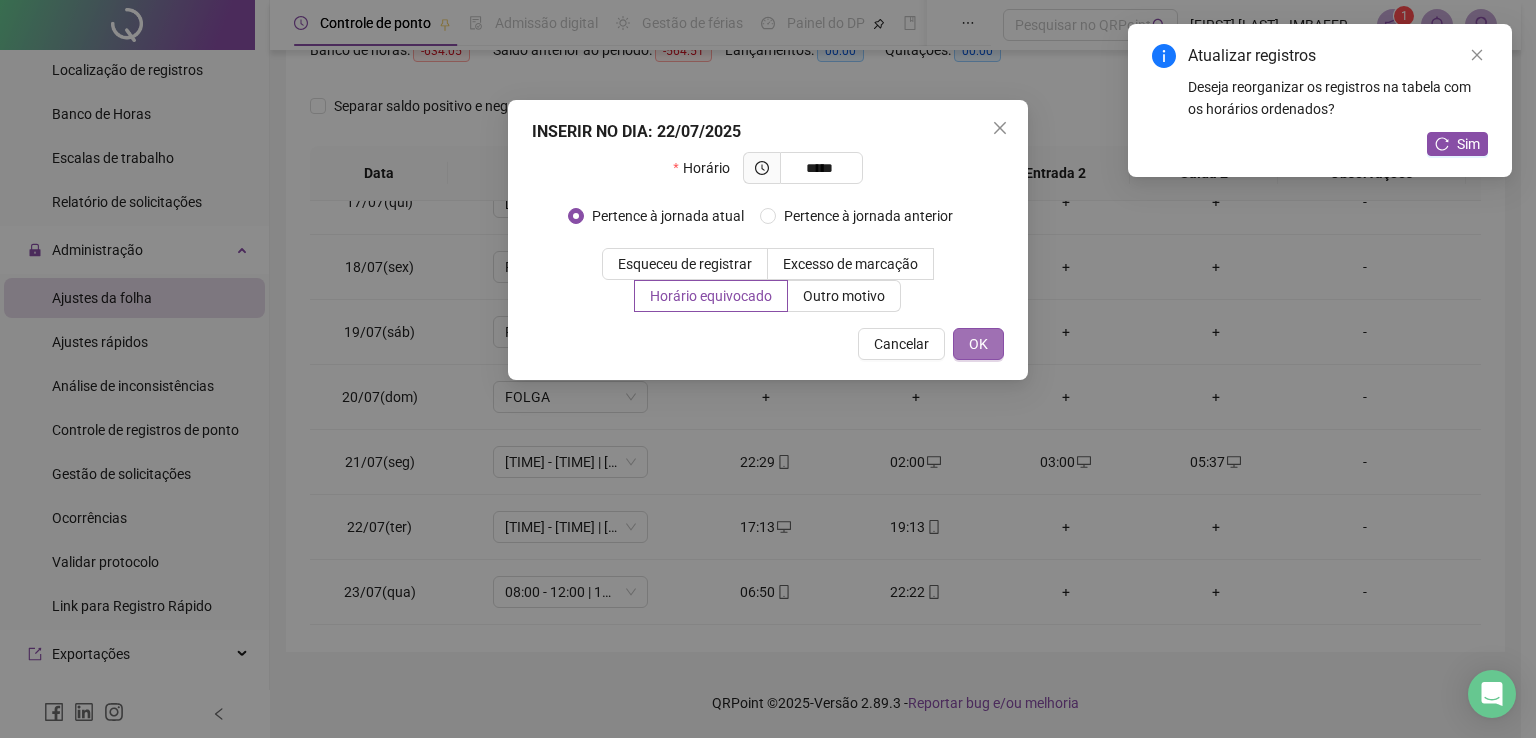 click on "OK" at bounding box center (978, 344) 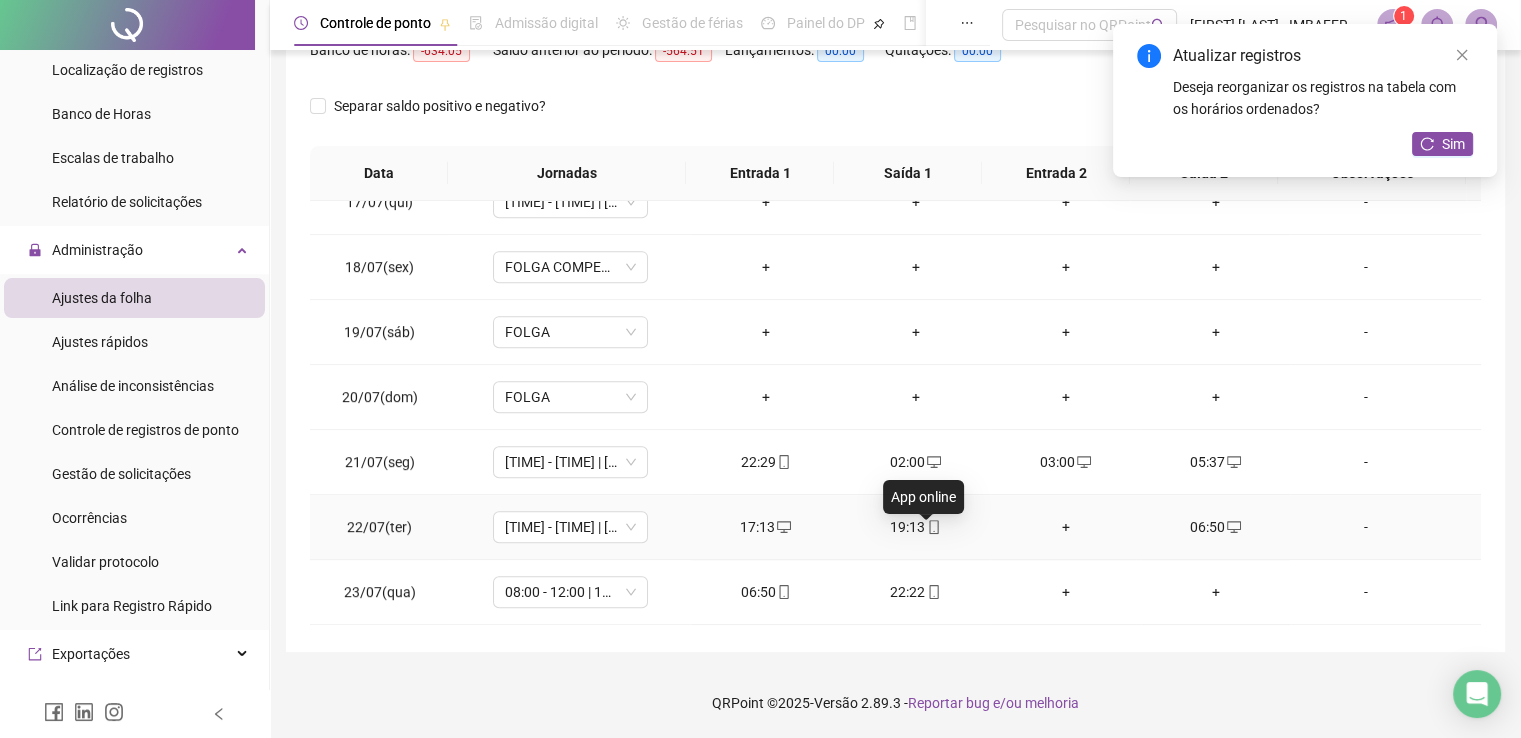 click 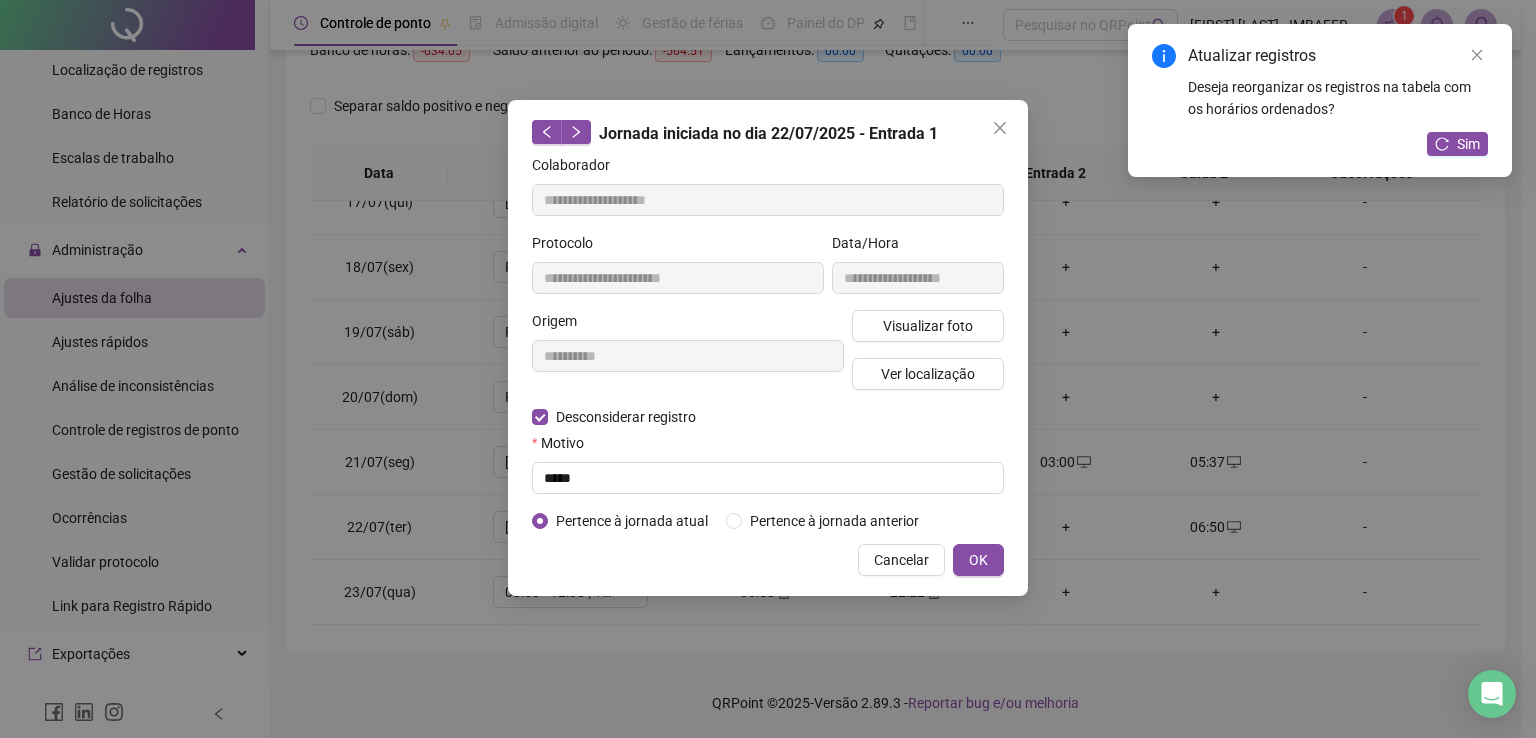 type on "**********" 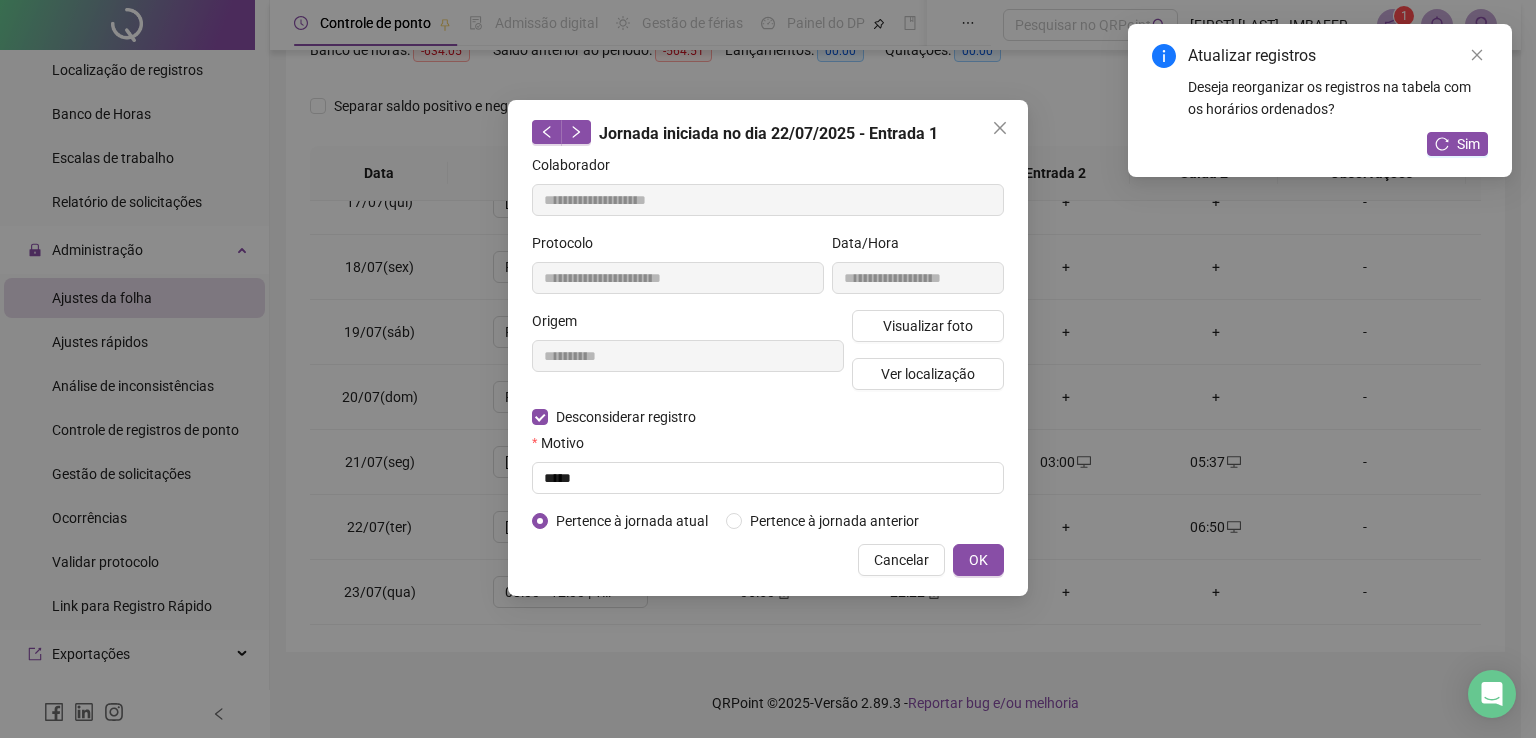 type on "**********" 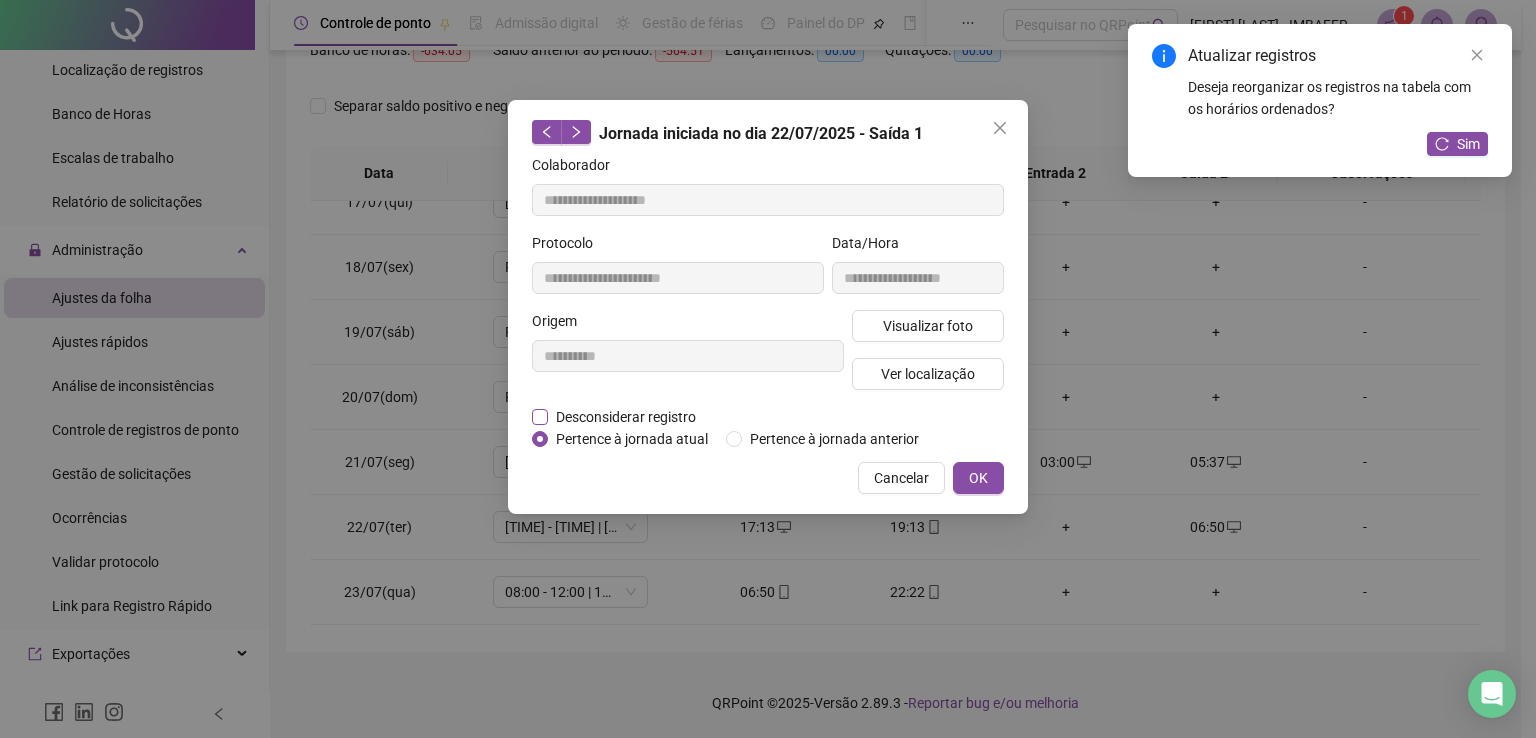 click on "Desconsiderar registro" at bounding box center (626, 417) 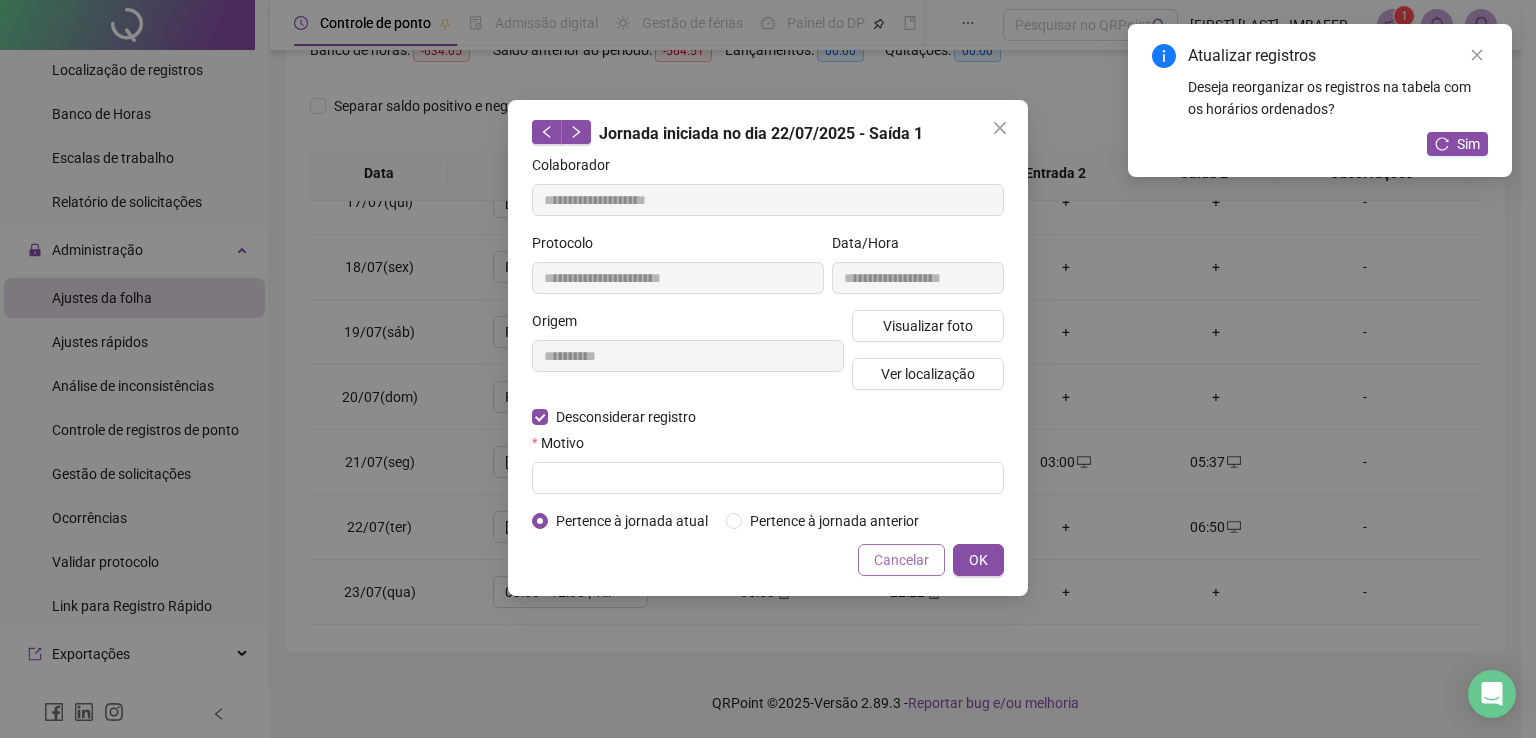 click on "Cancelar" at bounding box center [901, 560] 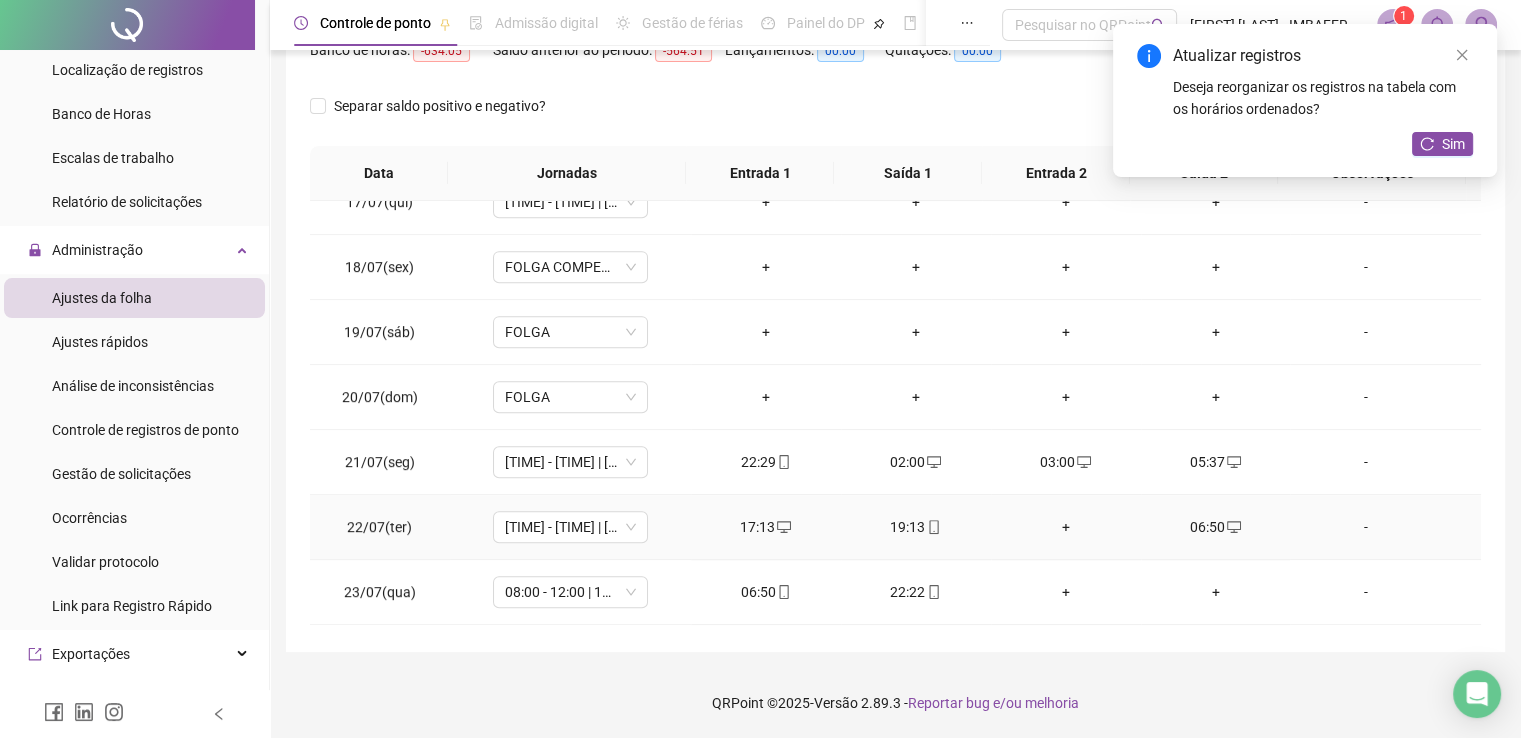 click 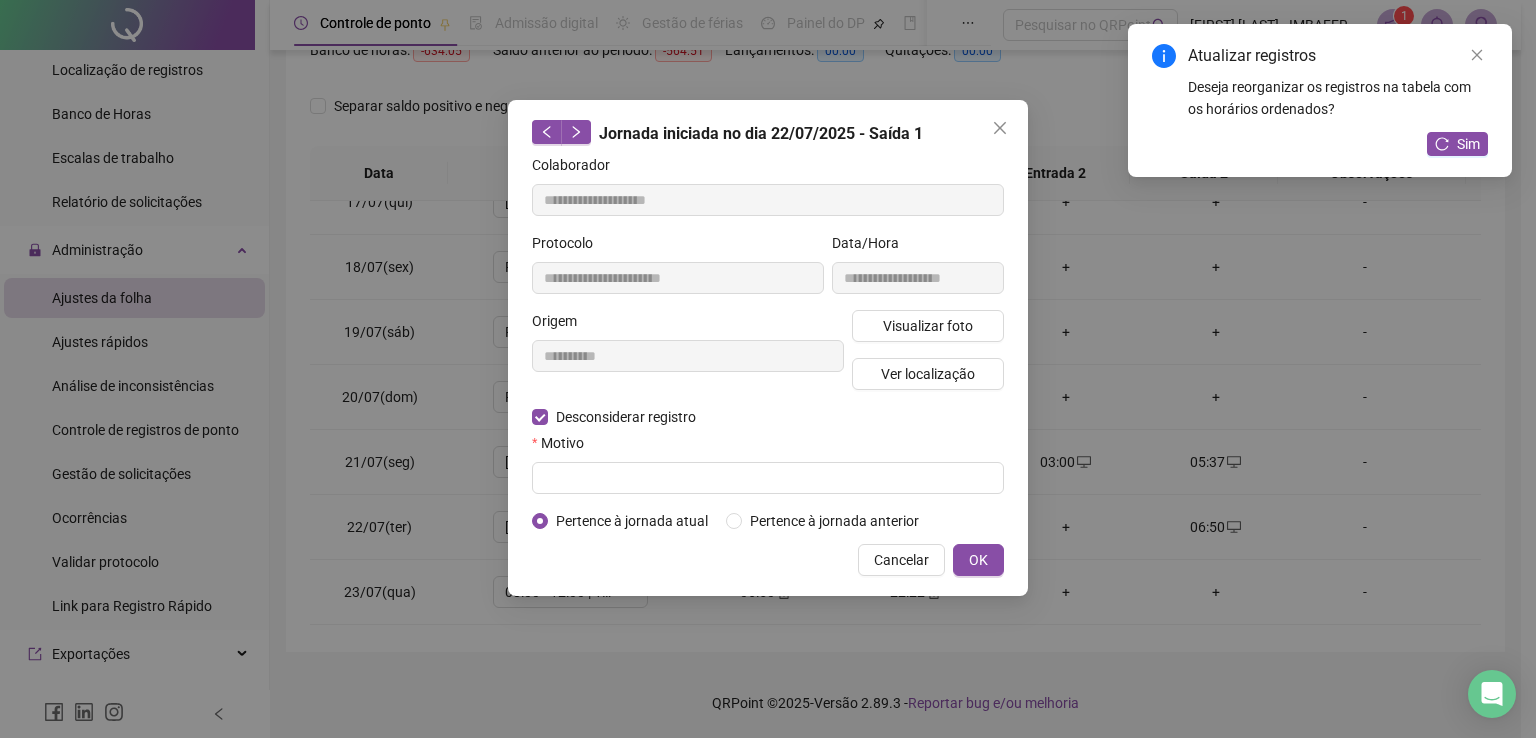 type on "**********" 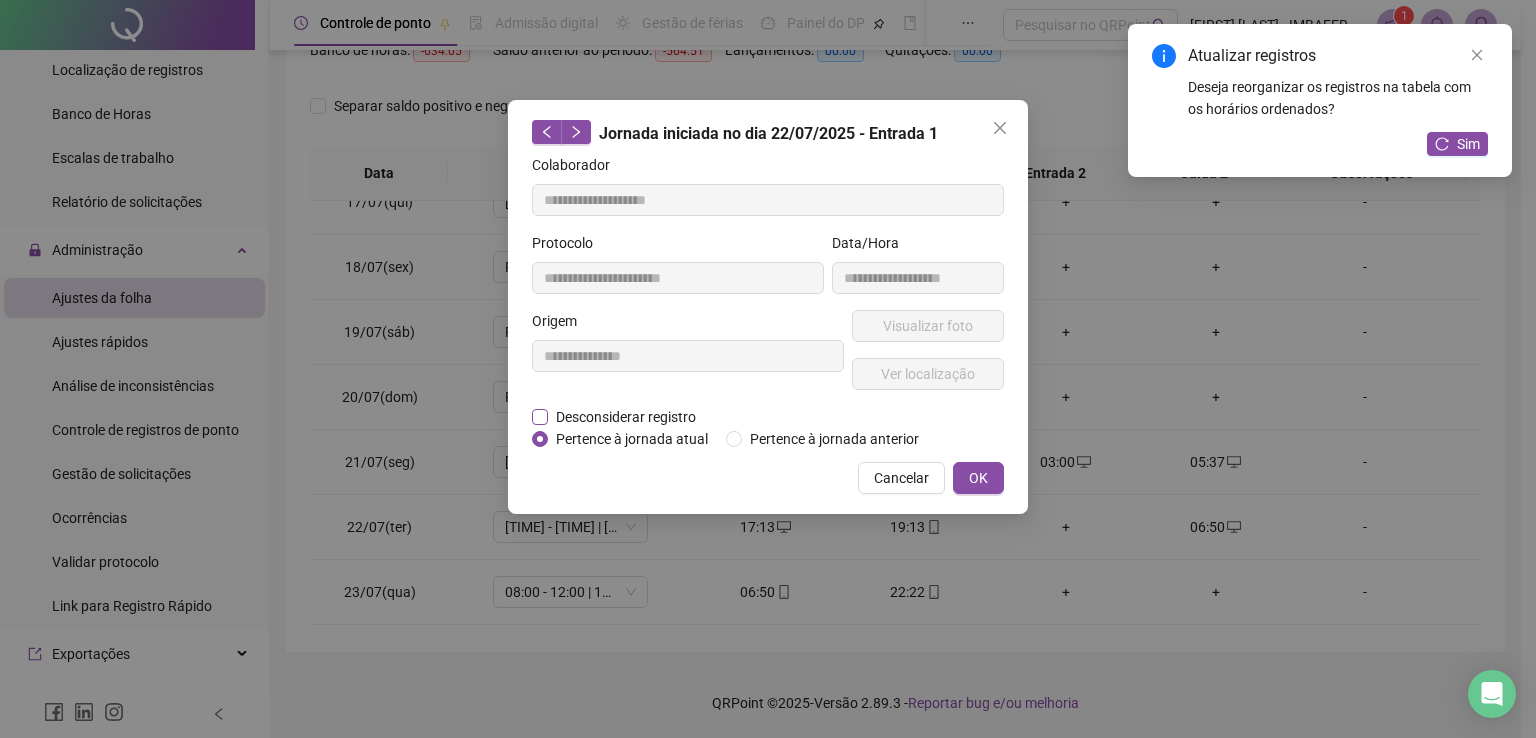 click on "Desconsiderar registro" at bounding box center (626, 417) 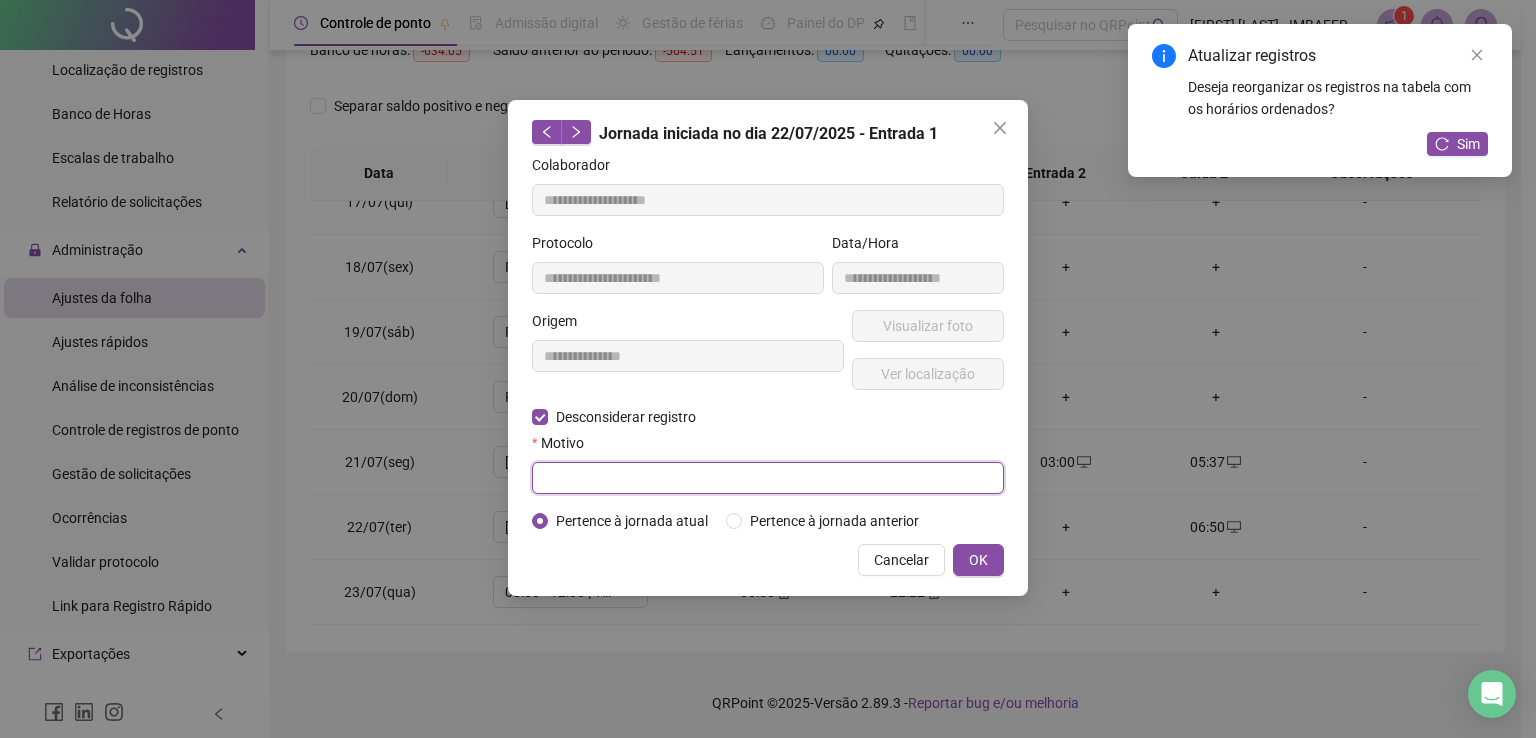 click at bounding box center [768, 478] 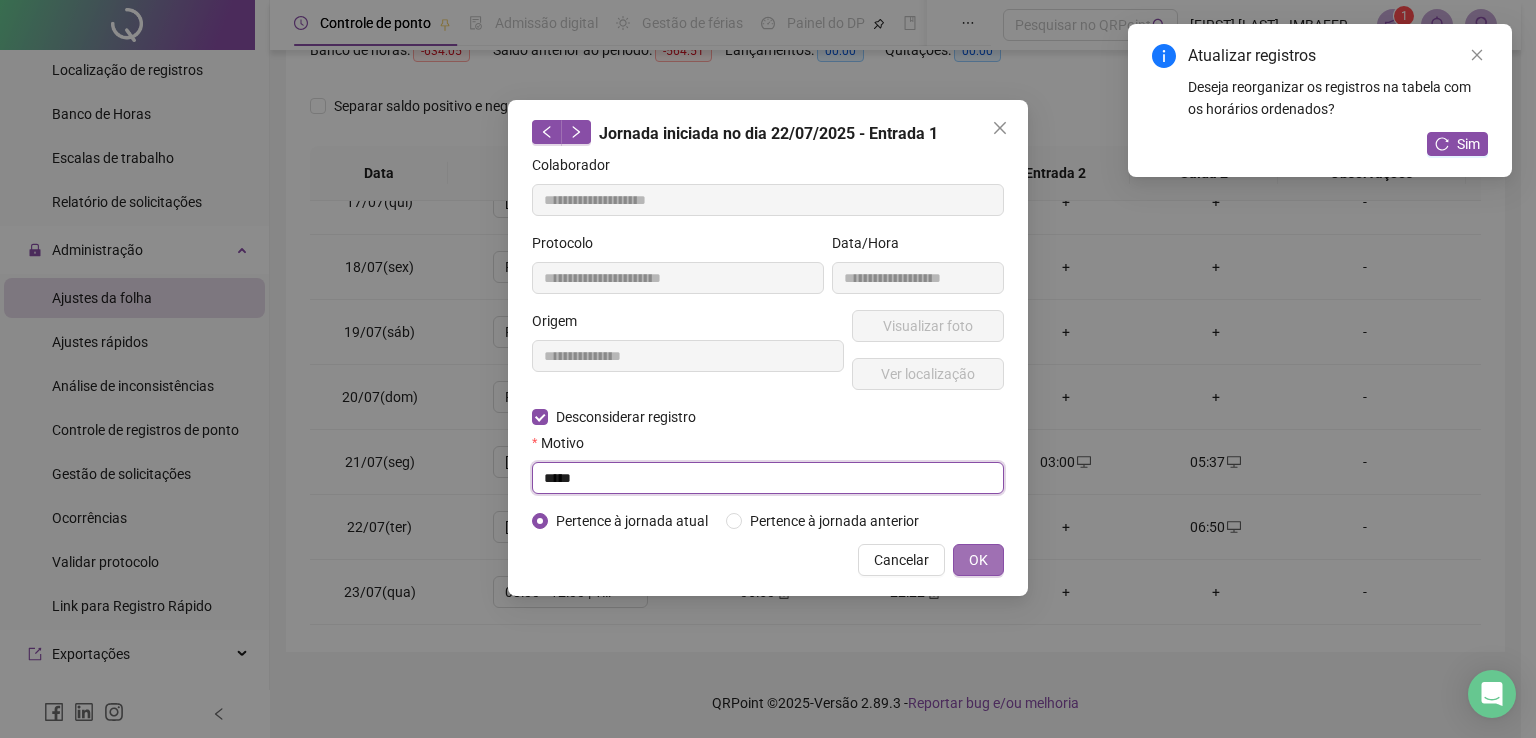 type on "*****" 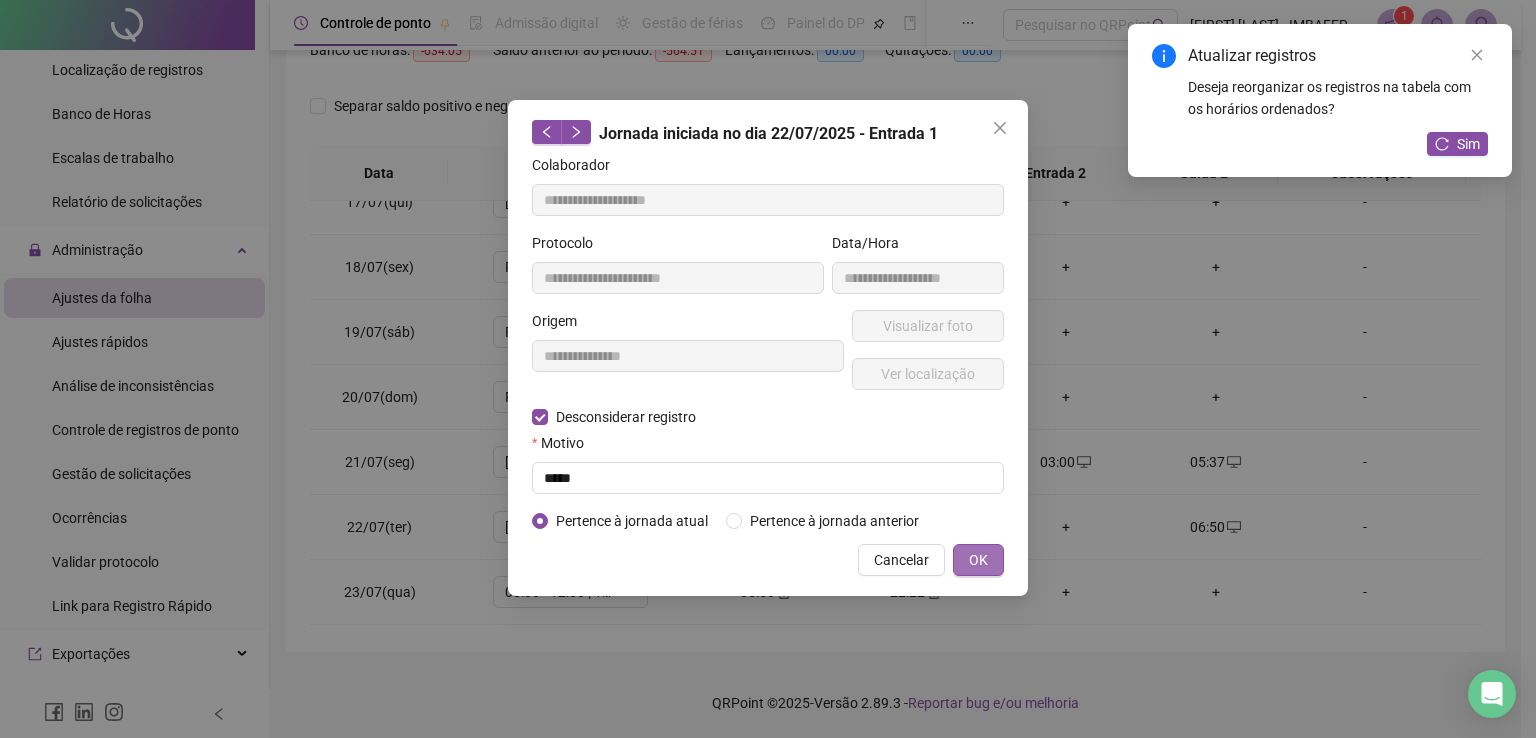 click on "OK" at bounding box center [978, 560] 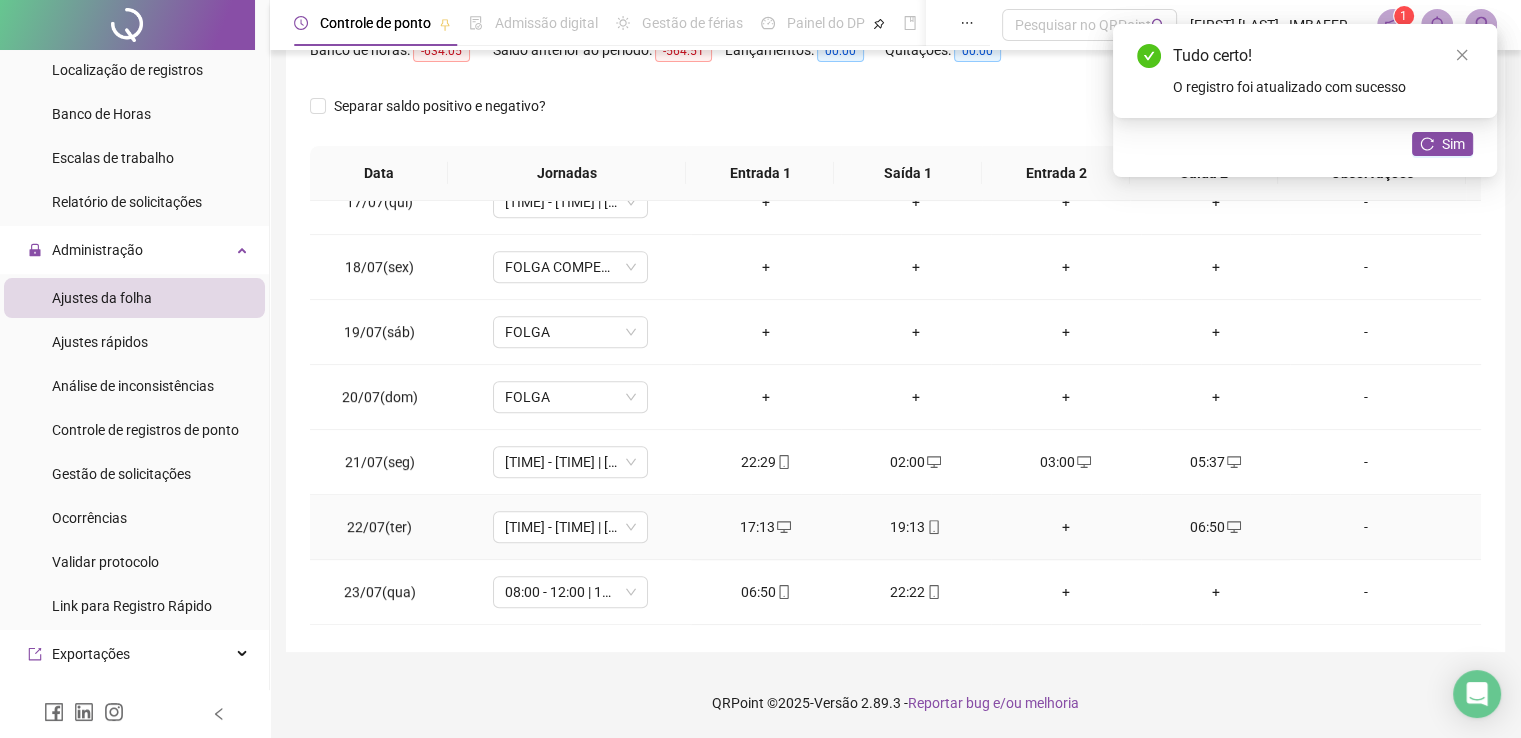 click 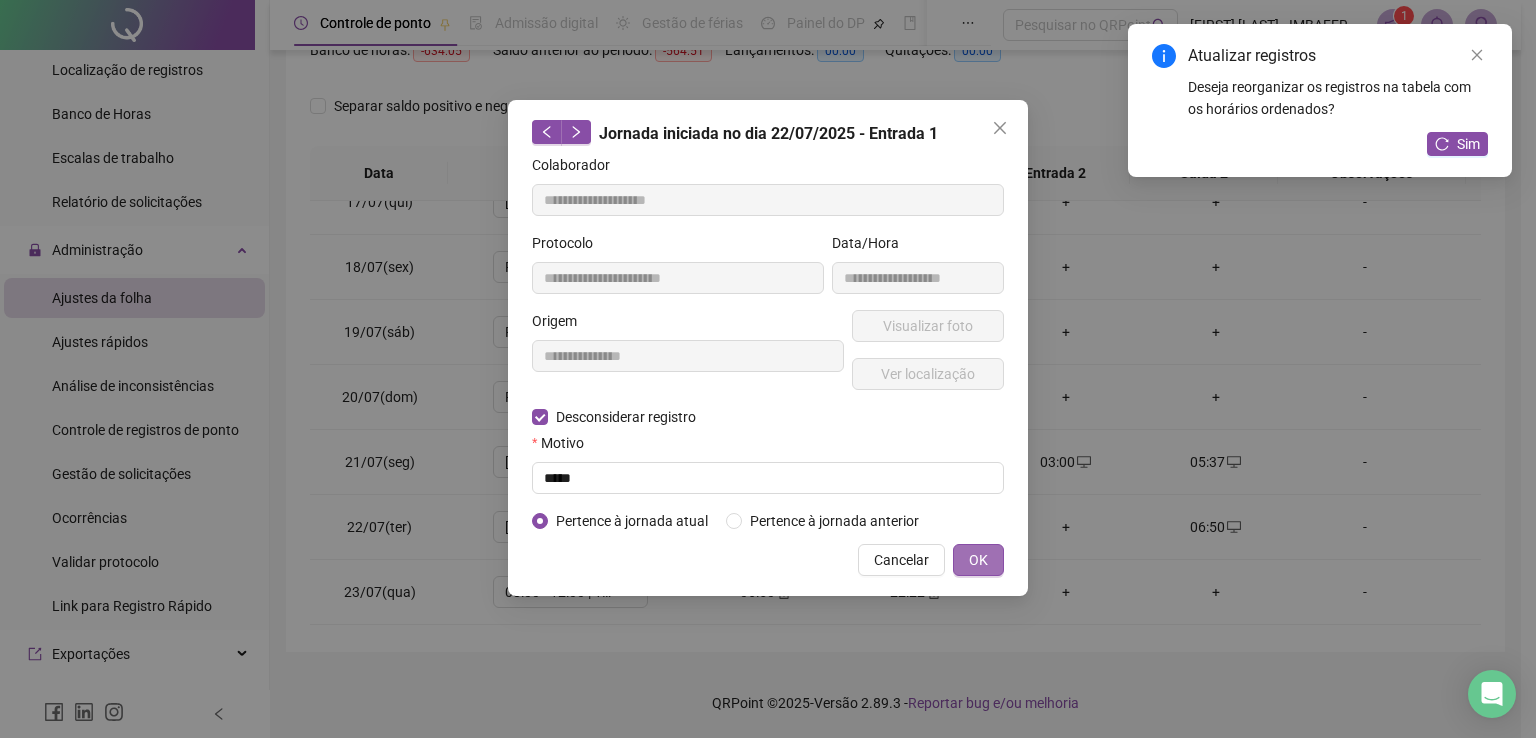 click on "OK" at bounding box center [978, 560] 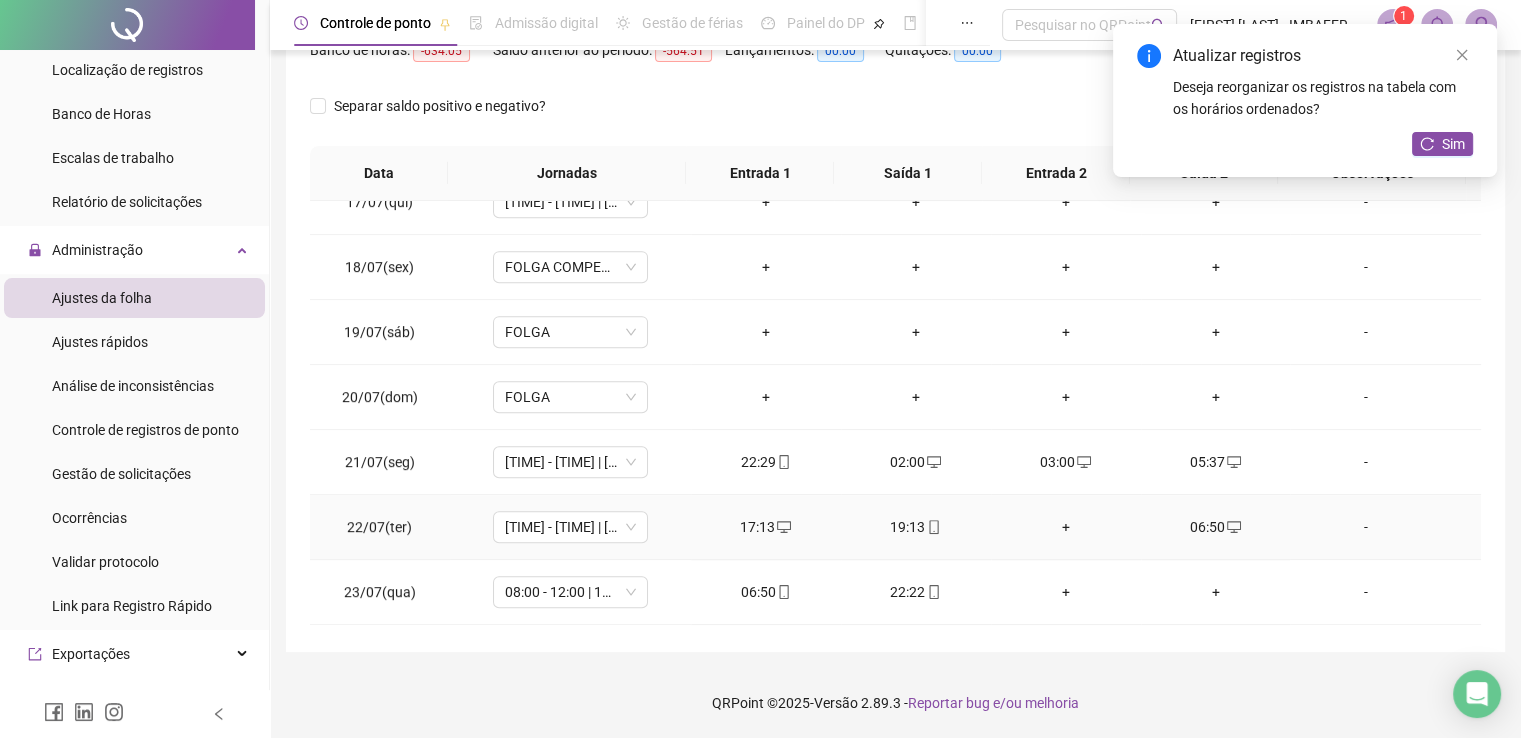 click at bounding box center (783, 527) 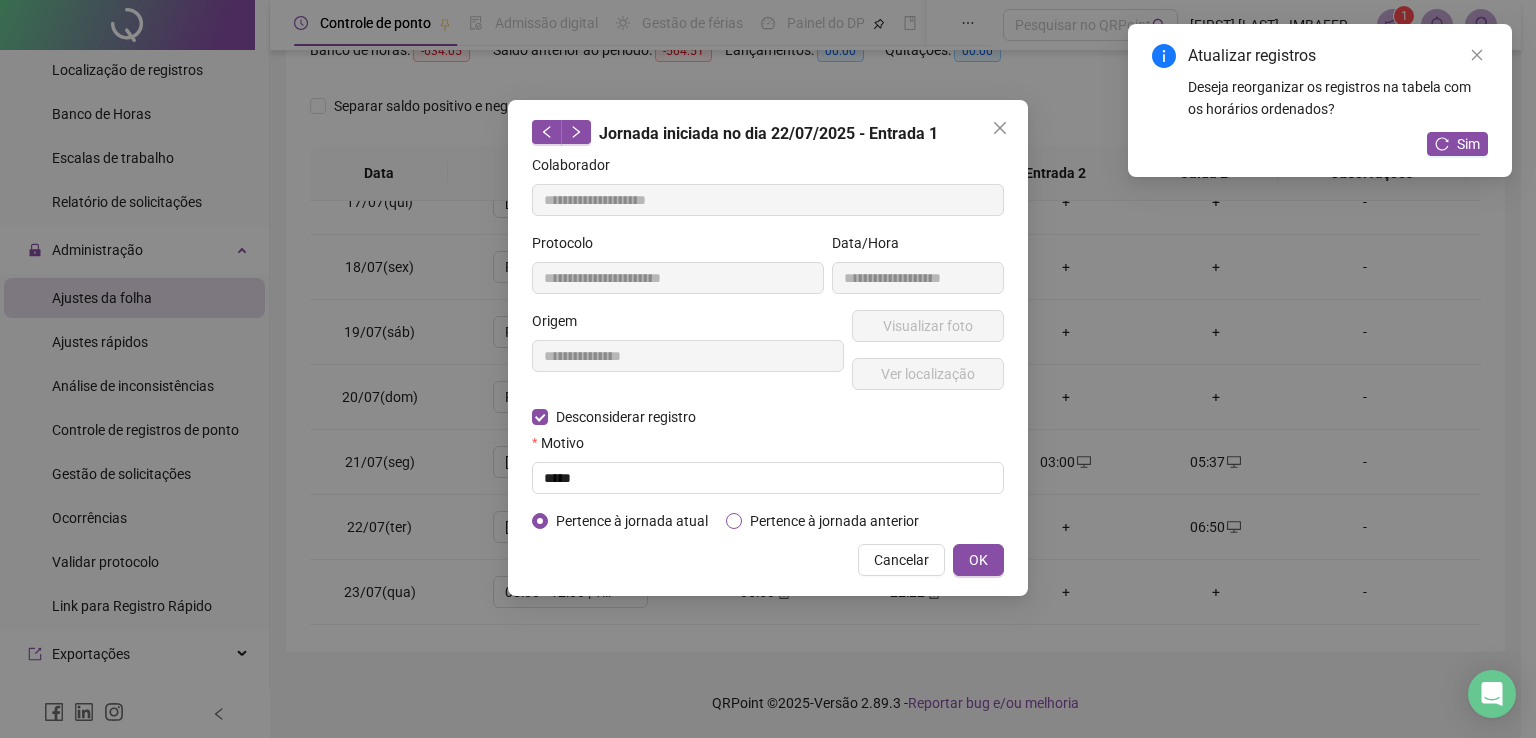 click on "Pertence à jornada anterior" at bounding box center [834, 521] 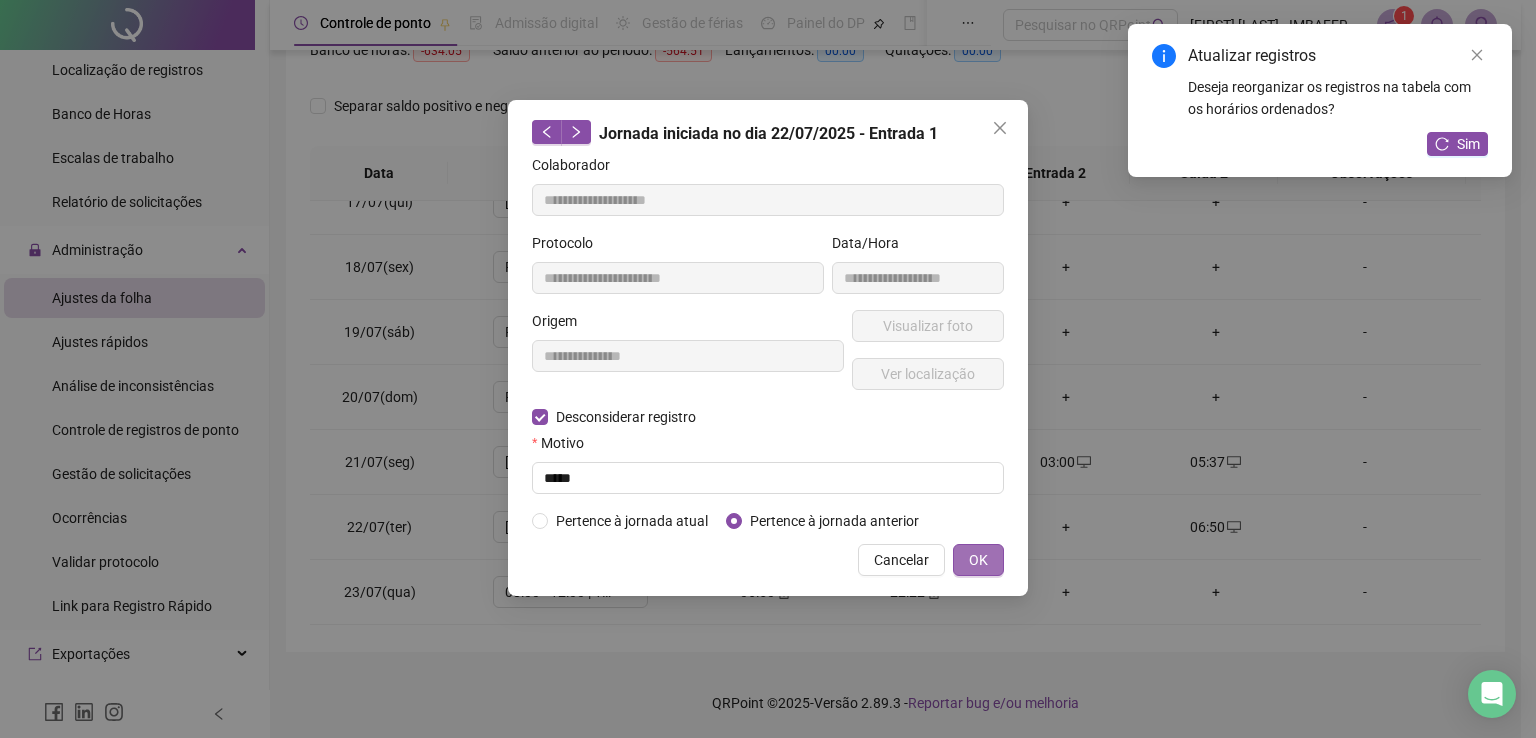 click on "OK" at bounding box center [978, 560] 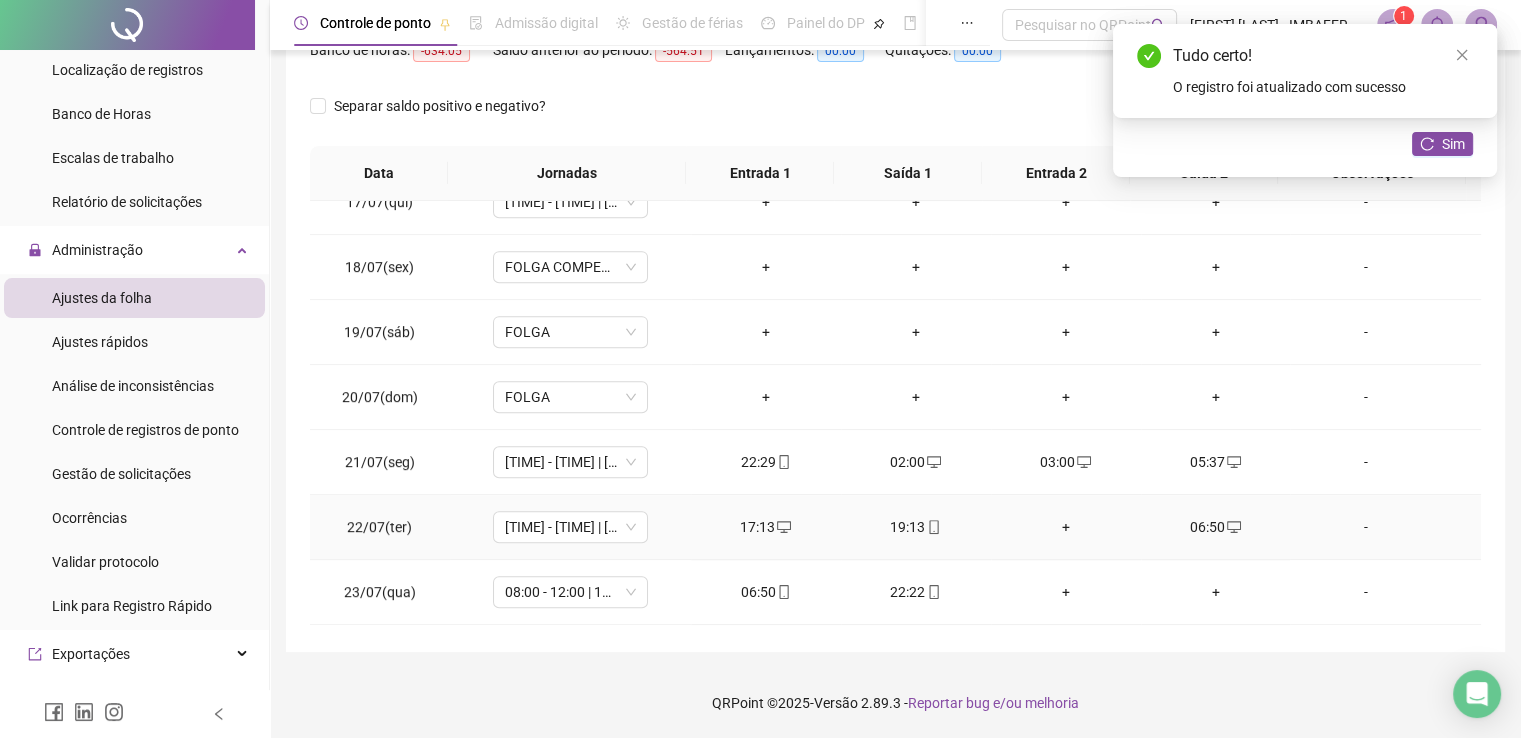 click on "17:13" at bounding box center [766, 527] 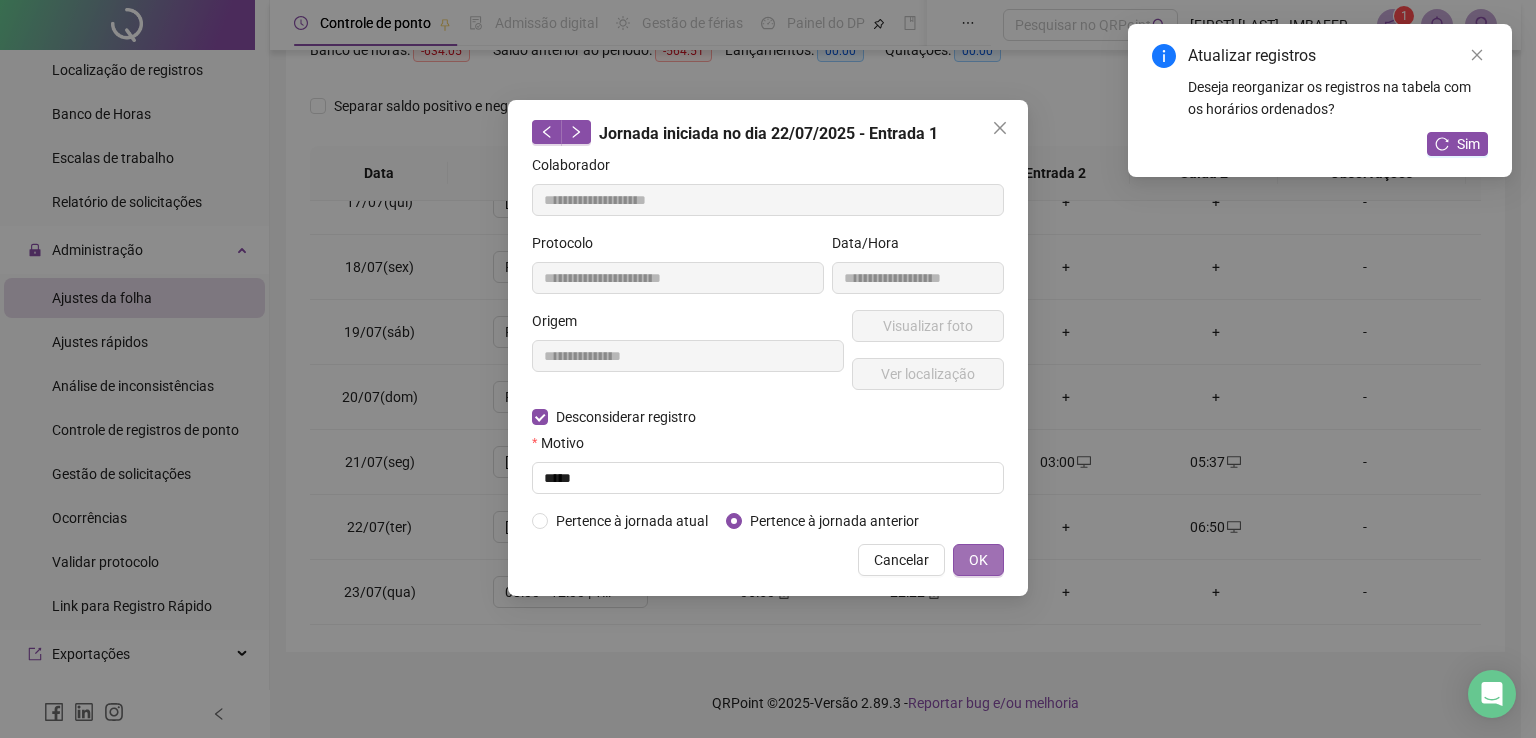 click on "OK" at bounding box center [978, 560] 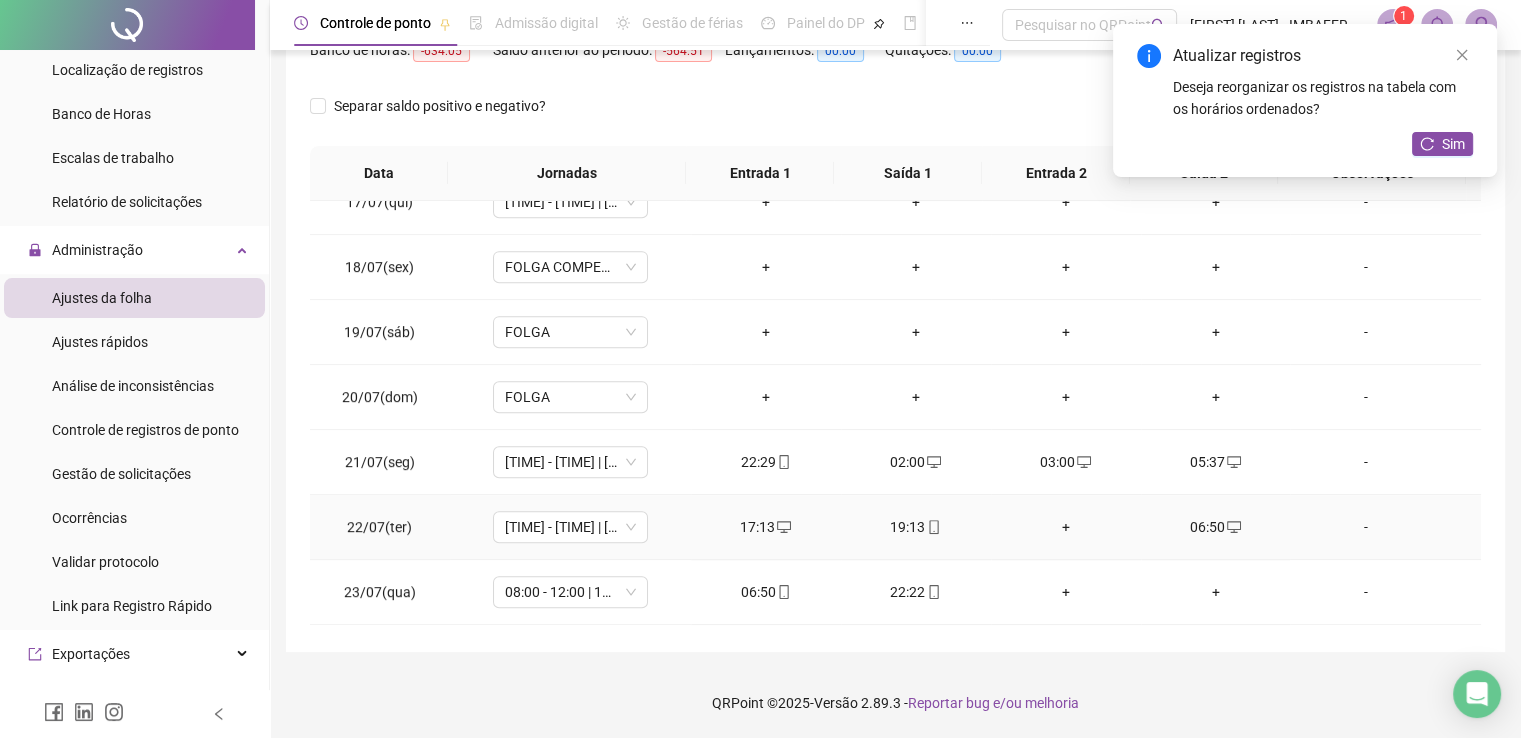 click on "+" at bounding box center [1066, 527] 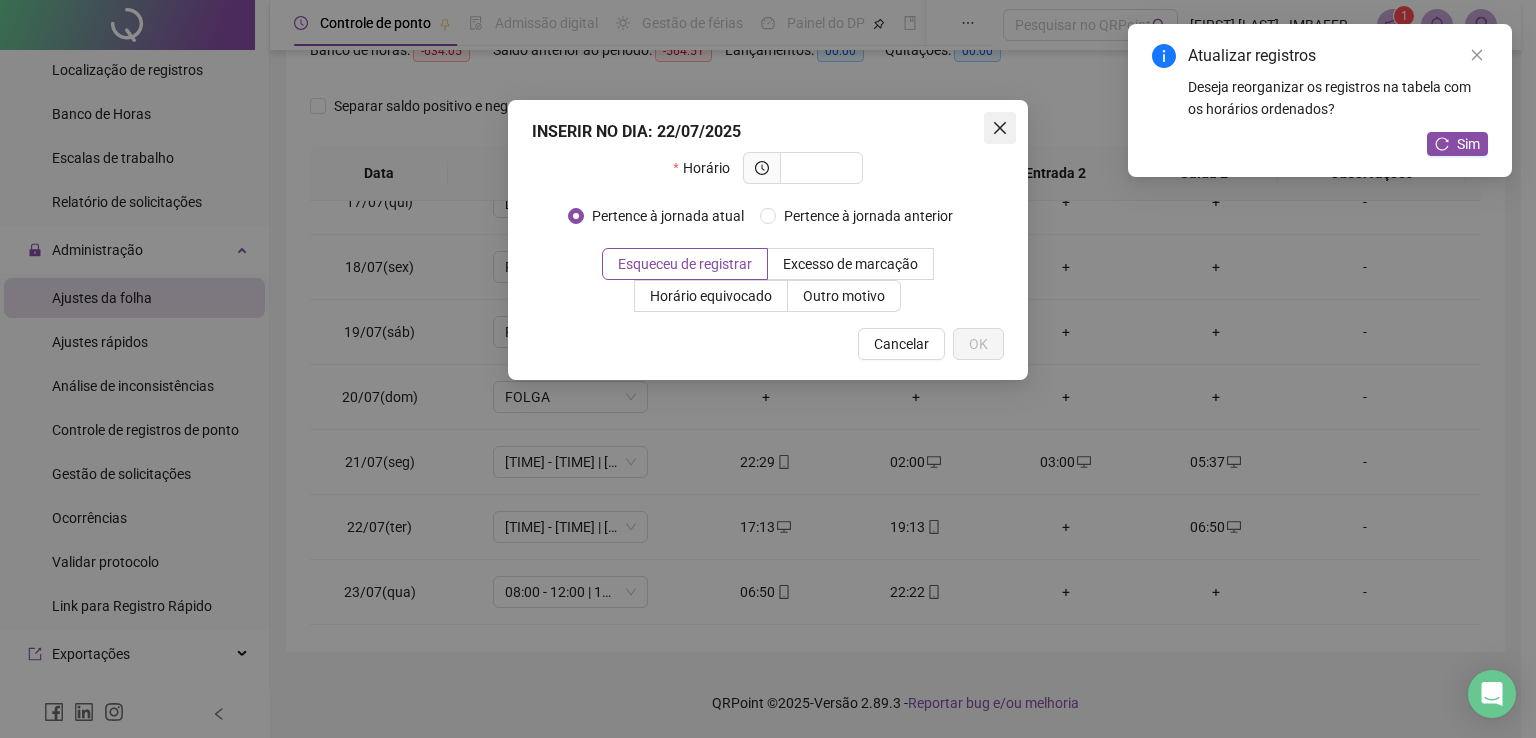 click 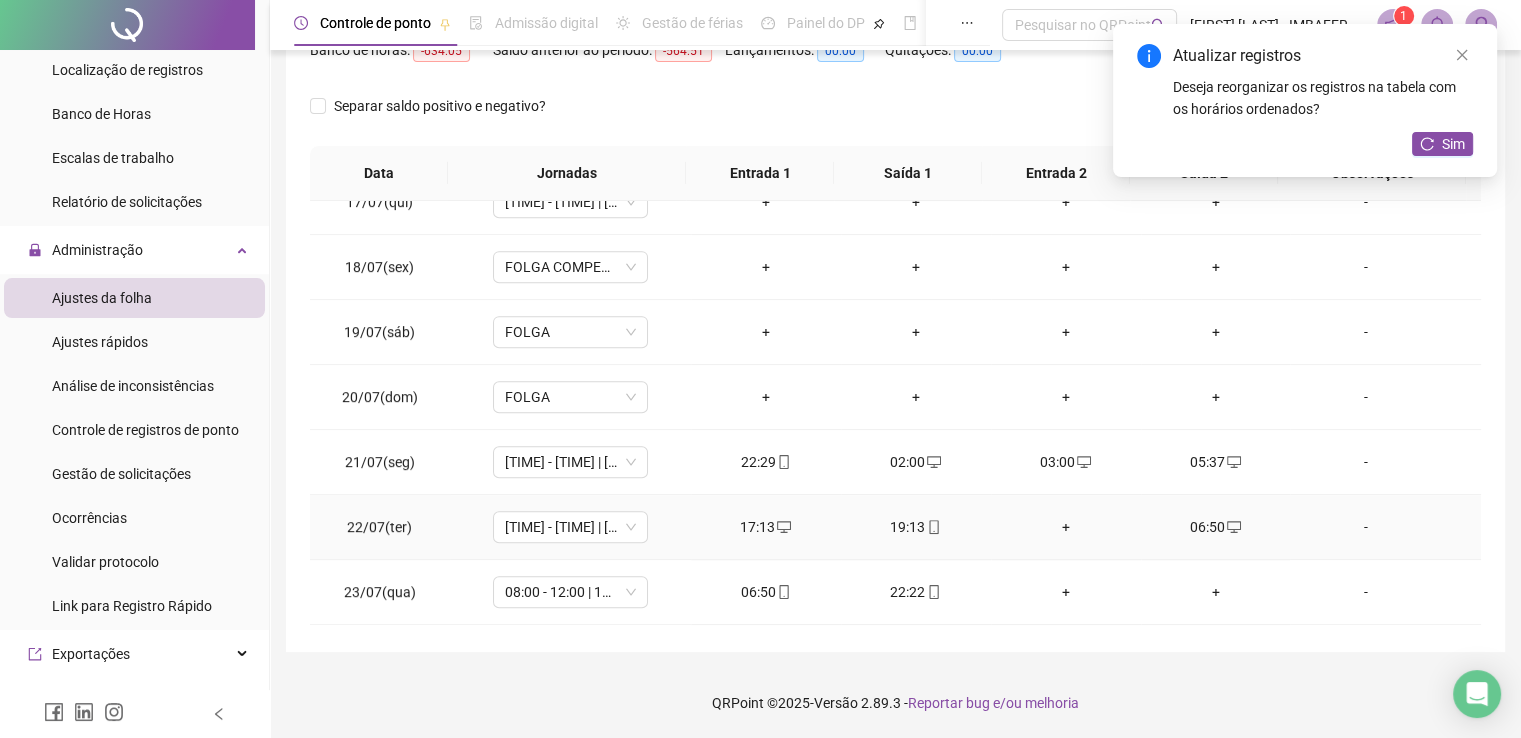click on "06:50" at bounding box center (1216, 527) 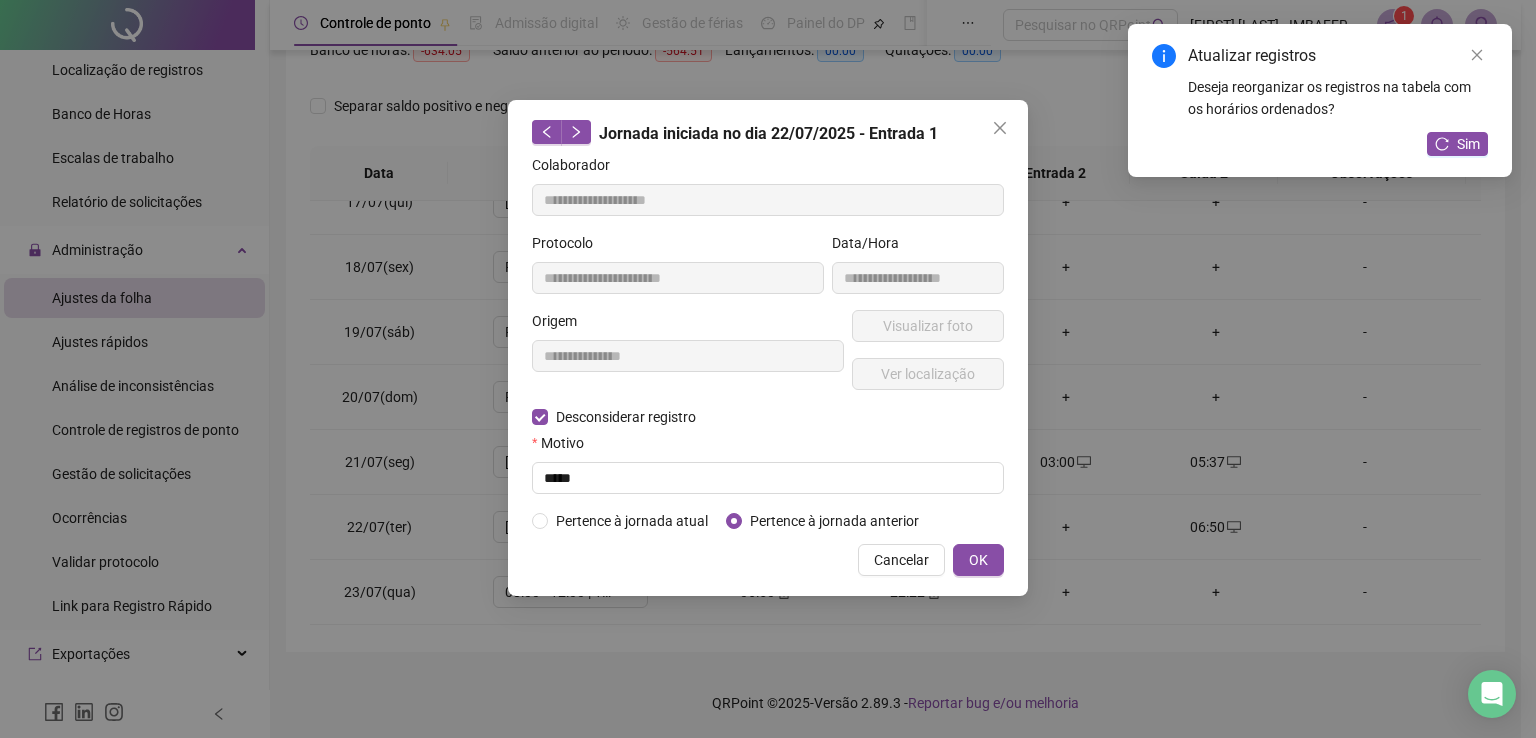 type on "**********" 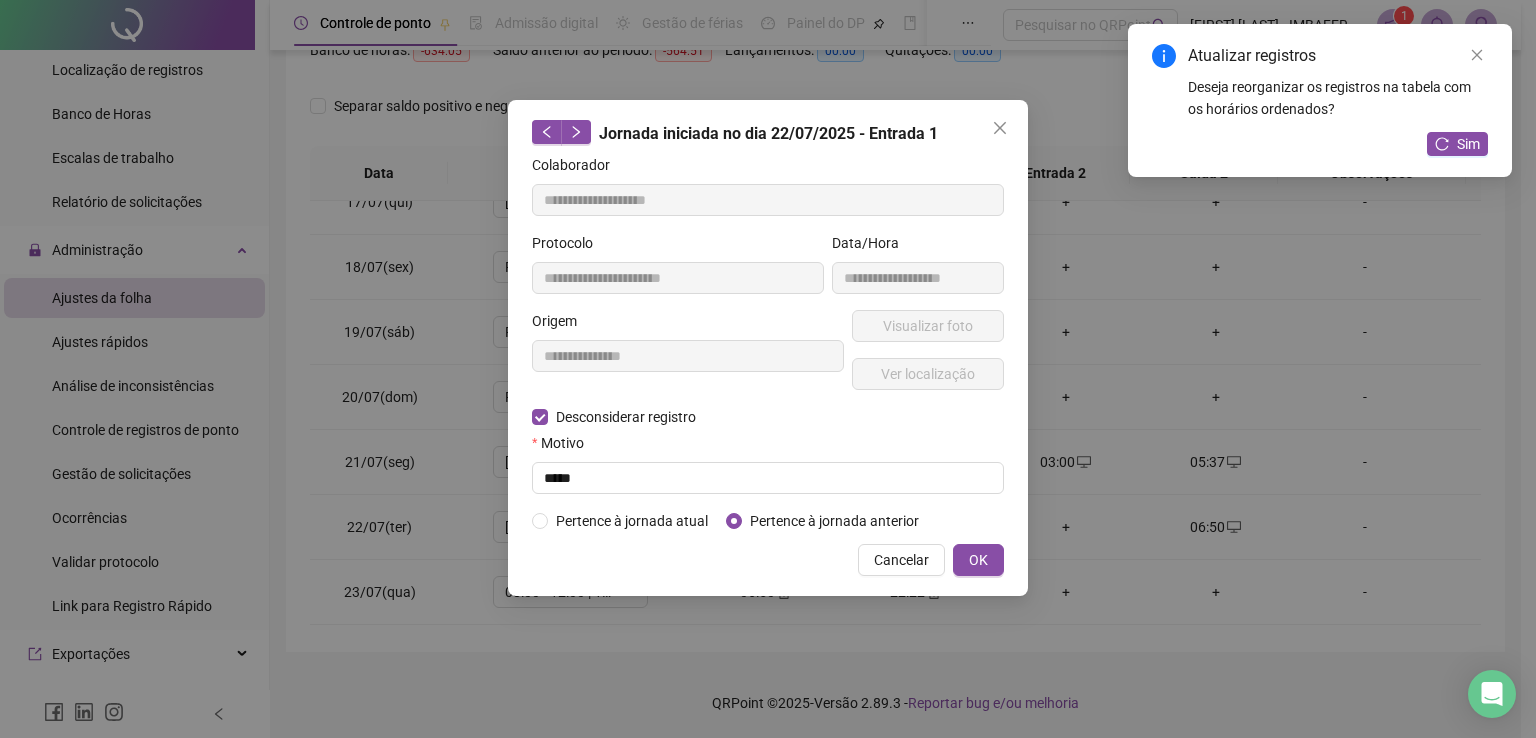 type on "**********" 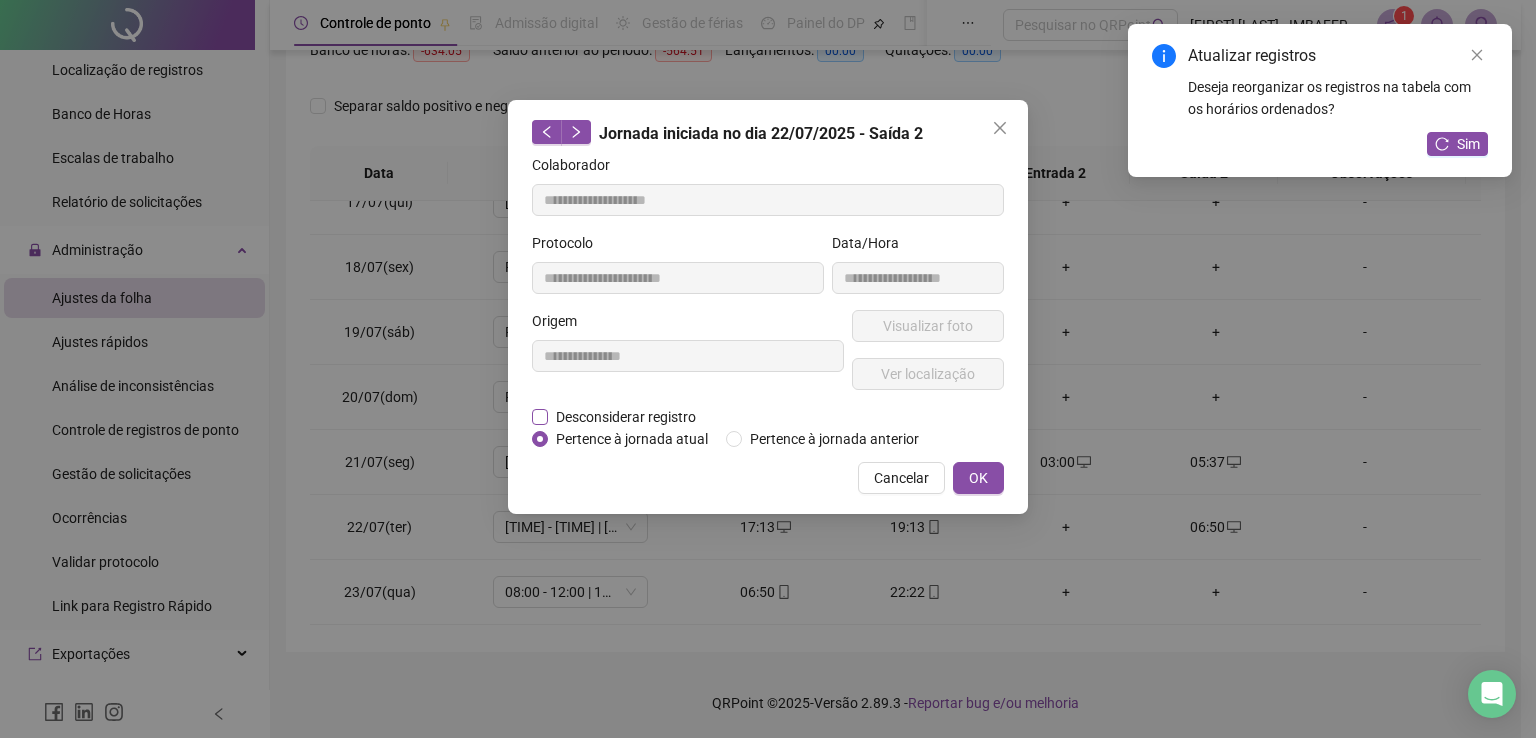 click on "Desconsiderar registro" at bounding box center [626, 417] 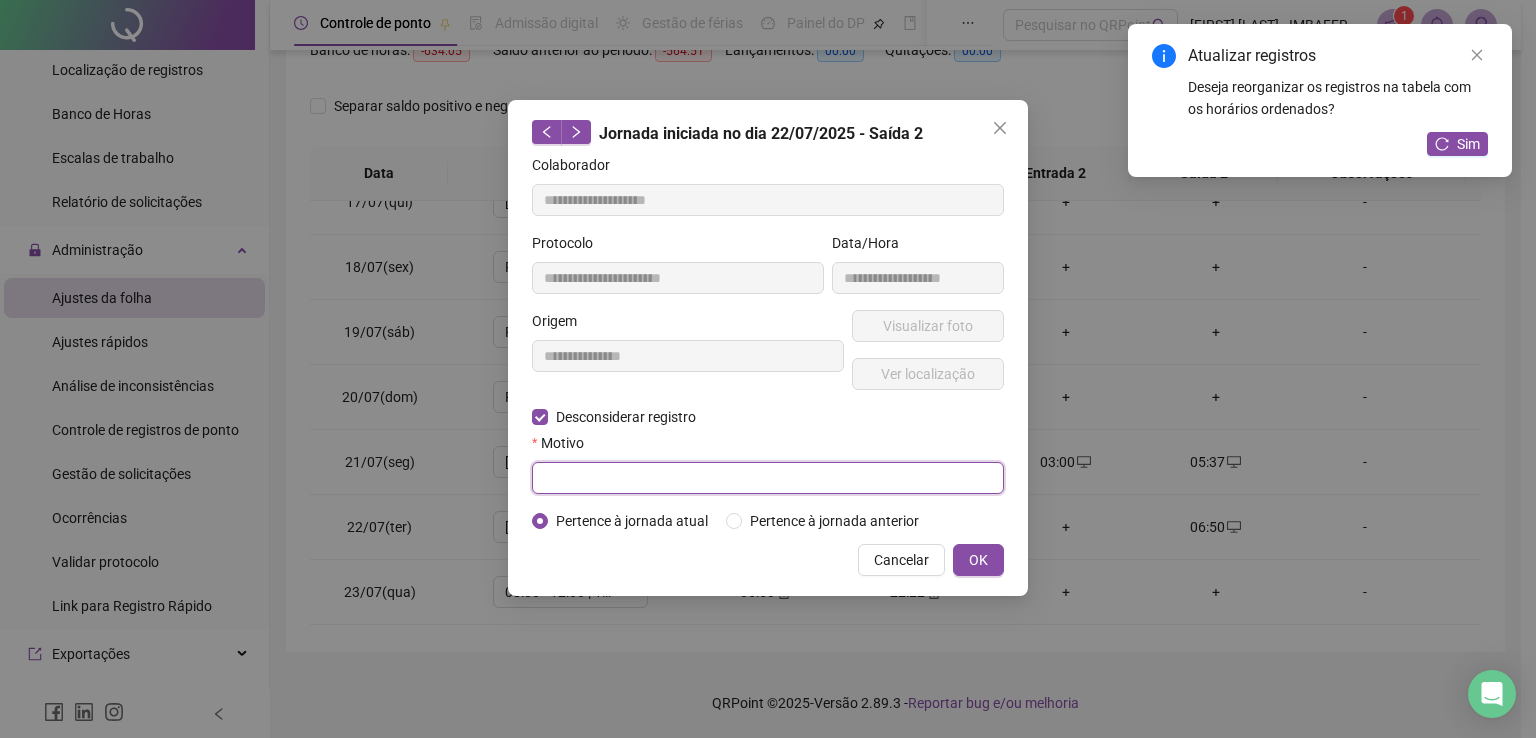 click at bounding box center [768, 478] 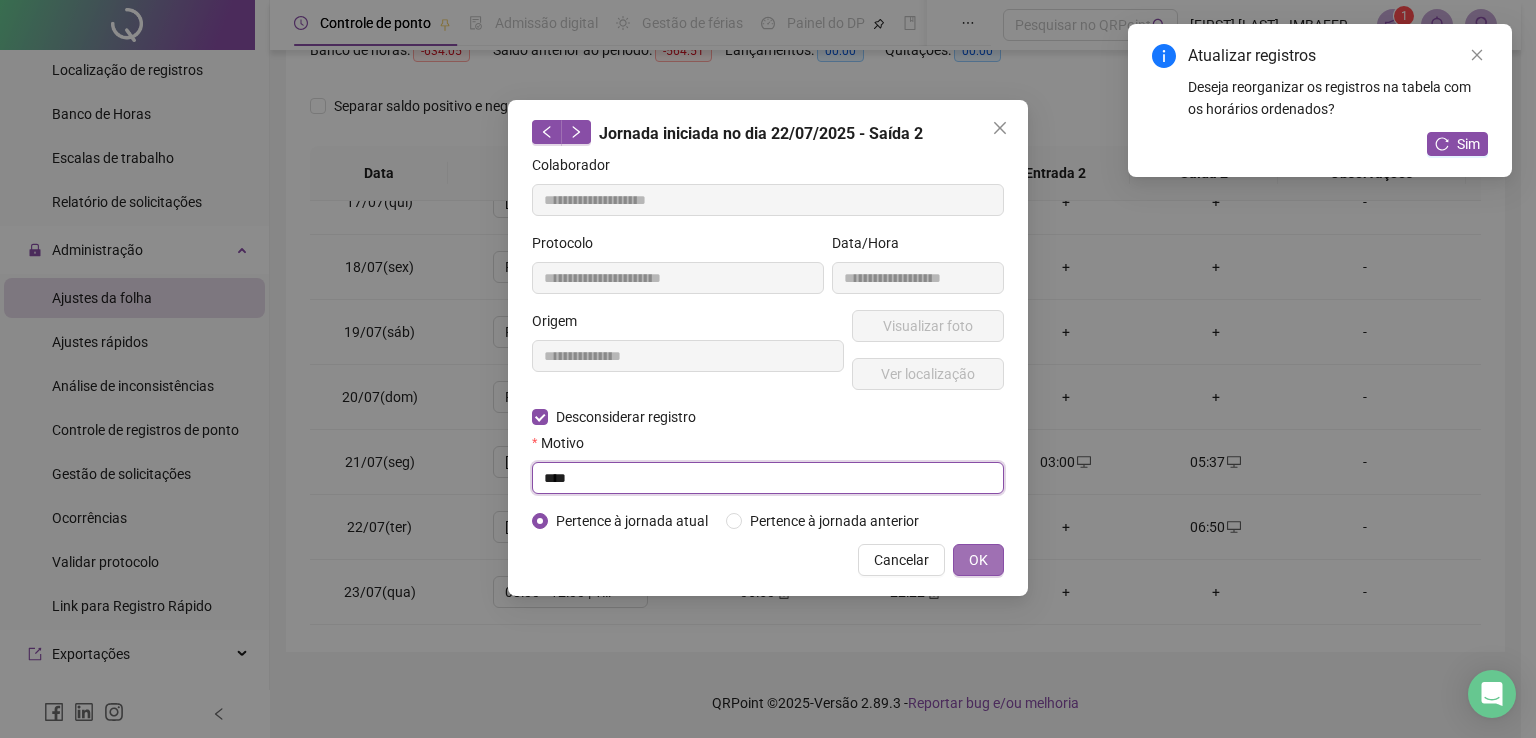 type on "****" 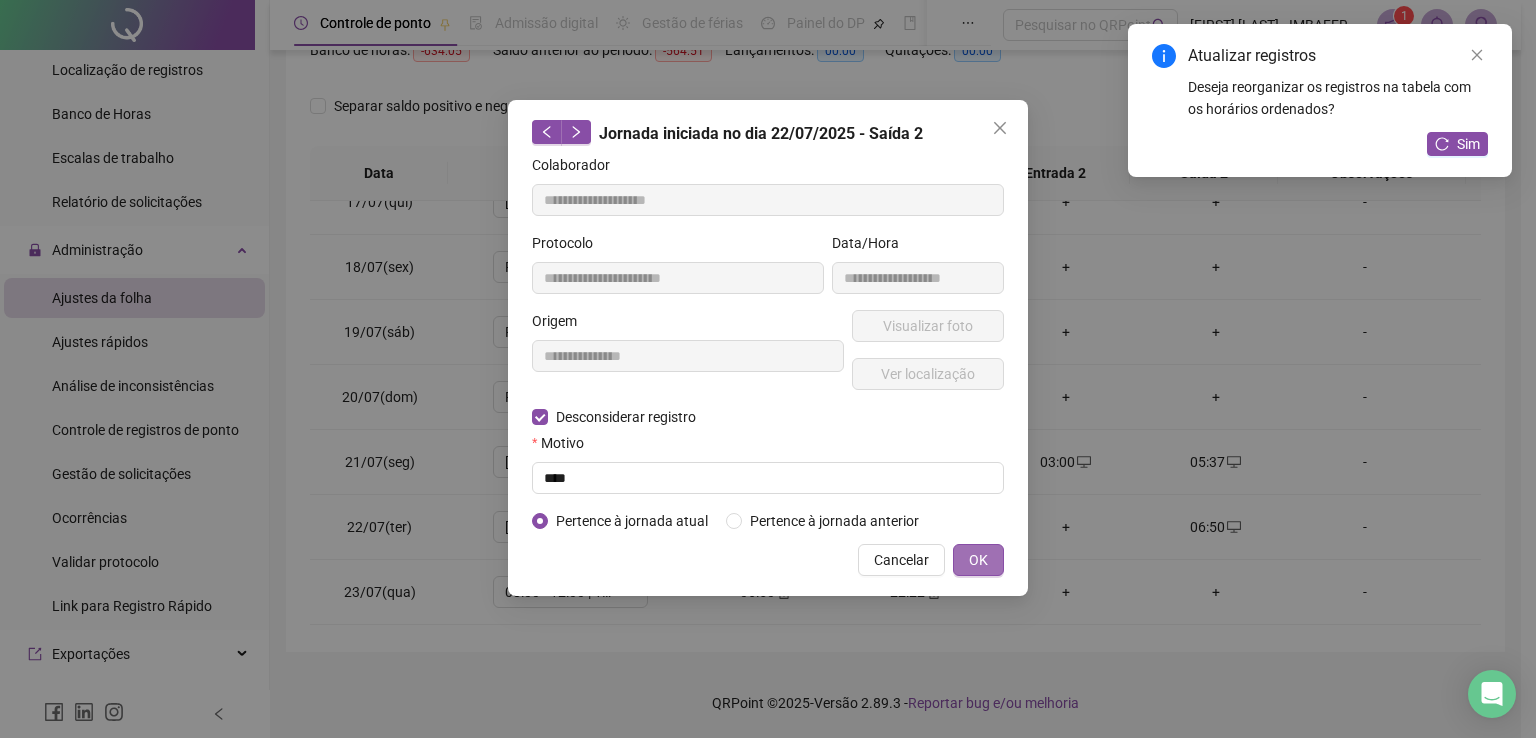 click on "OK" at bounding box center (978, 560) 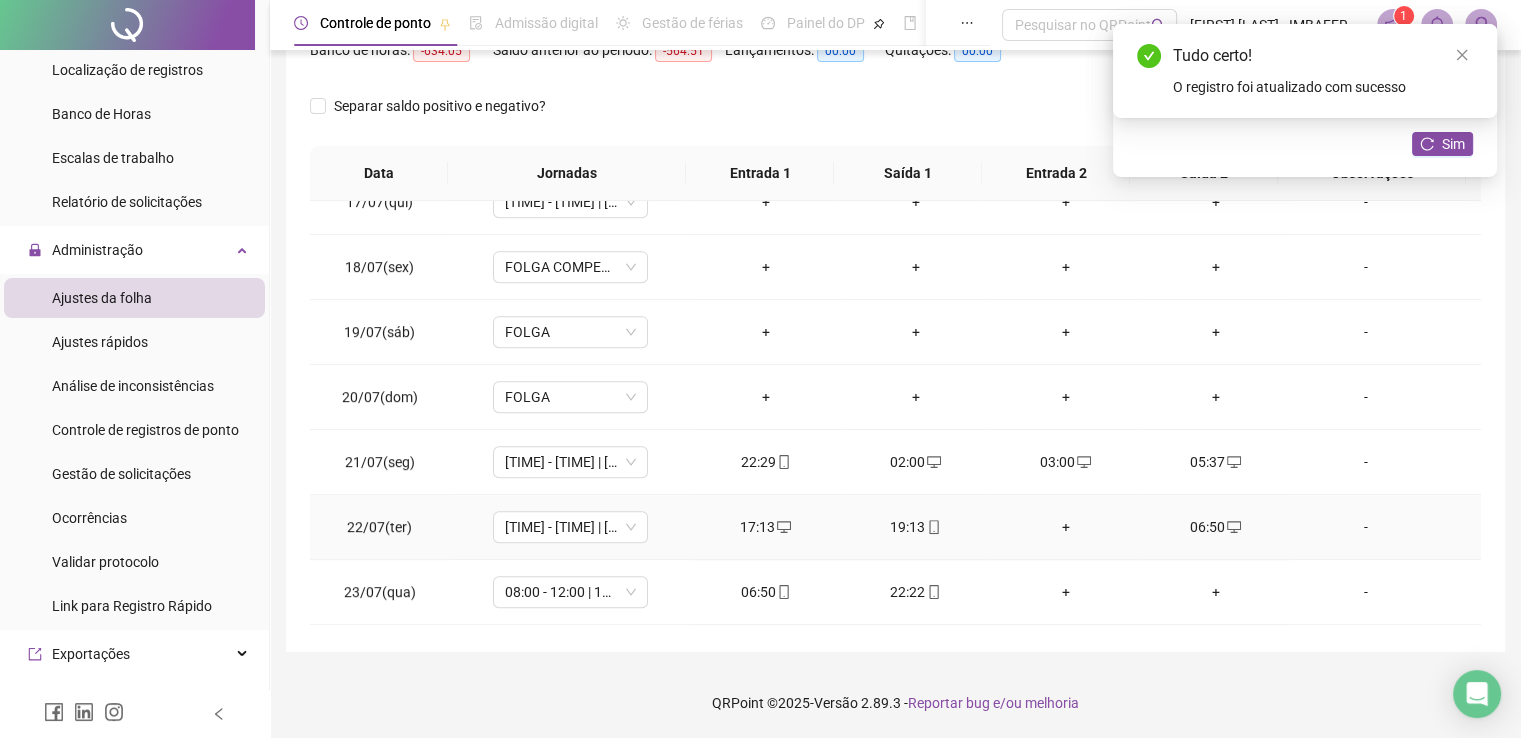 click on "06:50" at bounding box center [1216, 527] 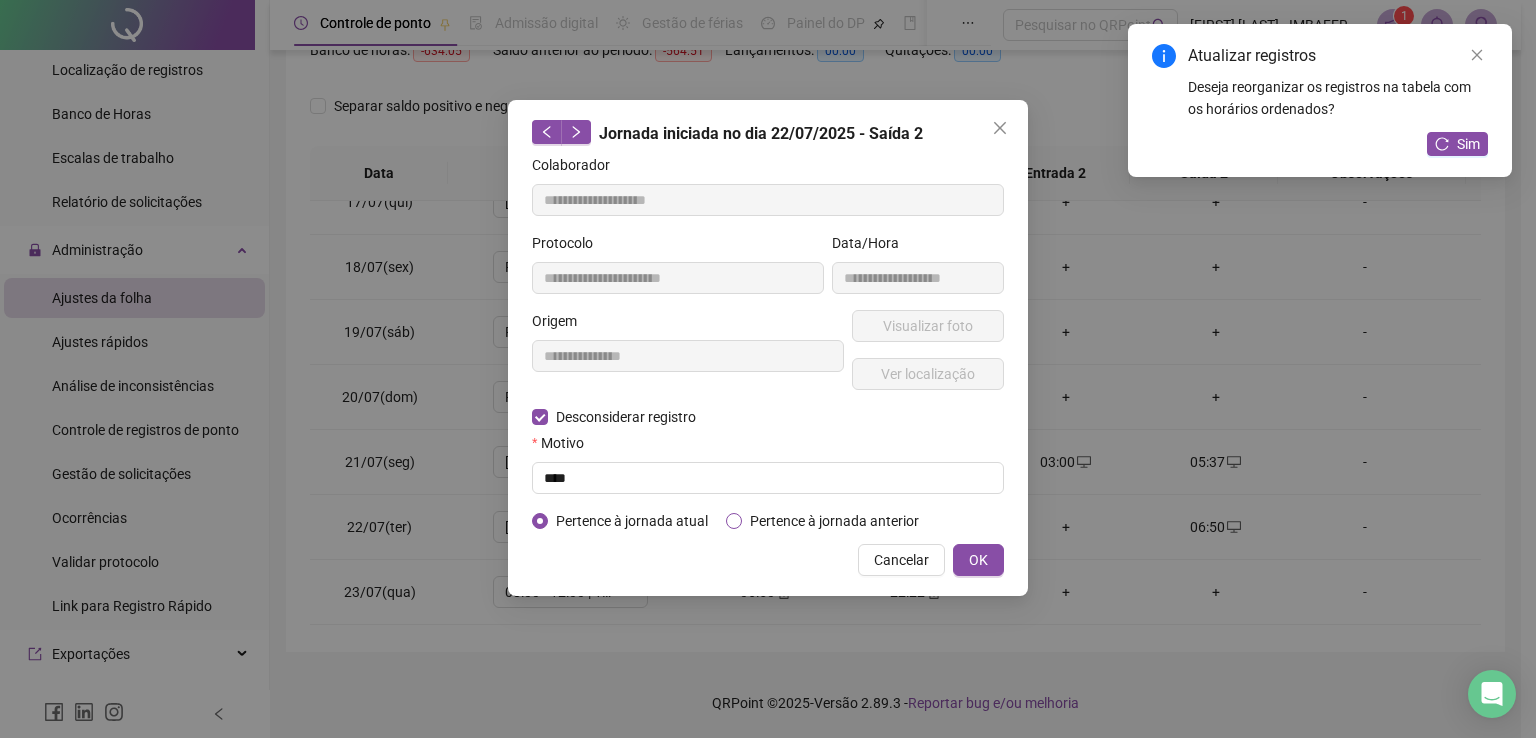 click on "Pertence à jornada anterior" at bounding box center [834, 521] 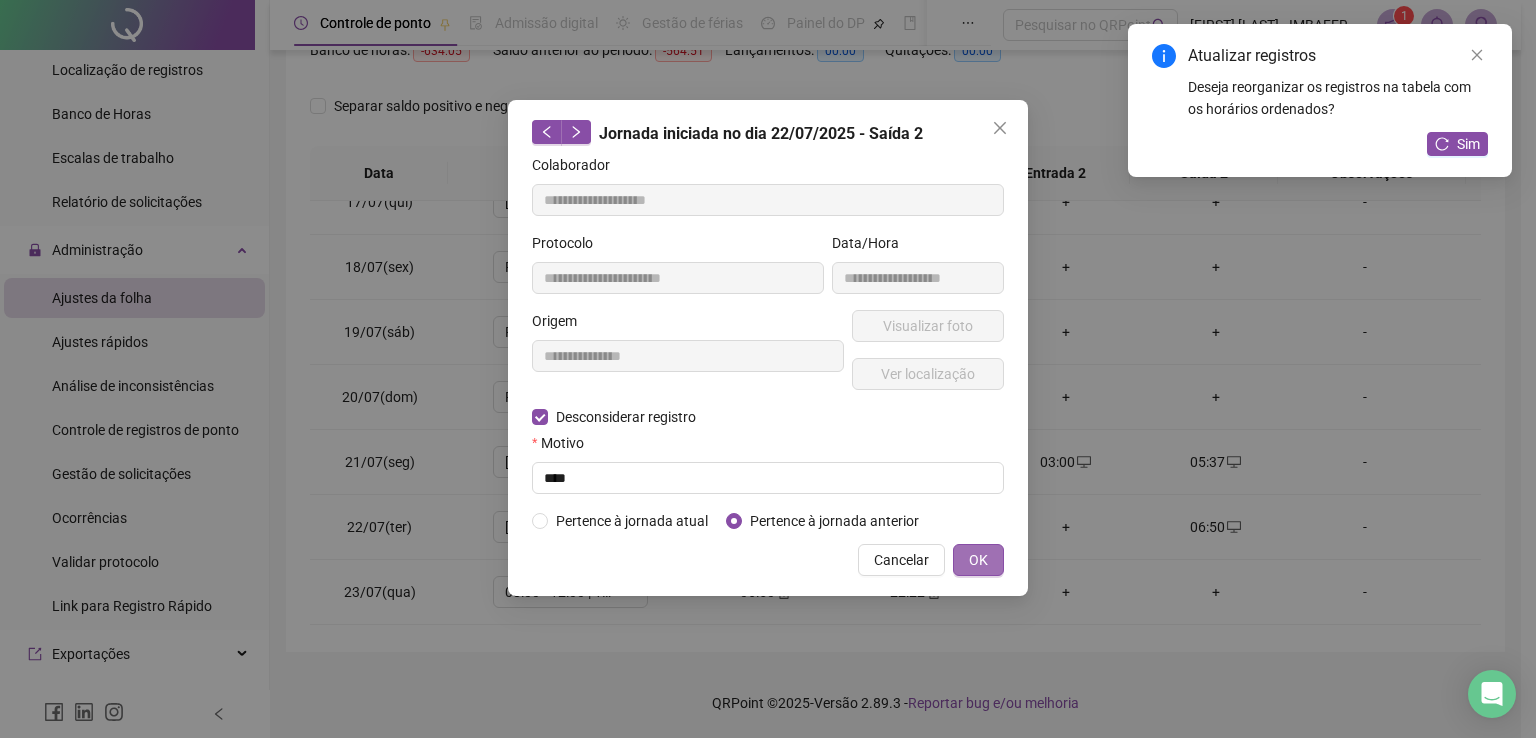 click on "OK" at bounding box center [978, 560] 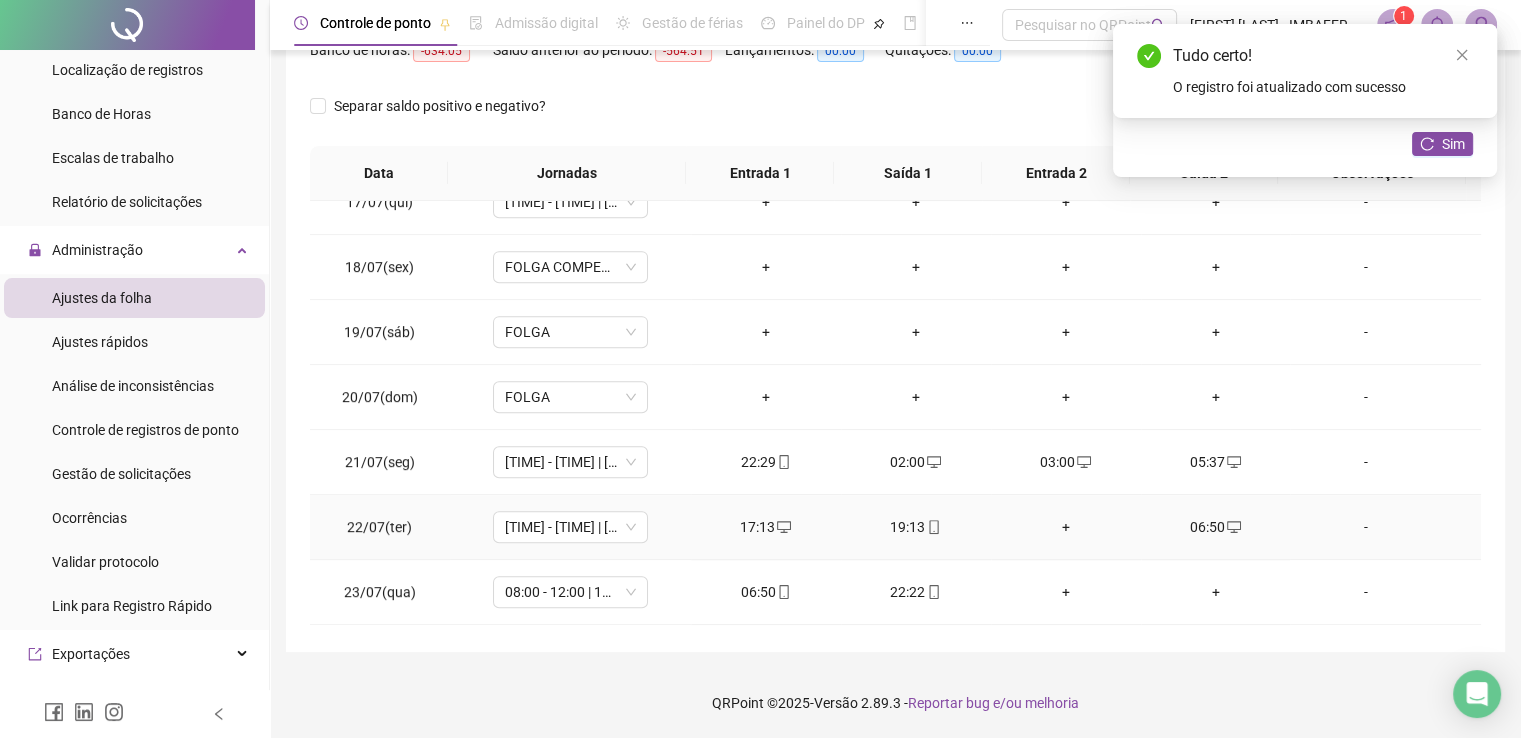click on "06:50" at bounding box center (1216, 527) 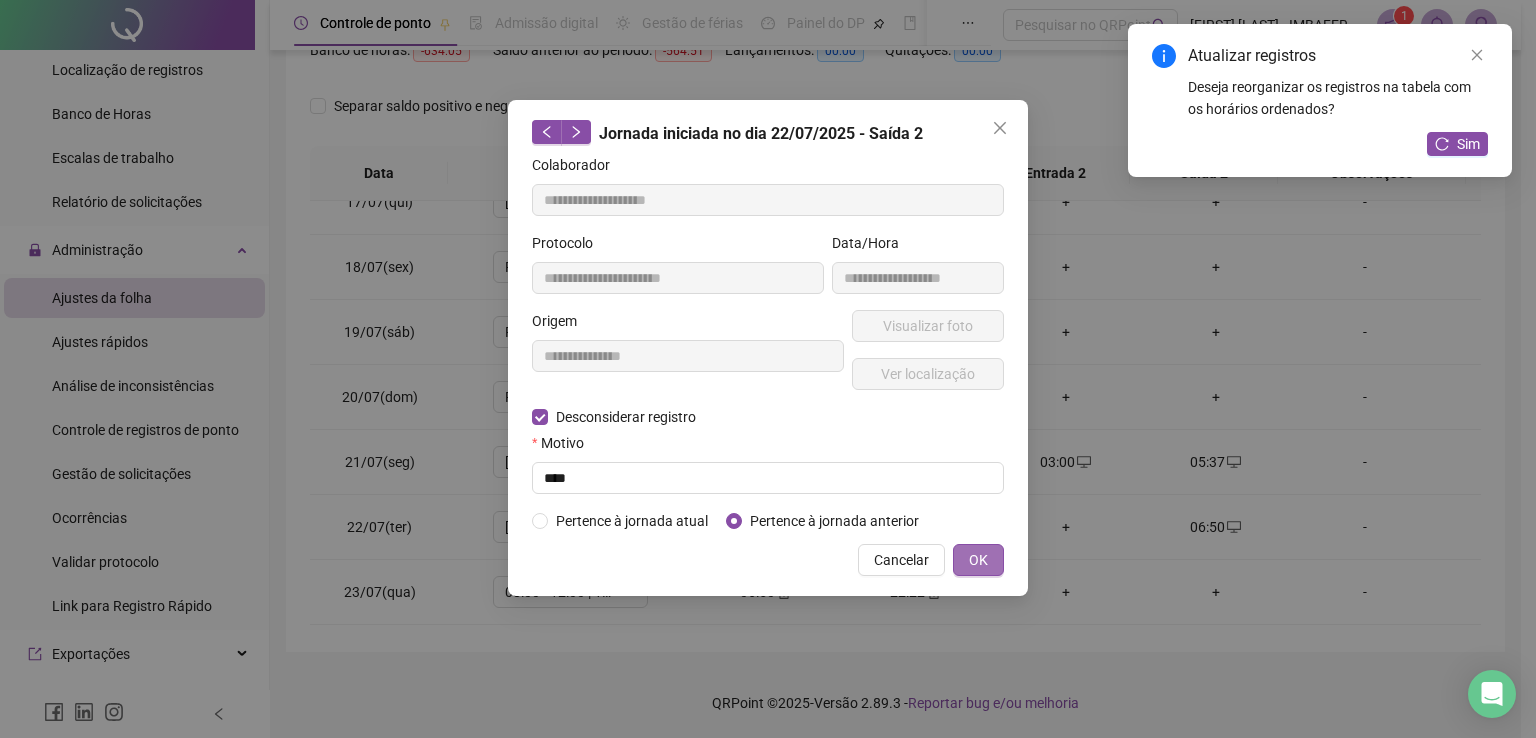 click on "OK" at bounding box center [978, 560] 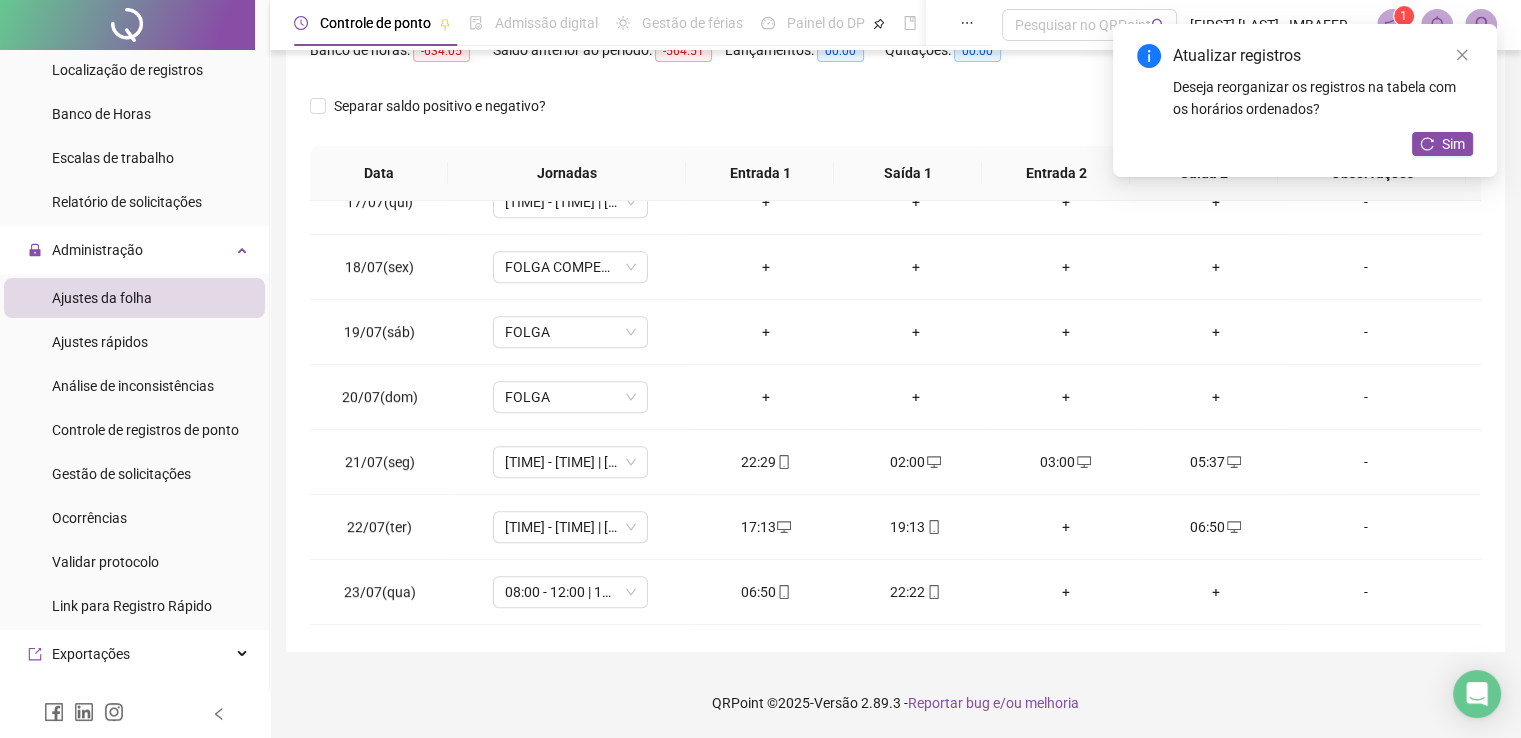 click on "QRPoint © 2025  -  Versão   2.89.3   -  Reportar bug e/ou melhoria" at bounding box center [895, 703] 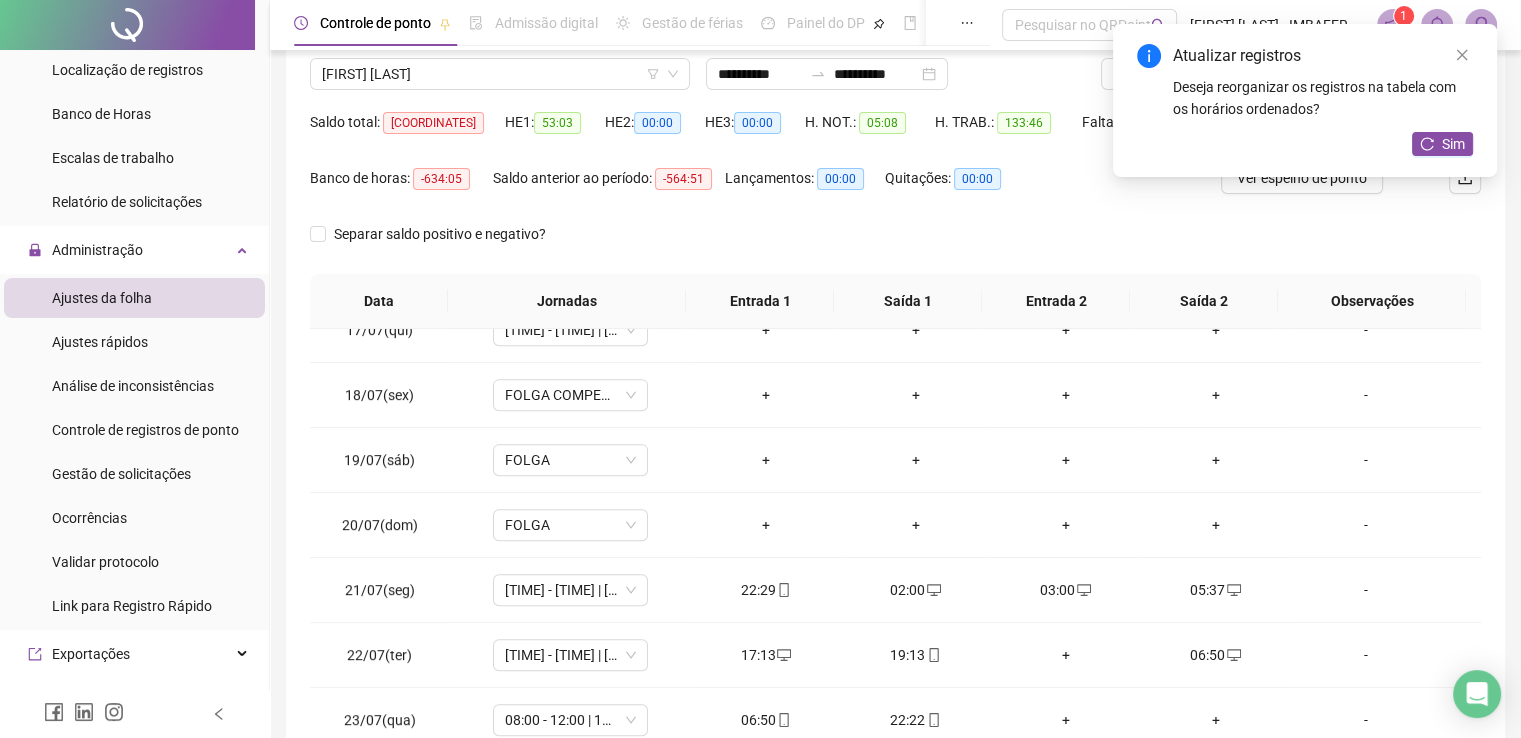 scroll, scrollTop: 156, scrollLeft: 0, axis: vertical 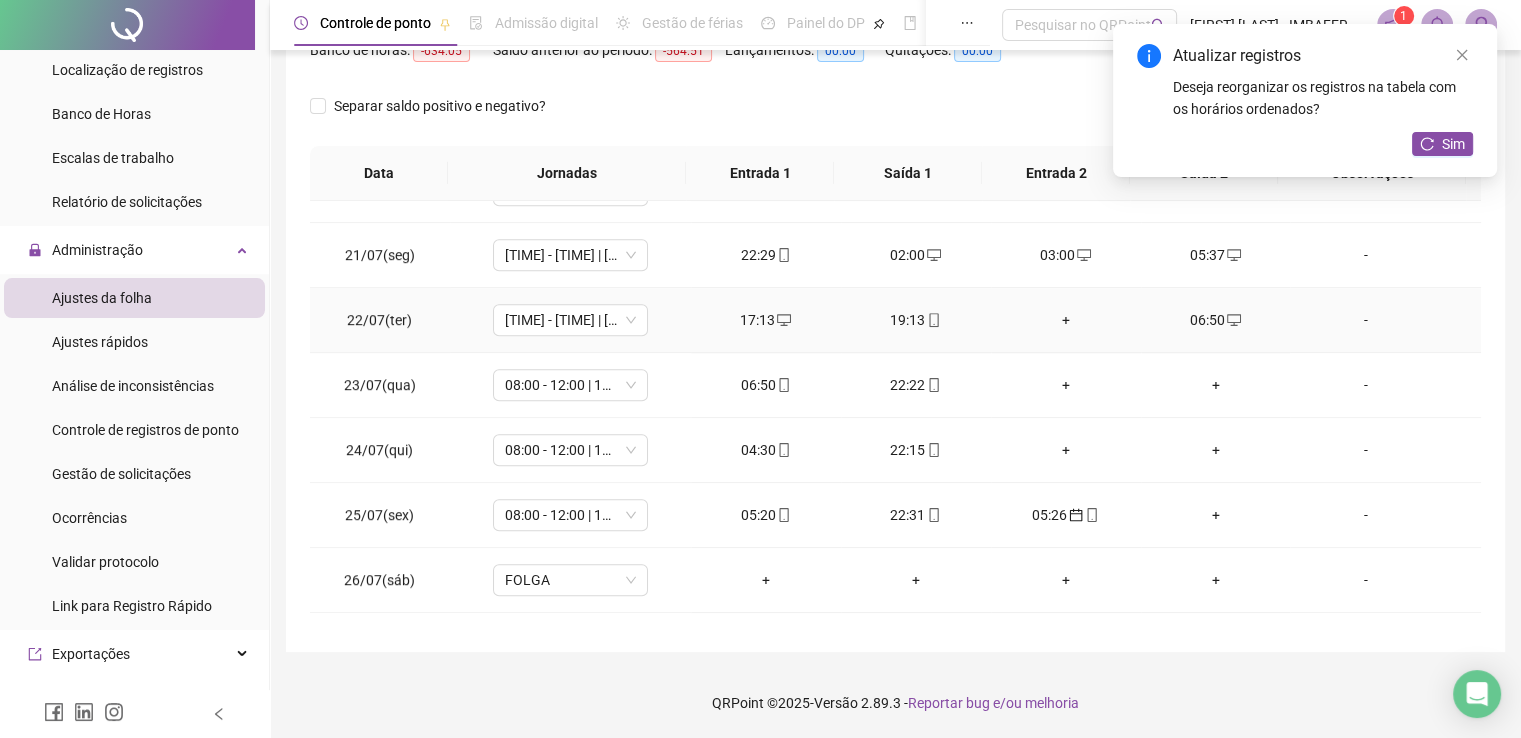 click on "17:13" at bounding box center (766, 320) 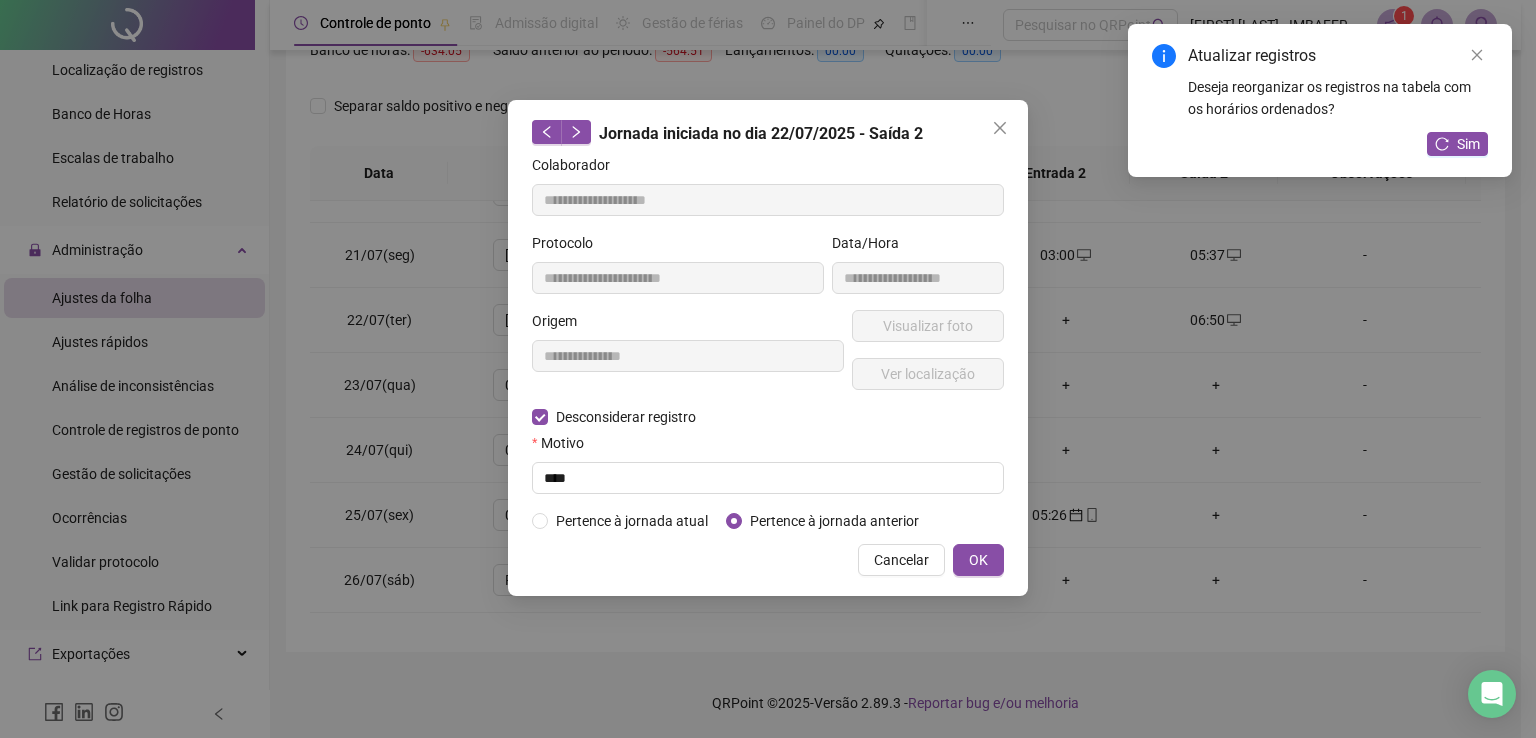 type on "**********" 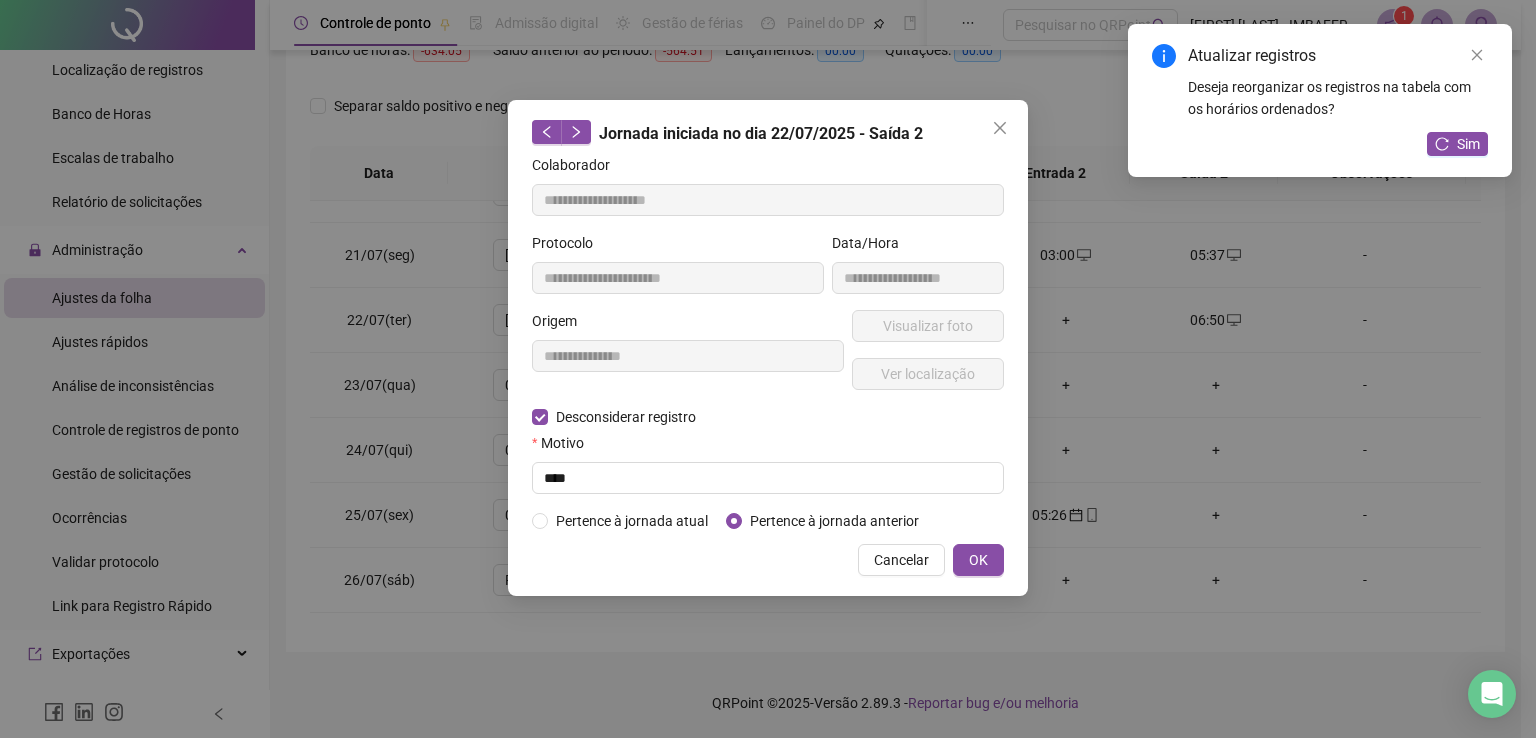 type on "**********" 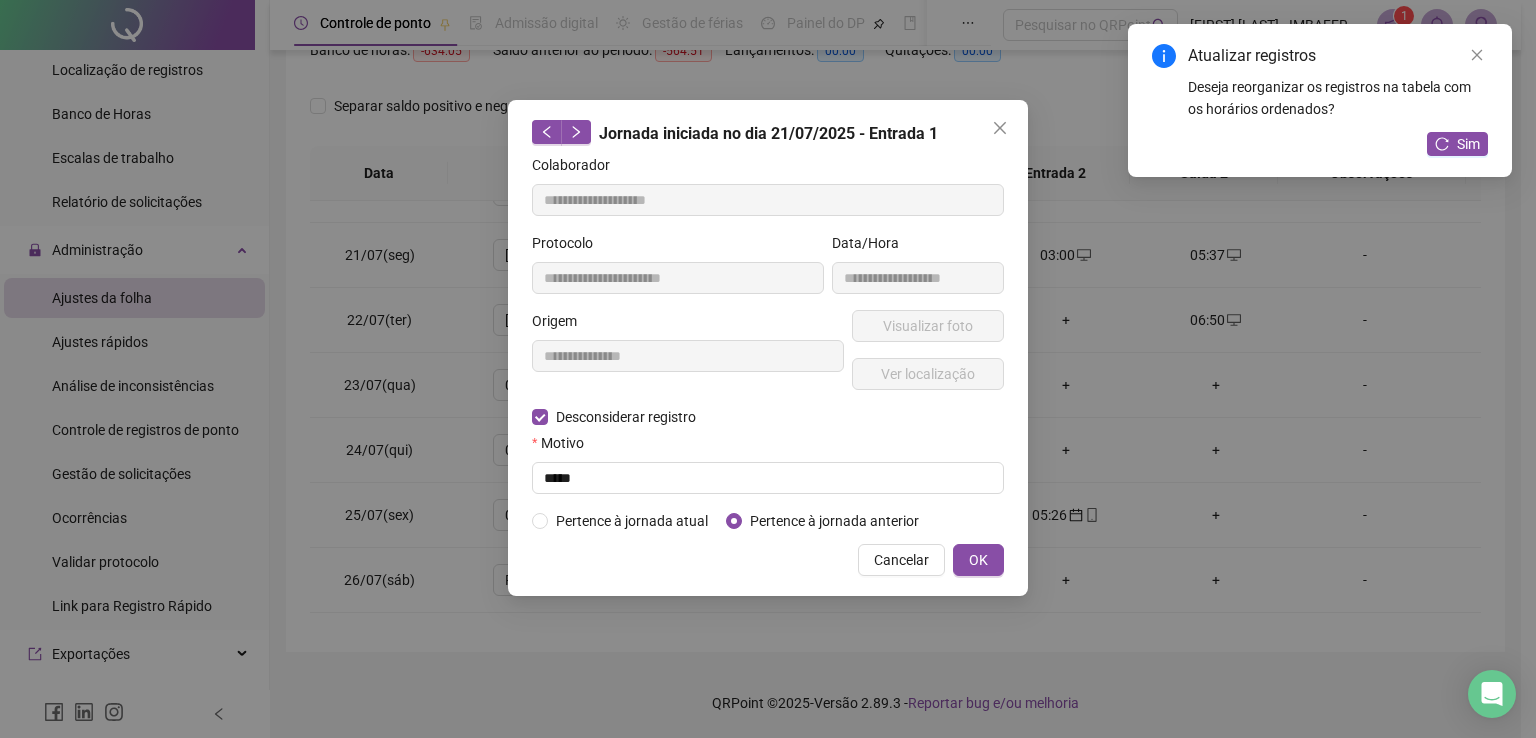 drag, startPoint x: 770, startPoint y: 309, endPoint x: 744, endPoint y: 403, distance: 97.52948 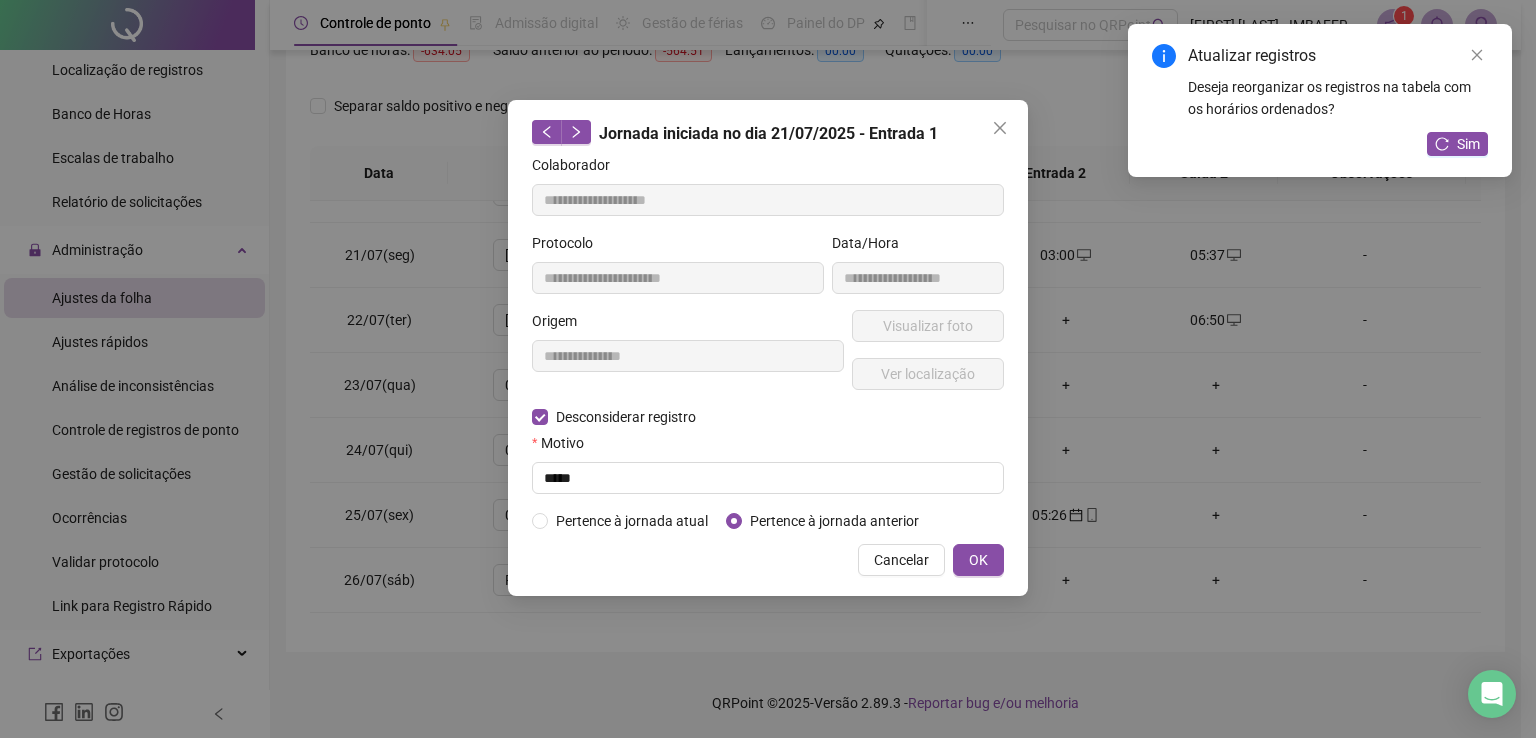 click on "**********" at bounding box center [688, 358] 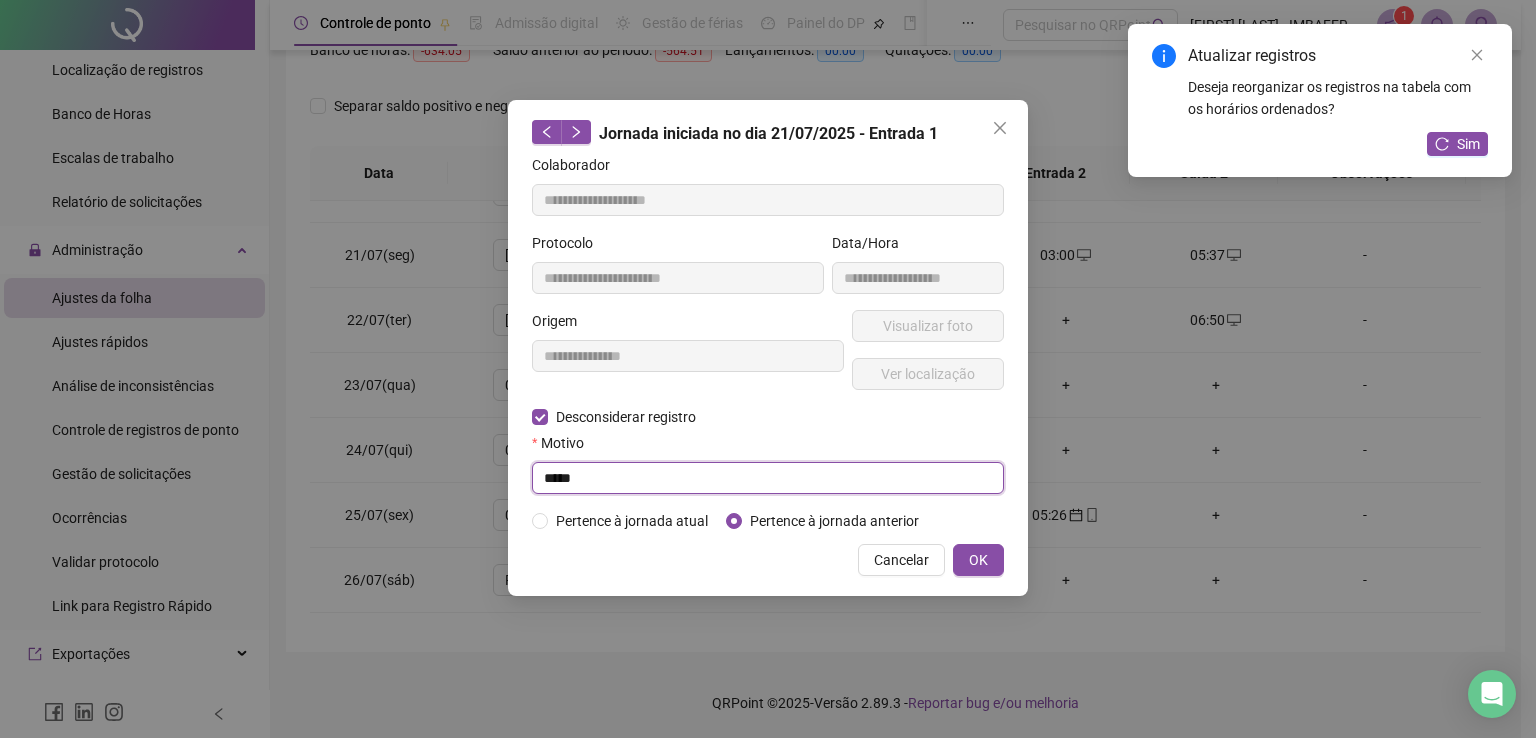 click on "*****" at bounding box center (768, 478) 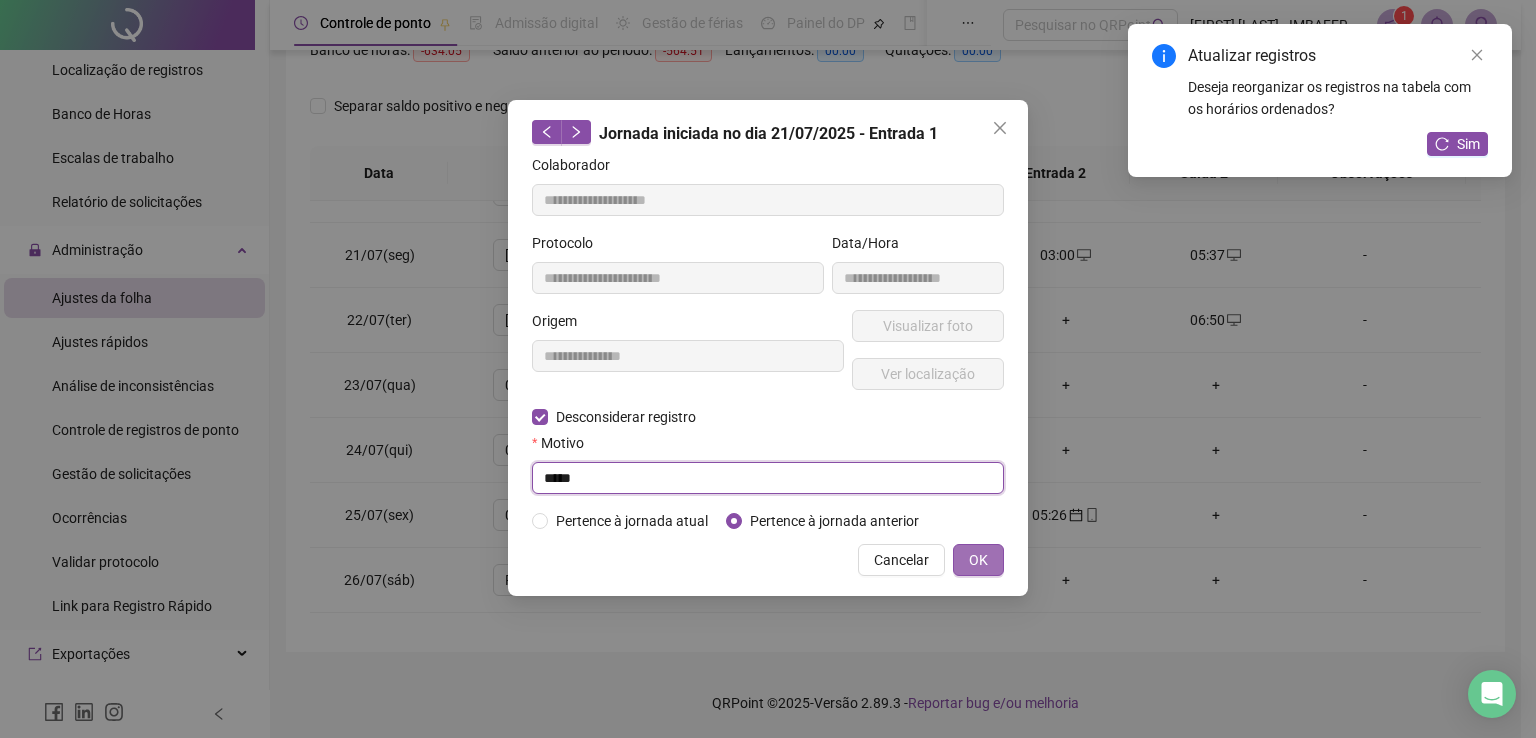 type on "*****" 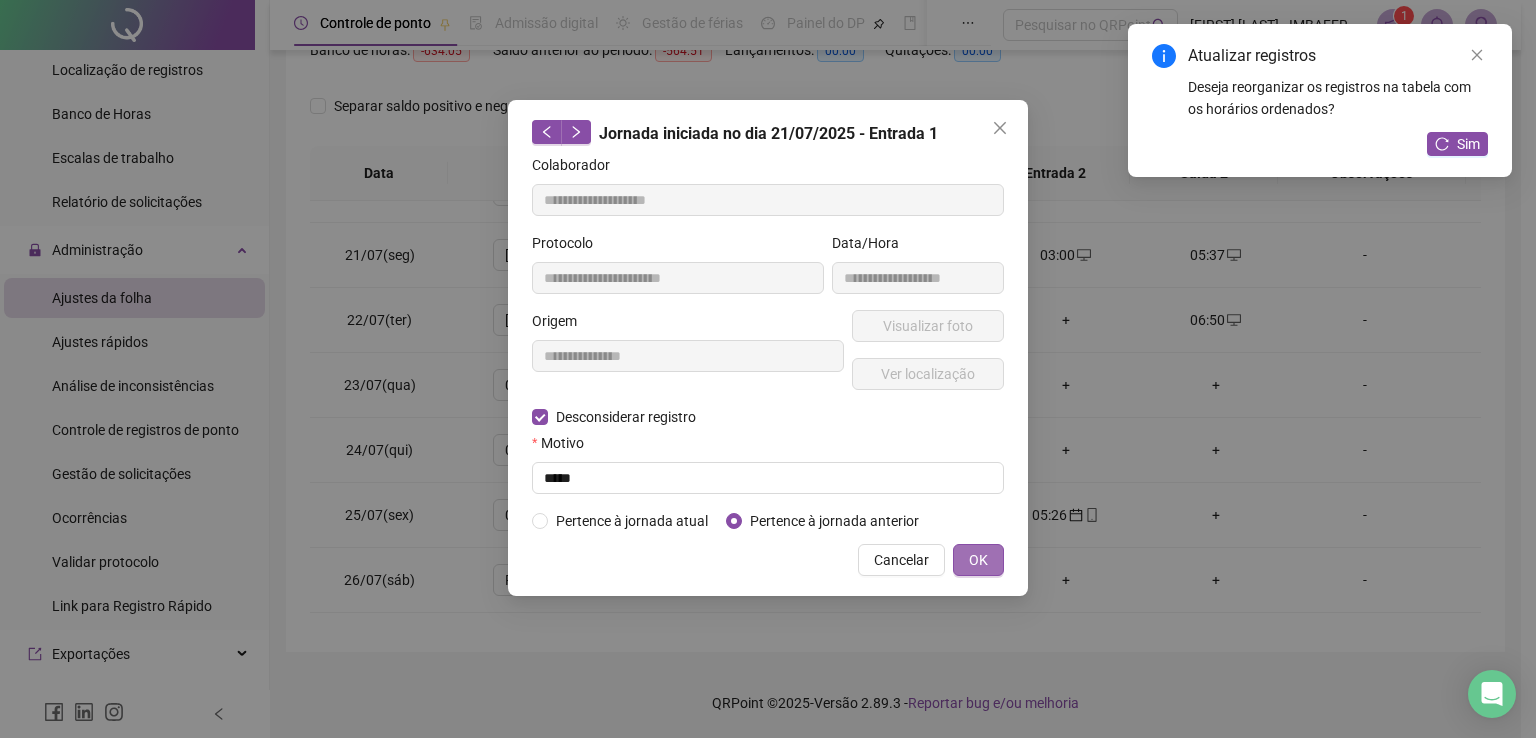 click on "OK" at bounding box center [978, 560] 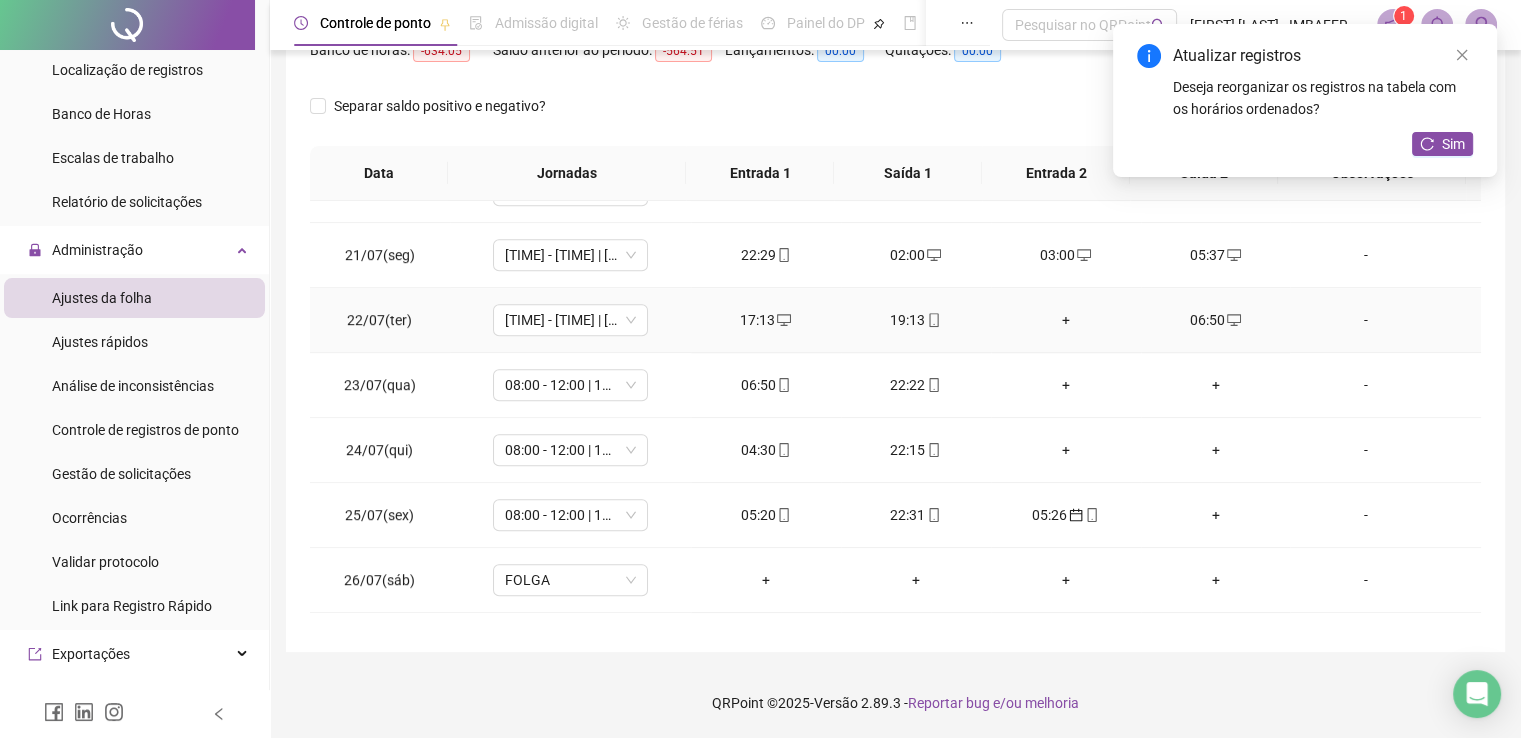click on "17:13" at bounding box center (766, 320) 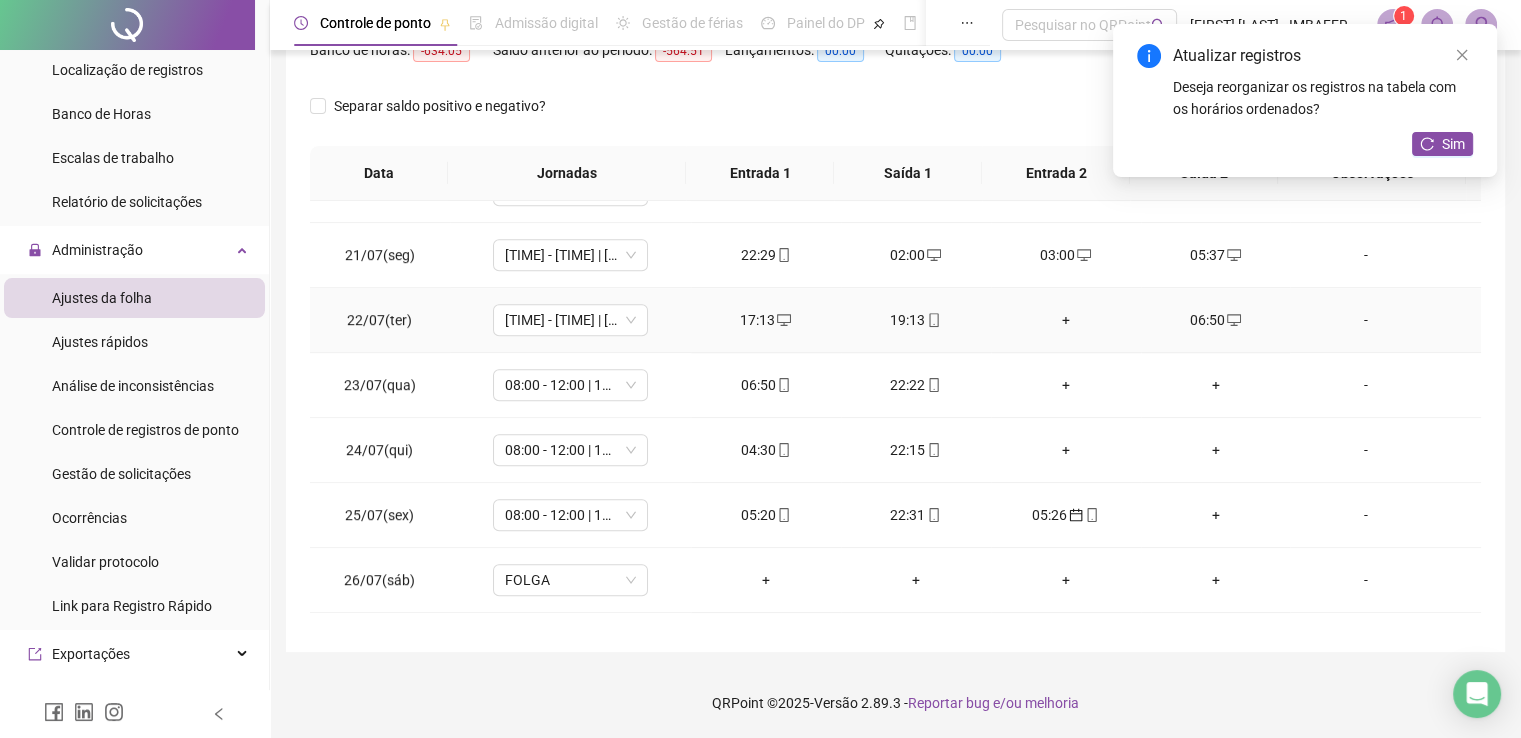 click on "17:13" at bounding box center [766, 320] 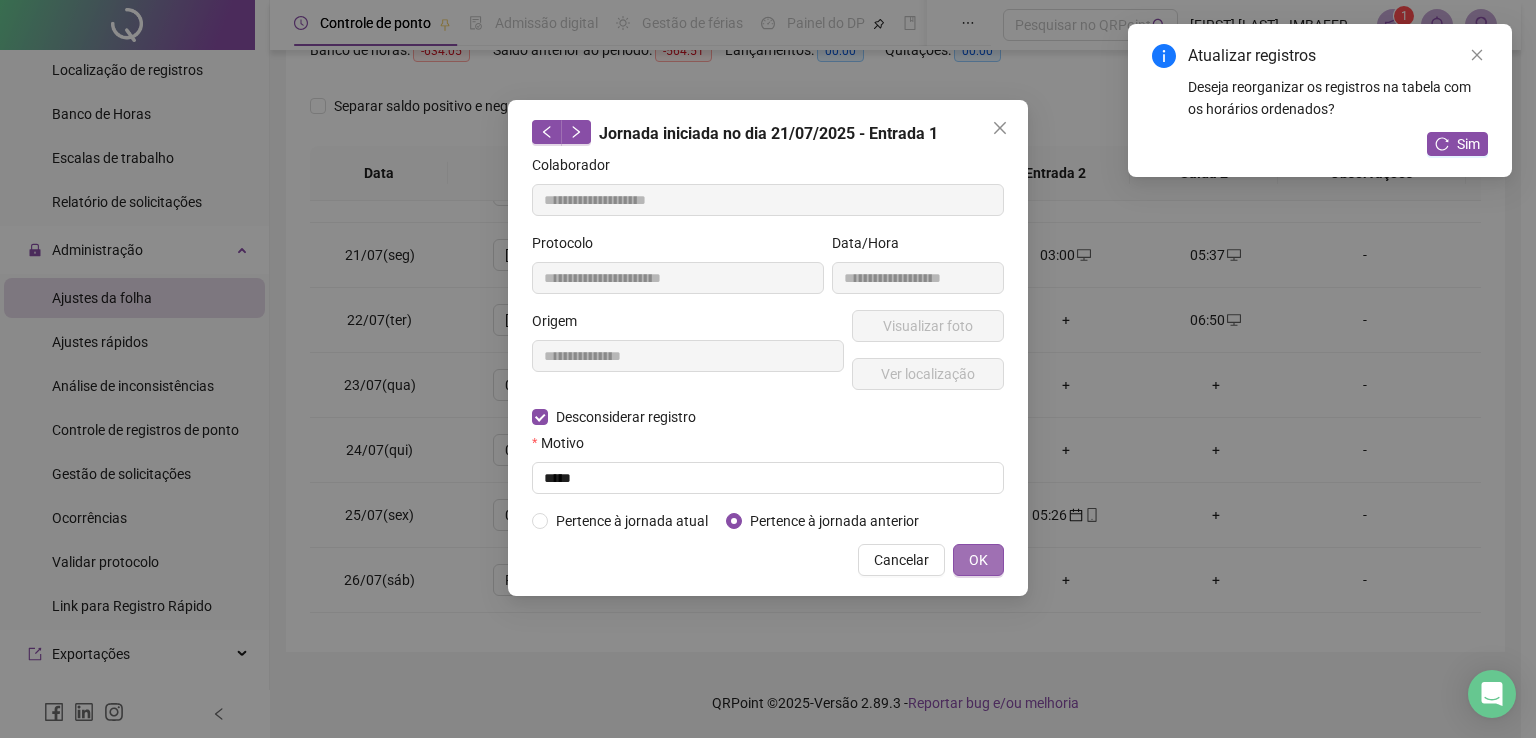 click on "OK" at bounding box center [978, 560] 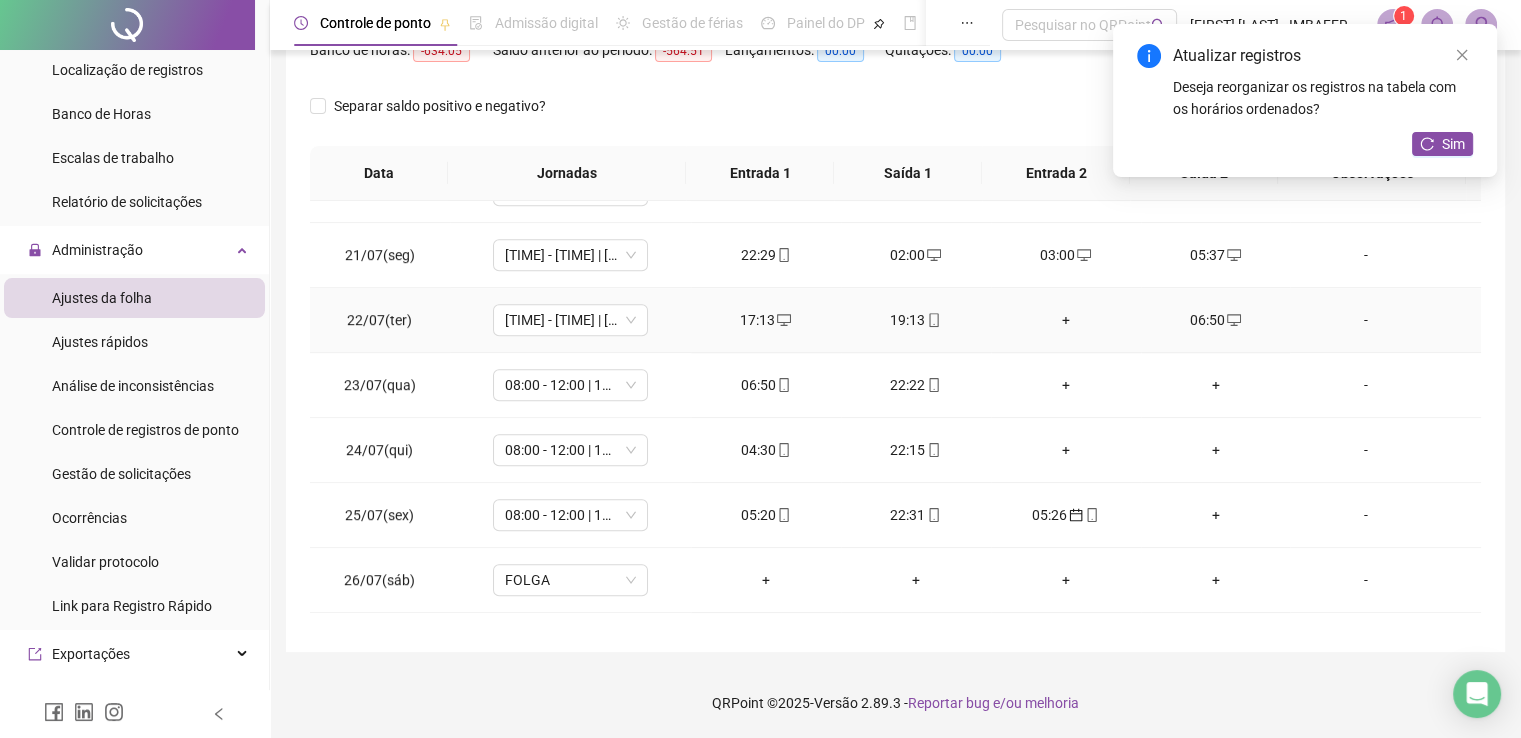 click on "19:13" at bounding box center [916, 320] 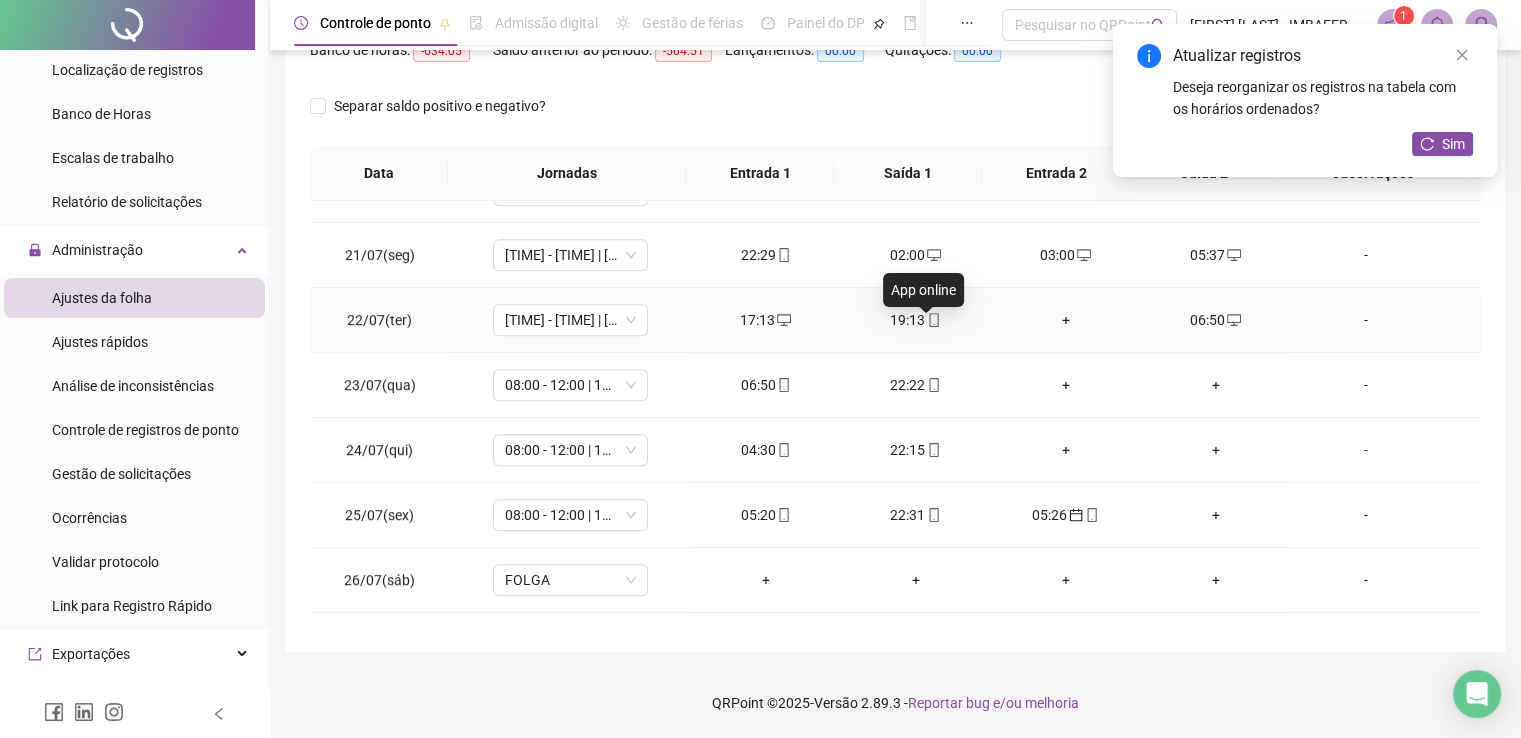 click at bounding box center (933, 320) 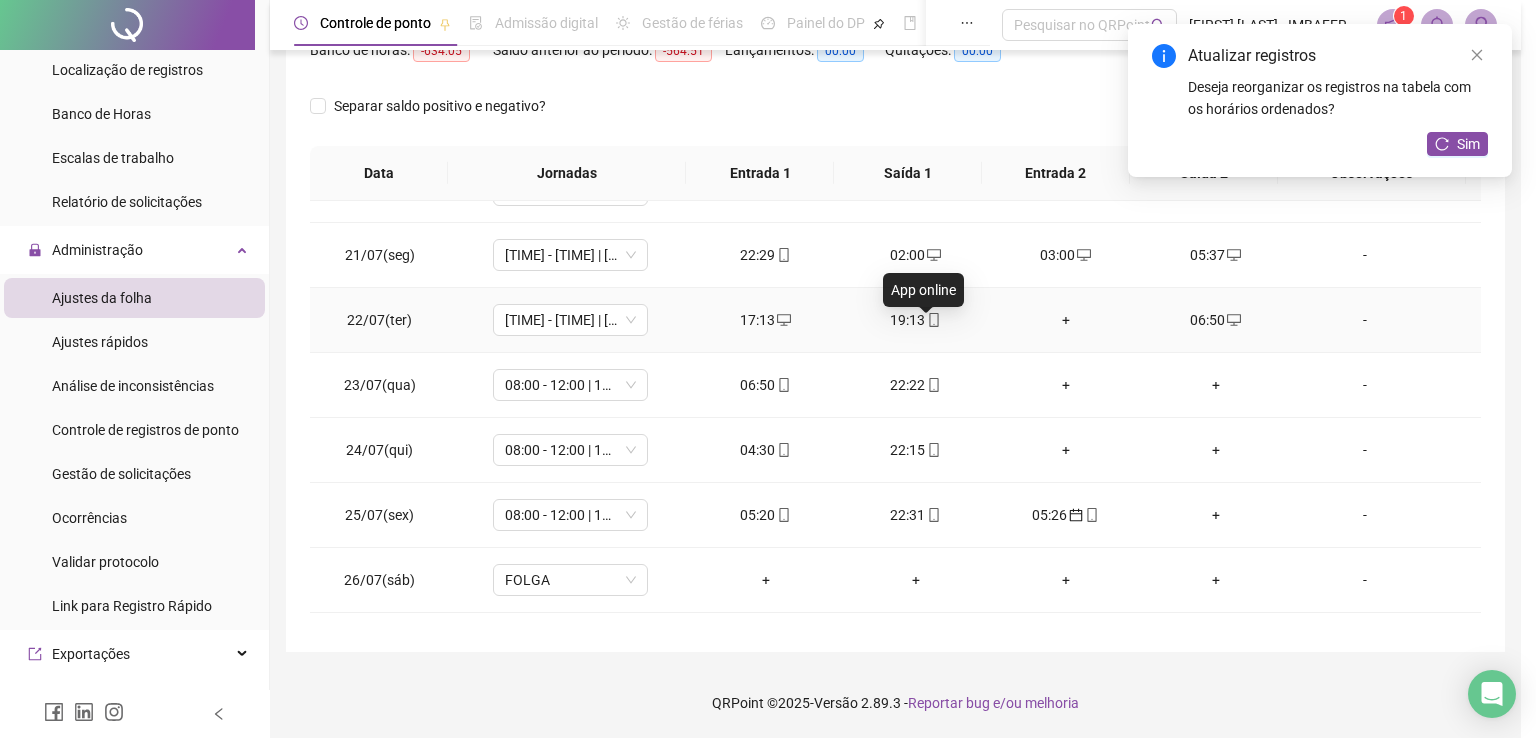type on "**********" 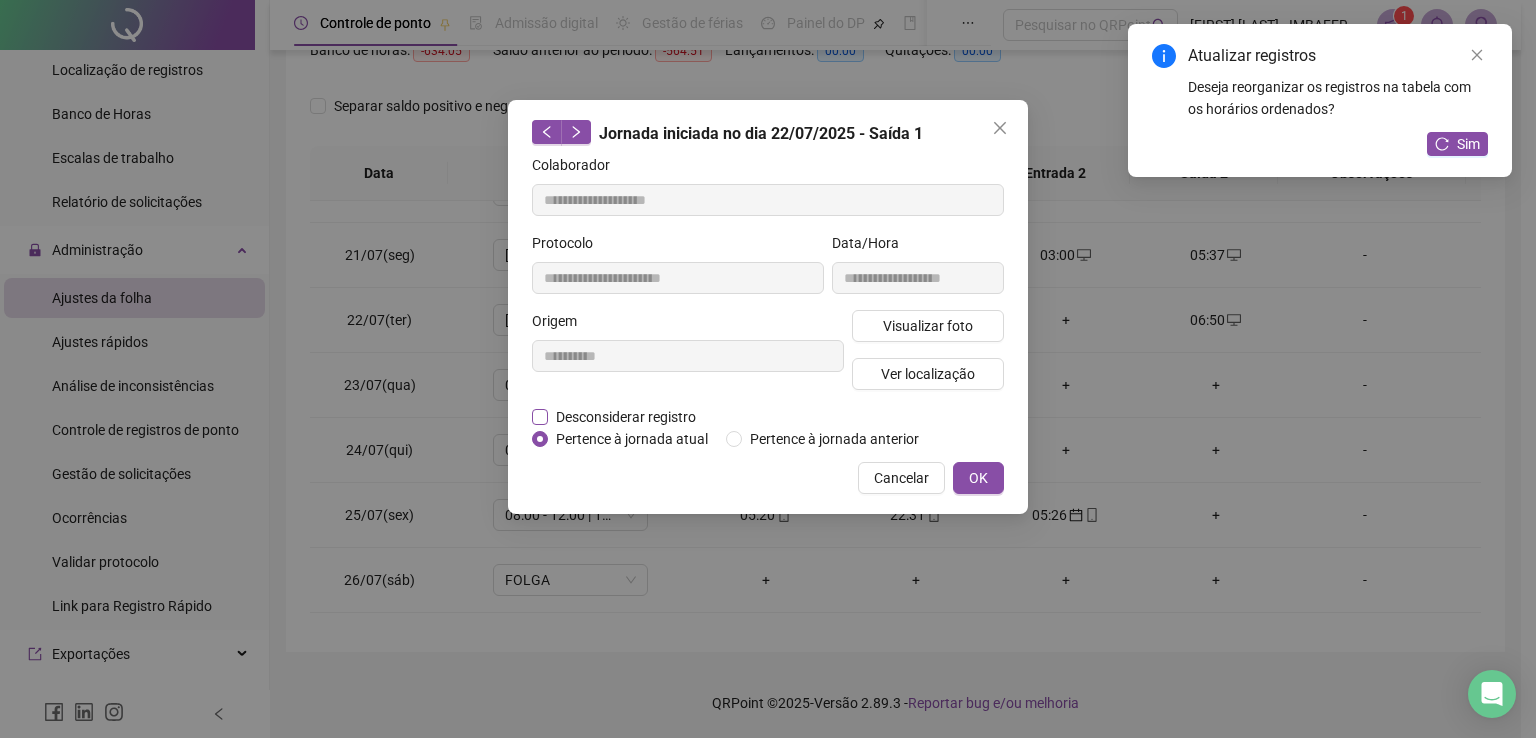 click on "Desconsiderar registro" at bounding box center [626, 417] 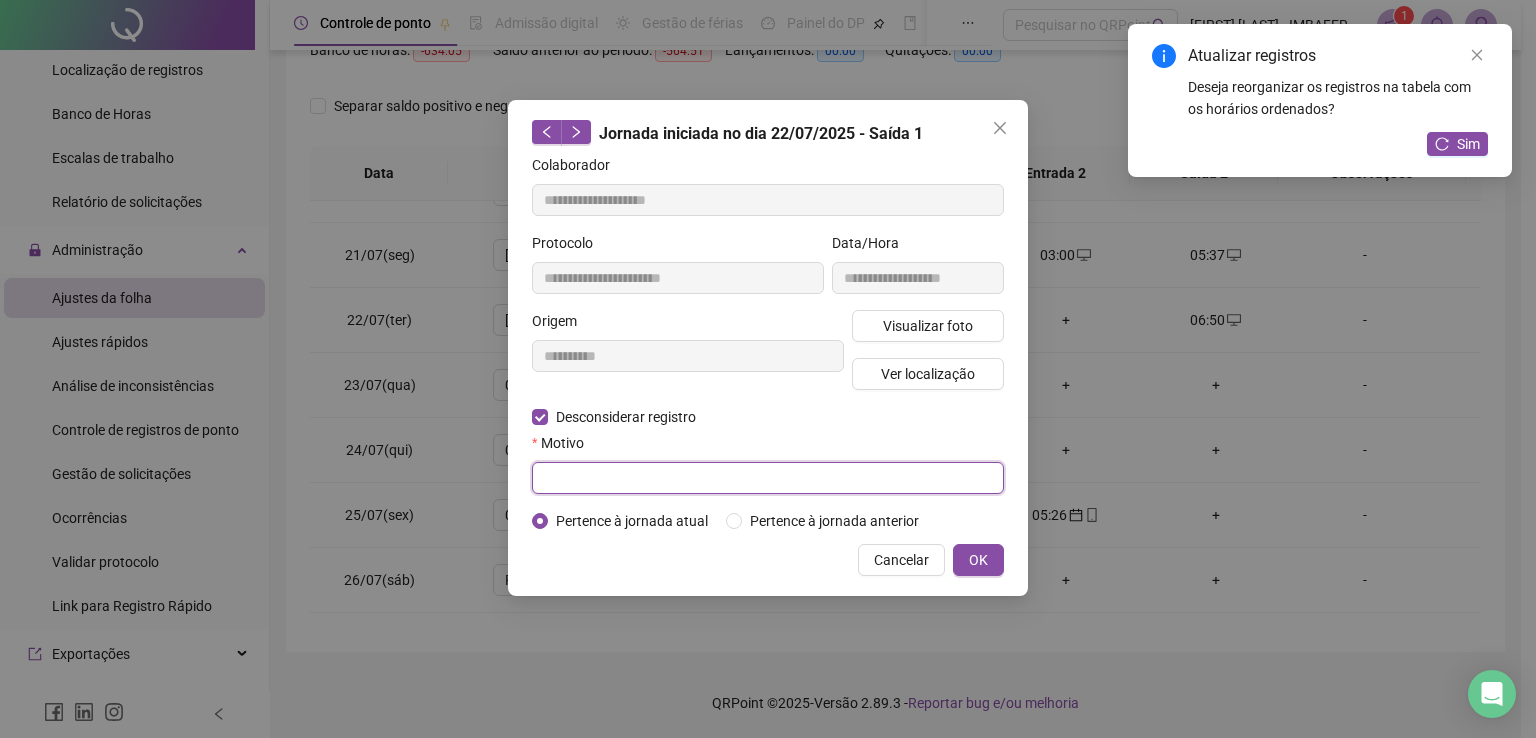 click at bounding box center (768, 478) 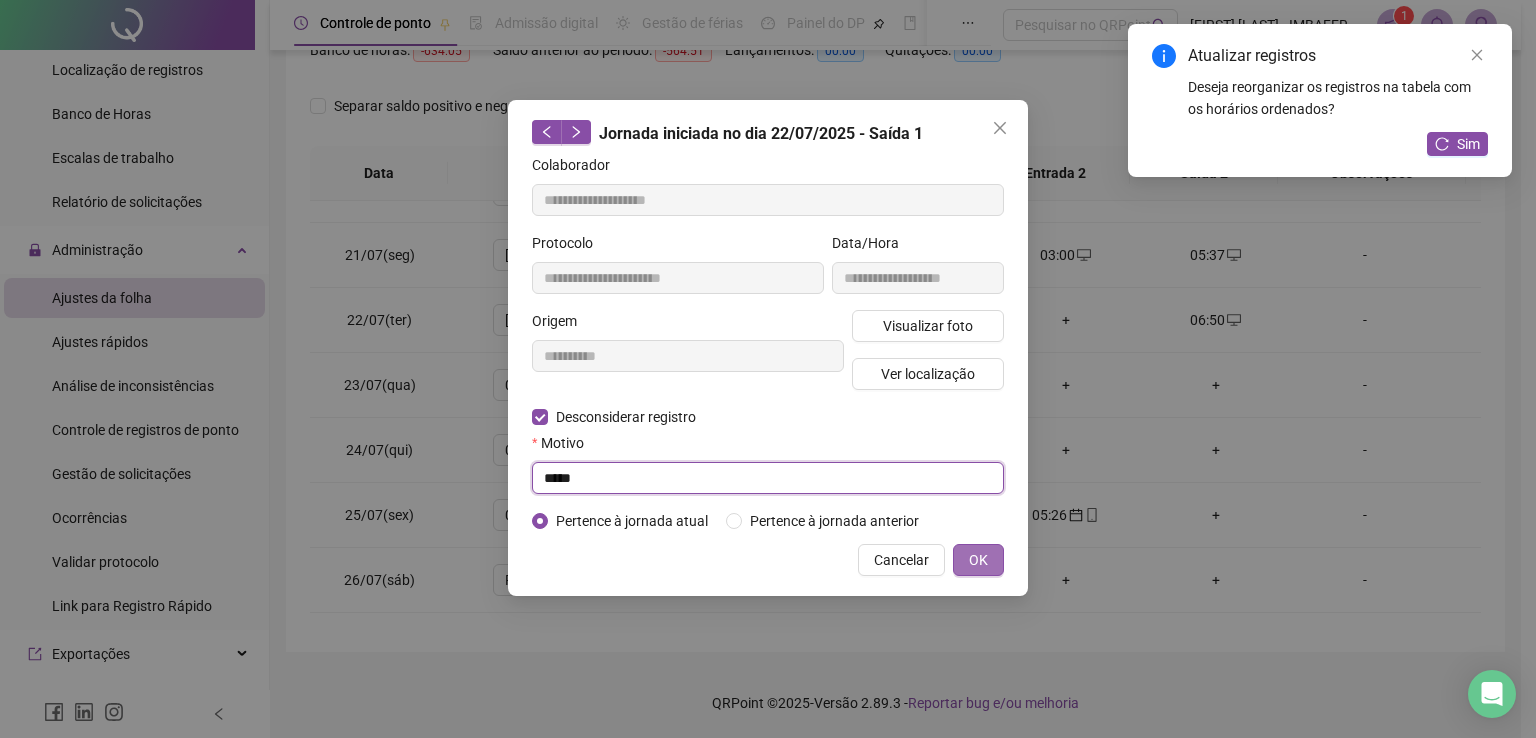type on "*****" 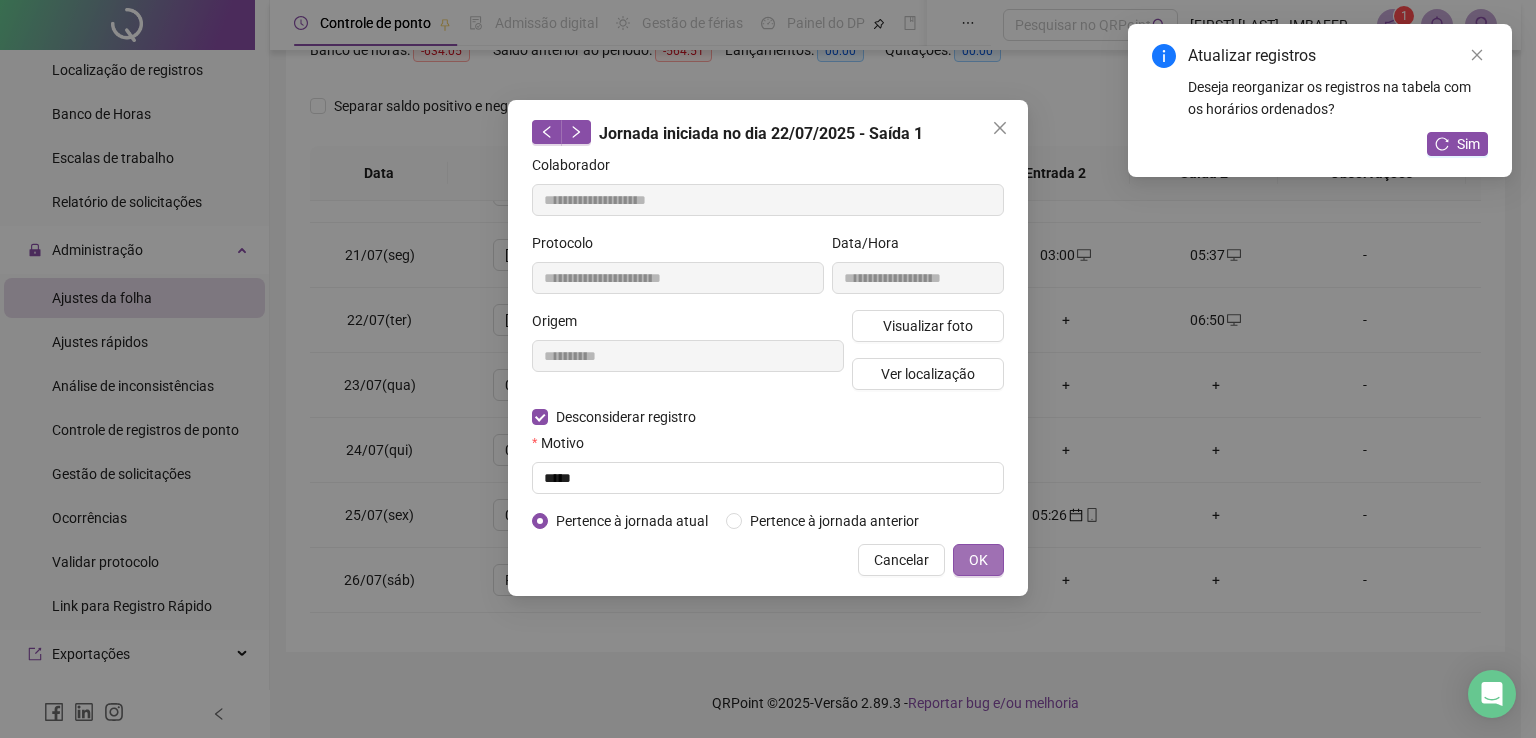 click on "OK" at bounding box center [978, 560] 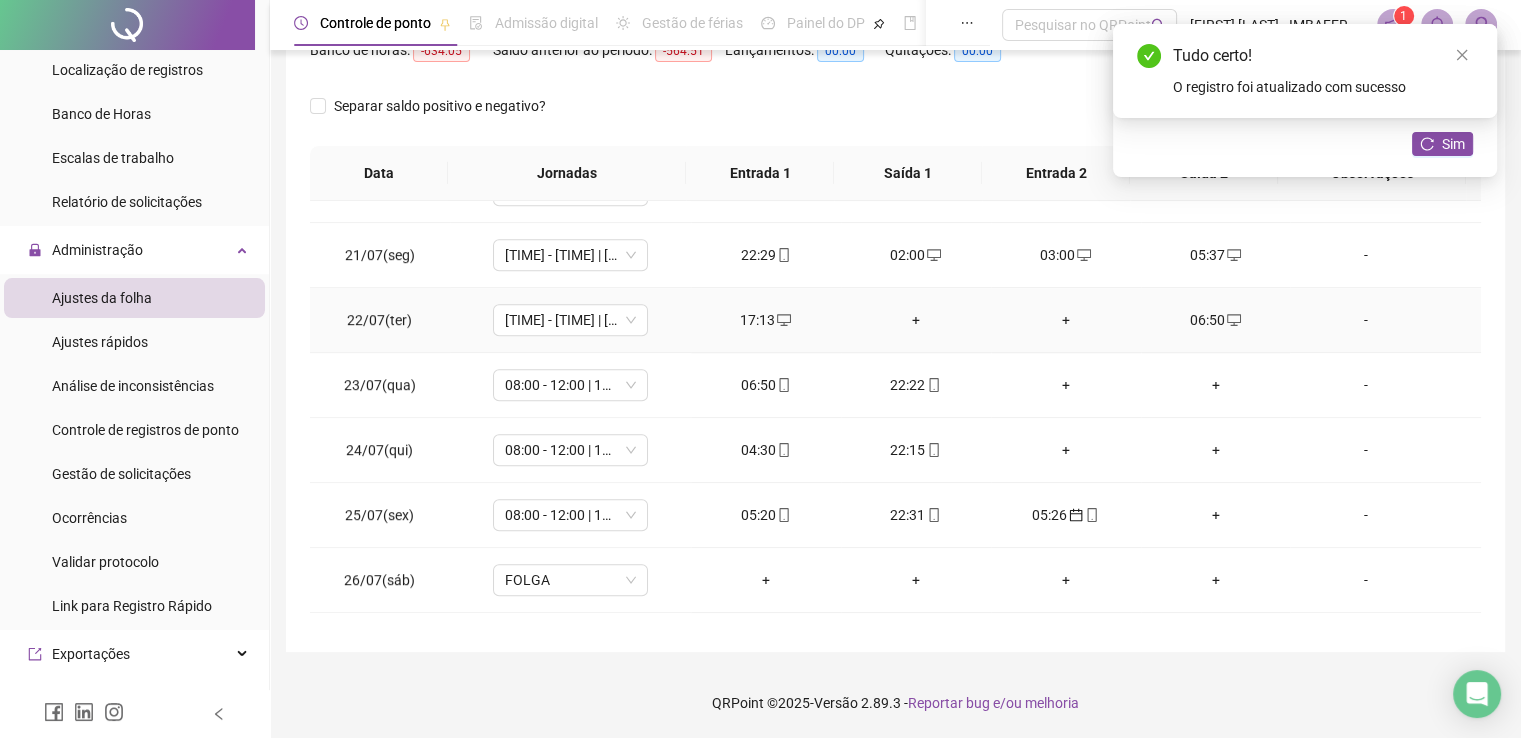 click on "+" at bounding box center (916, 320) 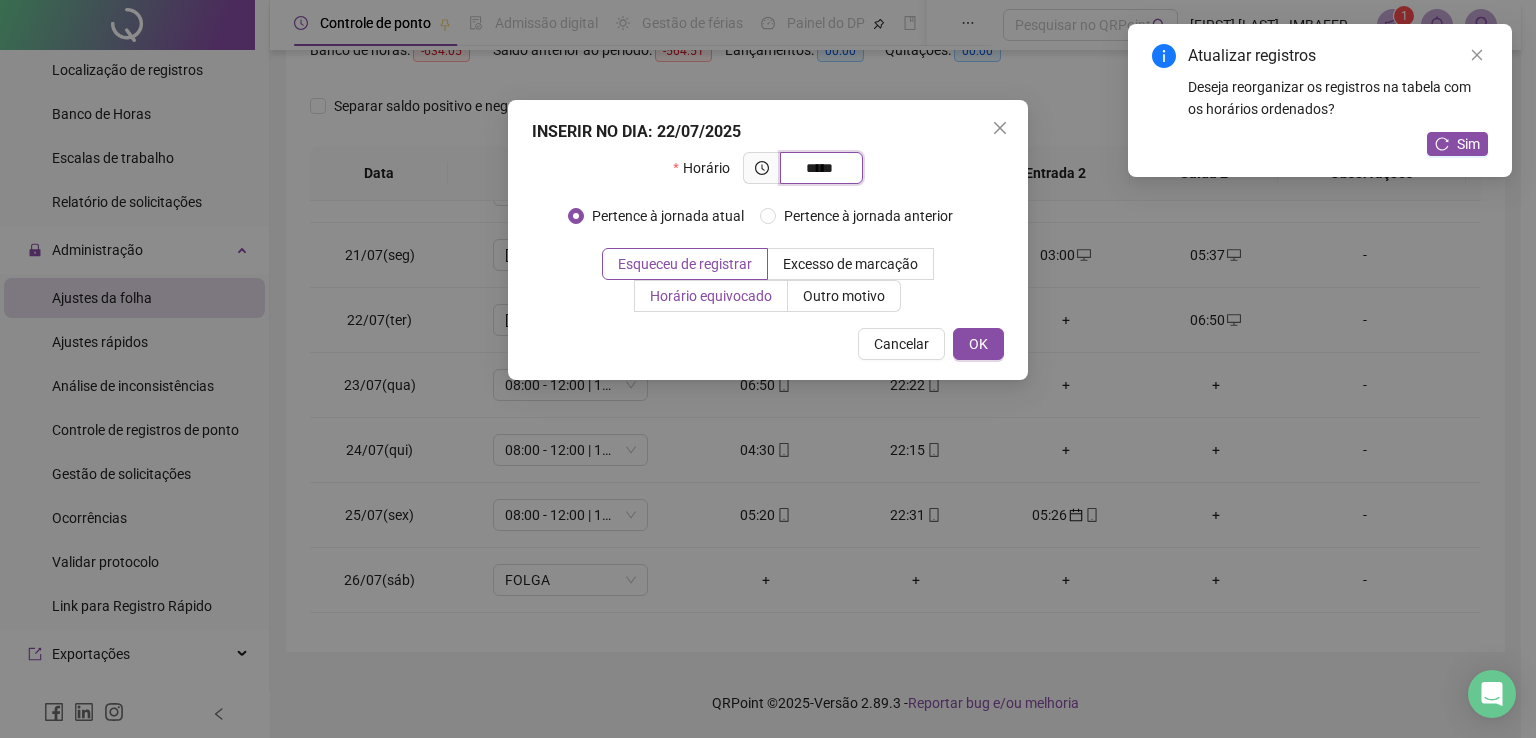 type on "*****" 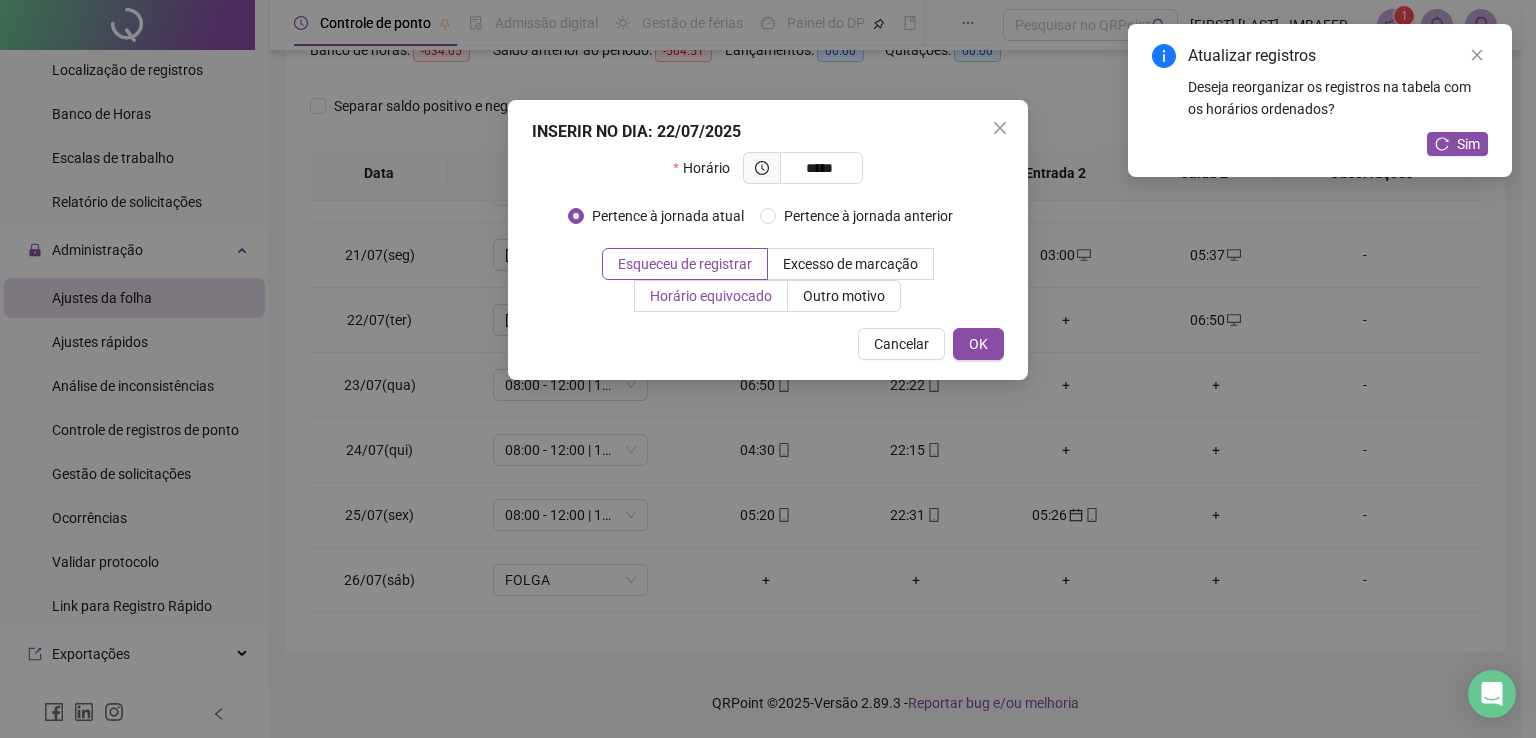 click on "Horário equivocado" at bounding box center [711, 296] 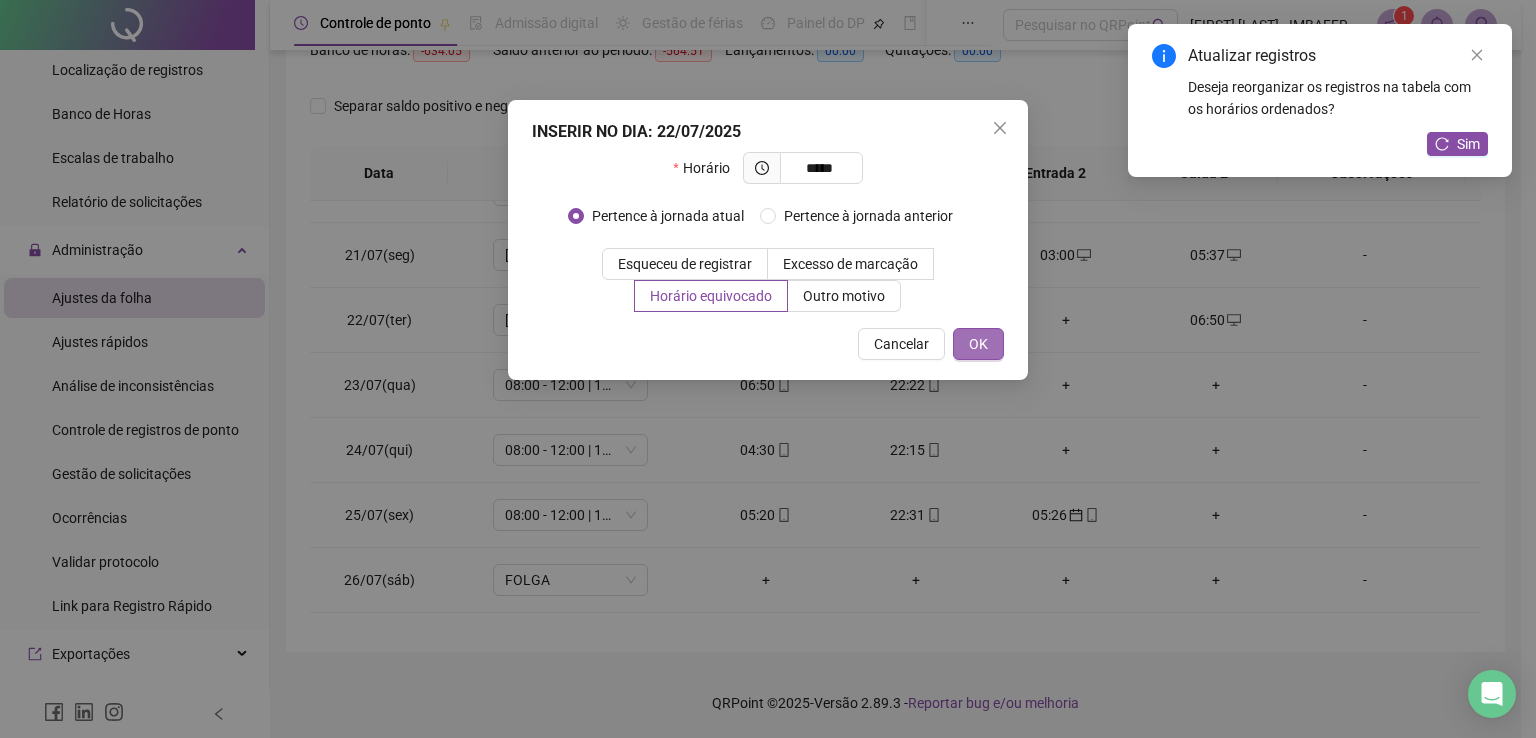 click on "OK" at bounding box center [978, 344] 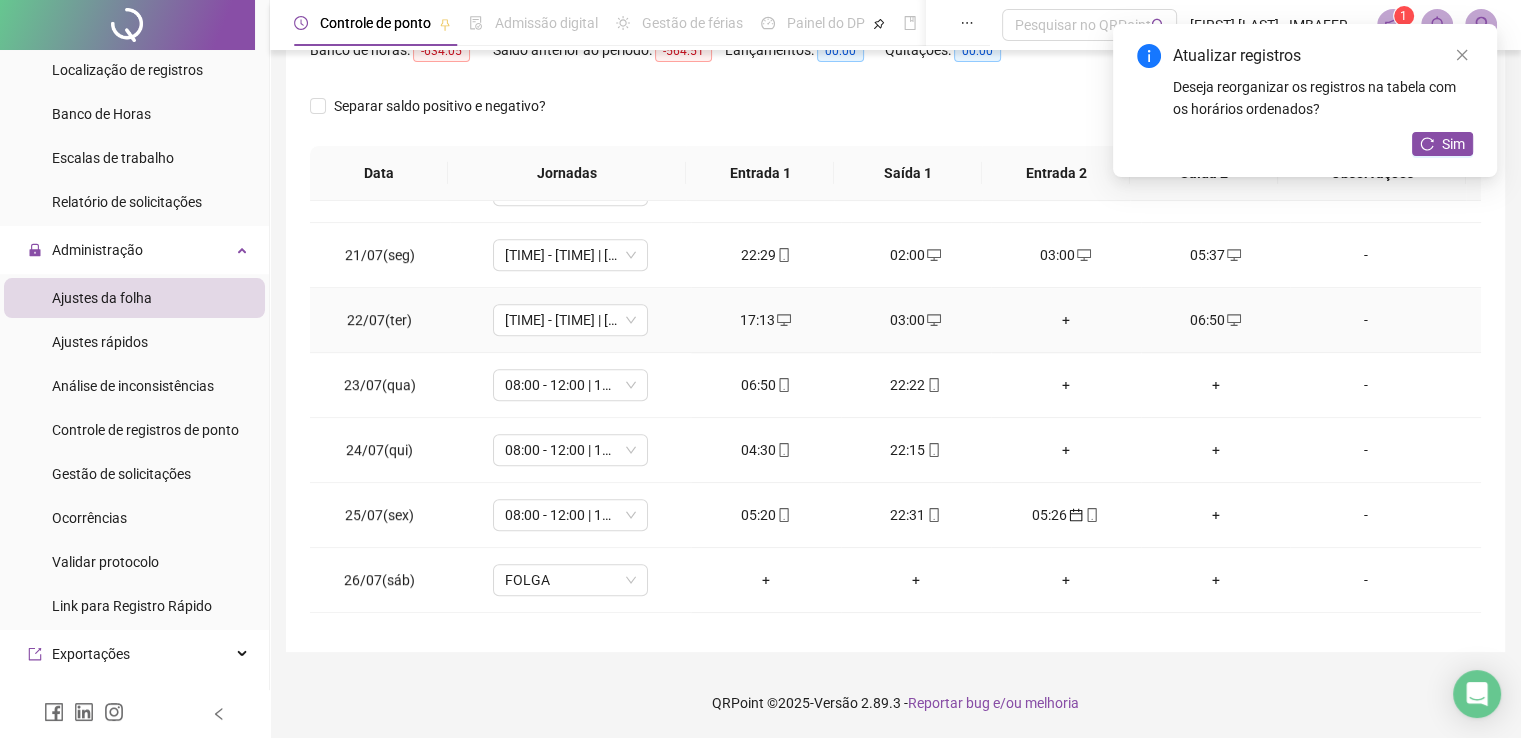 click on "+" at bounding box center (1066, 320) 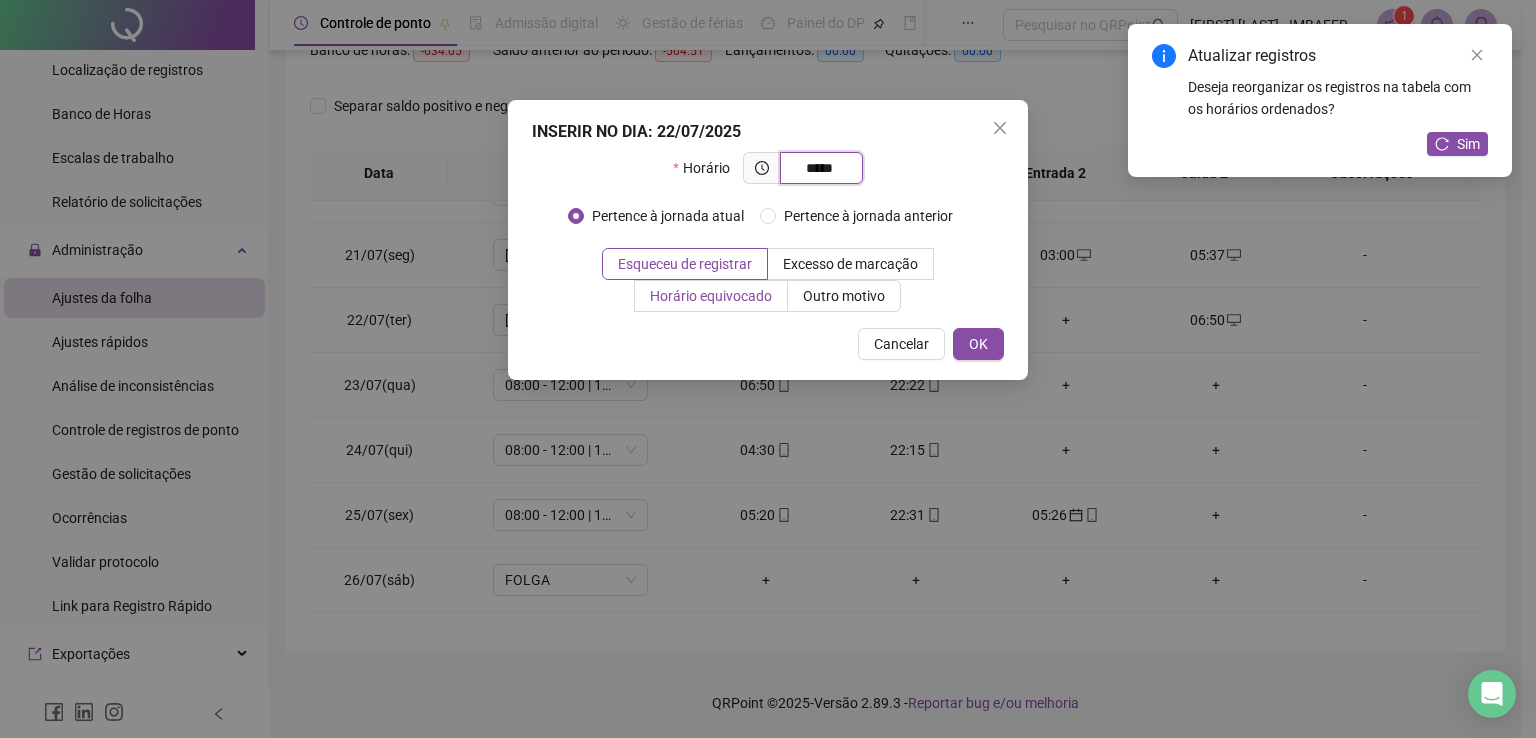 type on "*****" 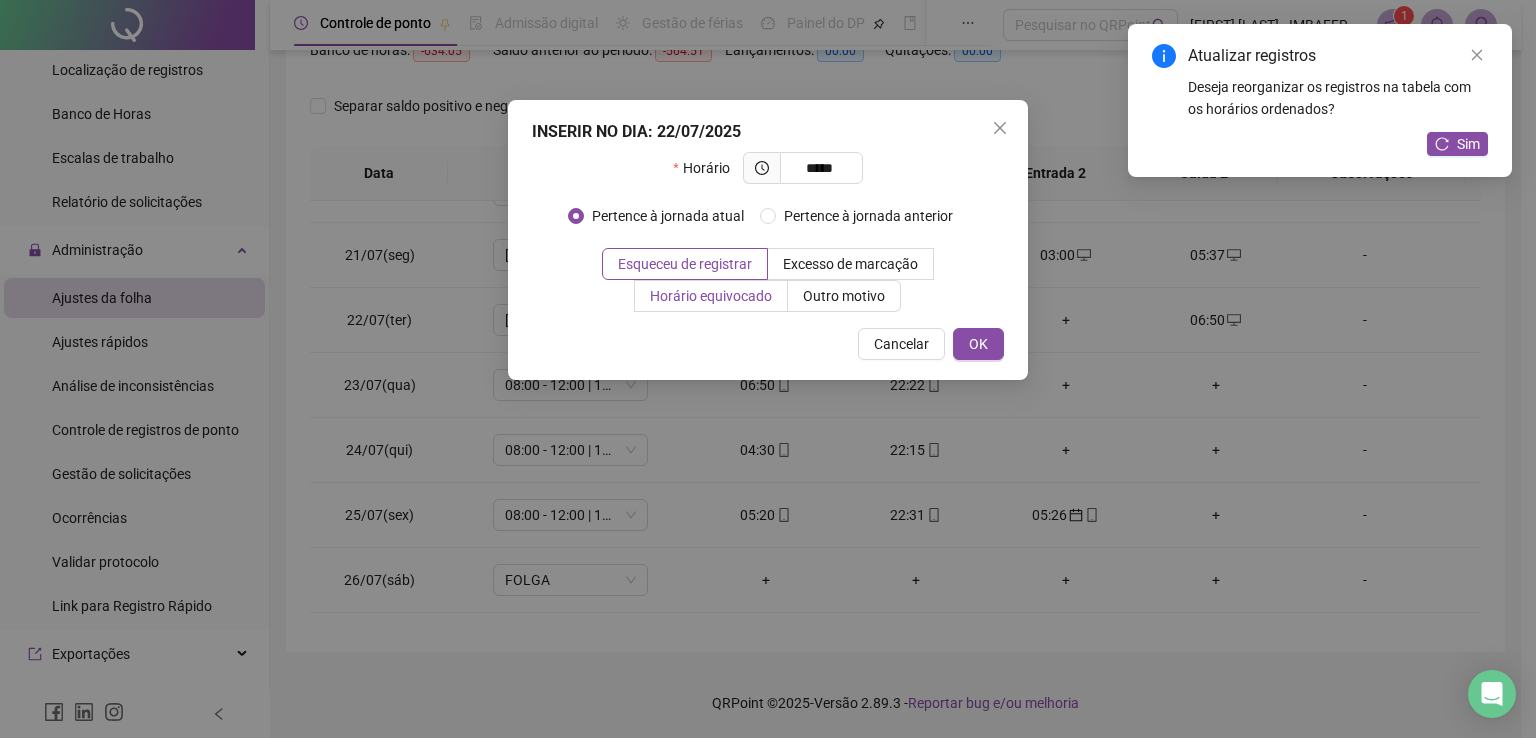 click on "Horário equivocado" at bounding box center (711, 296) 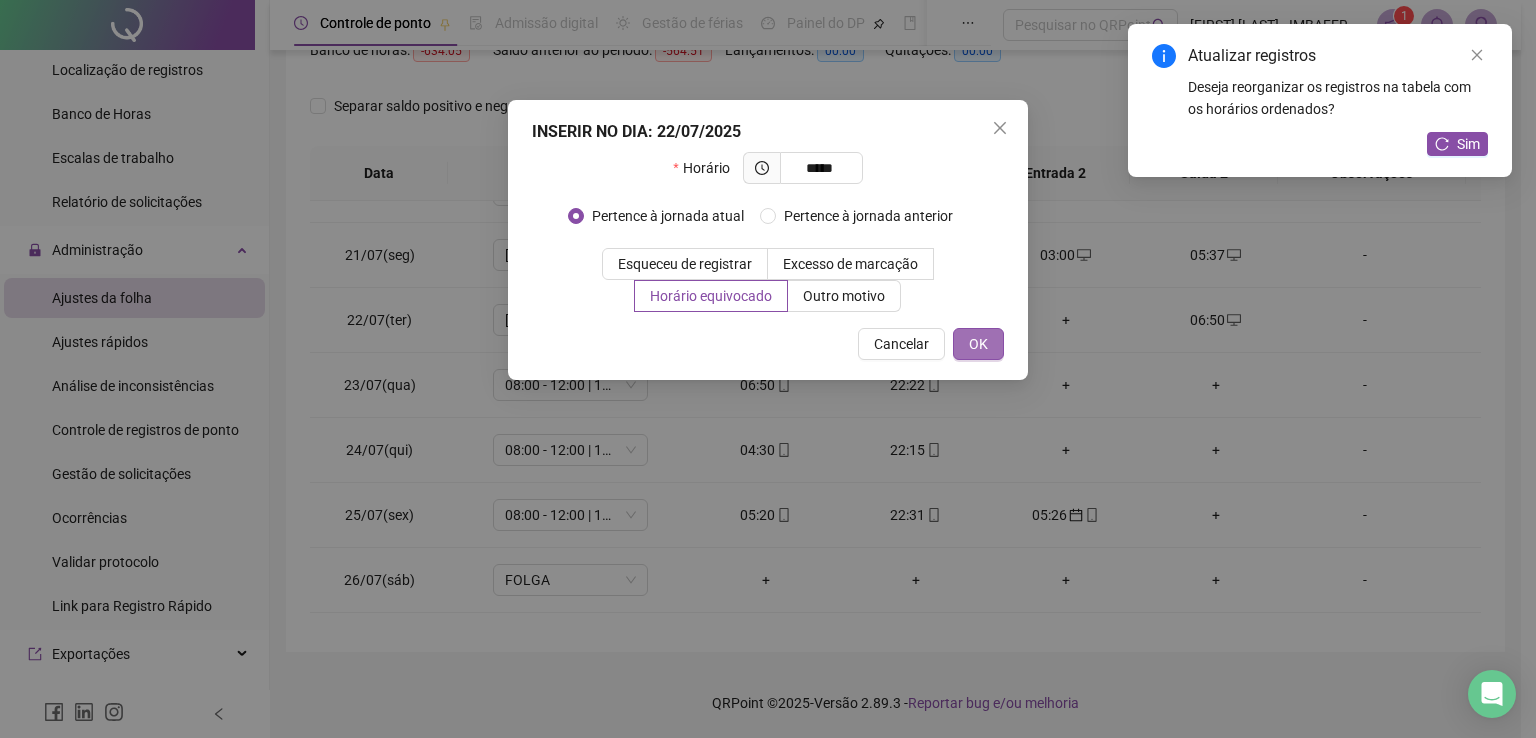 click on "OK" at bounding box center [978, 344] 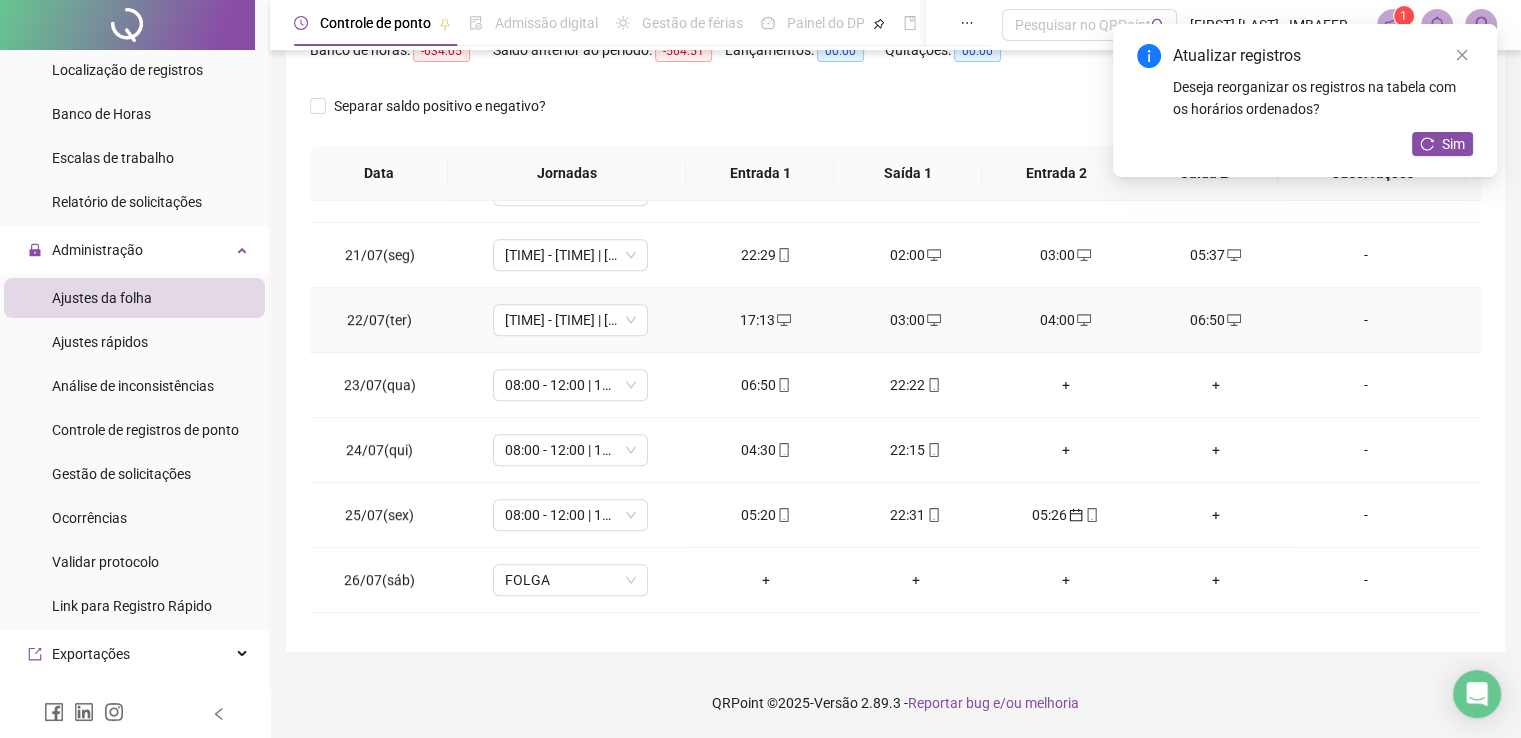 click on "06:50" at bounding box center (1216, 320) 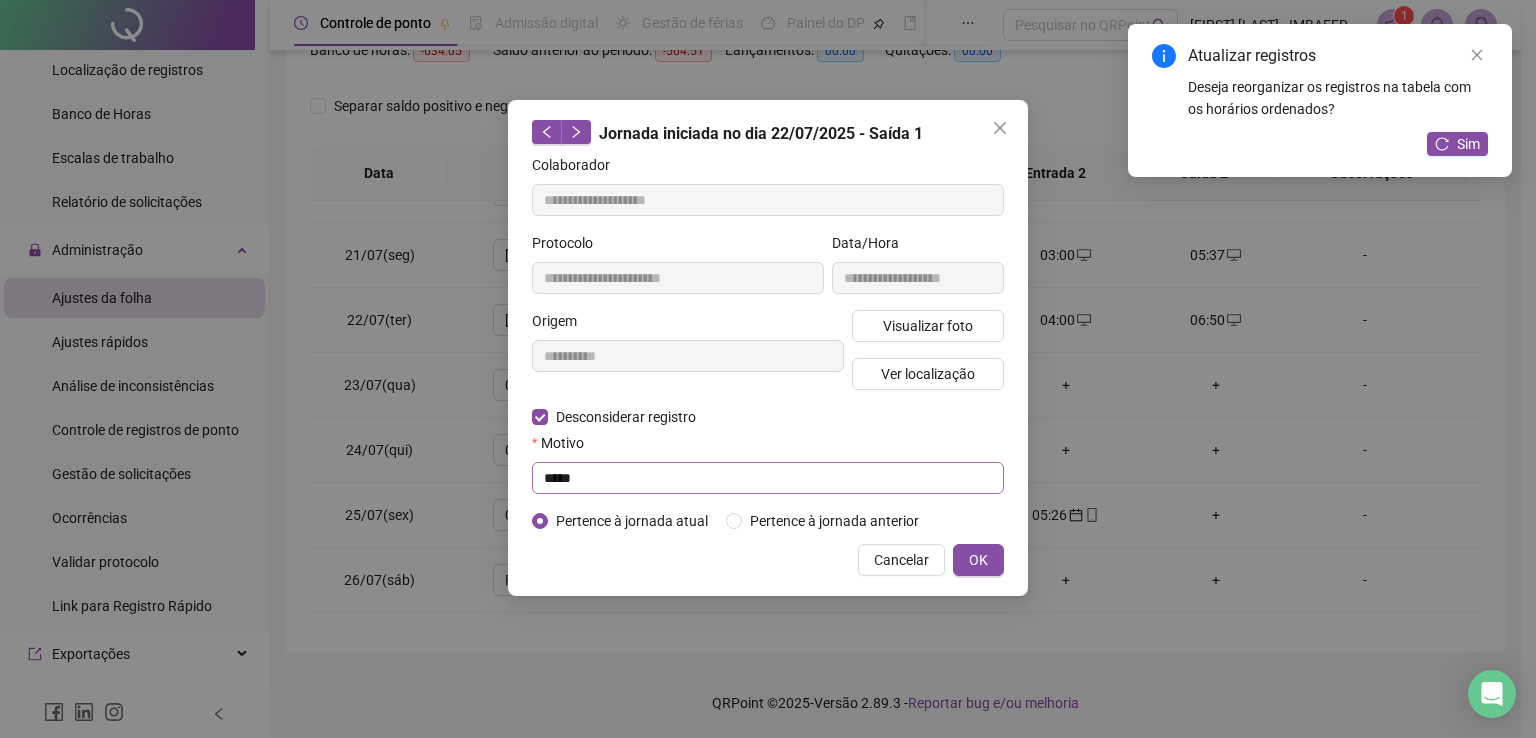 type on "**********" 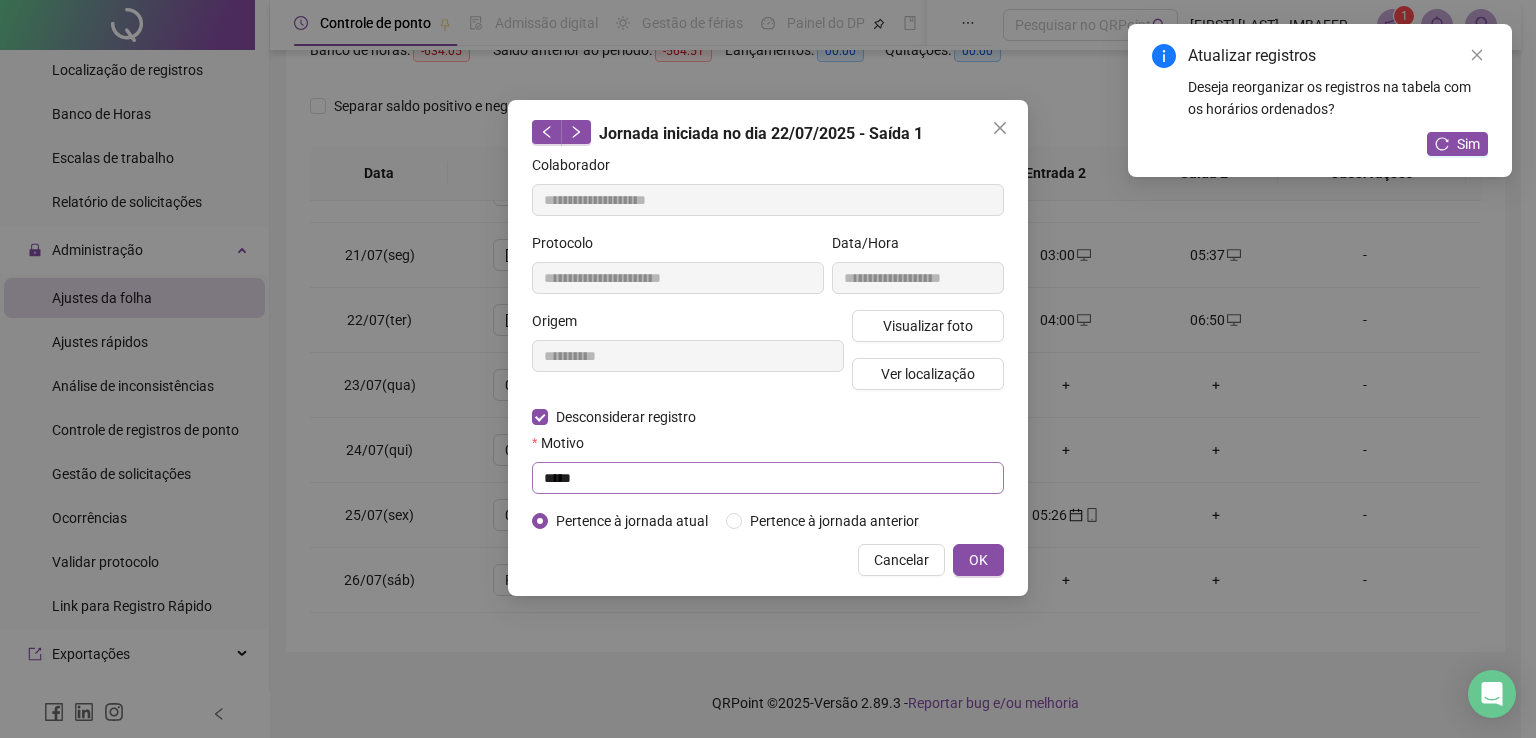 type on "**********" 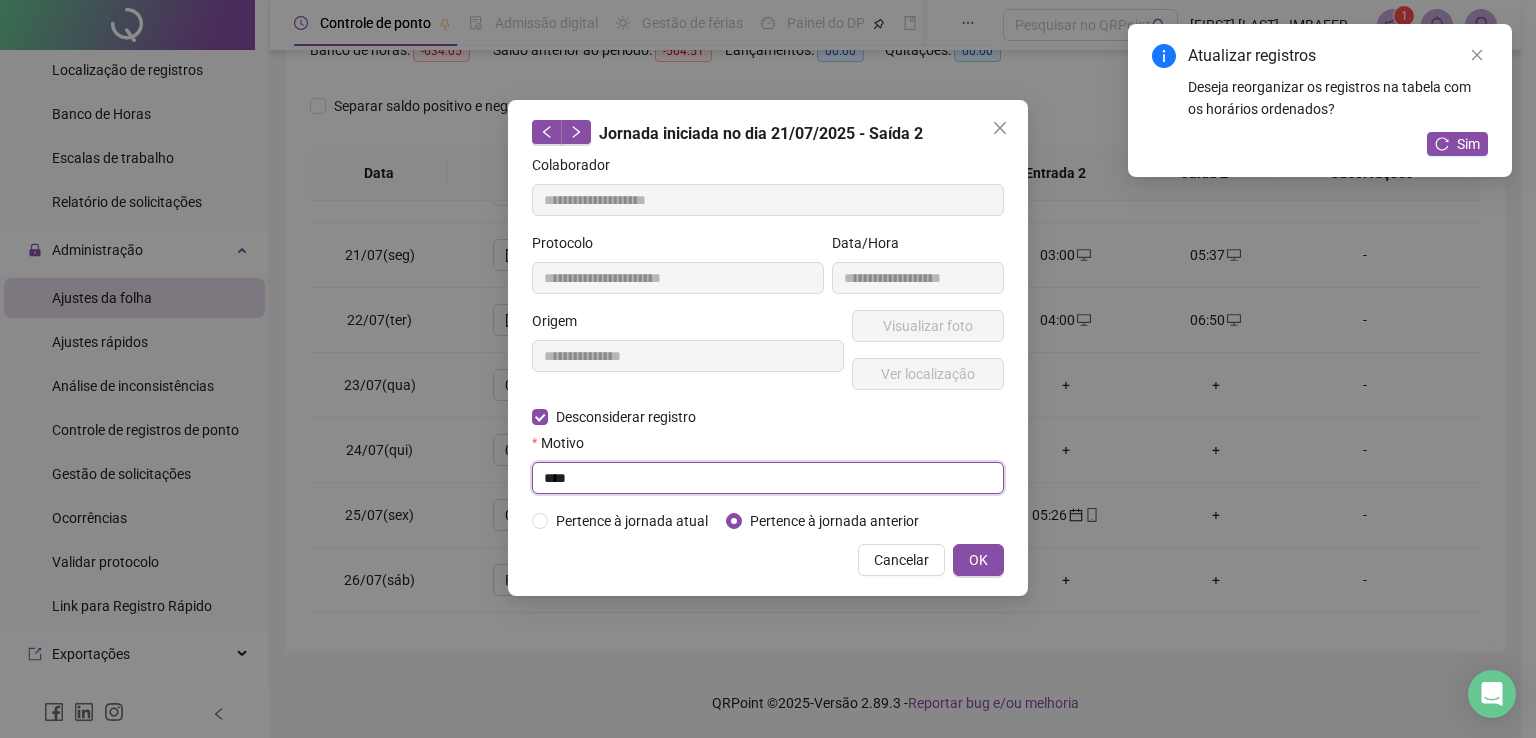 click on "****" at bounding box center (768, 478) 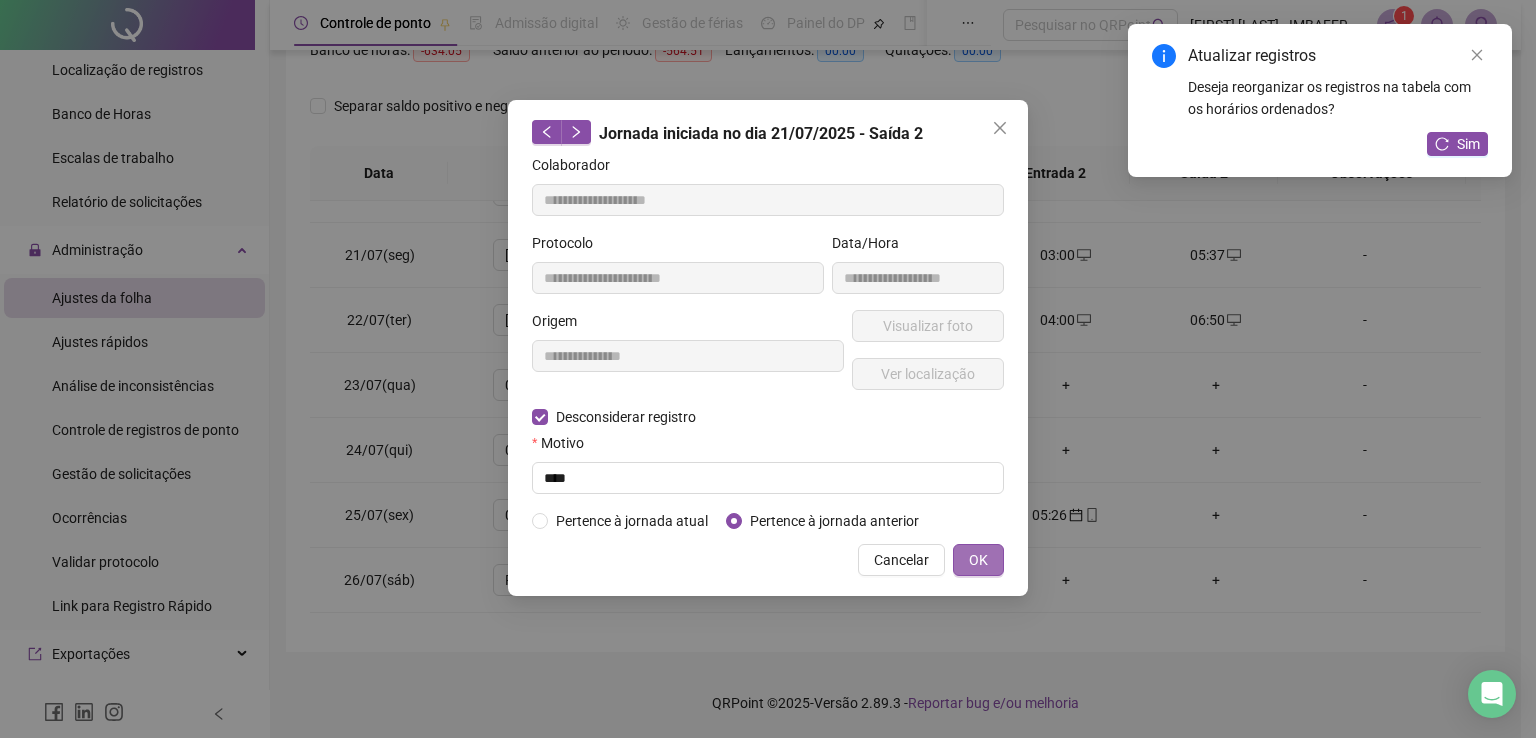 click on "OK" at bounding box center (978, 560) 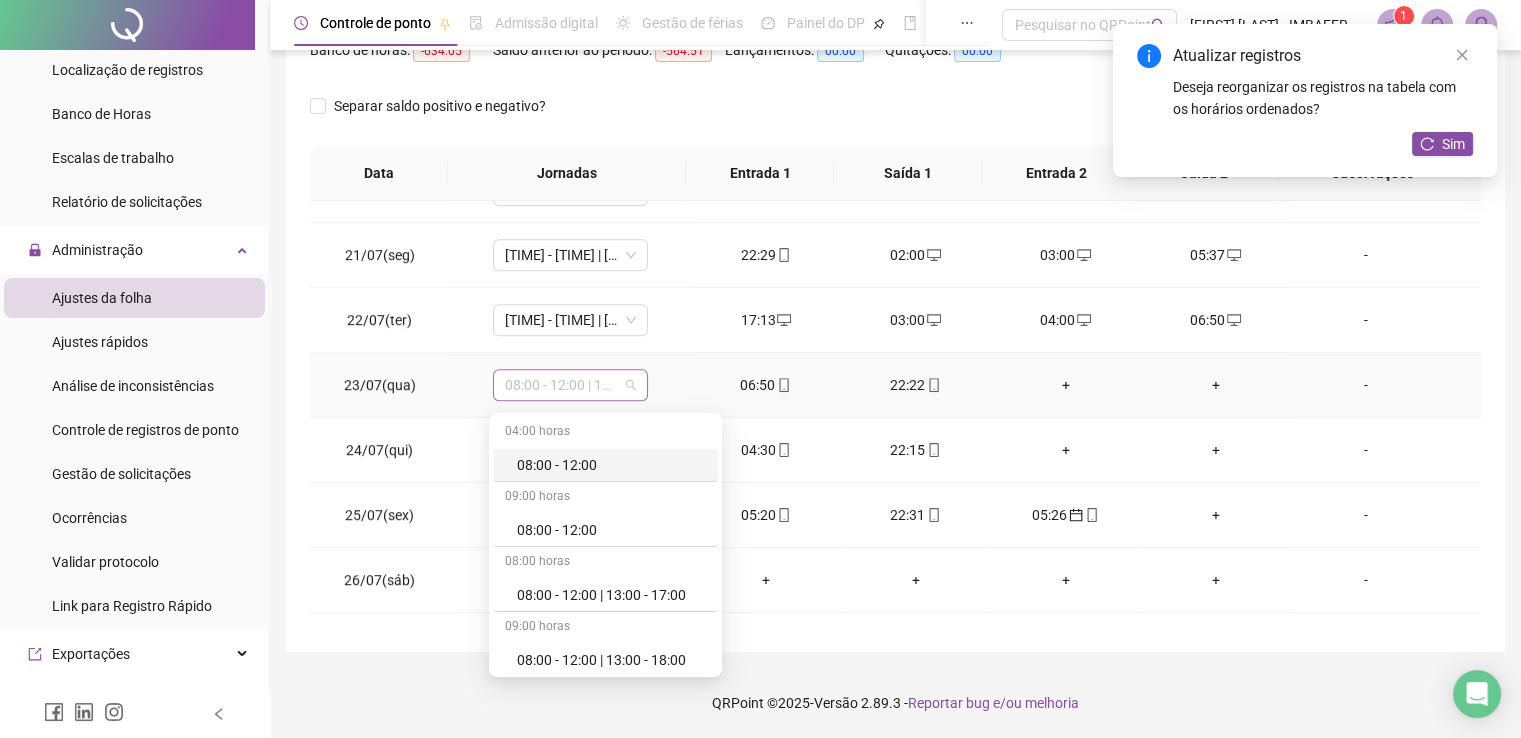 click on "08:00 - 12:00 | 13:00 - 18:00" at bounding box center [570, 385] 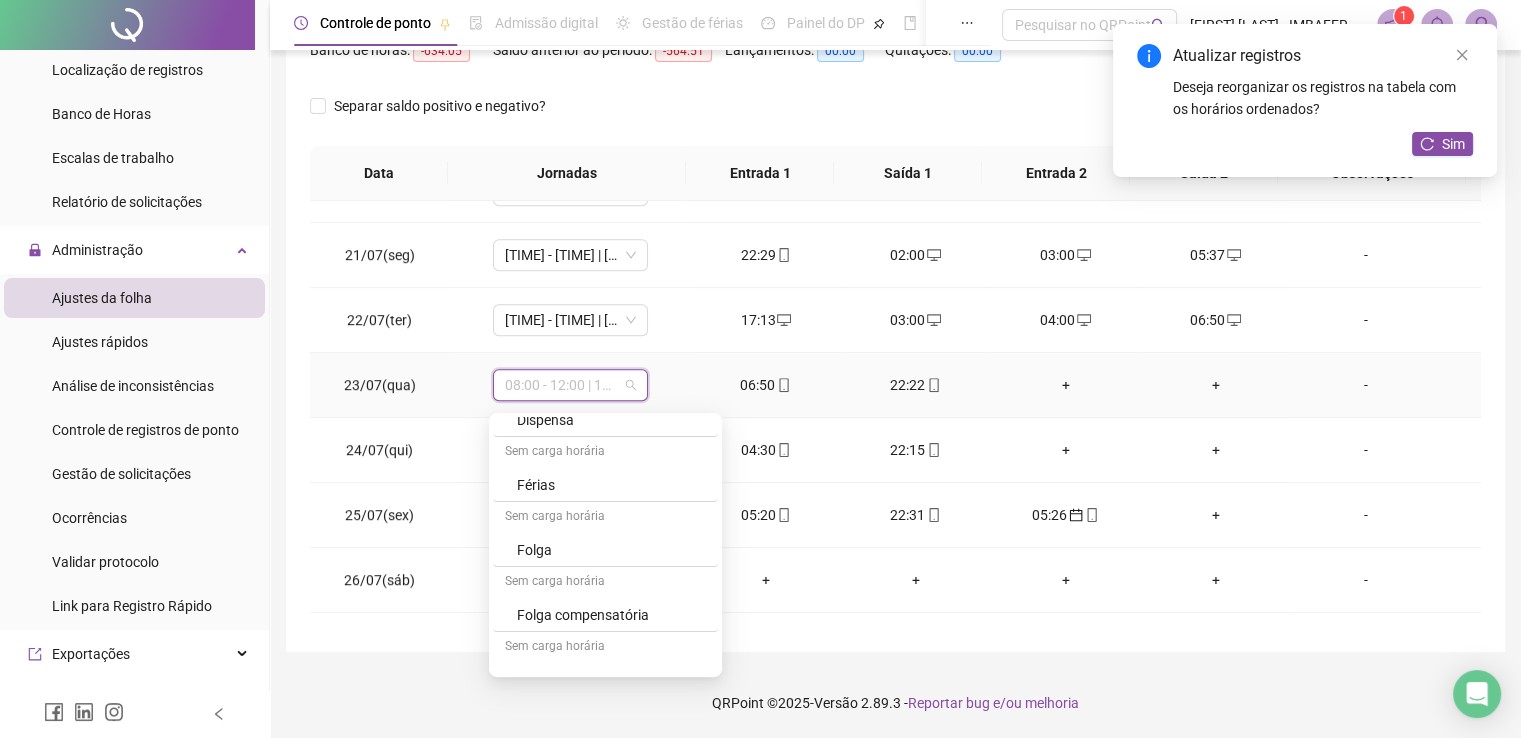 scroll, scrollTop: 392, scrollLeft: 0, axis: vertical 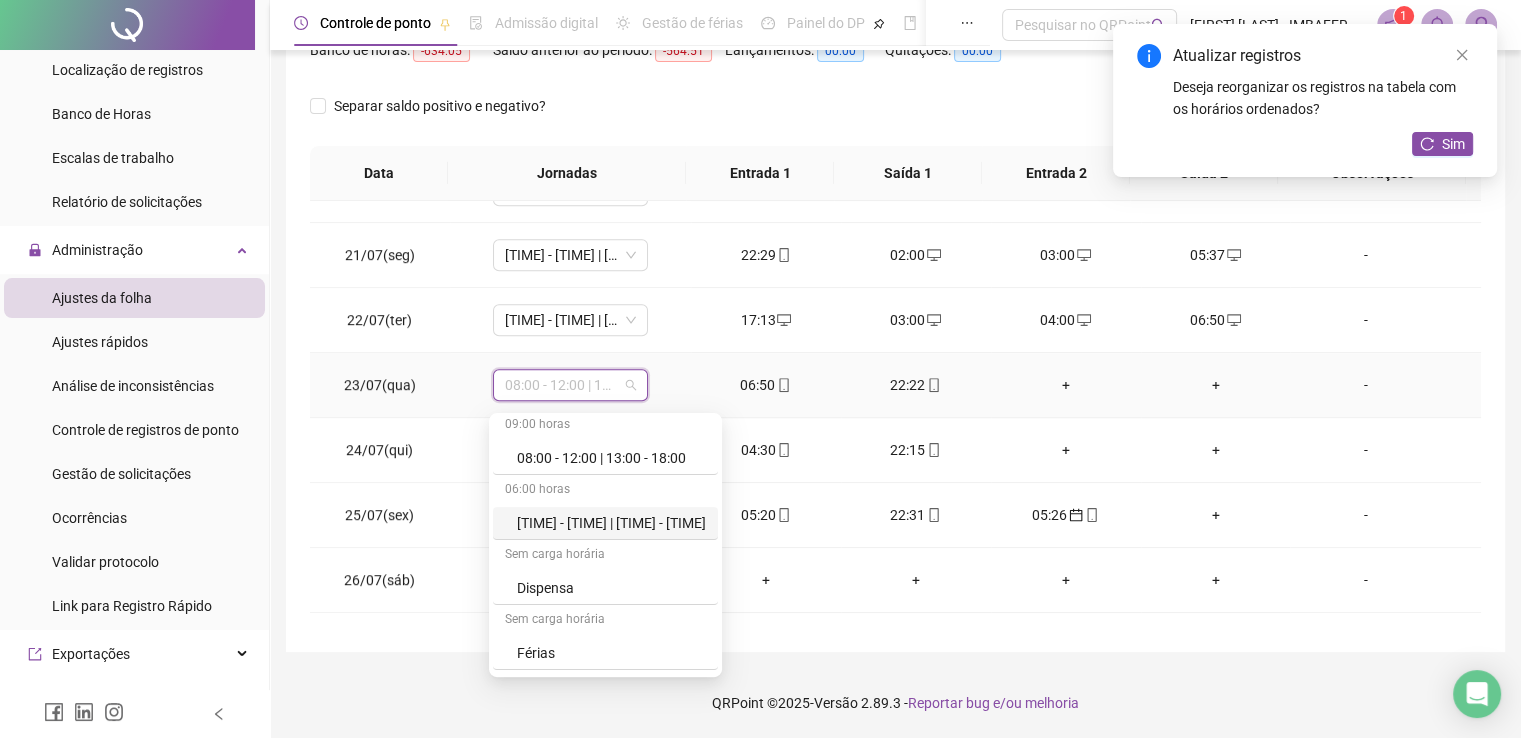 click on "[TIME] - [TIME] | [TIME] - [TIME]" at bounding box center (611, 523) 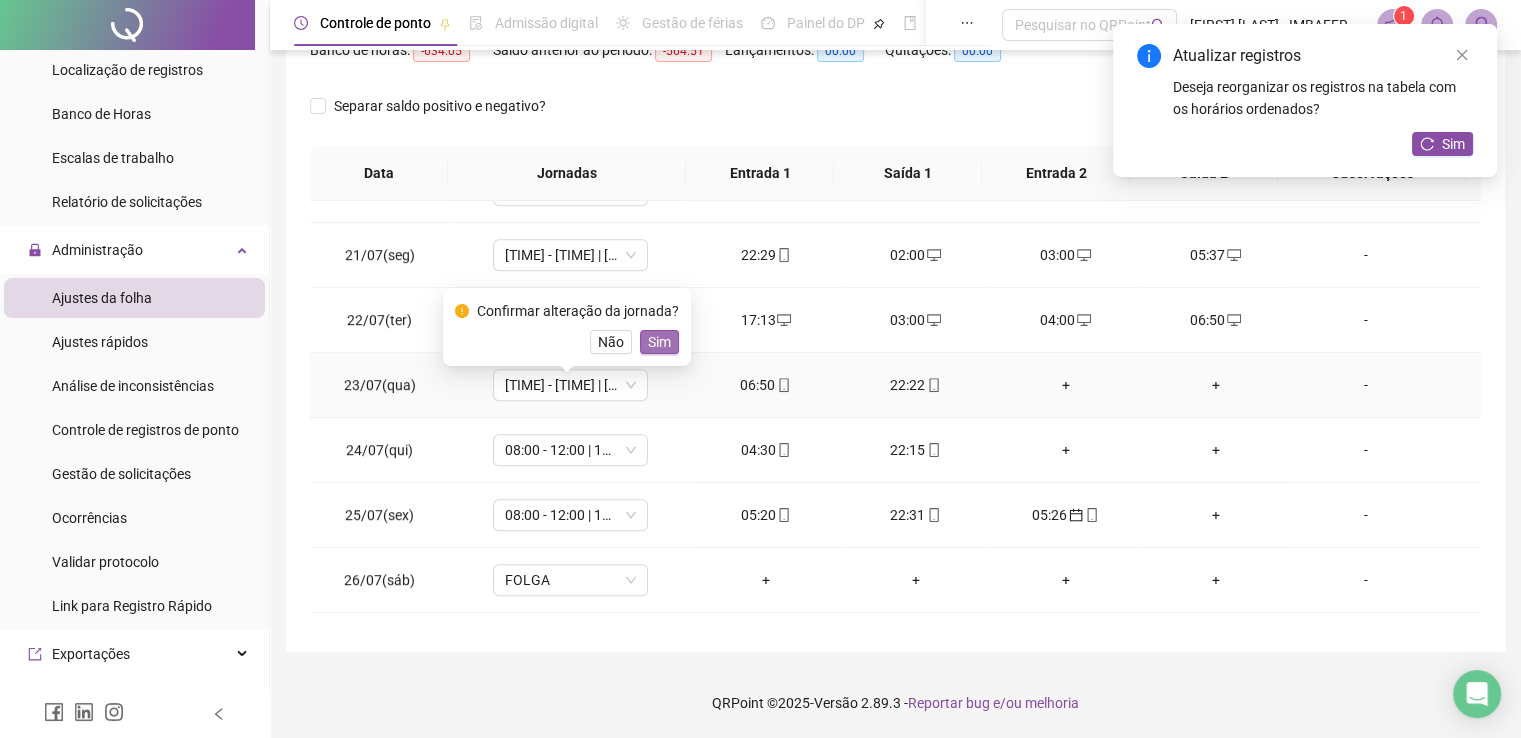 click on "Sim" at bounding box center [659, 342] 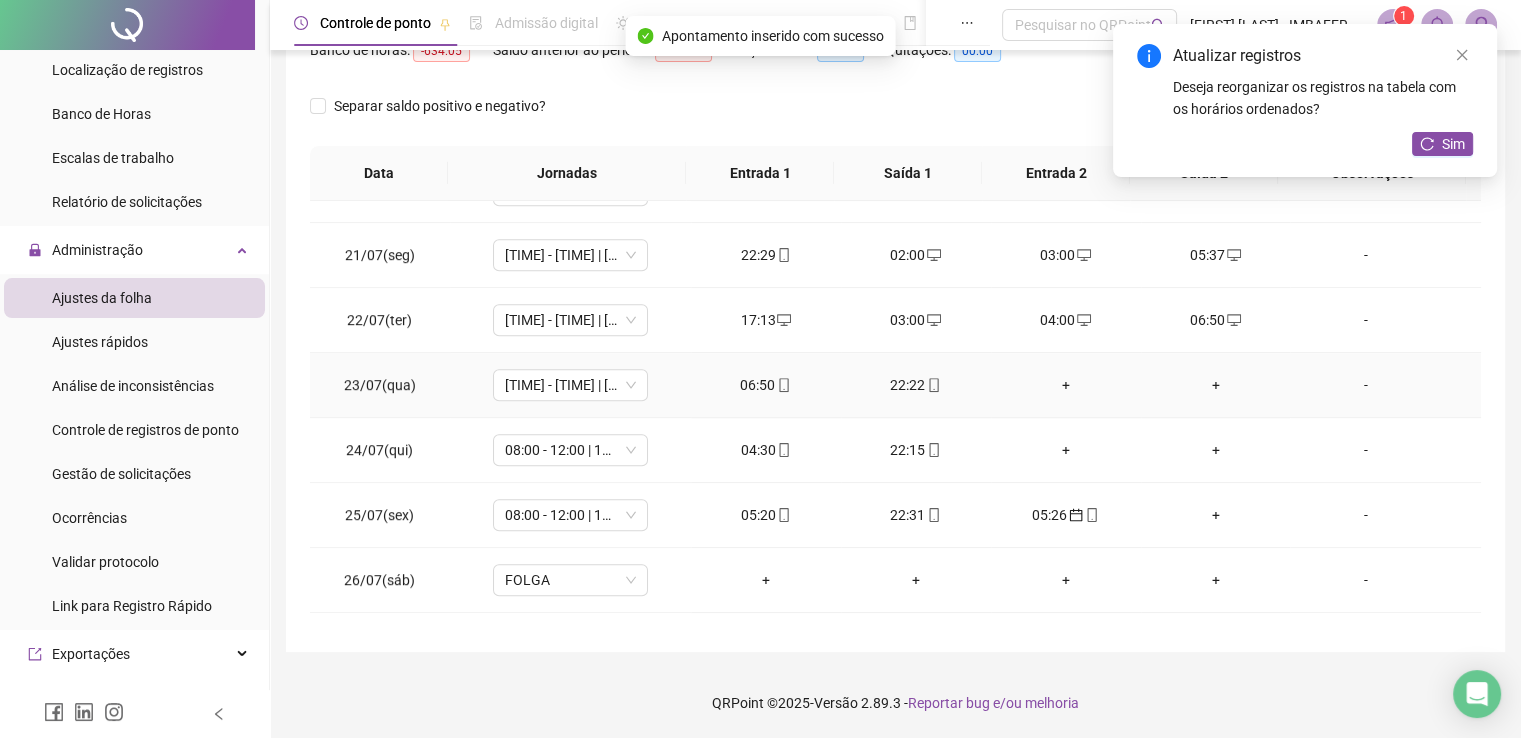 click on "06:50" at bounding box center [766, 385] 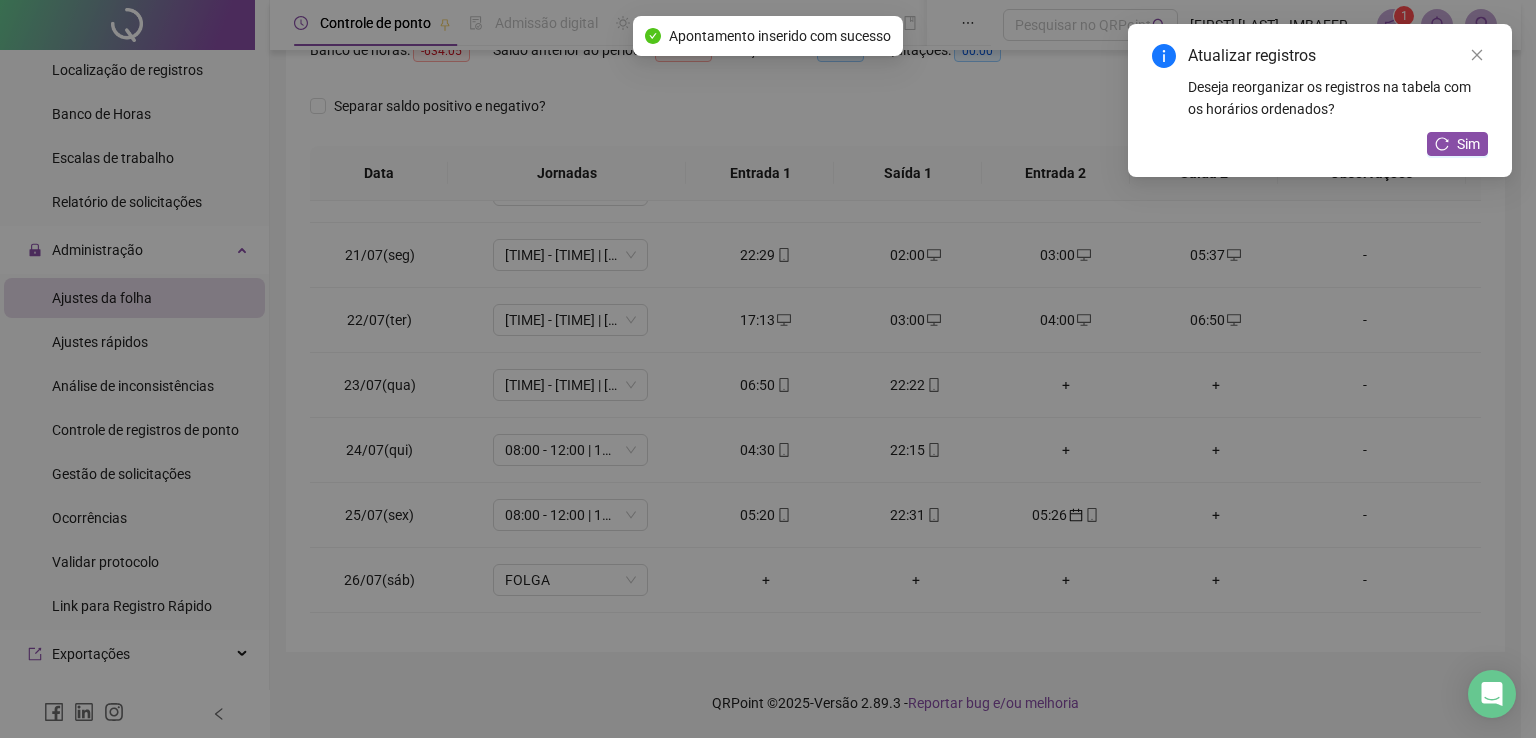 type on "**********" 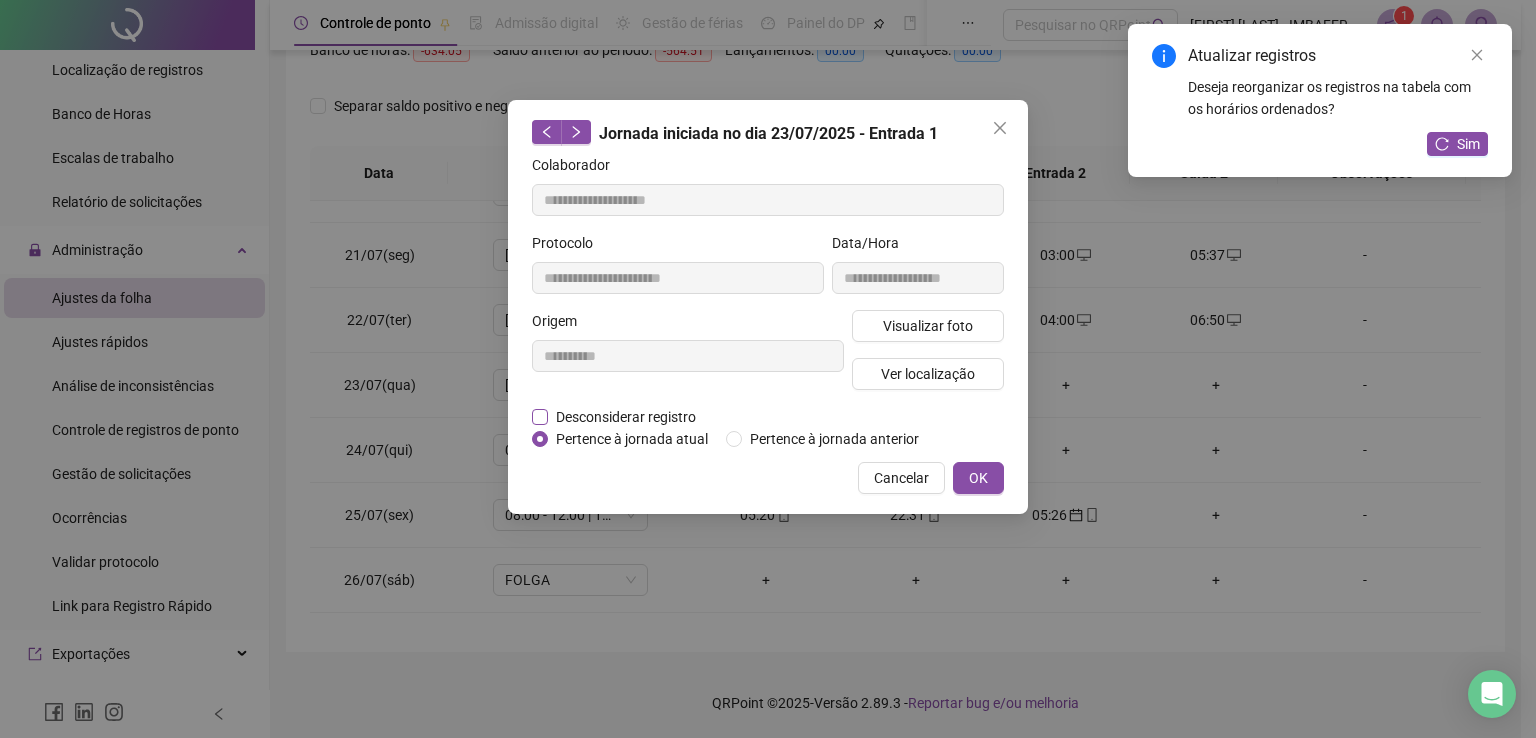 click on "Desconsiderar registro" at bounding box center (626, 417) 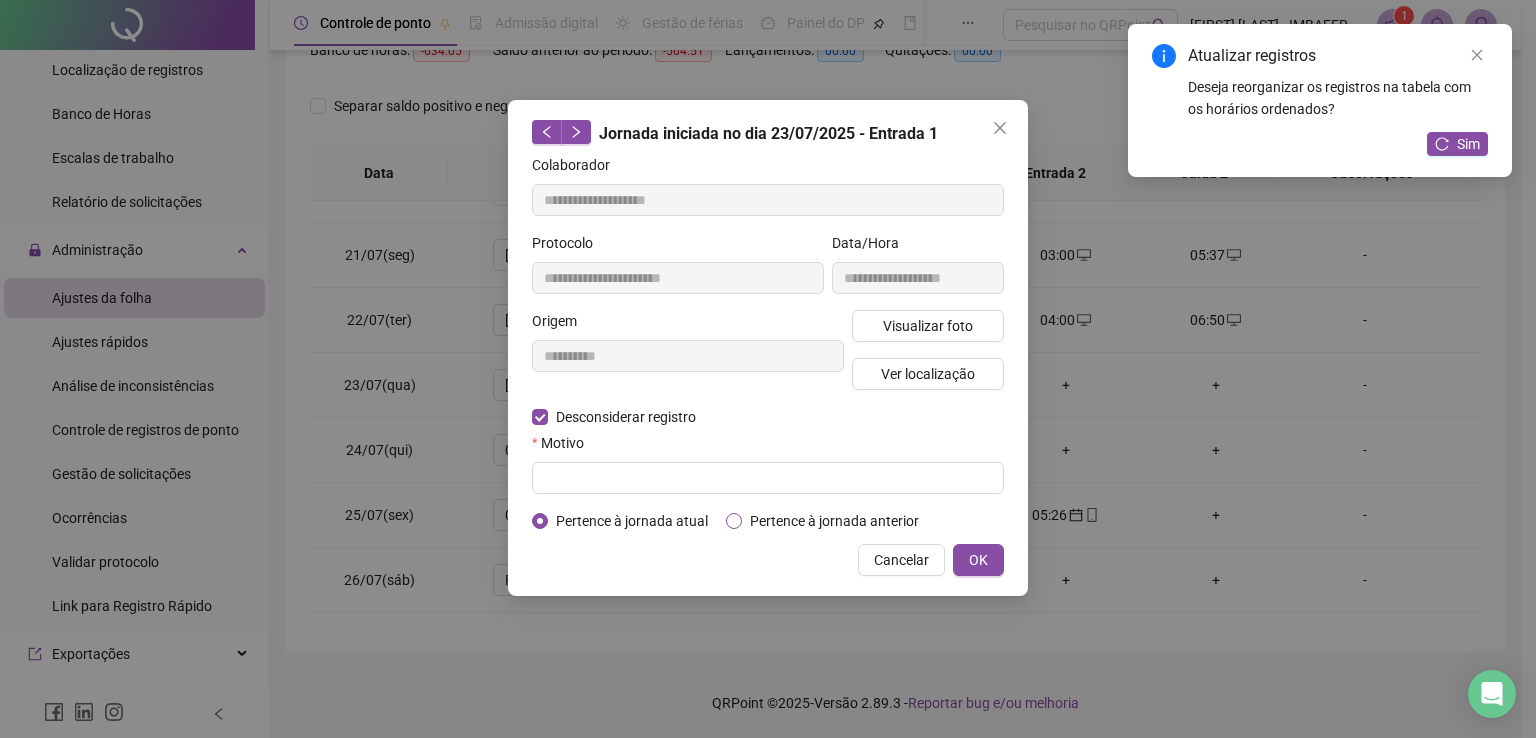 click on "Pertence à jornada anterior" at bounding box center (834, 521) 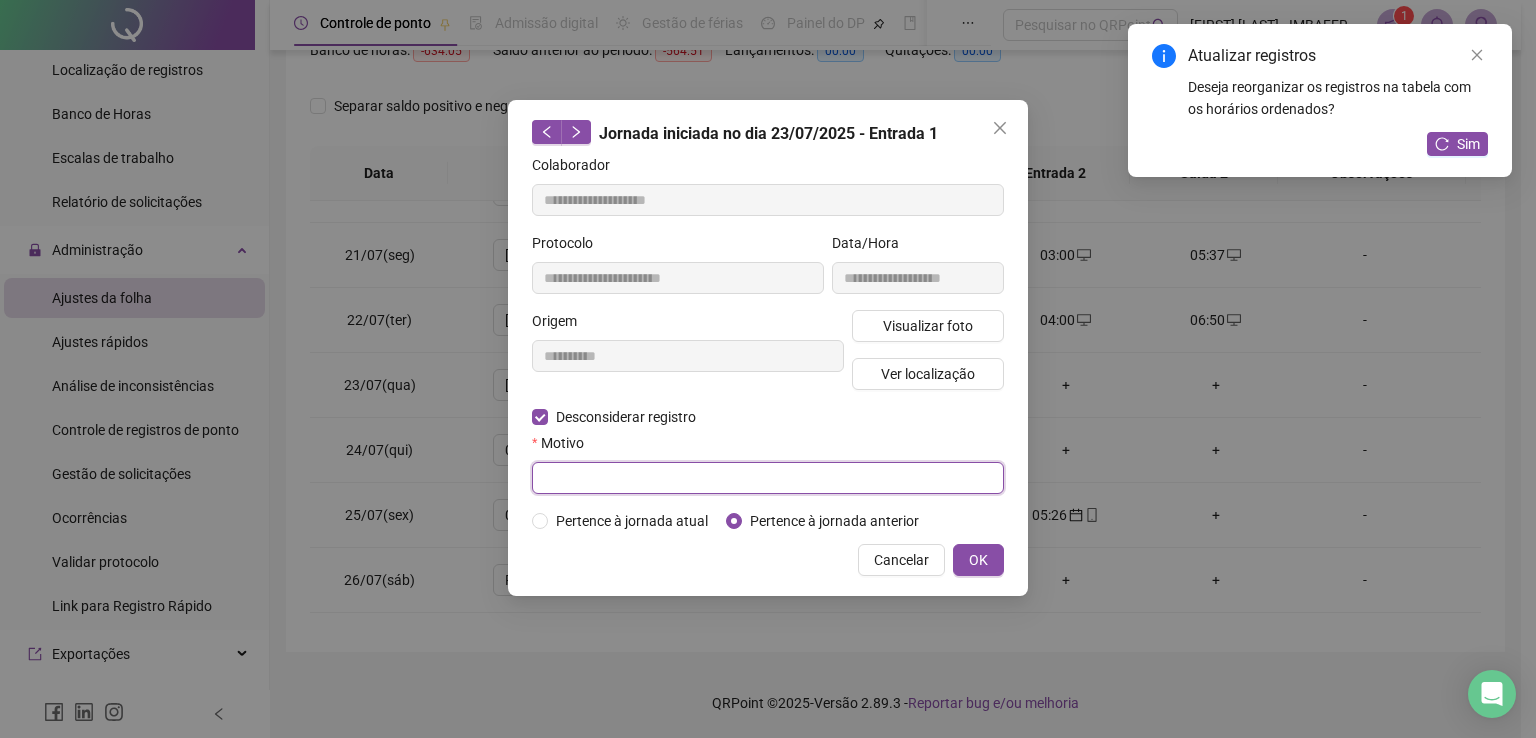 click at bounding box center [768, 478] 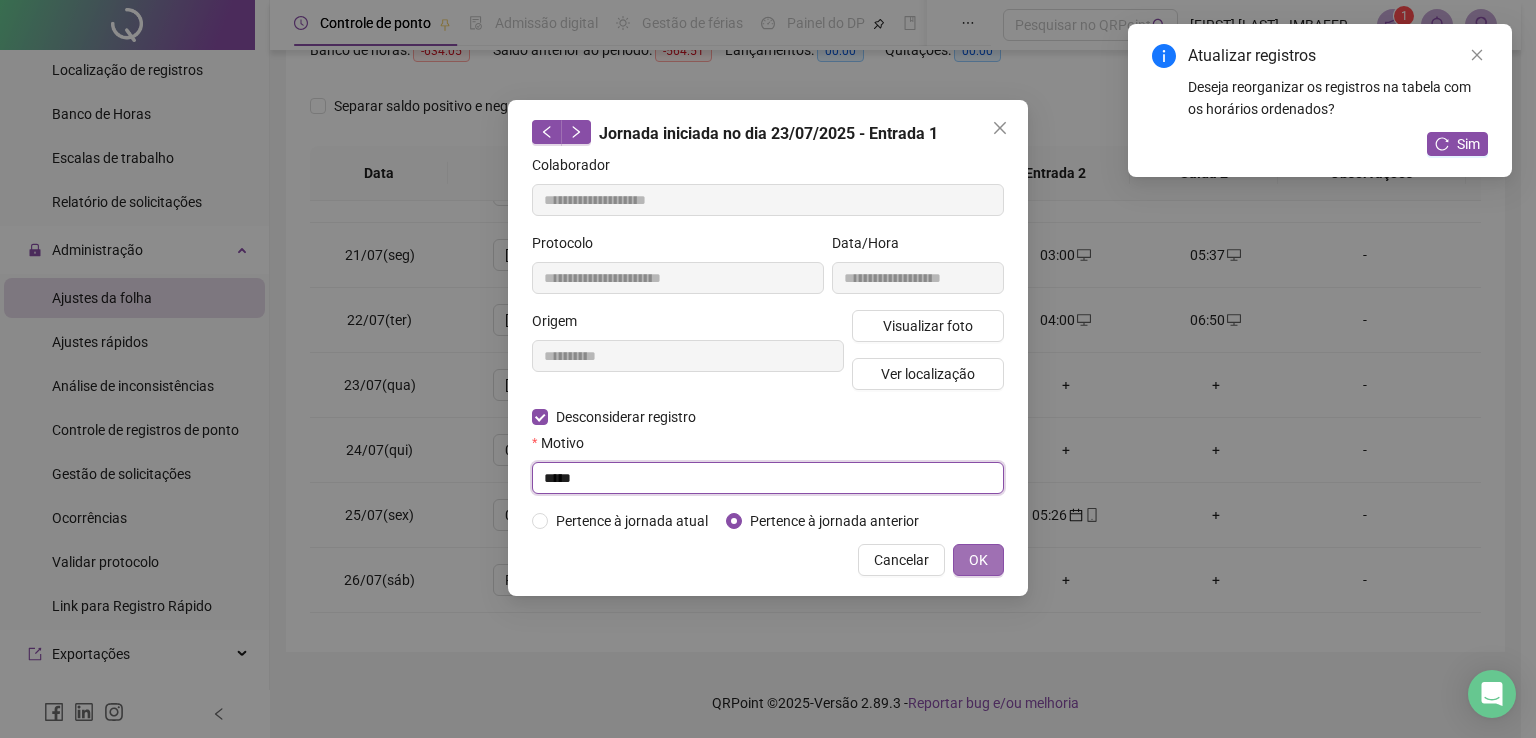 type on "*****" 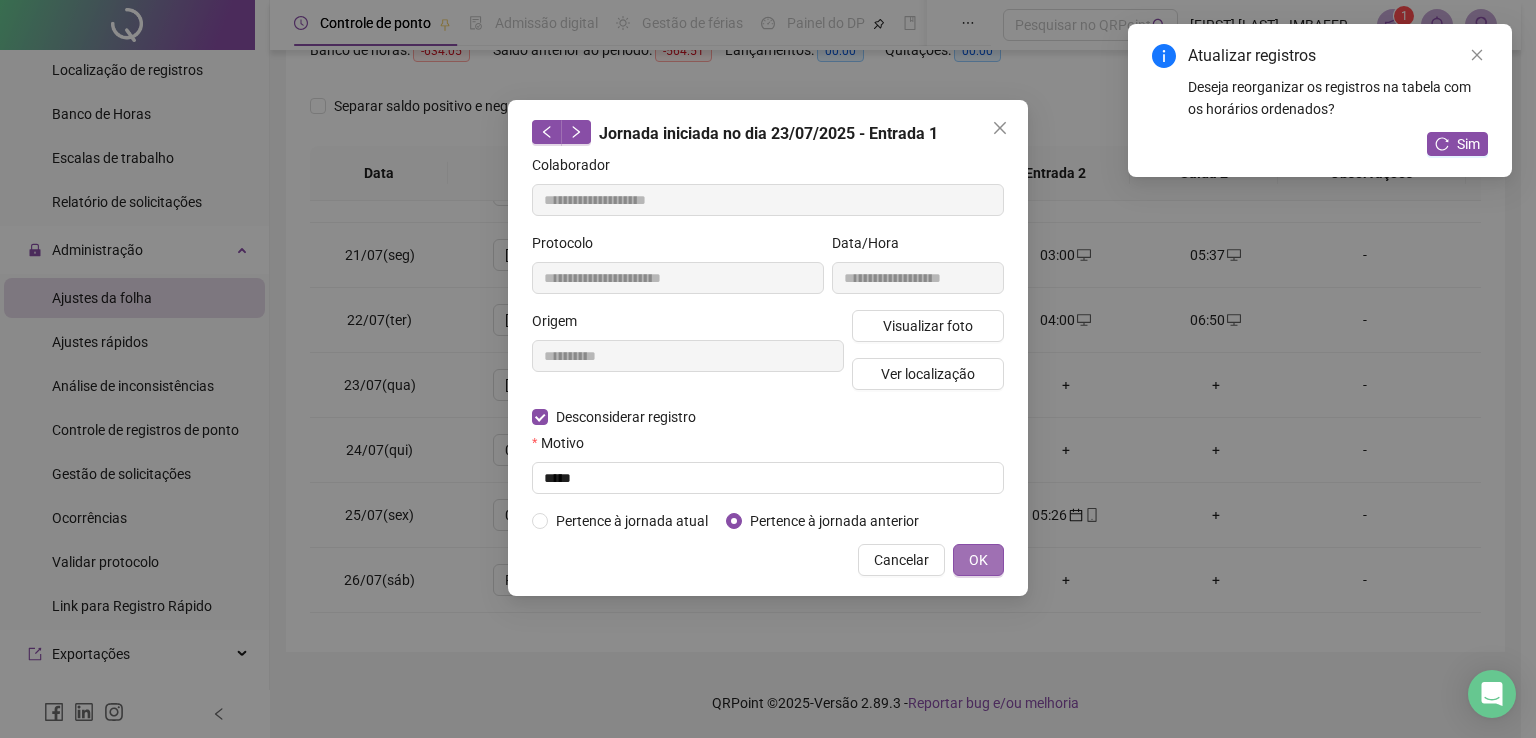 click on "OK" at bounding box center [978, 560] 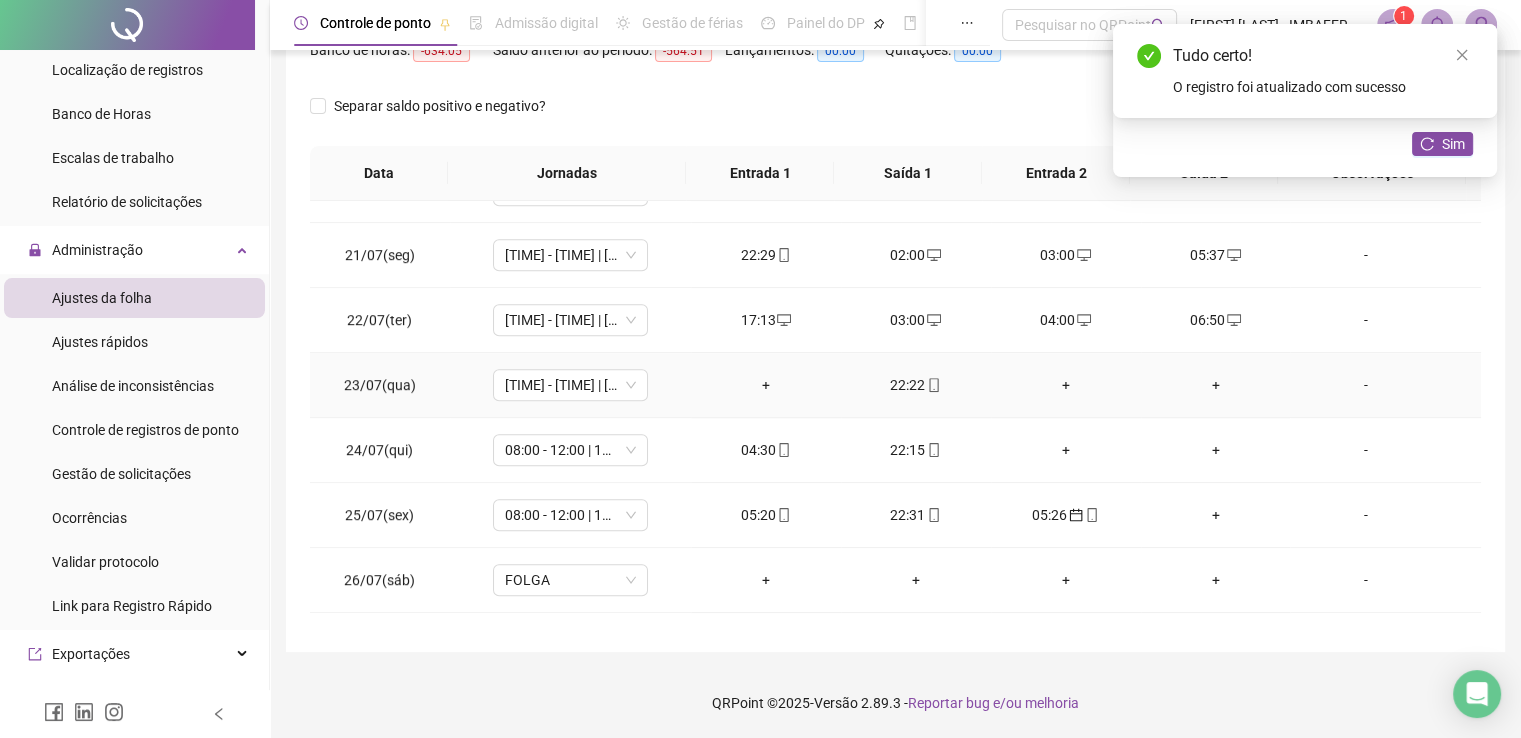 click on "+" at bounding box center [766, 385] 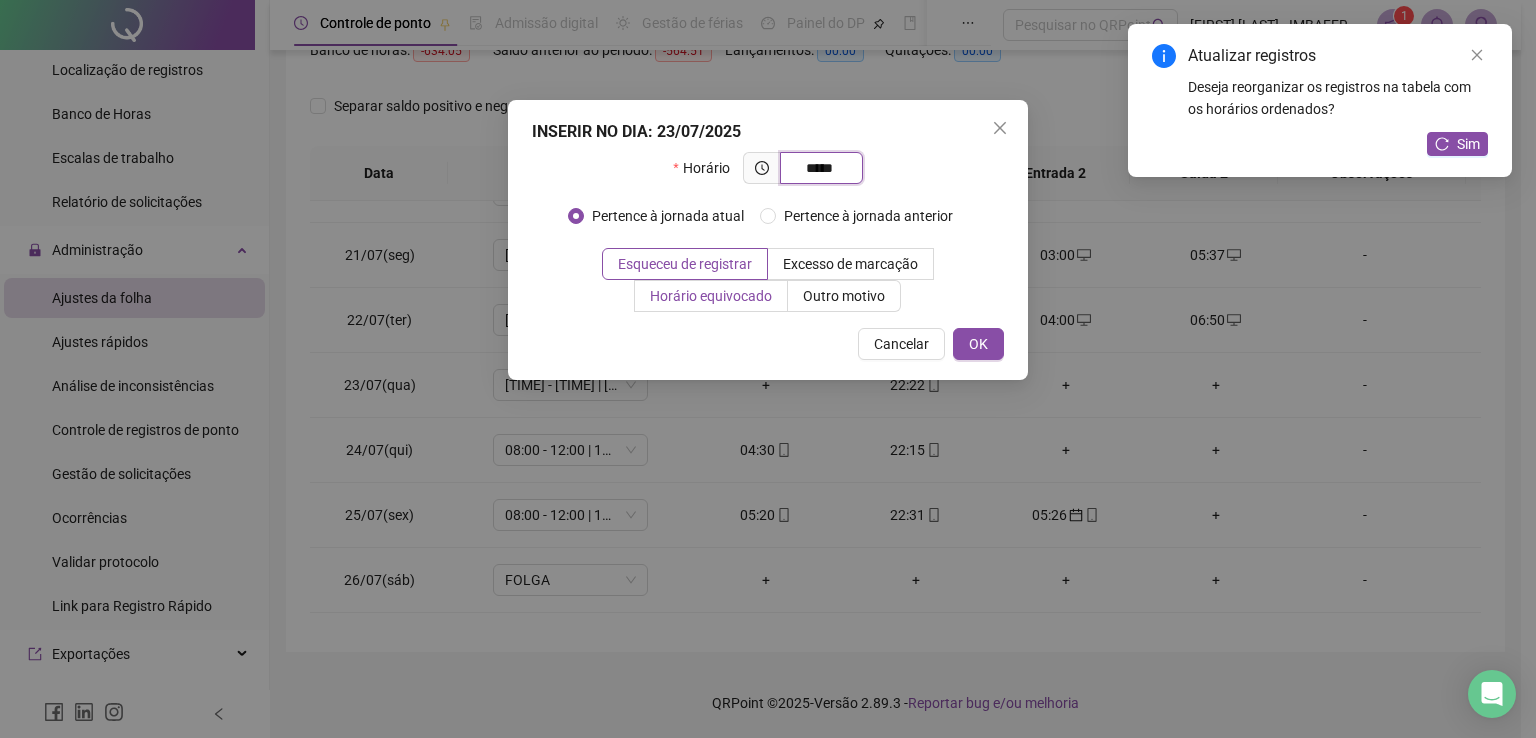 type on "*****" 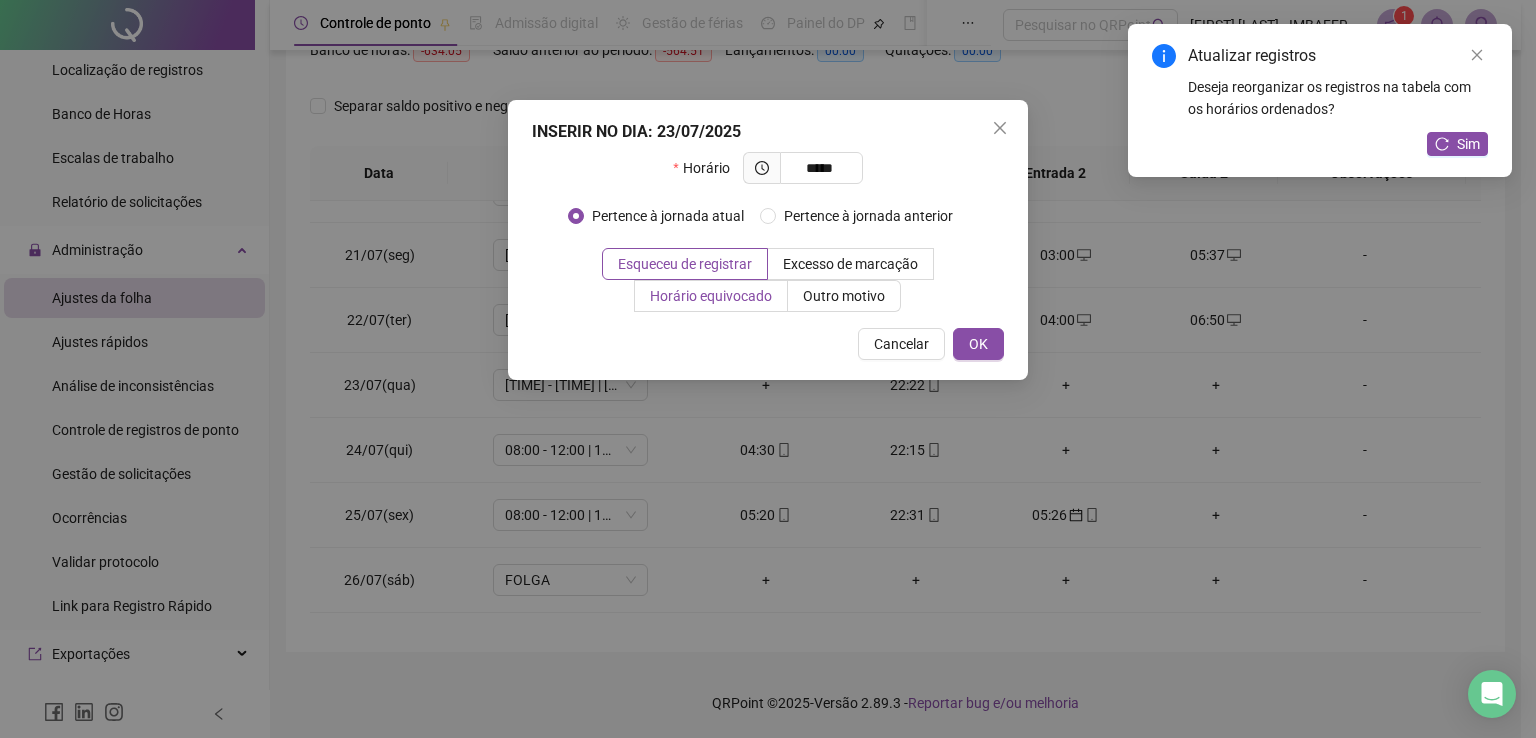 click on "Horário equivocado" at bounding box center (711, 296) 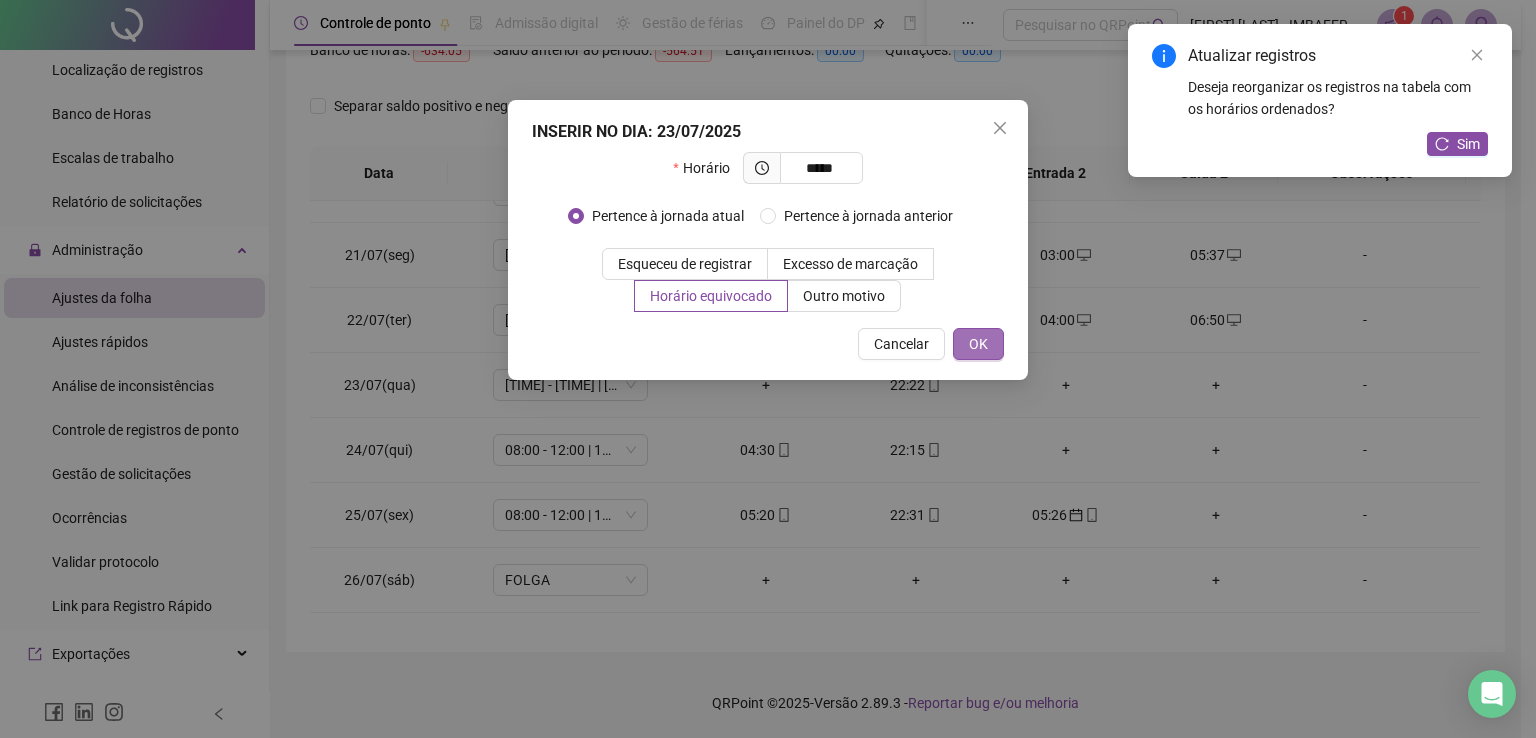 click on "OK" at bounding box center (978, 344) 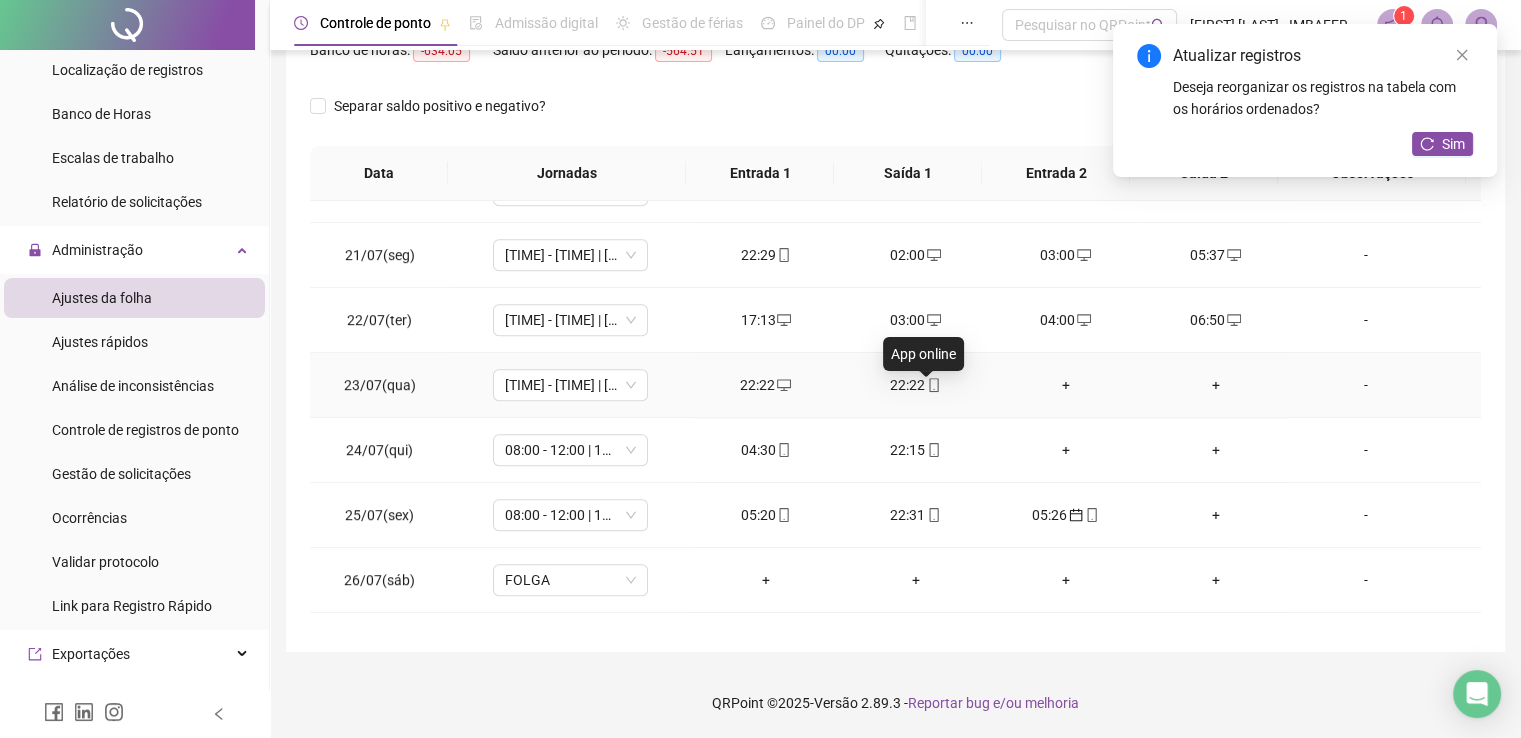 click 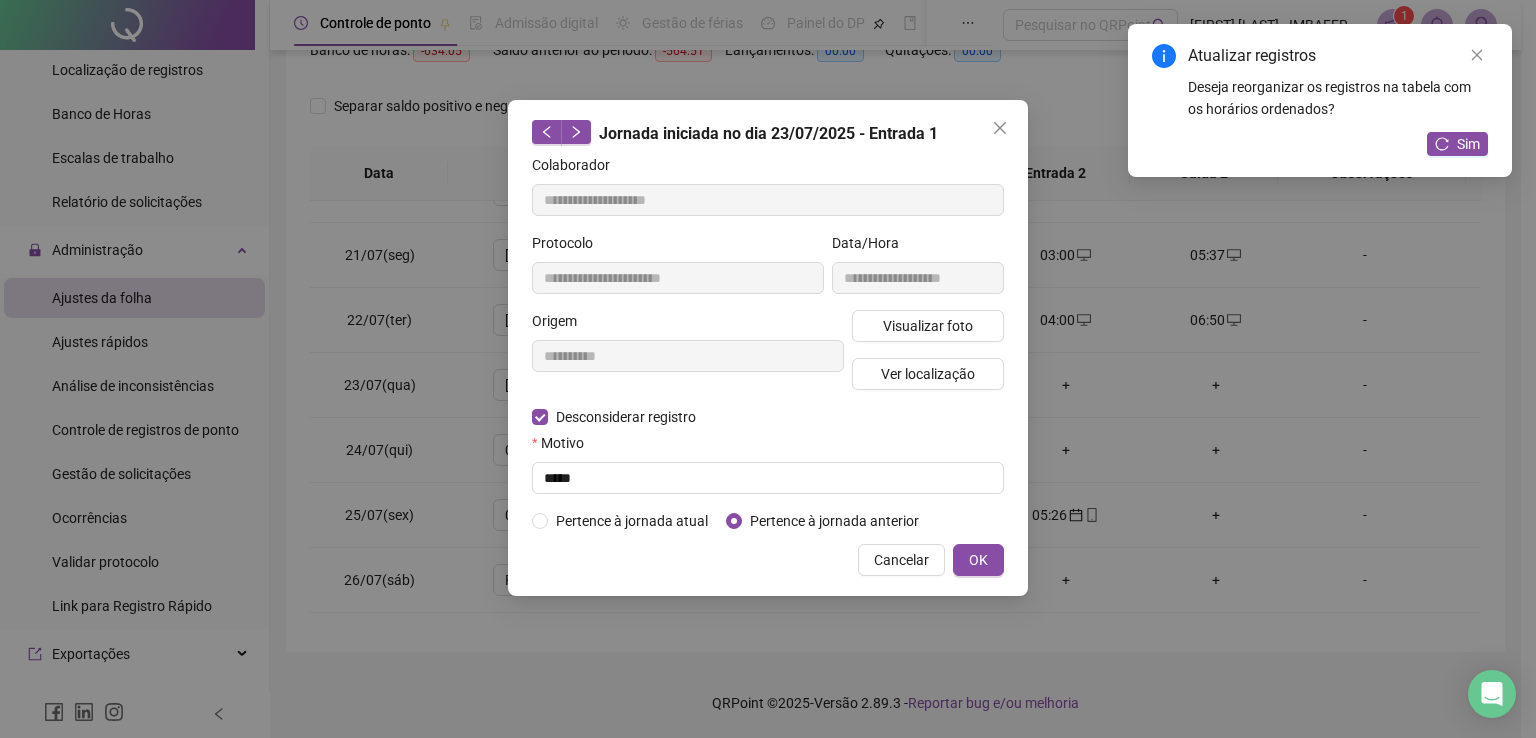type on "**********" 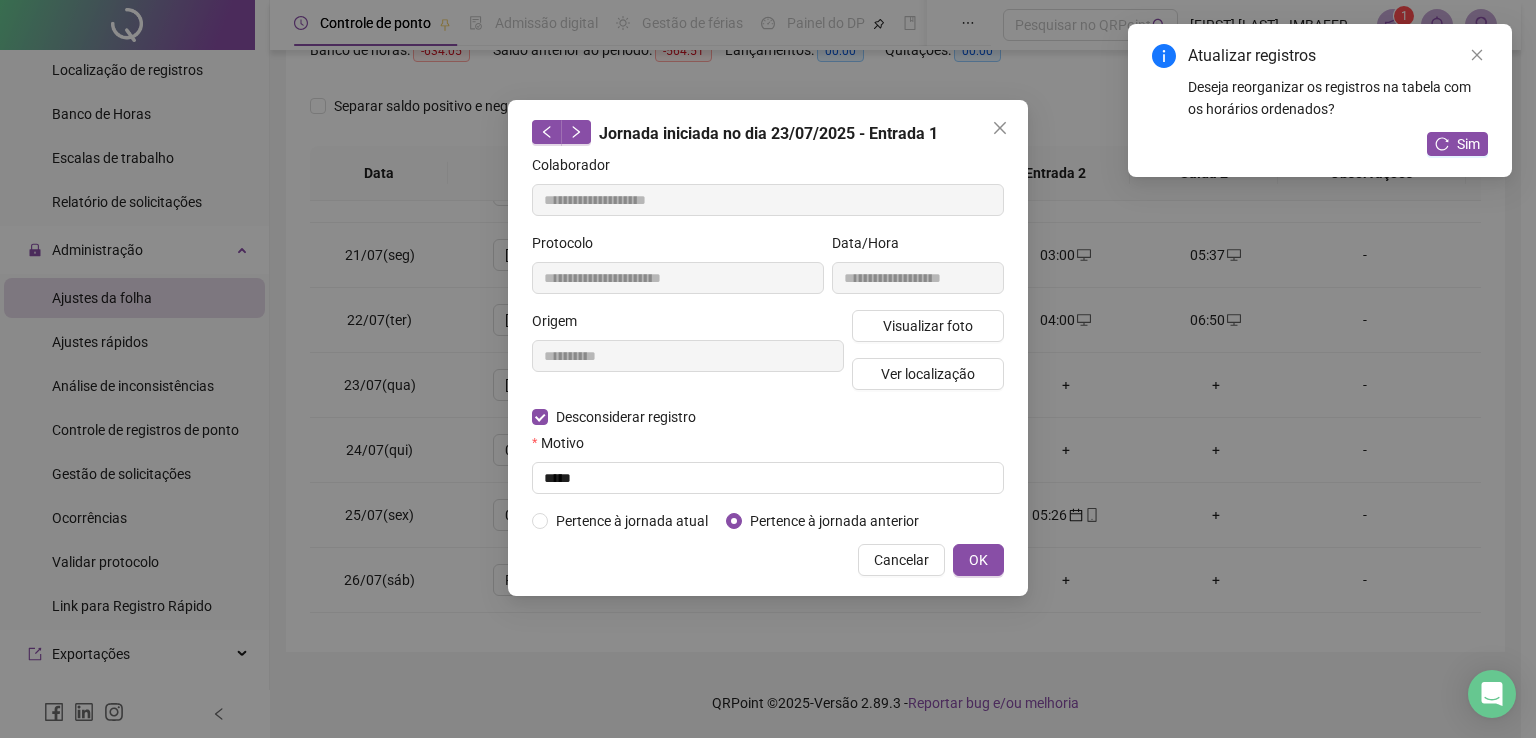 type on "**********" 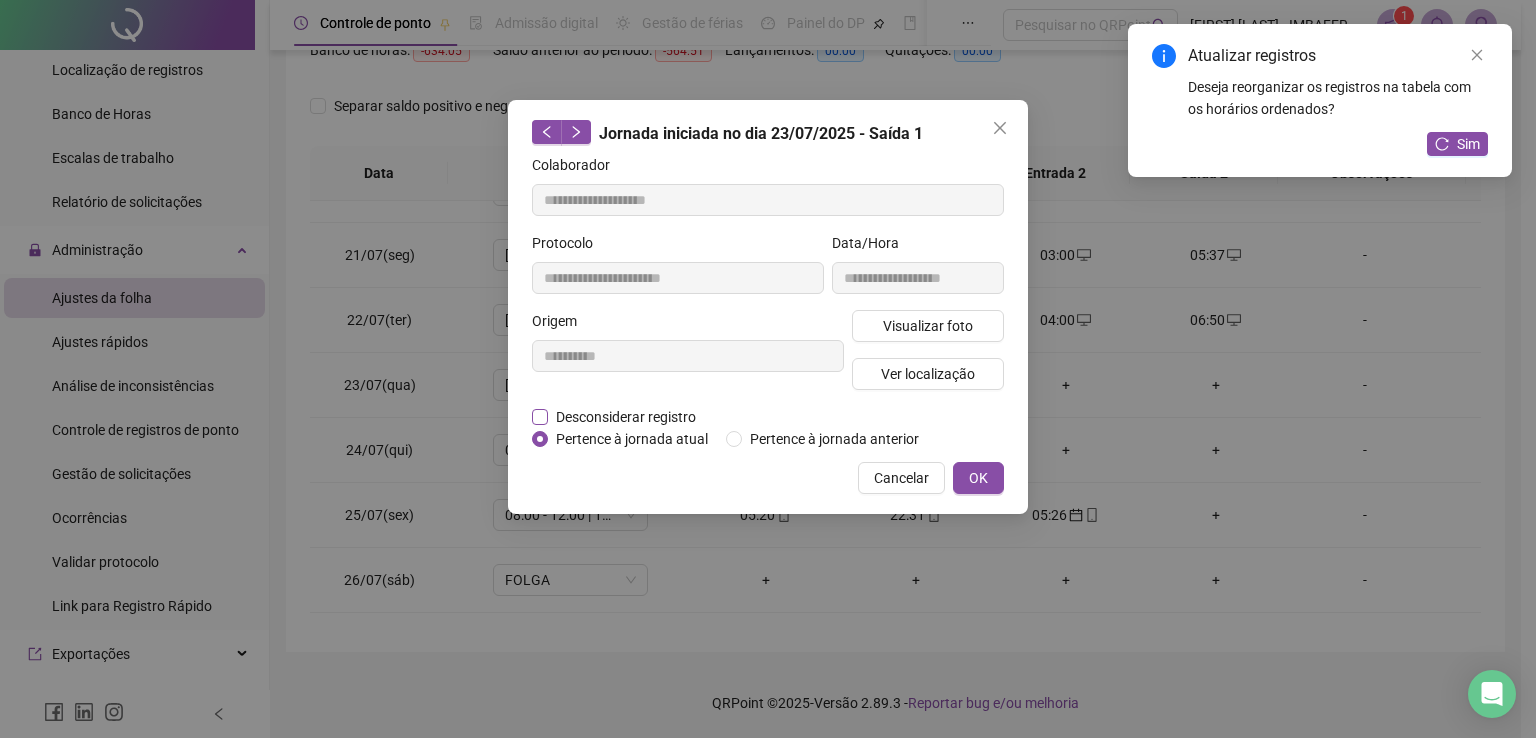 click on "Desconsiderar registro" at bounding box center (626, 417) 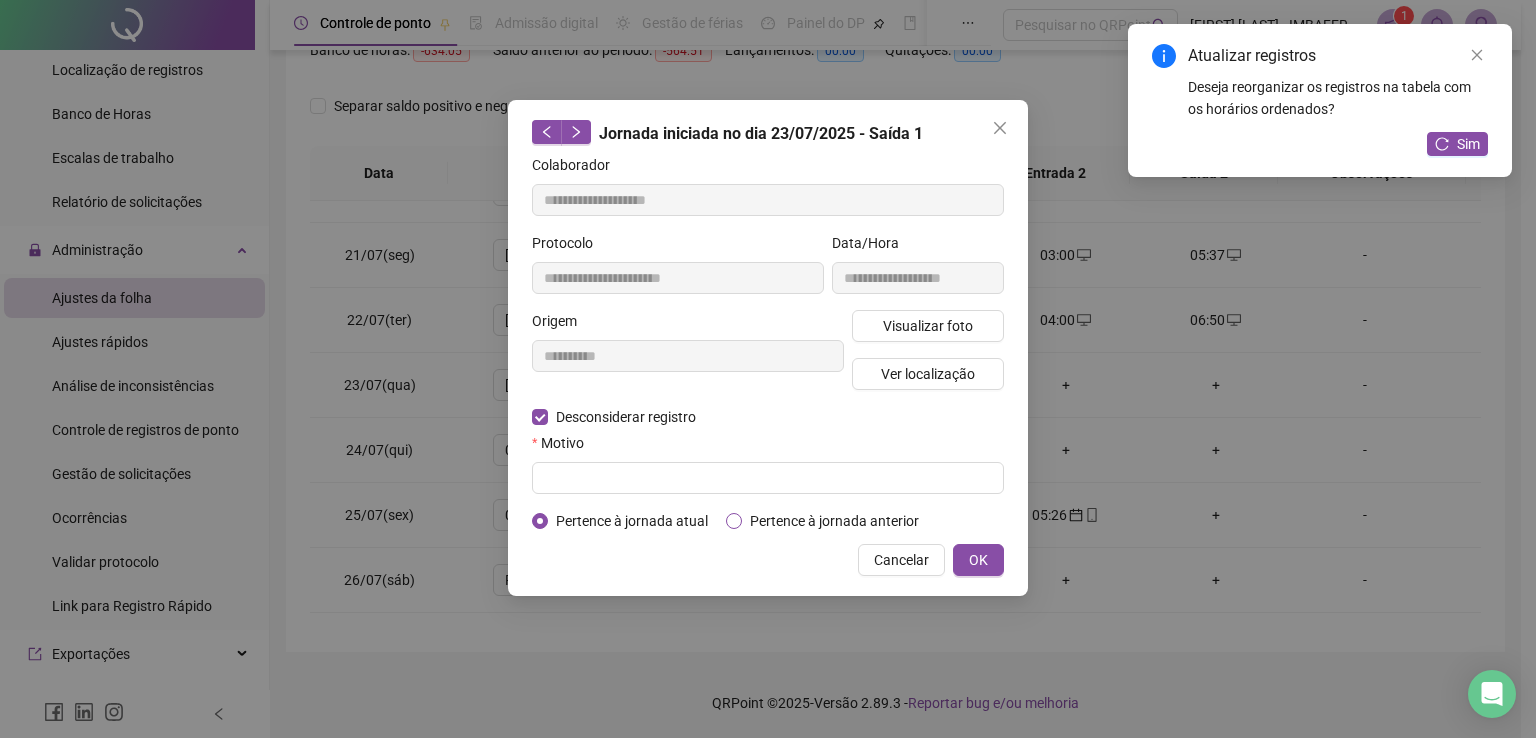 click on "Pertence à jornada anterior" at bounding box center [834, 521] 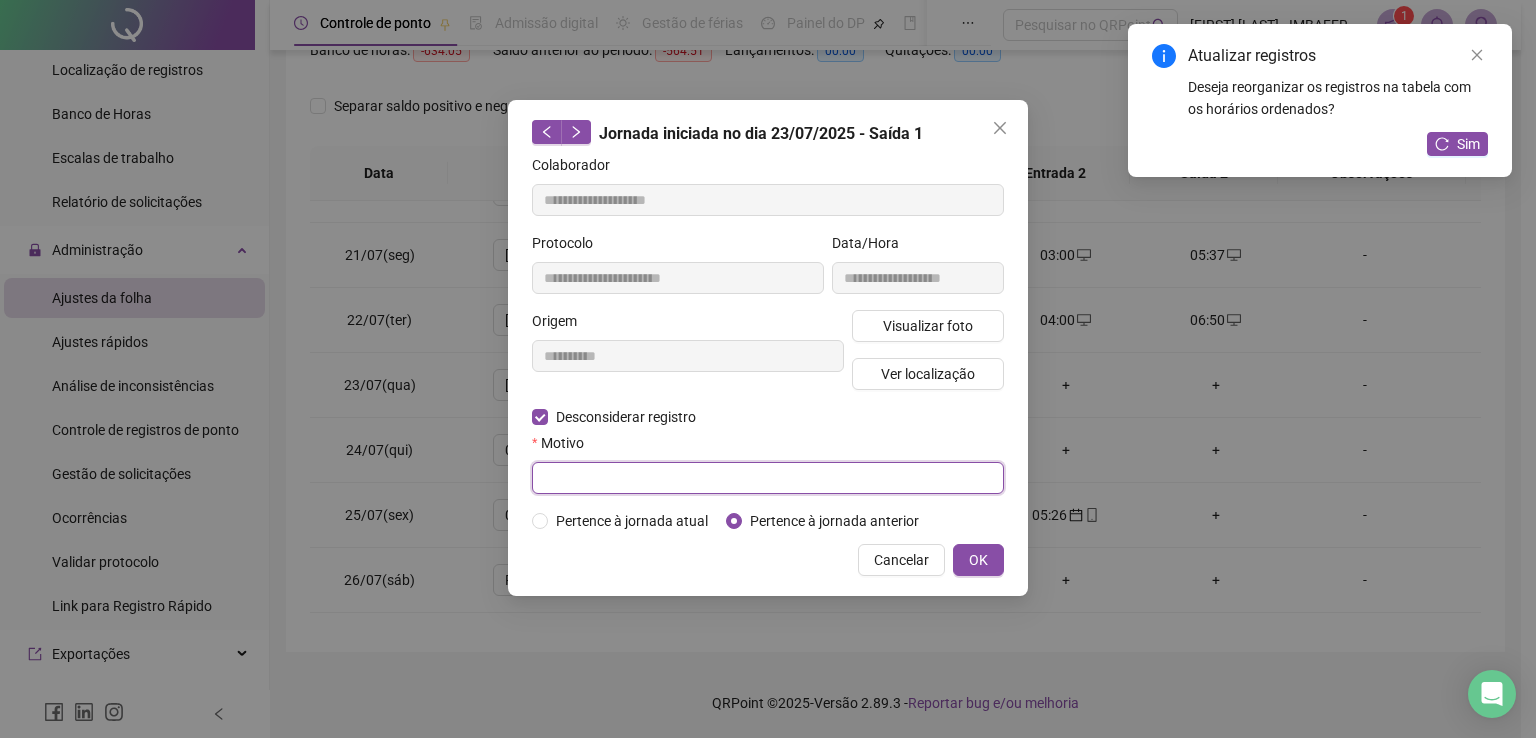click at bounding box center [768, 478] 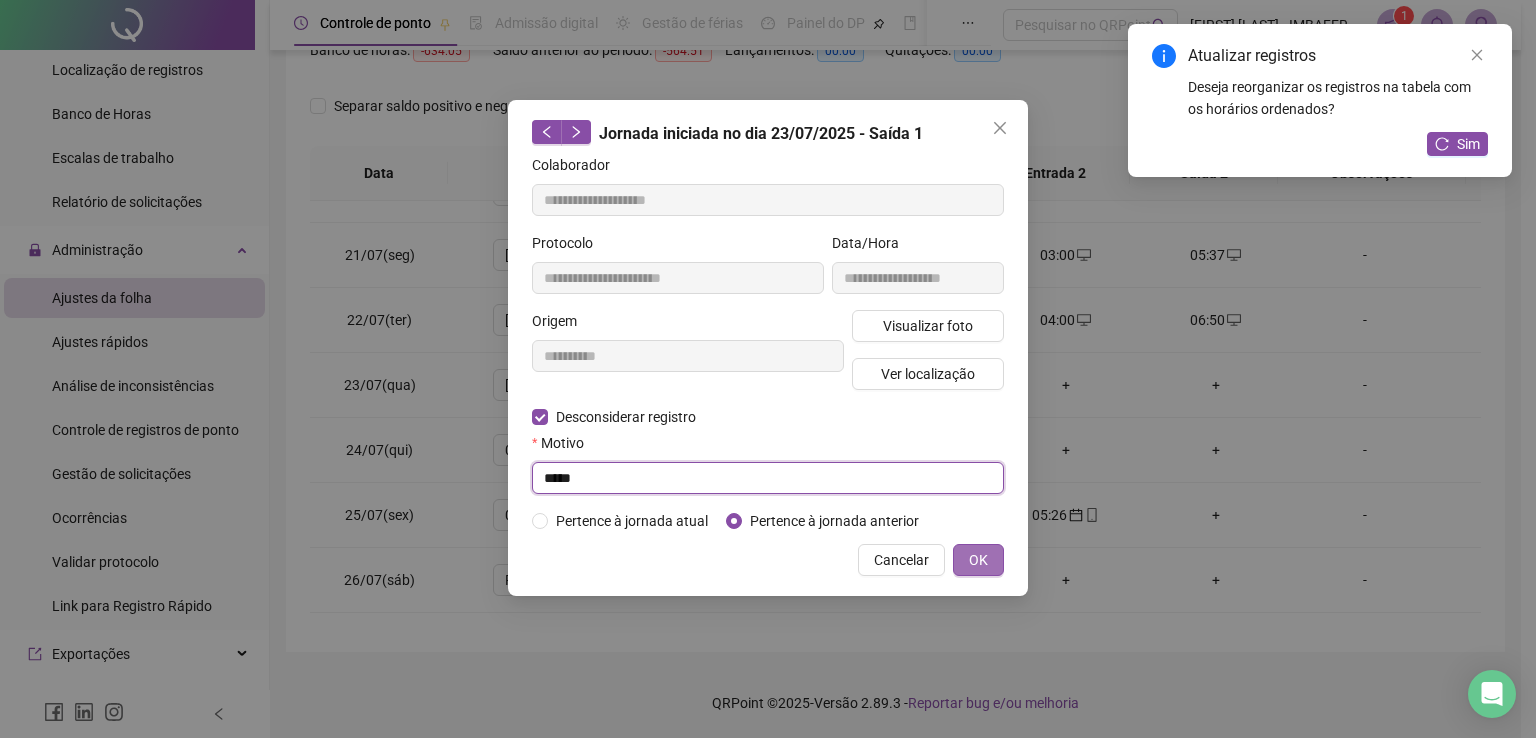 type on "*****" 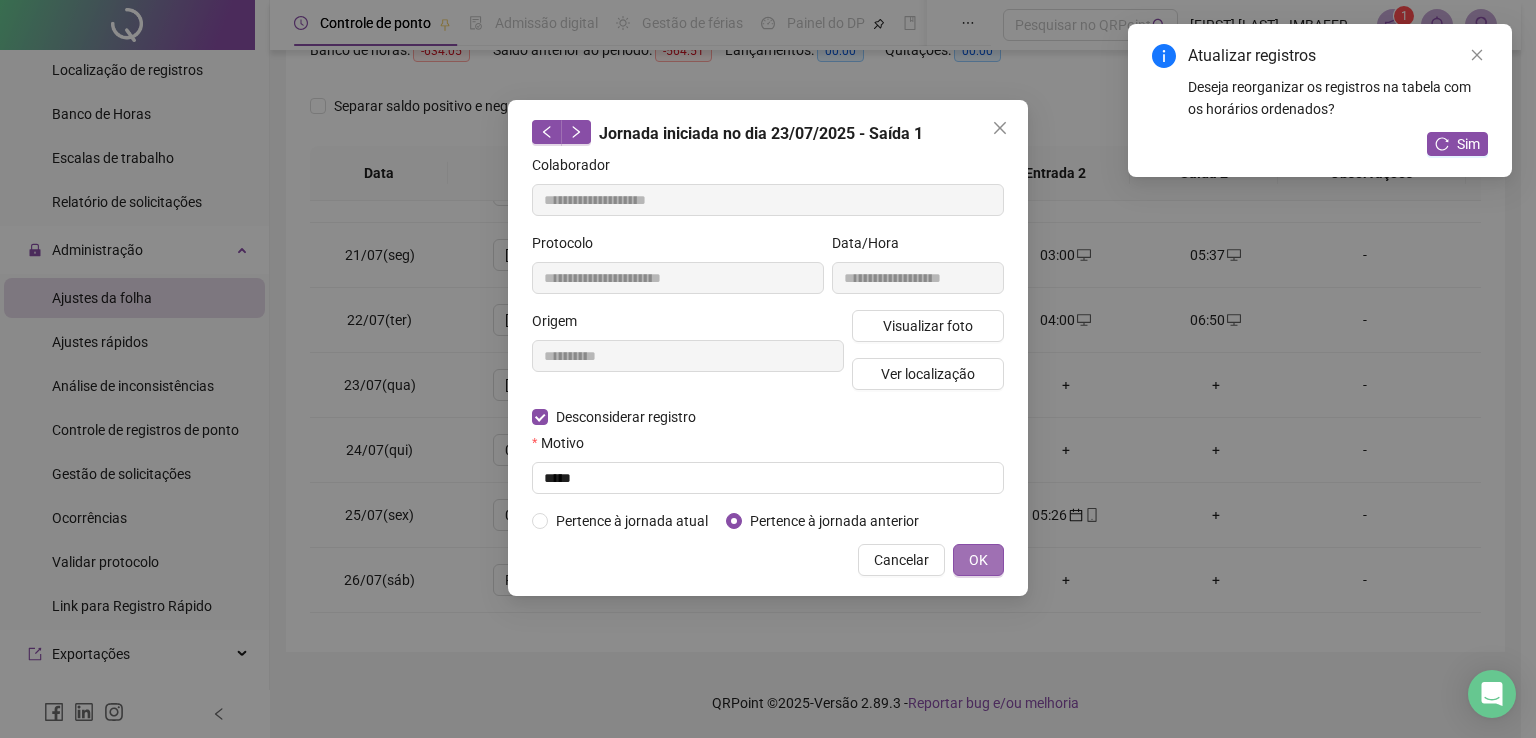 click on "OK" at bounding box center (978, 560) 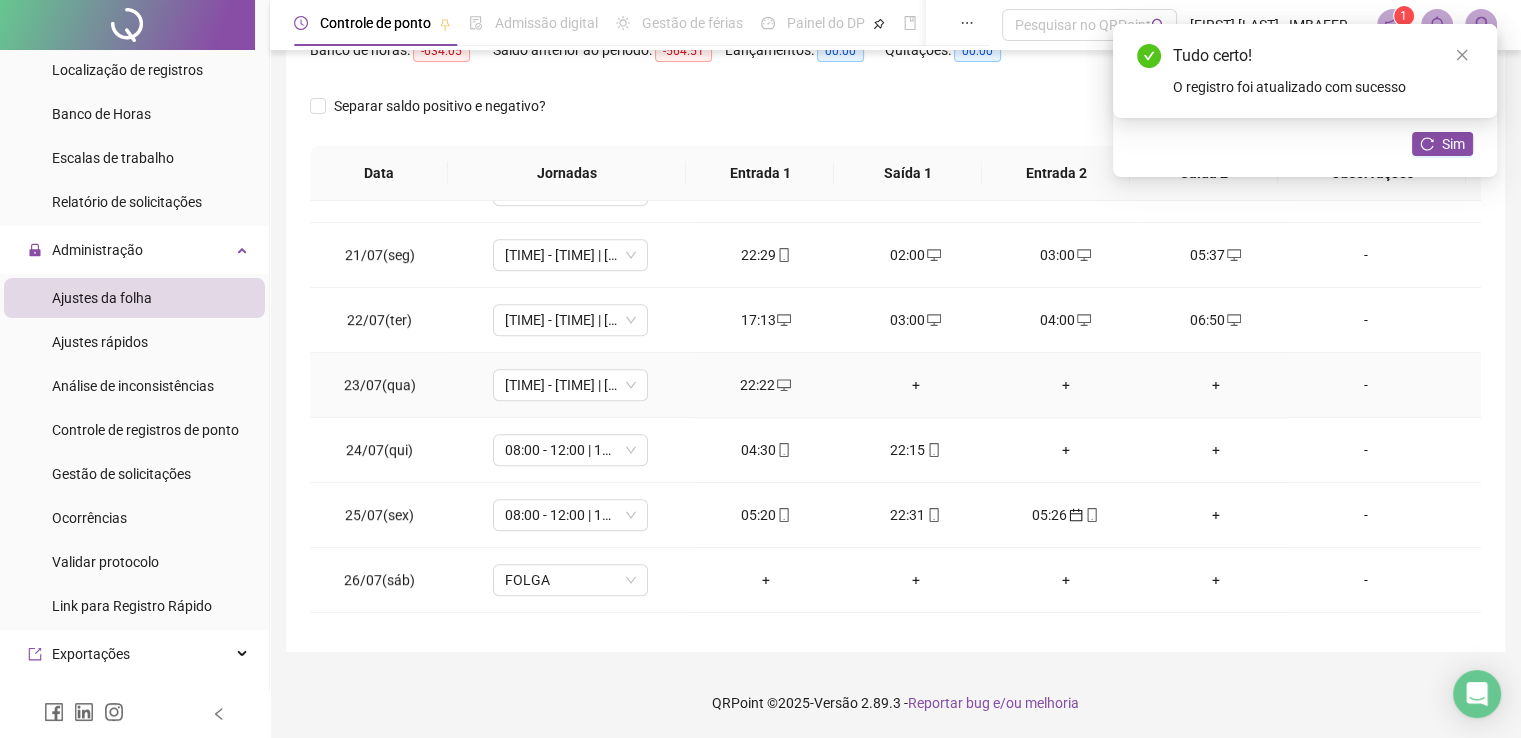 click on "+" at bounding box center (916, 385) 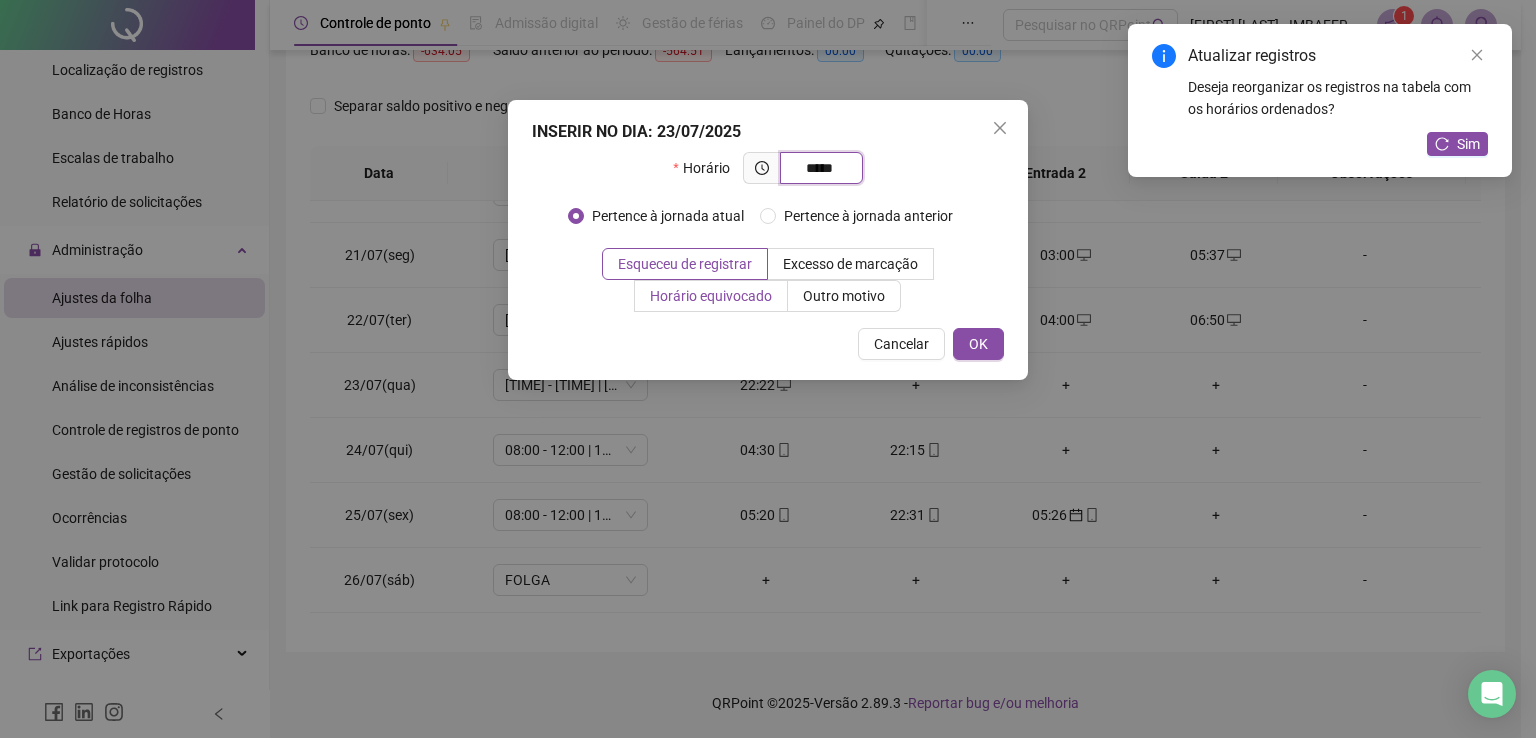 type on "*****" 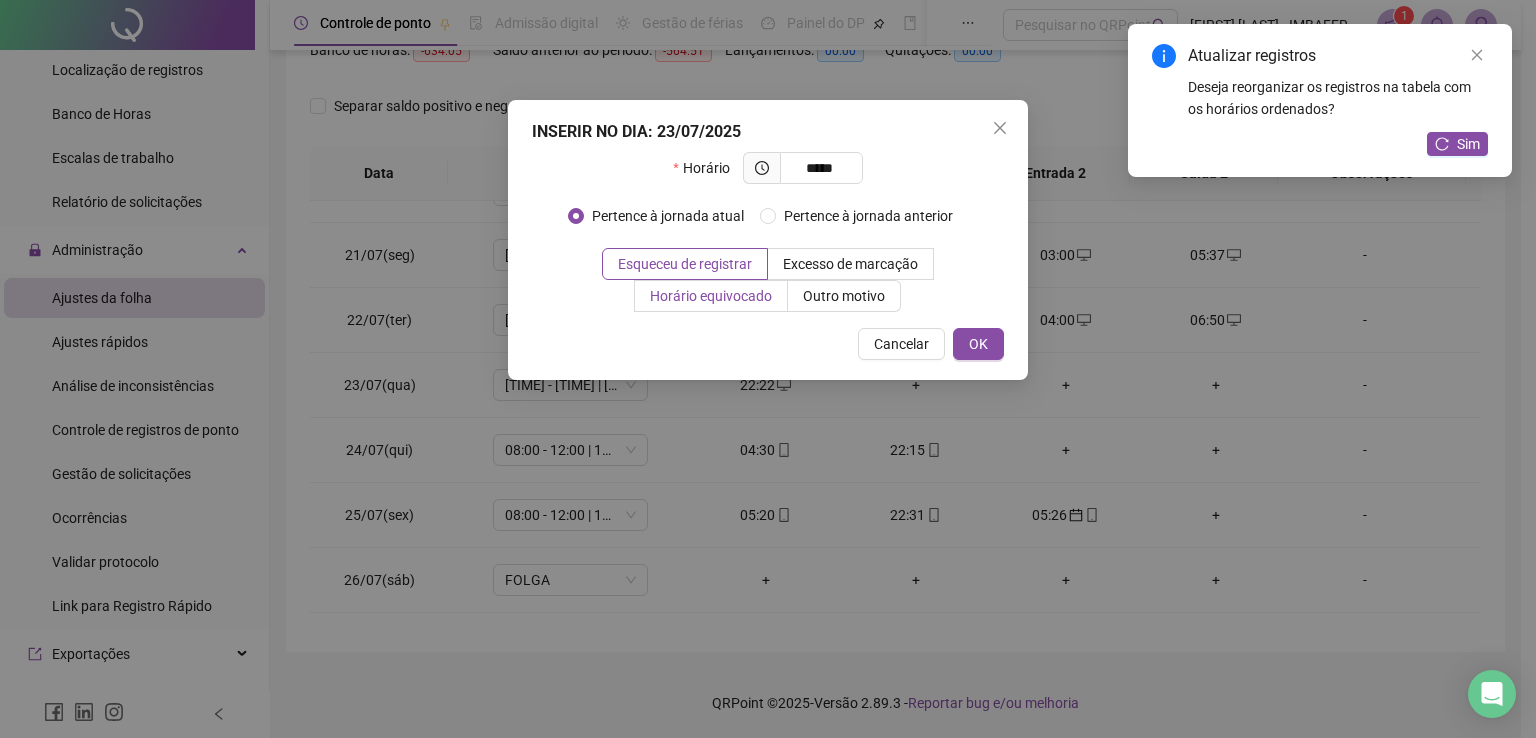 click on "Horário equivocado" at bounding box center [711, 296] 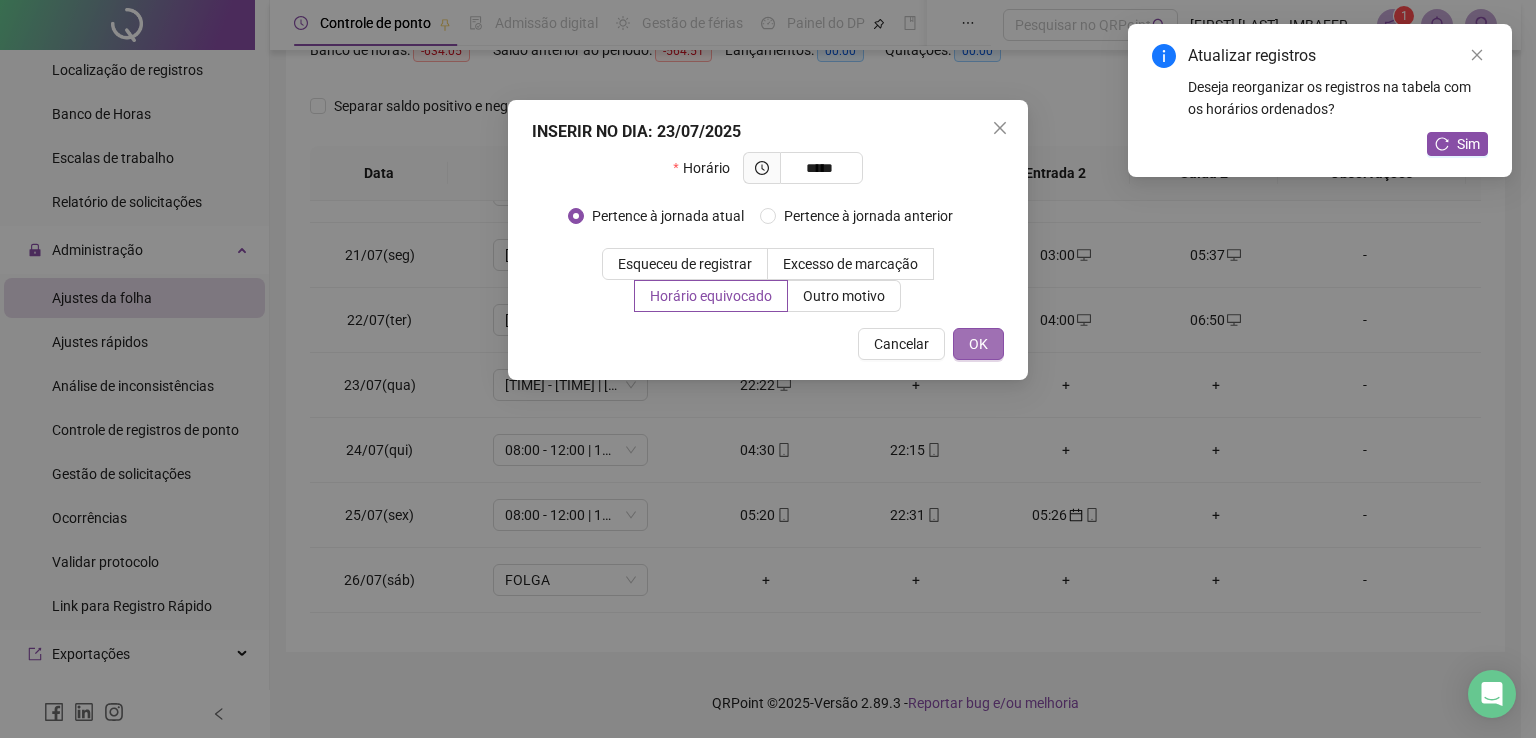 click on "OK" at bounding box center [978, 344] 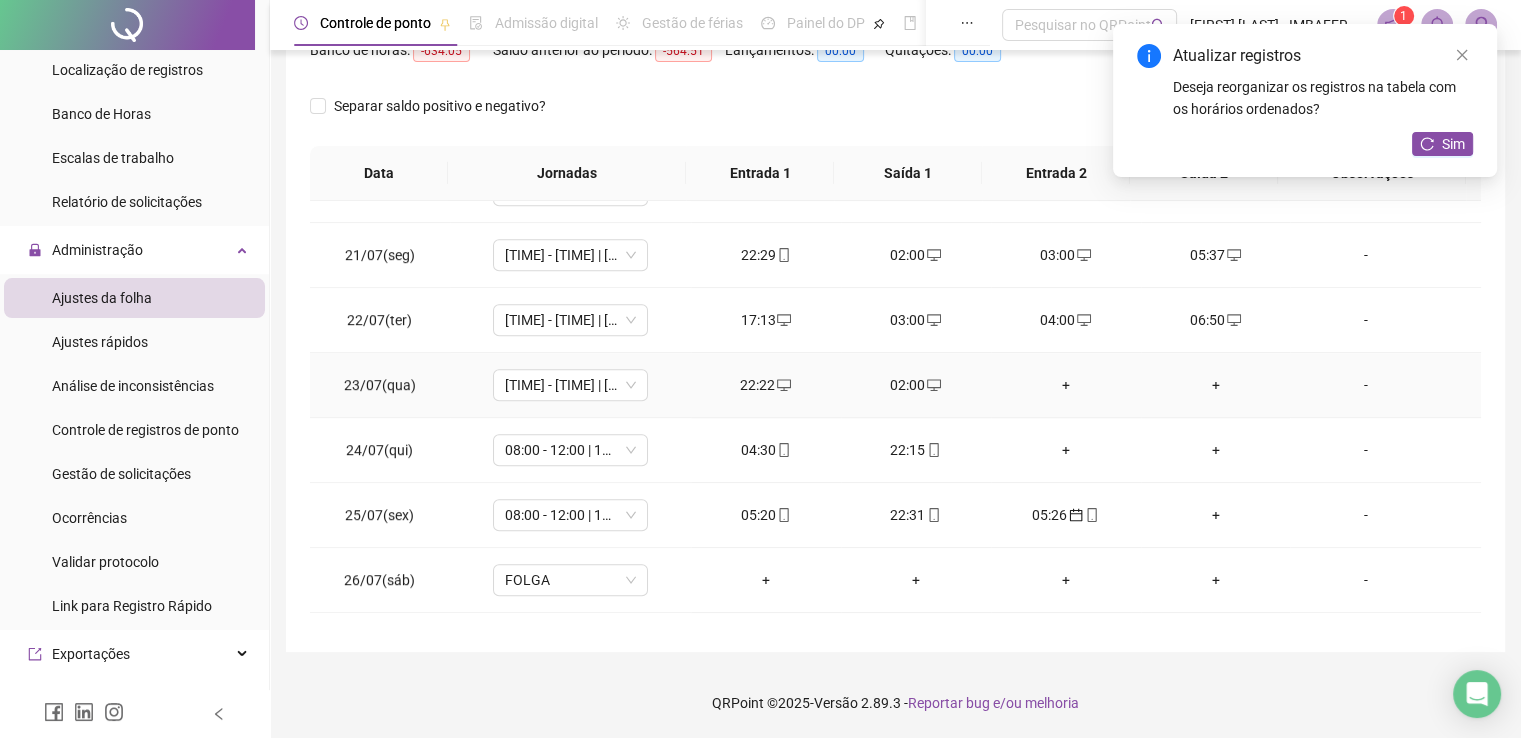 click on "+" at bounding box center [1066, 385] 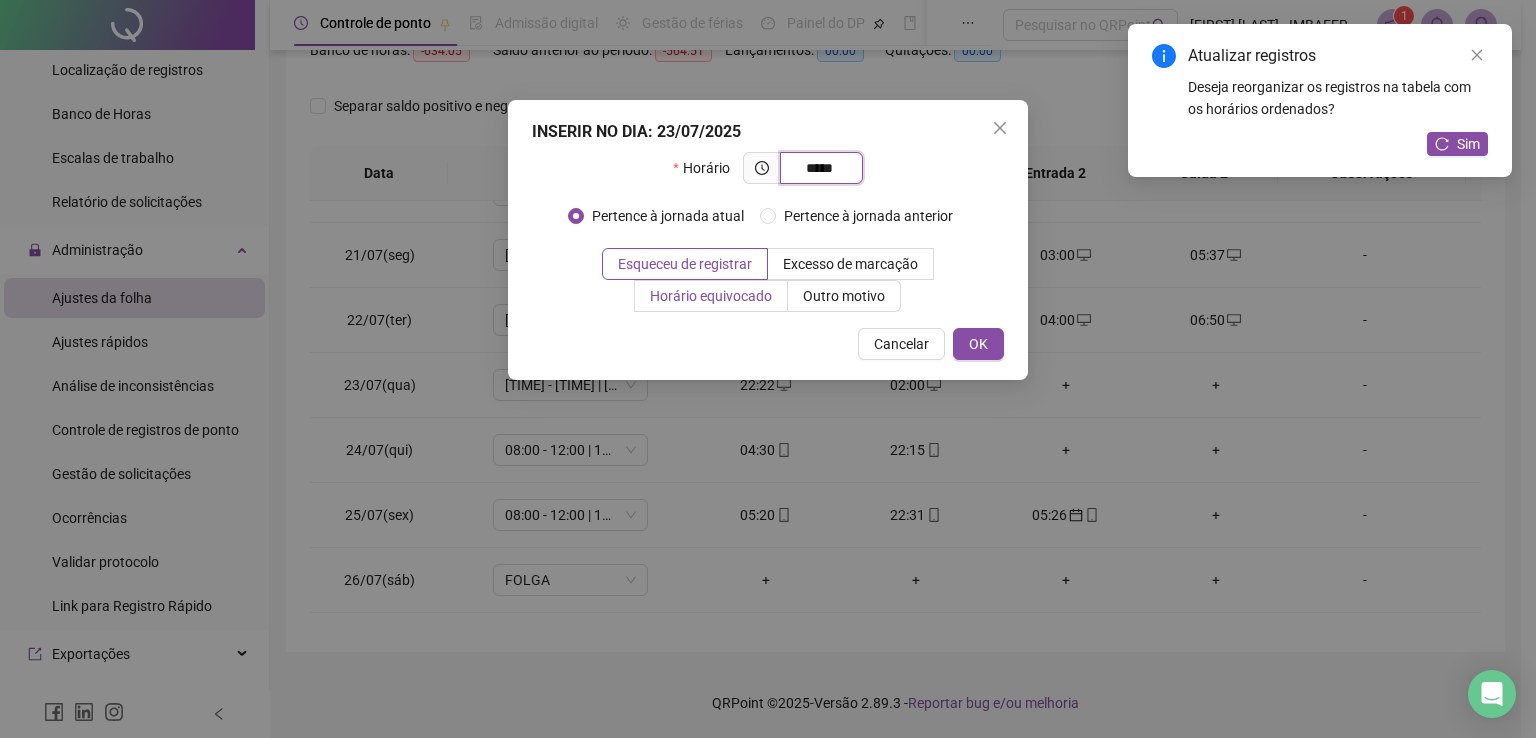 type on "*****" 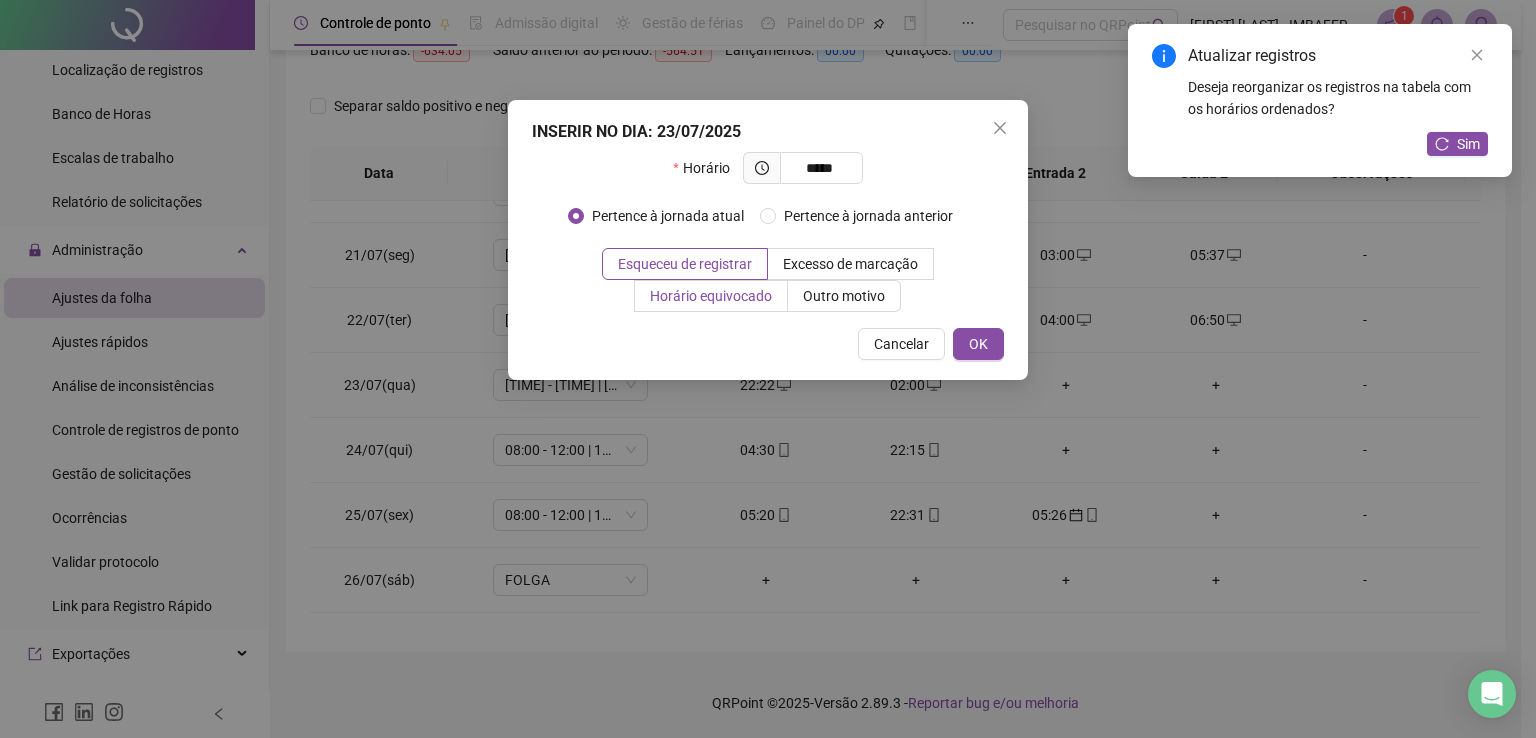click on "Horário equivocado" at bounding box center [711, 296] 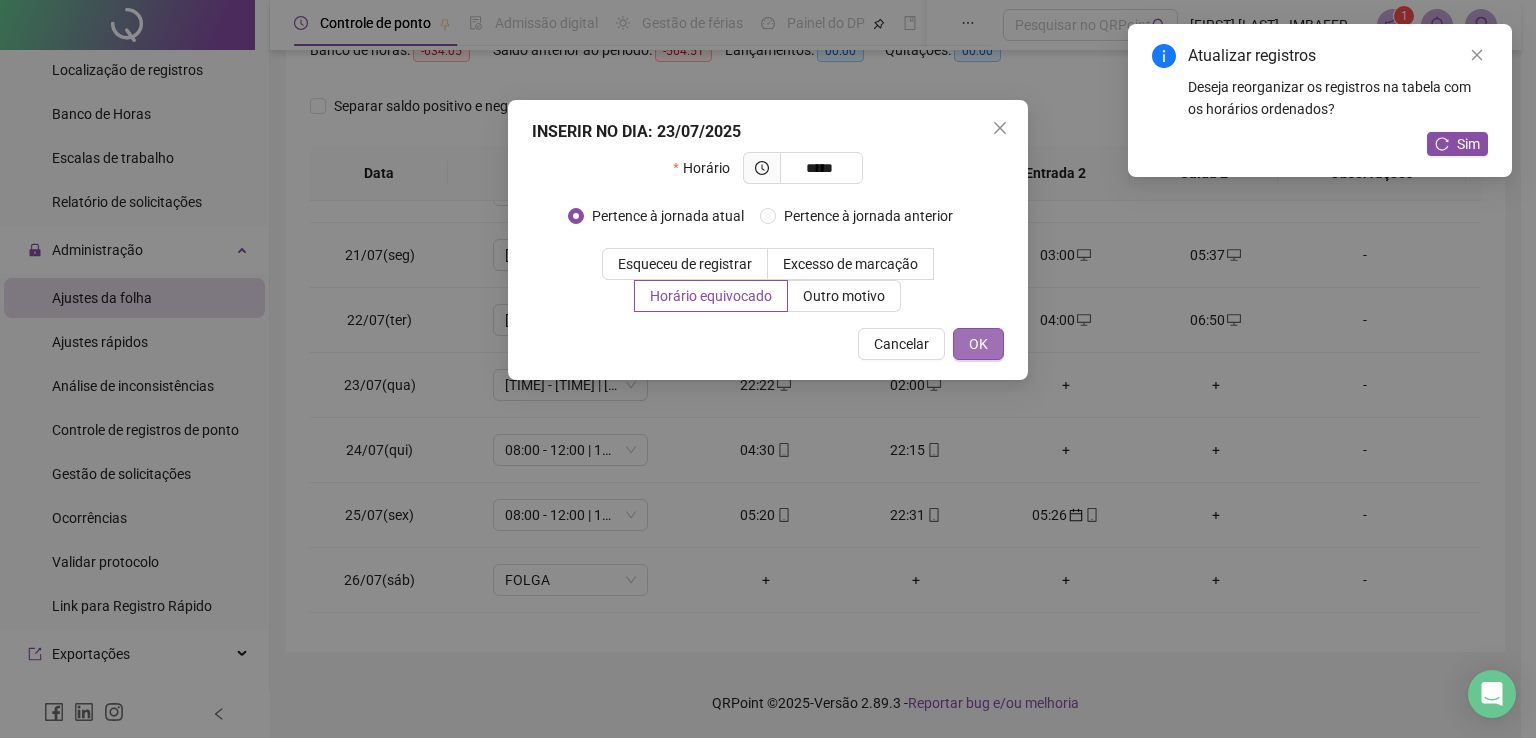click on "OK" at bounding box center (978, 344) 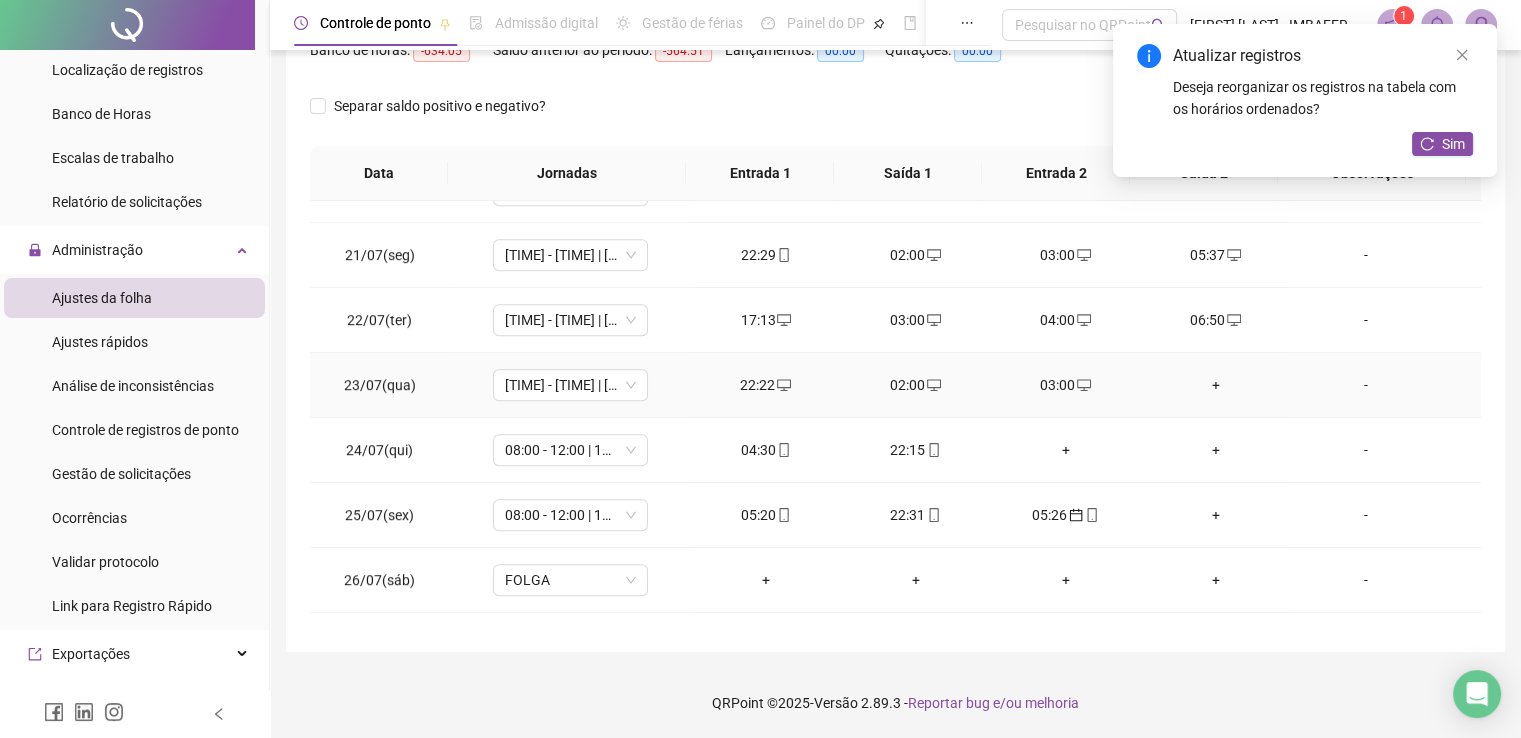 click on "+" at bounding box center (1216, 385) 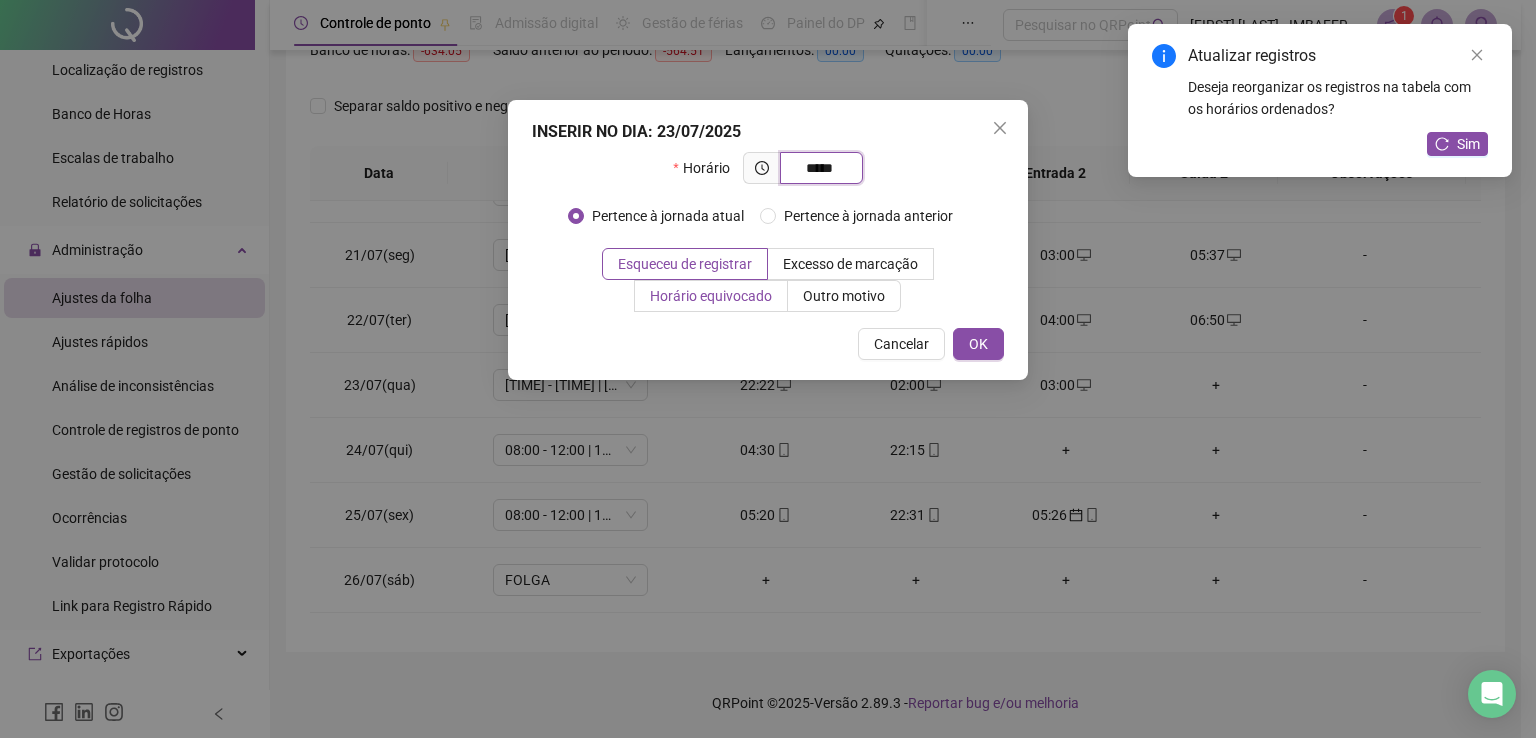 type on "*****" 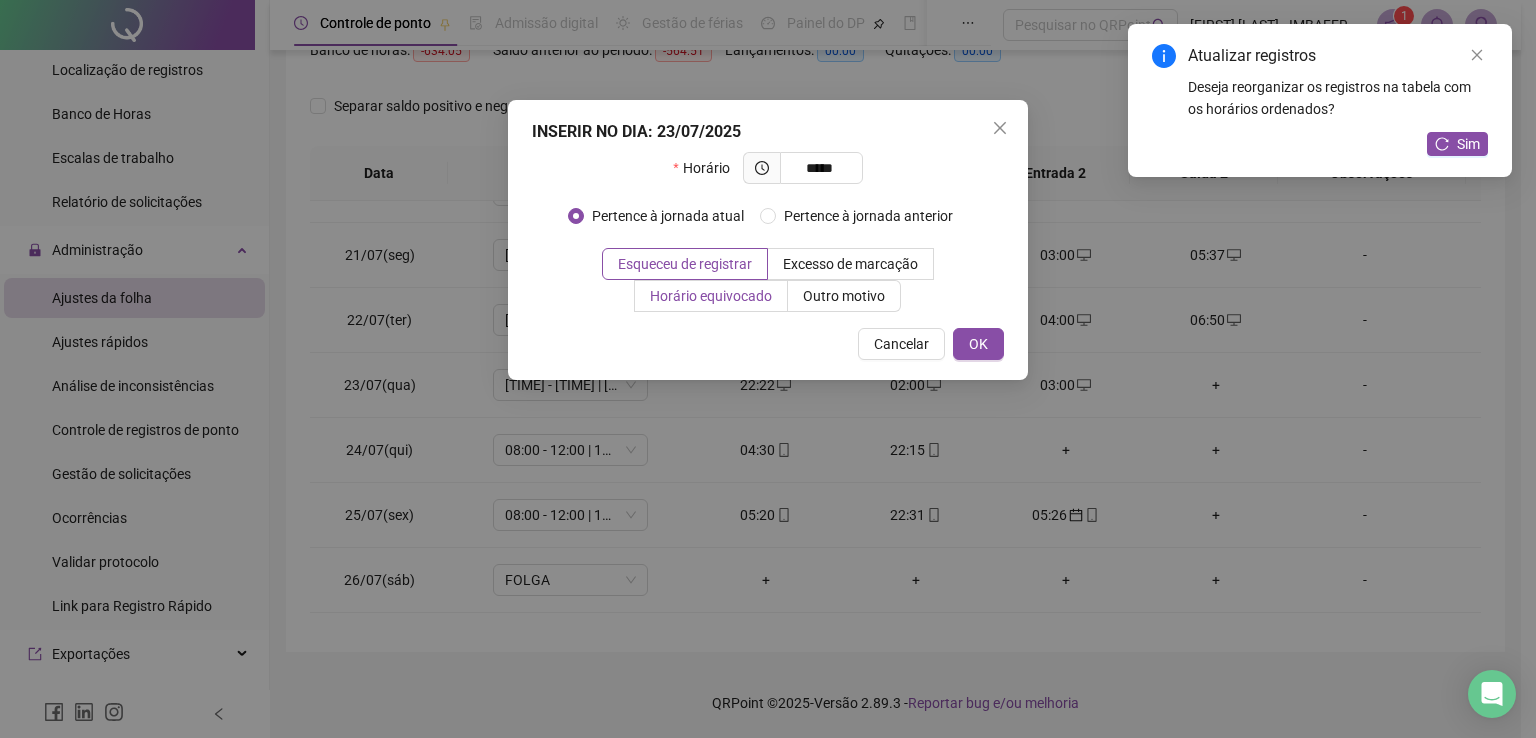 click on "Horário equivocado" at bounding box center (711, 296) 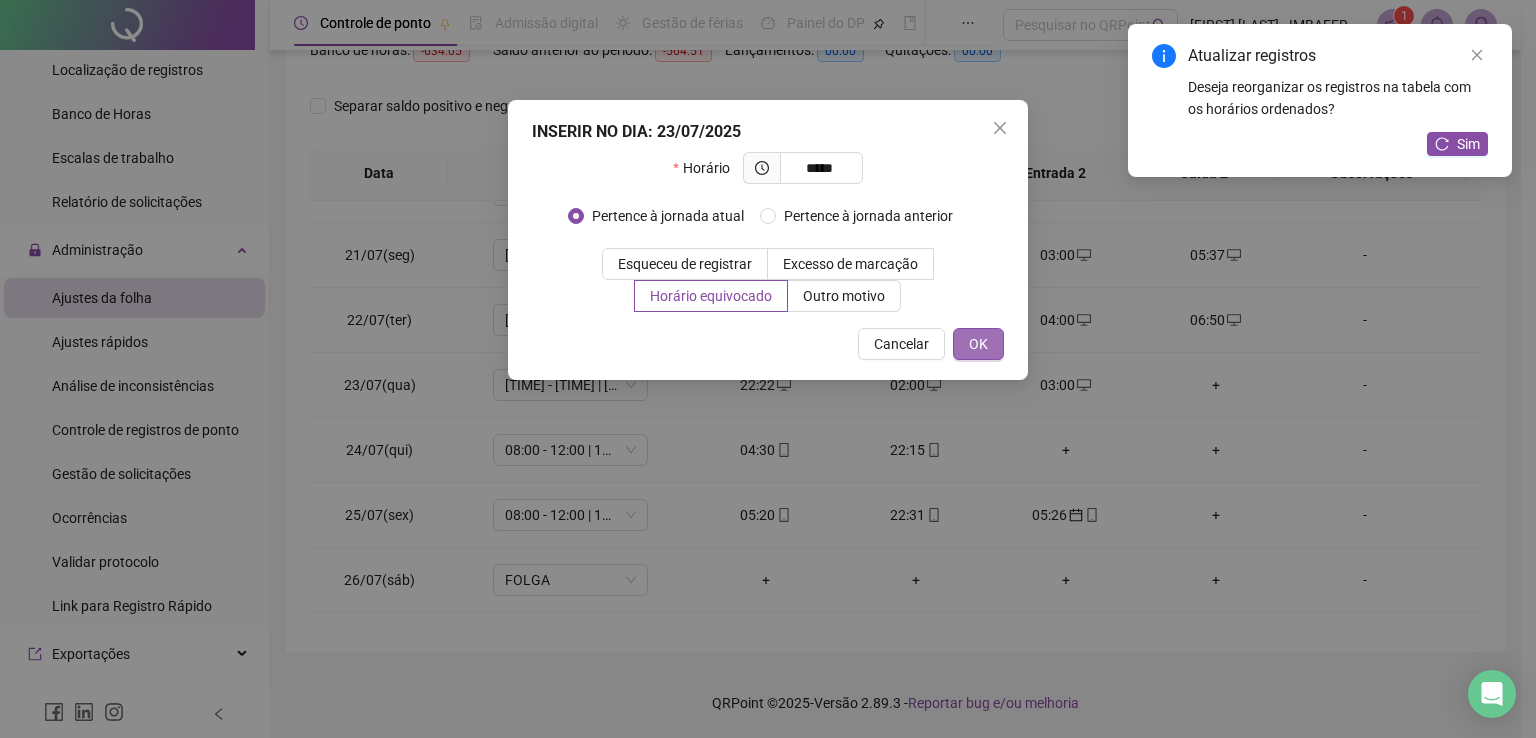 click on "OK" at bounding box center [978, 344] 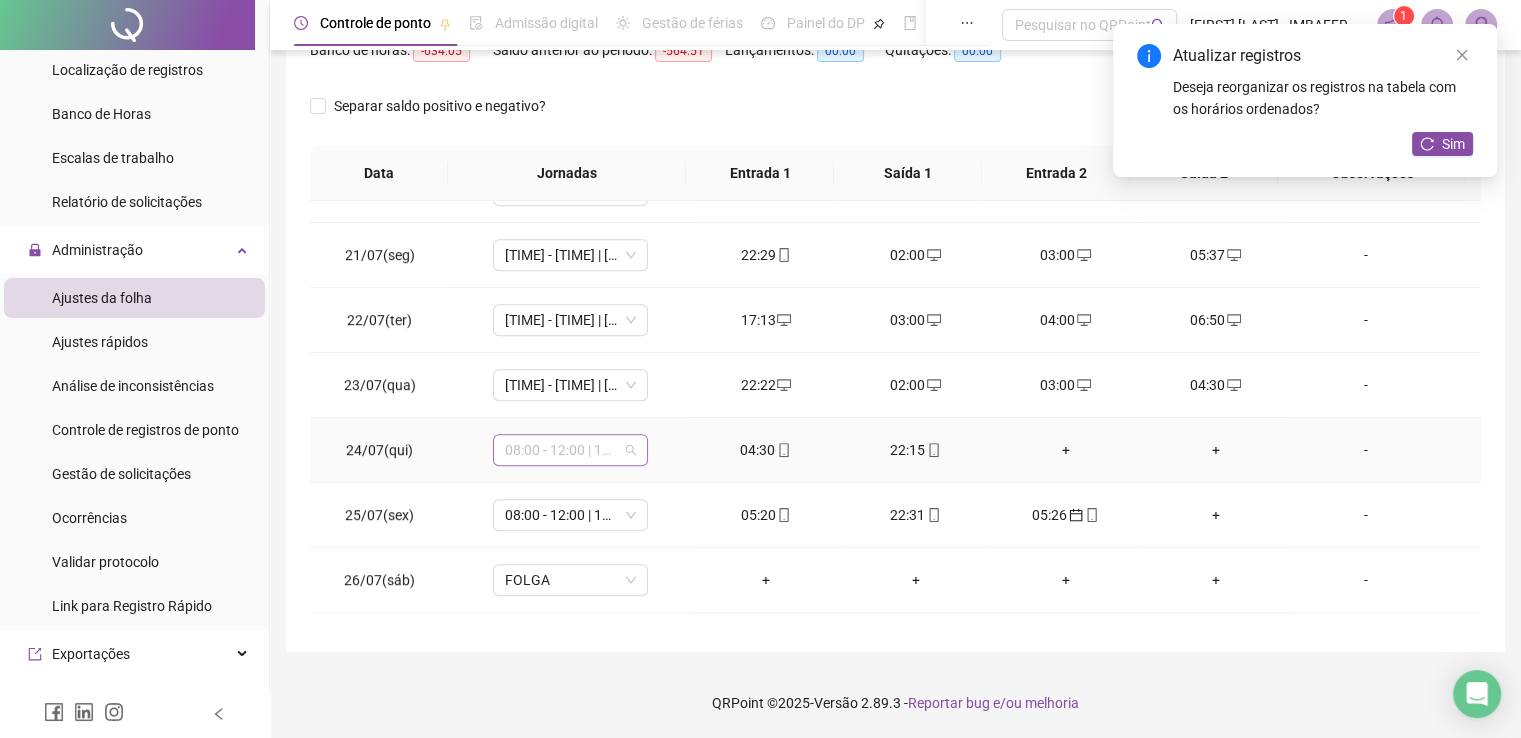 click on "08:00 - 12:00 | 13:00 - 18:00" at bounding box center [570, 450] 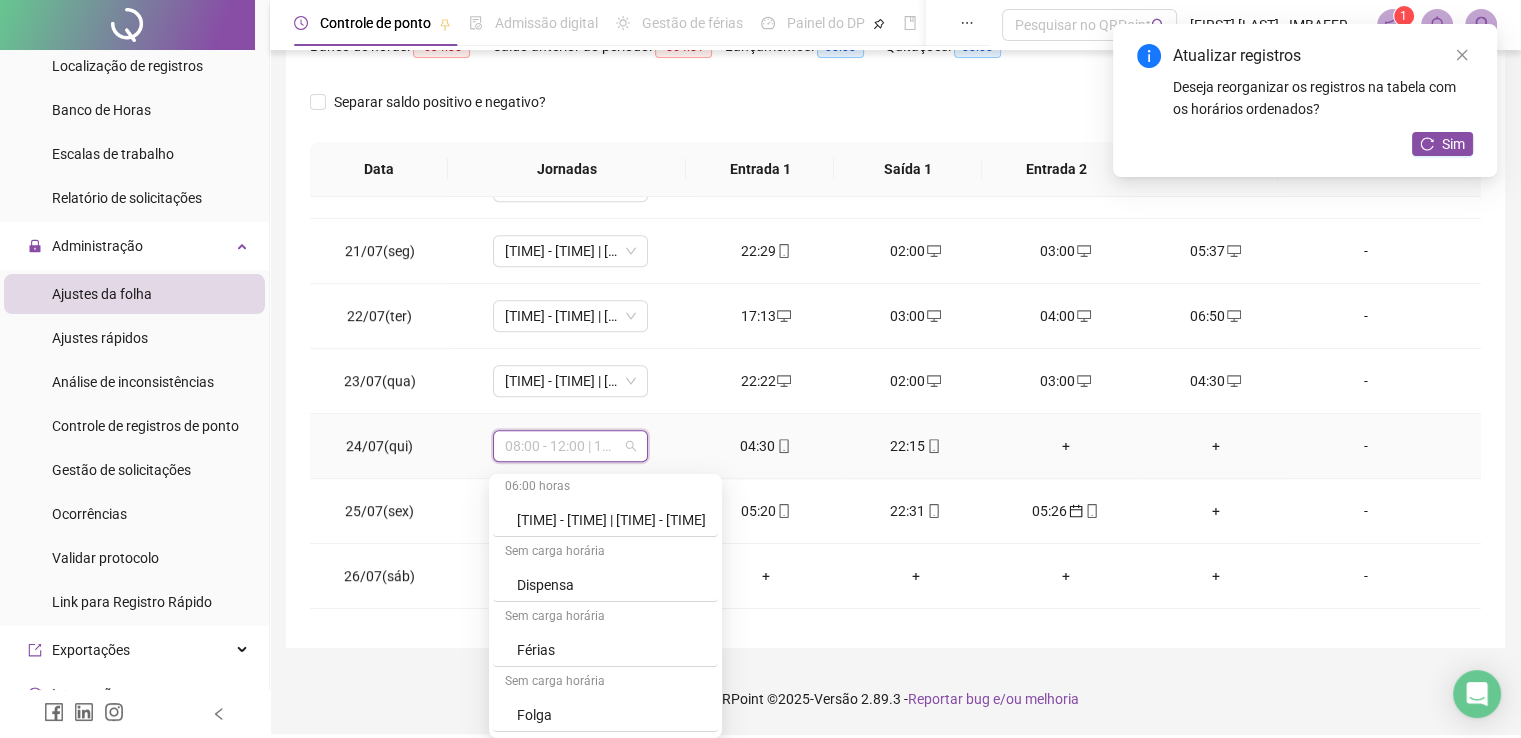 scroll, scrollTop: 256, scrollLeft: 0, axis: vertical 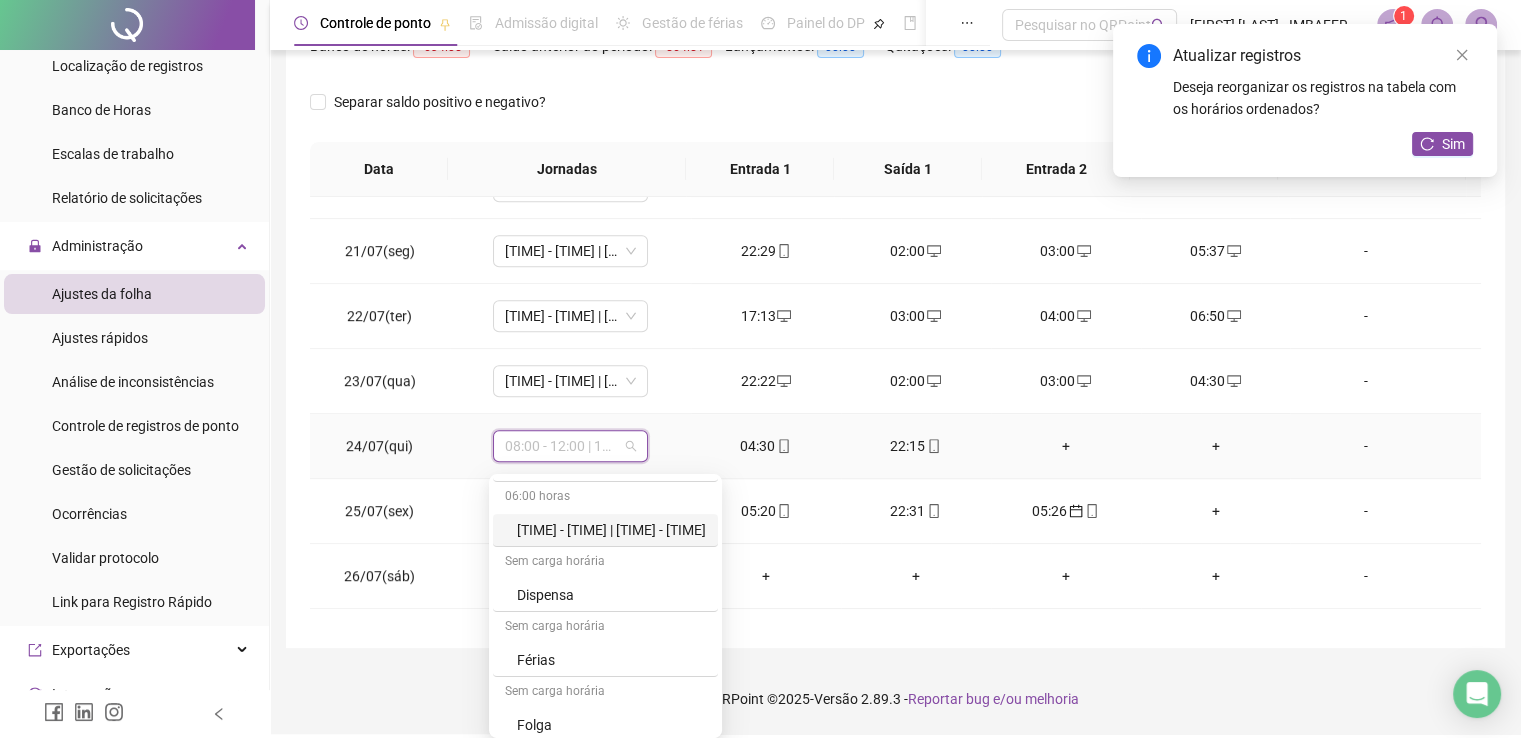 click on "[TIME] - [TIME] | [TIME] - [TIME]" at bounding box center [611, 530] 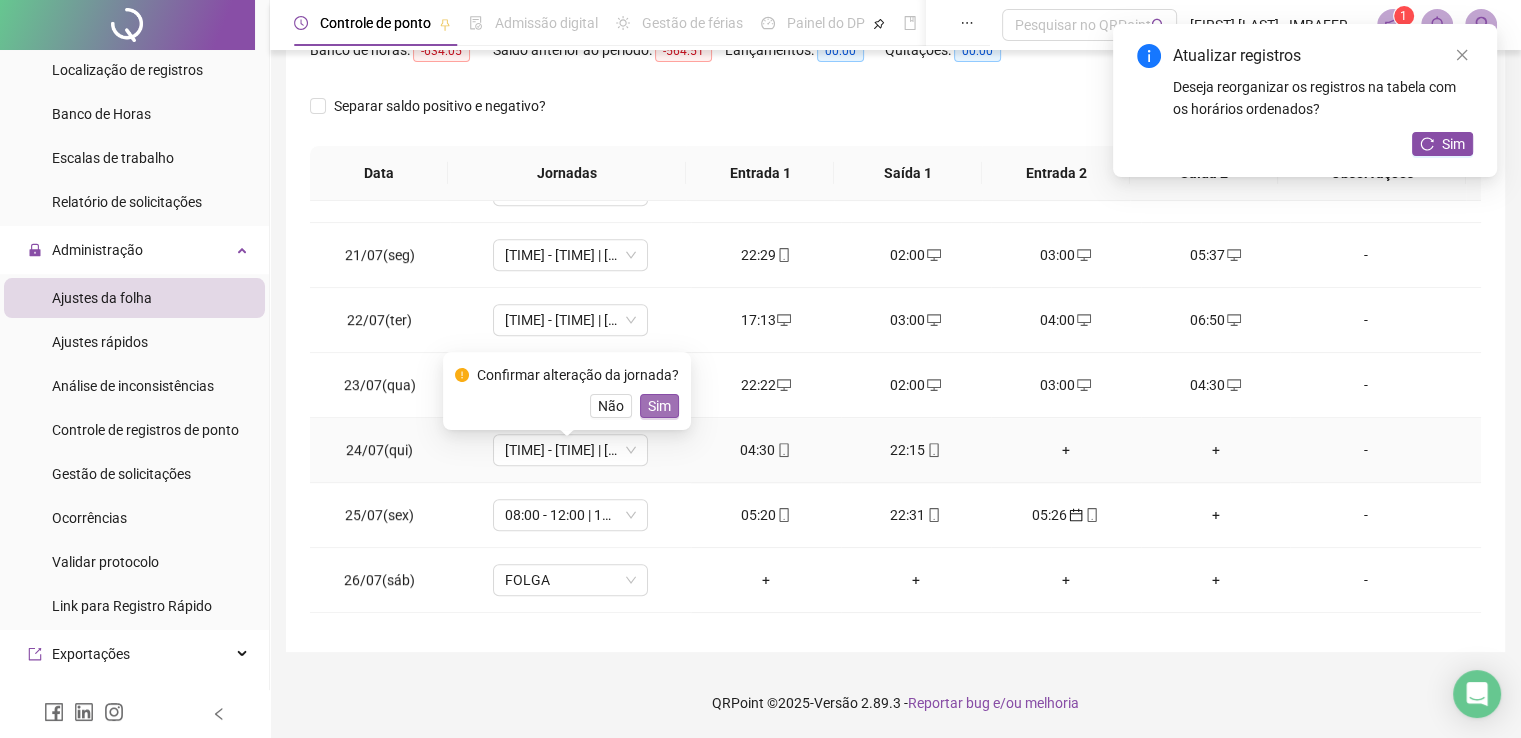 click on "Sim" at bounding box center [659, 406] 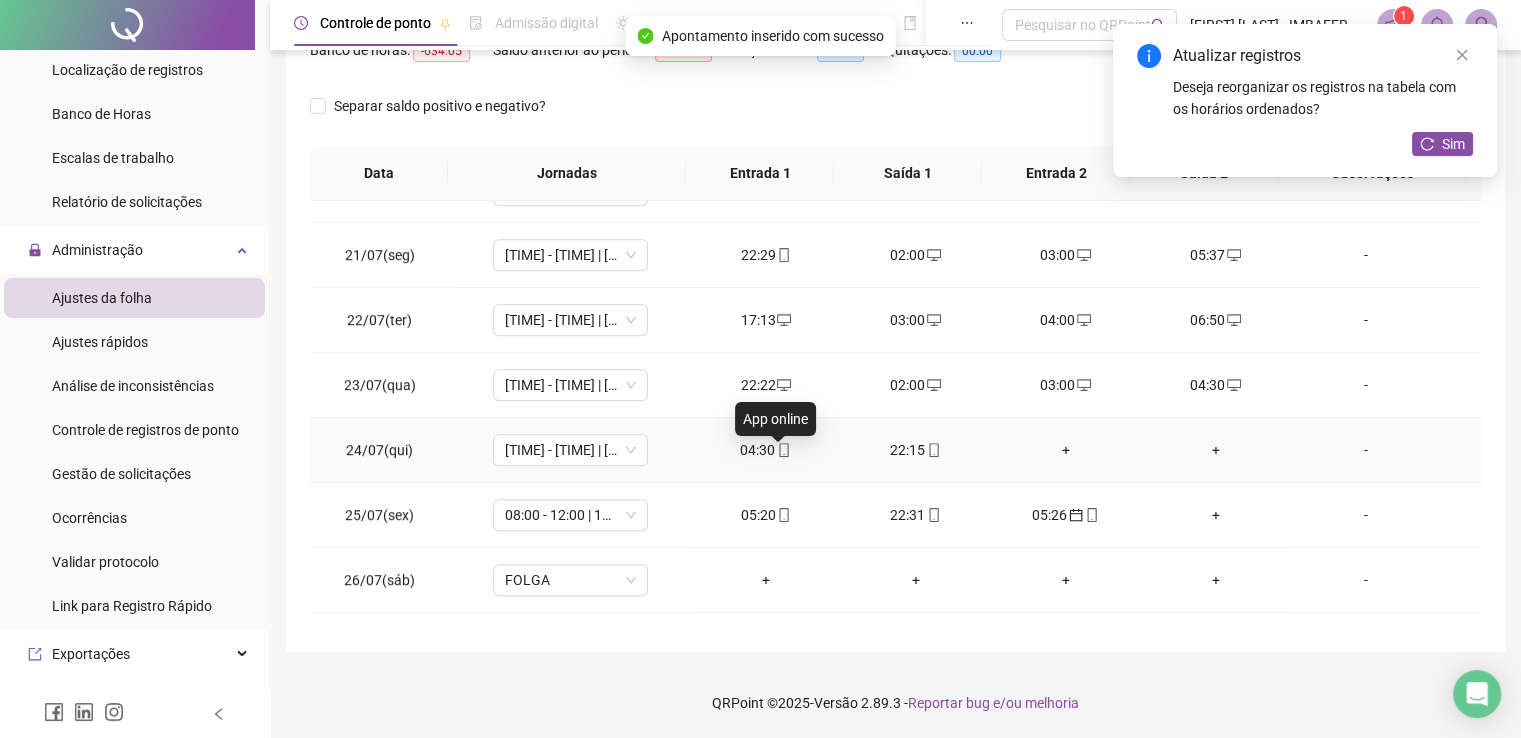 click 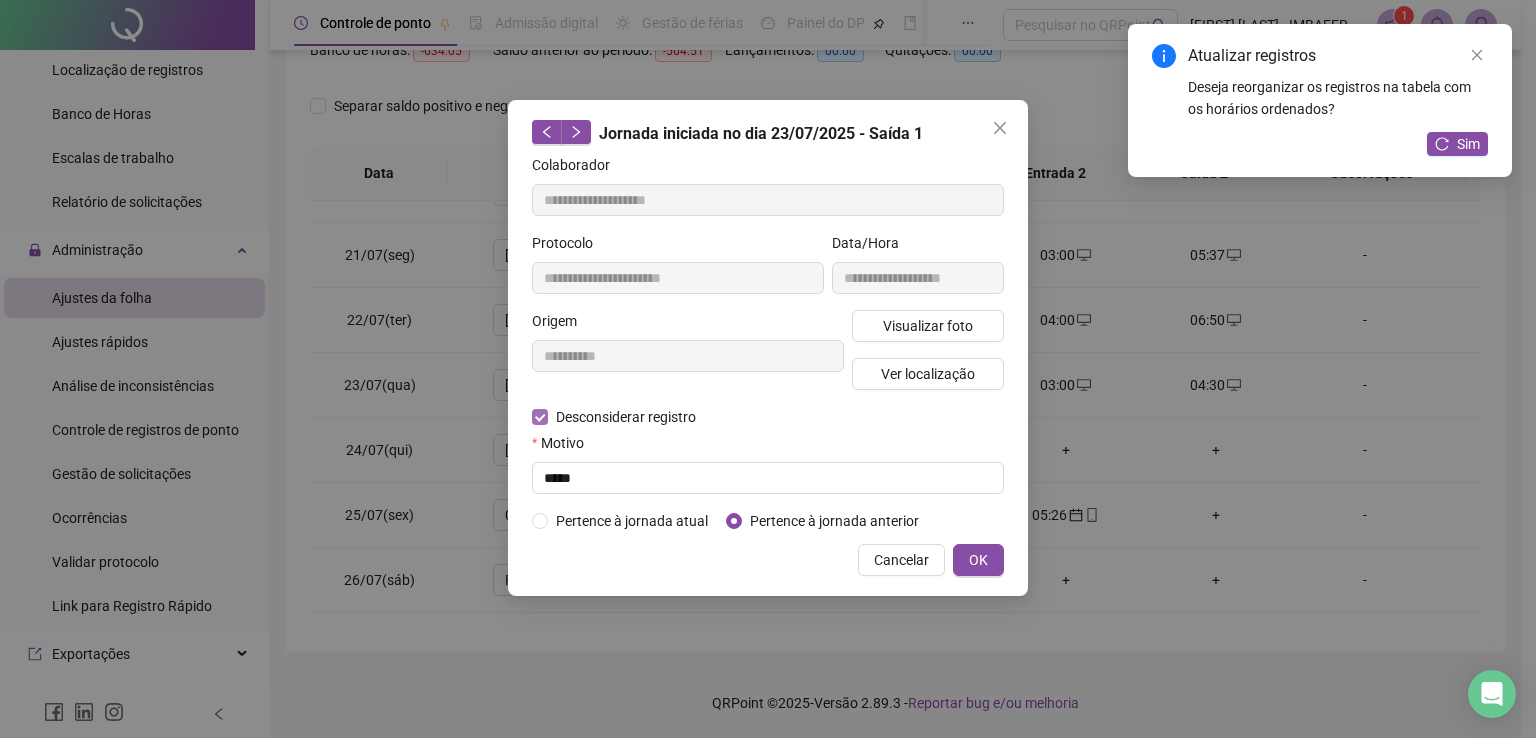type on "**********" 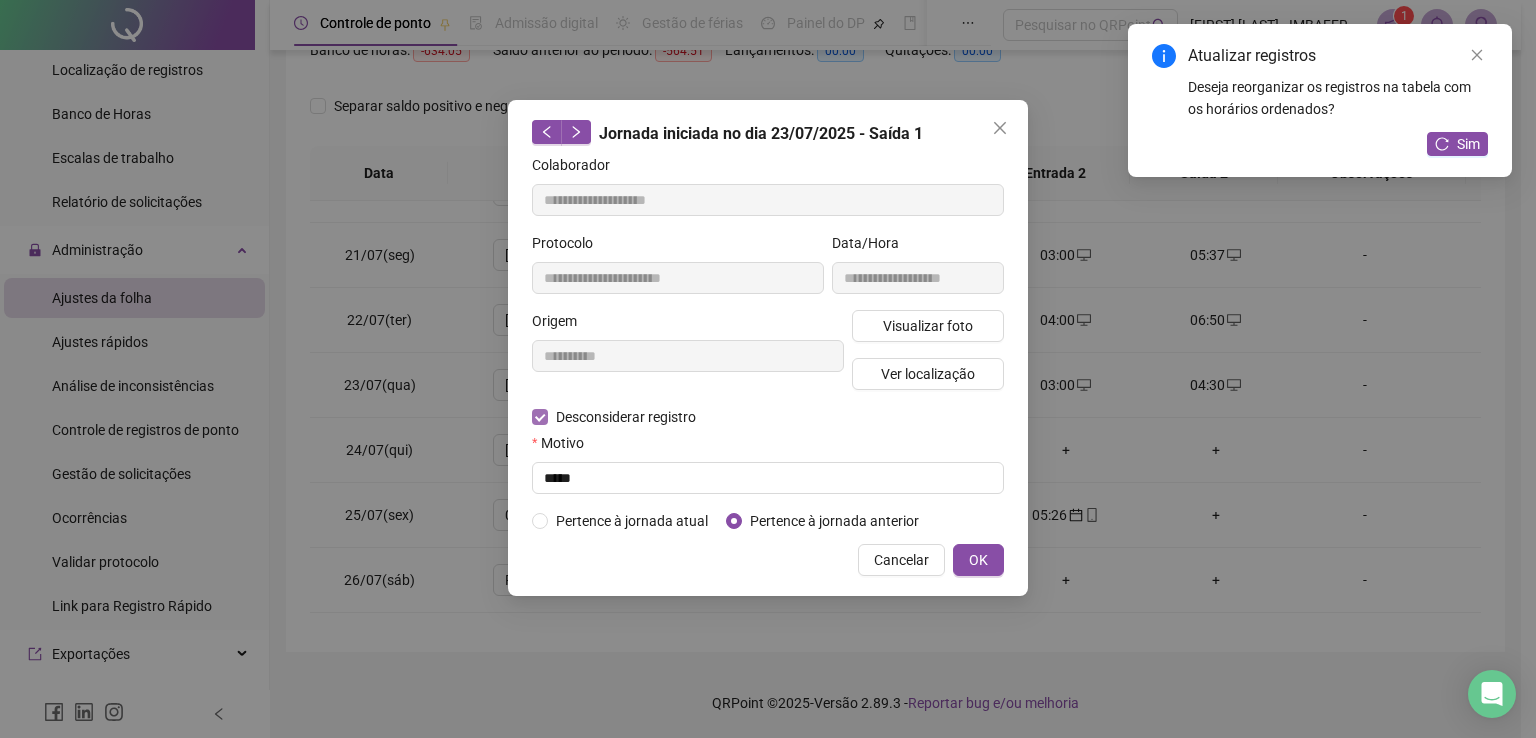 type on "**********" 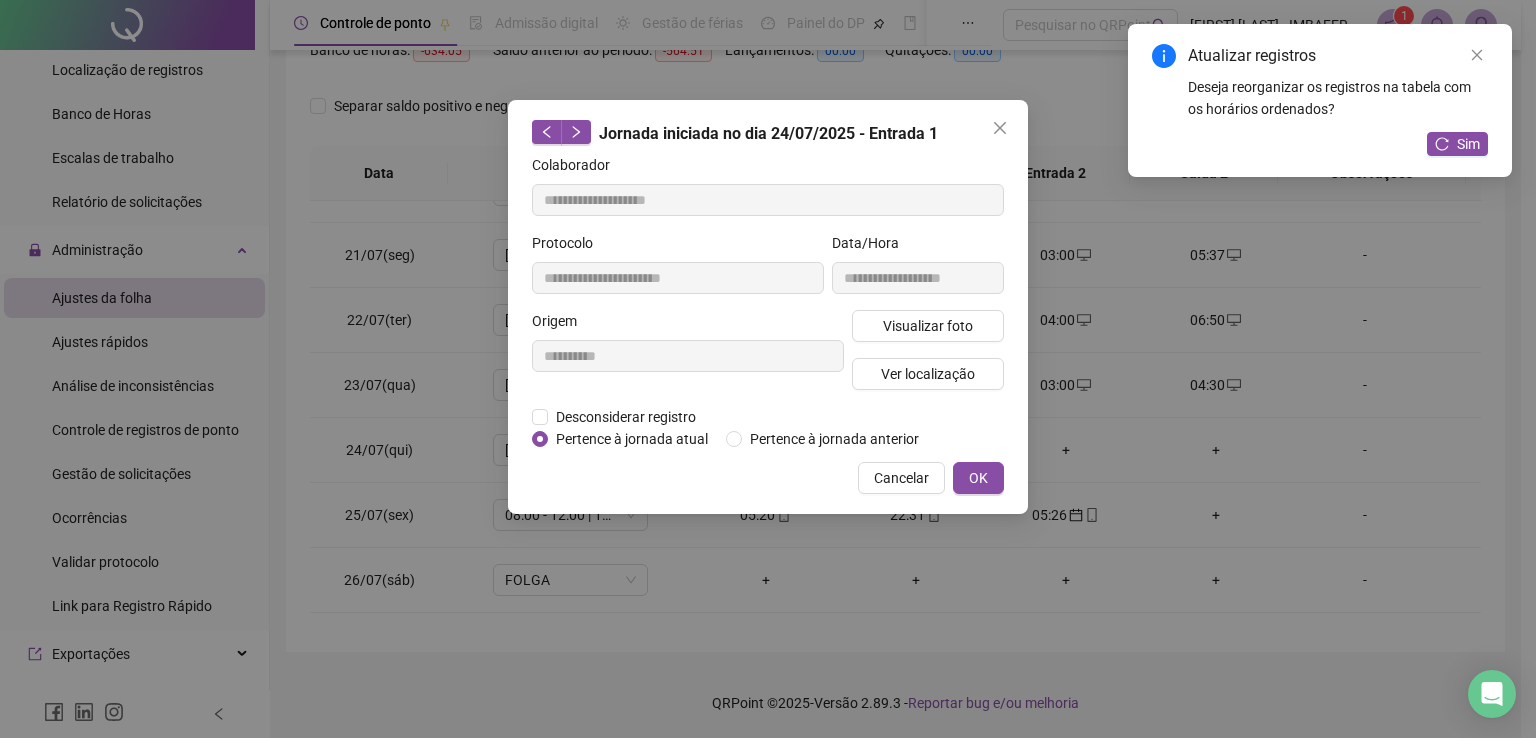 click on "**********" at bounding box center [688, 358] 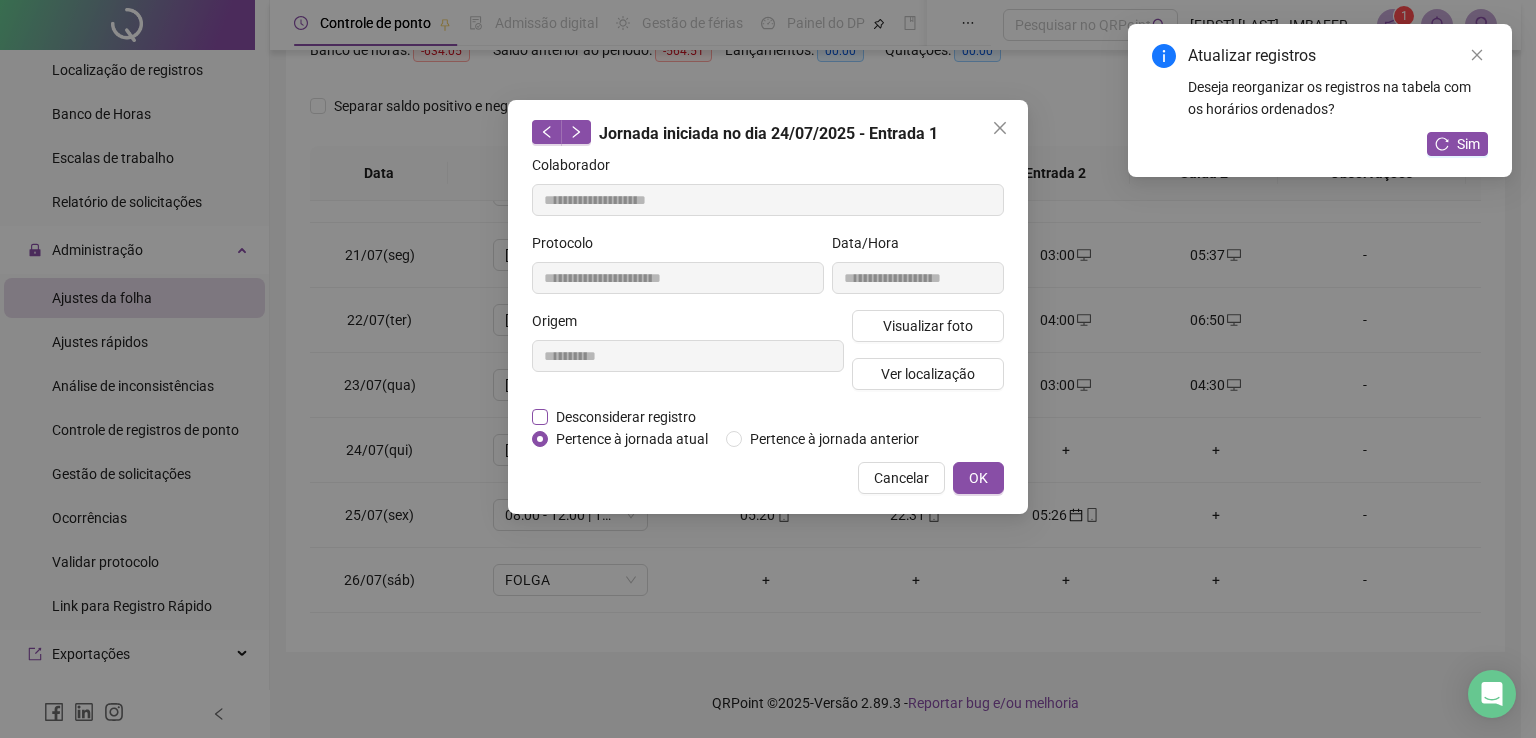 click on "Desconsiderar registro" at bounding box center (626, 417) 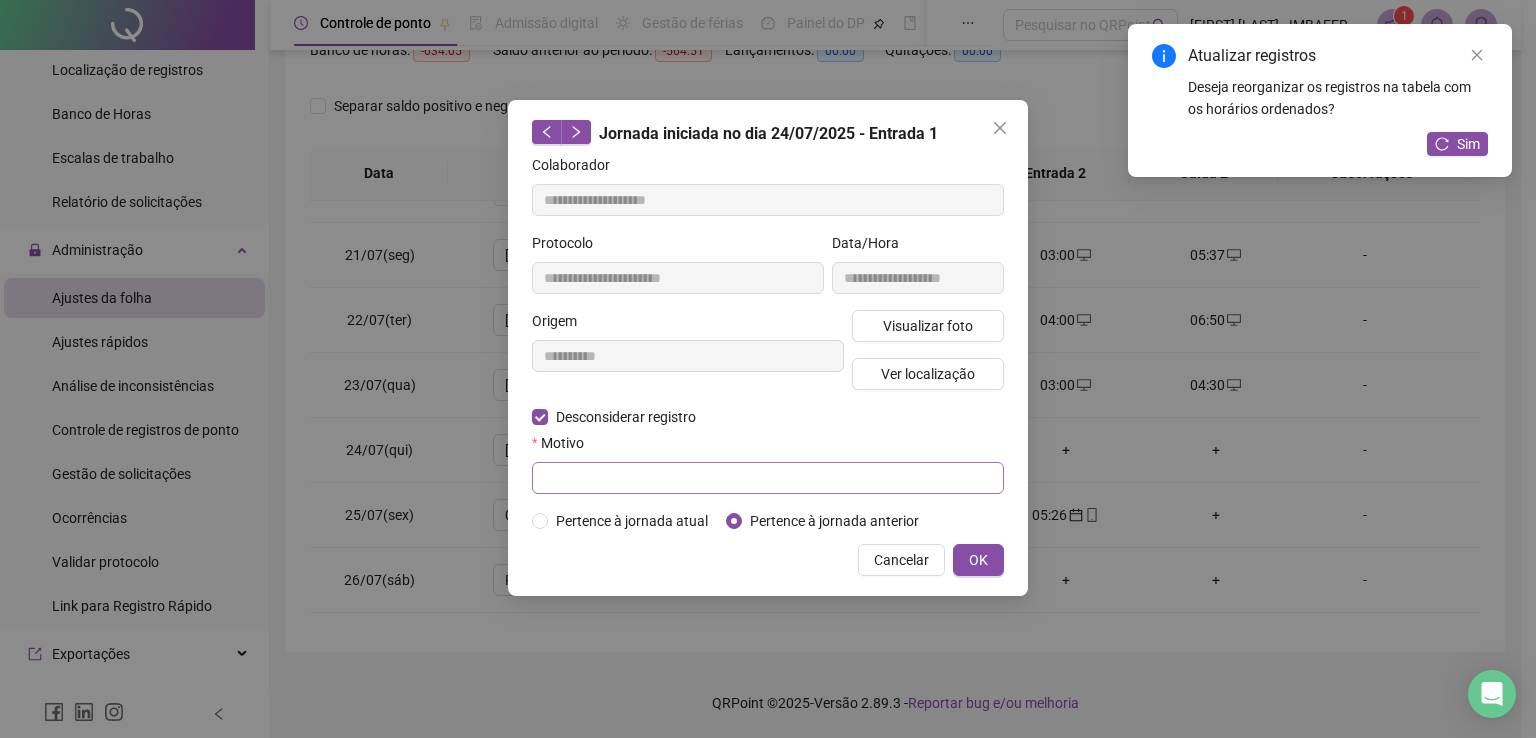 drag, startPoint x: 802, startPoint y: 459, endPoint x: 828, endPoint y: 473, distance: 29.529646 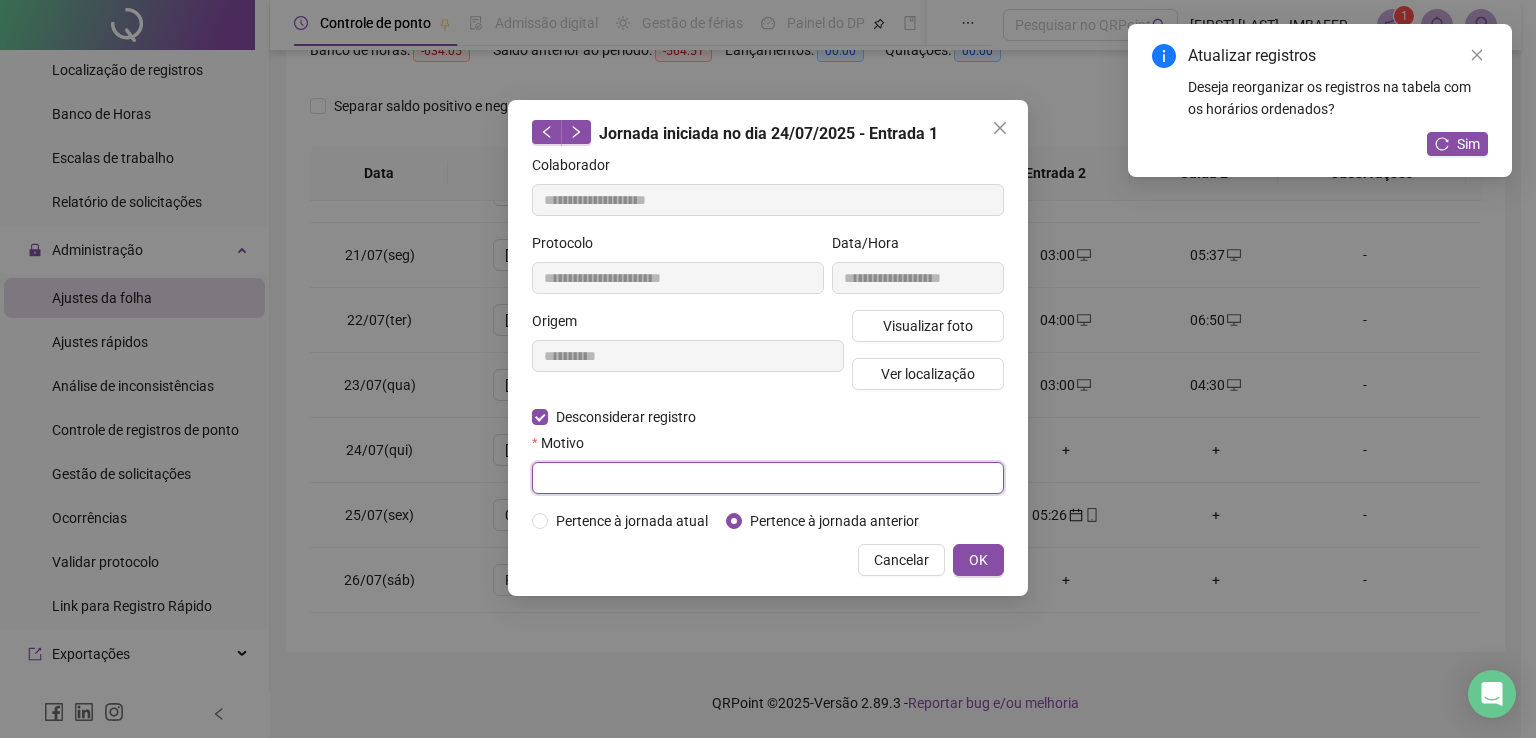 click at bounding box center [768, 478] 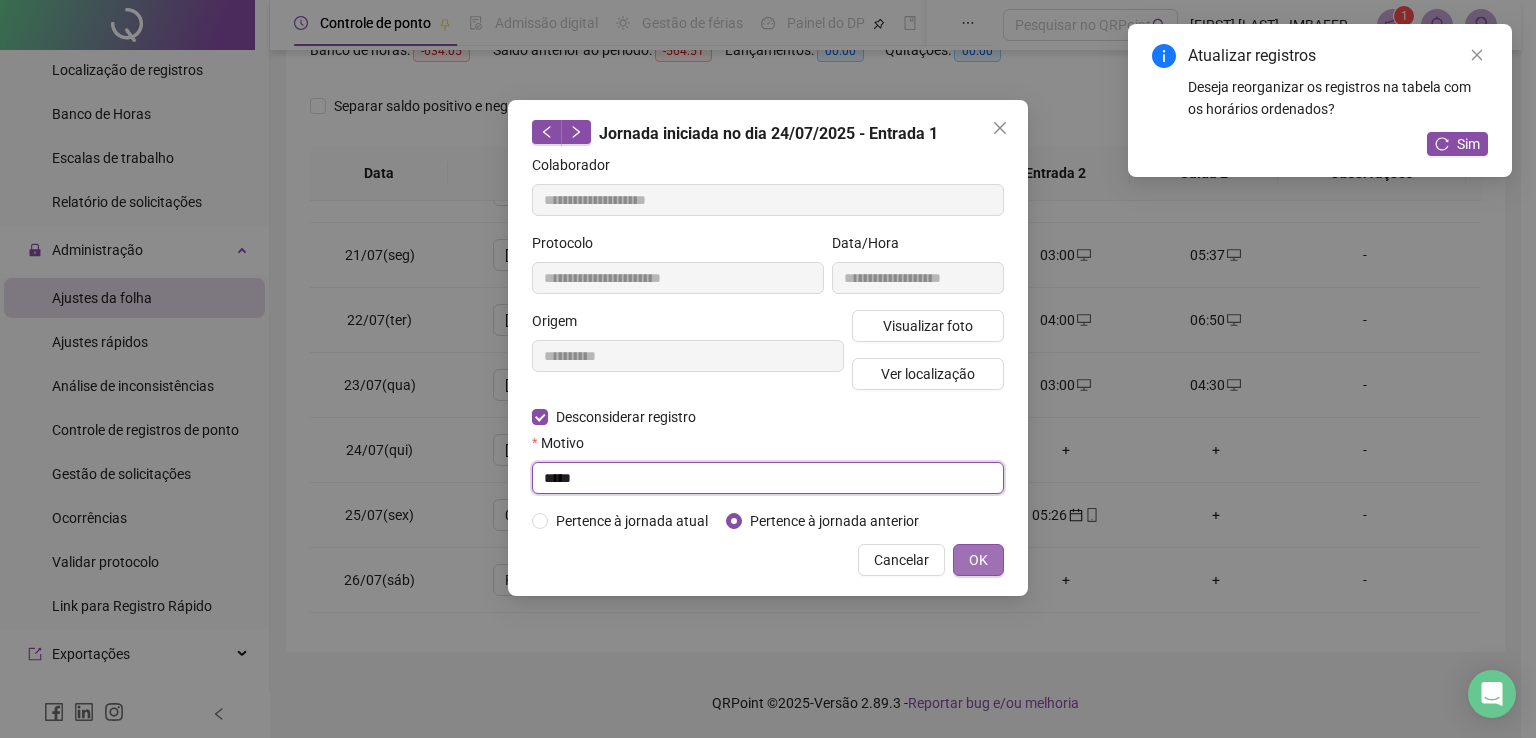 type on "*****" 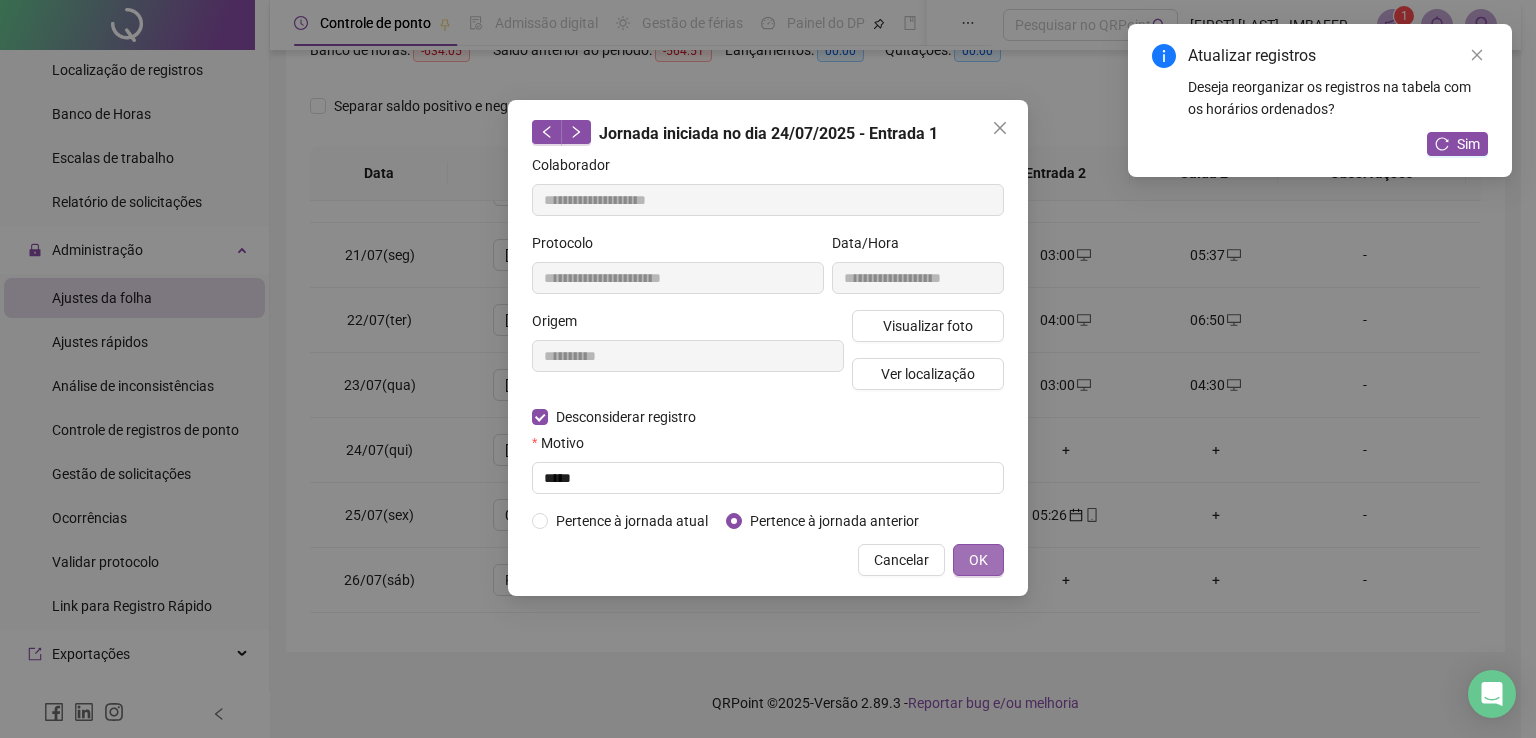 click on "OK" at bounding box center (978, 560) 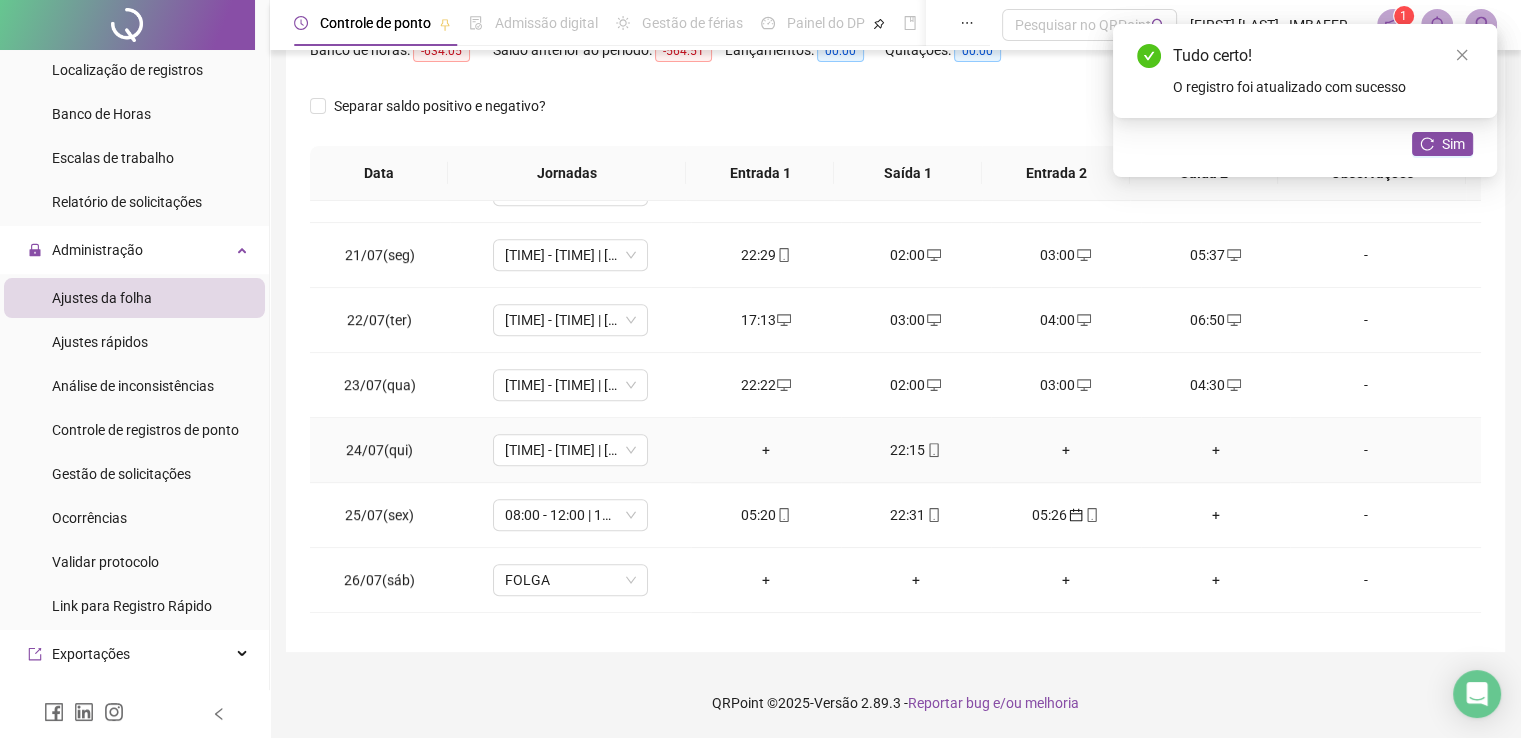 click on "+" at bounding box center (766, 450) 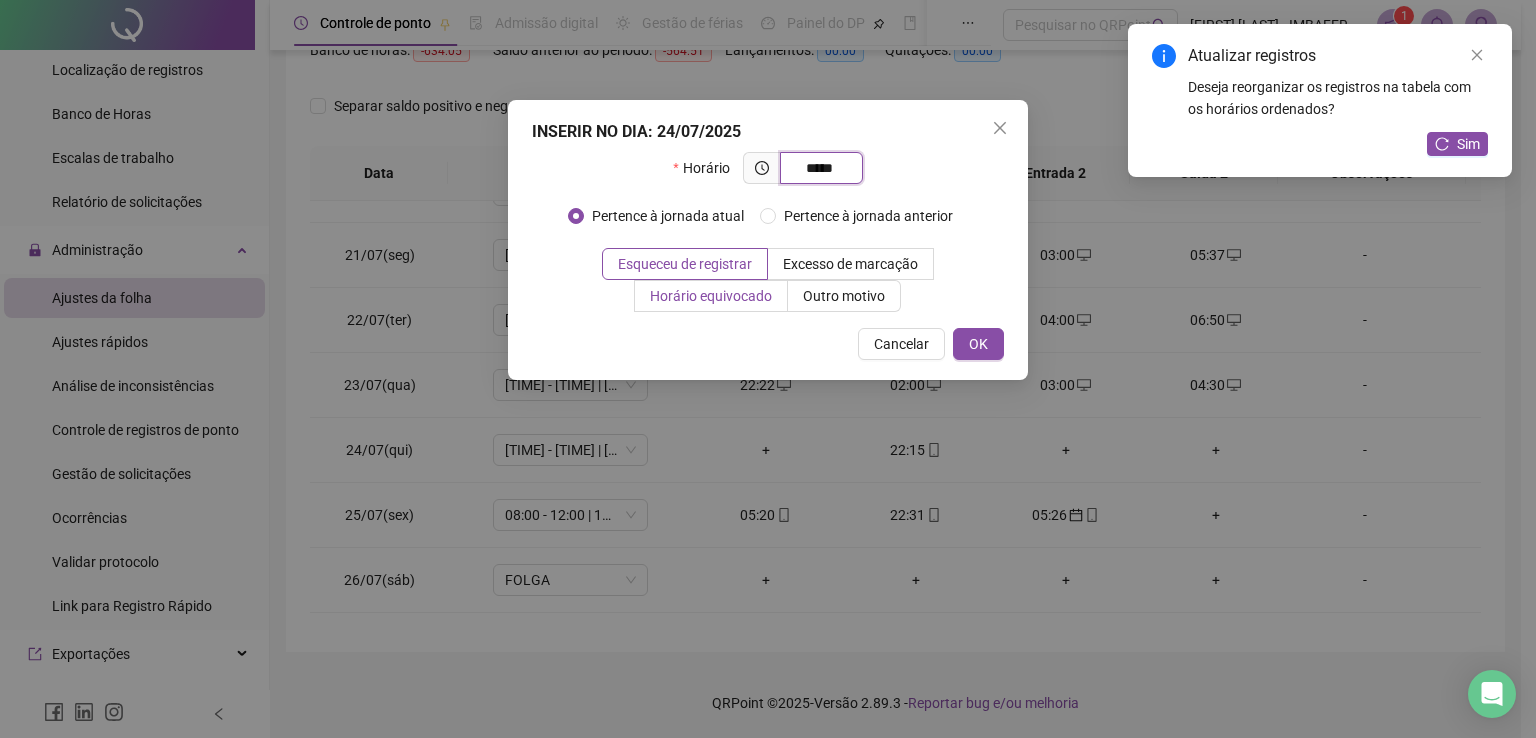type on "*****" 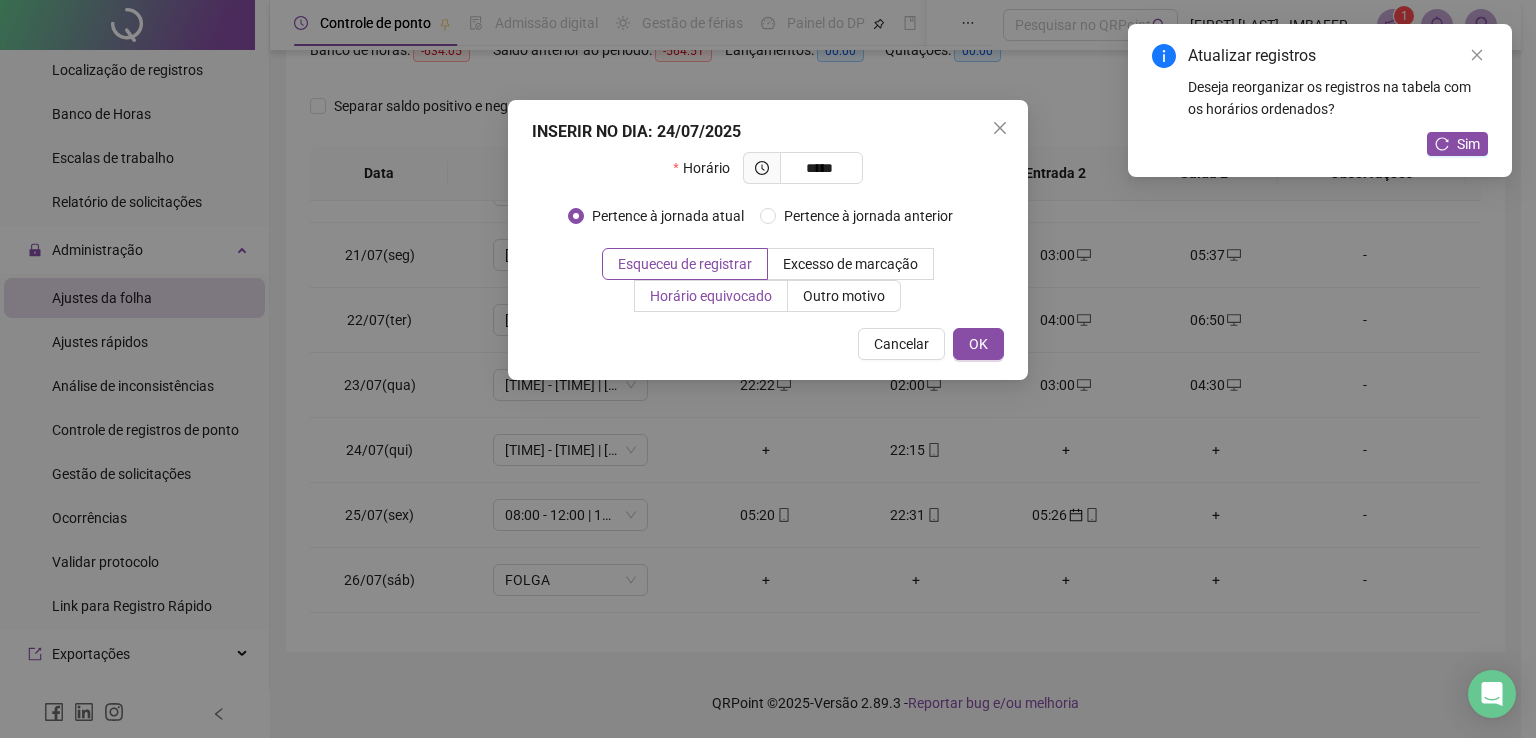 click on "Horário equivocado" at bounding box center [711, 296] 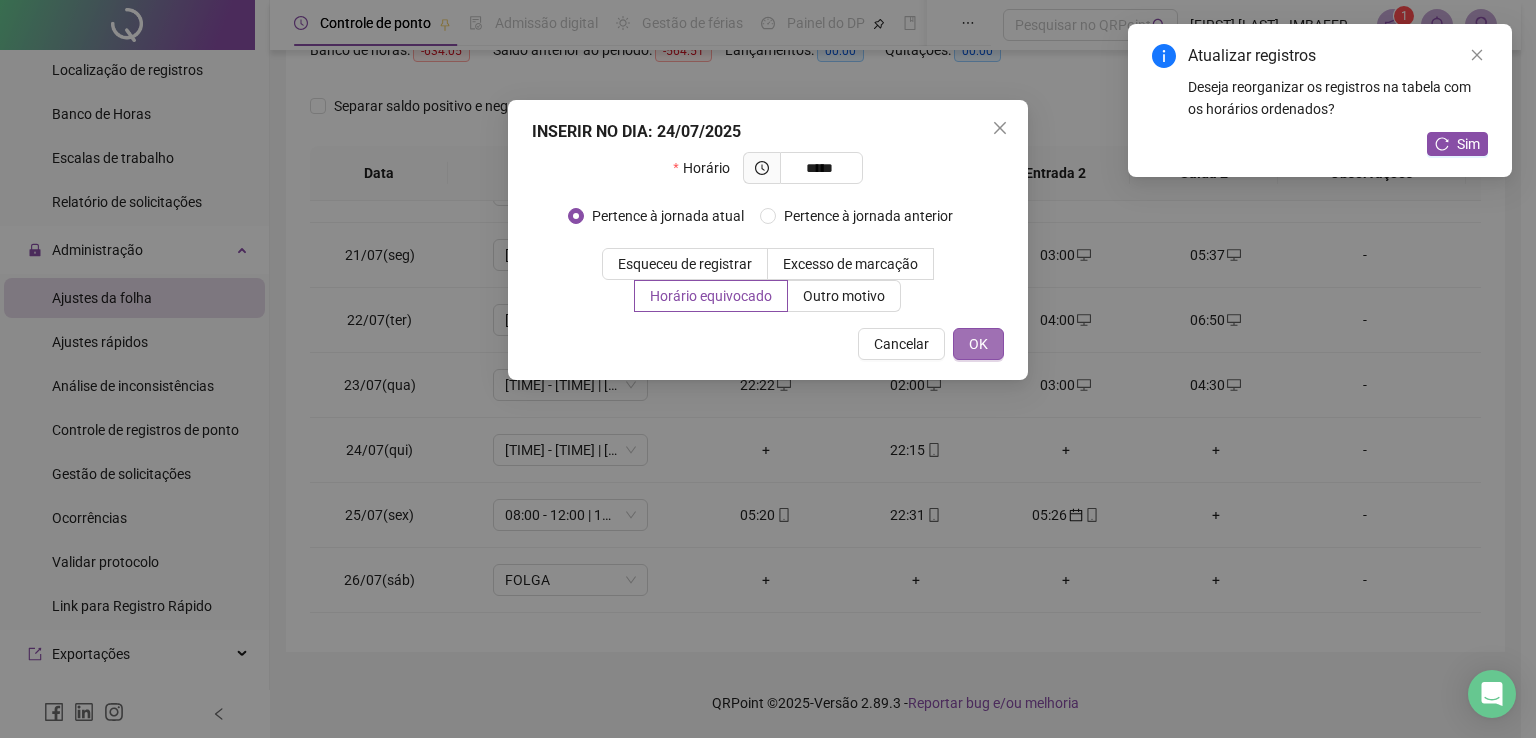 click on "OK" at bounding box center [978, 344] 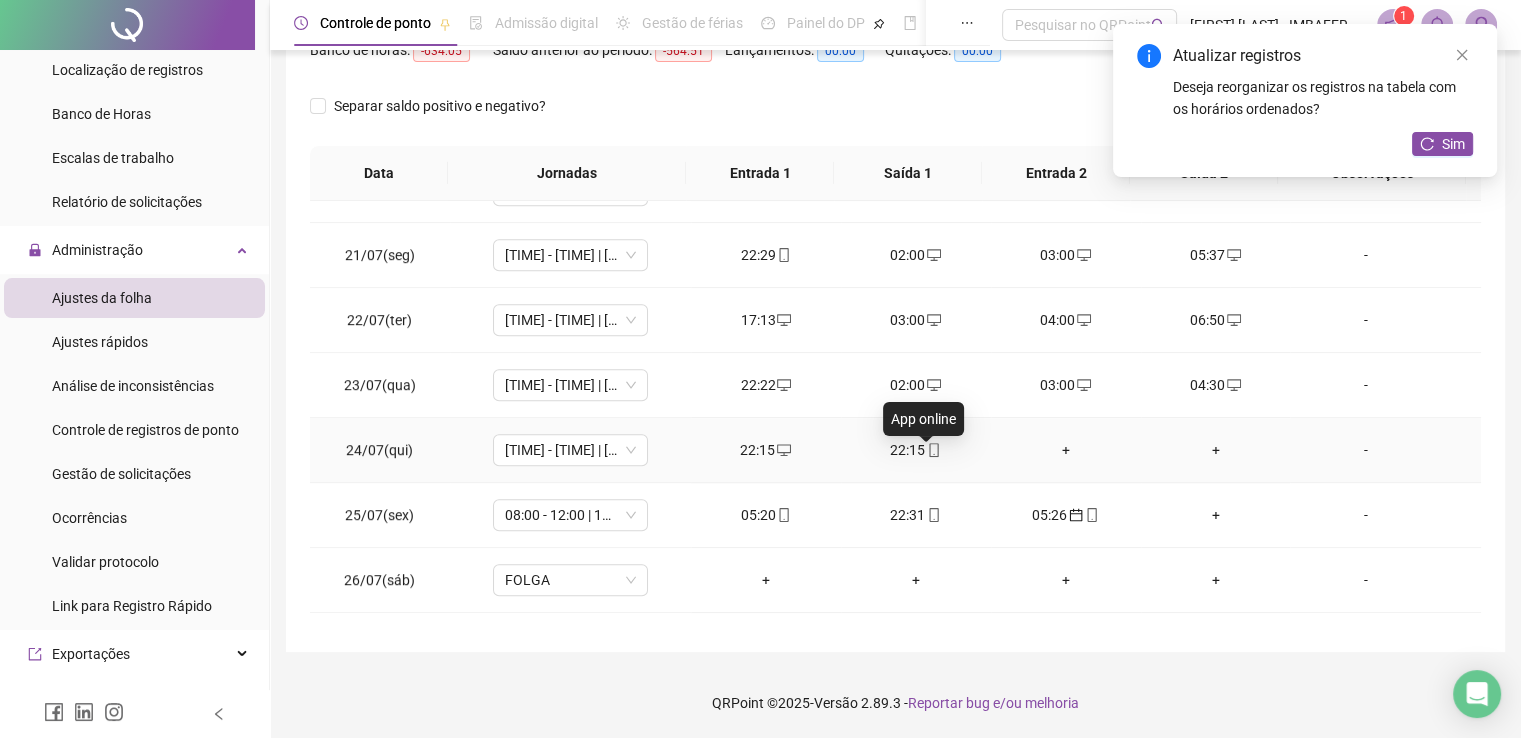 click 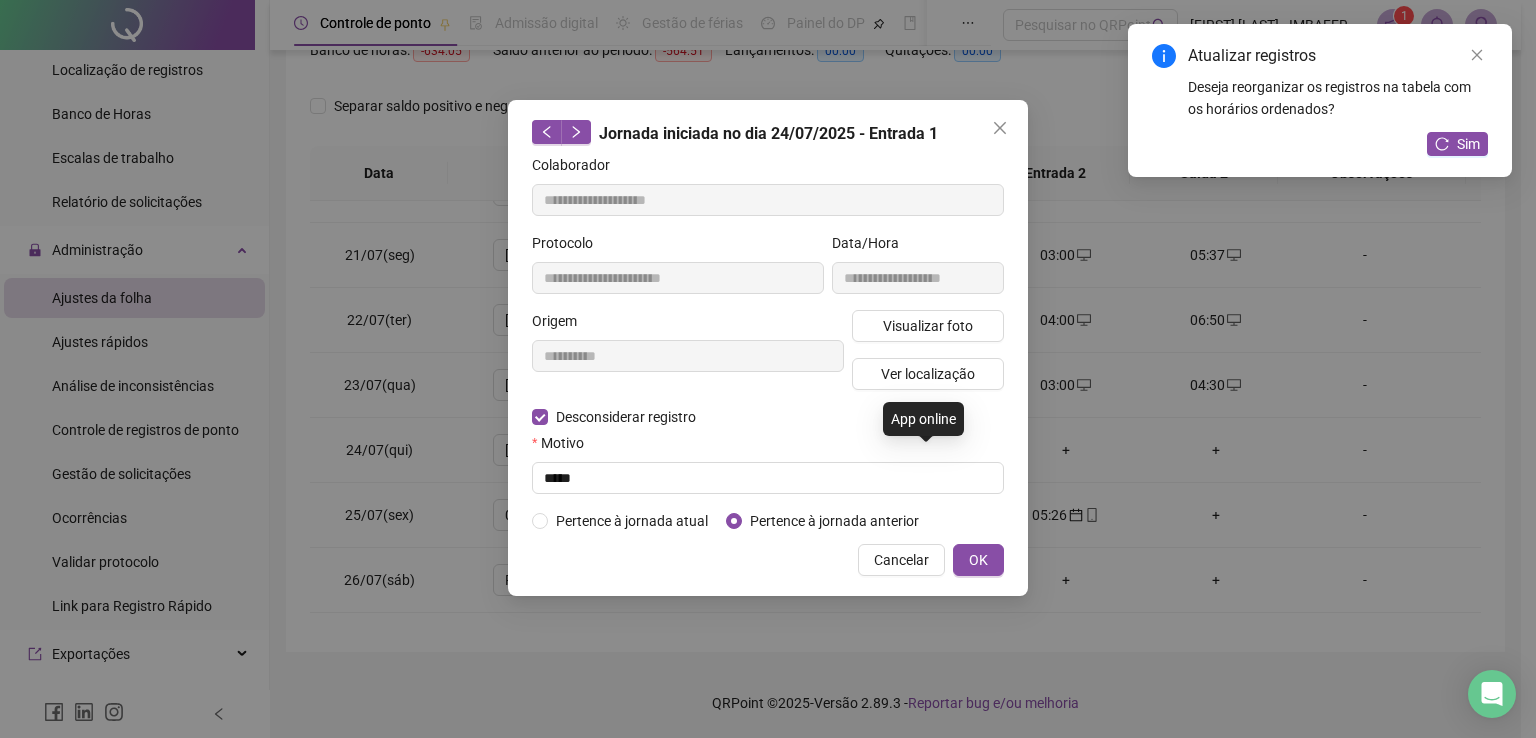 type on "**********" 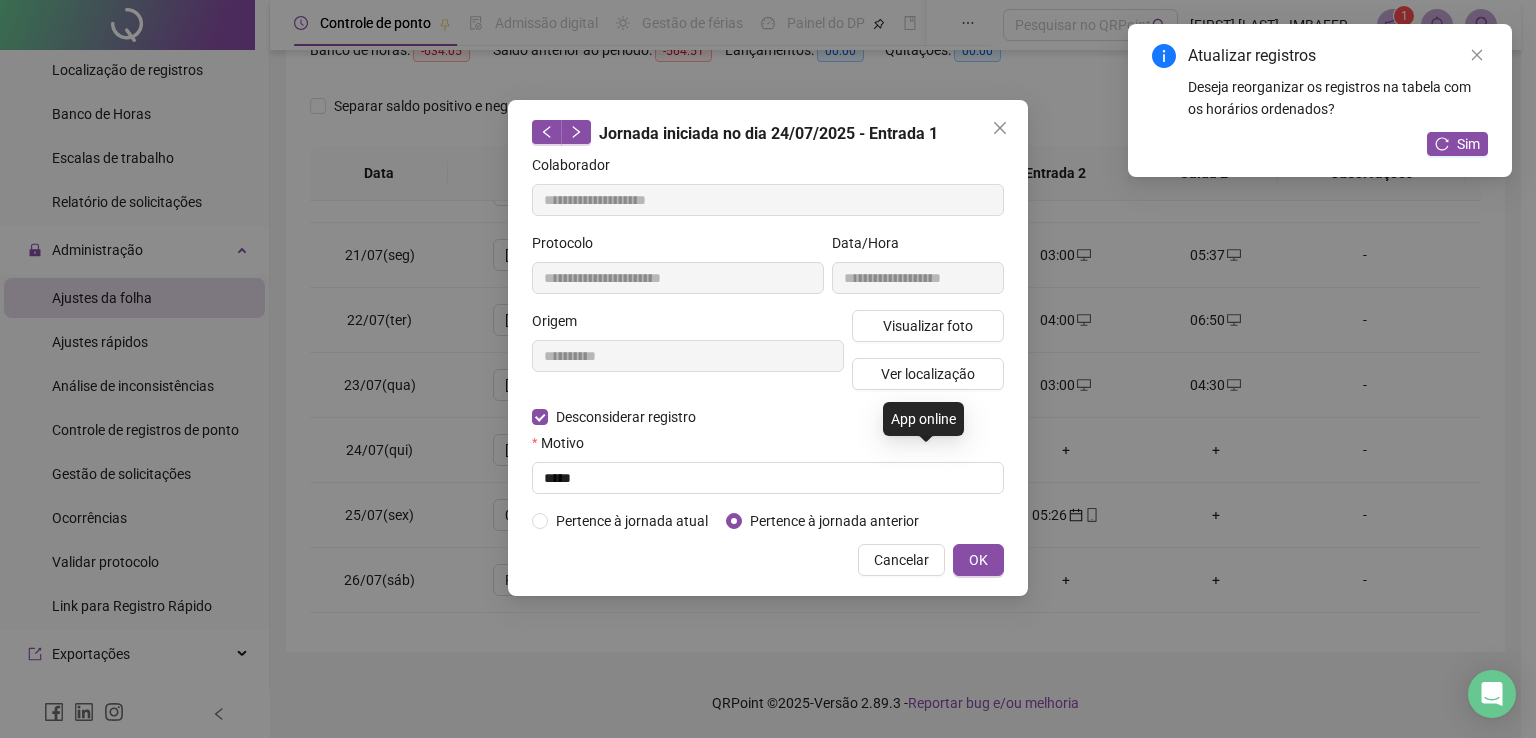 type on "**********" 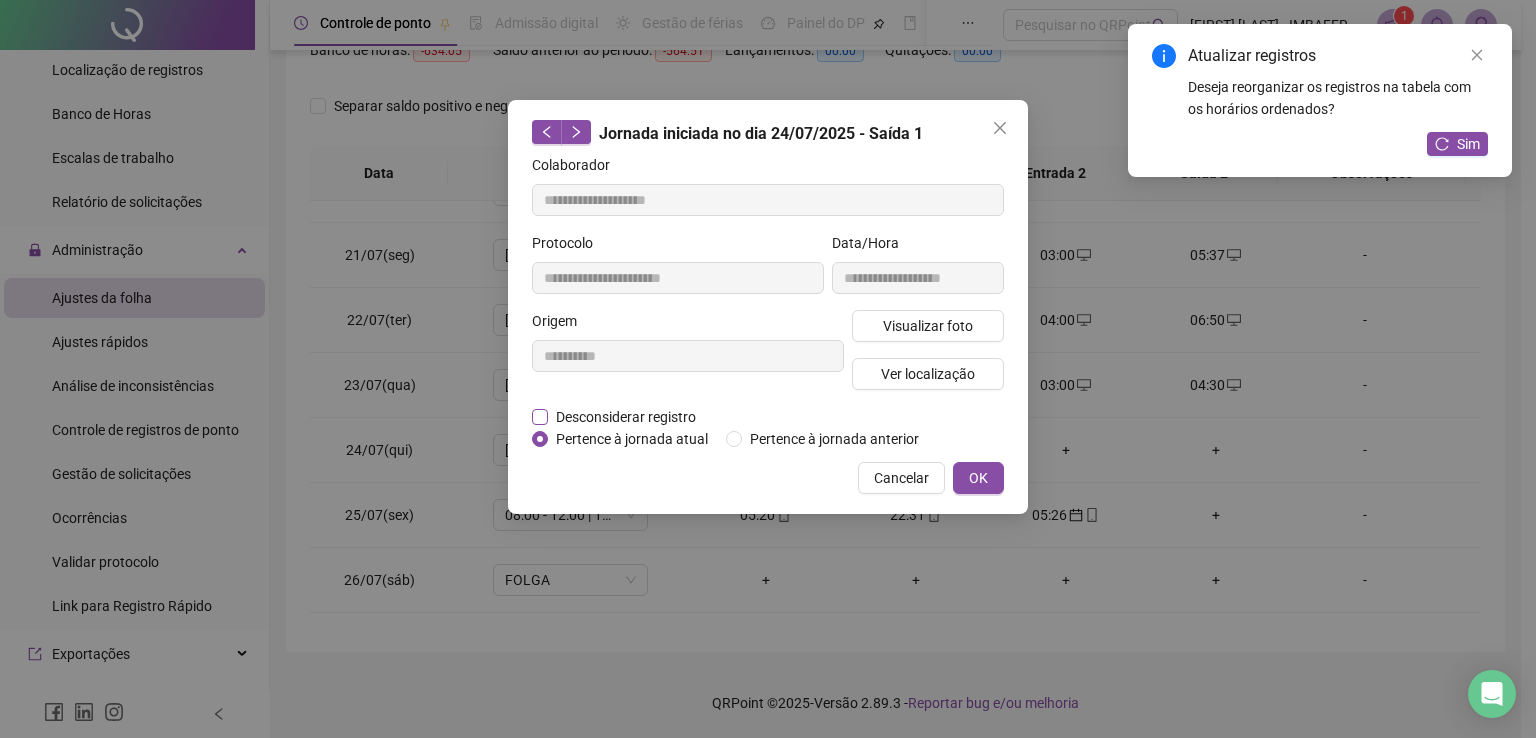 click on "Desconsiderar registro" at bounding box center (626, 417) 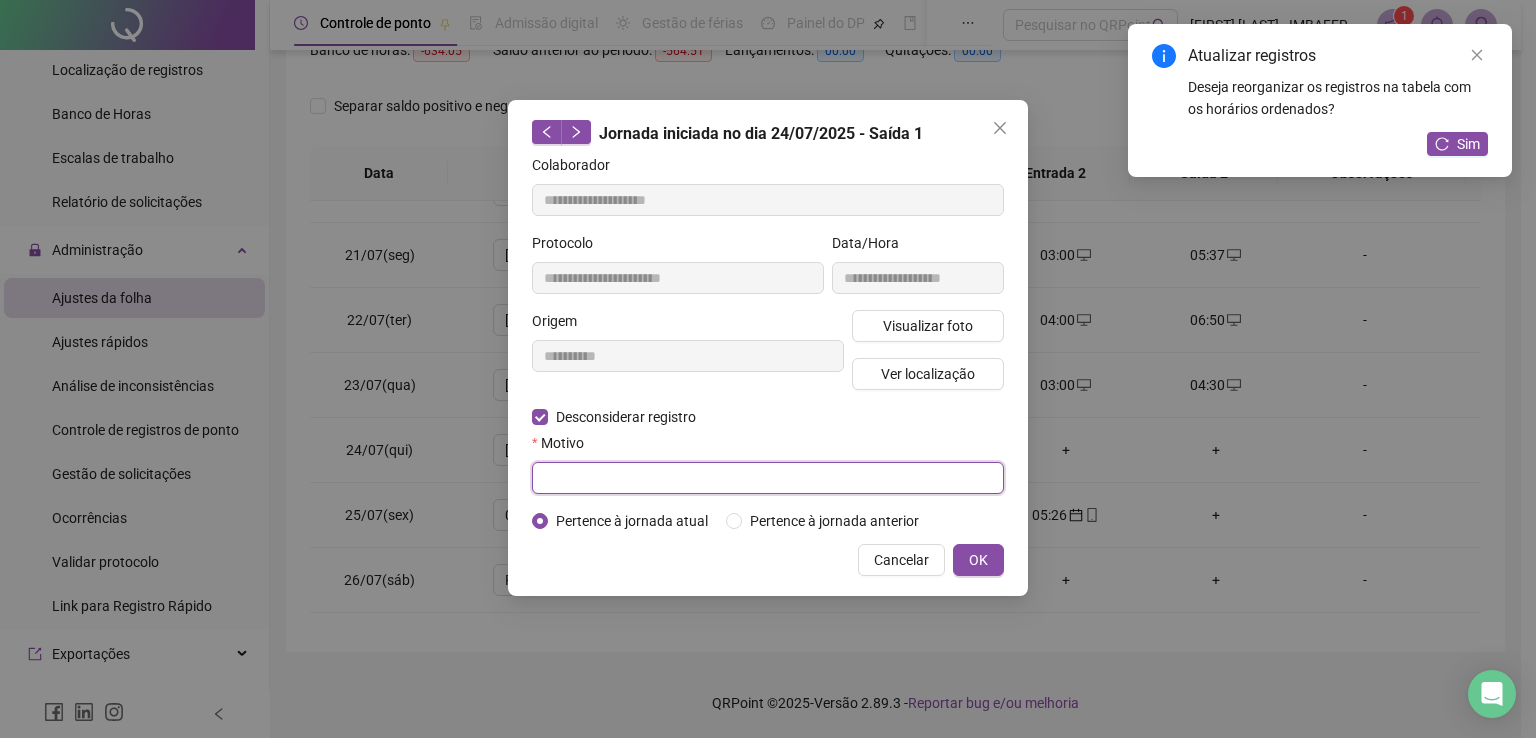click at bounding box center [768, 478] 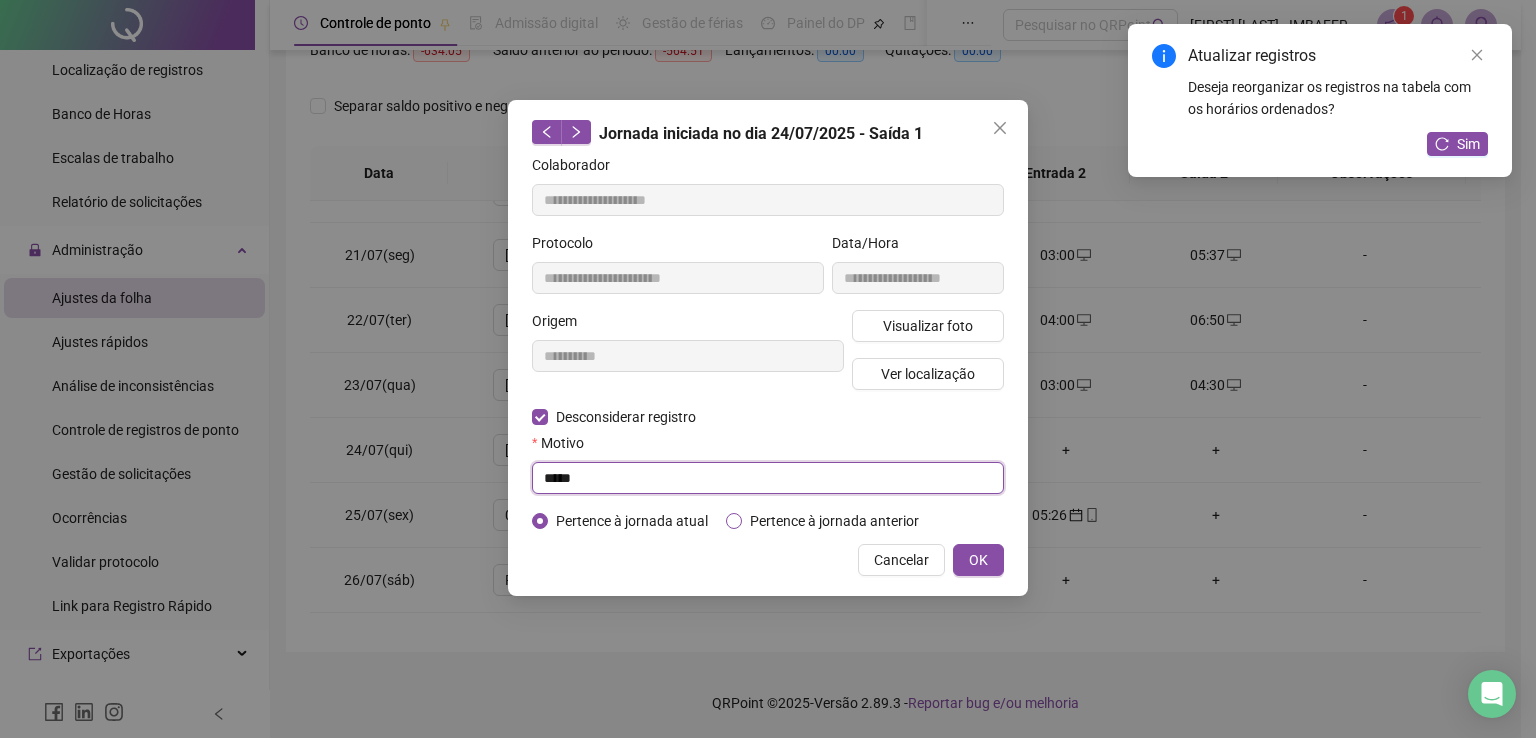 type on "*****" 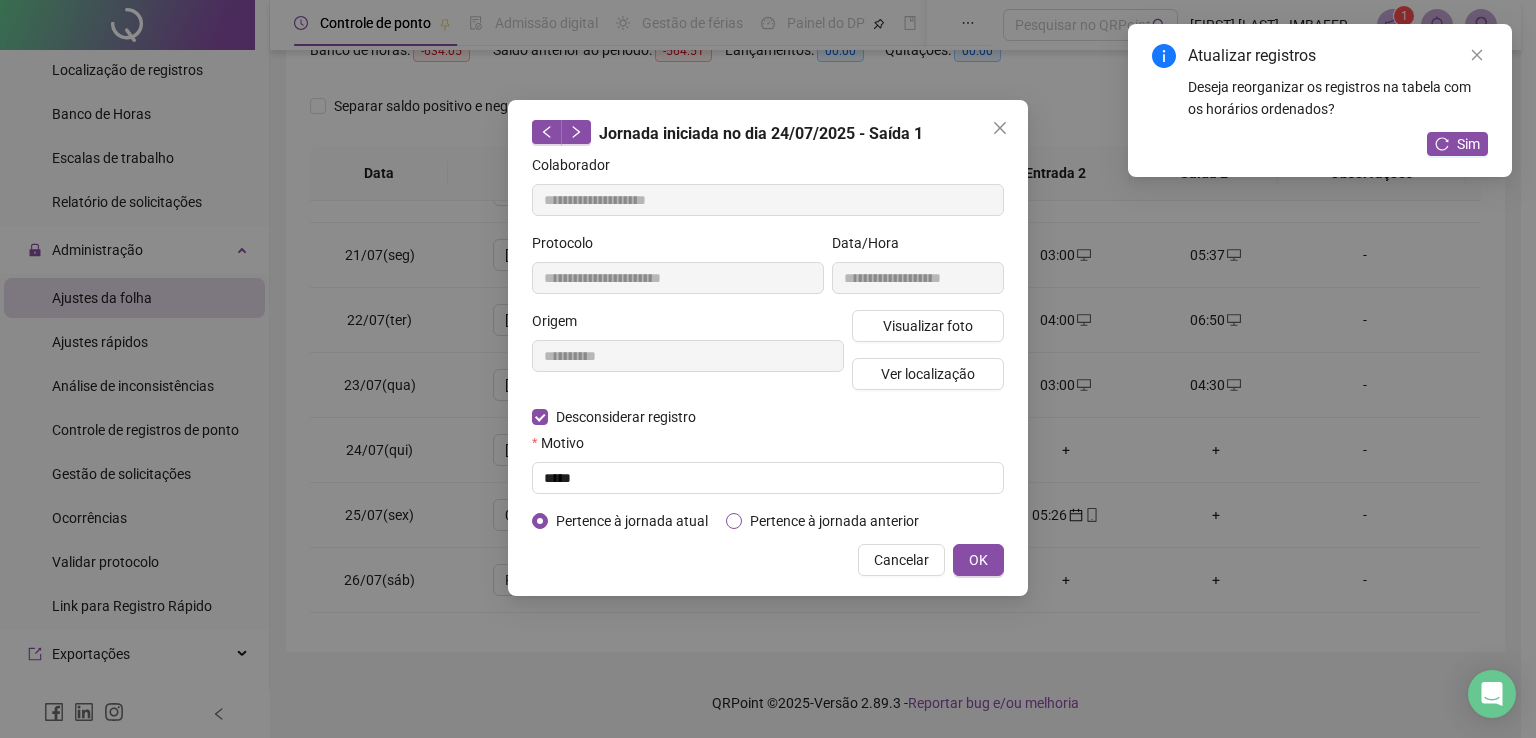 click on "Pertence à jornada anterior" at bounding box center (834, 521) 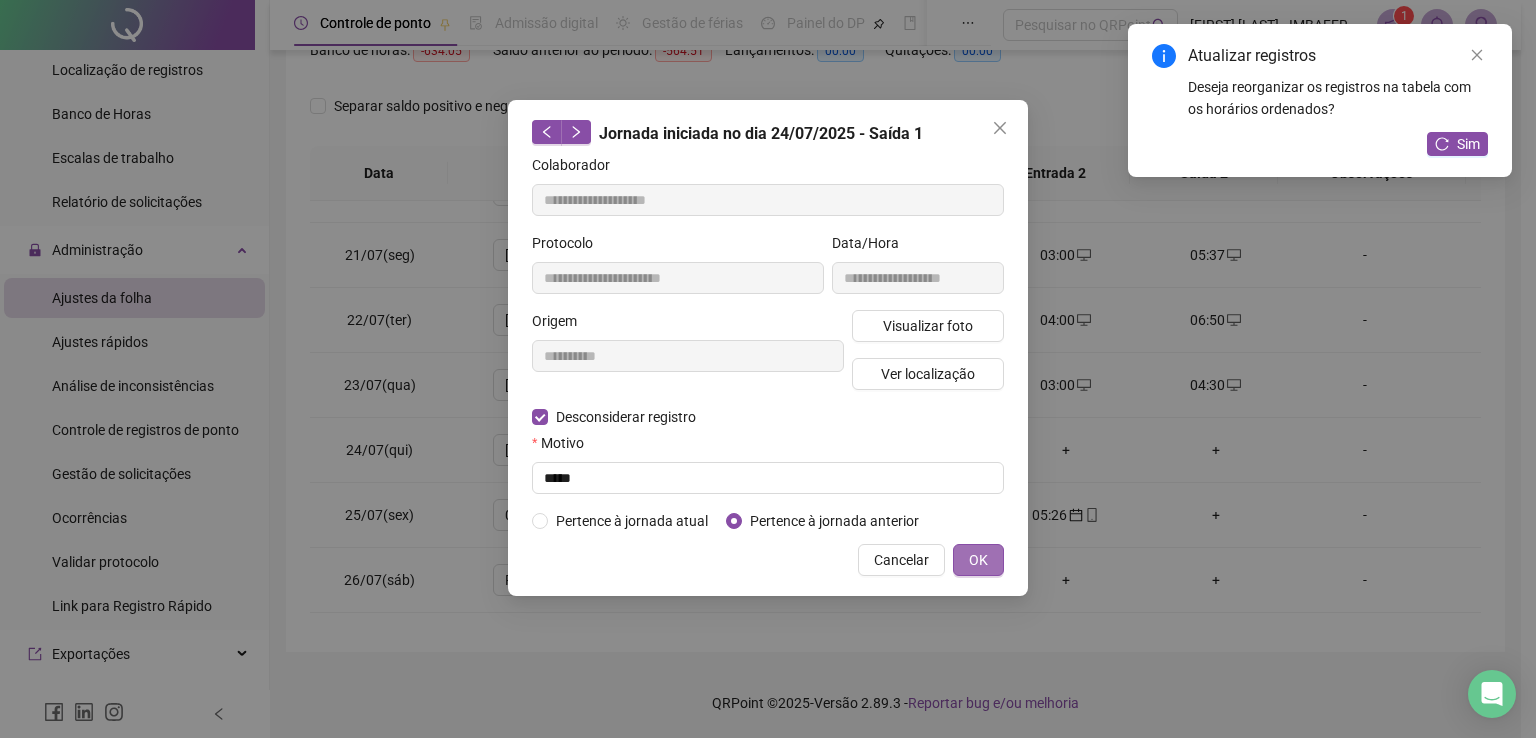 click on "OK" at bounding box center (978, 560) 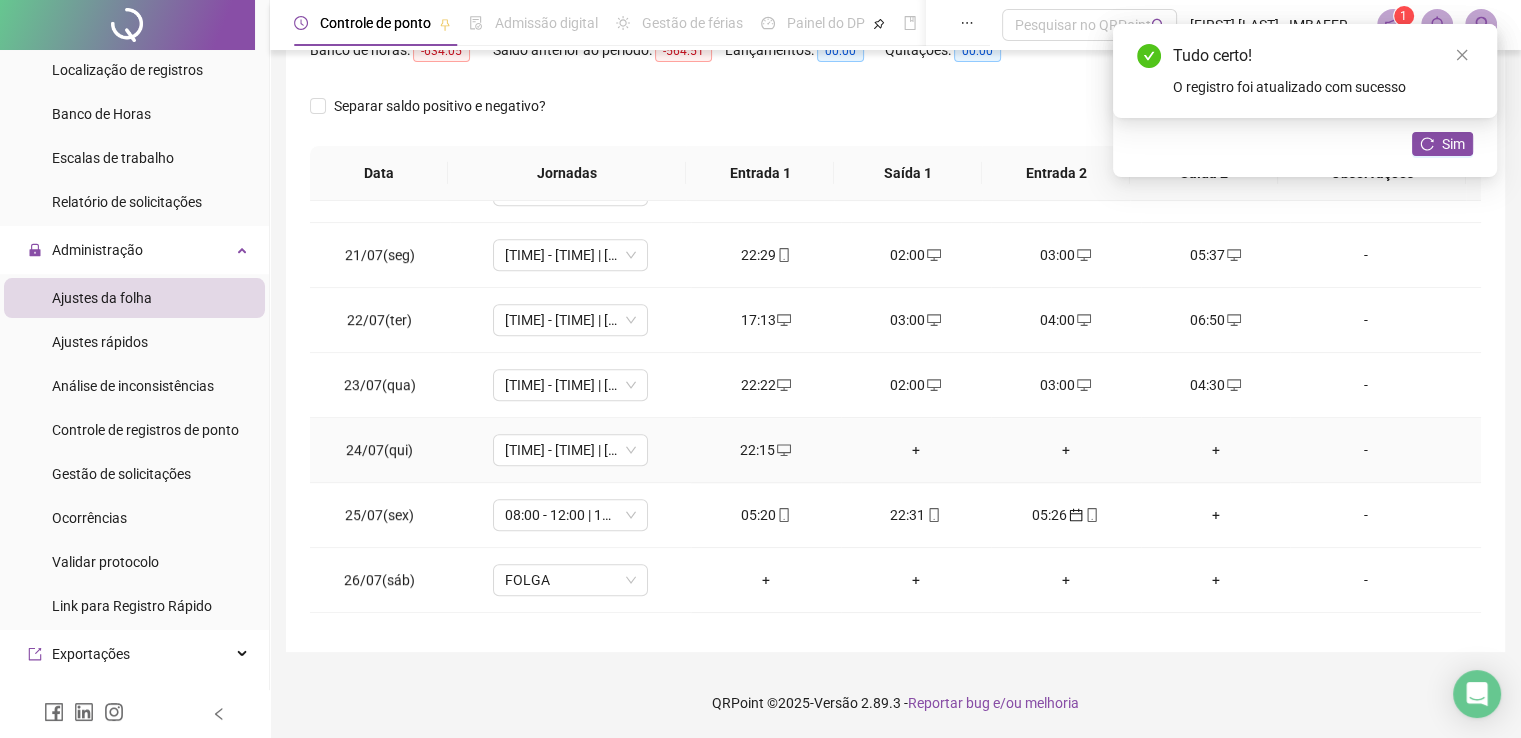 click on "+" at bounding box center (916, 450) 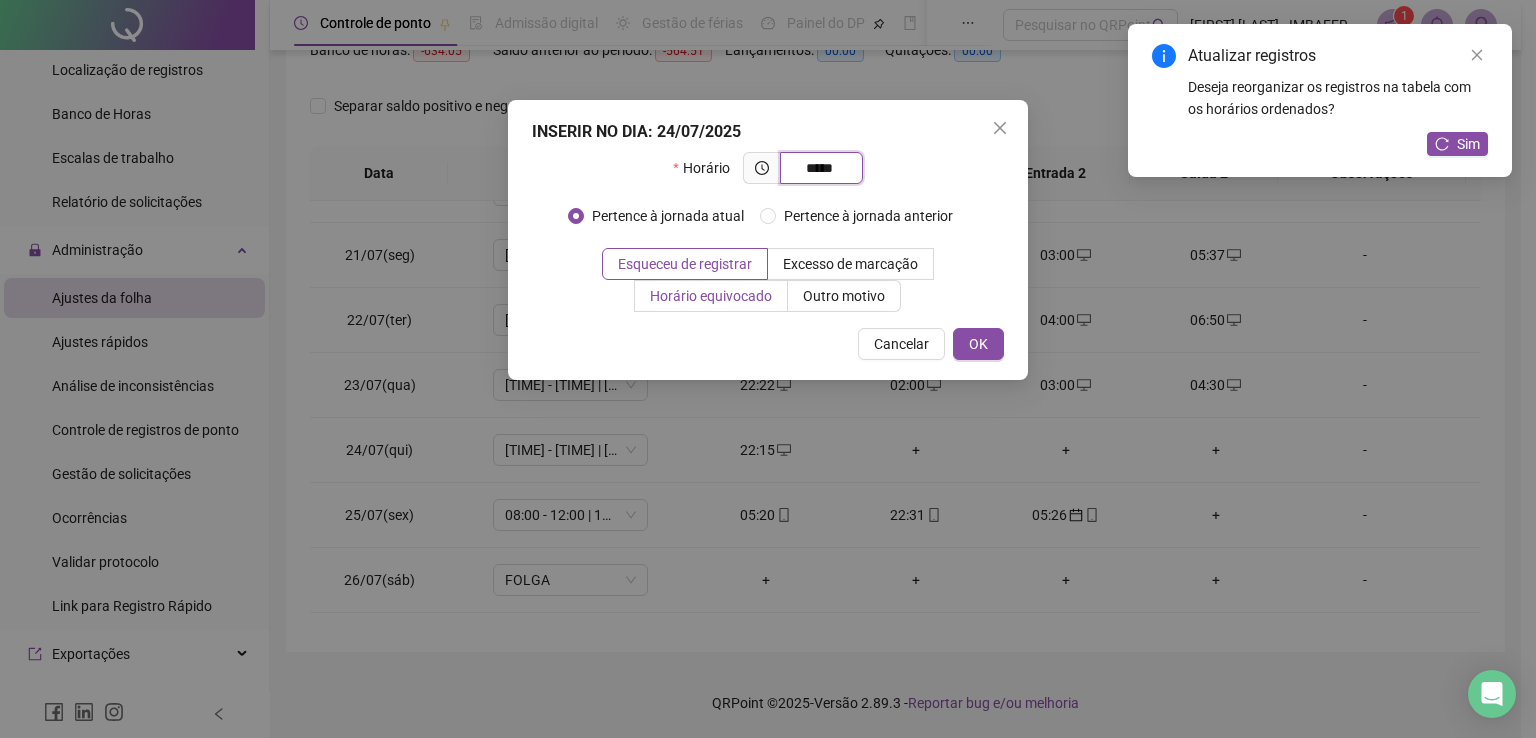 type on "*****" 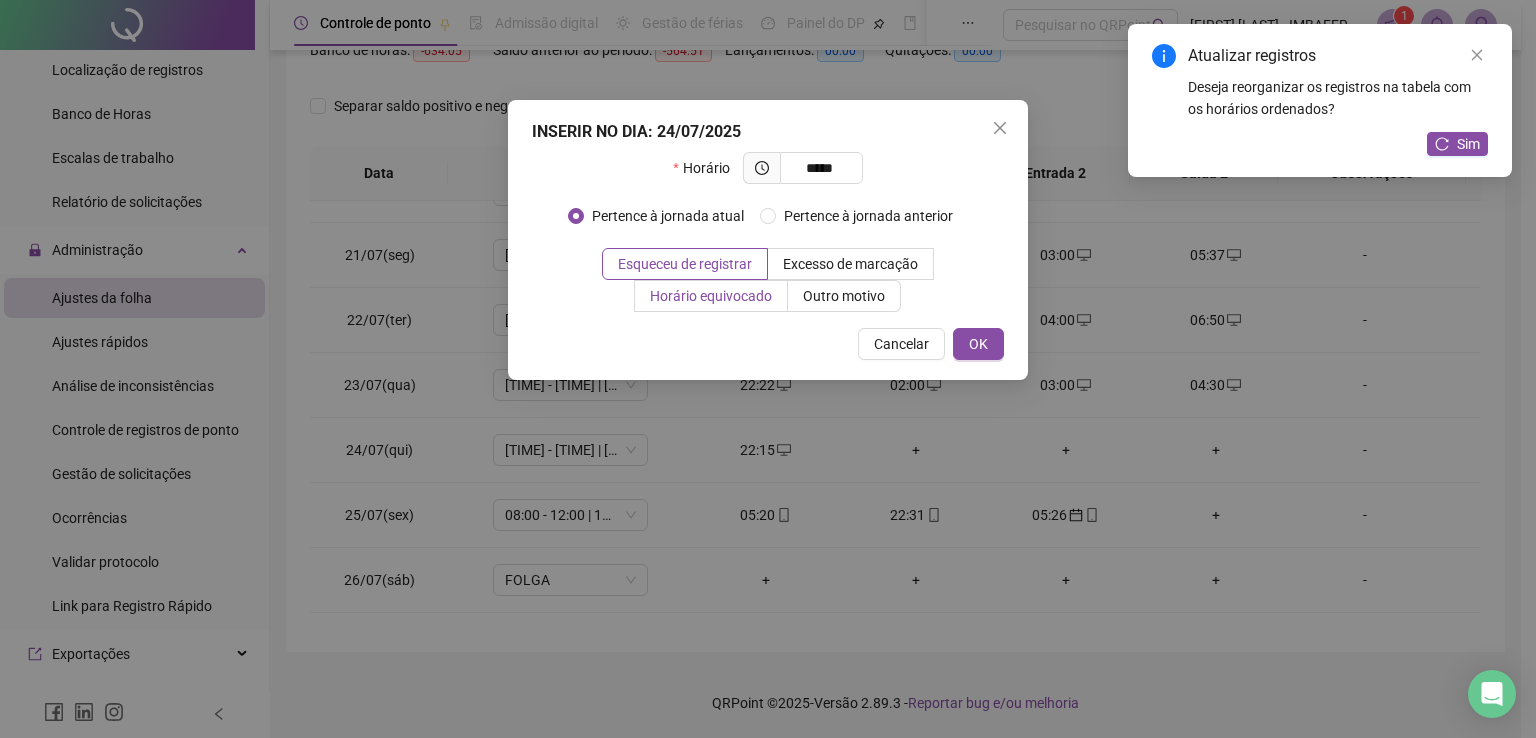 click on "Horário equivocado" at bounding box center (711, 296) 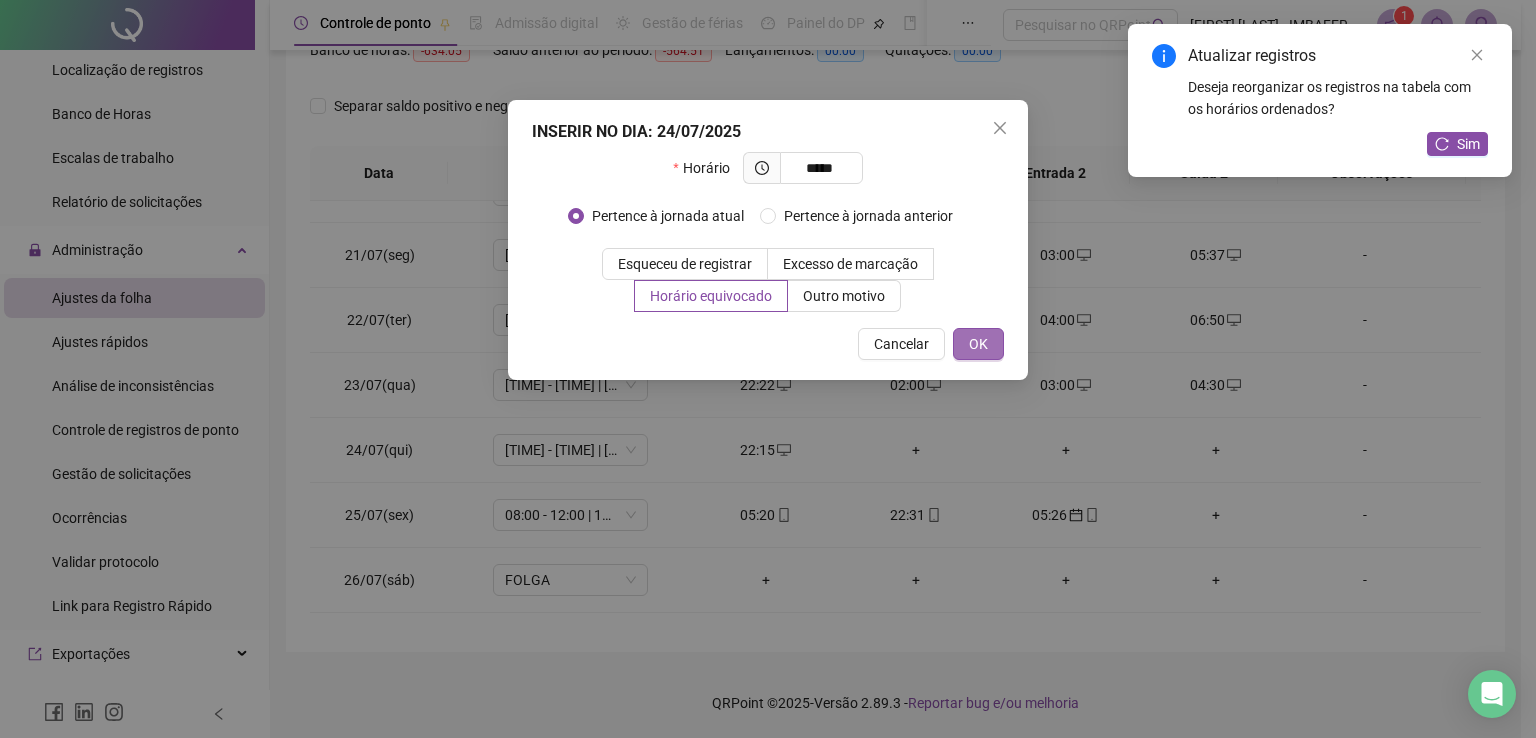 click on "OK" at bounding box center [978, 344] 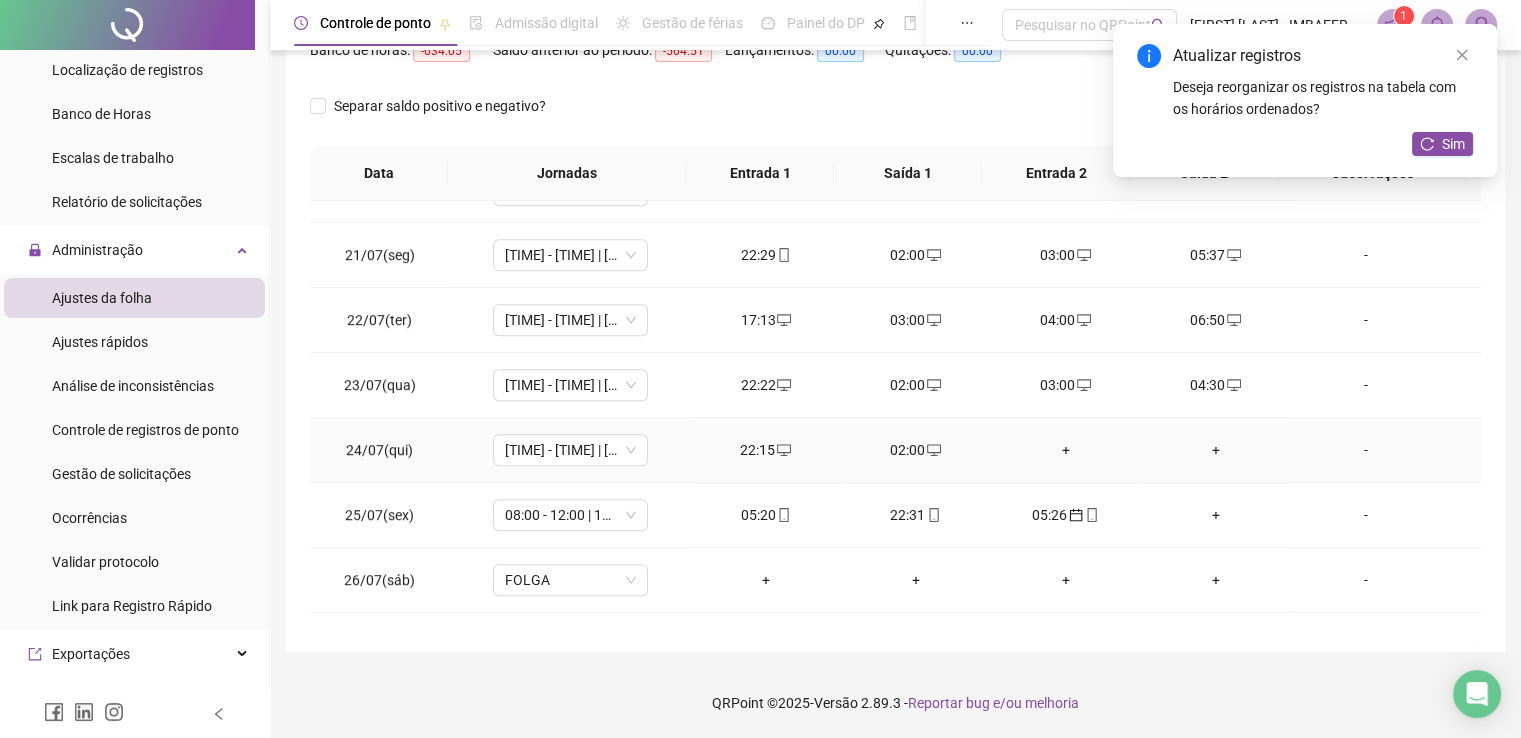 click on "+" at bounding box center [1066, 450] 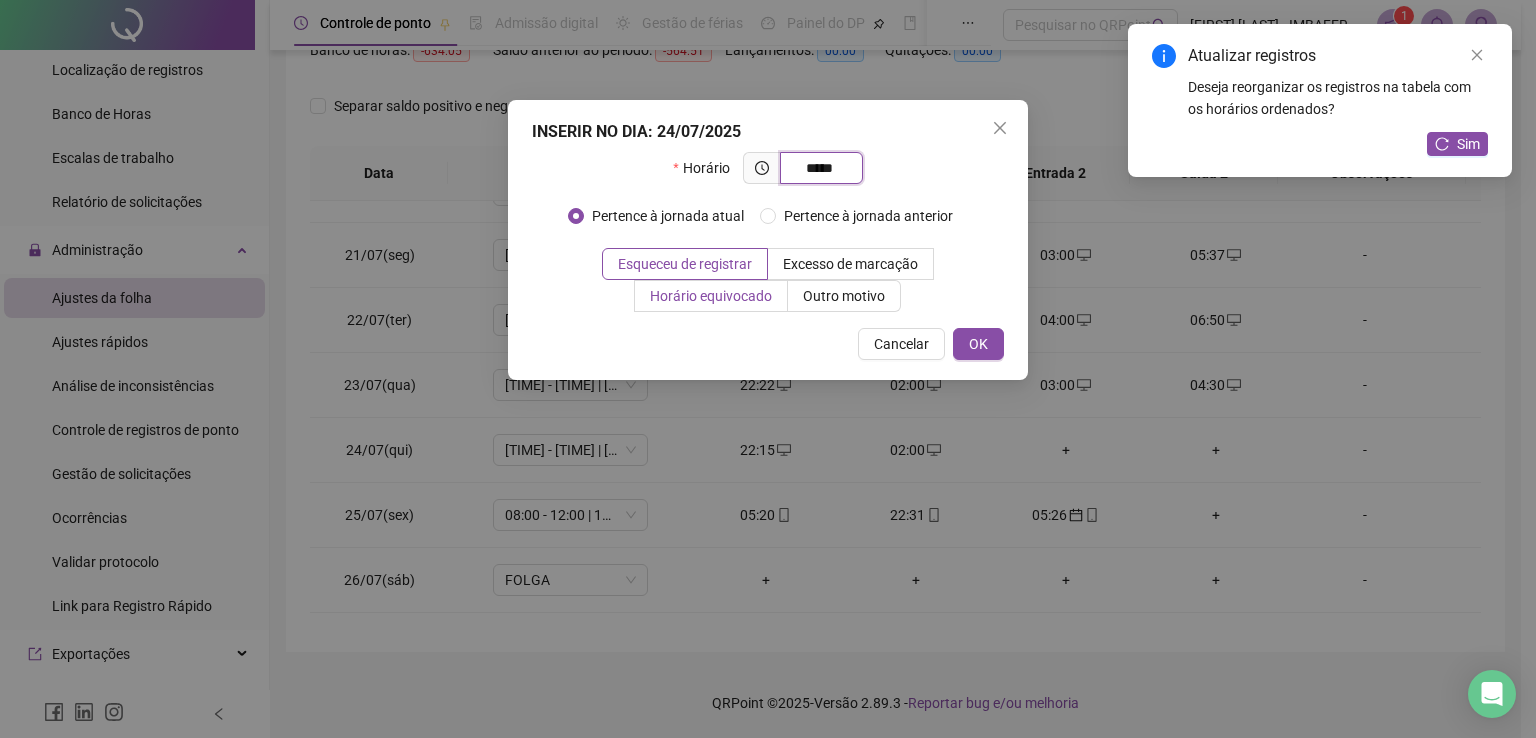 type on "*****" 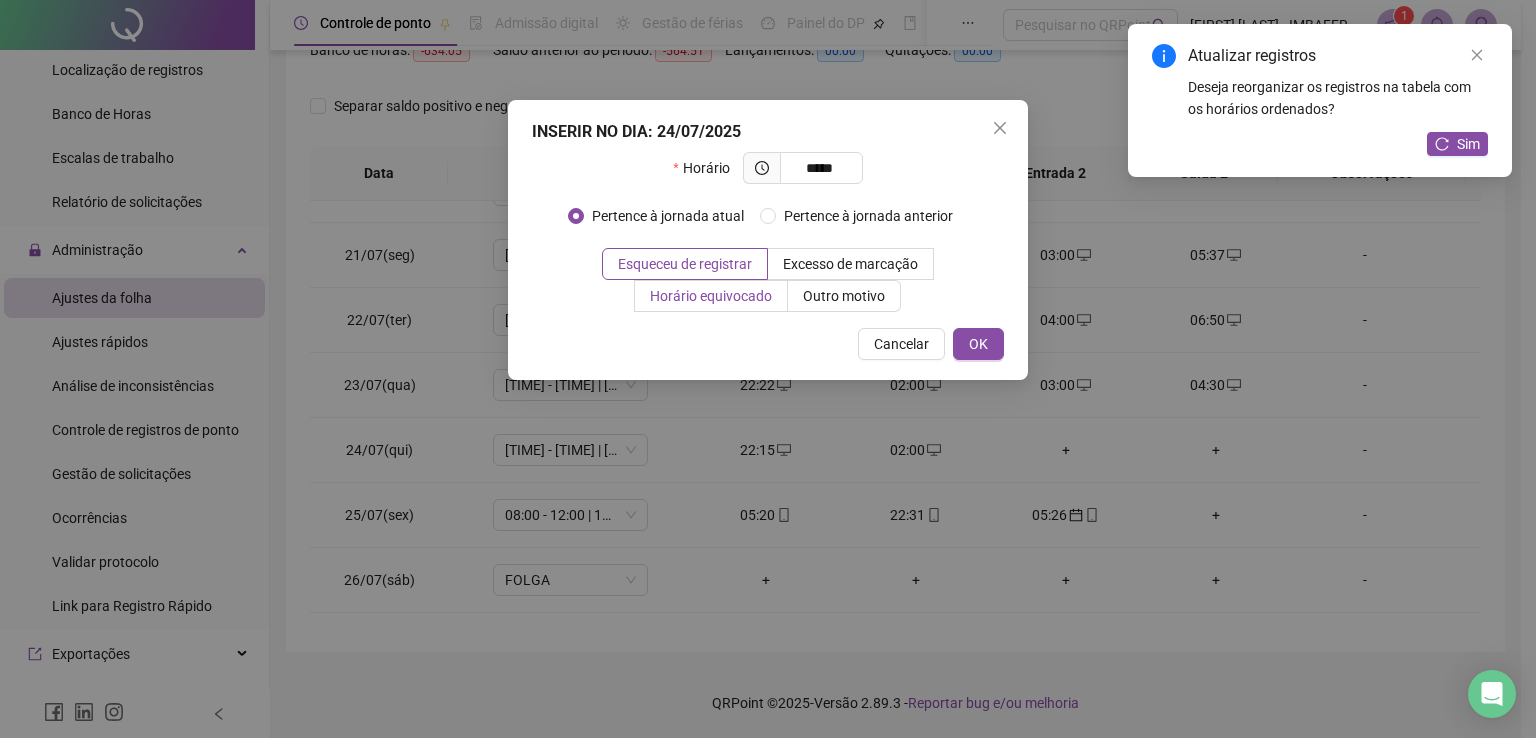 click on "Horário equivocado" at bounding box center [711, 296] 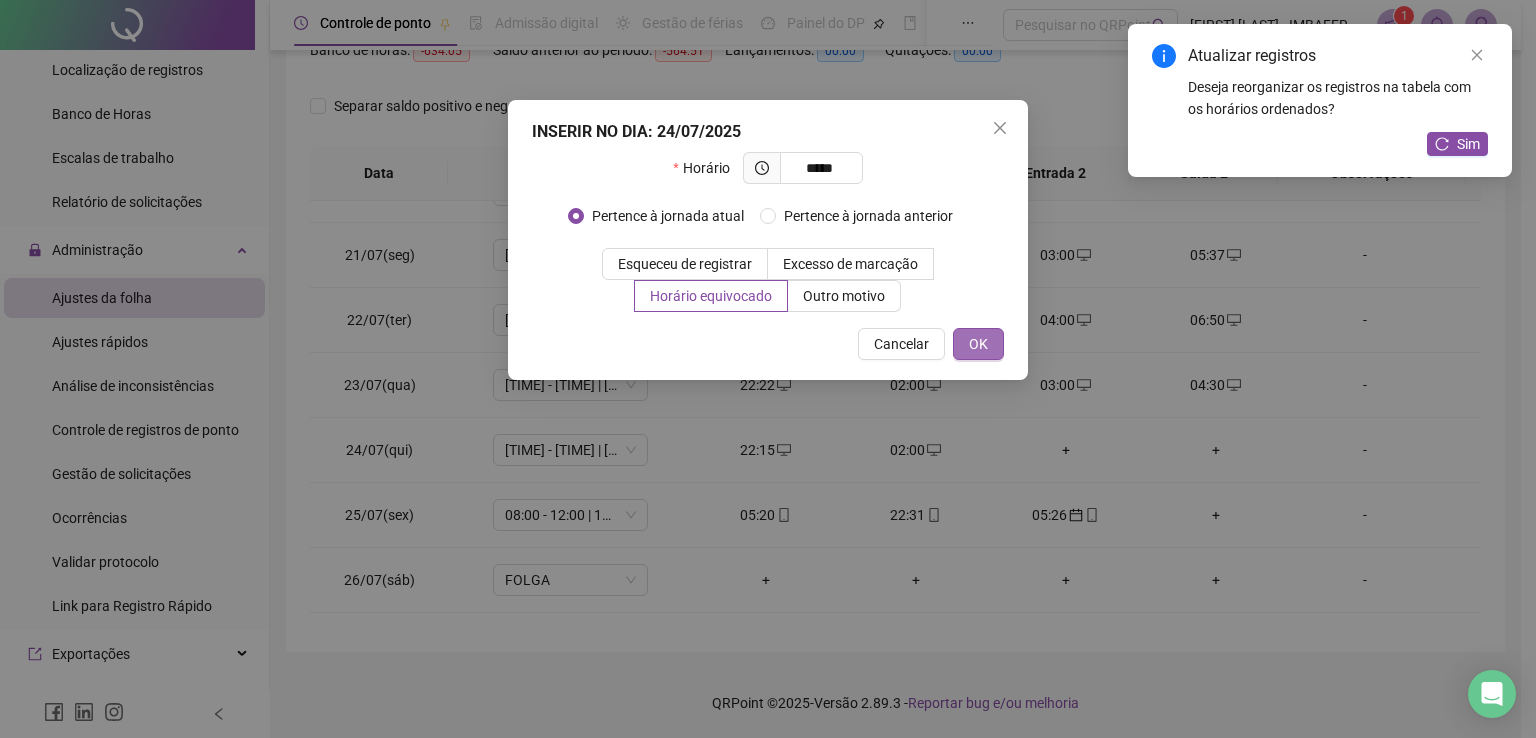 click on "OK" at bounding box center [978, 344] 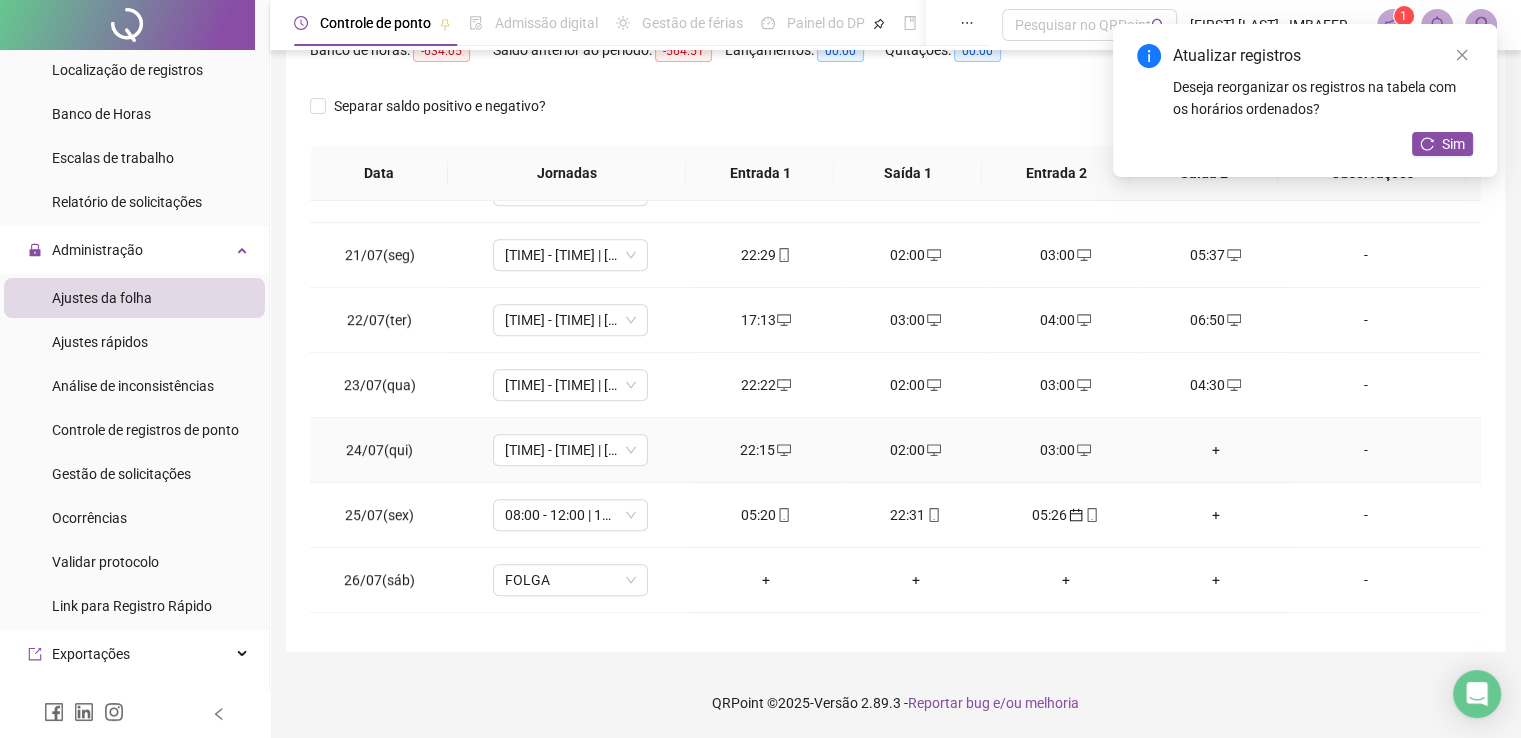 click on "+" at bounding box center (1216, 450) 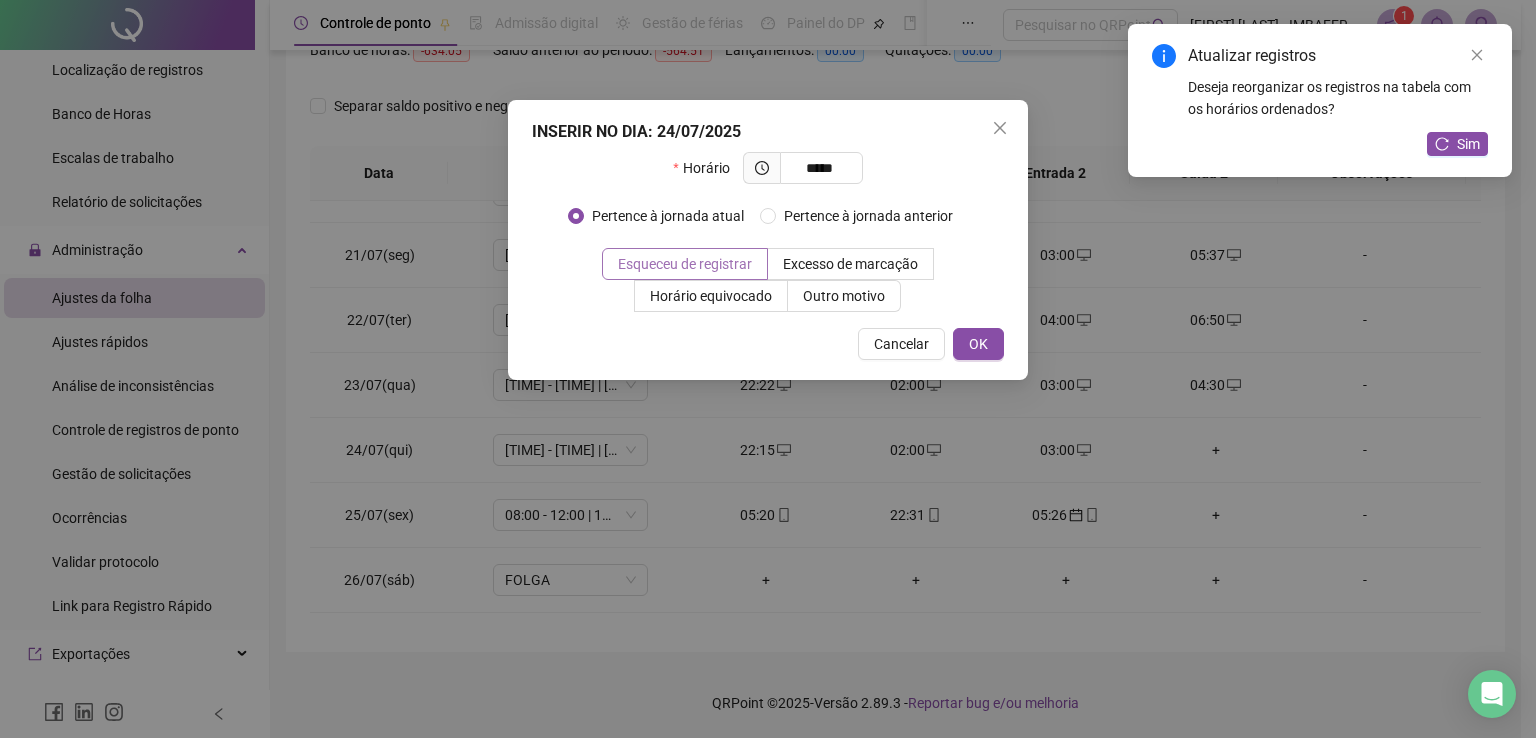type on "*****" 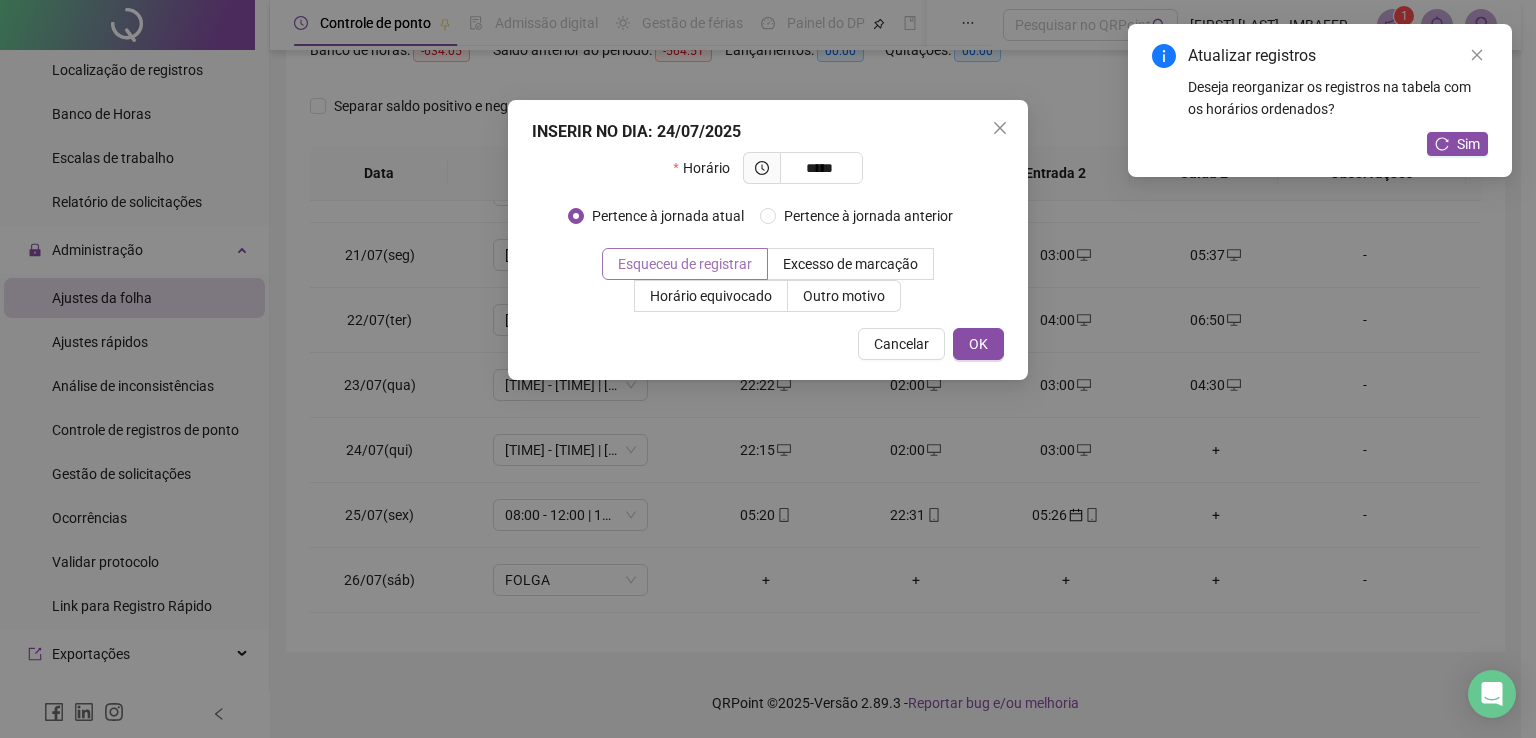 click on "Esqueceu de registrar" at bounding box center (685, 264) 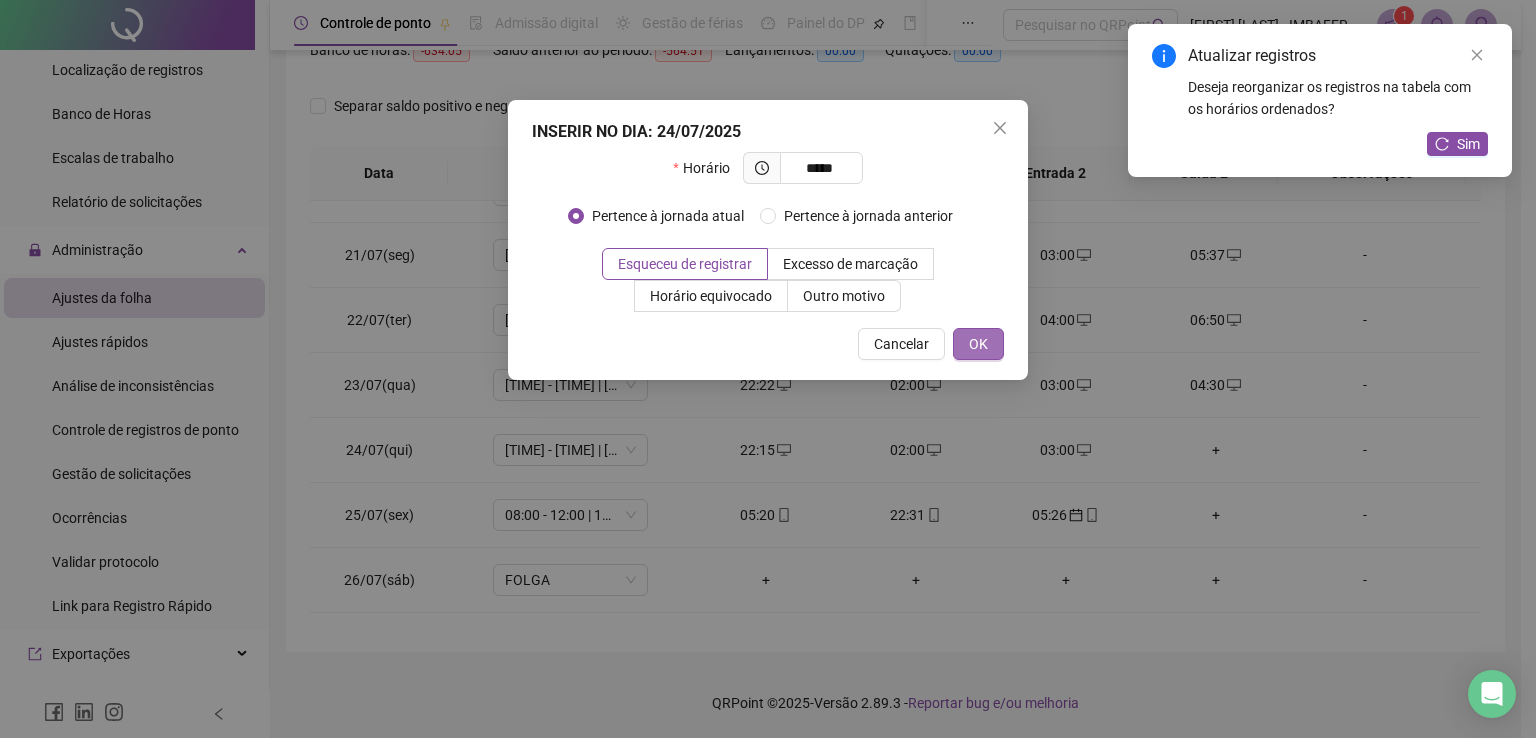 click on "OK" at bounding box center (978, 344) 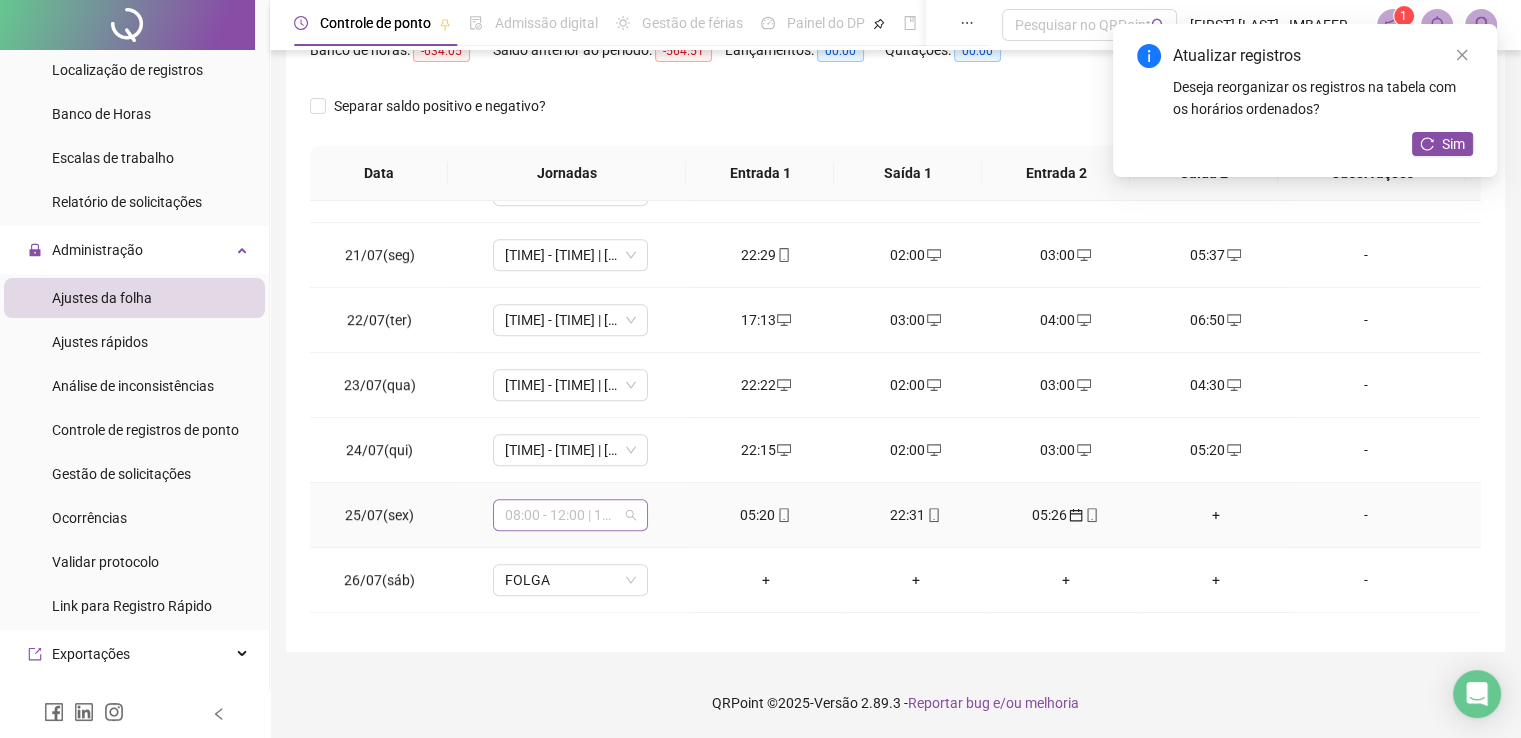 click on "08:00 - 12:00 | 13:00 - 17:00" at bounding box center (570, 515) 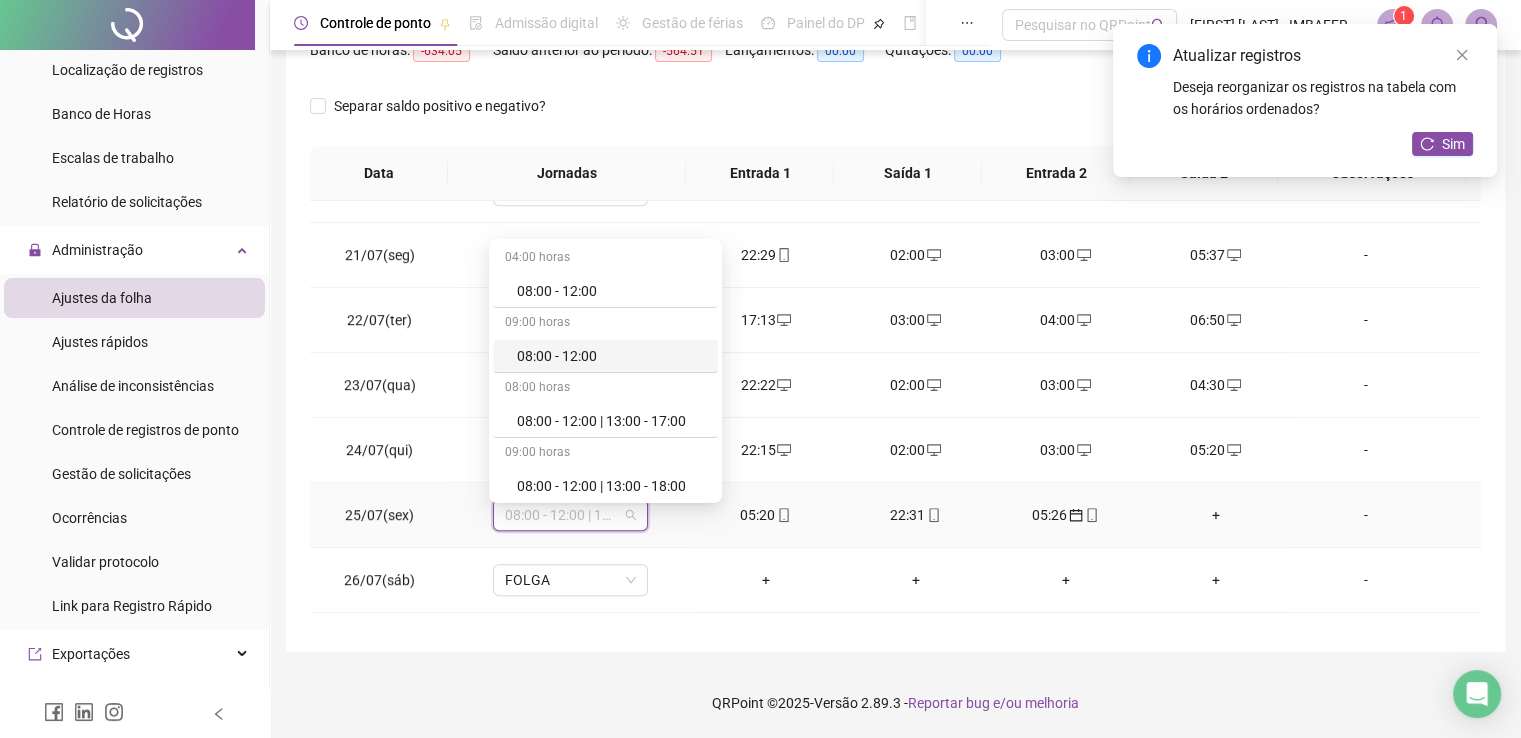 click on "04:00 horas 08:00 - 12:00 09:00 horas 08:00 - 12:00 08:00 horas 08:00 - 12:00 | 13:00 - 17:00 09:00 horas 08:00 - 12:00 | 13:00 - 18:00 06:00 horas 22:00 - 02:00 | 03:00 - 05:00 Sem carga horária Dispensa Sem carga horária Férias Sem carga horária Folga Sem carga horária Folga compensatória Sem carga horária Licença" at bounding box center (605, 371) 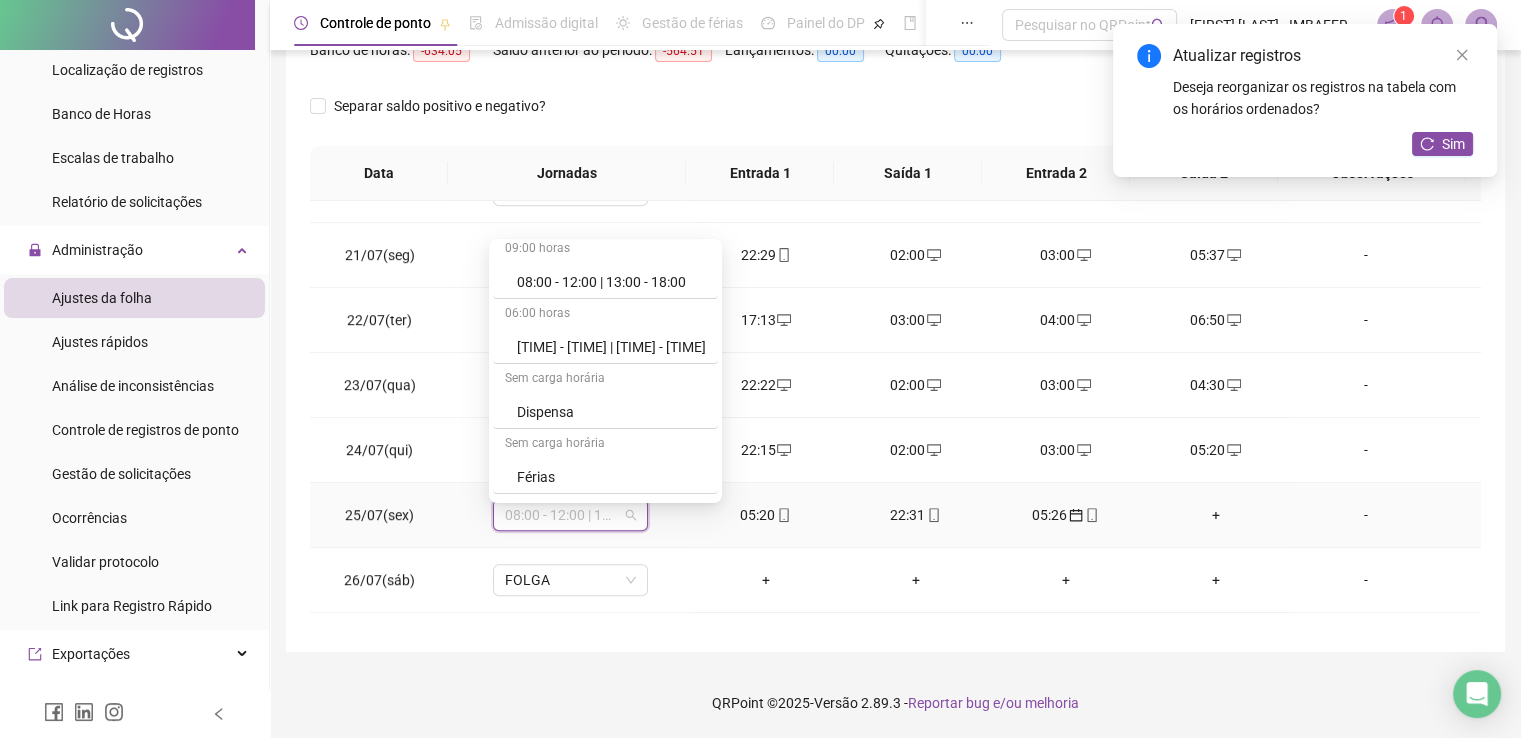 scroll, scrollTop: 188, scrollLeft: 0, axis: vertical 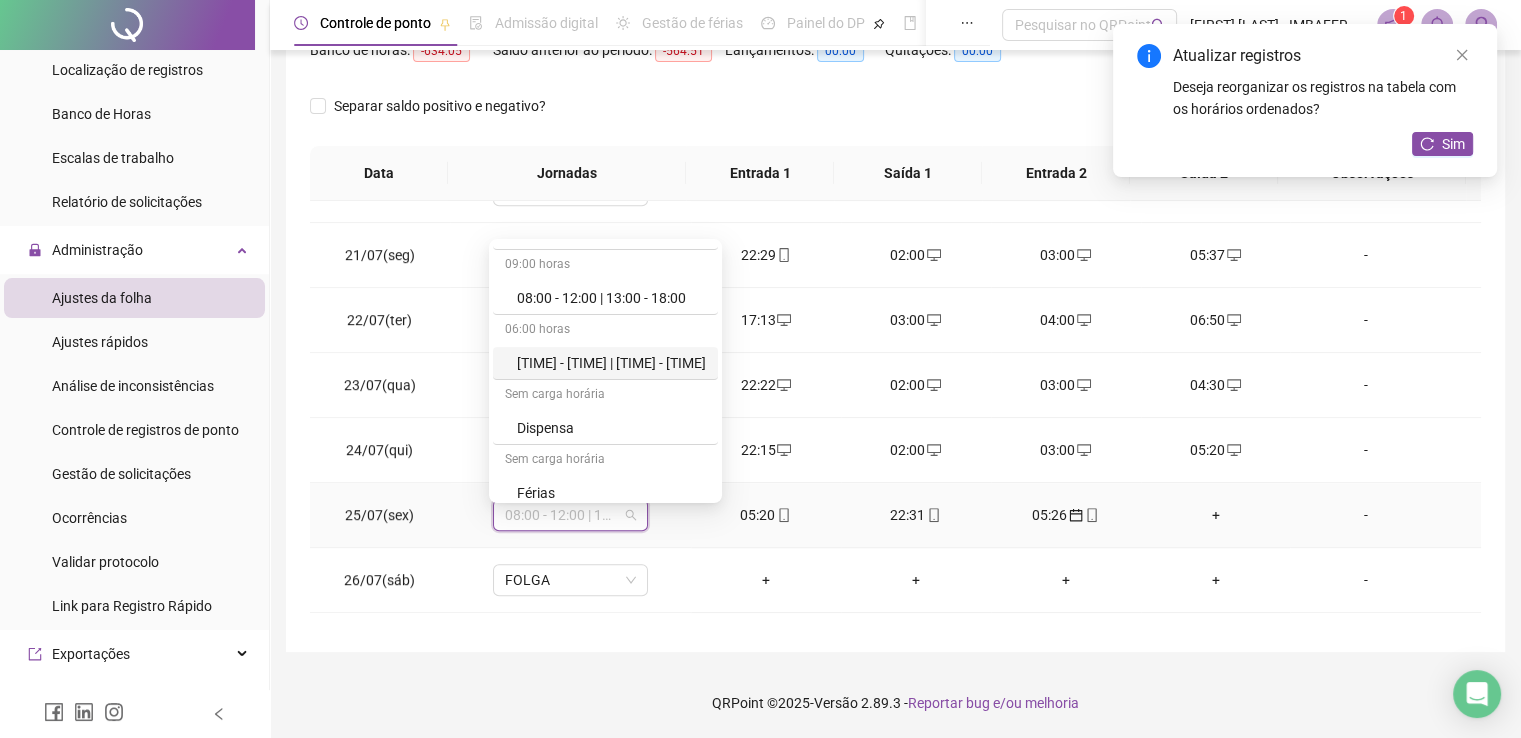 click on "[TIME] - [TIME] | [TIME] - [TIME]" at bounding box center [611, 363] 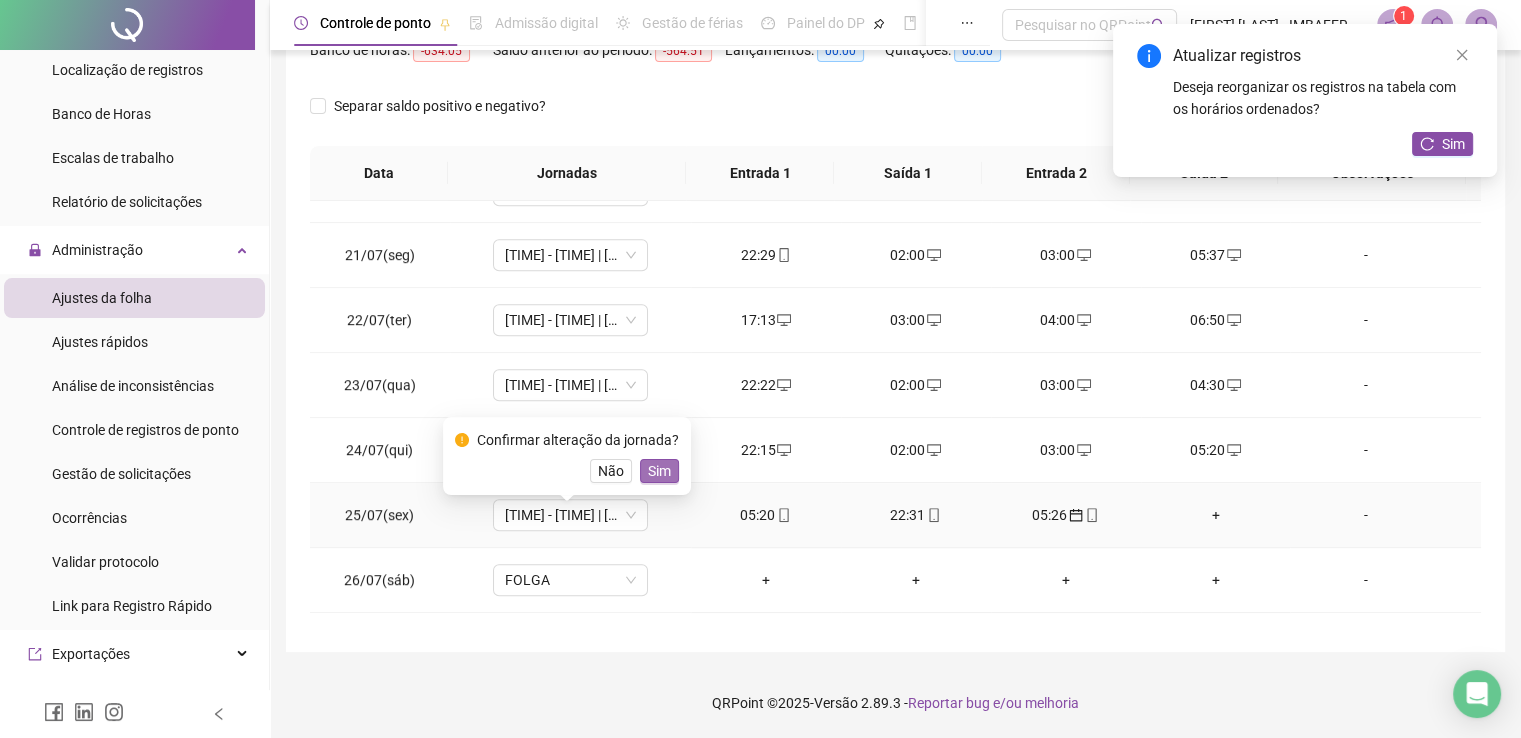 click on "Sim" at bounding box center (659, 471) 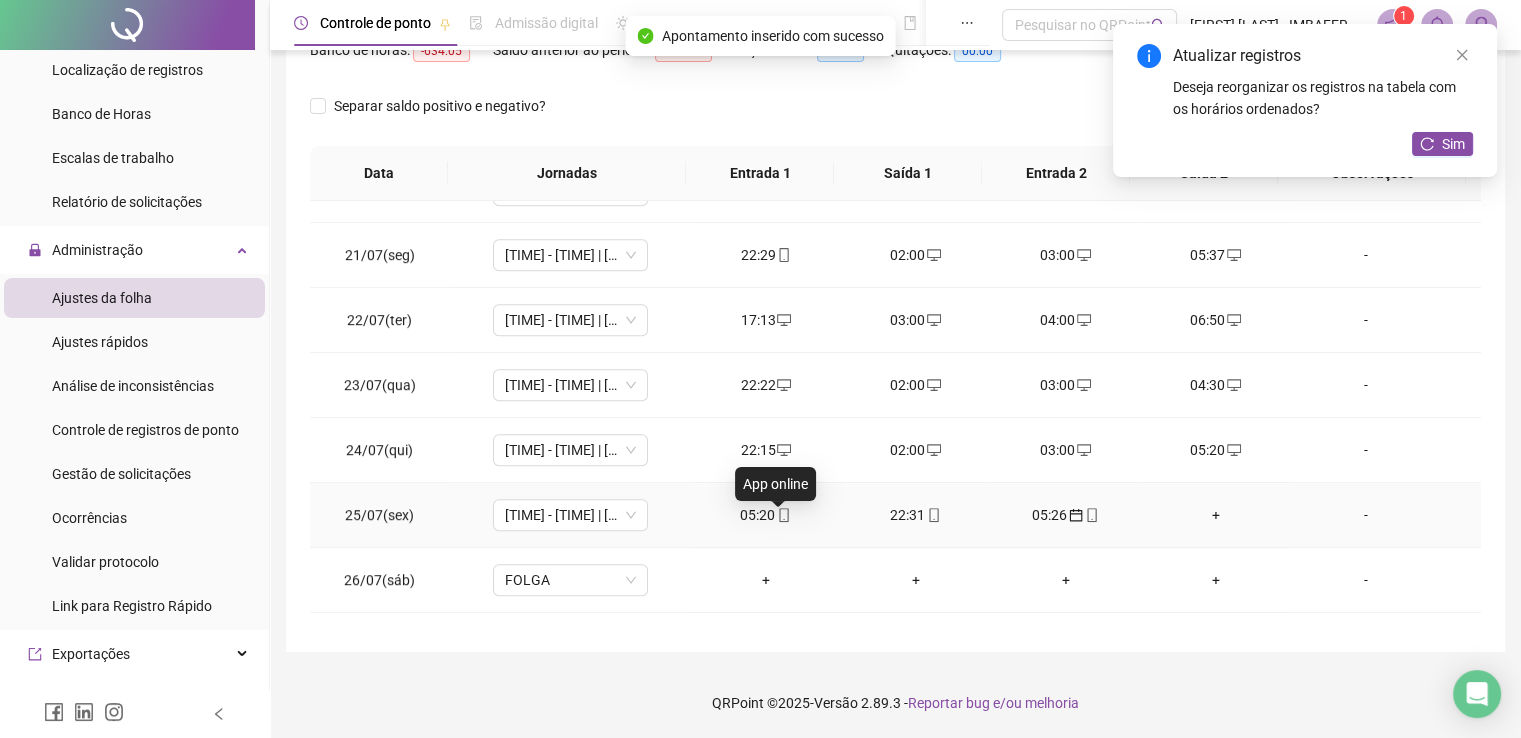 click at bounding box center (783, 515) 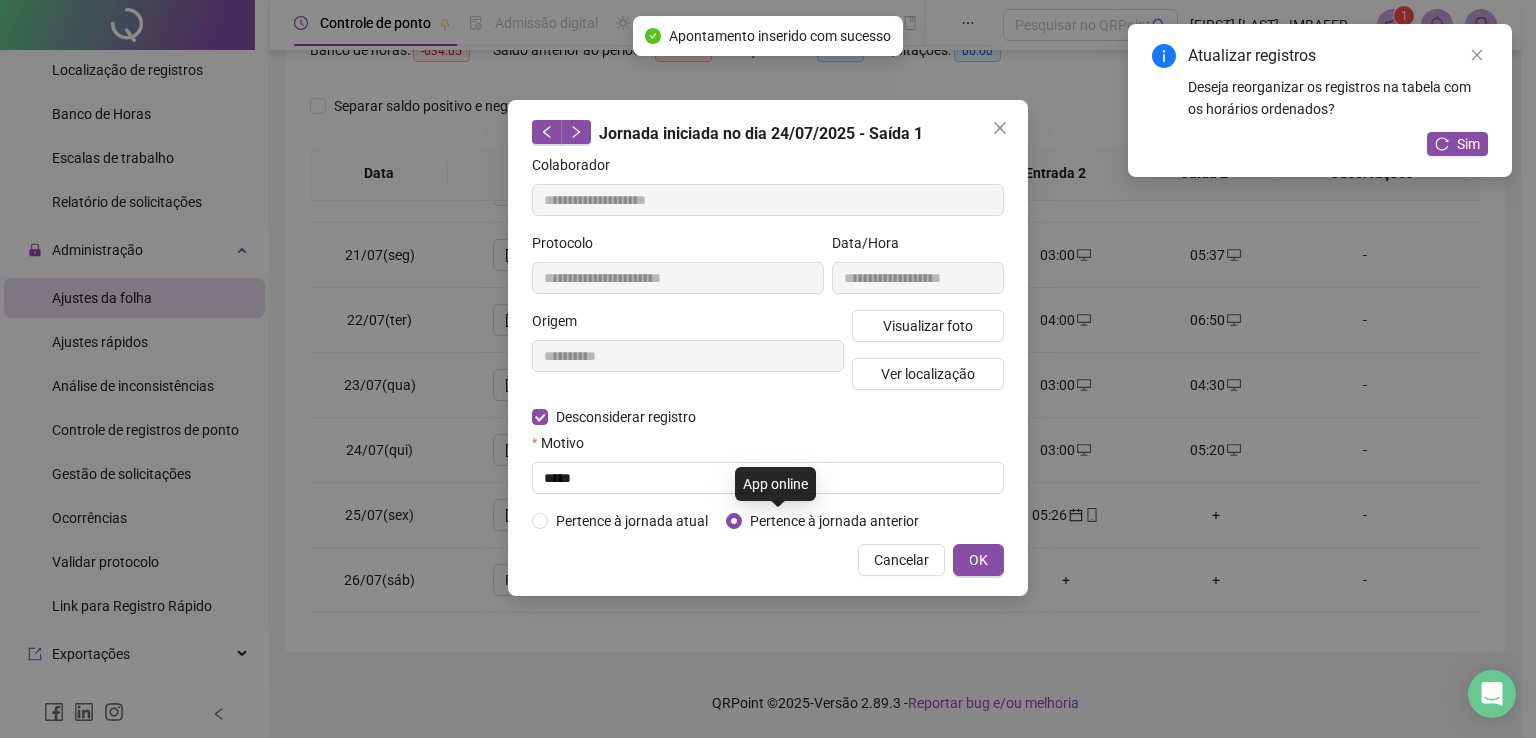 type on "**********" 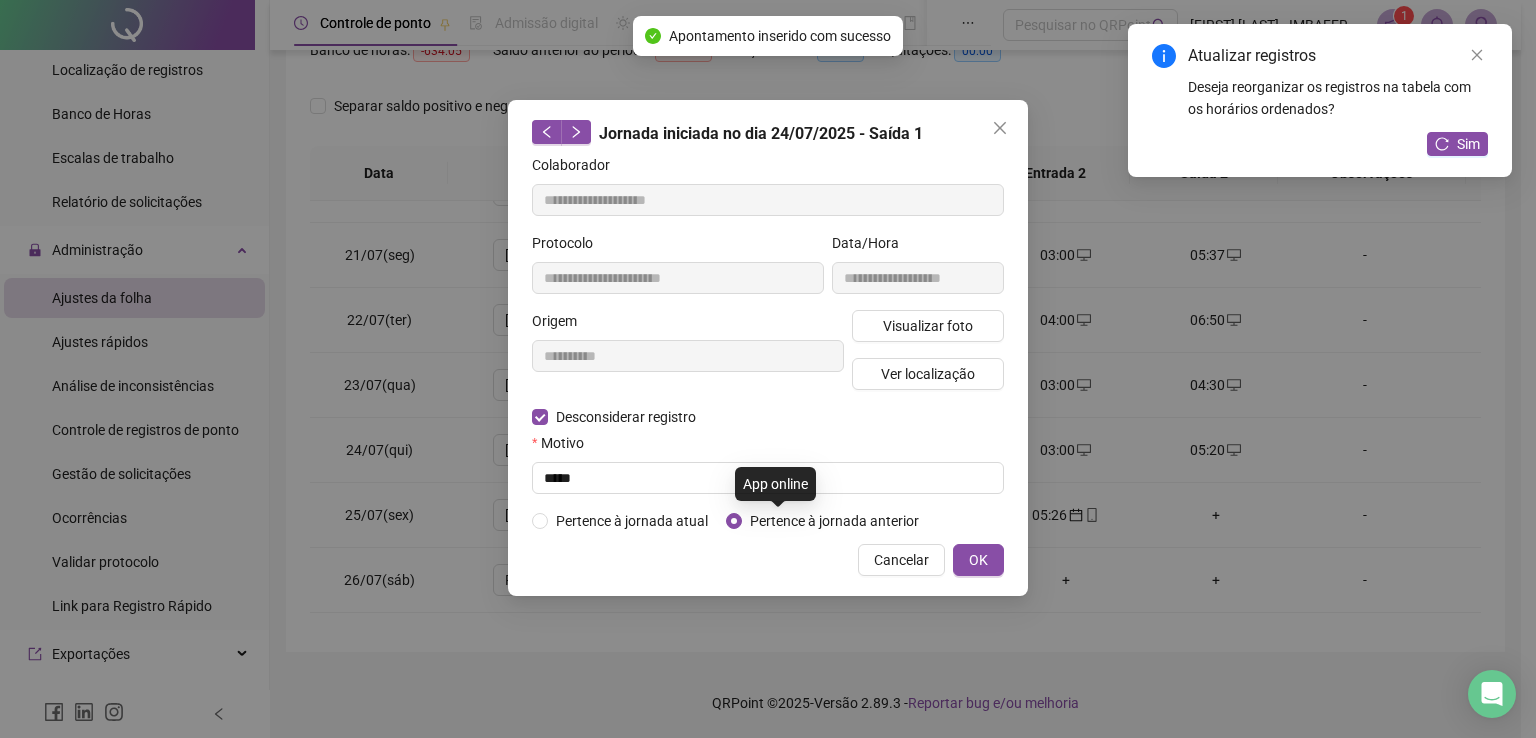type on "**********" 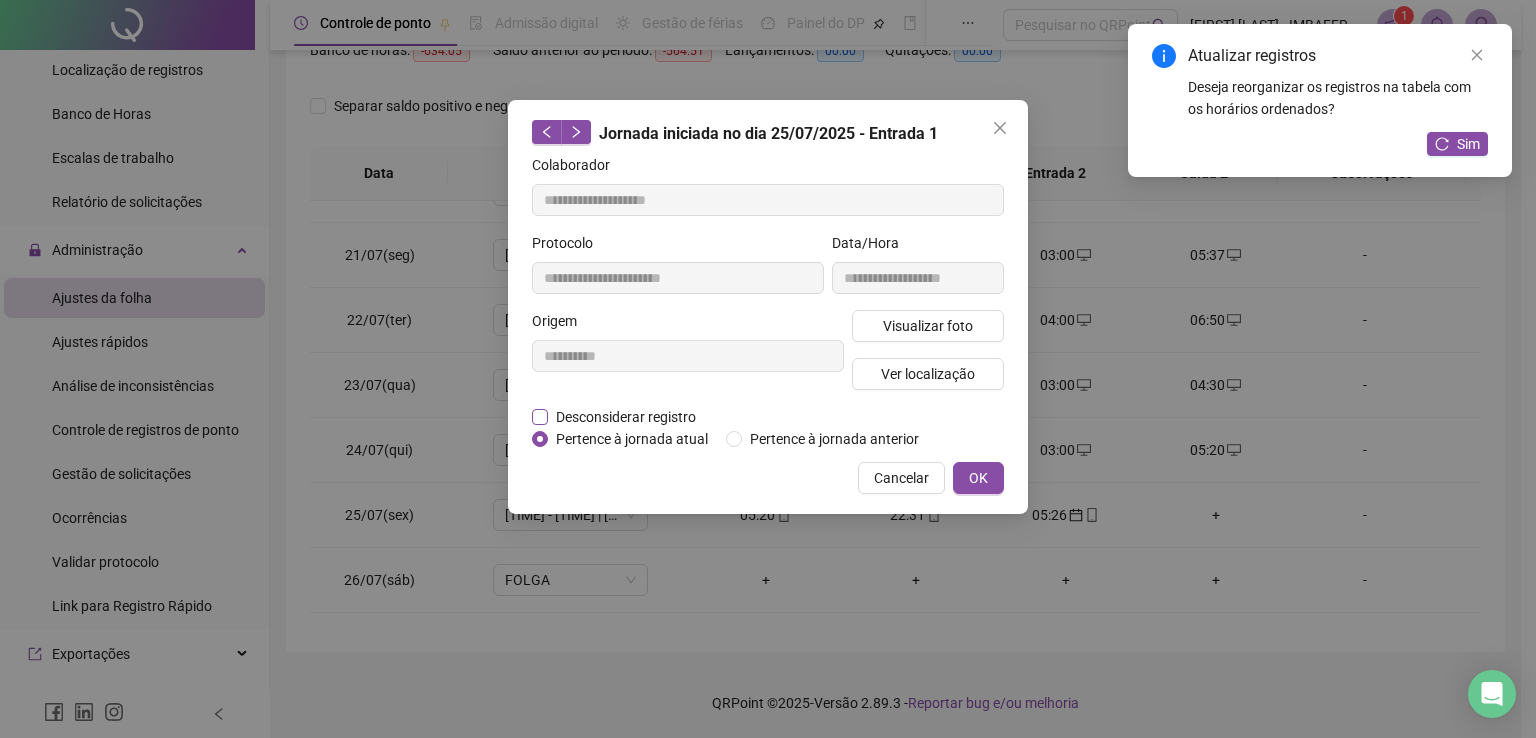click on "Desconsiderar registro" at bounding box center [626, 417] 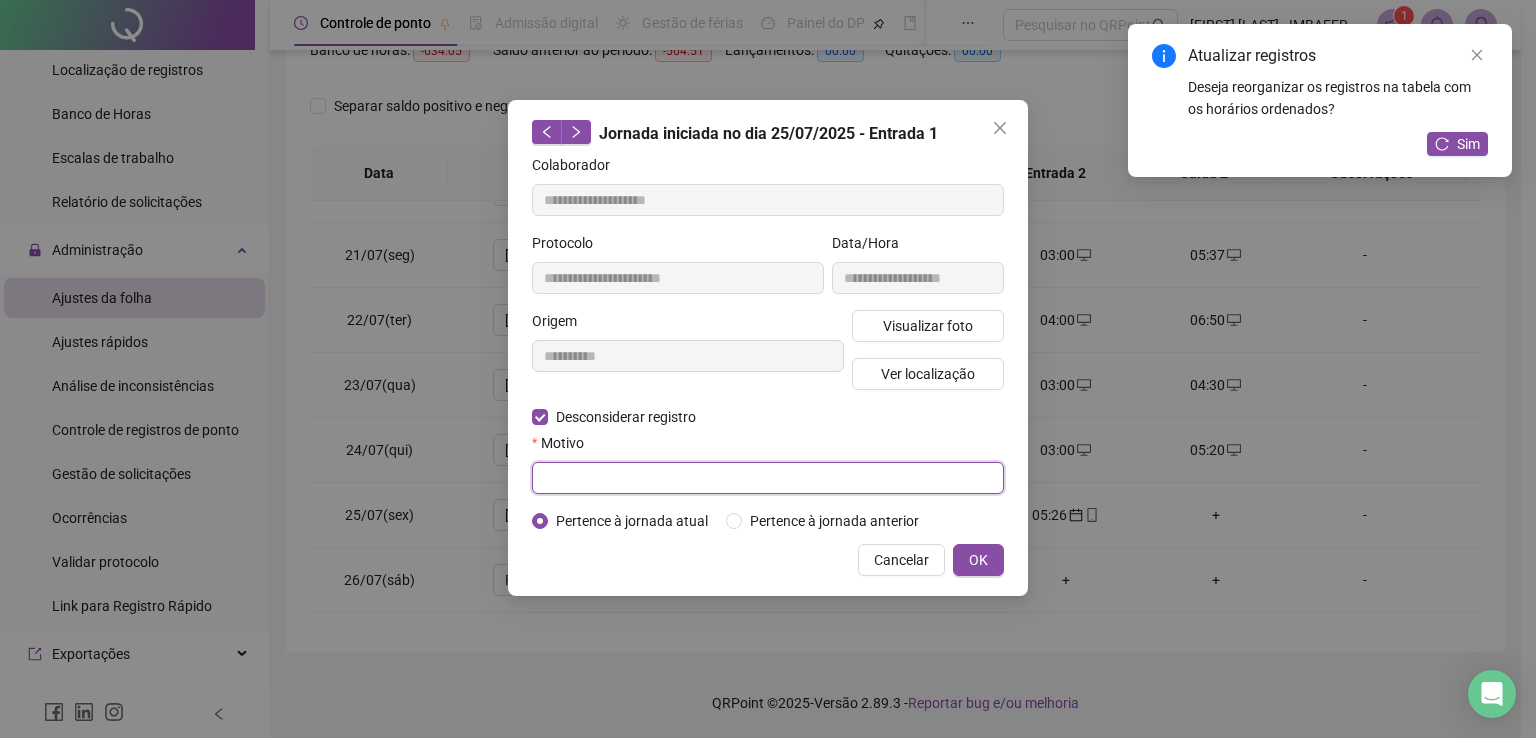 click at bounding box center [768, 478] 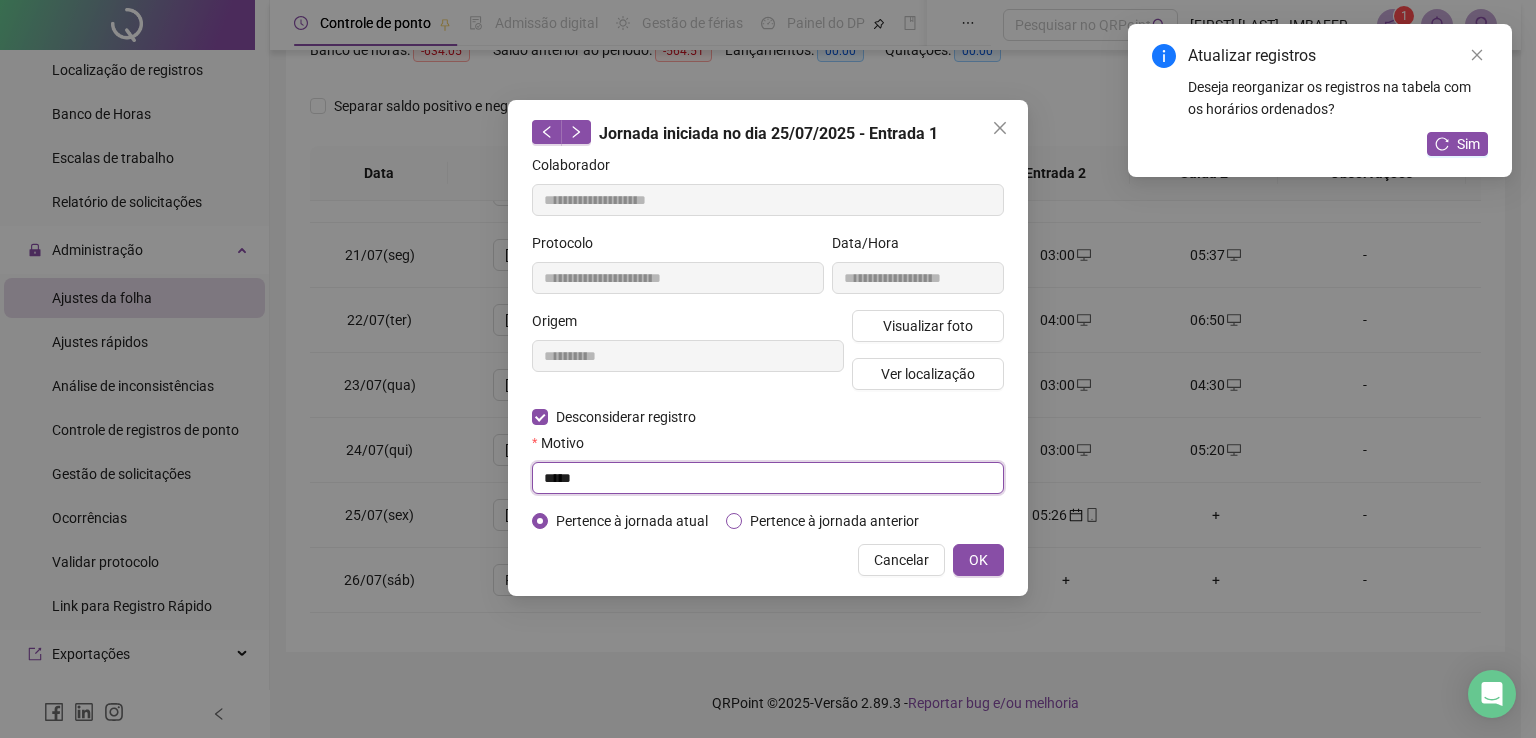 type on "*****" 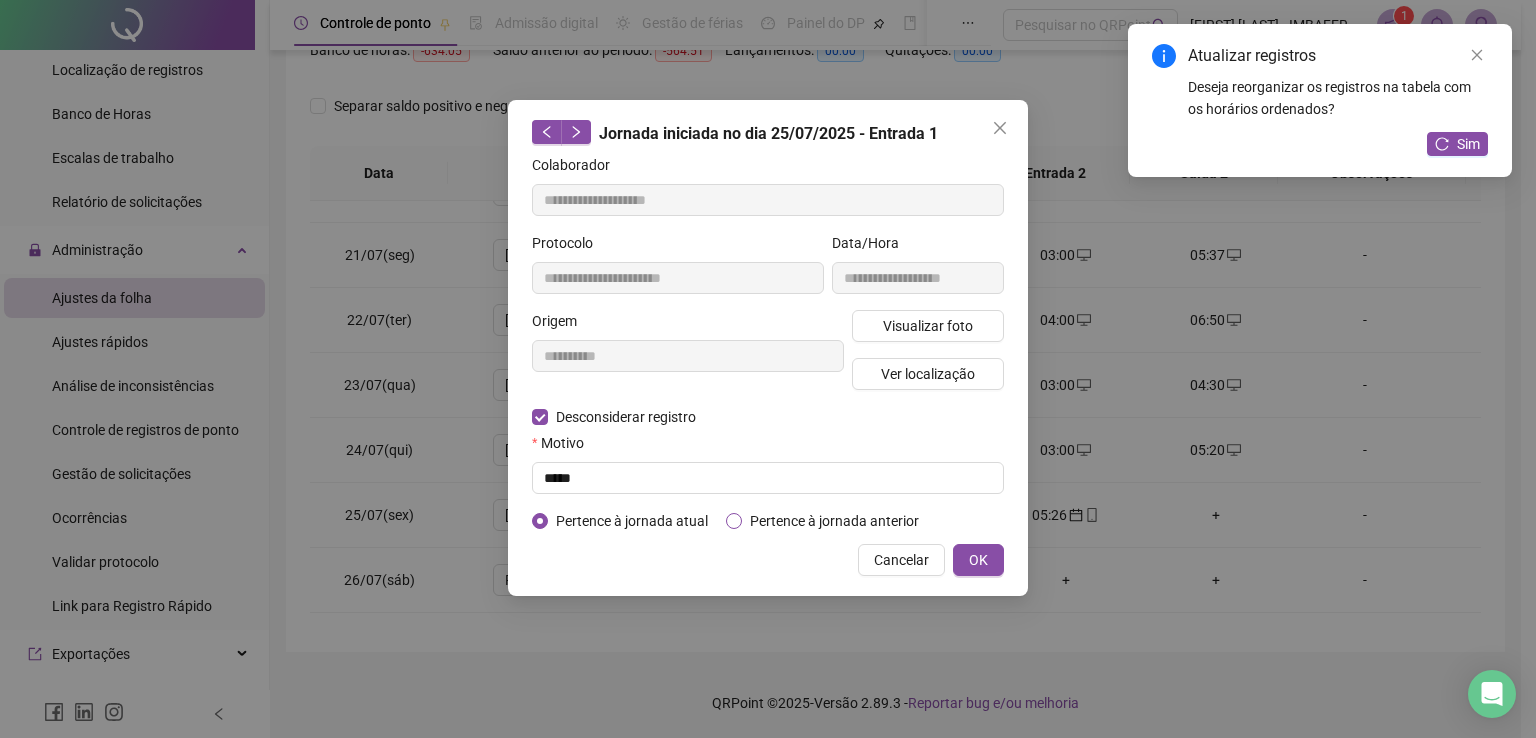 click on "Pertence à jornada anterior" at bounding box center (834, 521) 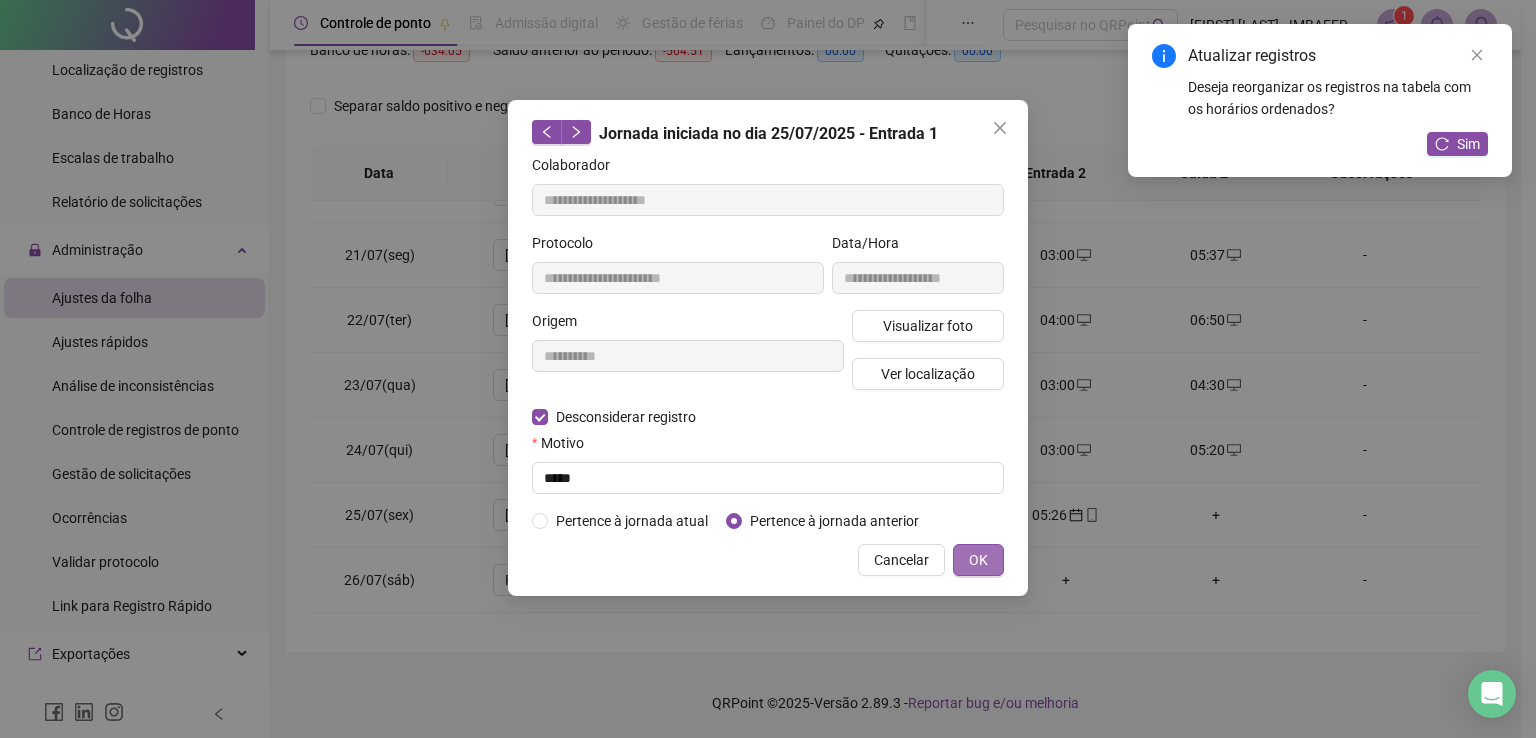 click on "OK" at bounding box center [978, 560] 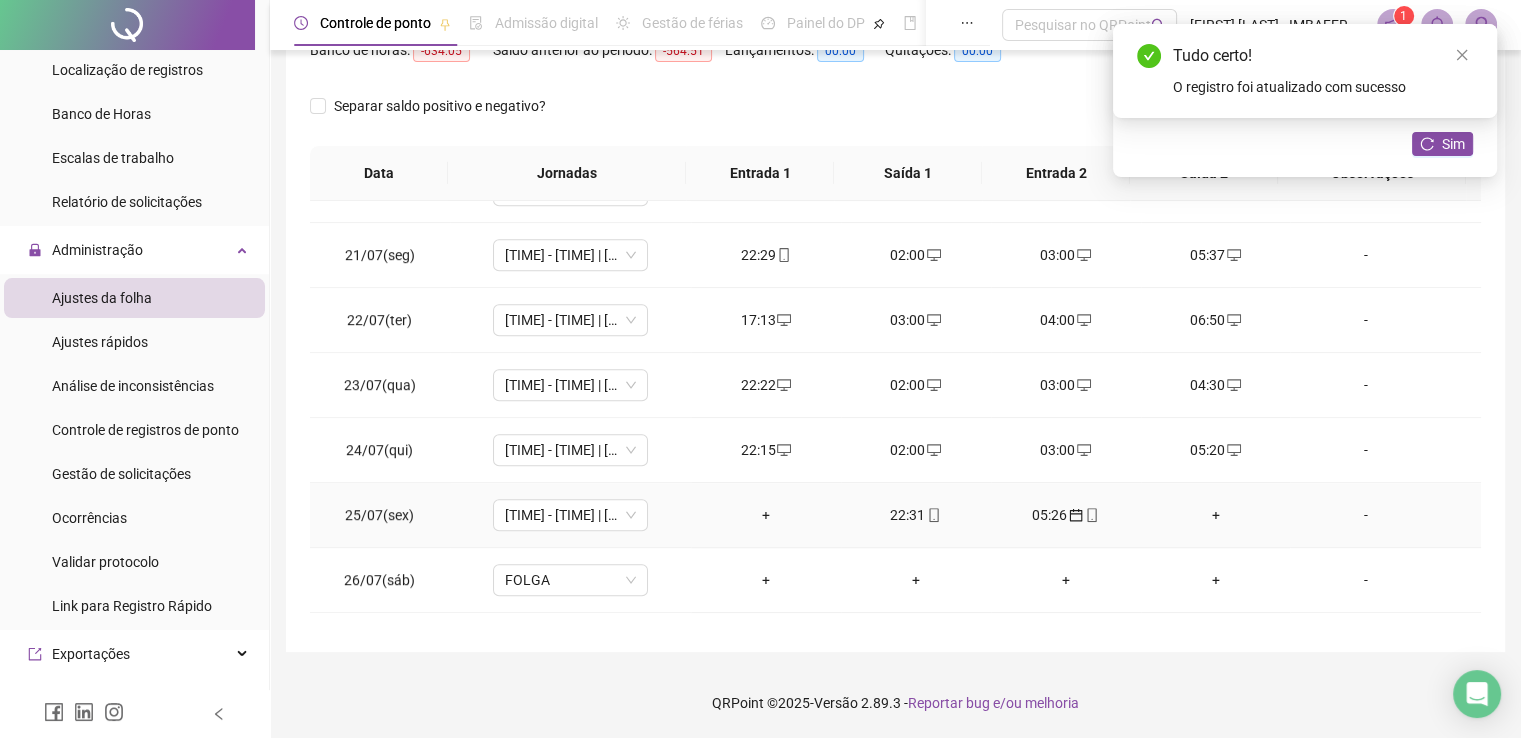 click on "+" at bounding box center (766, 515) 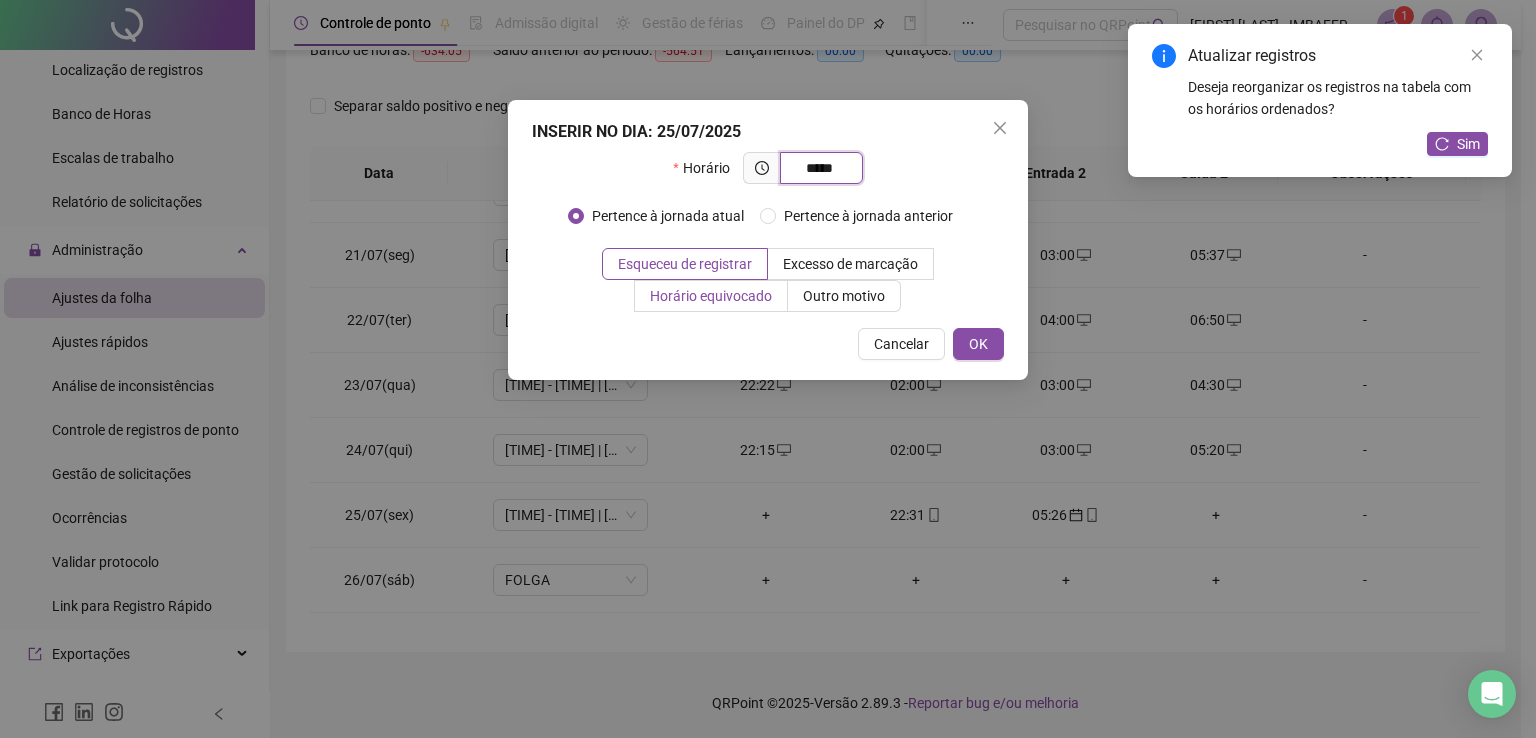 type on "*****" 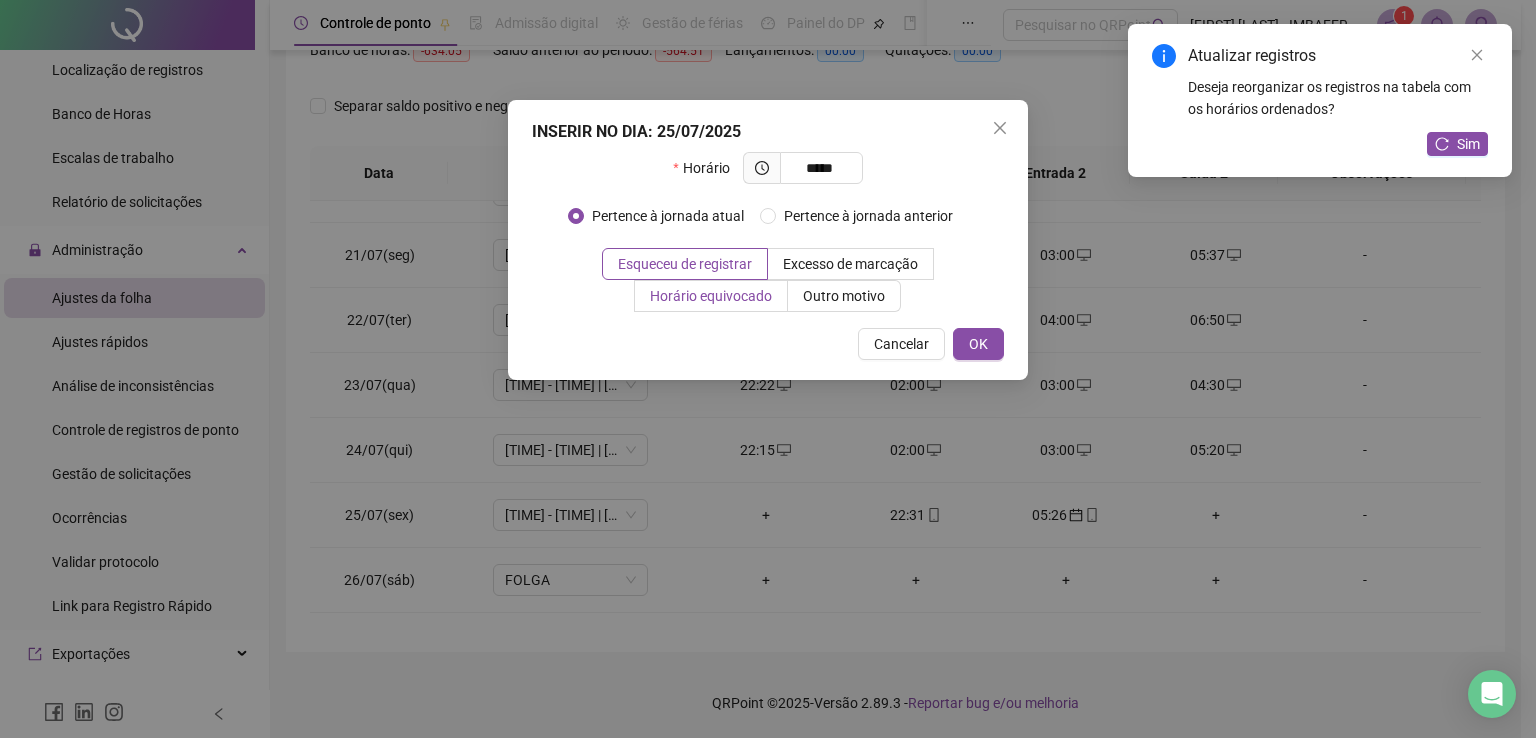 click on "Horário equivocado" at bounding box center (711, 296) 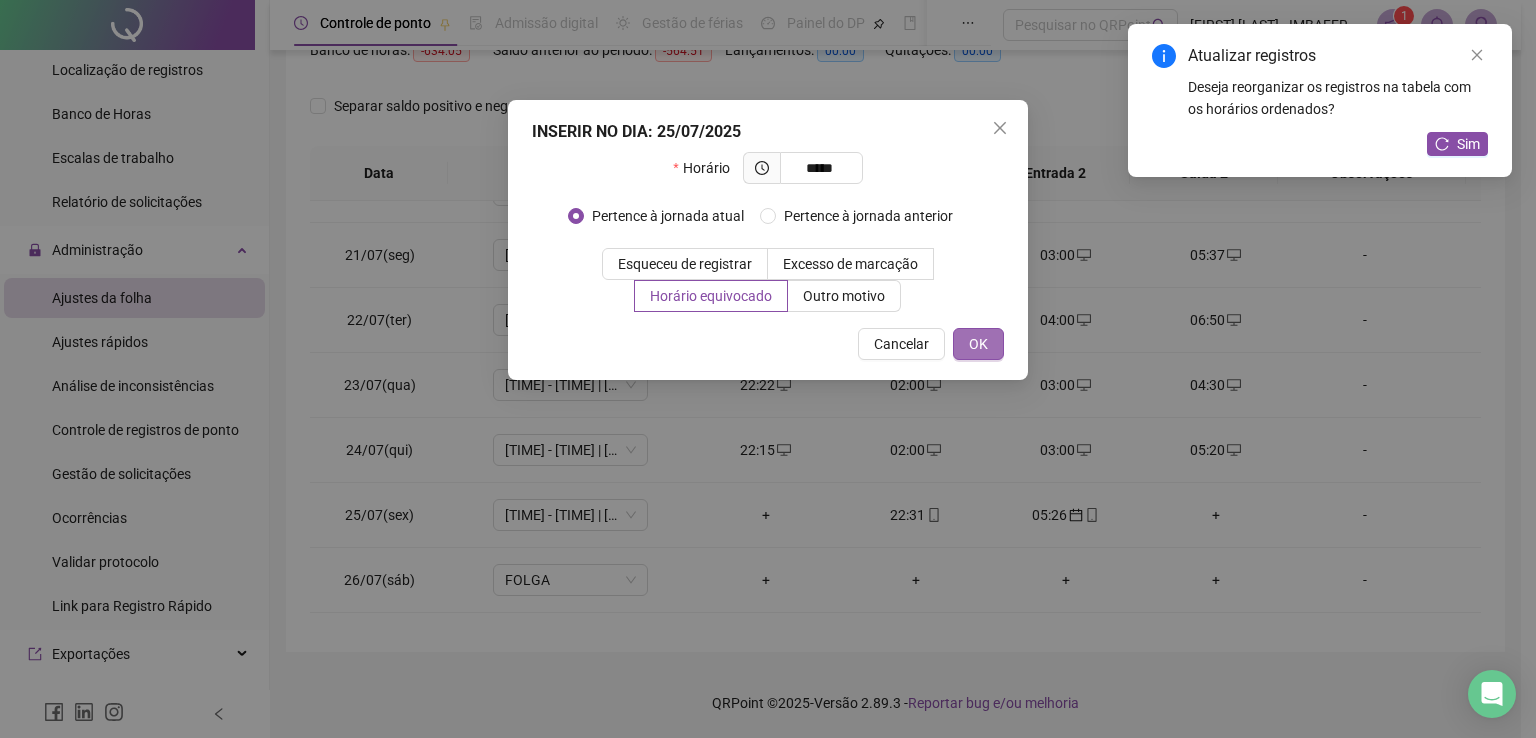 click on "OK" at bounding box center (978, 344) 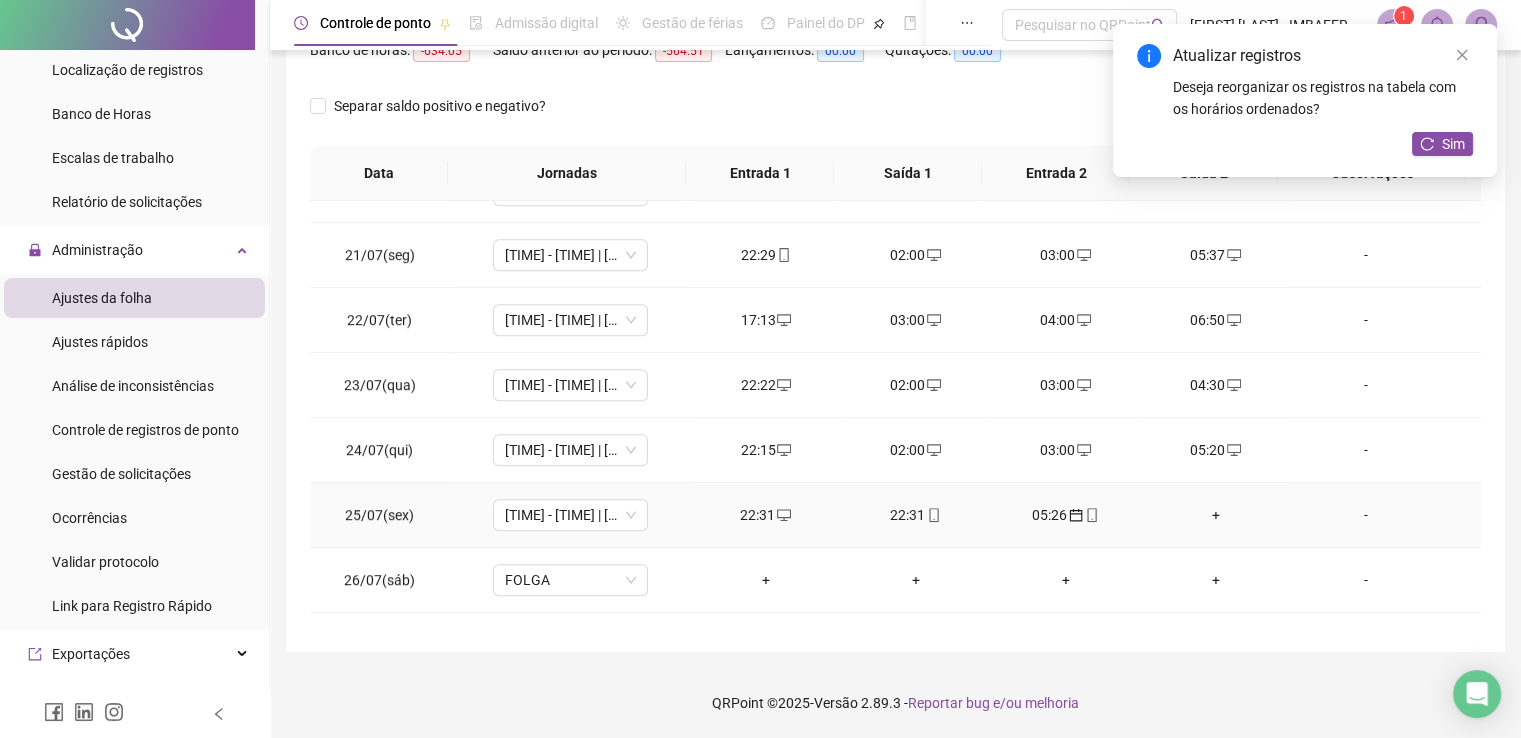 click on "22:31" at bounding box center [916, 515] 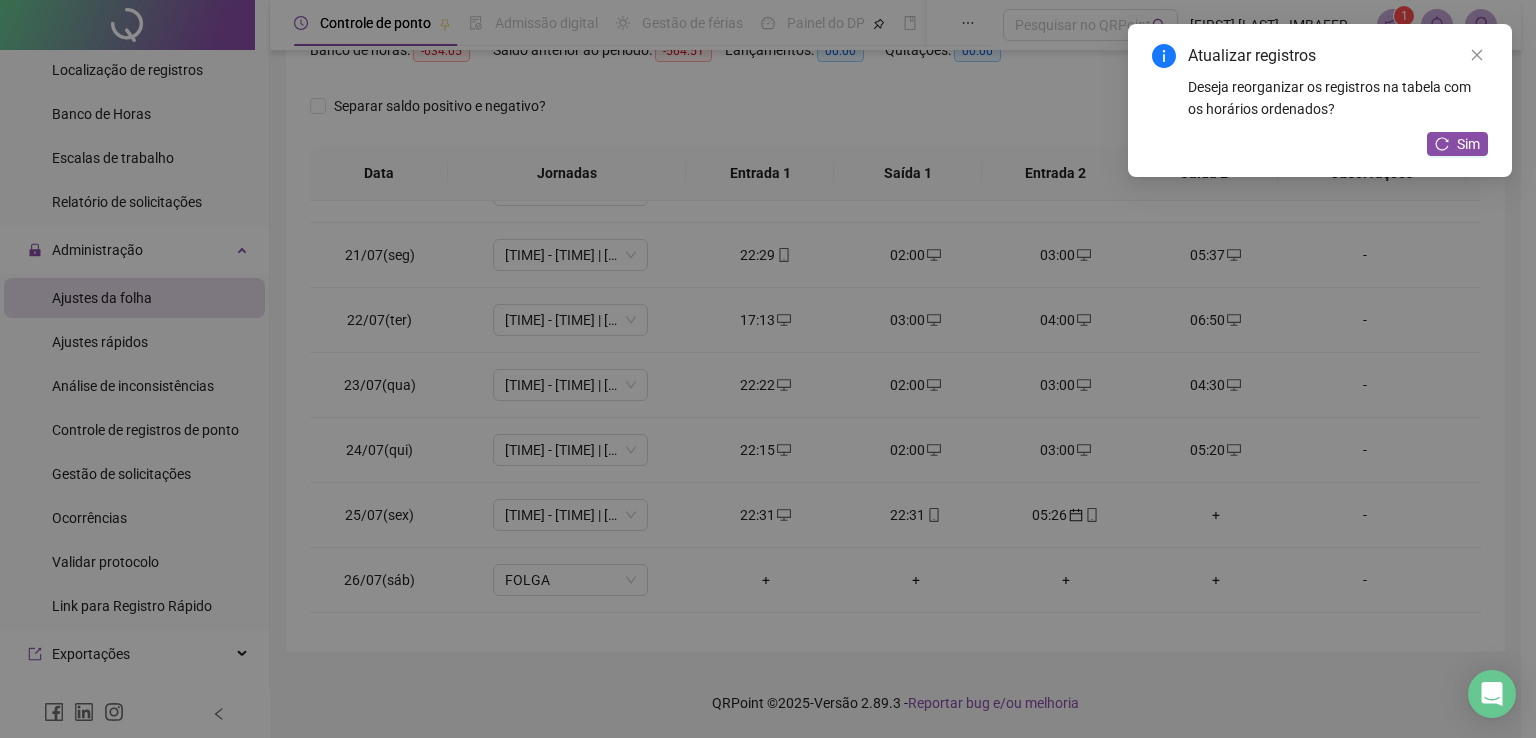 type on "**********" 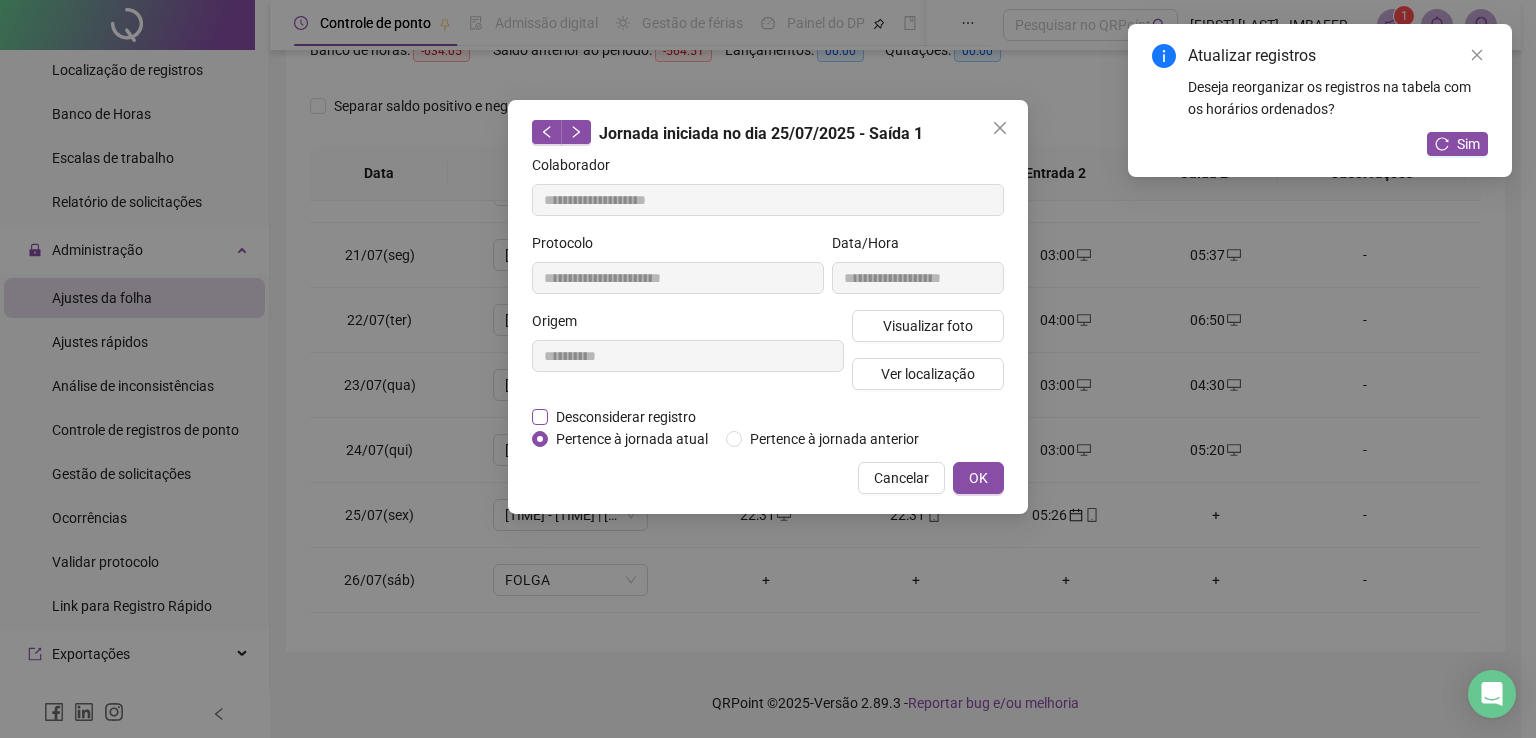 click on "Desconsiderar registro" at bounding box center [626, 417] 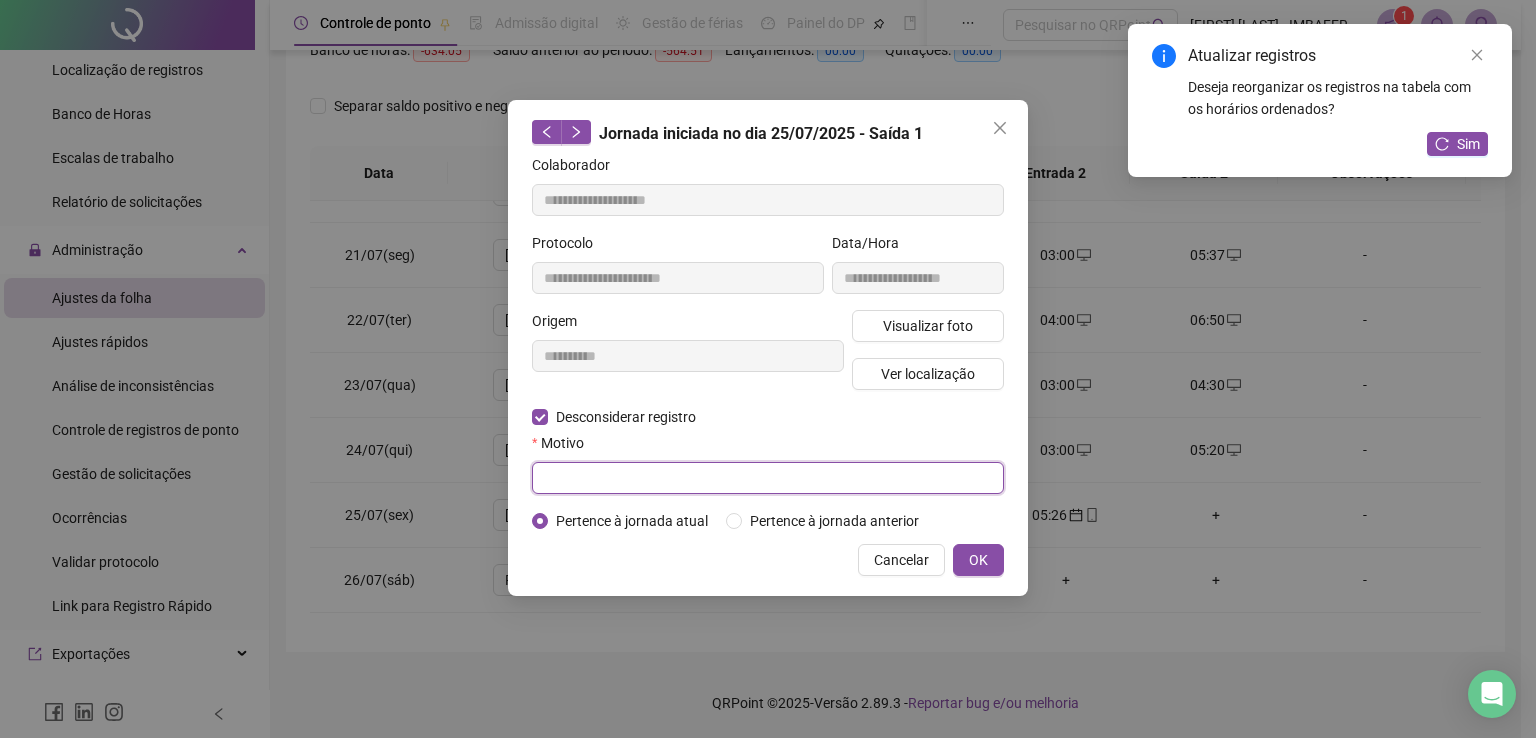 click at bounding box center (768, 478) 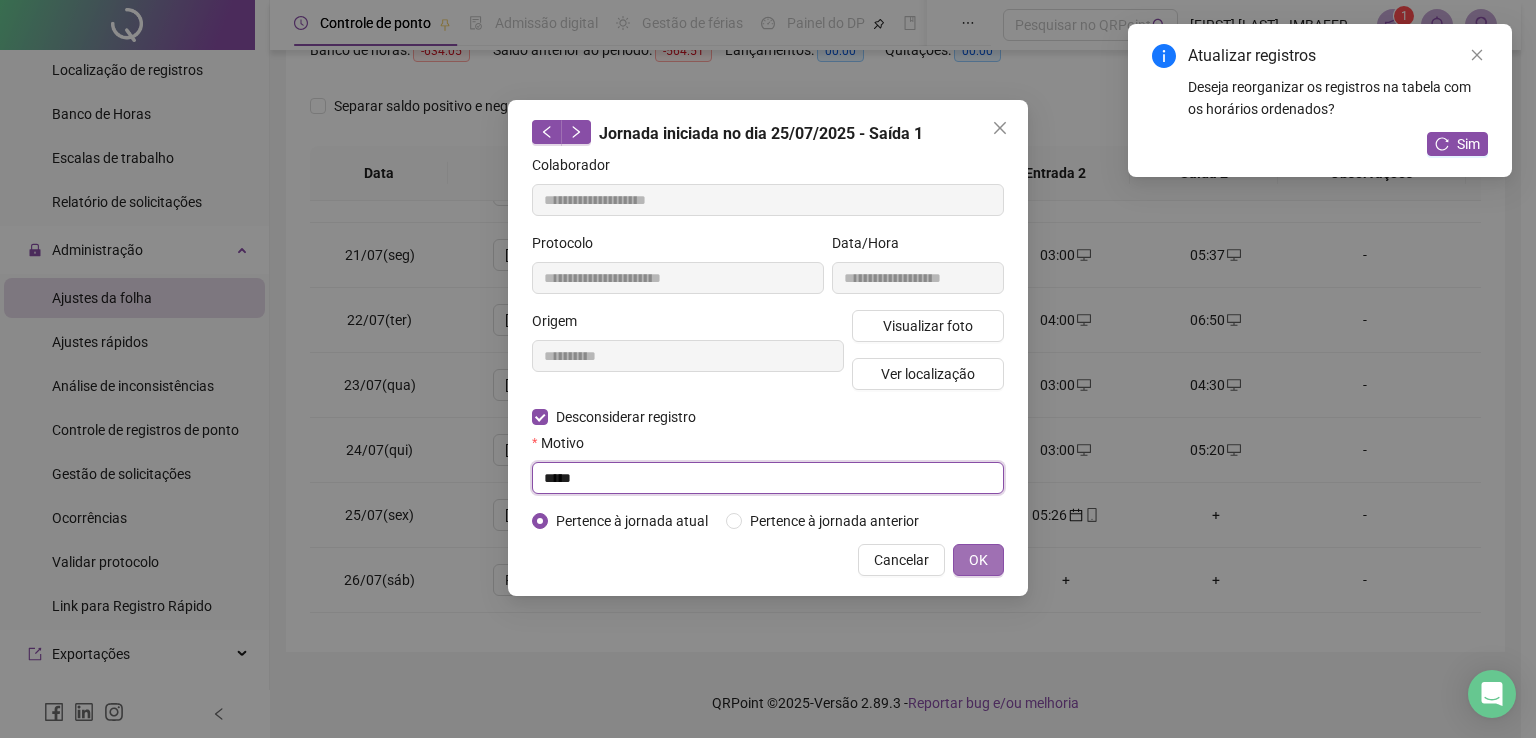 type on "*****" 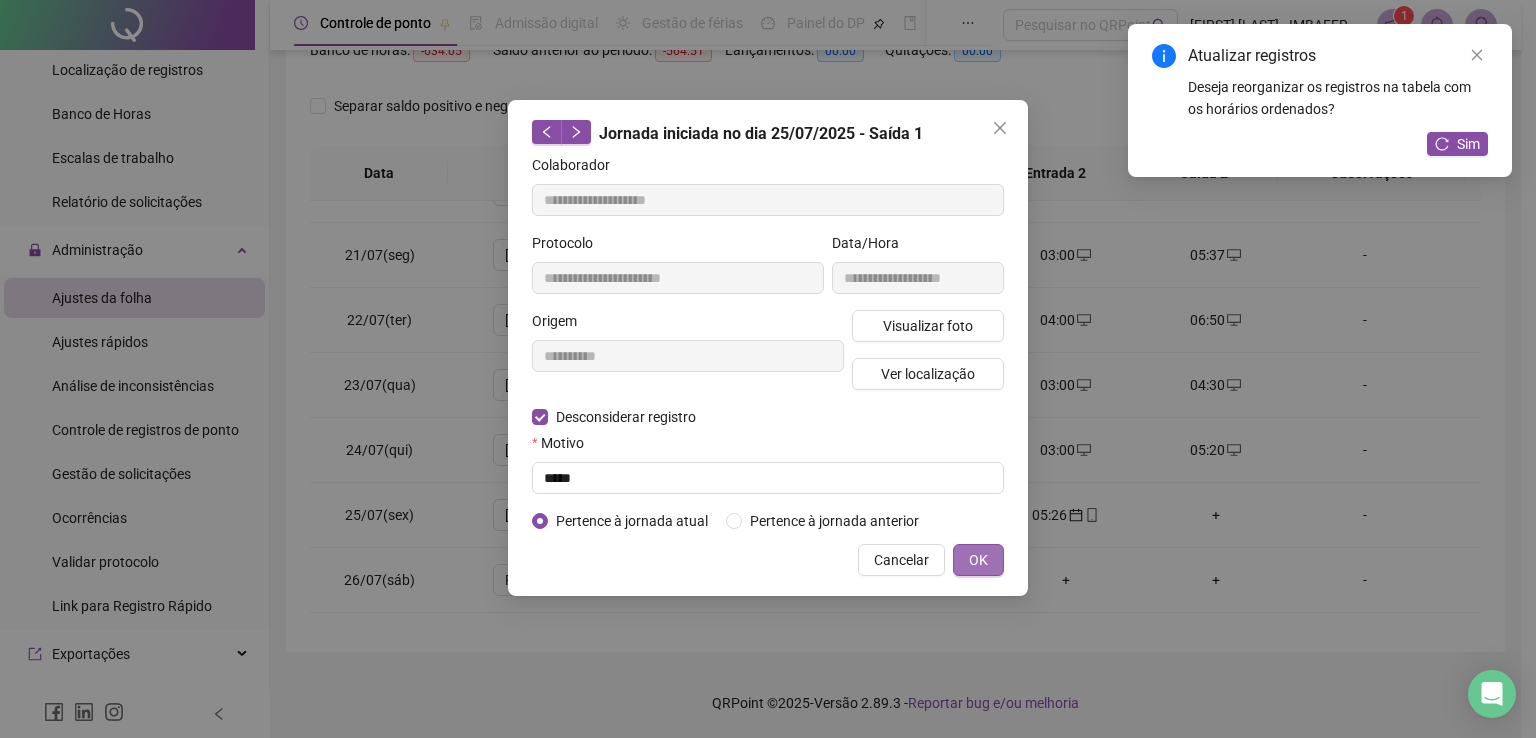 click on "OK" at bounding box center (978, 560) 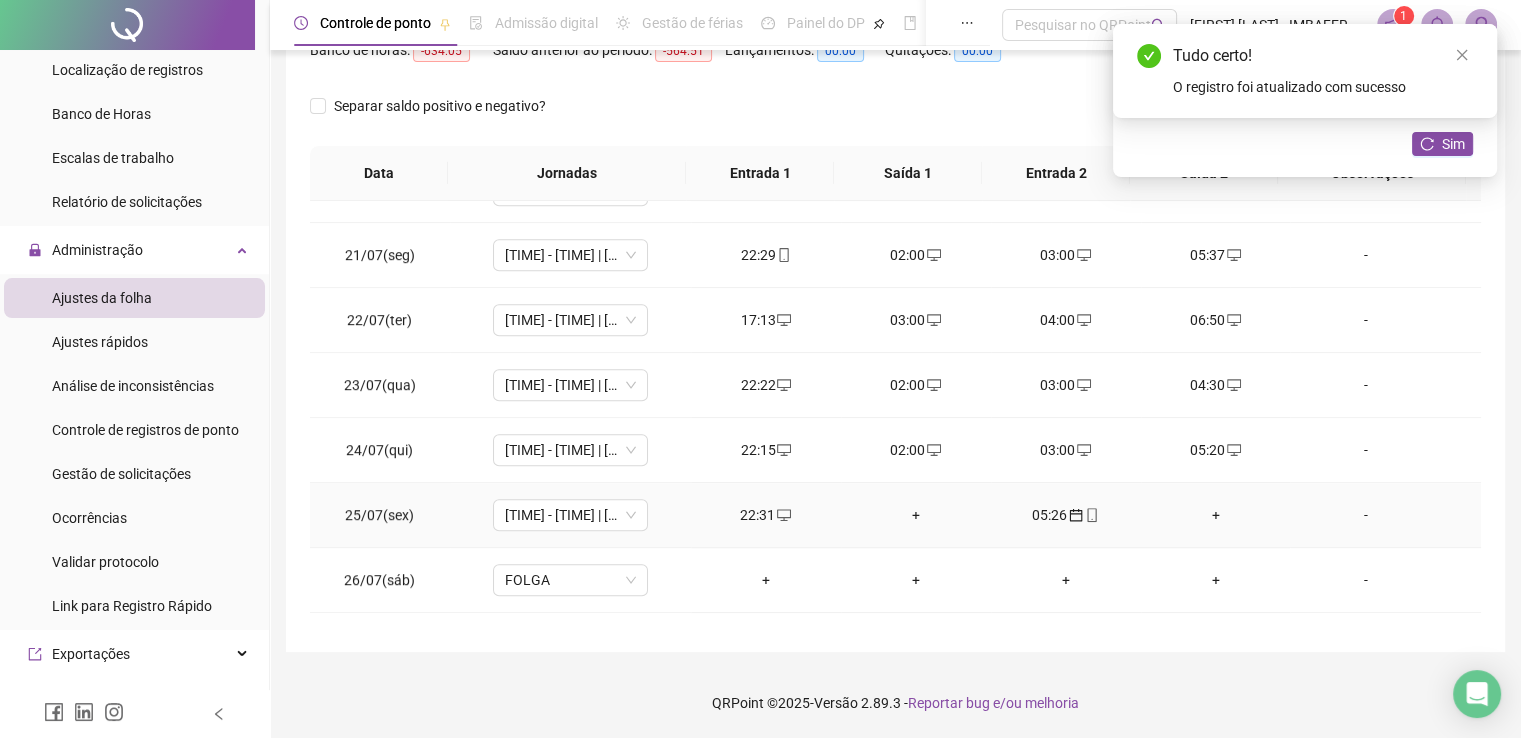 click on "+" at bounding box center [916, 515] 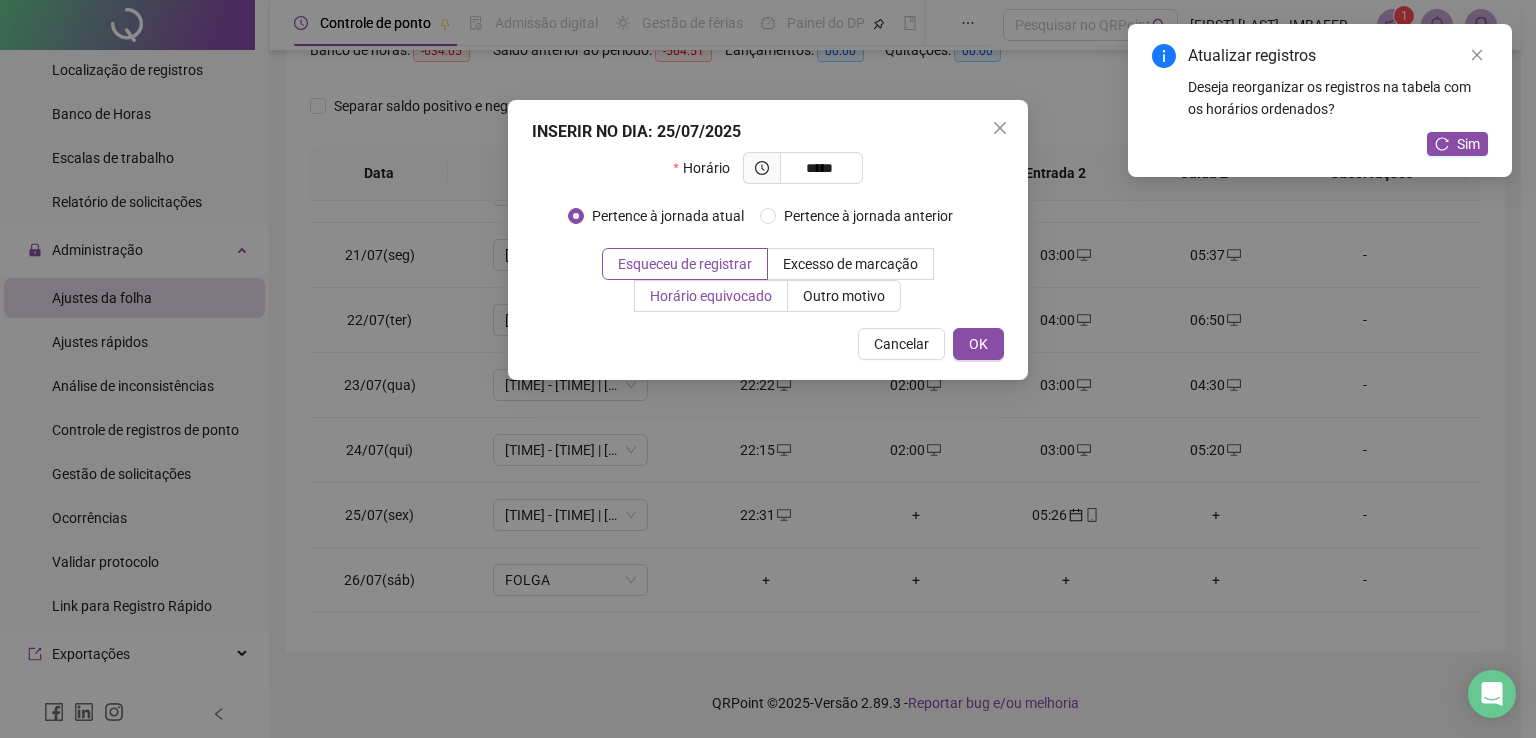 type on "*****" 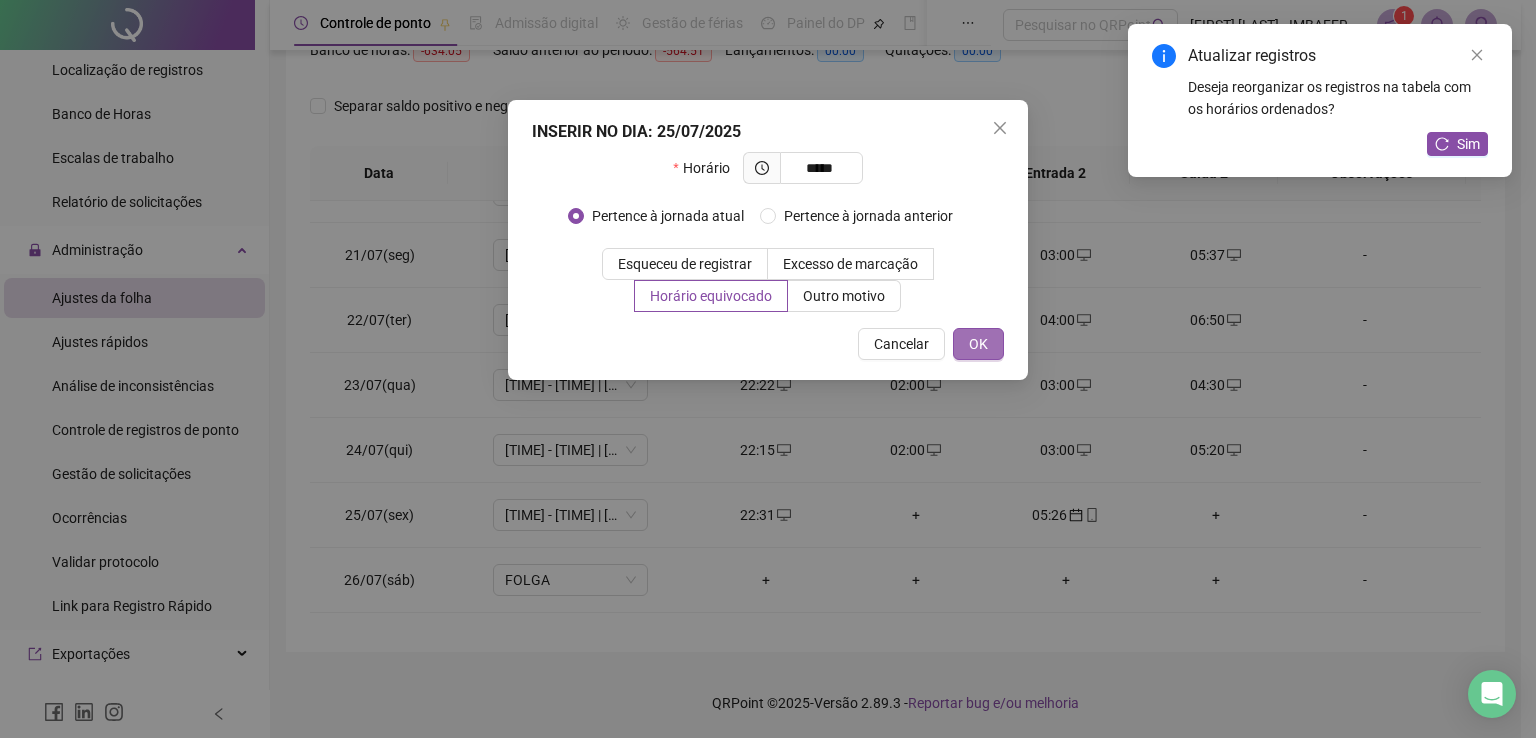 click on "OK" at bounding box center [978, 344] 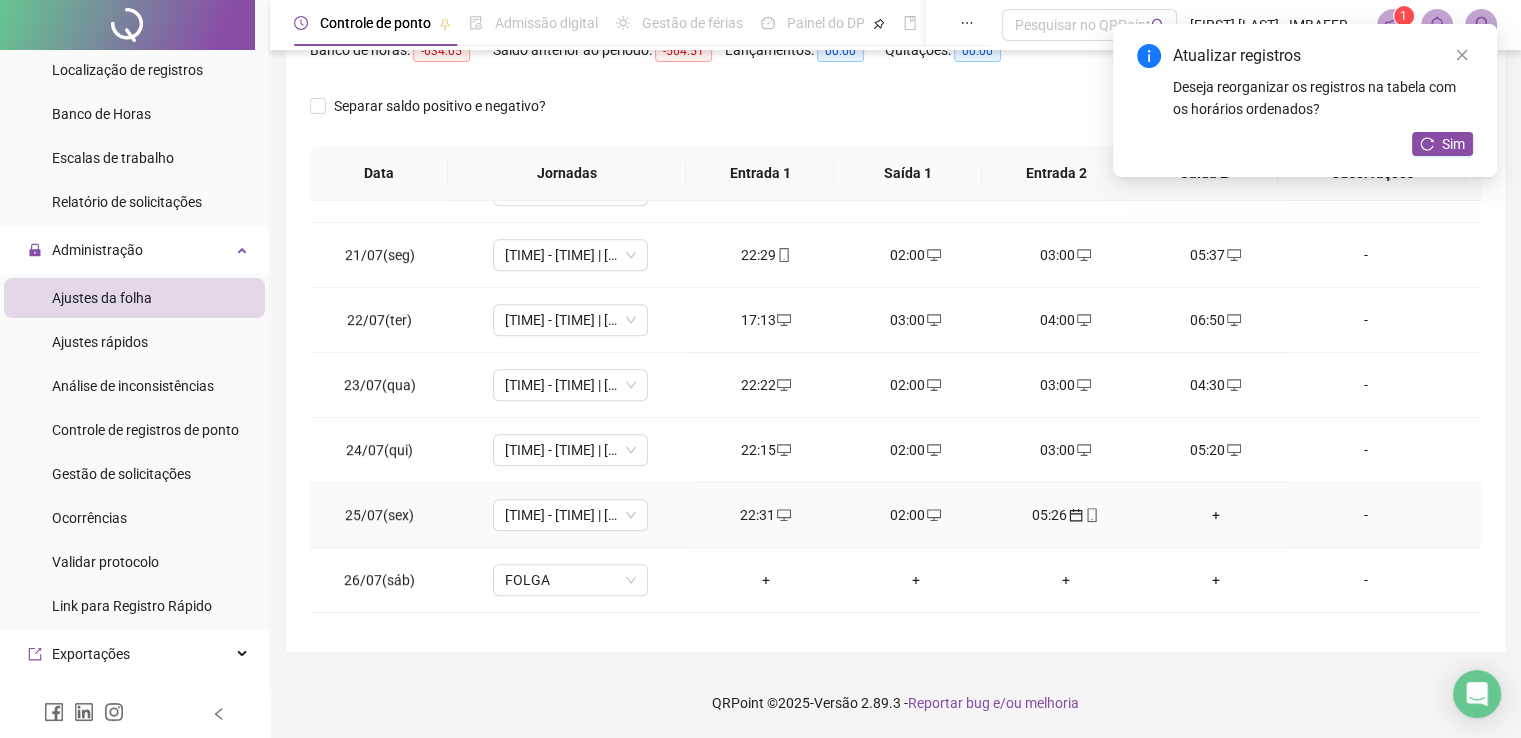 click on "05:26" at bounding box center (1066, 515) 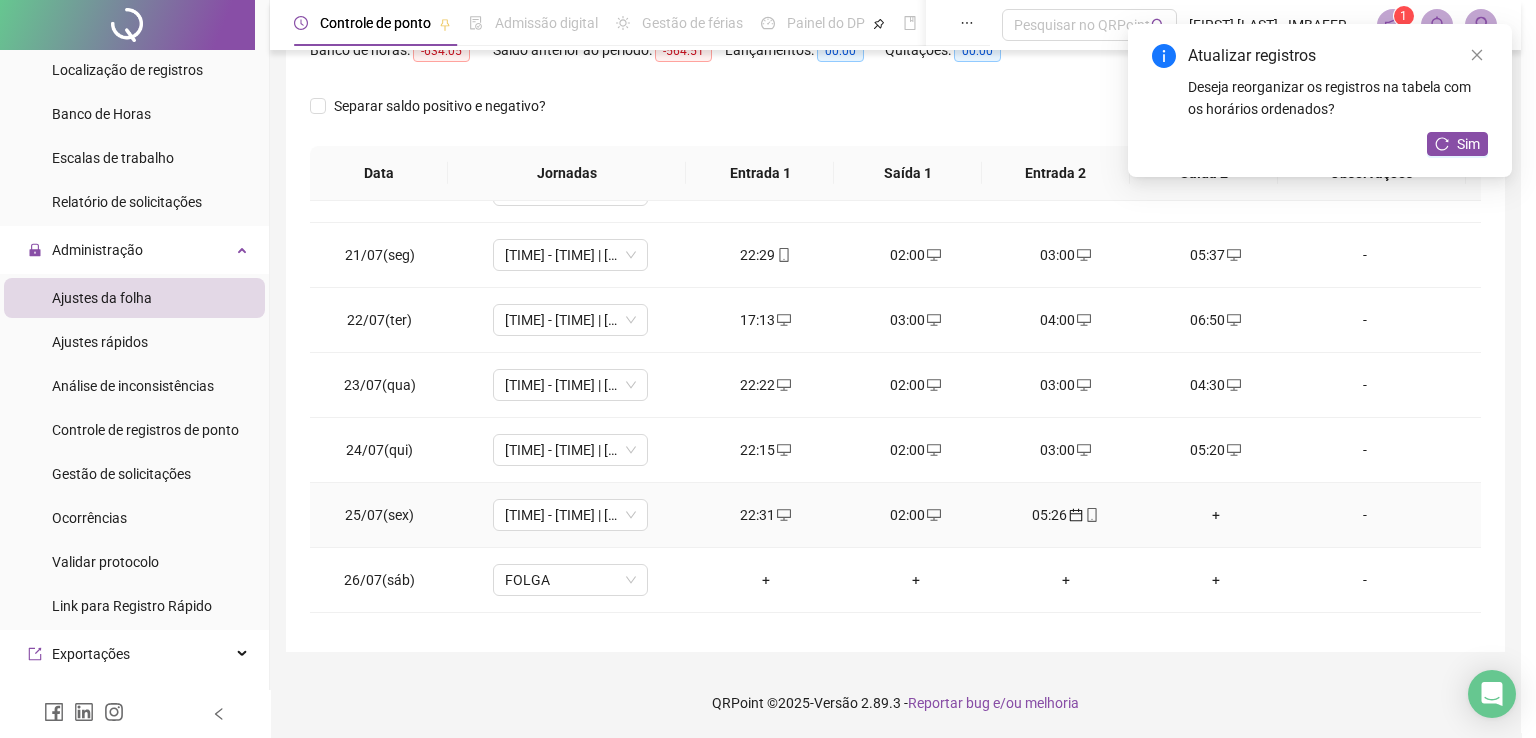 type on "**********" 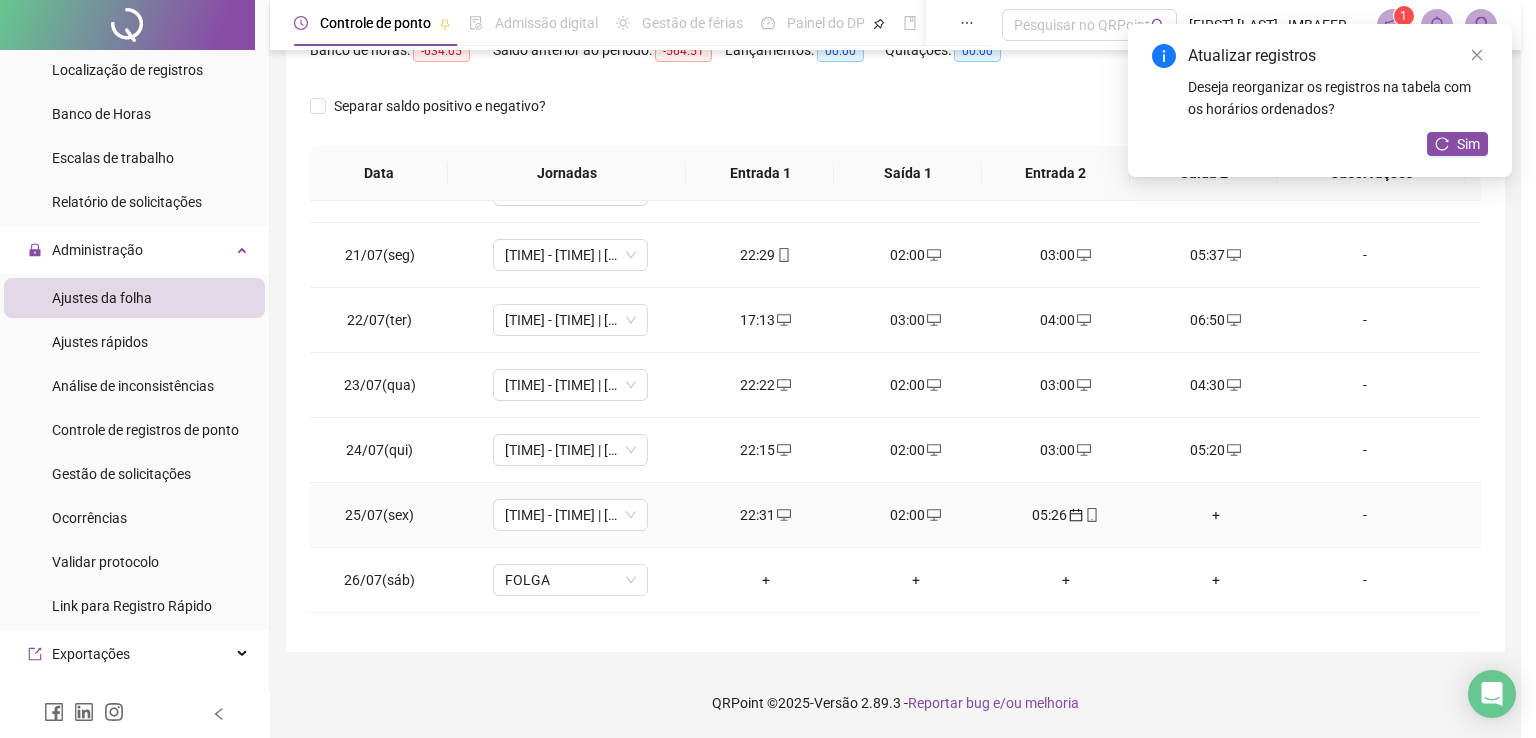 type on "**********" 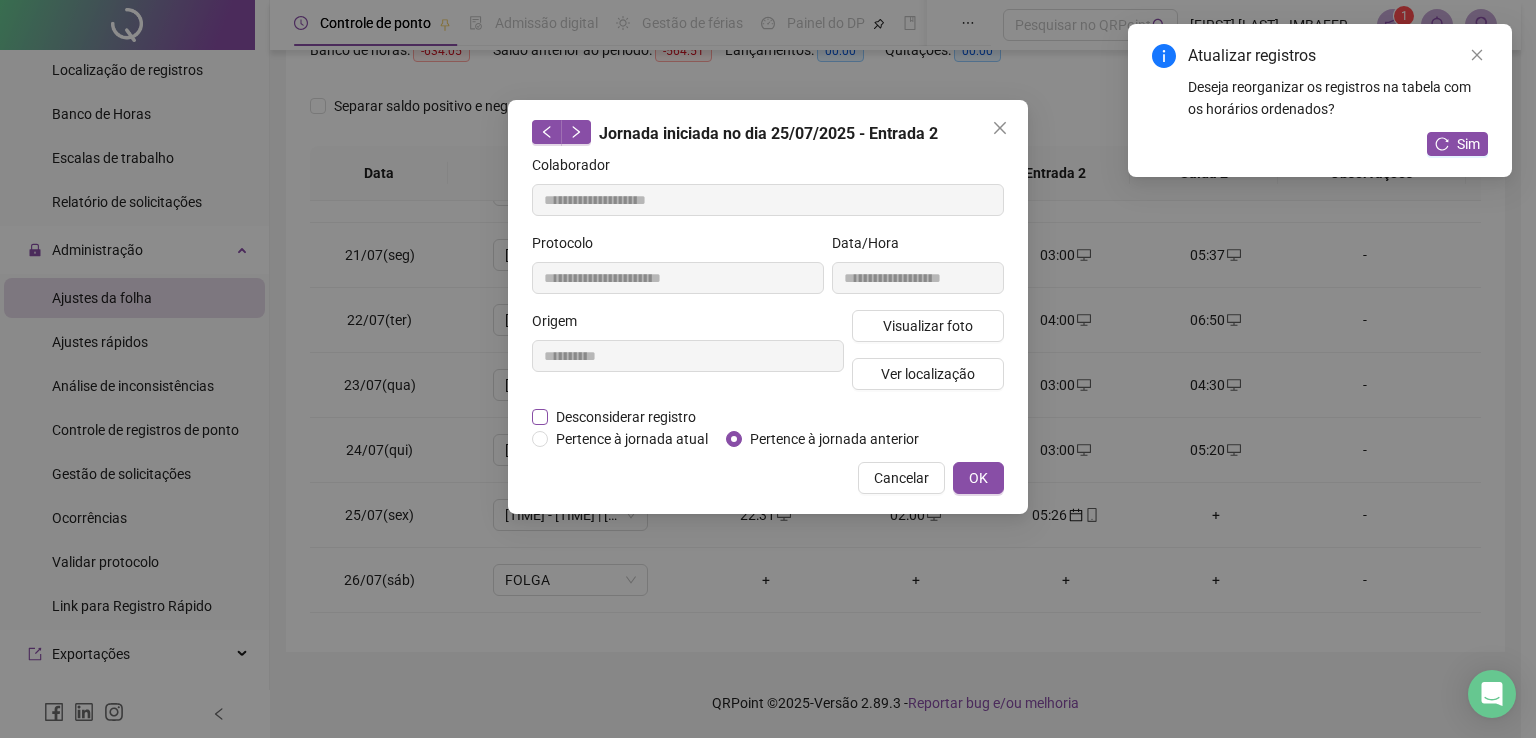 click on "Desconsiderar registro" at bounding box center [626, 417] 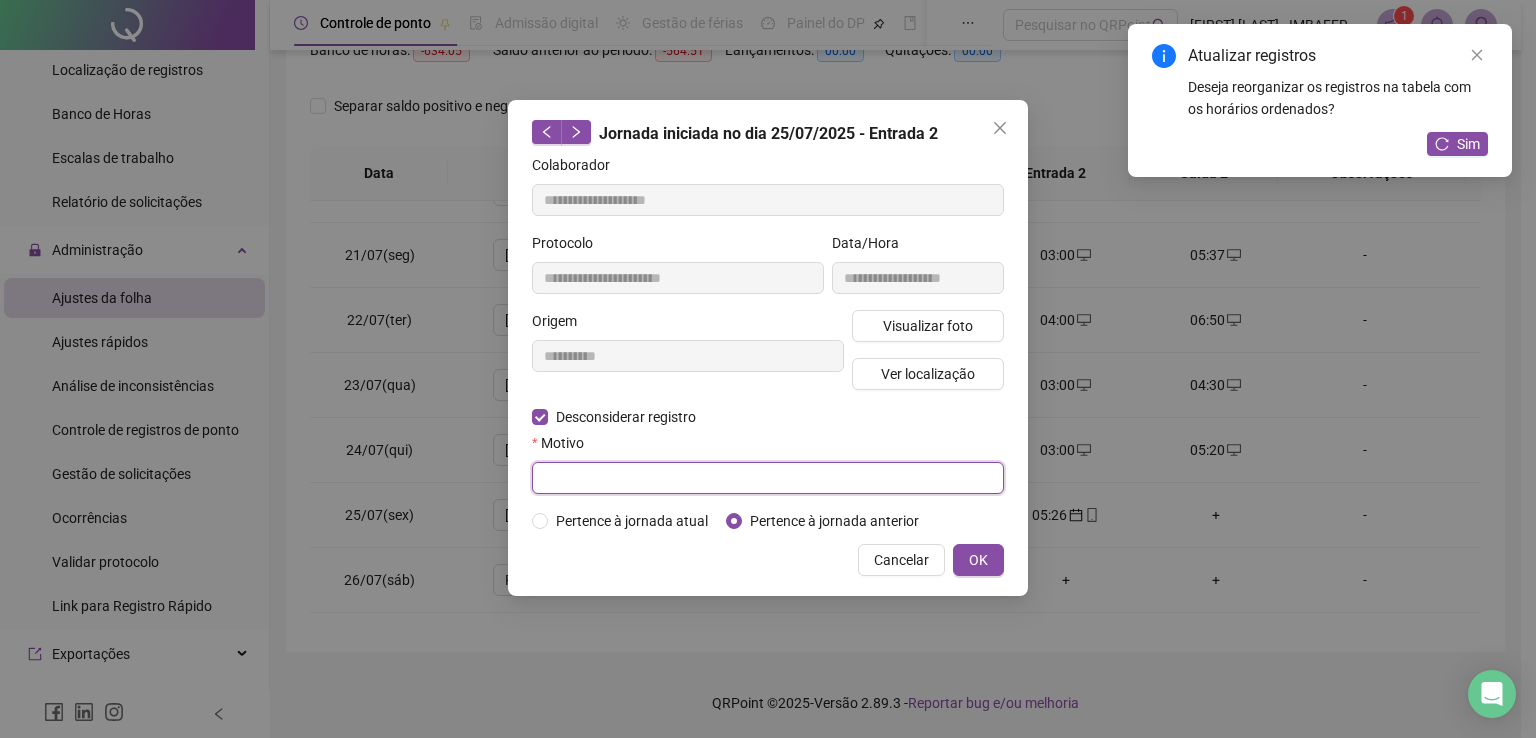 click at bounding box center [768, 478] 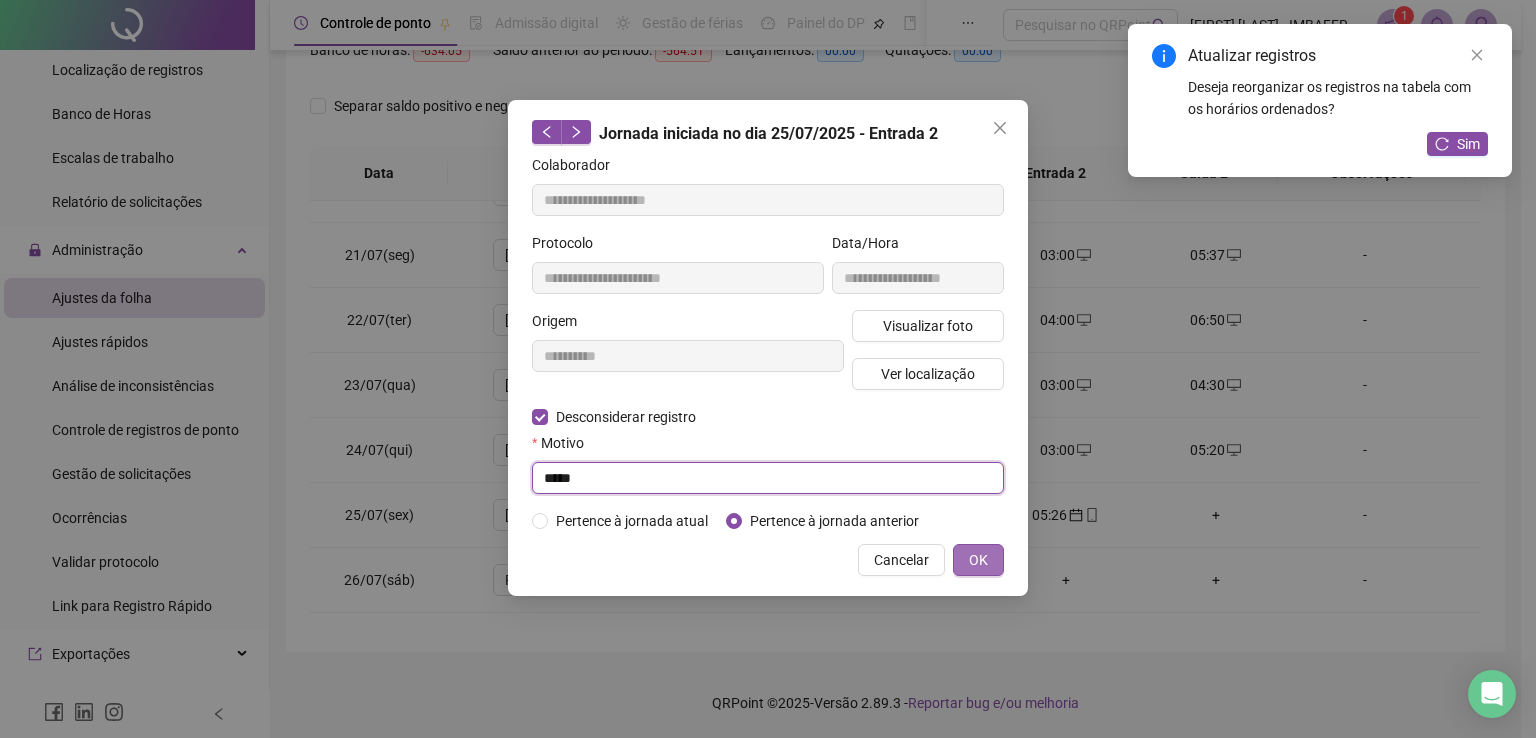 type on "*****" 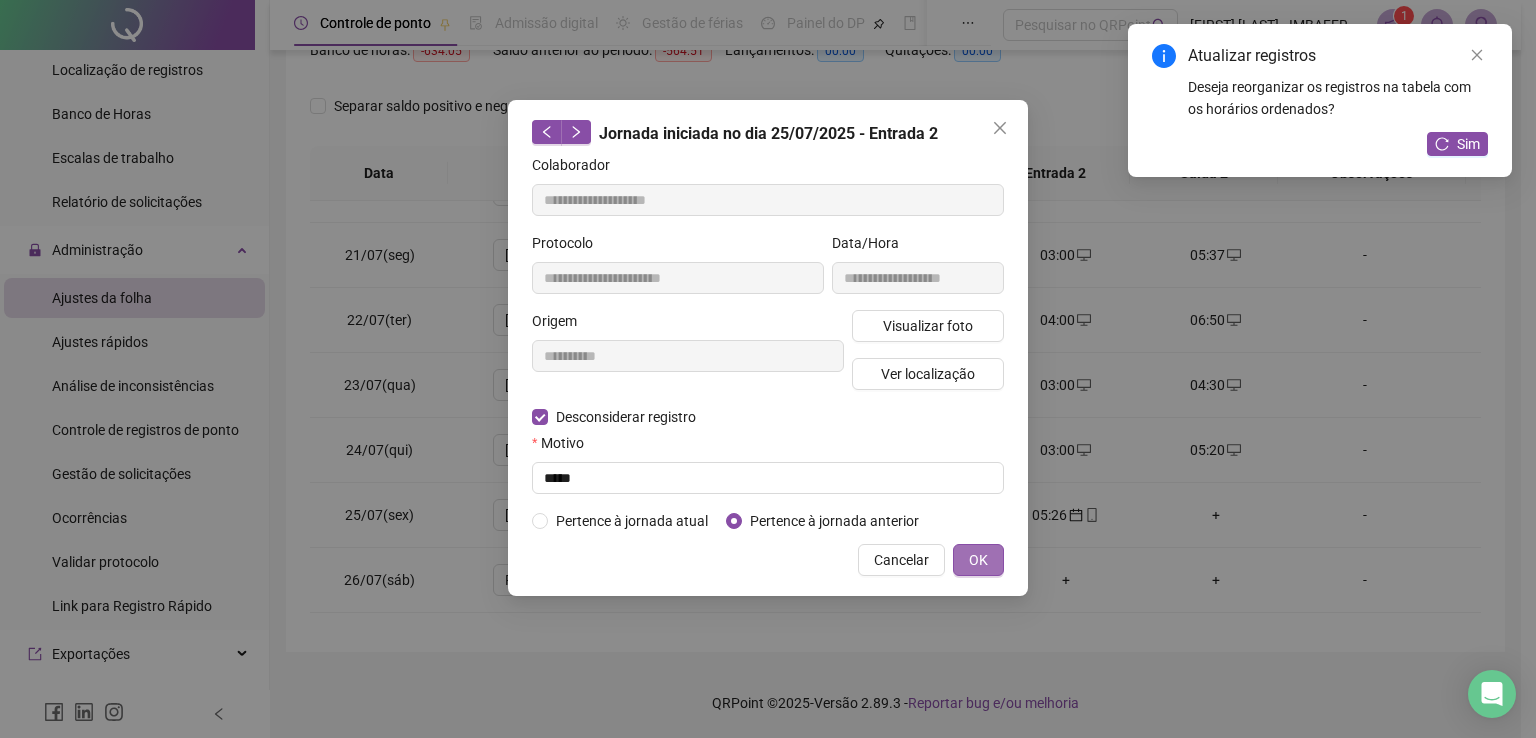 click on "OK" at bounding box center (978, 560) 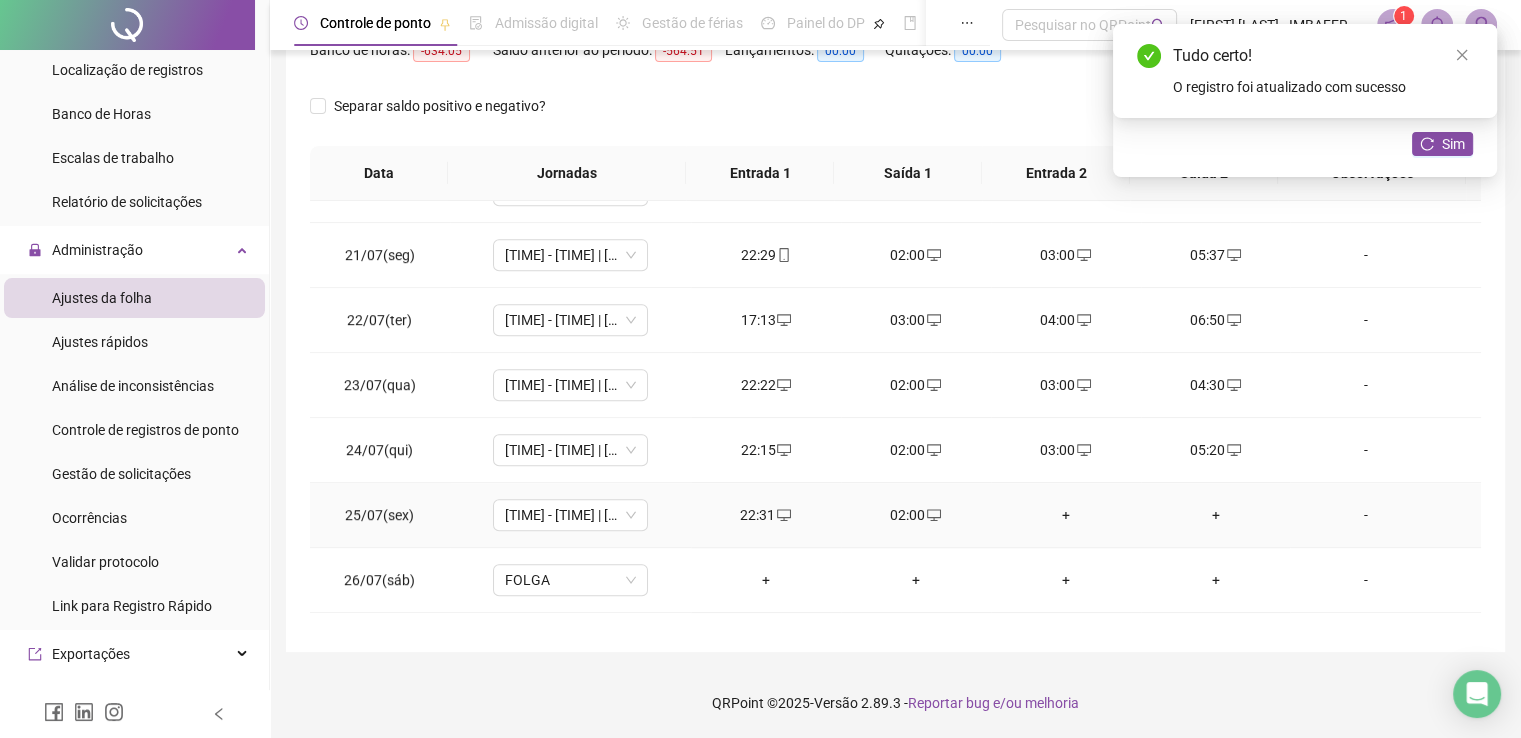 click on "+" at bounding box center [1066, 515] 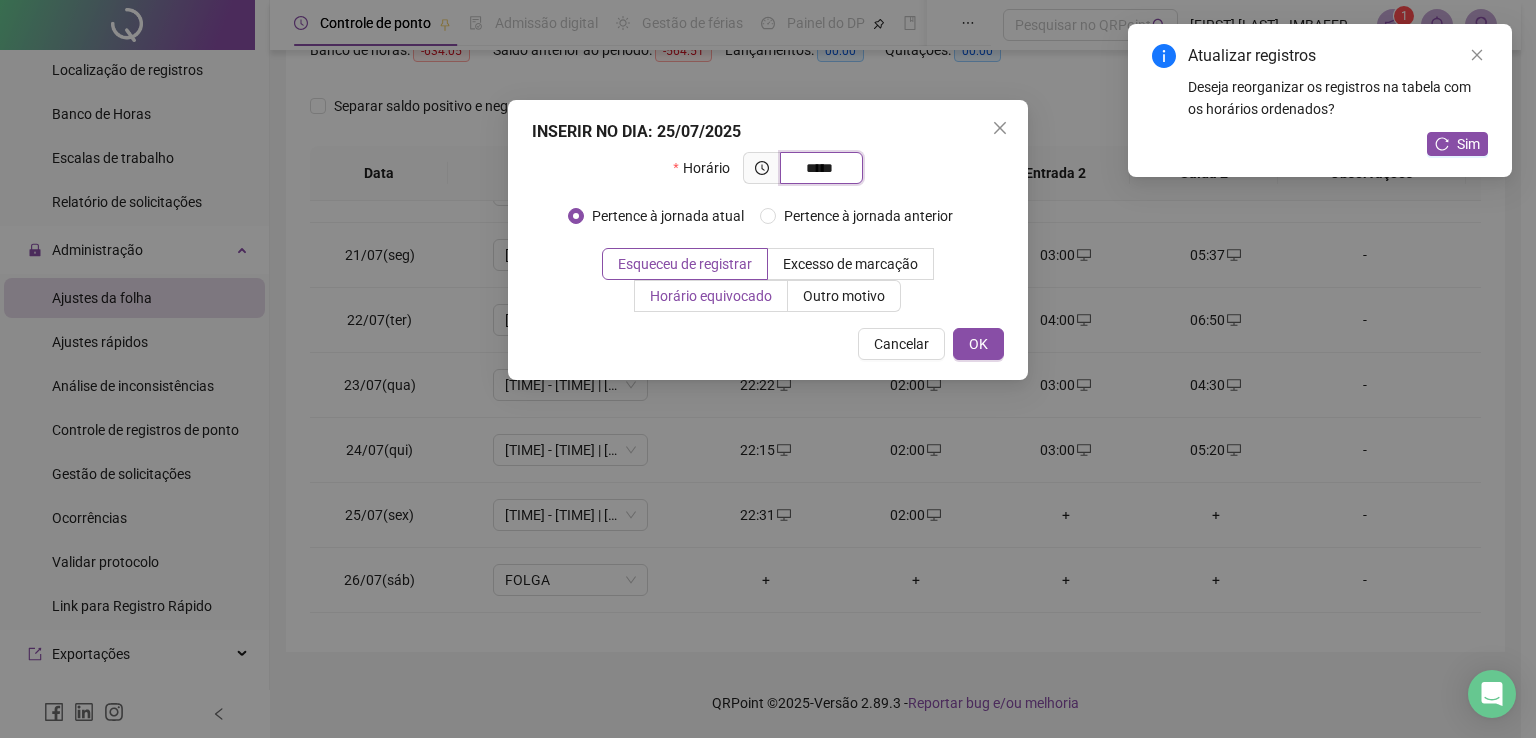 type on "*****" 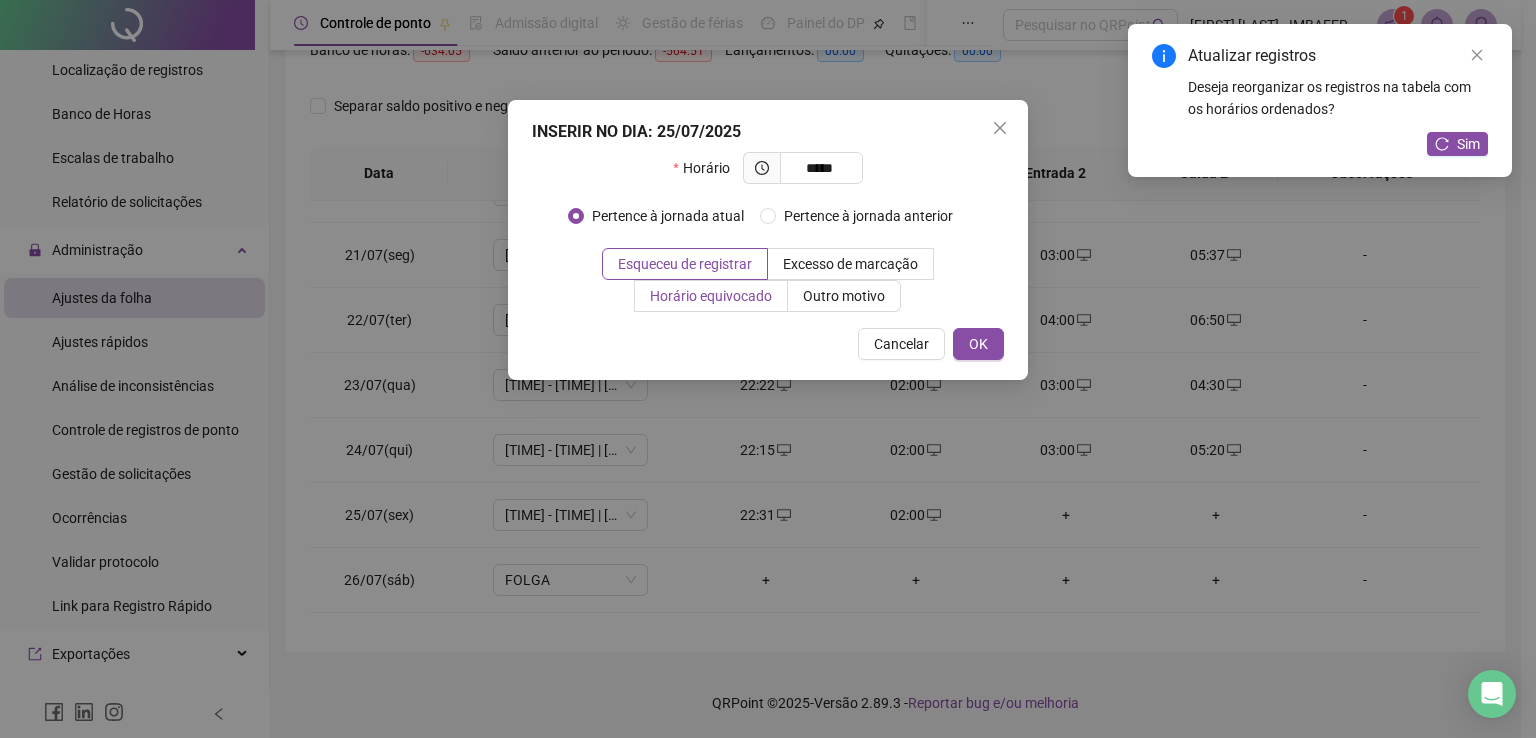 click on "Horário equivocado" at bounding box center (711, 296) 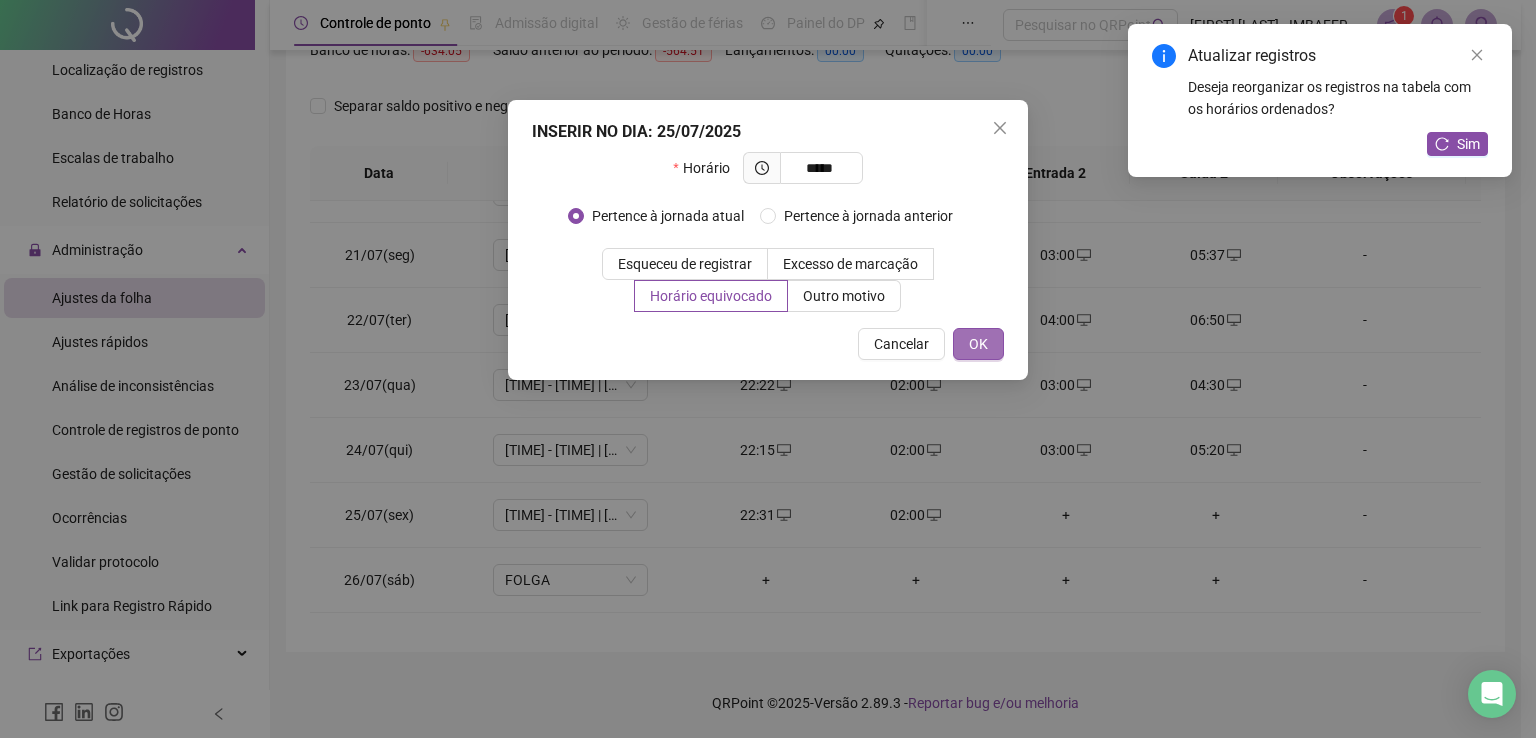 click on "OK" at bounding box center (978, 344) 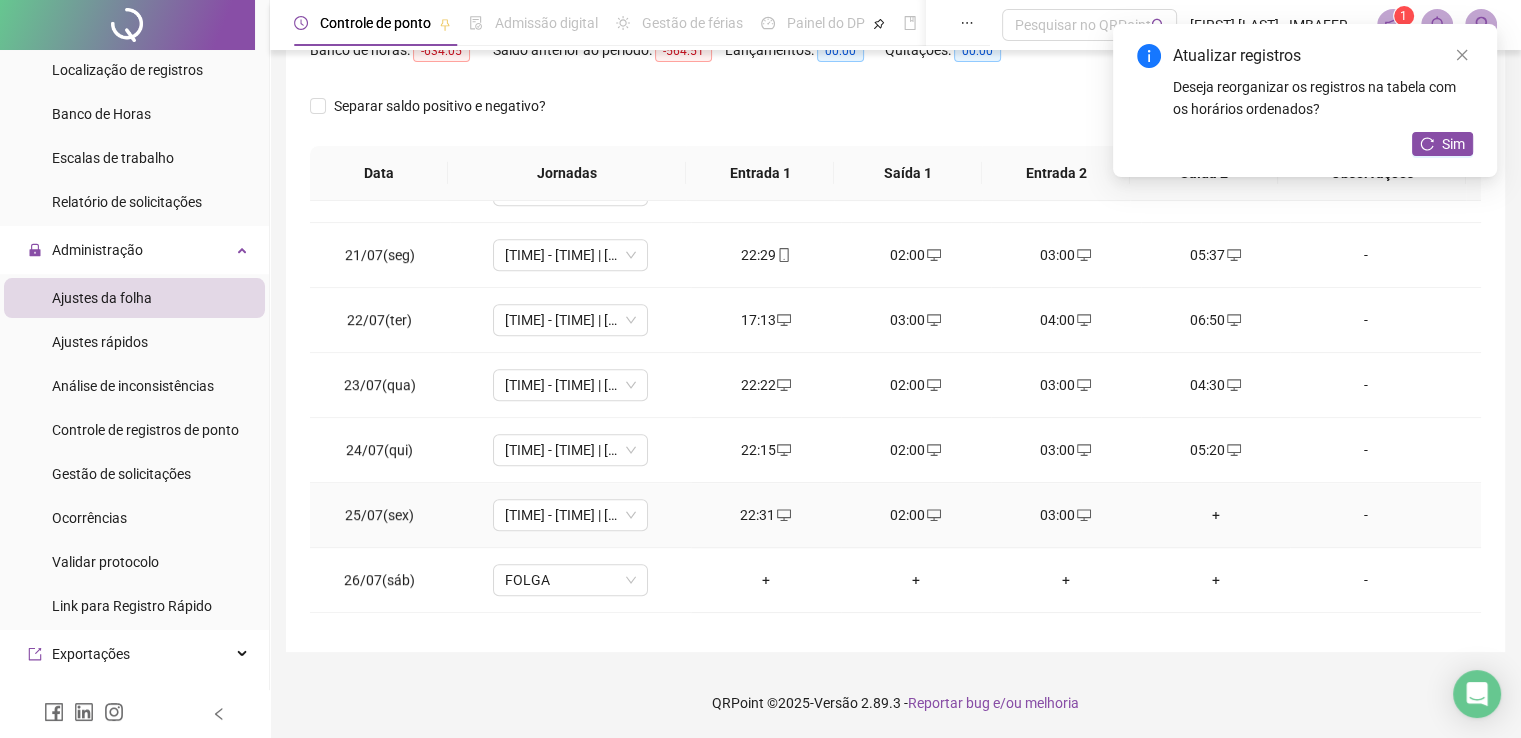 click on "+" at bounding box center (1216, 515) 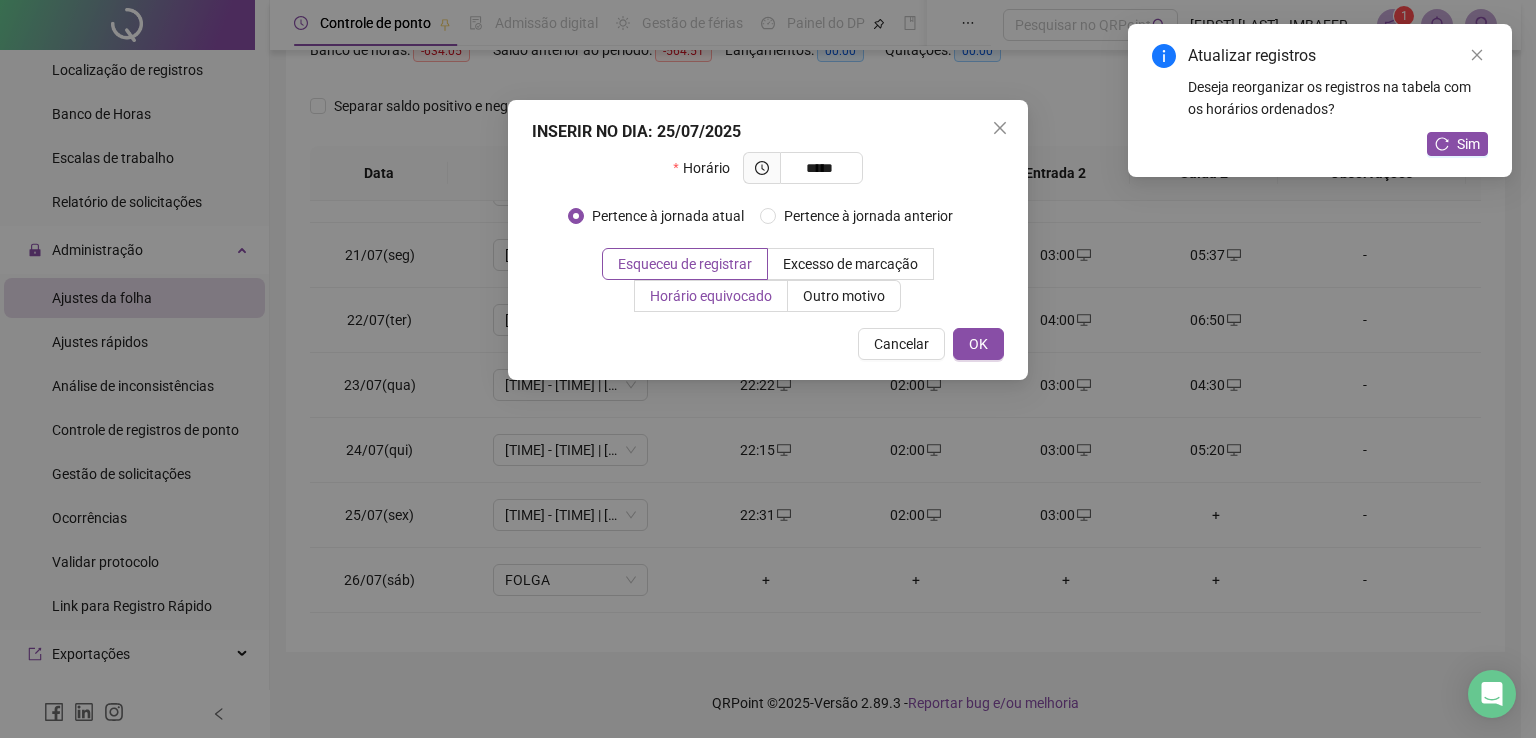 type on "*****" 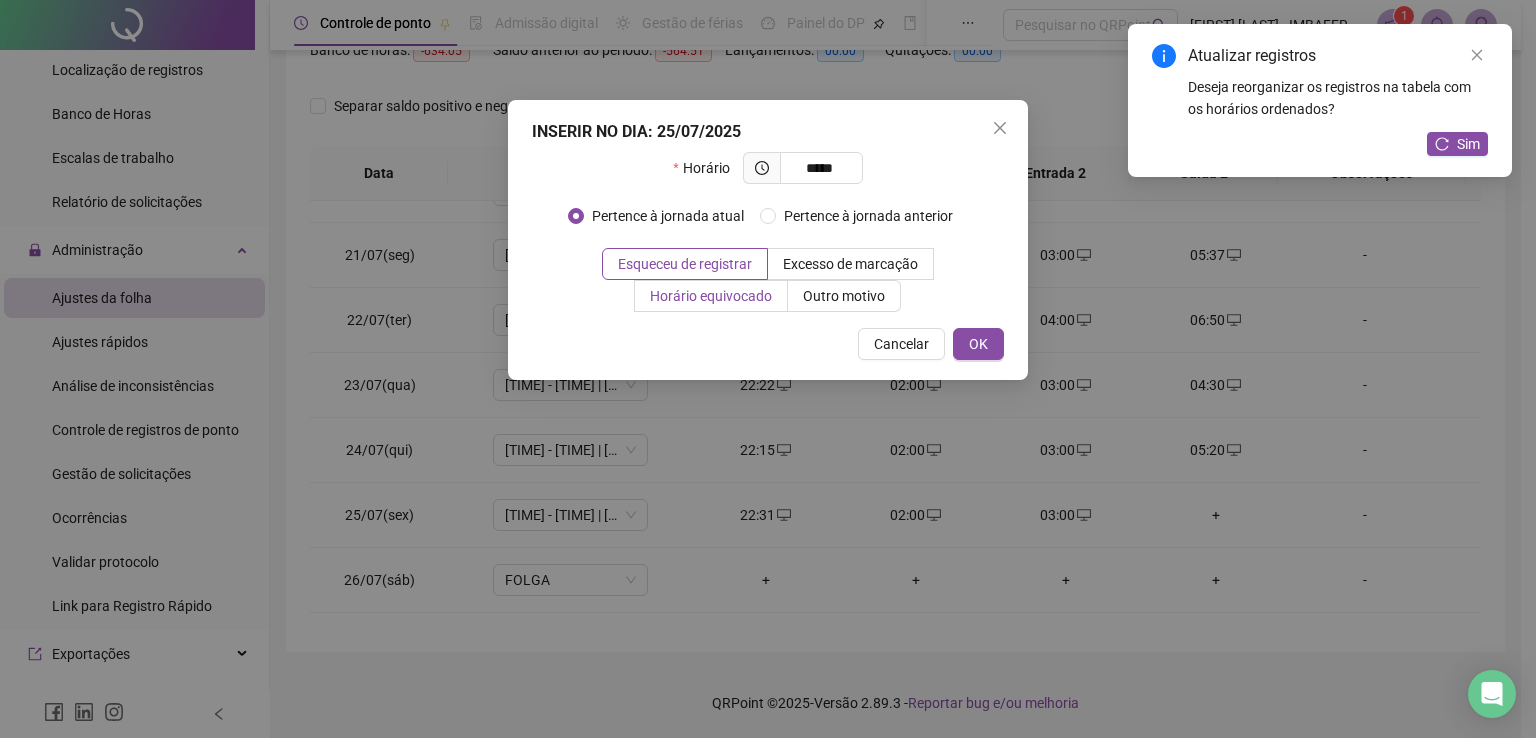 click on "Horário equivocado" at bounding box center (711, 296) 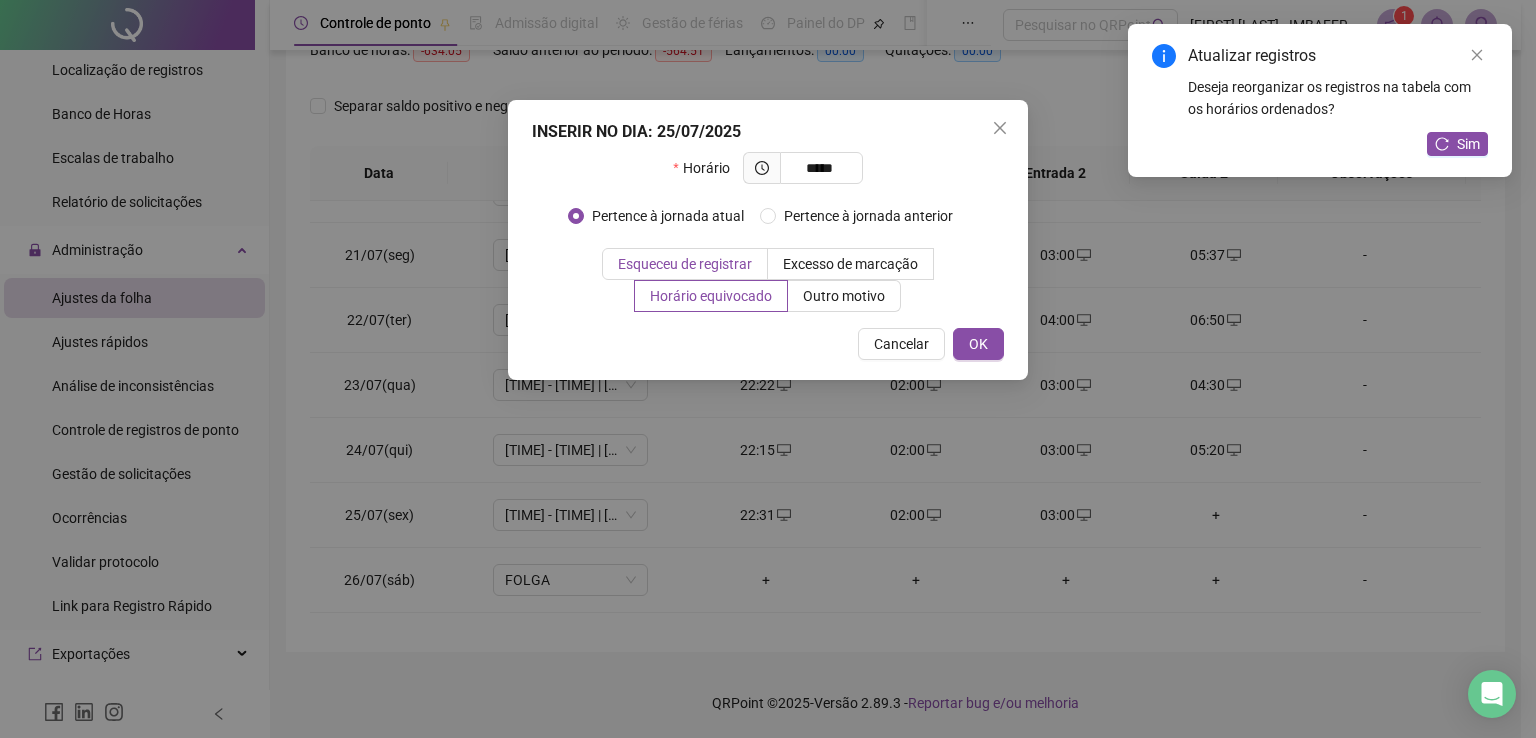 click on "Esqueceu de registrar" at bounding box center (685, 264) 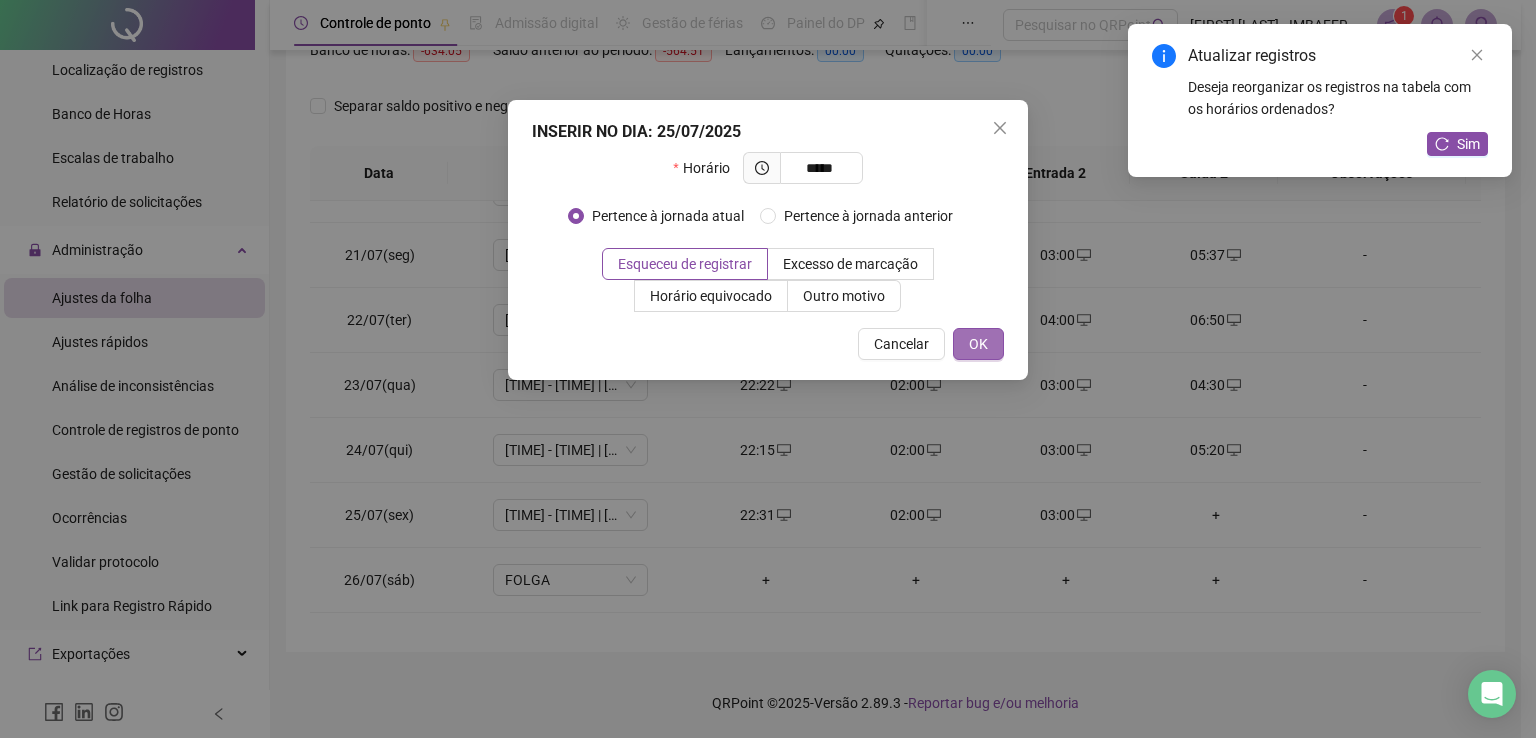 click on "OK" at bounding box center (978, 344) 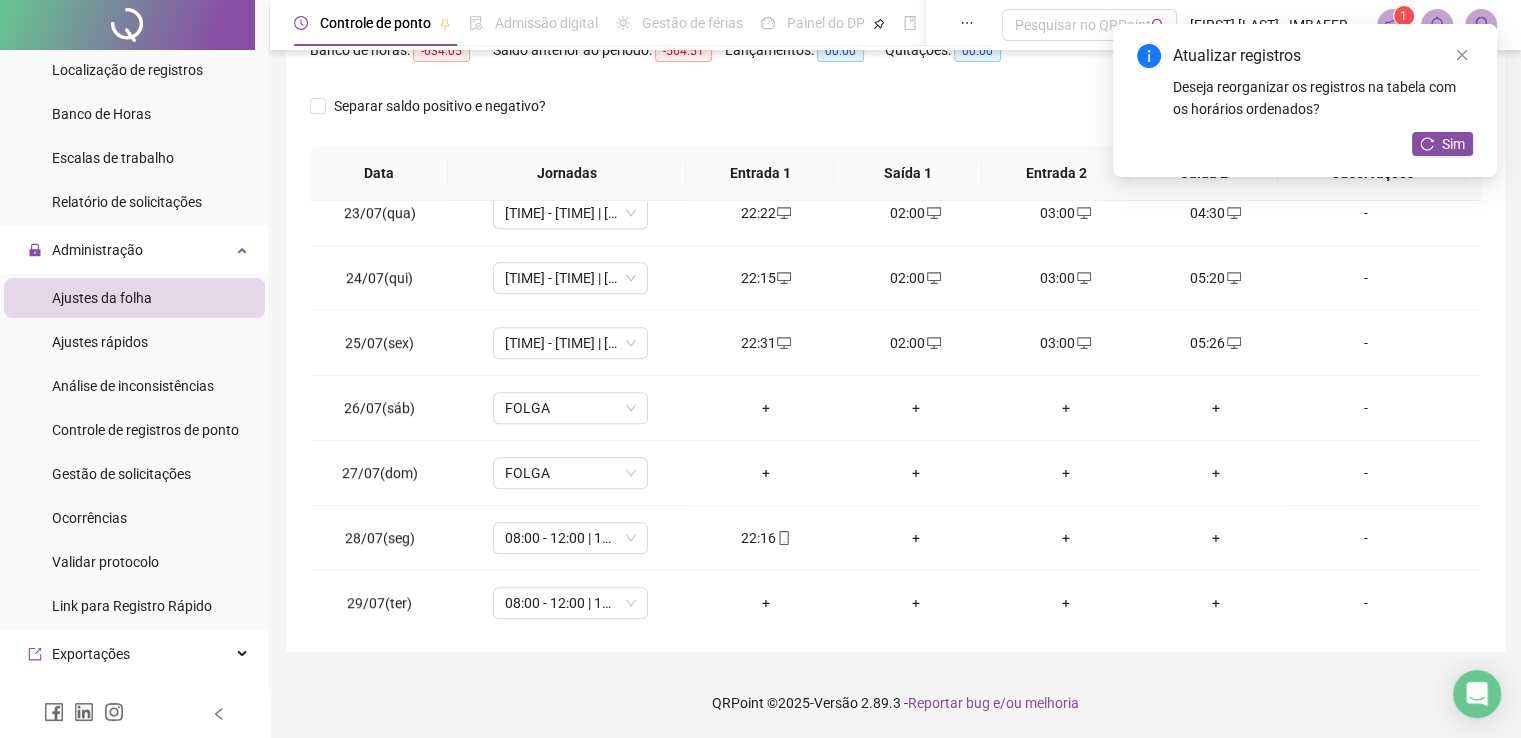 scroll, scrollTop: 1581, scrollLeft: 0, axis: vertical 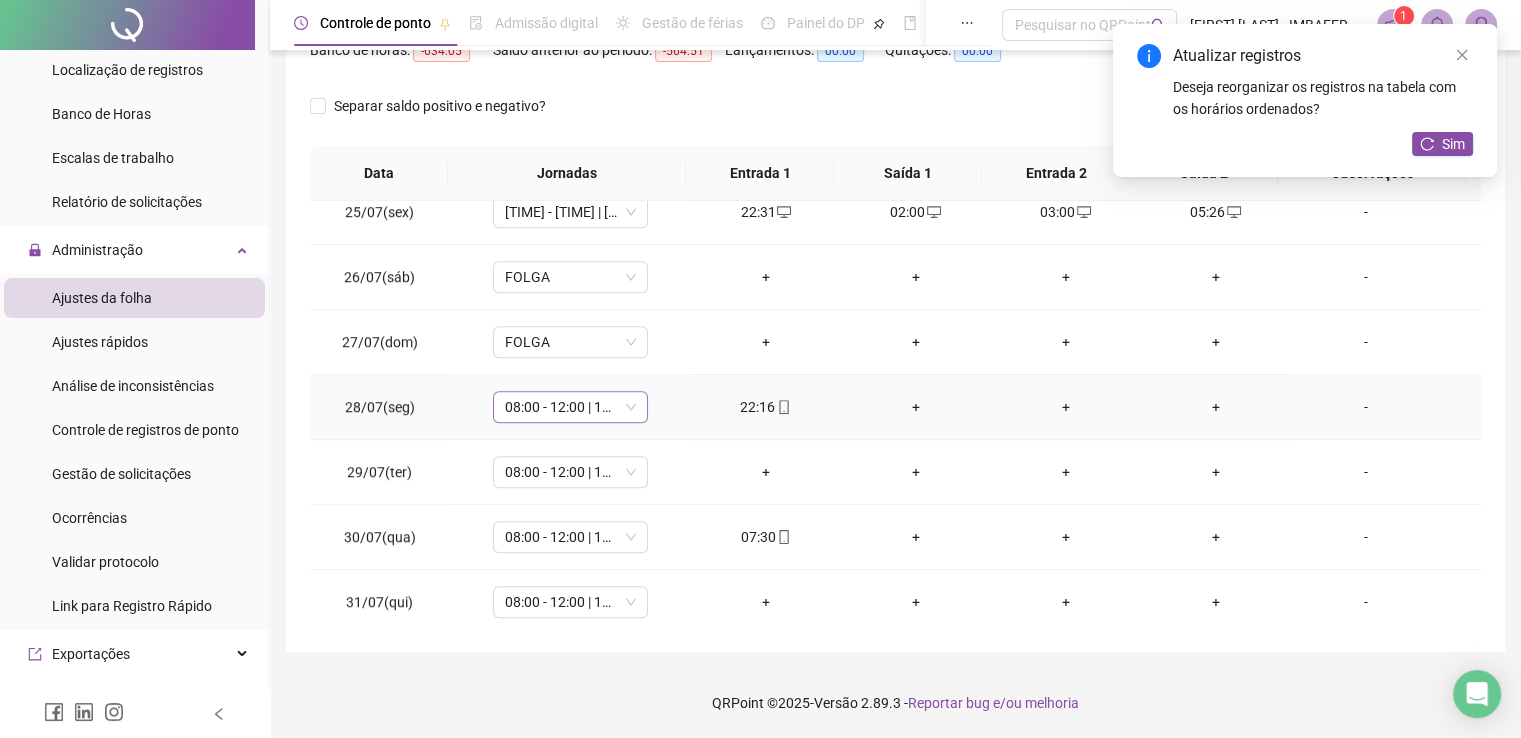 click on "08:00 - 12:00 | 13:00 - 18:00" at bounding box center [570, 407] 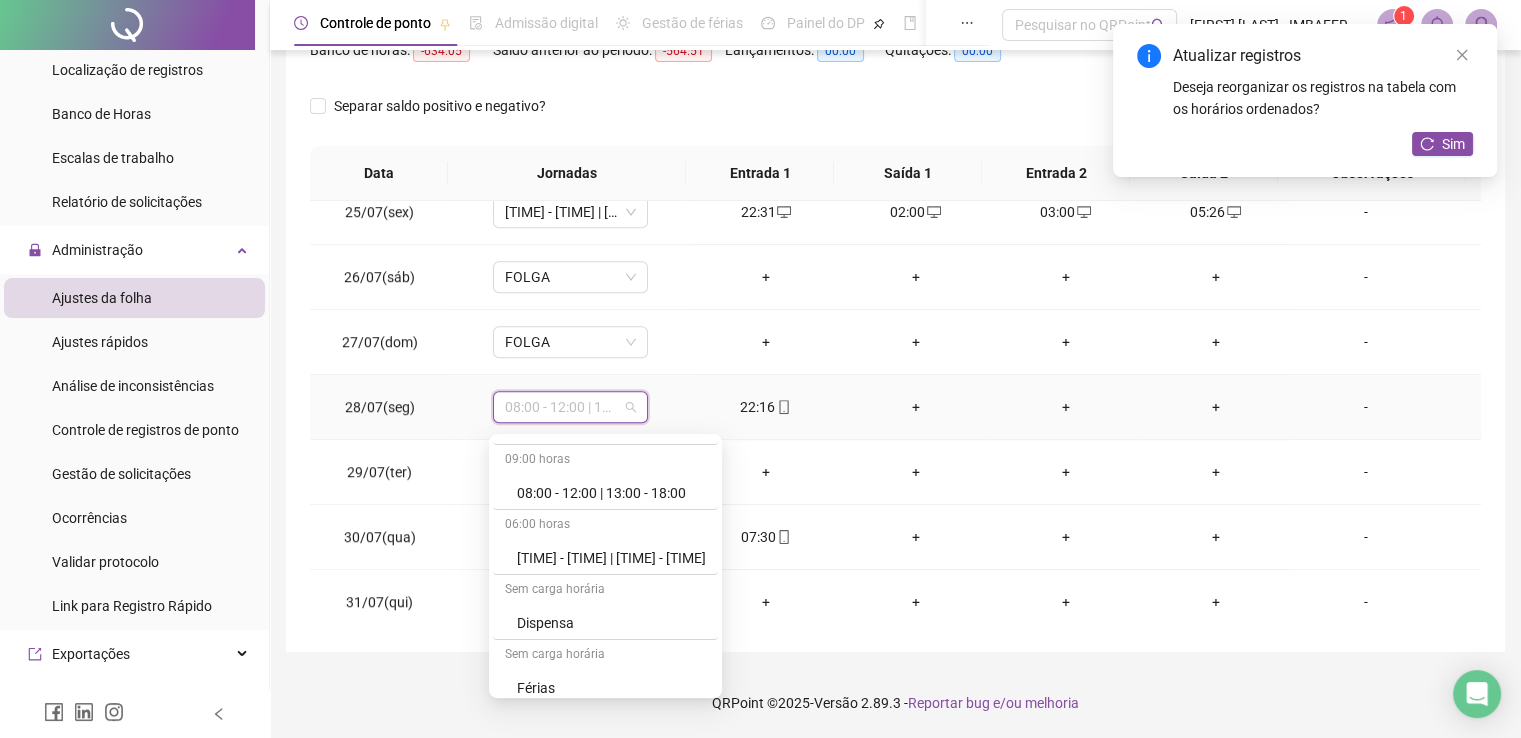 scroll, scrollTop: 179, scrollLeft: 0, axis: vertical 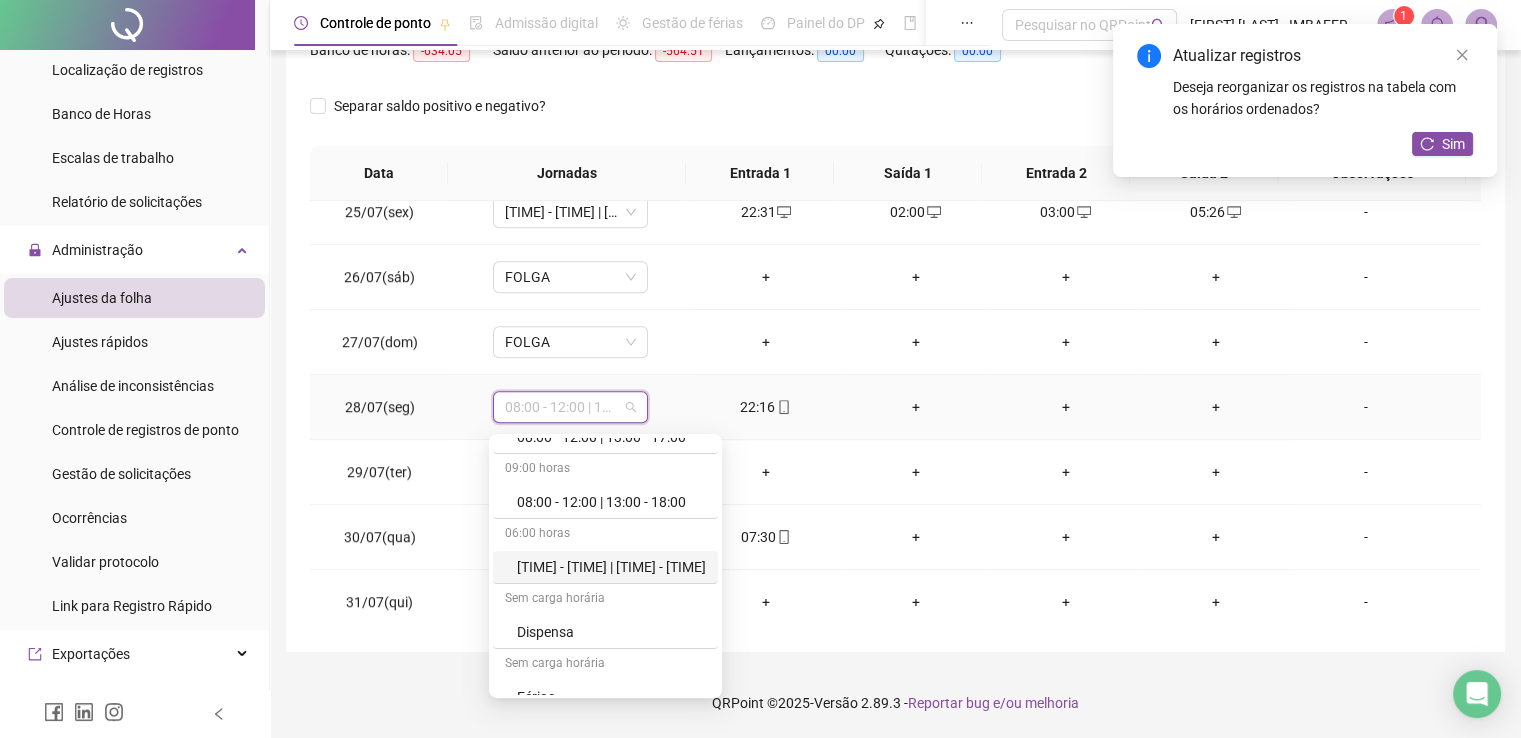 click on "[TIME] - [TIME] | [TIME] - [TIME]" at bounding box center (611, 567) 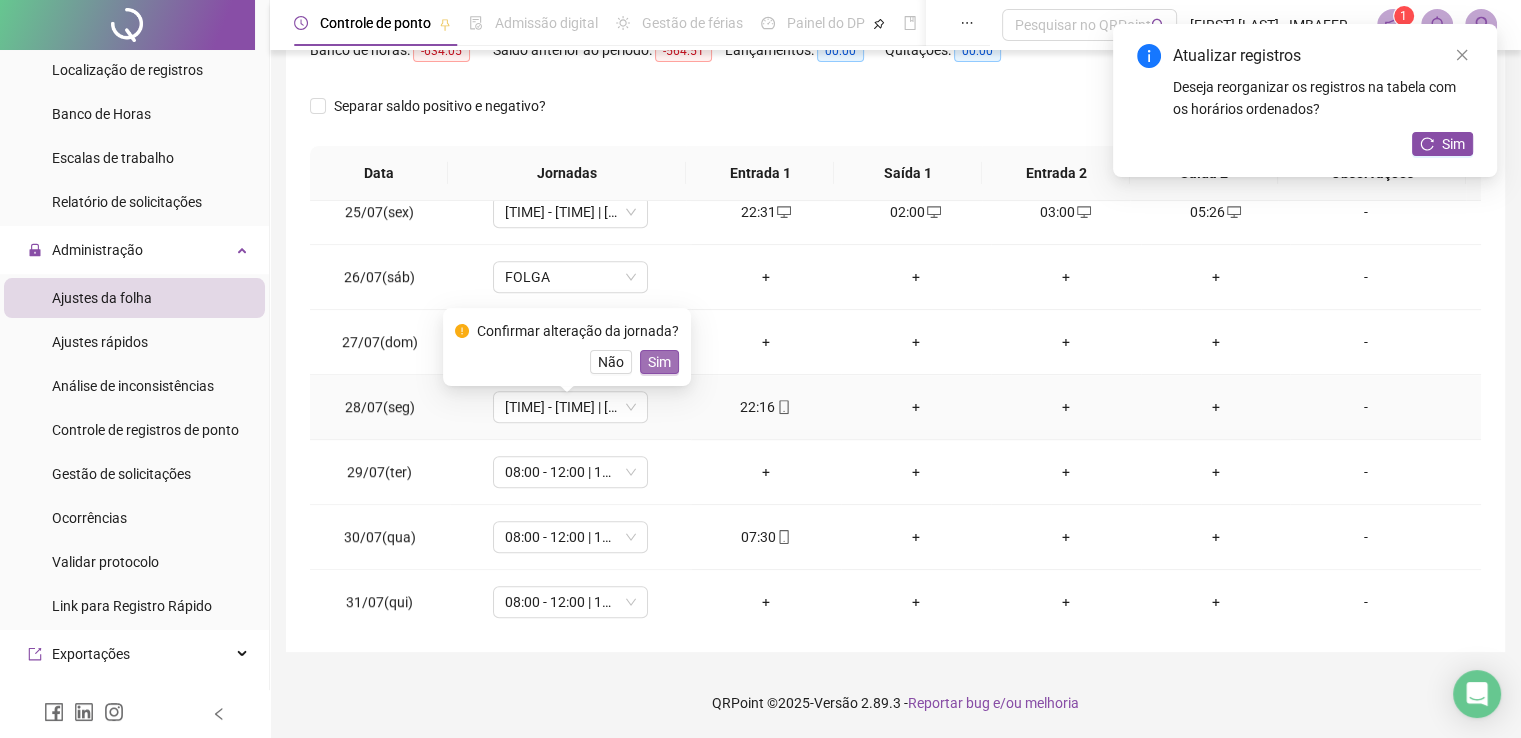 click on "Sim" at bounding box center [659, 362] 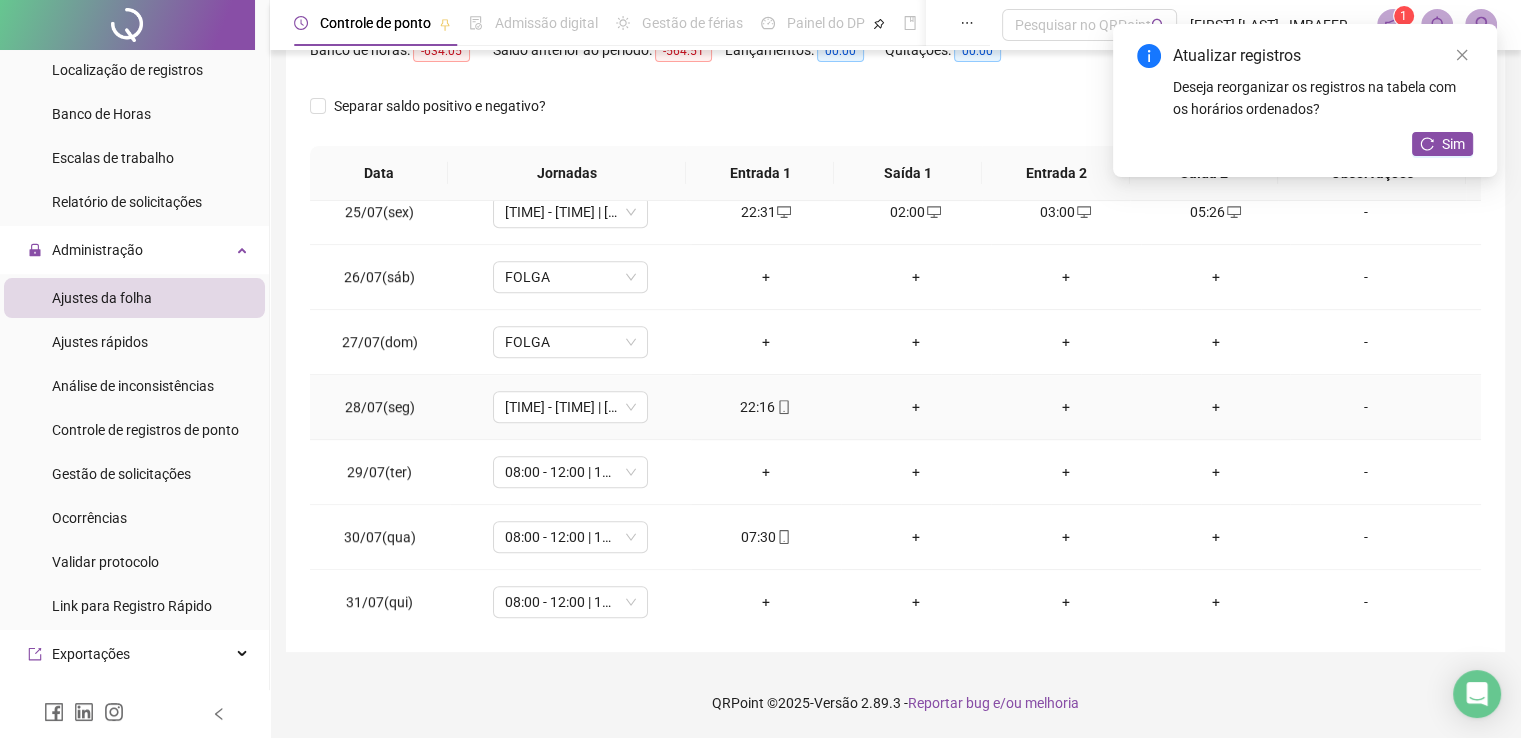 click on "+" at bounding box center (916, 407) 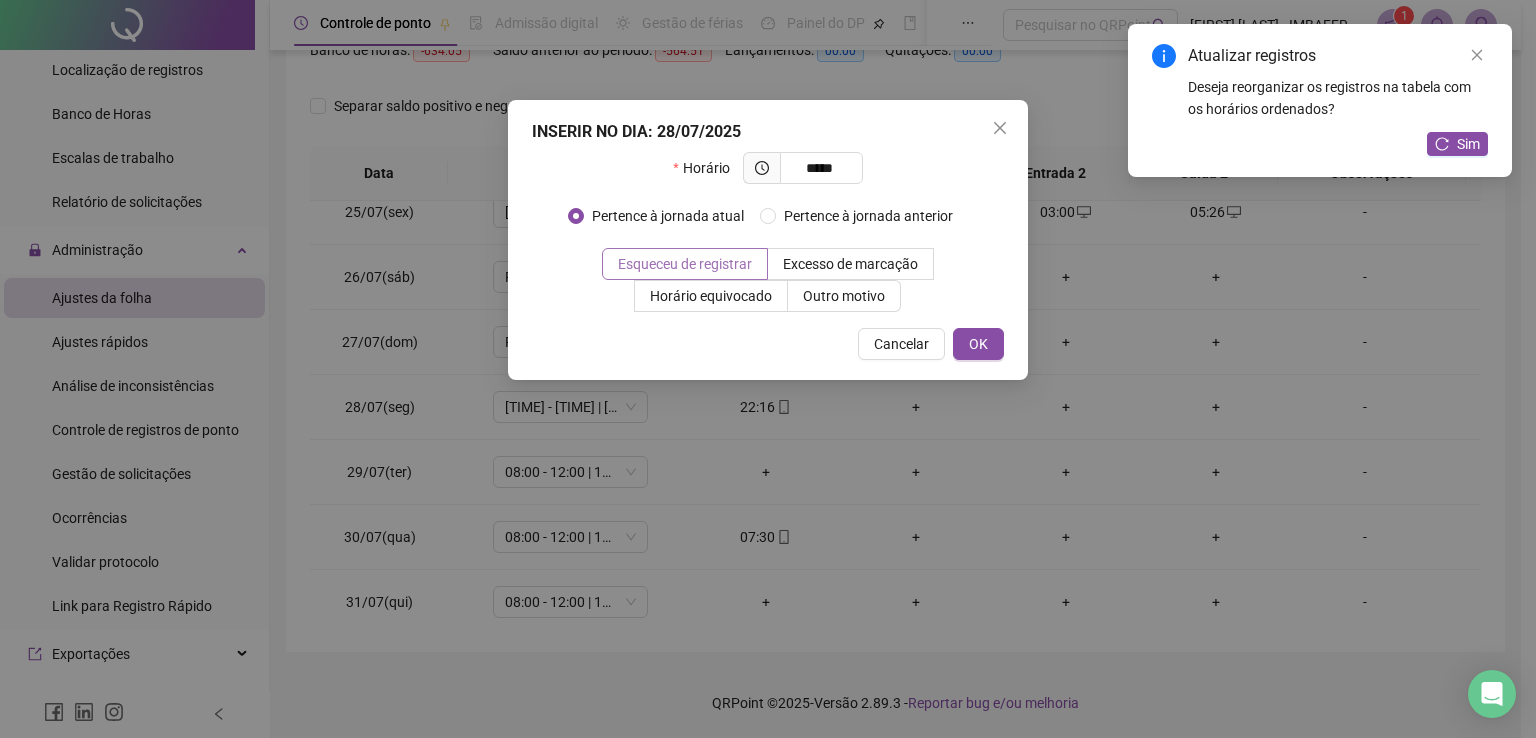 type on "*****" 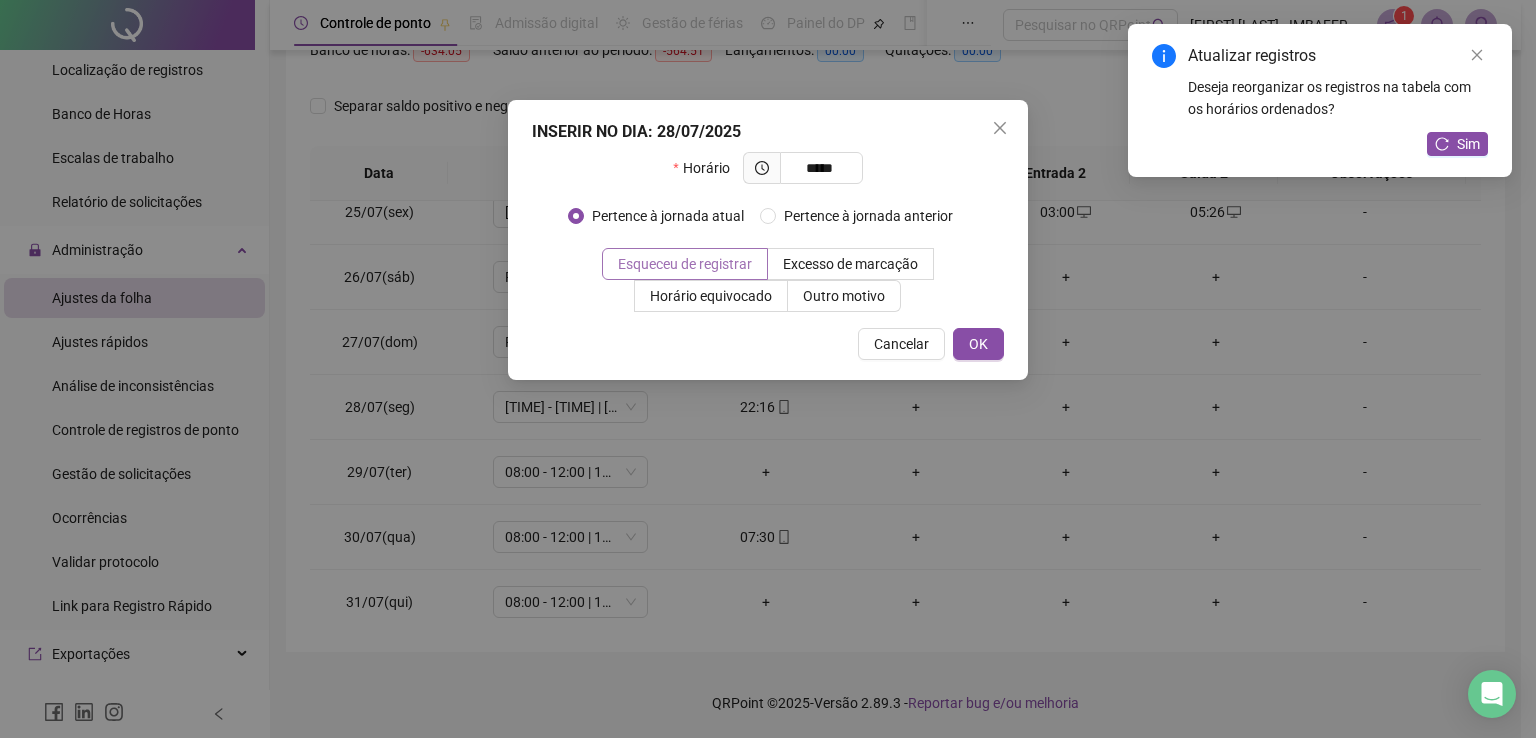 click on "Esqueceu de registrar" at bounding box center (685, 264) 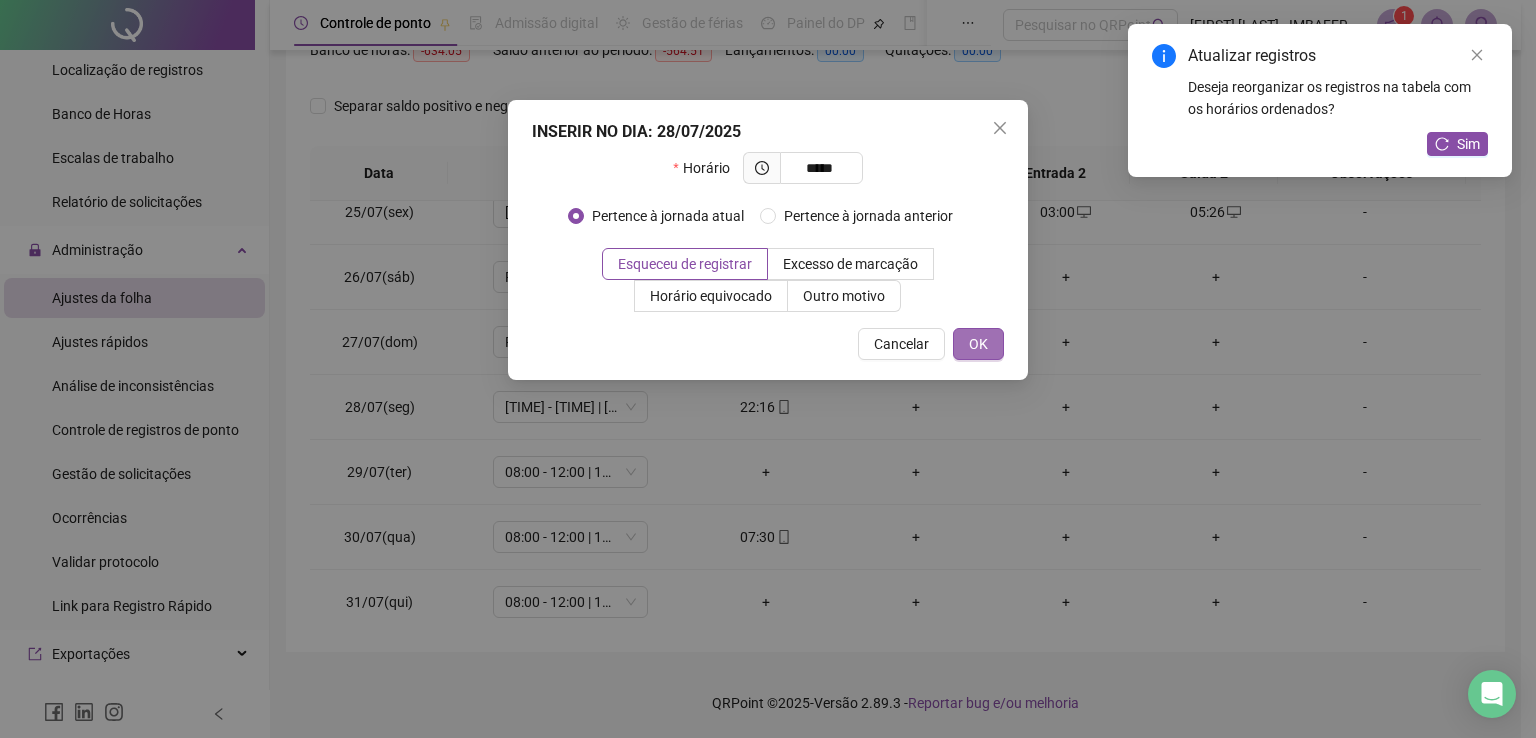 click on "OK" at bounding box center [978, 344] 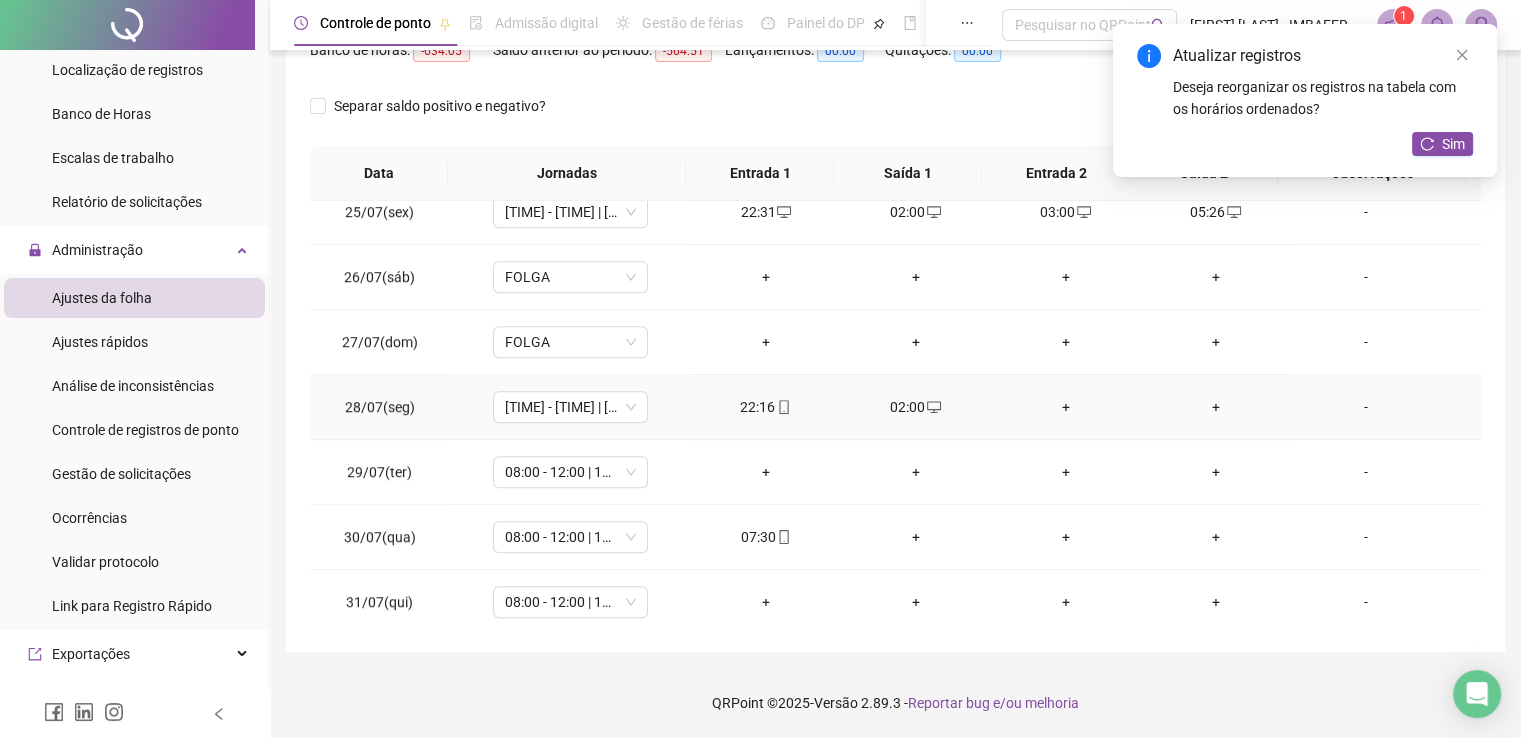 click on "+" at bounding box center [1066, 407] 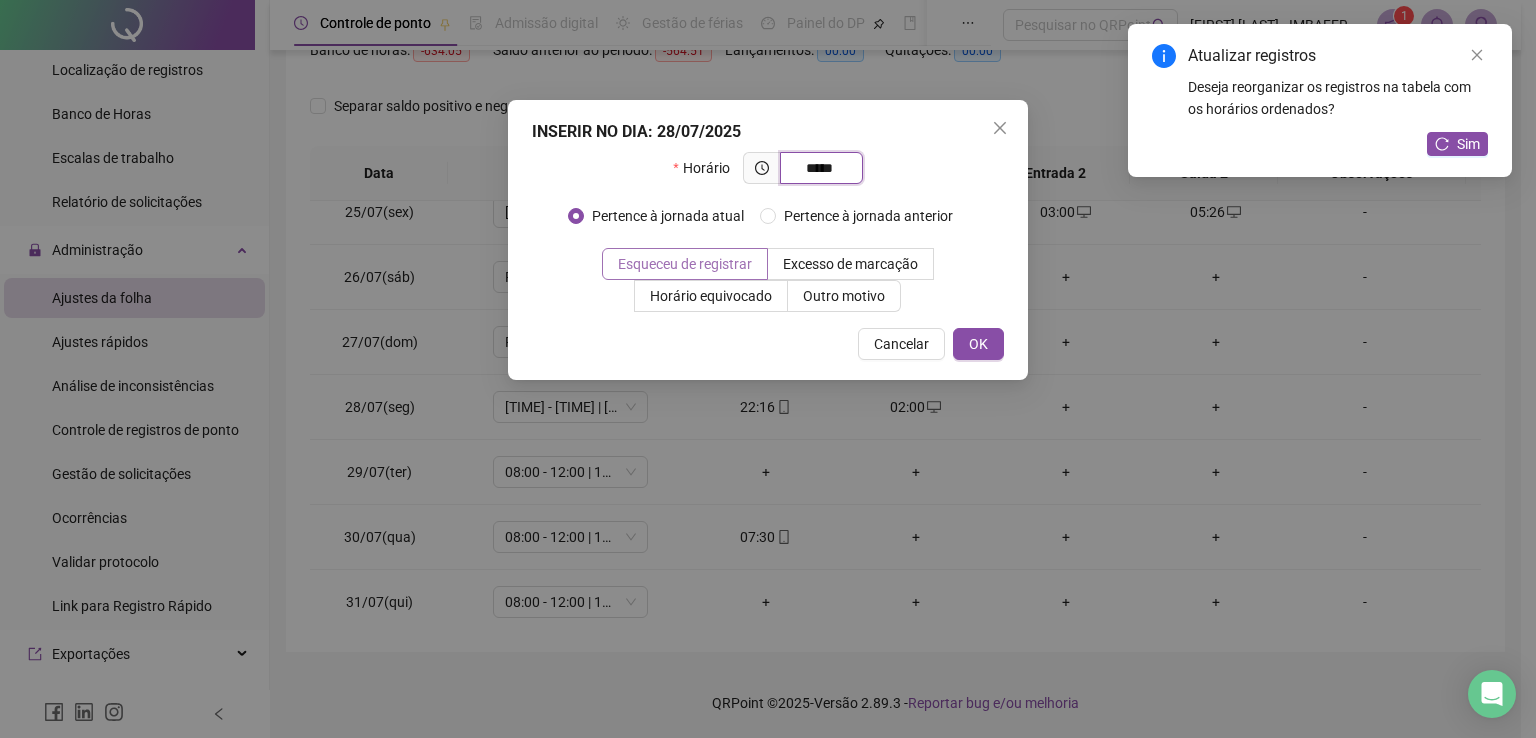 type on "*****" 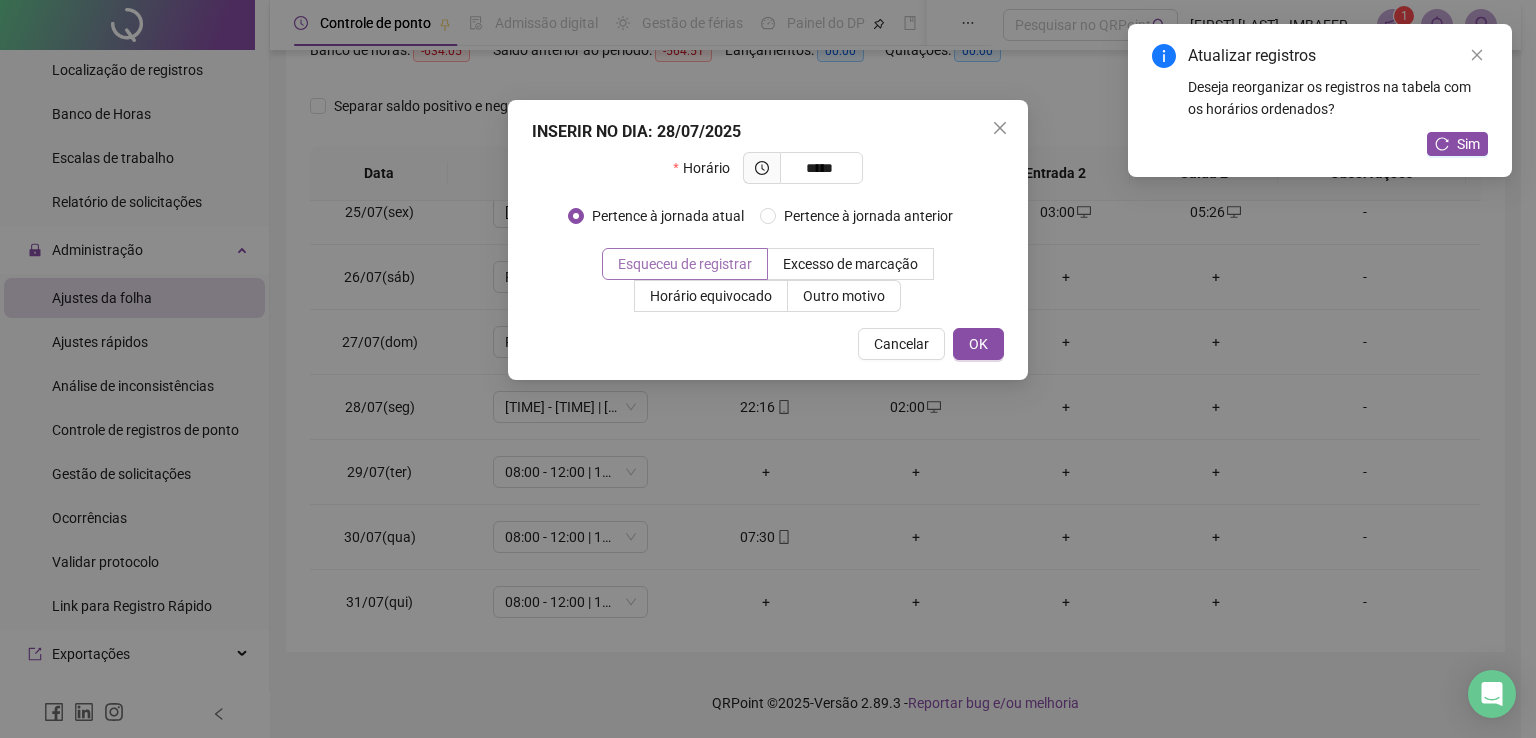 click on "Esqueceu de registrar" at bounding box center [685, 264] 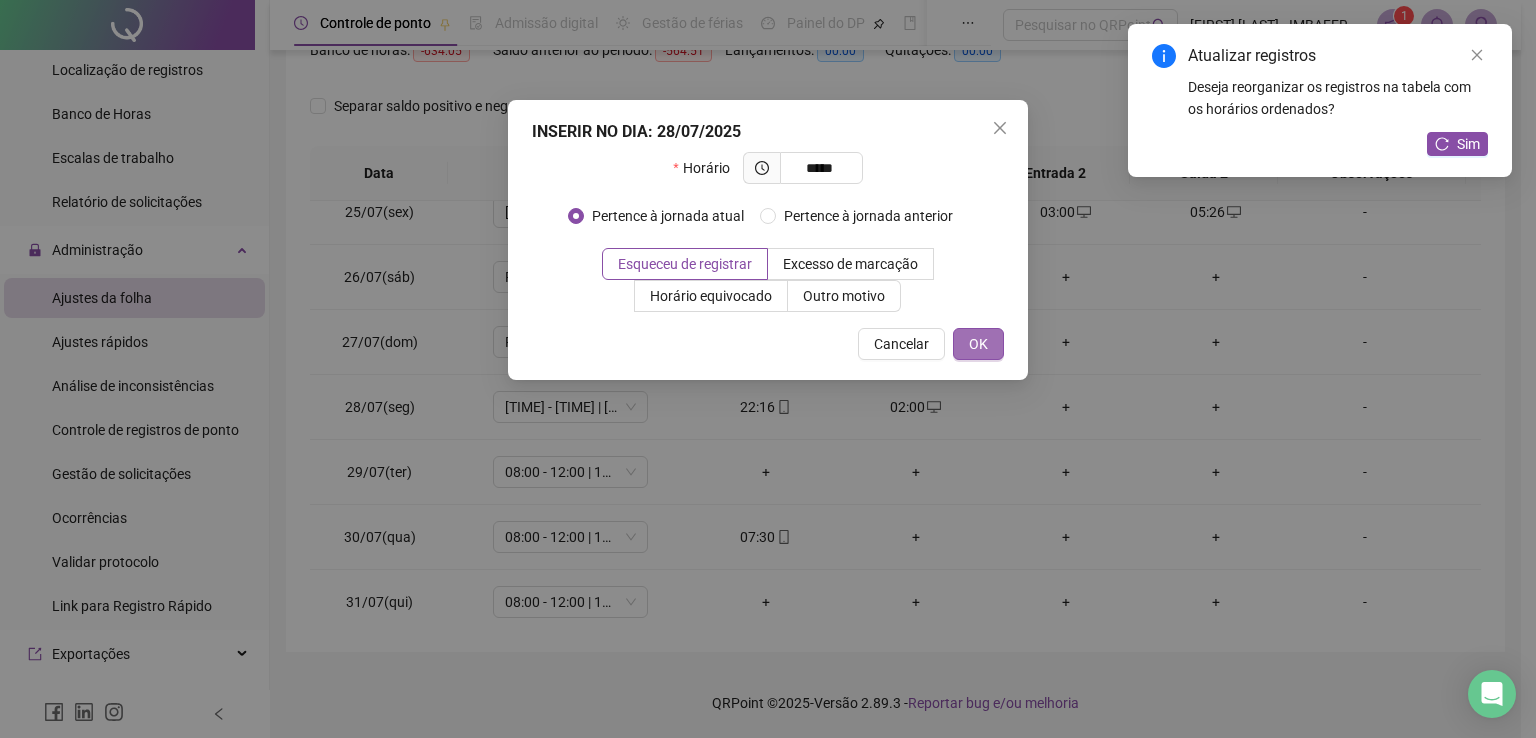 click on "OK" at bounding box center (978, 344) 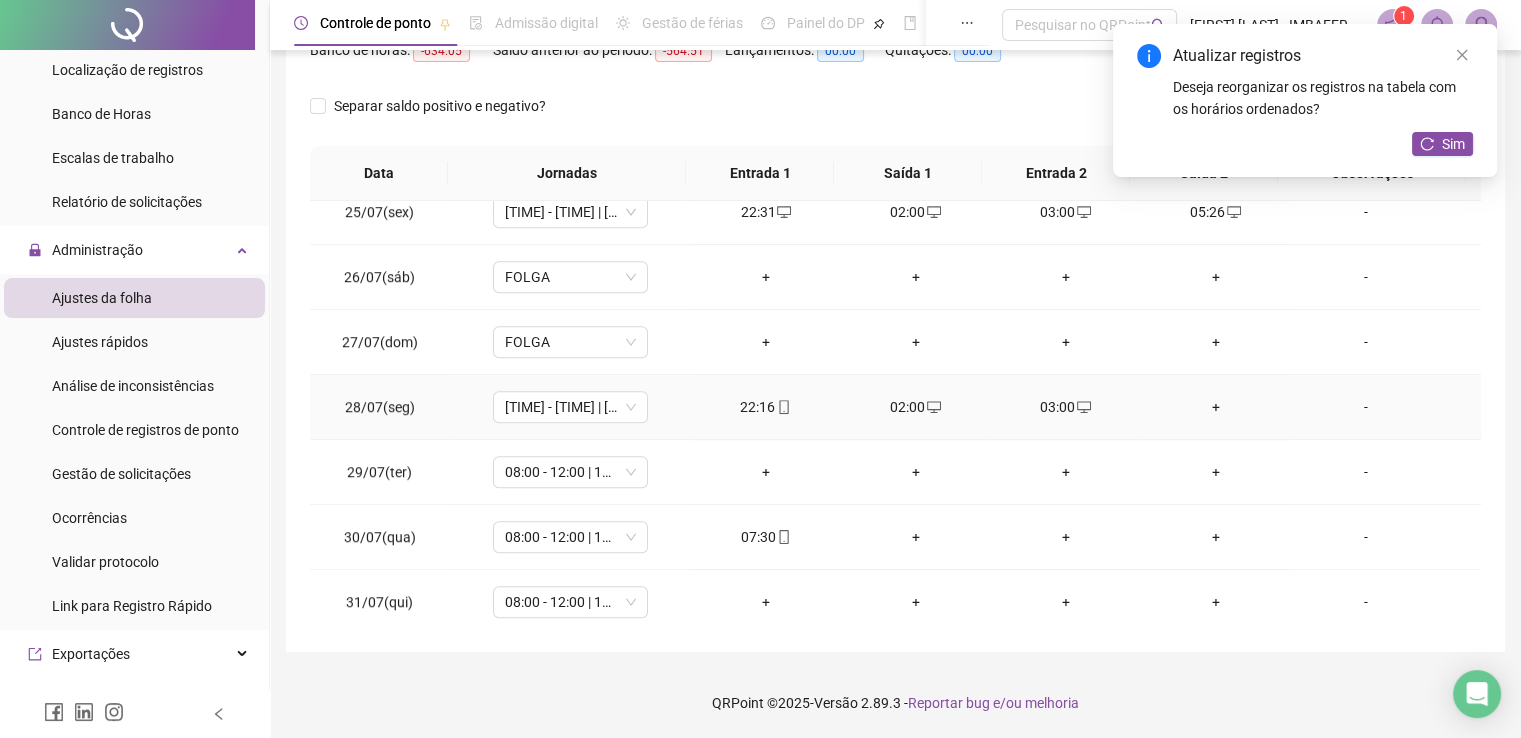 click on "+" at bounding box center [1216, 407] 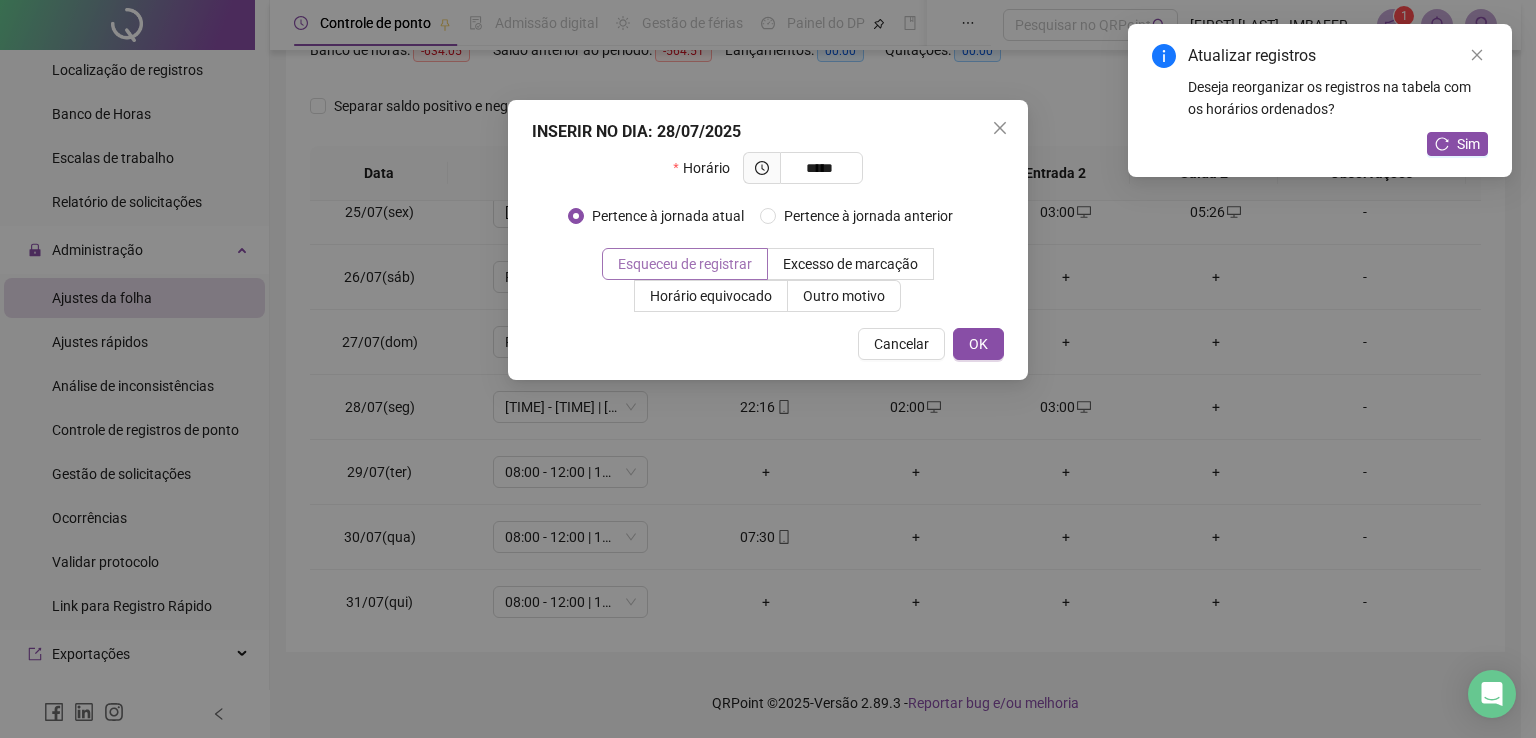 type on "*****" 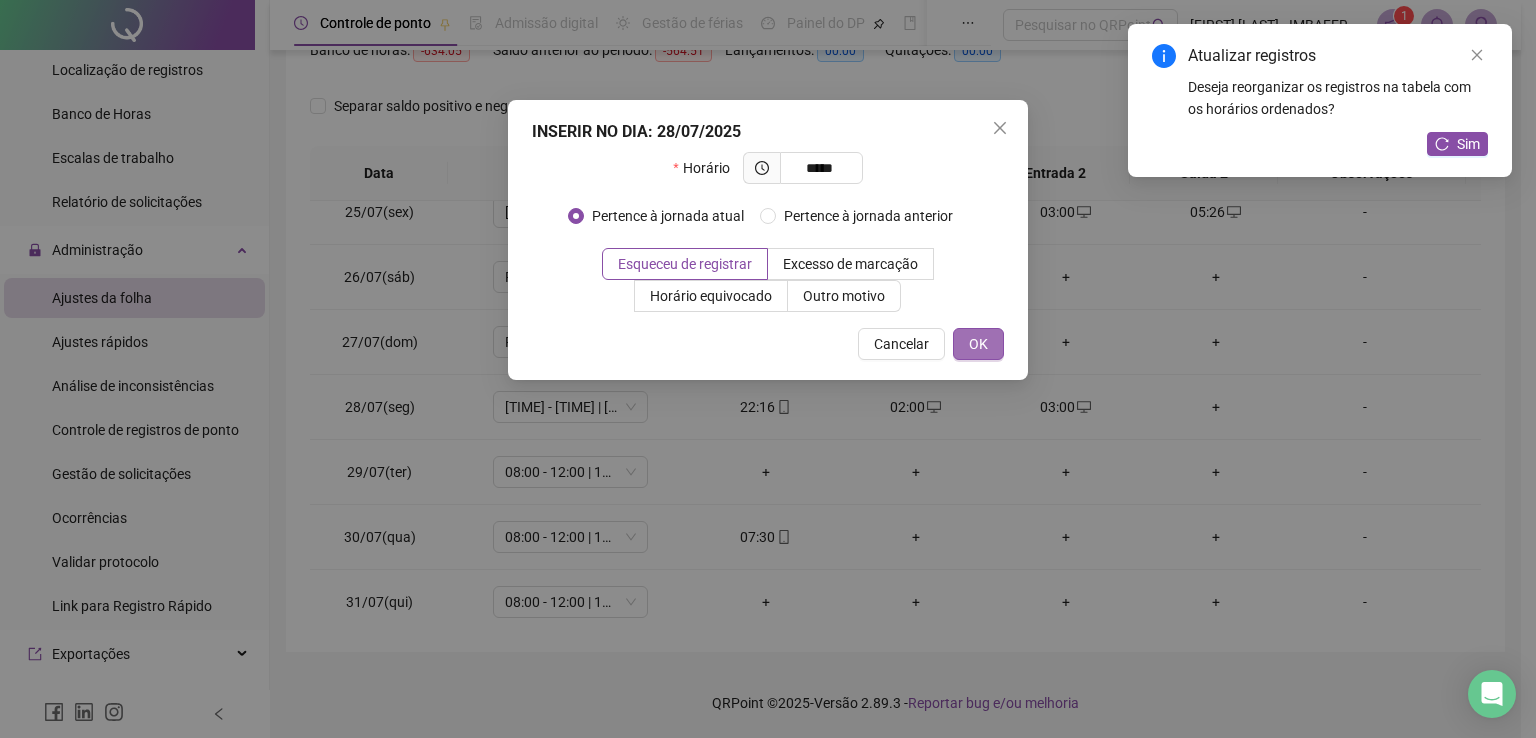 click on "OK" at bounding box center (978, 344) 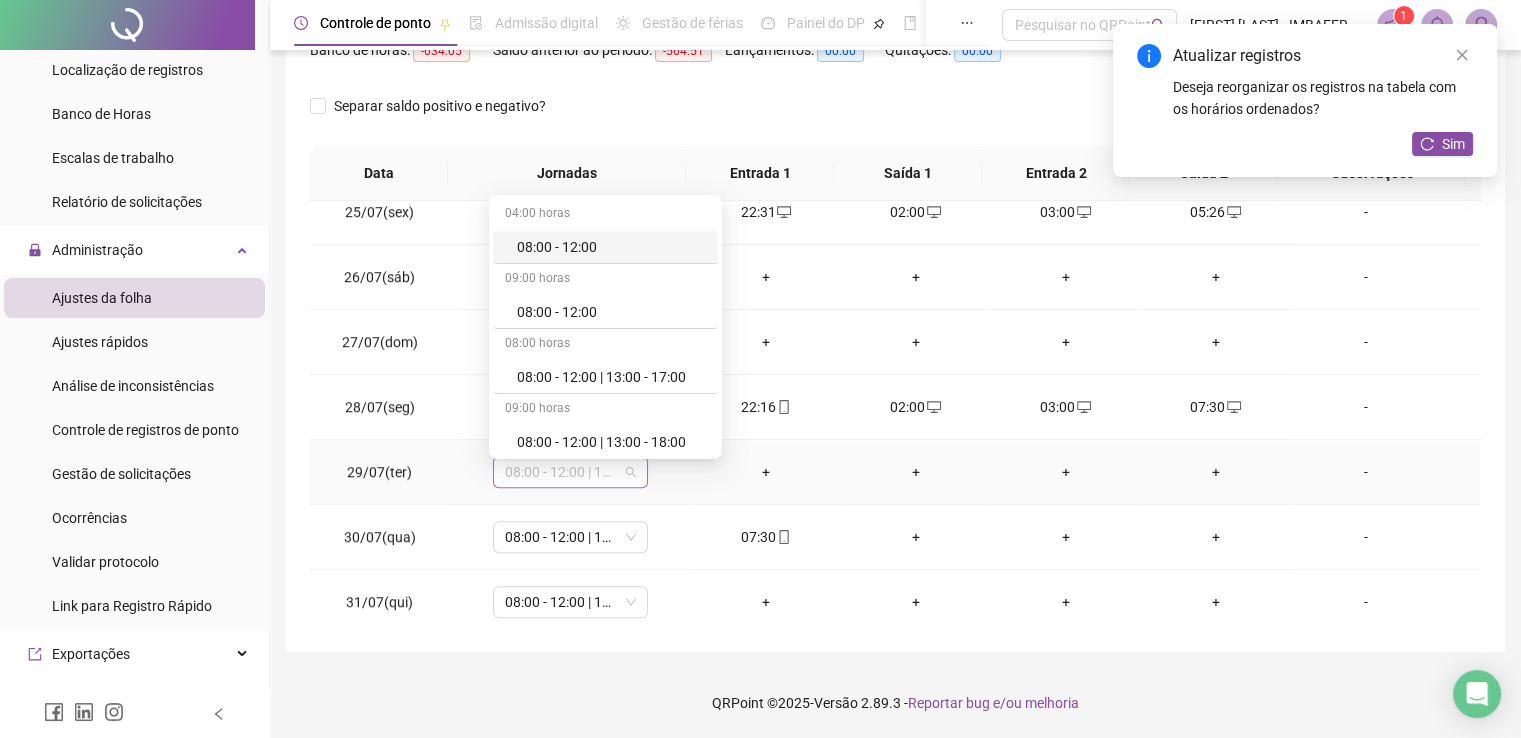 click on "08:00 - 12:00 | 13:00 - 18:00" at bounding box center [570, 472] 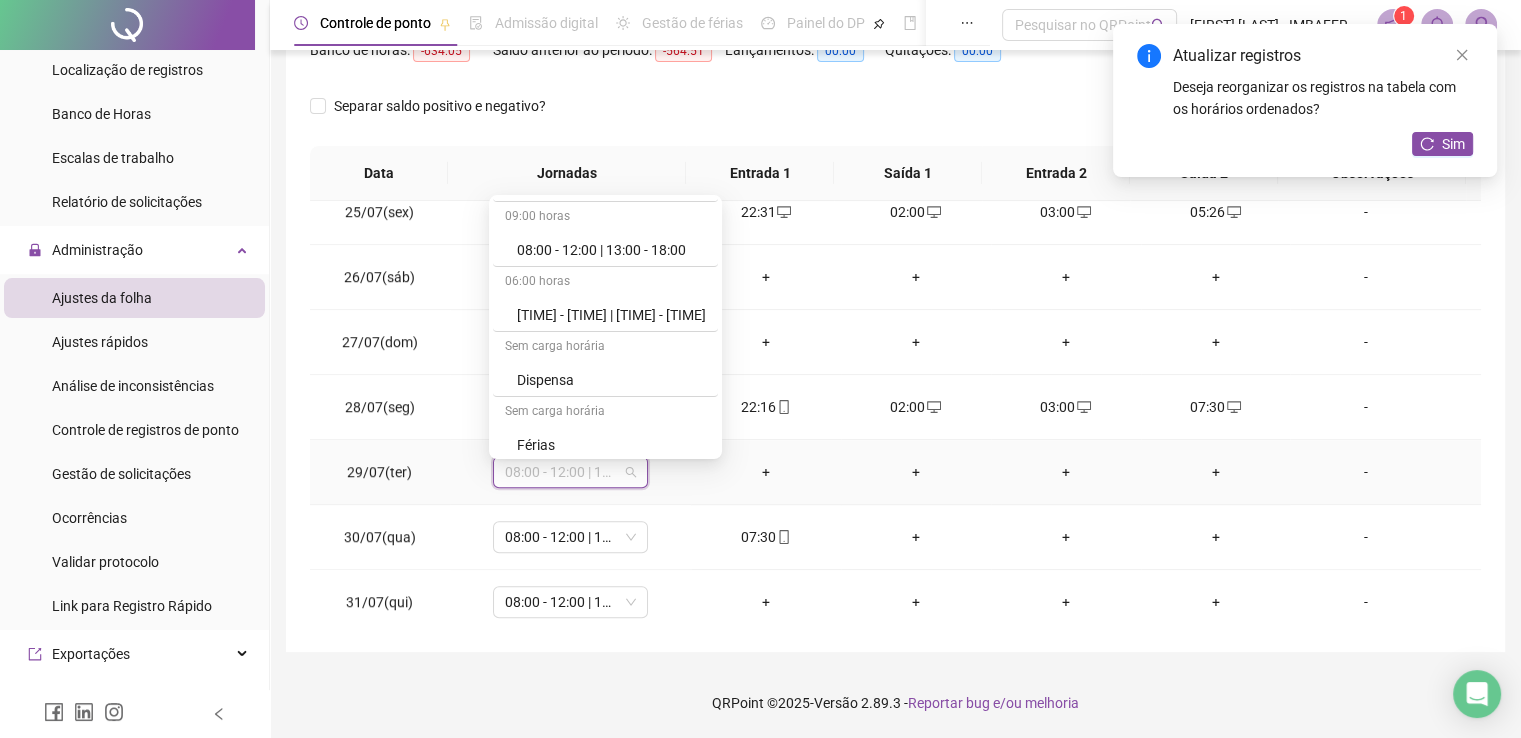 scroll, scrollTop: 202, scrollLeft: 0, axis: vertical 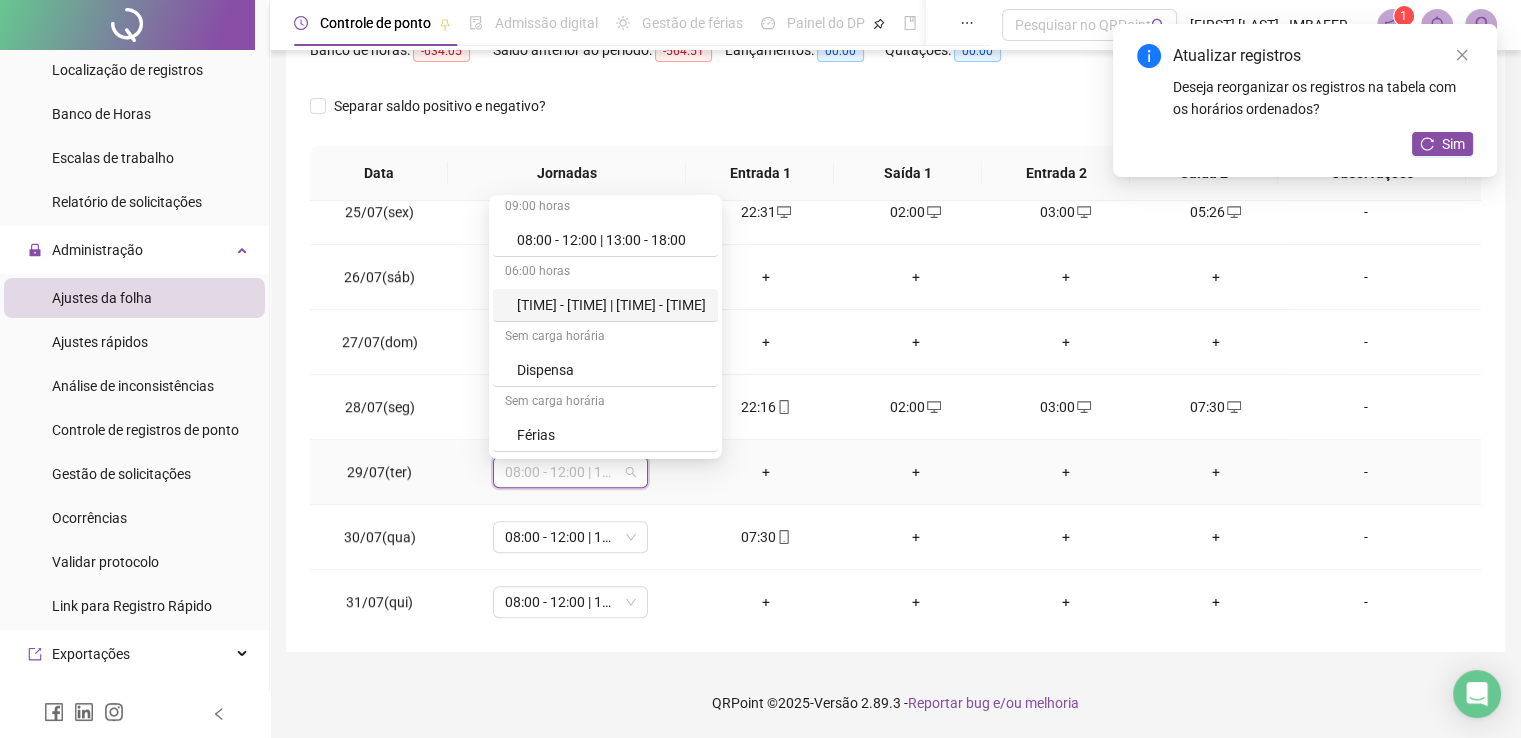 click on "[TIME] - [TIME] | [TIME] - [TIME]" at bounding box center (611, 305) 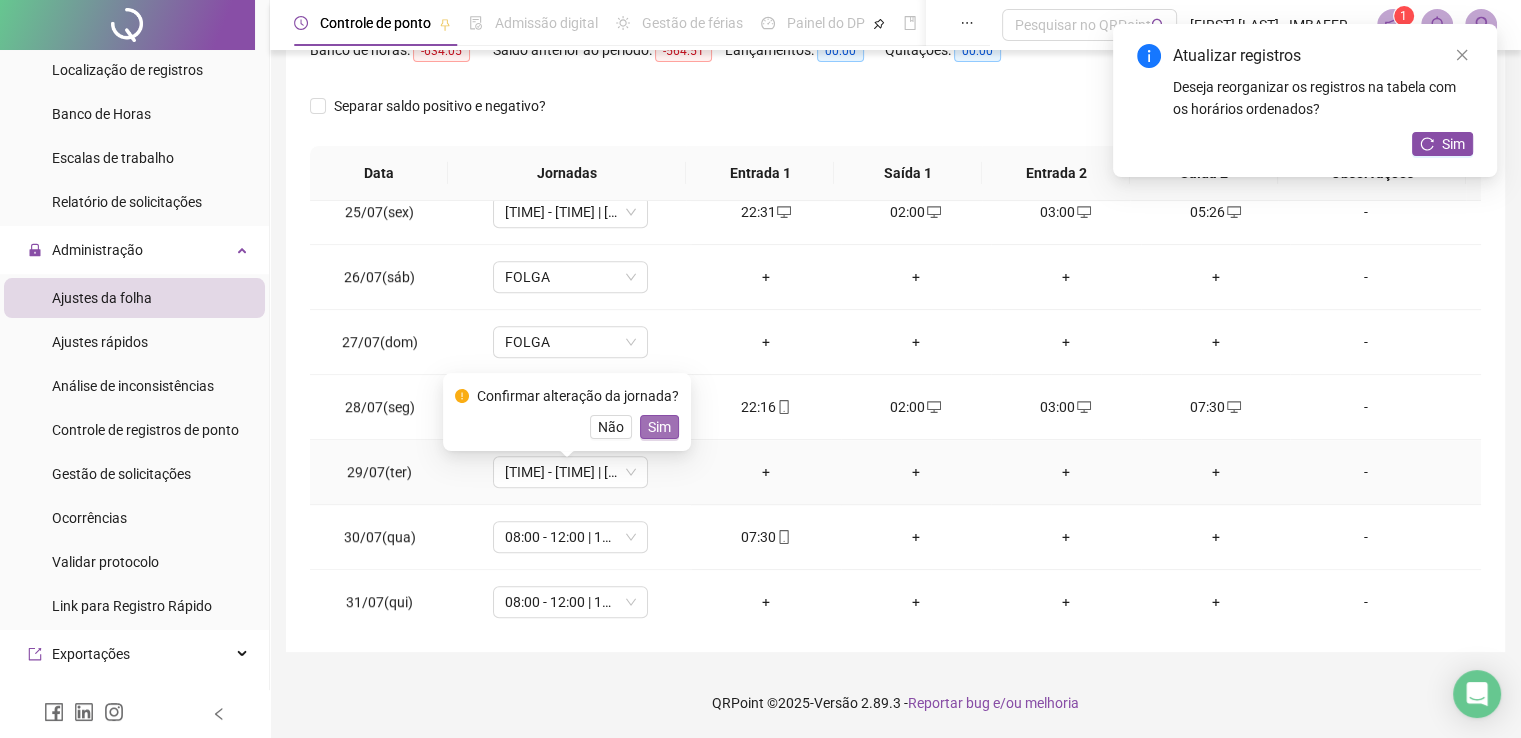 click on "Sim" at bounding box center [659, 427] 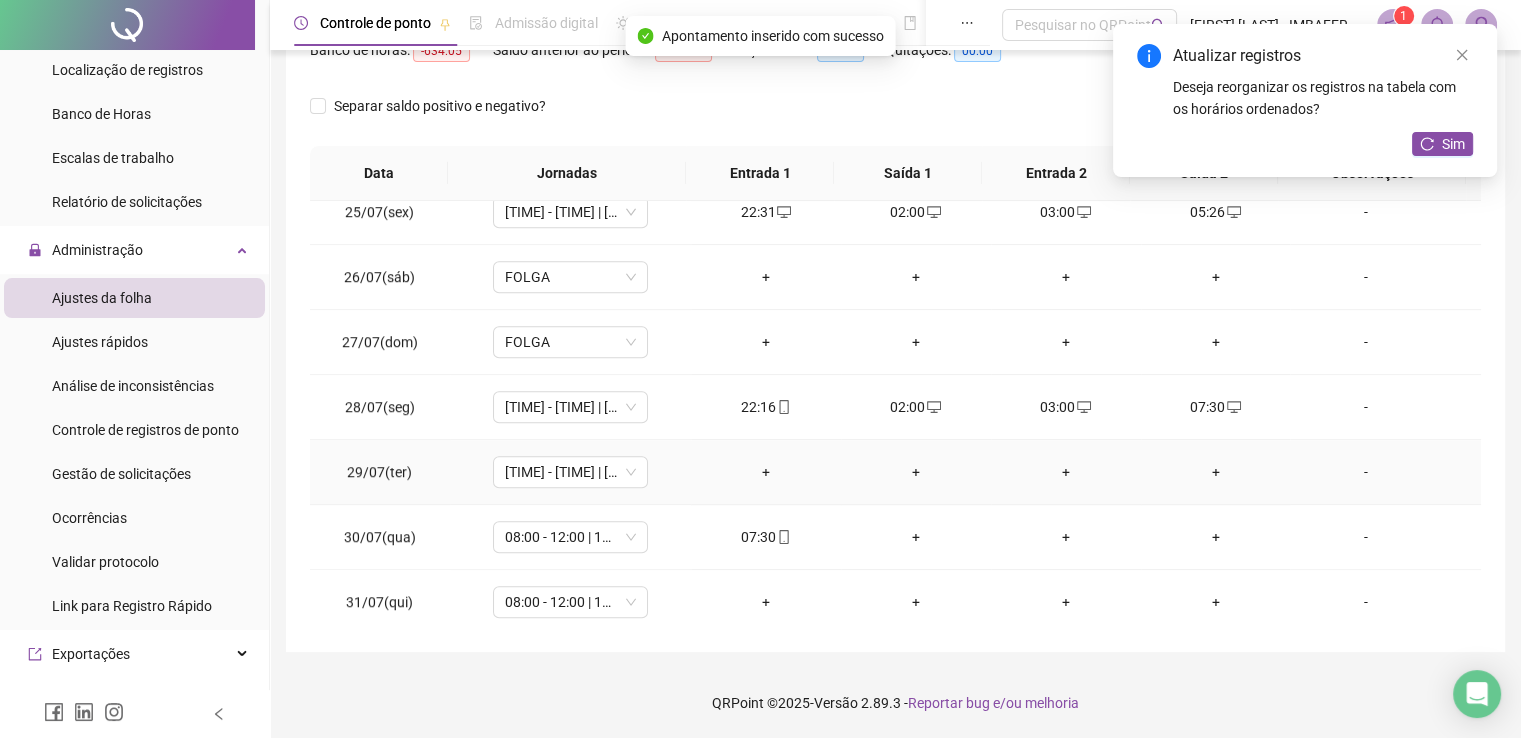 click on "+" at bounding box center (766, 472) 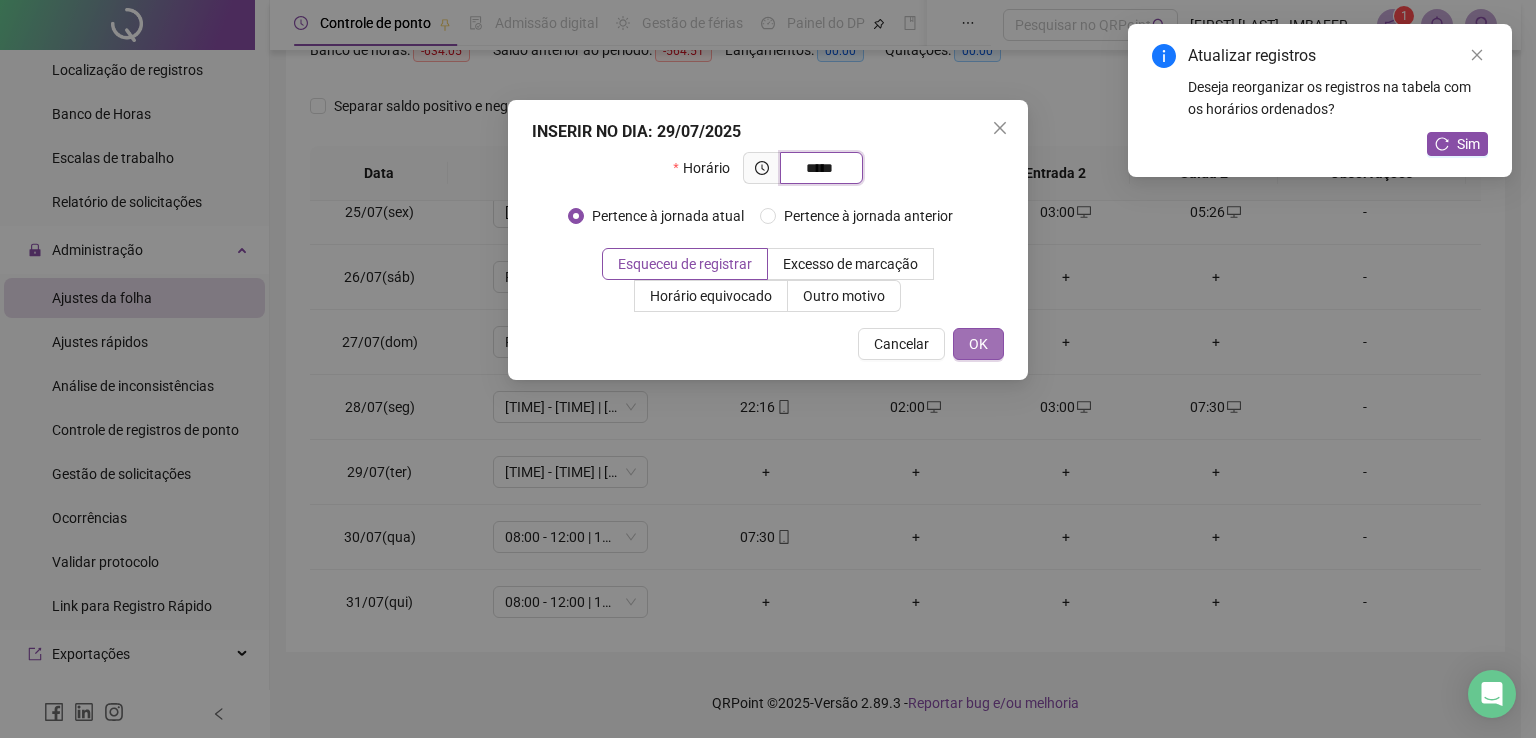 type 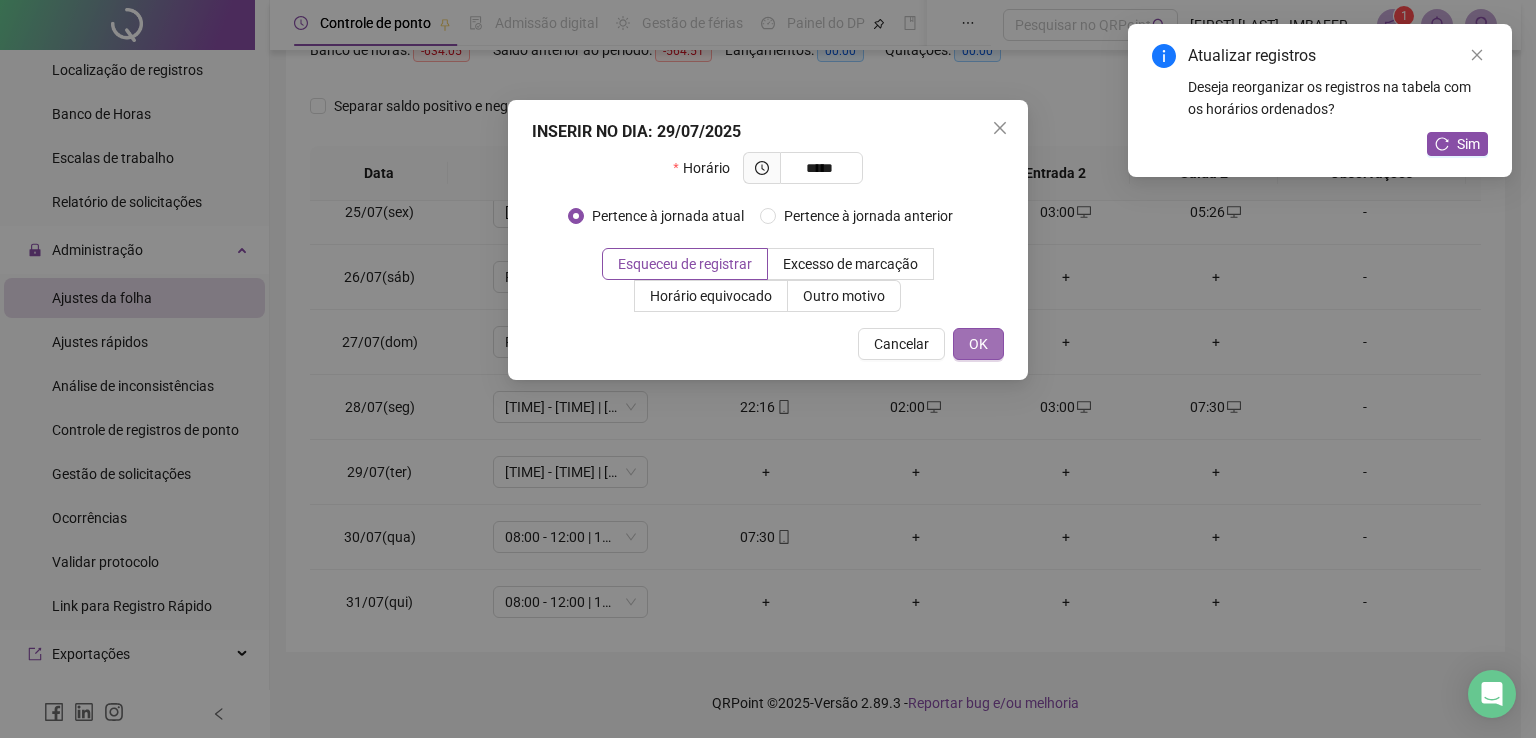 click on "OK" at bounding box center [978, 344] 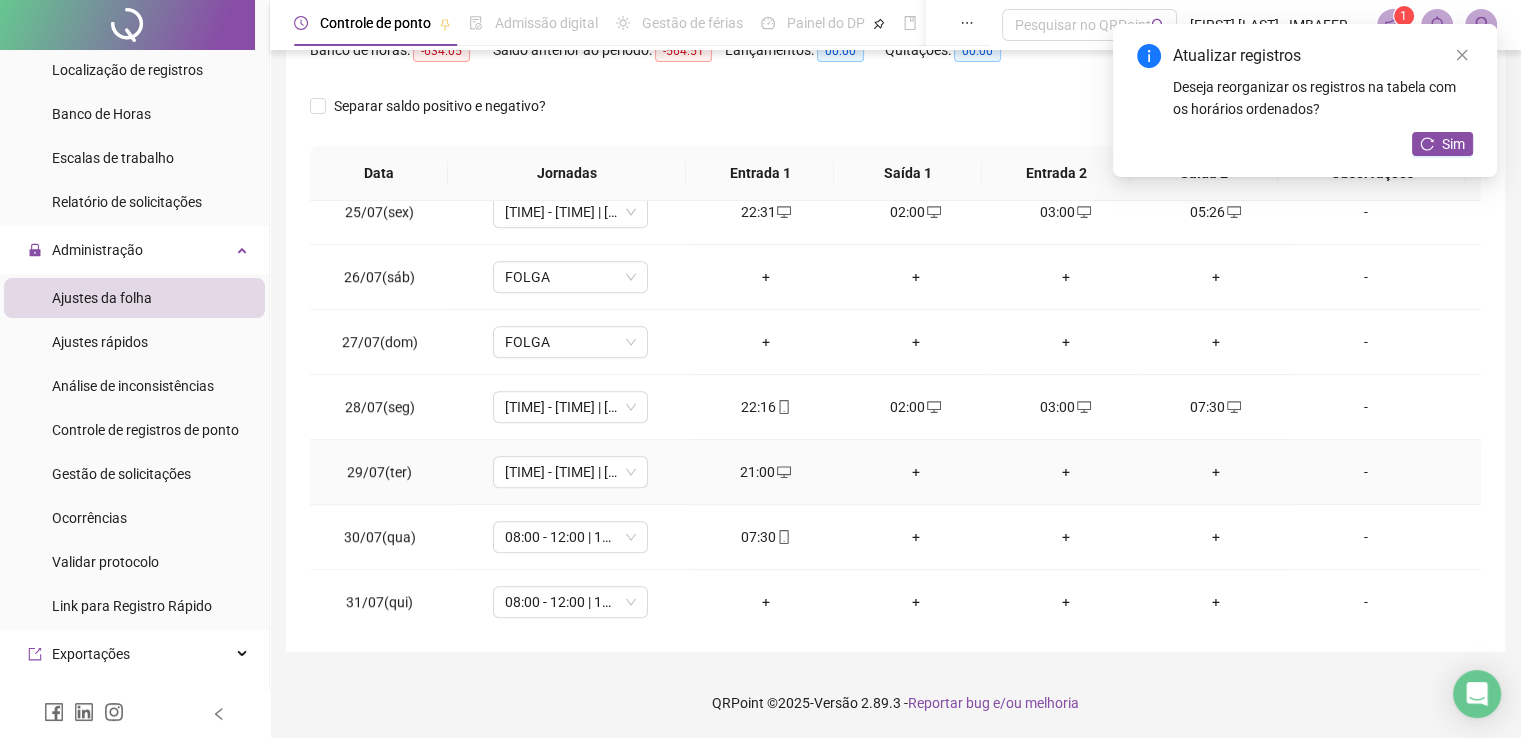 click on "+" at bounding box center (916, 472) 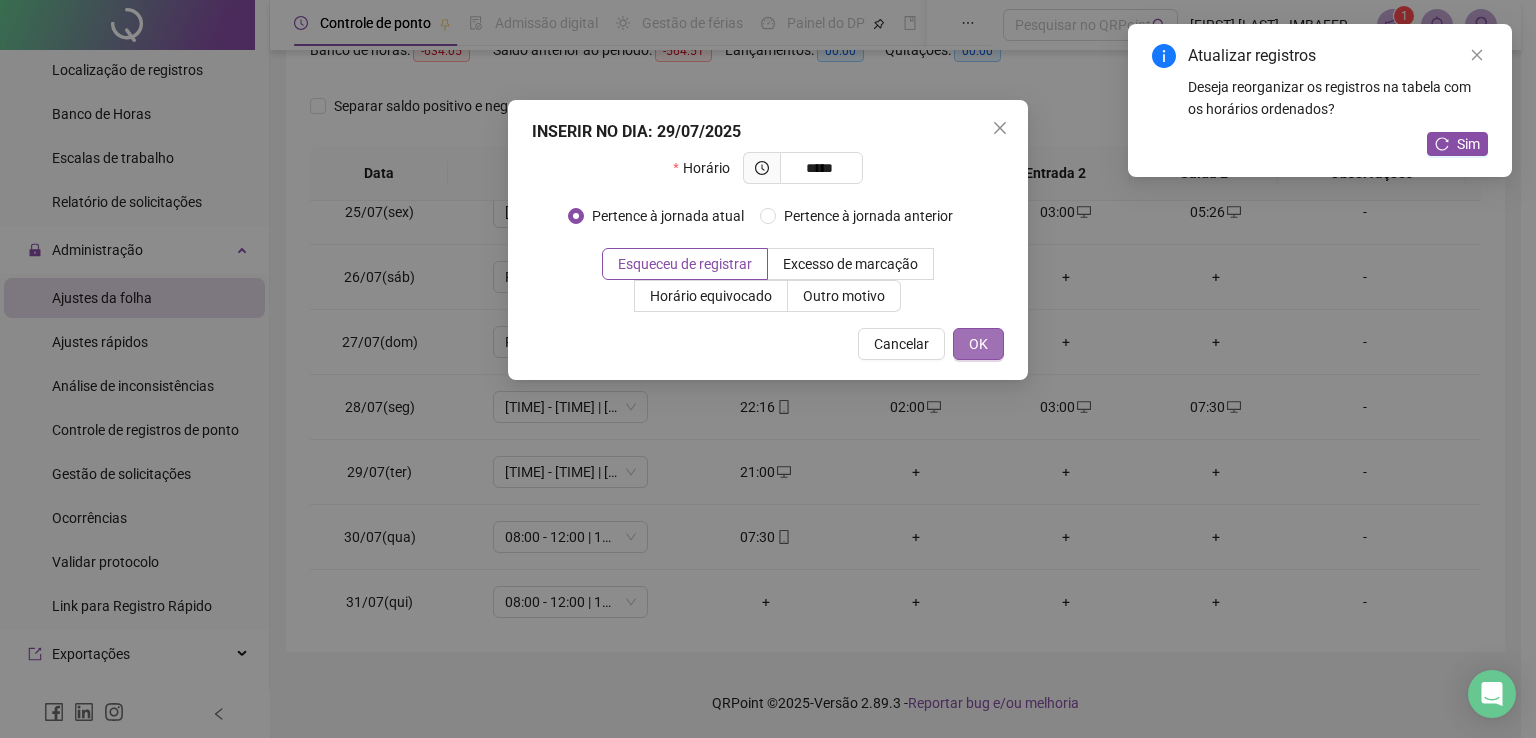click on "OK" at bounding box center (978, 344) 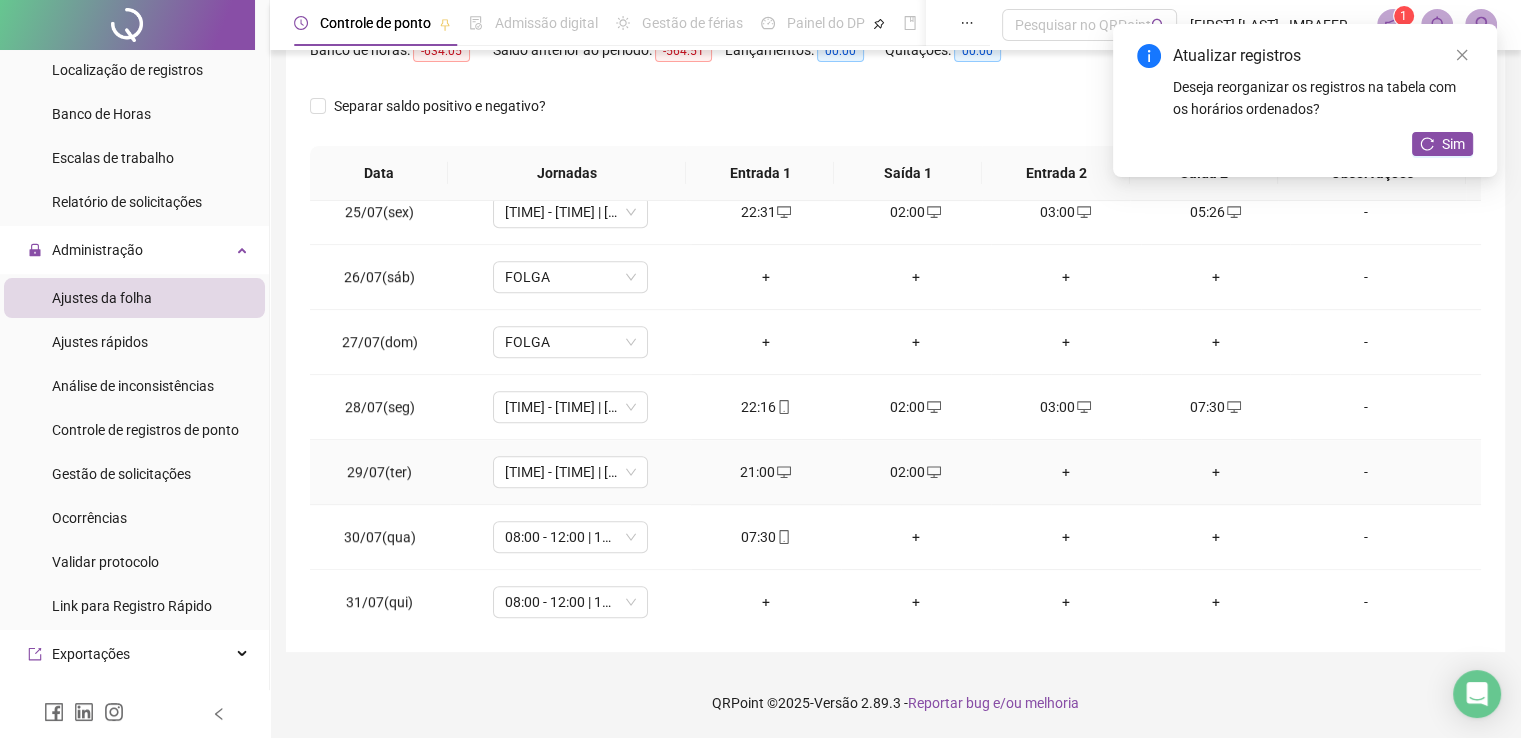 click on "+" at bounding box center (1066, 472) 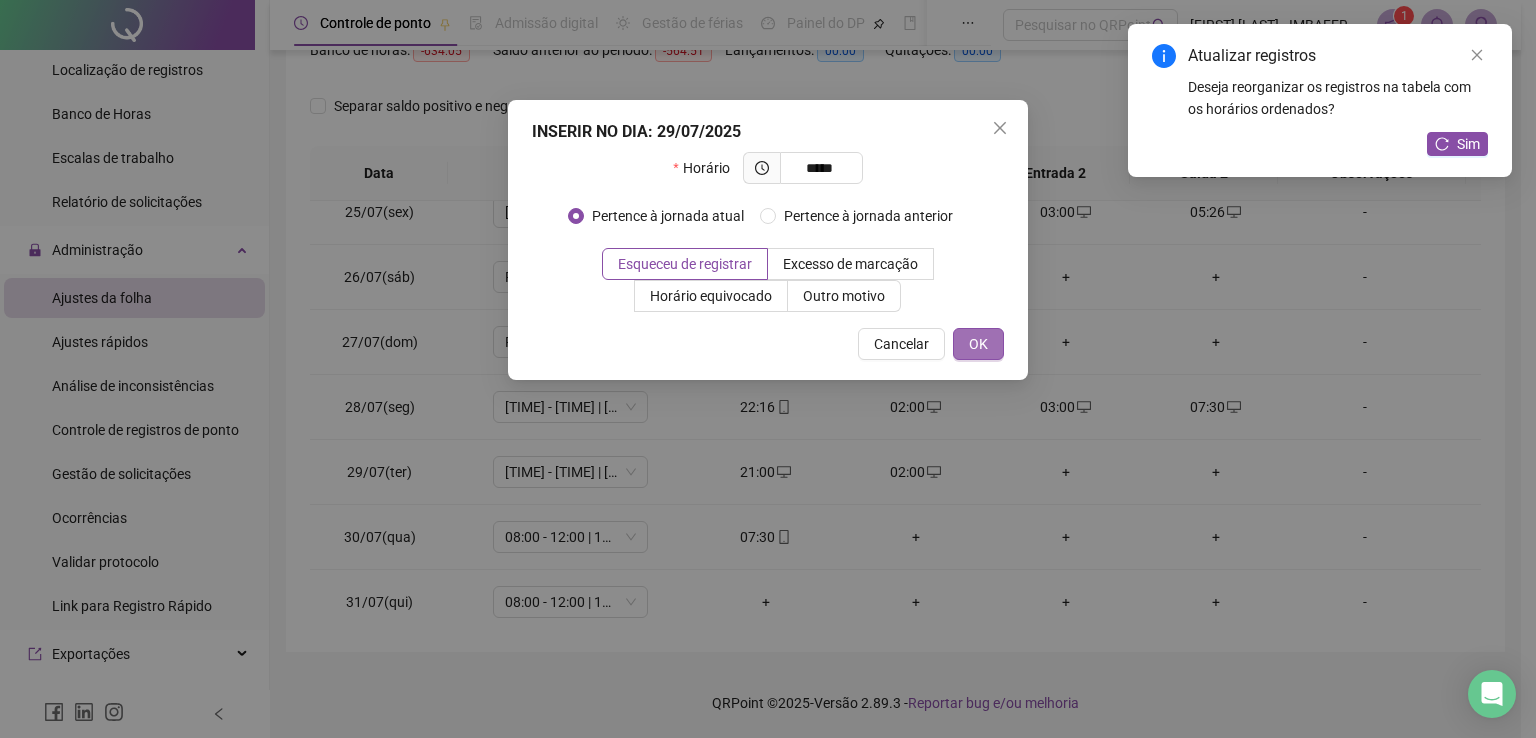 click on "OK" at bounding box center [978, 344] 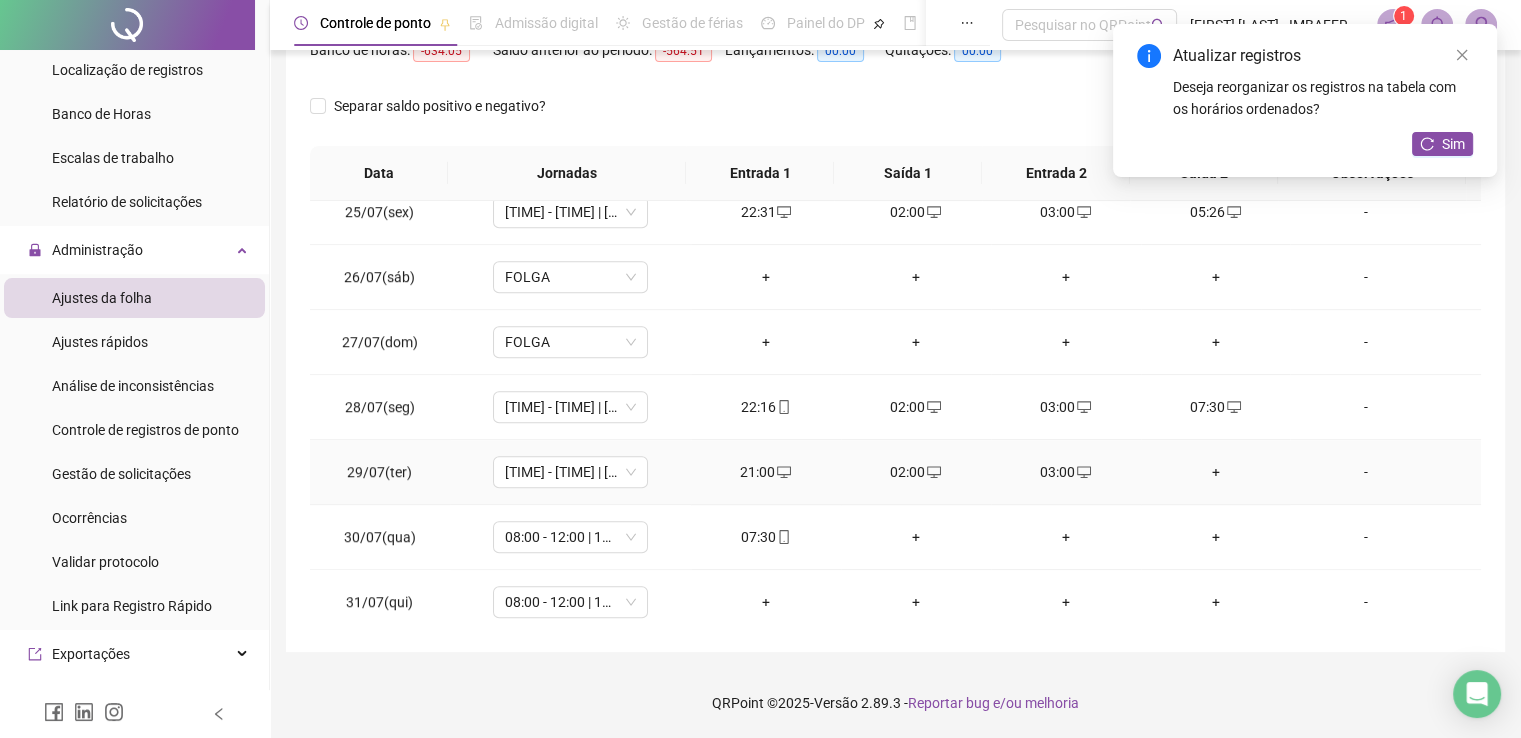 click on "+" at bounding box center (1216, 472) 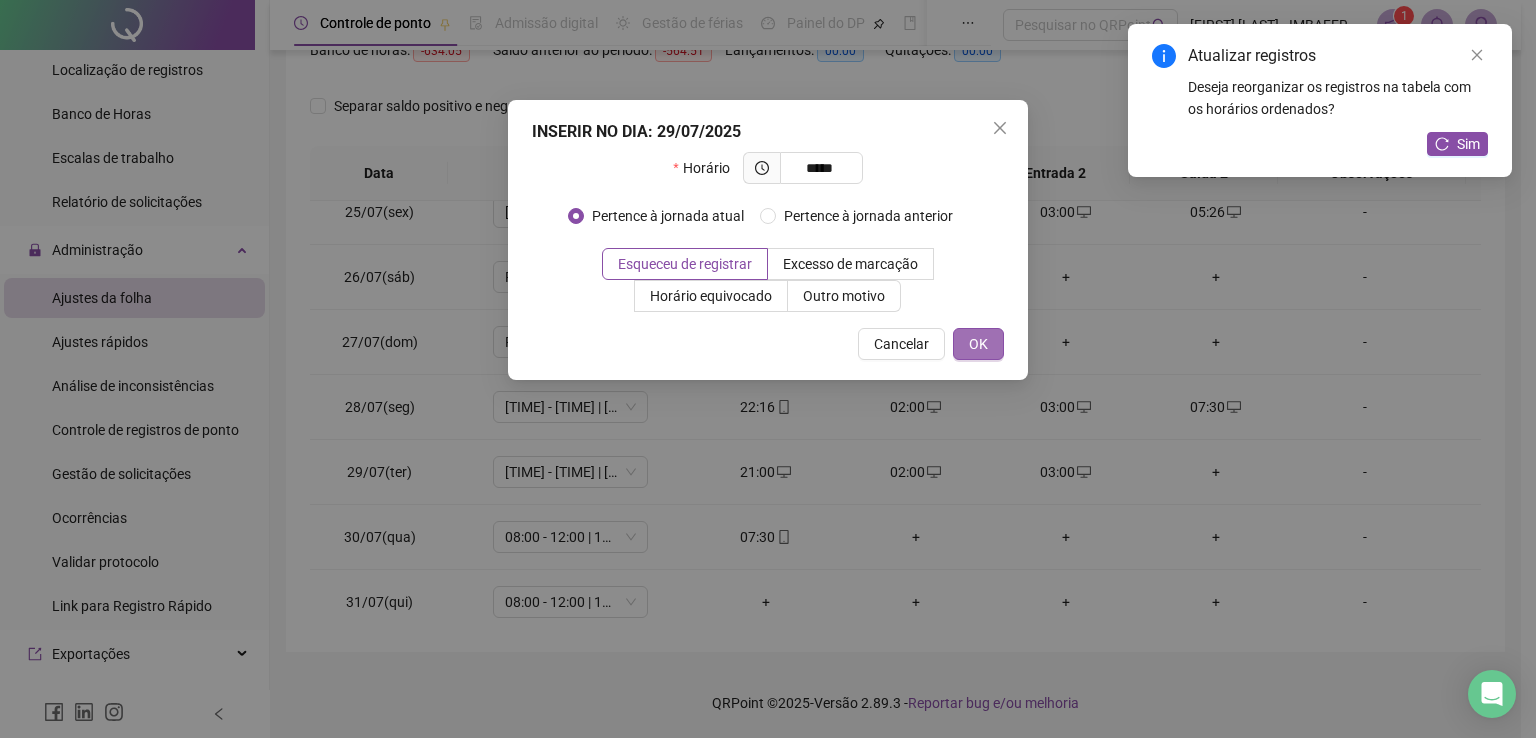 click on "OK" at bounding box center [978, 344] 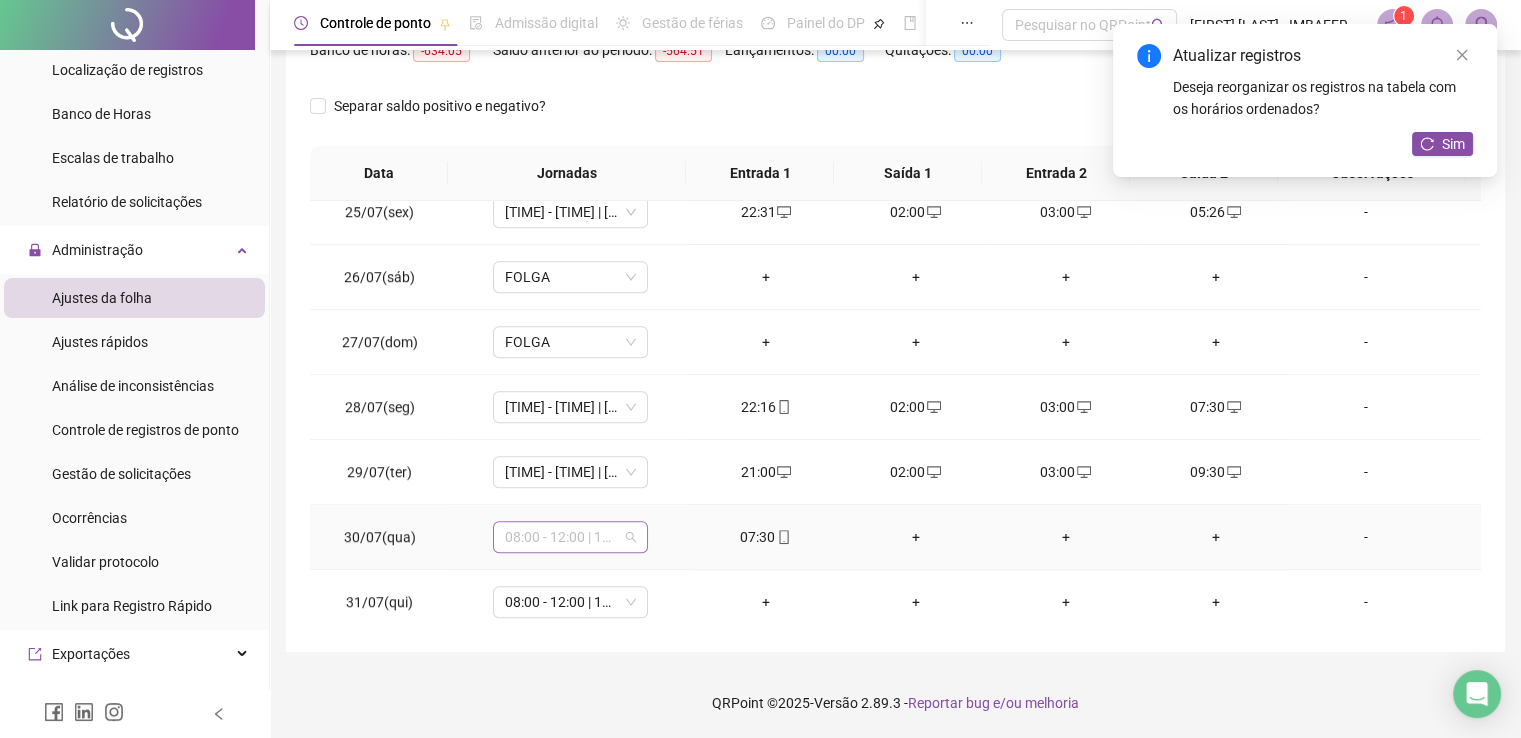 click on "08:00 - 12:00 | 13:00 - 18:00" at bounding box center [570, 537] 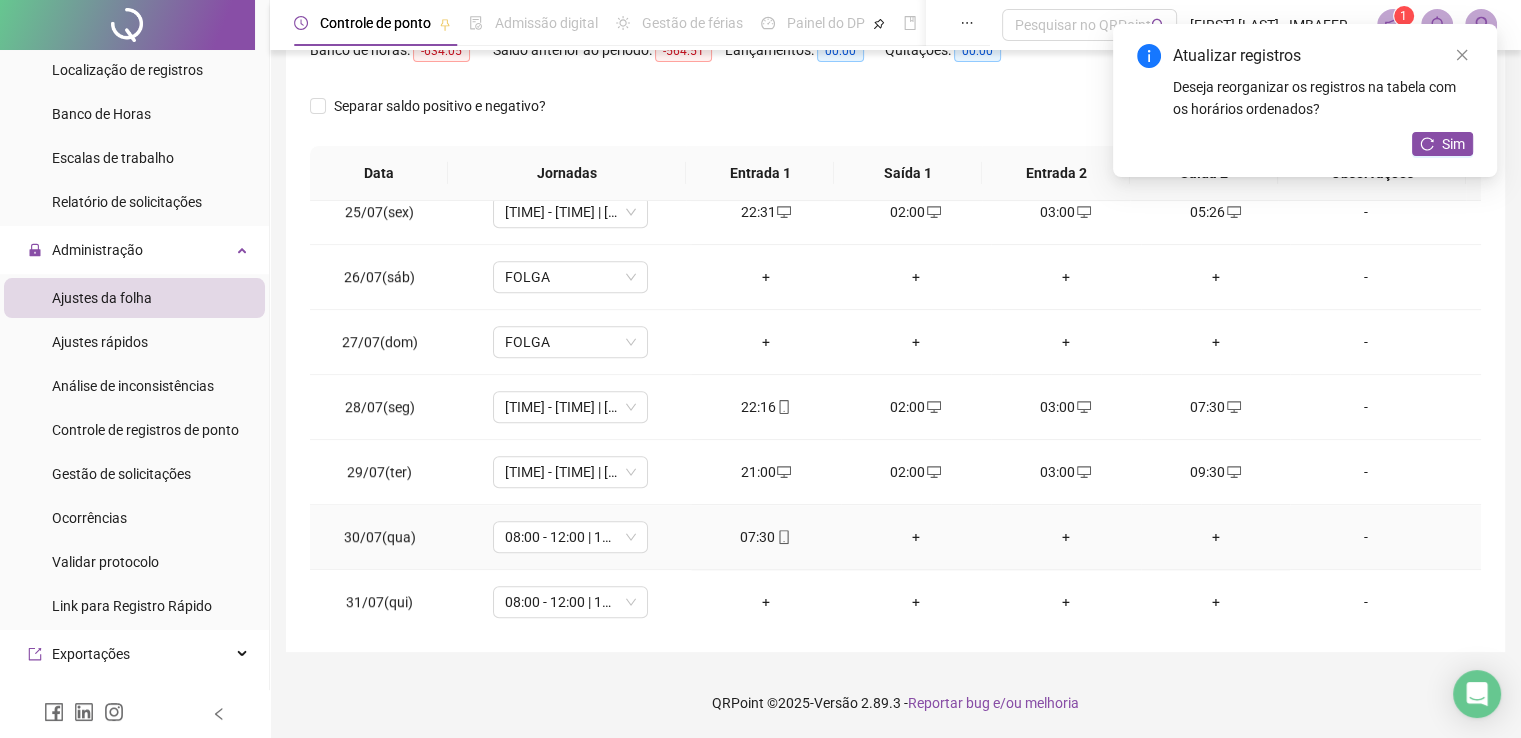 click on "07:30" at bounding box center (766, 537) 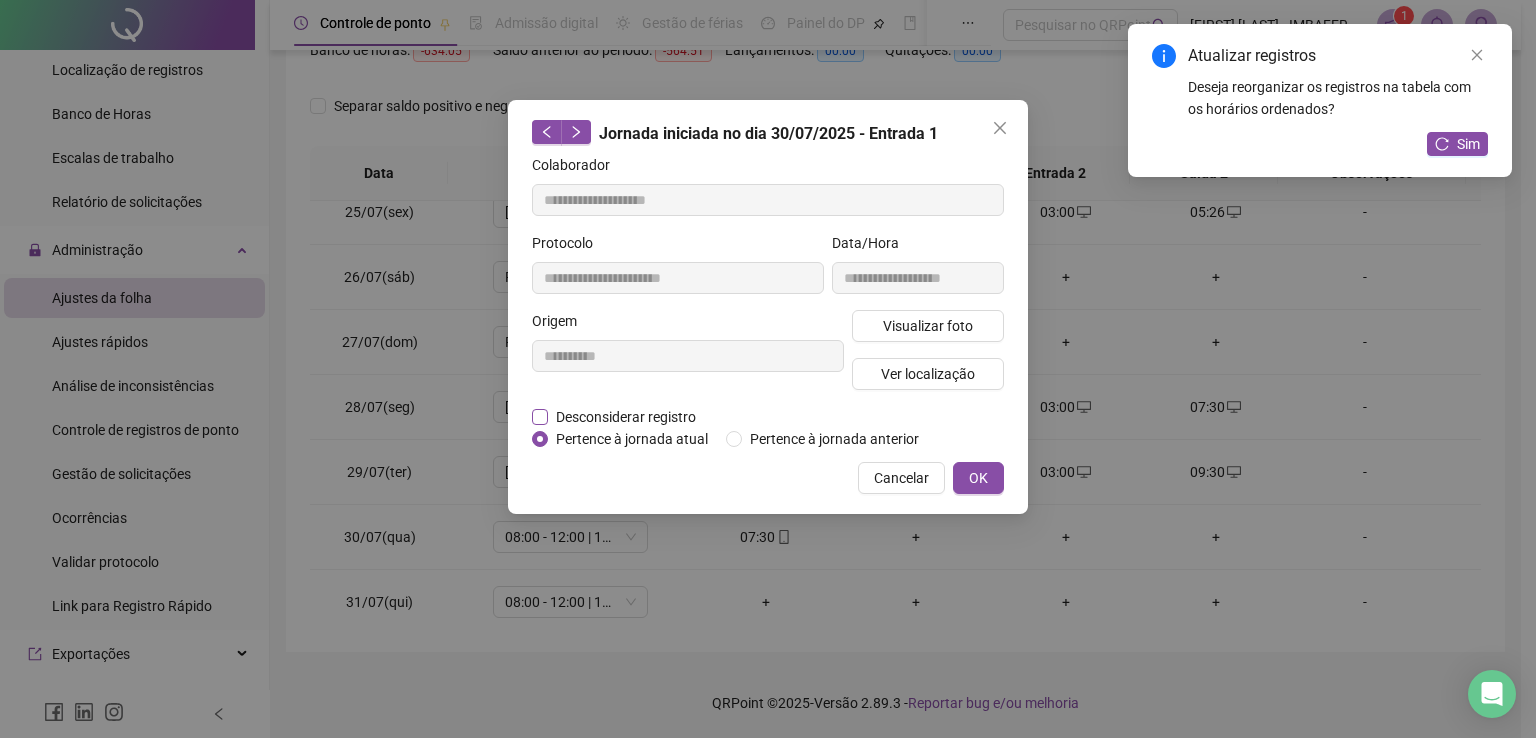 click on "Desconsiderar registro" at bounding box center [626, 417] 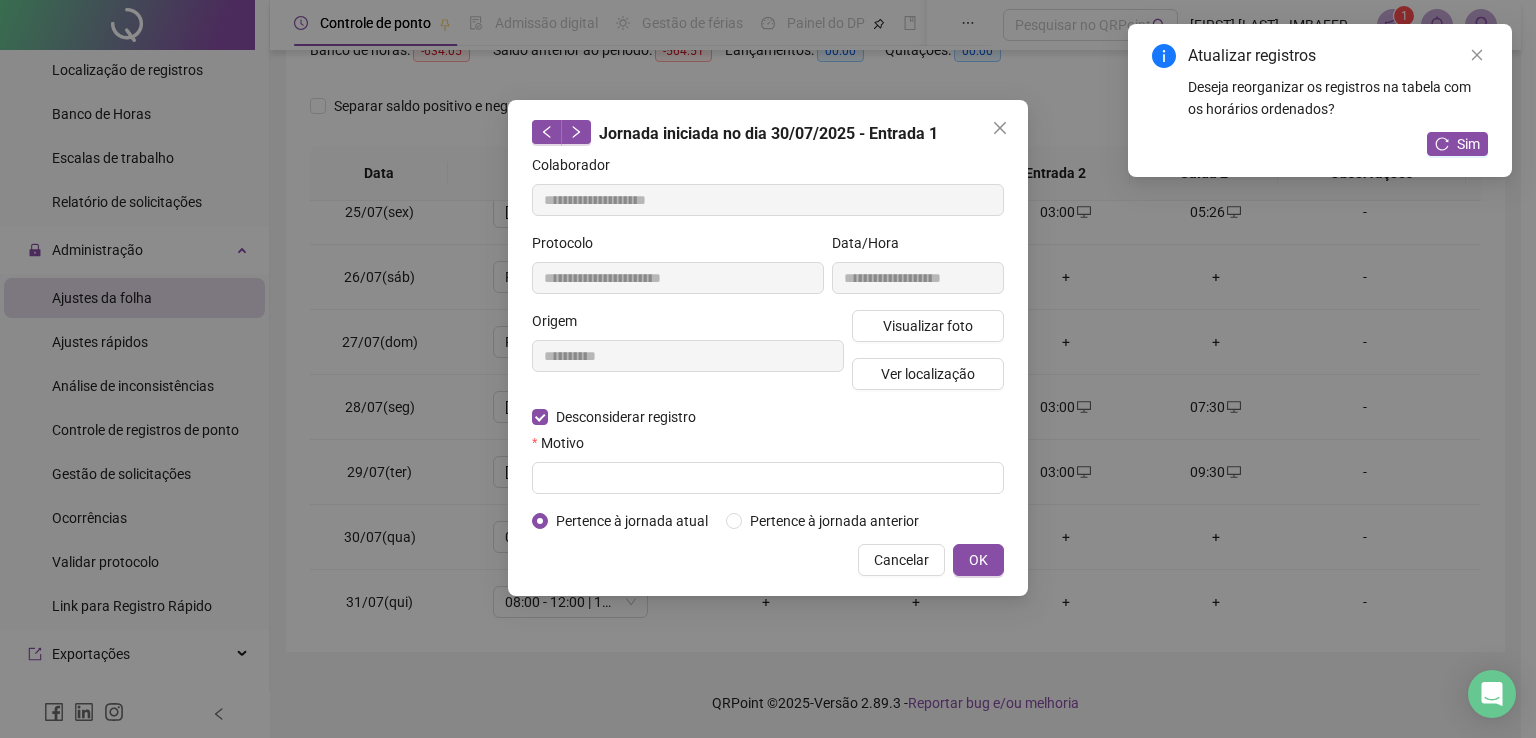click on "Motivo" at bounding box center (768, 447) 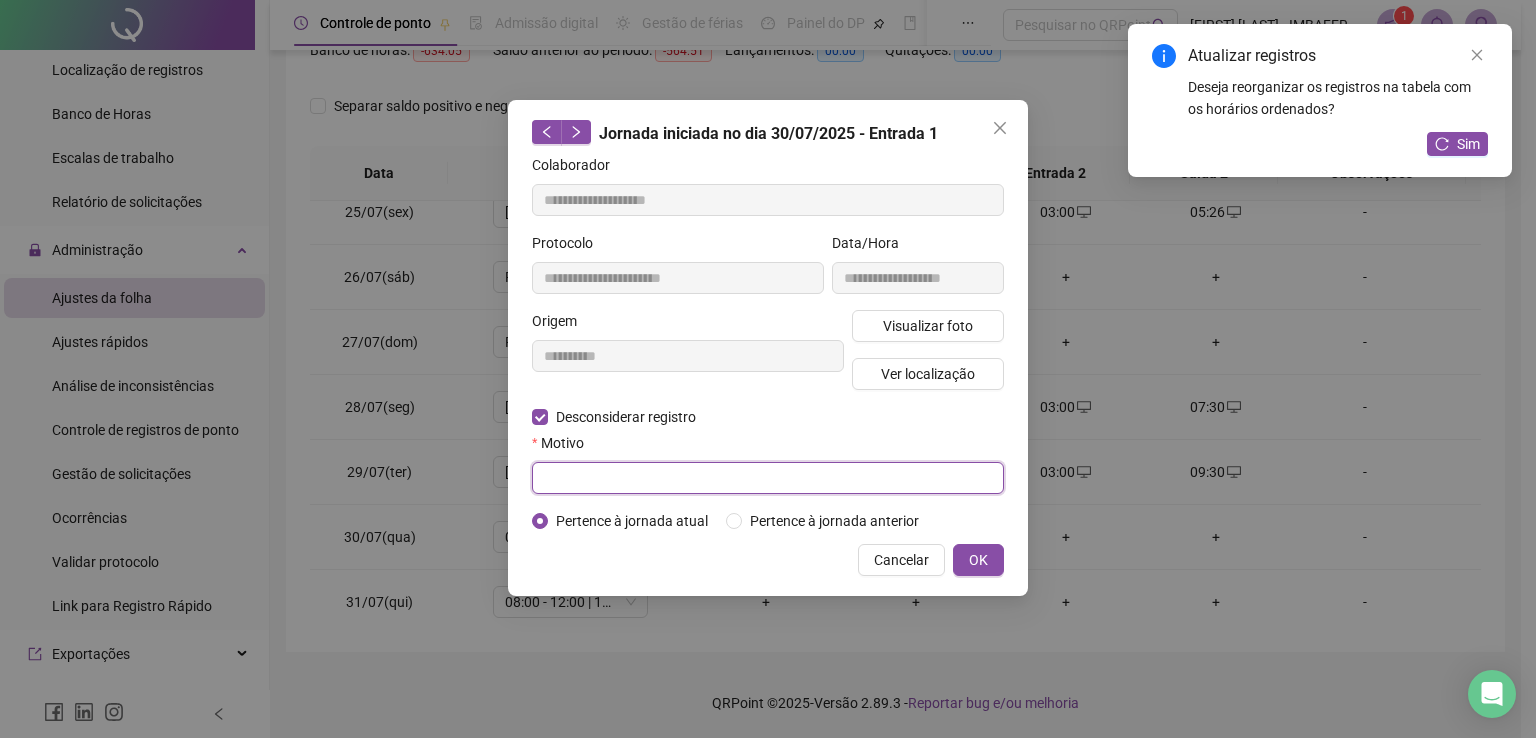 click at bounding box center (768, 478) 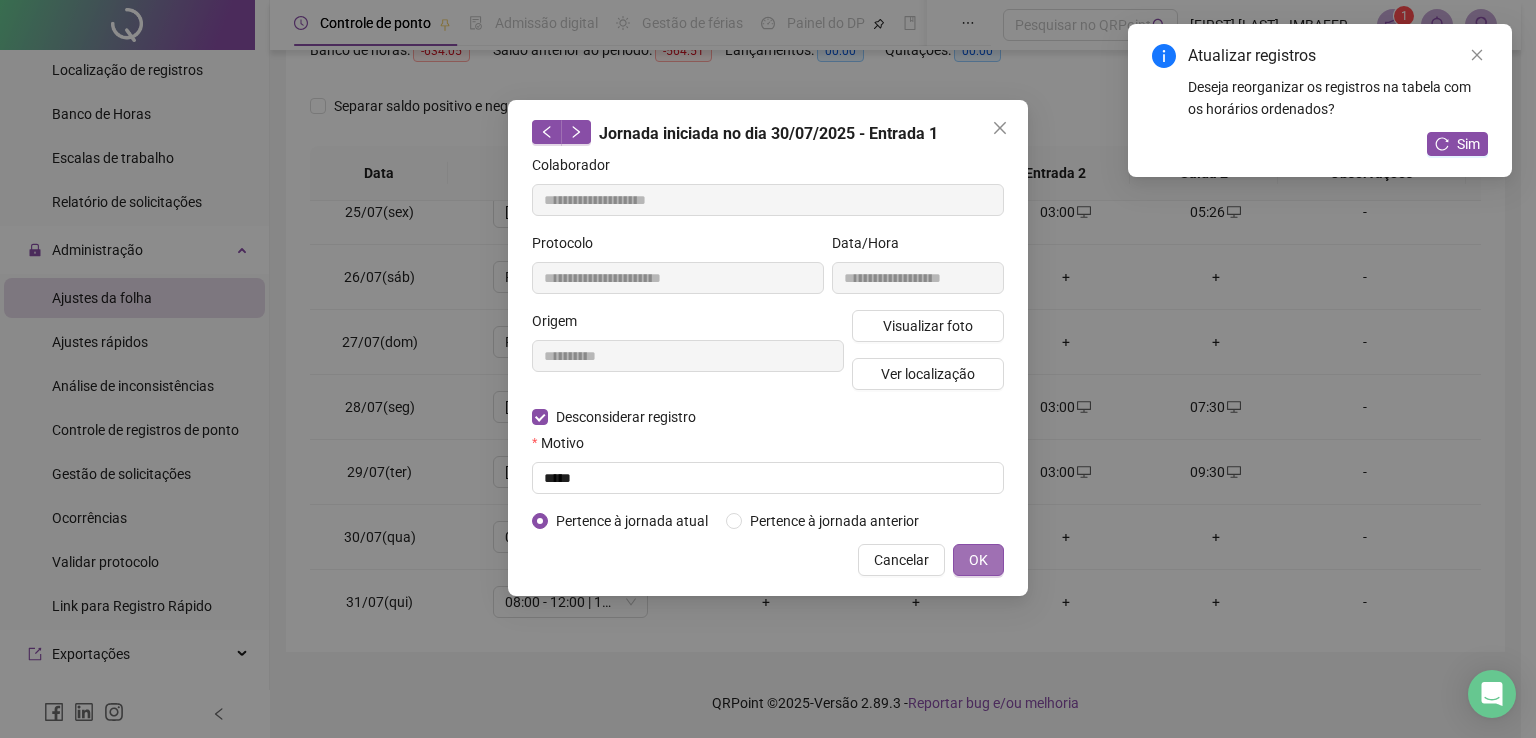 click on "OK" at bounding box center [978, 560] 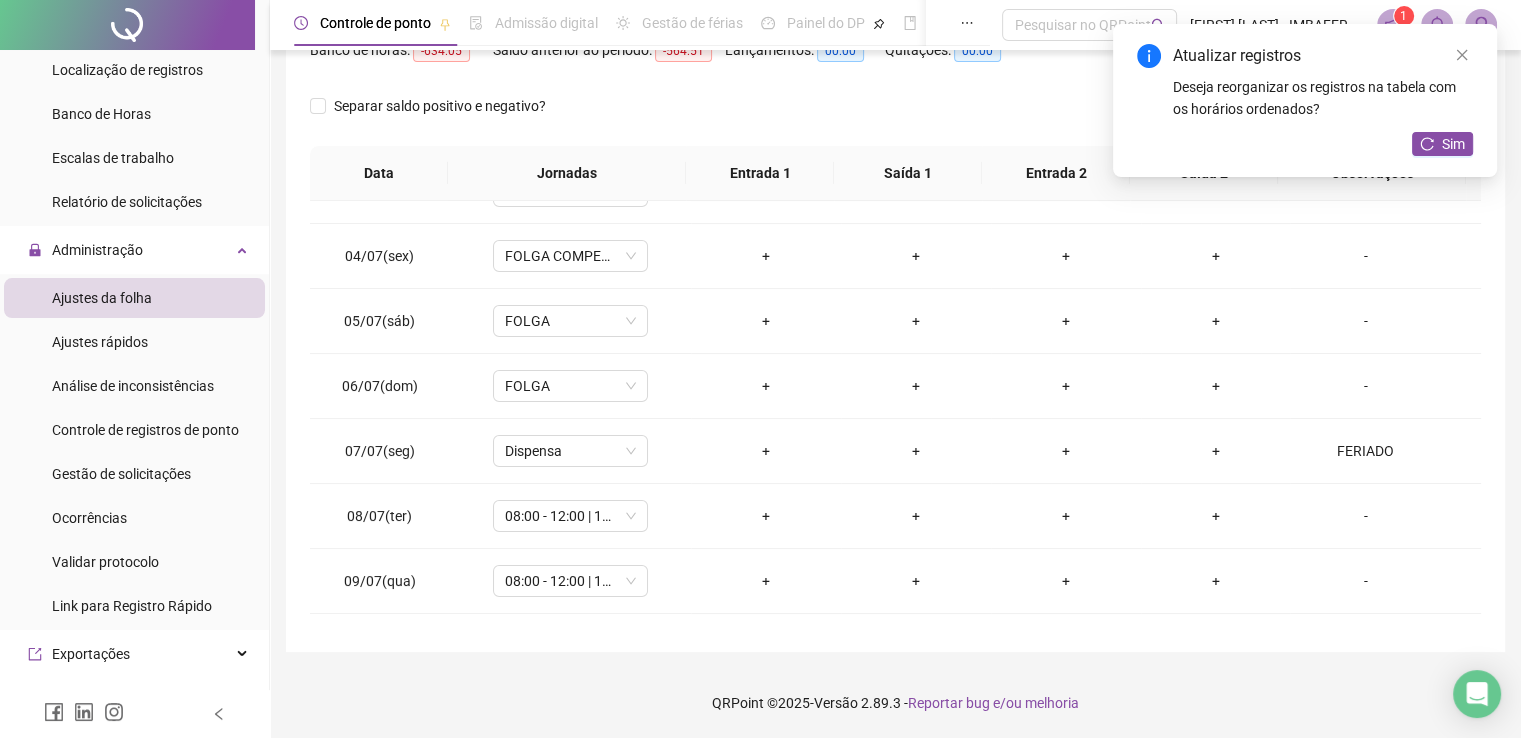 scroll, scrollTop: 0, scrollLeft: 0, axis: both 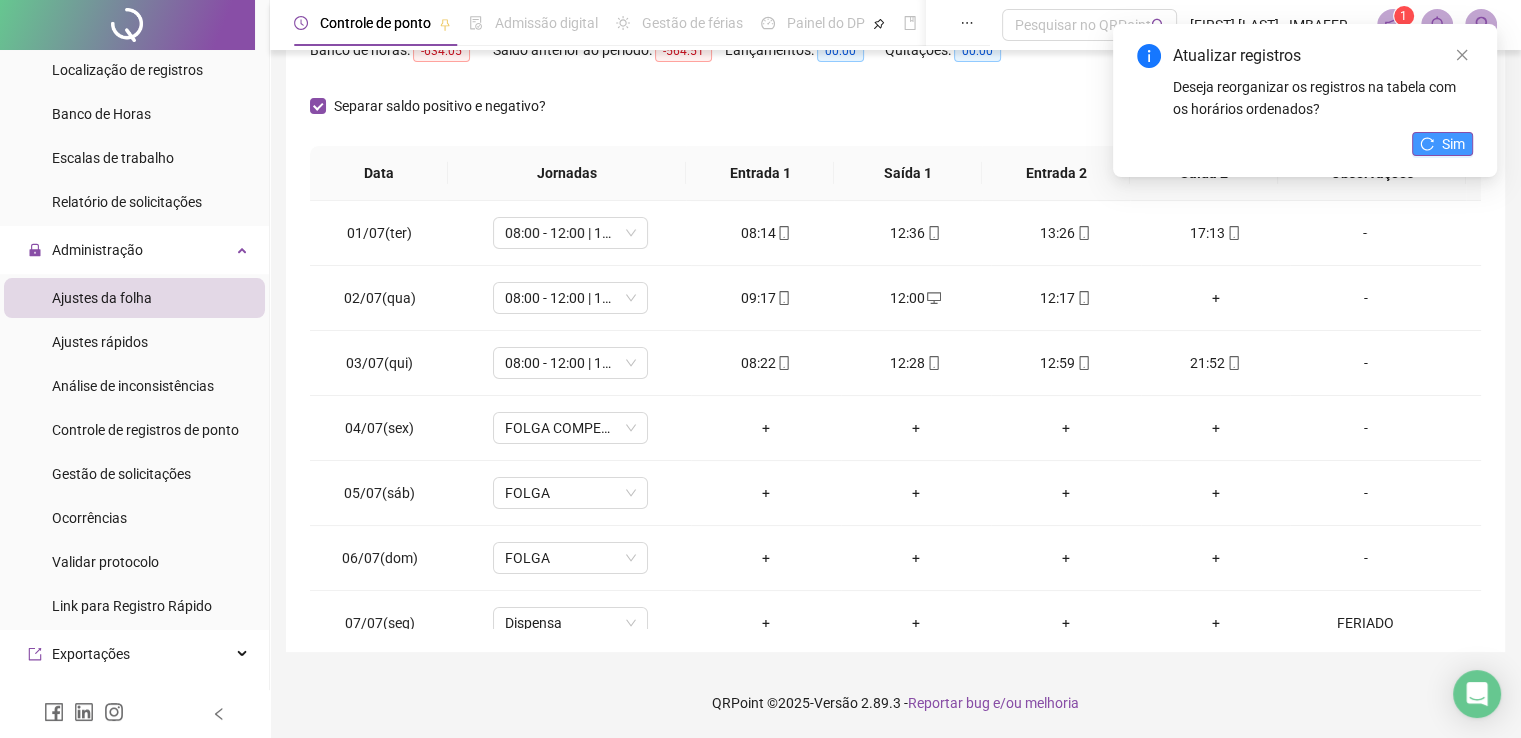 click on "Sim" at bounding box center (1453, 144) 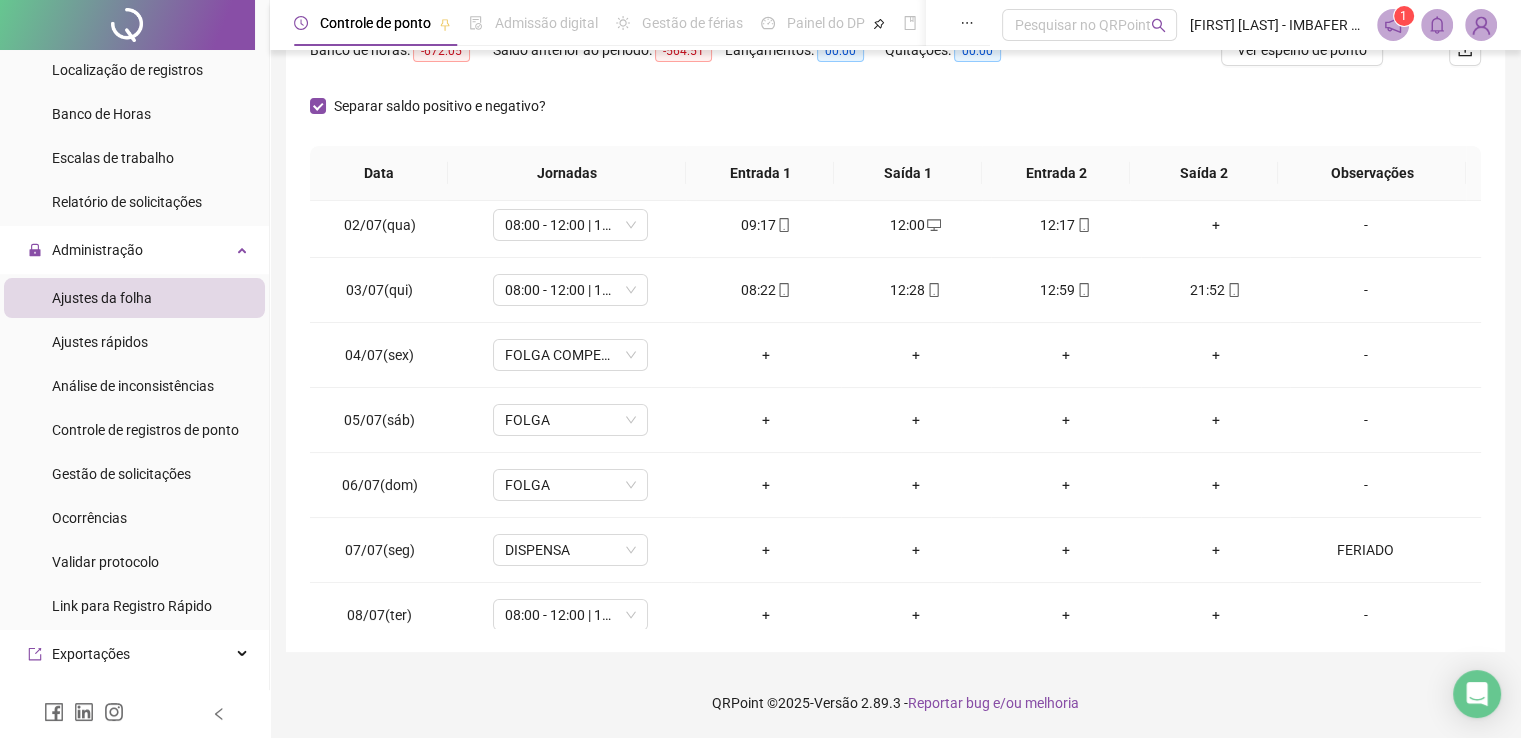 scroll, scrollTop: 0, scrollLeft: 0, axis: both 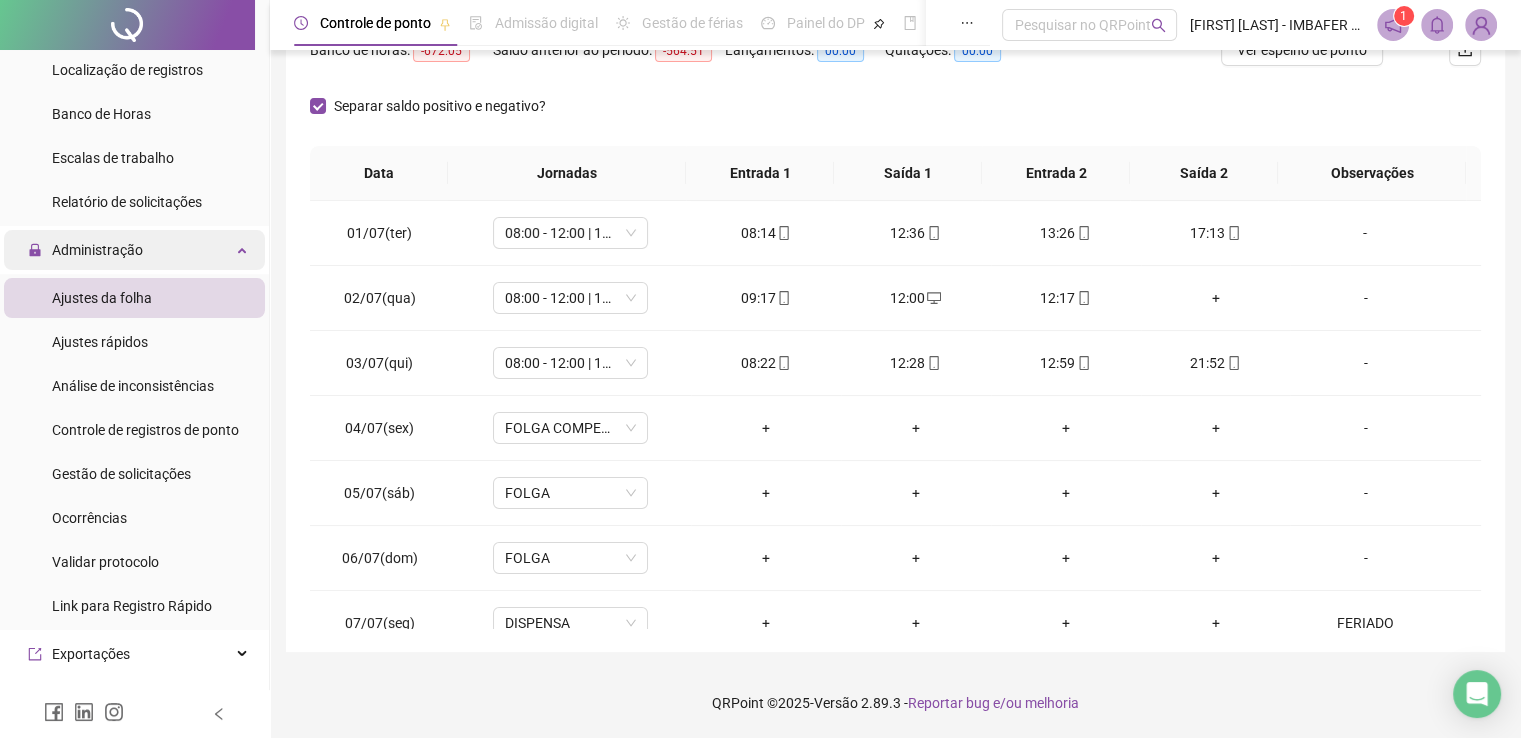 click on "Administração" at bounding box center [134, 250] 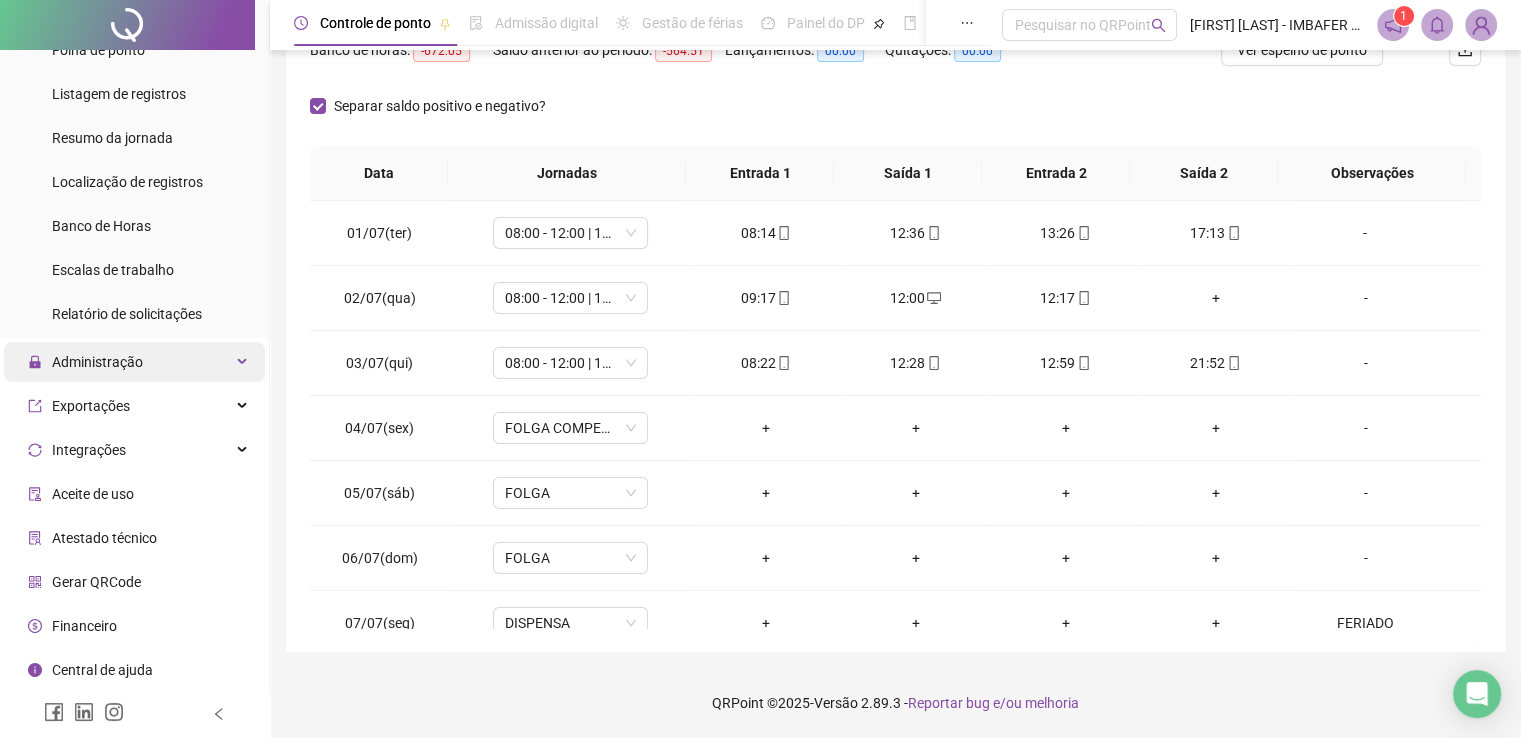 scroll, scrollTop: 248, scrollLeft: 0, axis: vertical 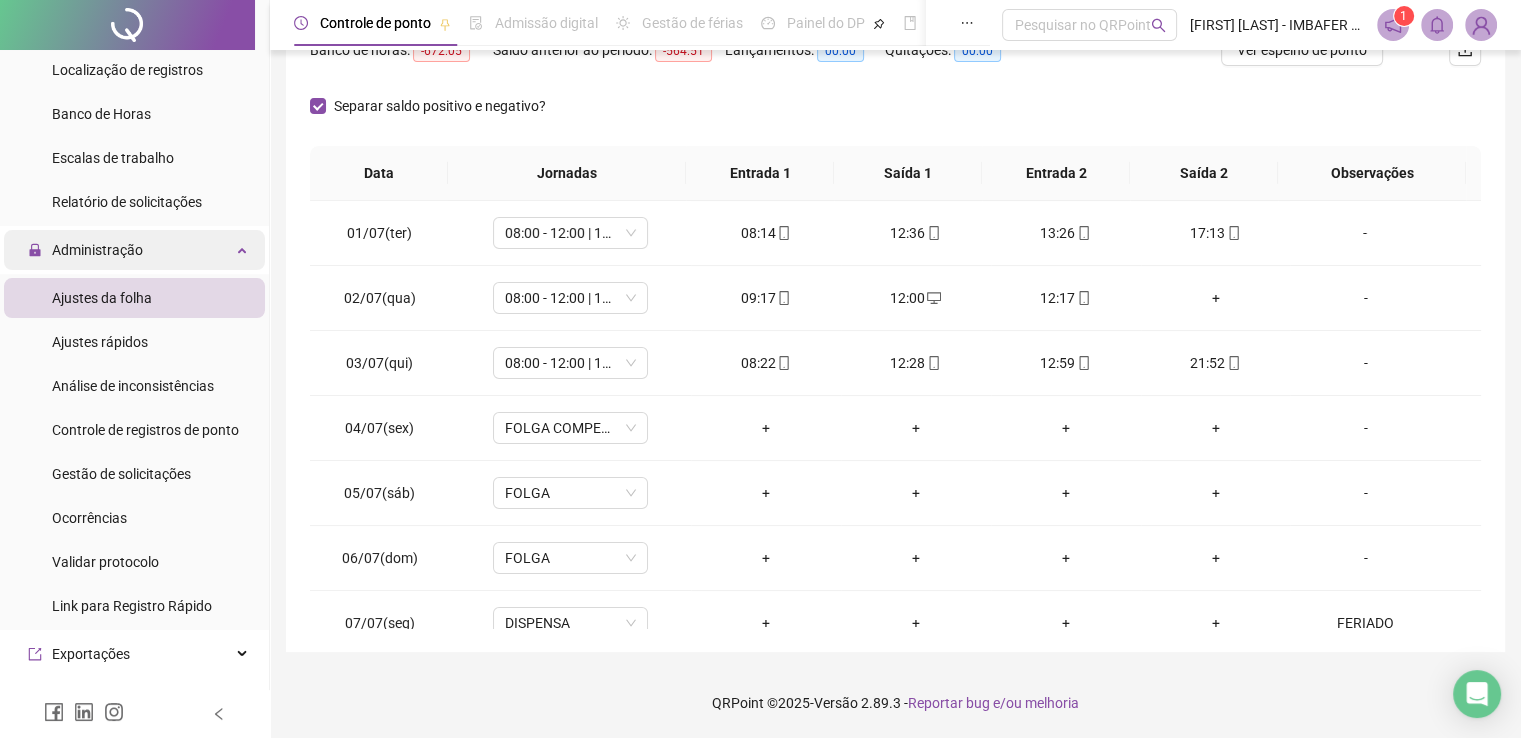 click on "Administração" at bounding box center [134, 250] 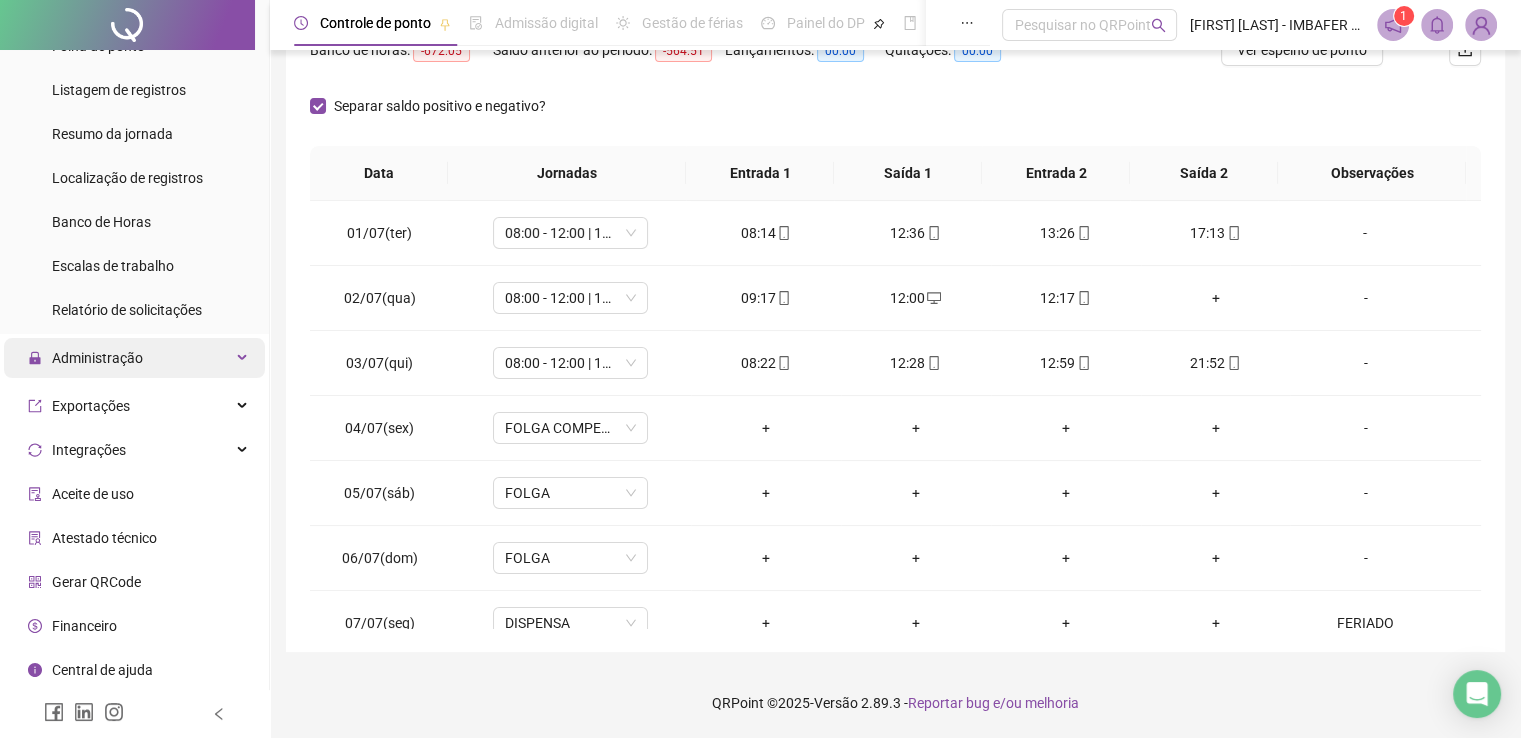scroll, scrollTop: 248, scrollLeft: 0, axis: vertical 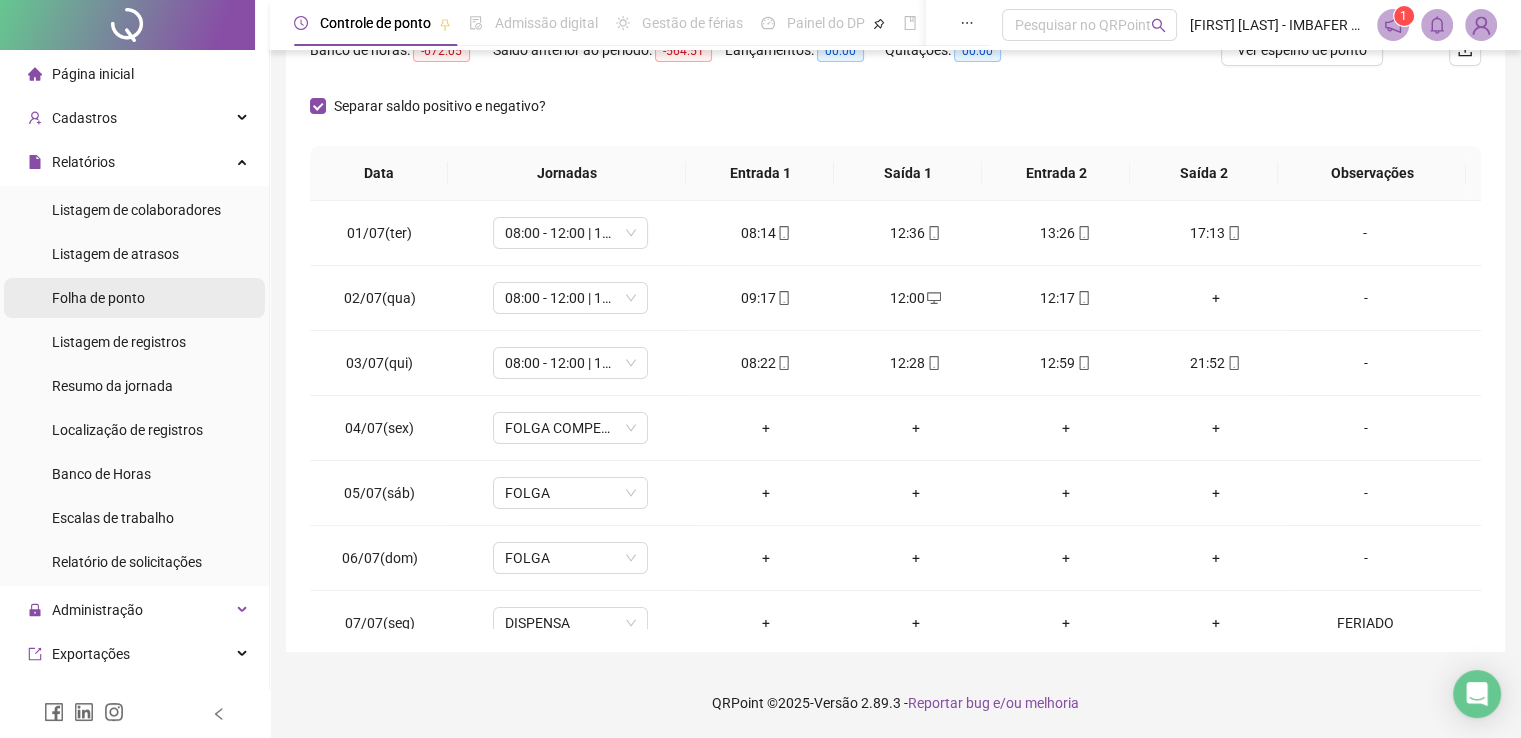 click on "Folha de ponto" at bounding box center [98, 298] 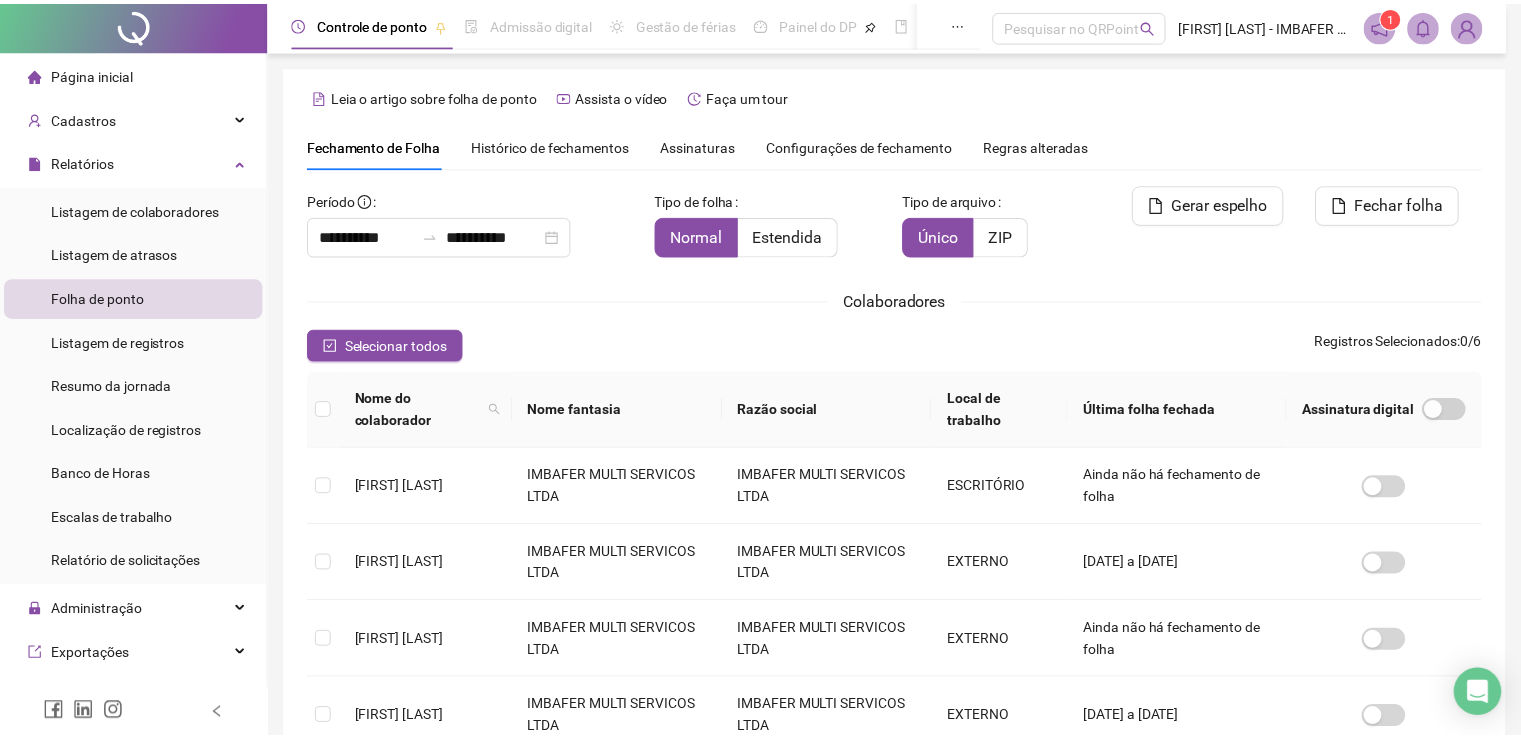 scroll, scrollTop: 40, scrollLeft: 0, axis: vertical 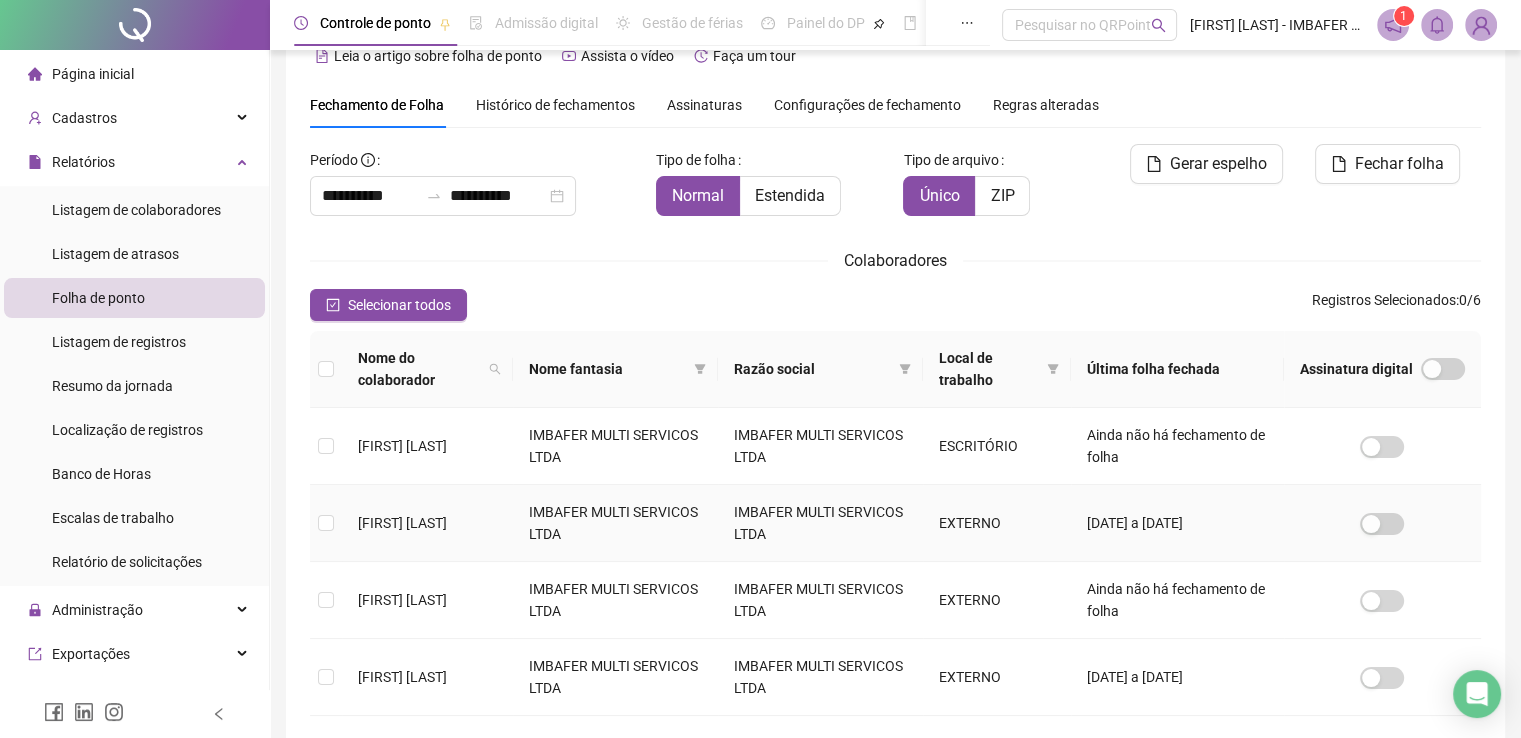 click at bounding box center (326, 523) 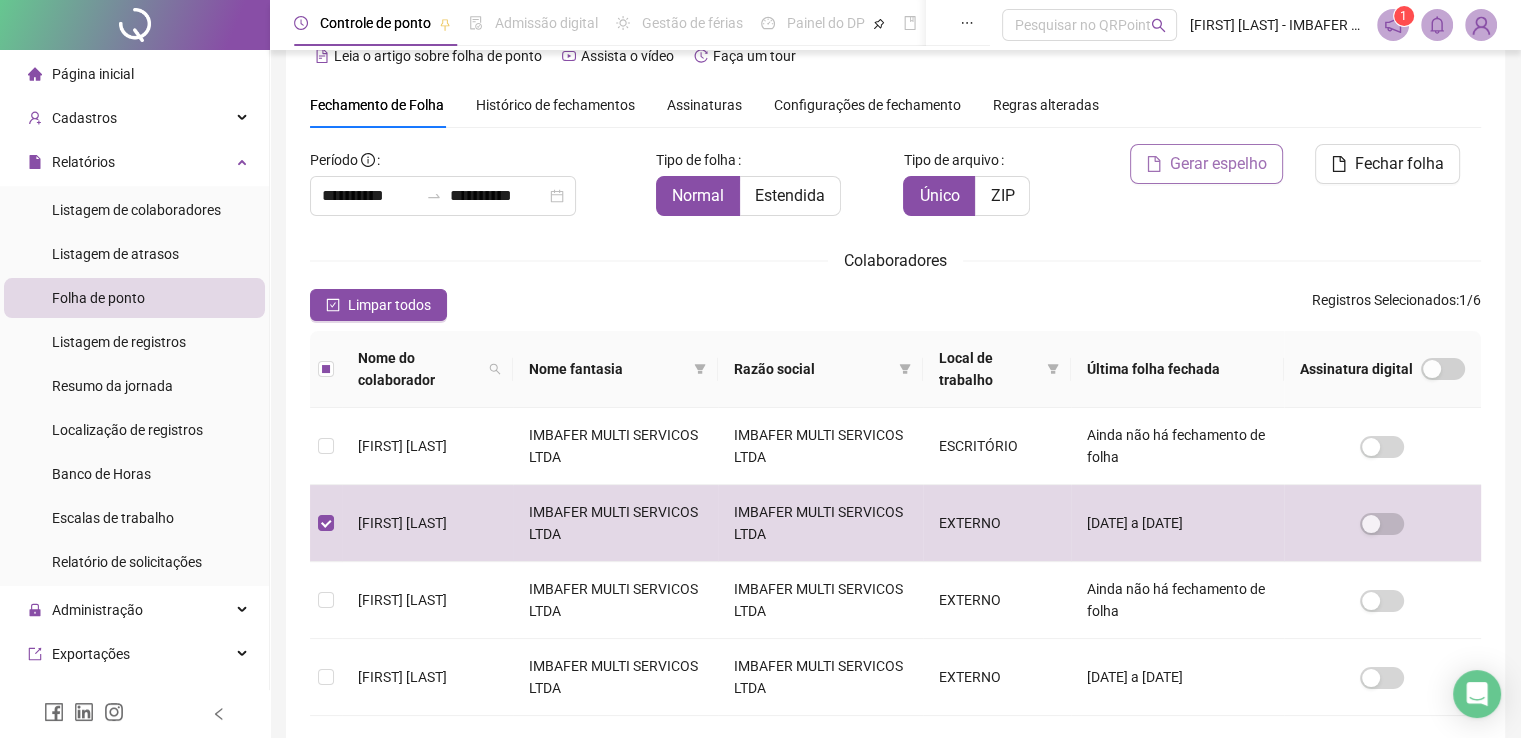 click on "Gerar espelho" at bounding box center (1218, 164) 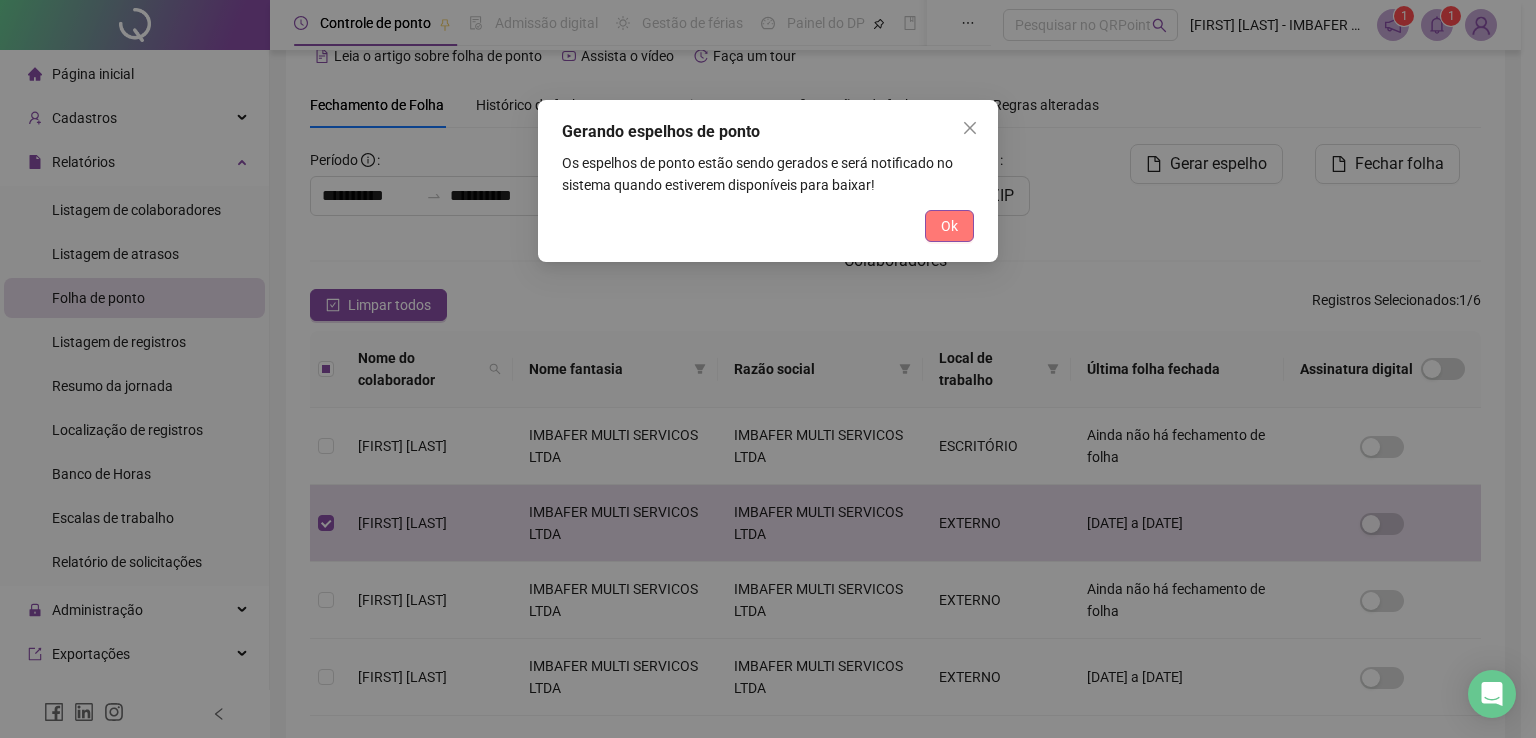 click on "Ok" at bounding box center (949, 226) 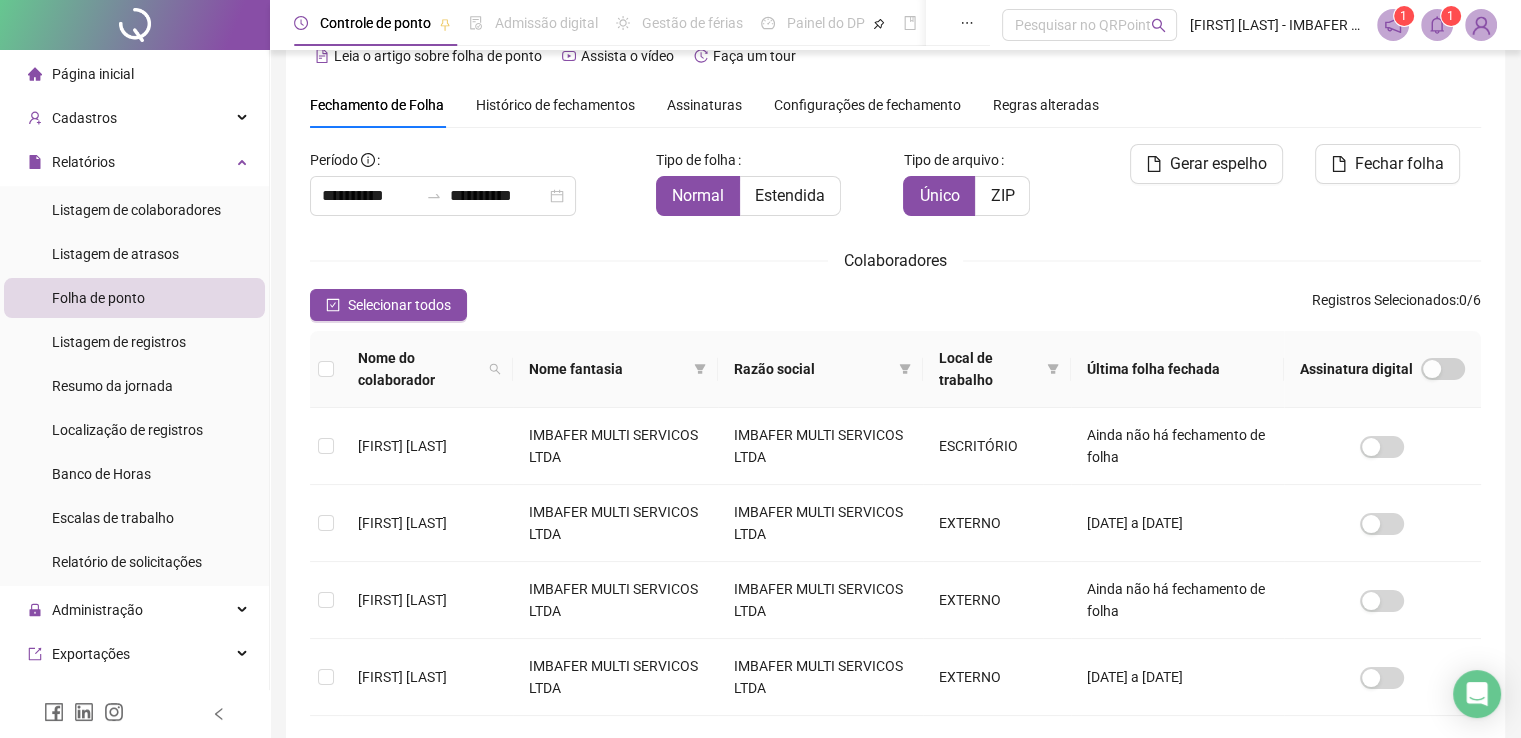 click at bounding box center (1393, 25) 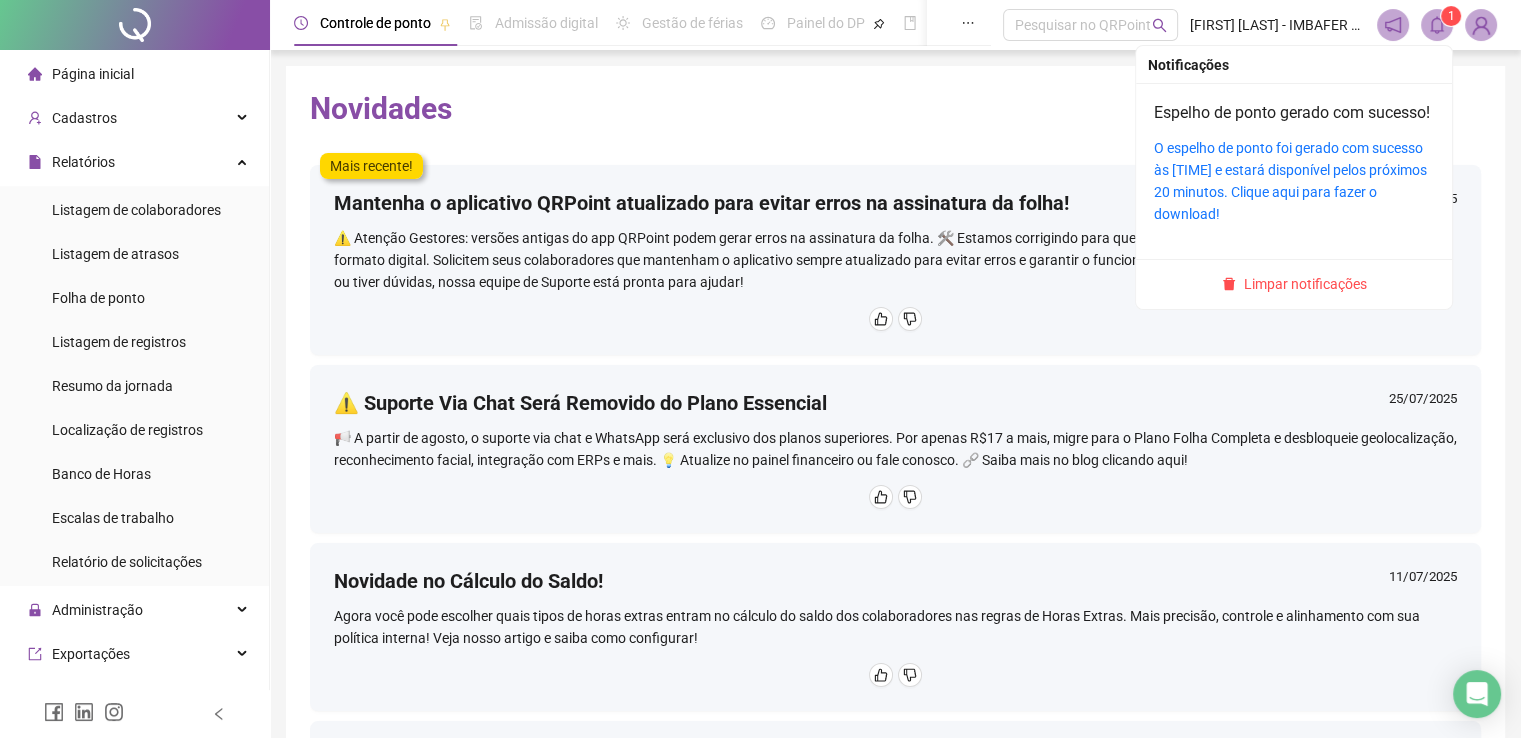 click at bounding box center [1437, 25] 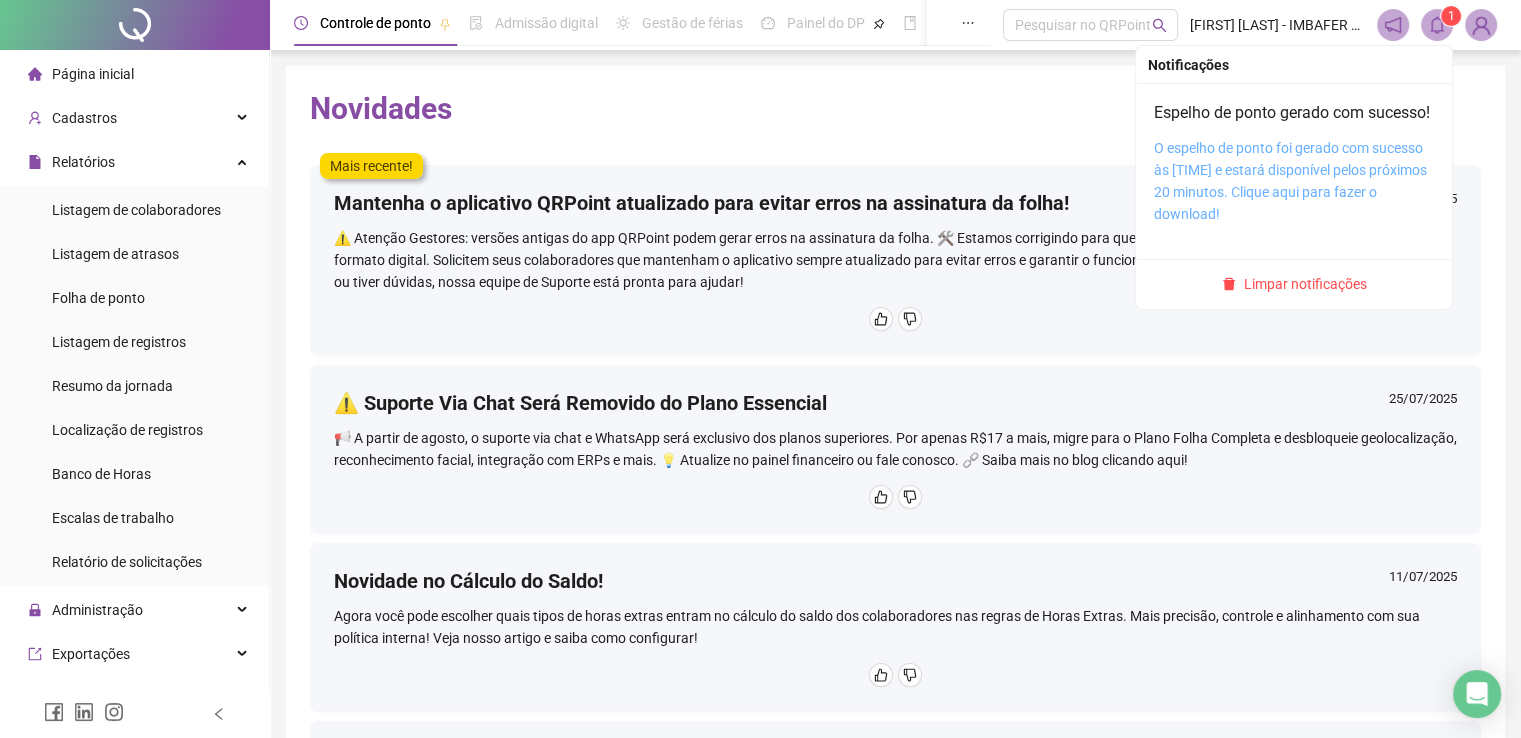 click on "O espelho de ponto foi gerado com sucesso às [TIME] e estará disponível pelos próximos 20 minutos.
Clique aqui para fazer o download!" at bounding box center [1290, 181] 